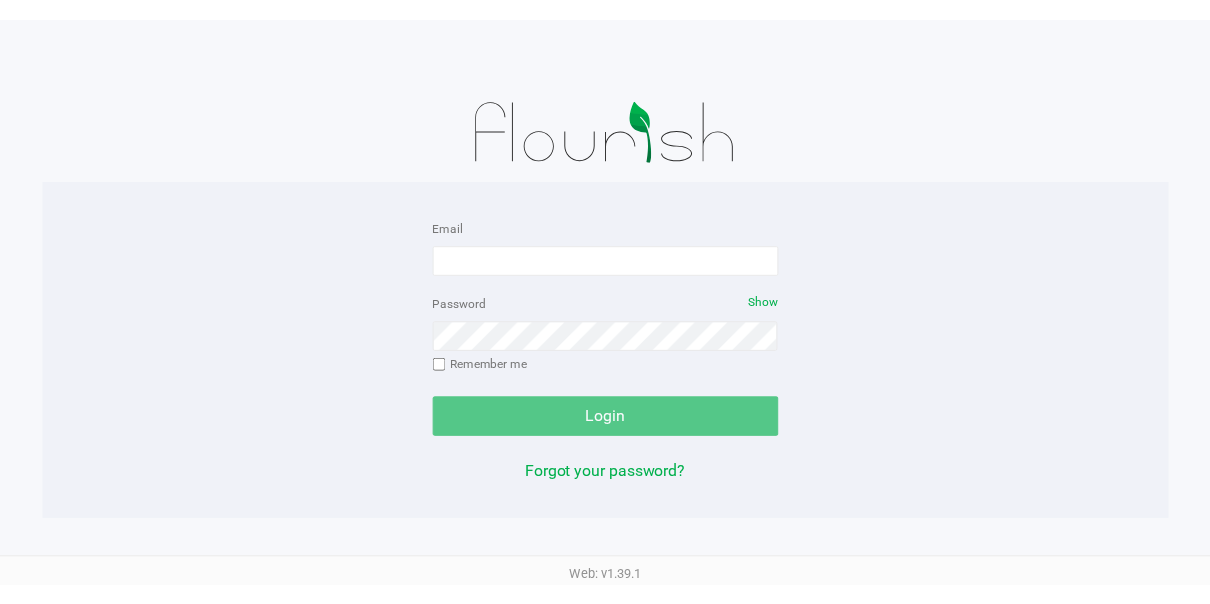 scroll, scrollTop: 0, scrollLeft: 0, axis: both 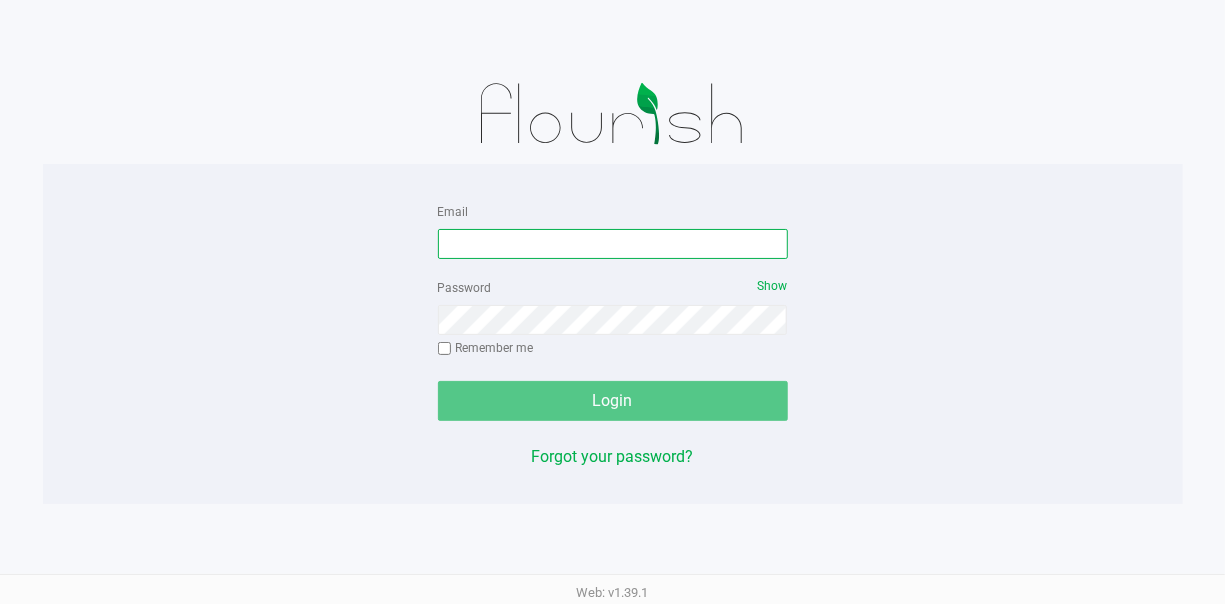 click on "Email" at bounding box center [613, 244] 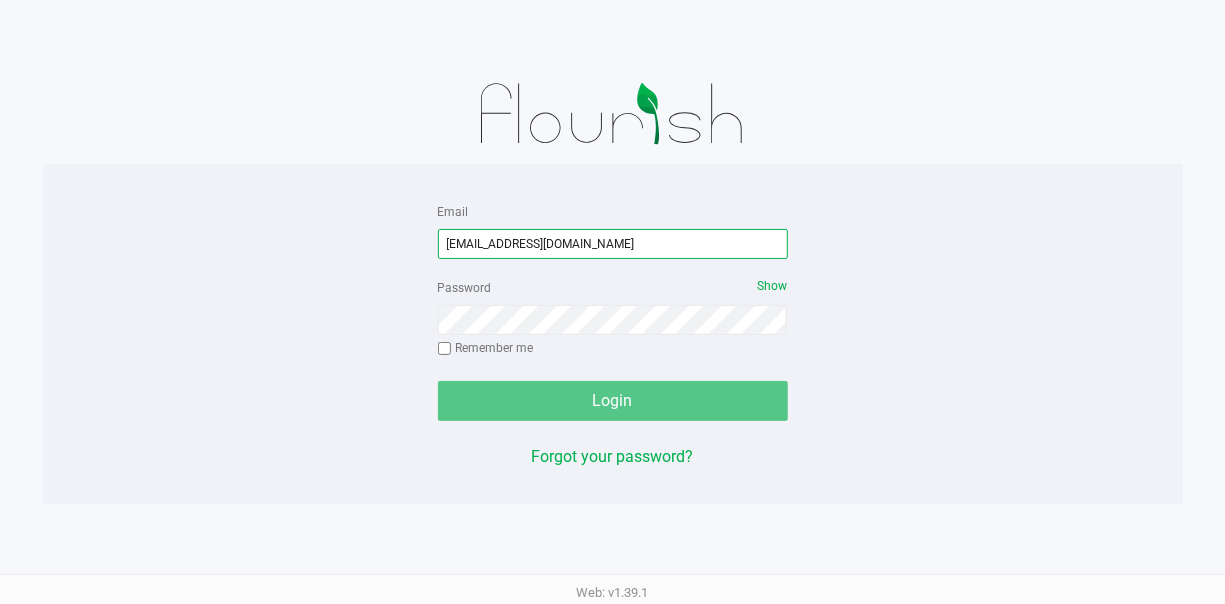 type on "[EMAIL_ADDRESS][DOMAIN_NAME]" 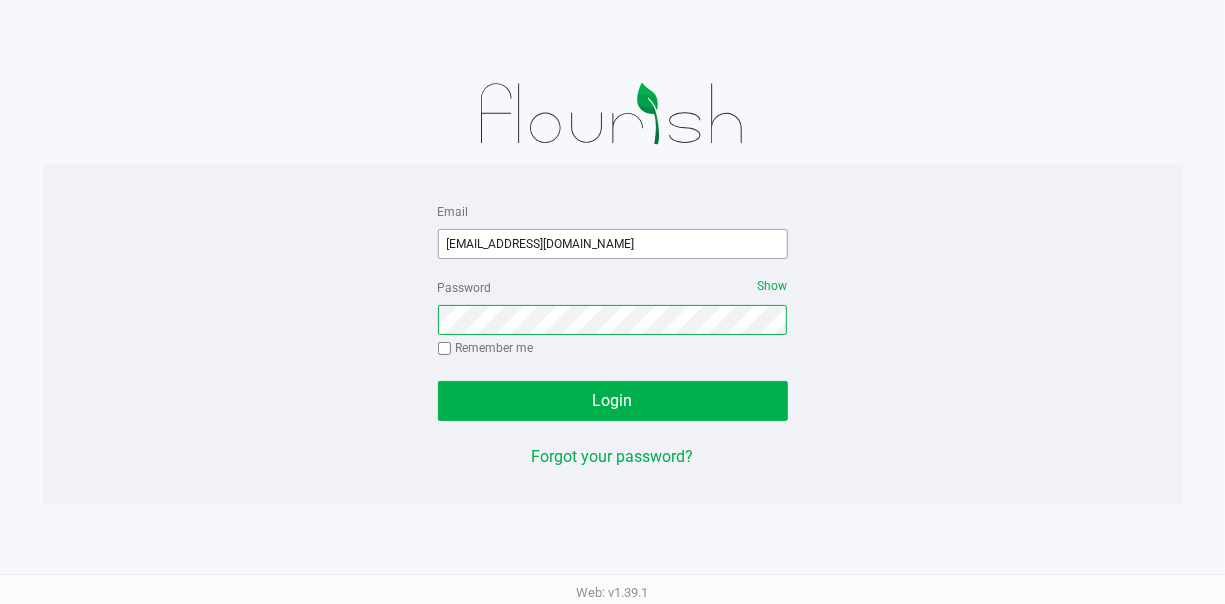 click on "Login" 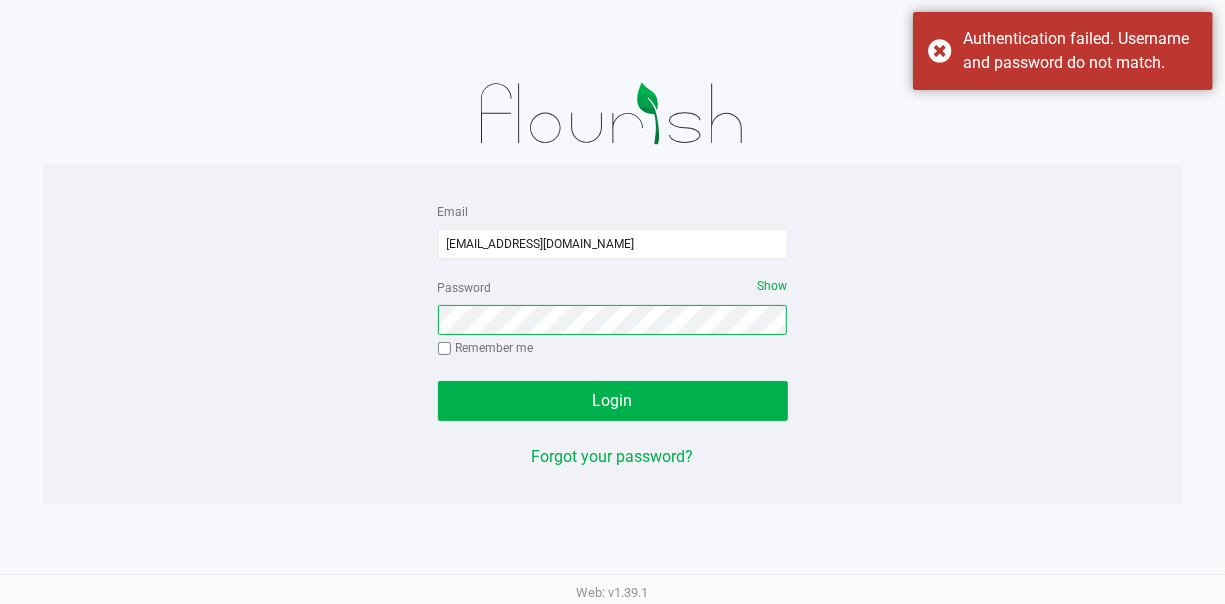 click on "Login" 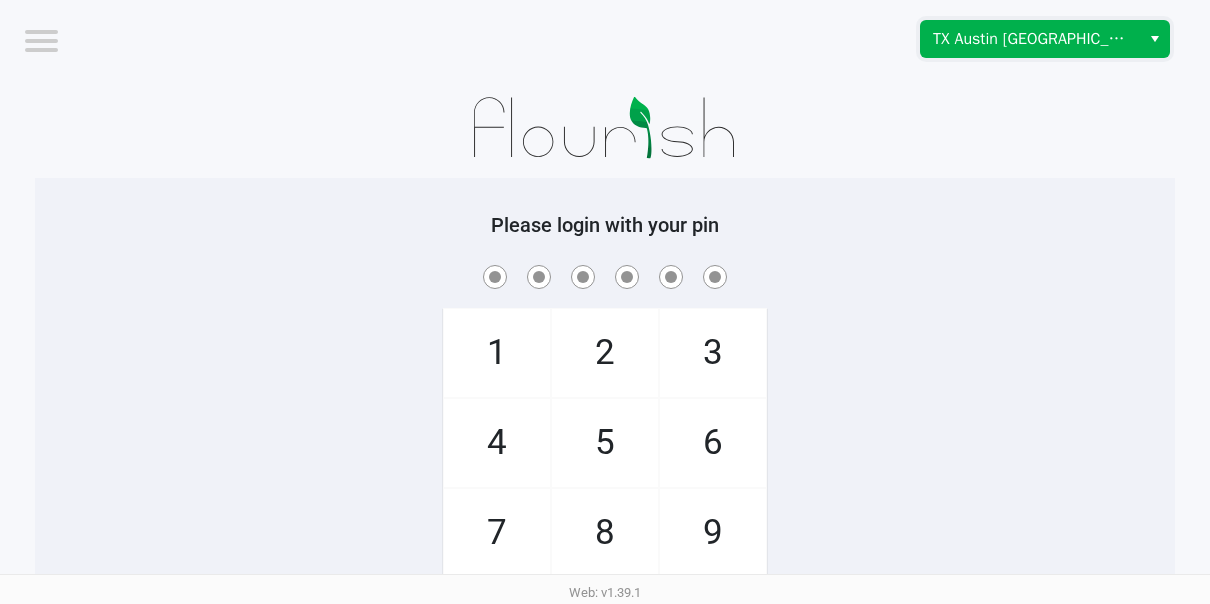 click on "TX Austin [GEOGRAPHIC_DATA]" at bounding box center (1030, 39) 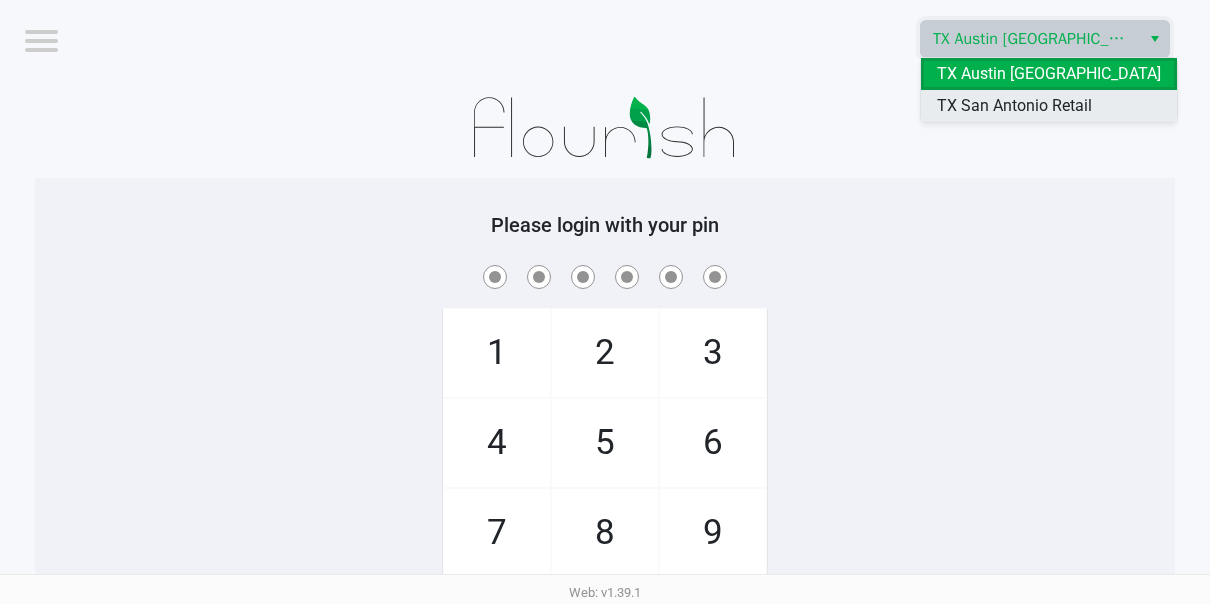 click on "TX San Antonio Retail" at bounding box center [1014, 106] 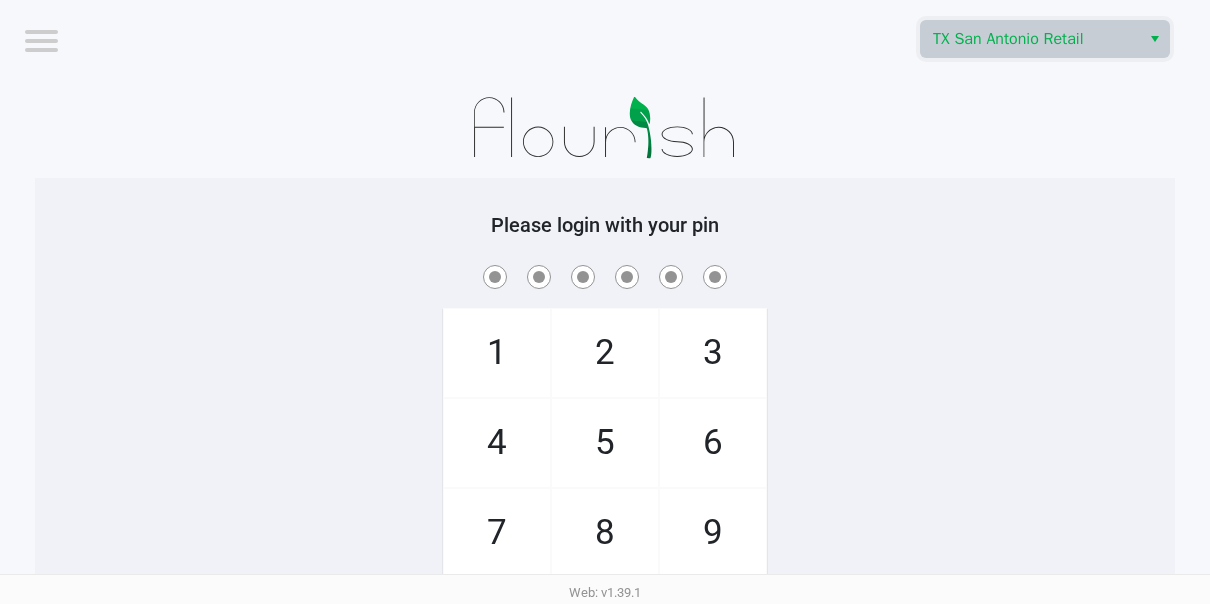 click on "6" 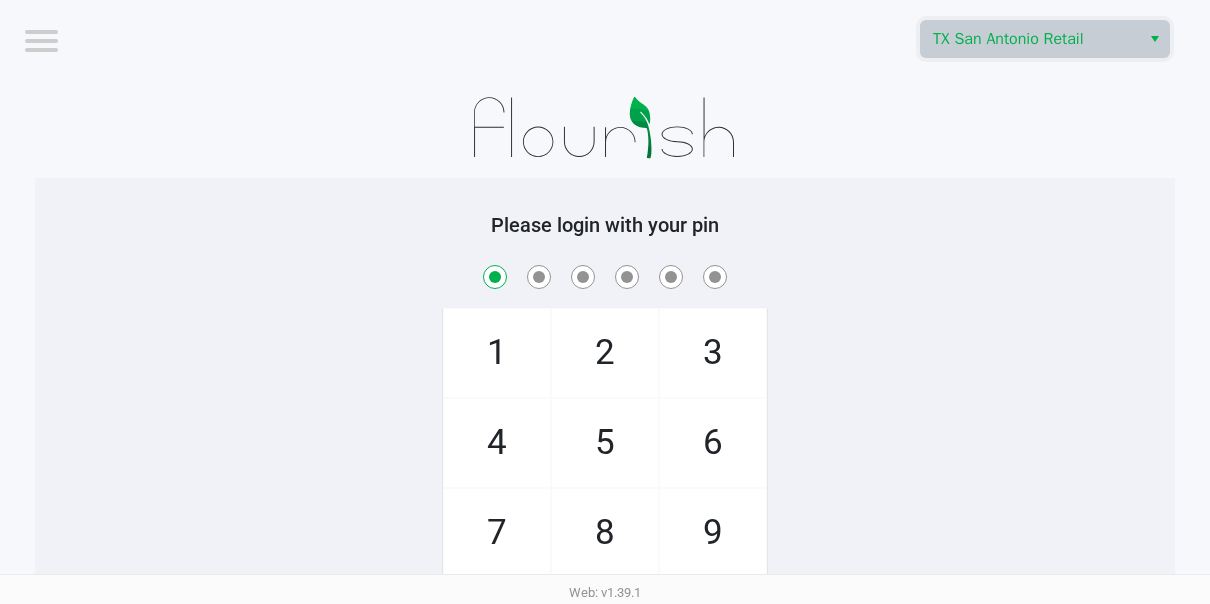 checkbox on "true" 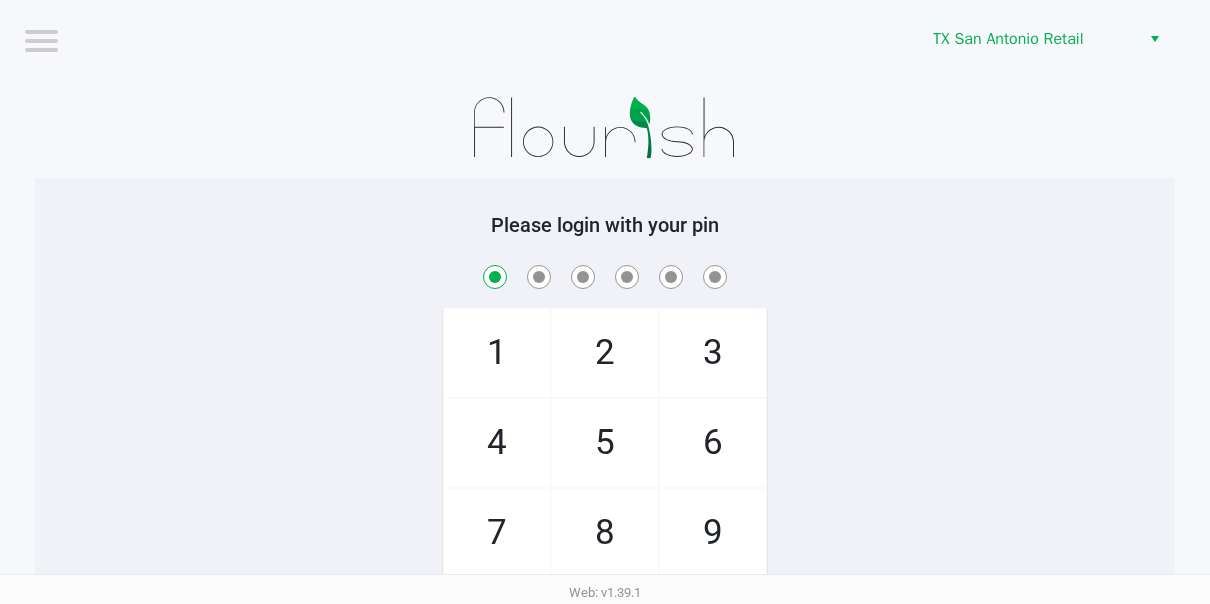 click on "3" 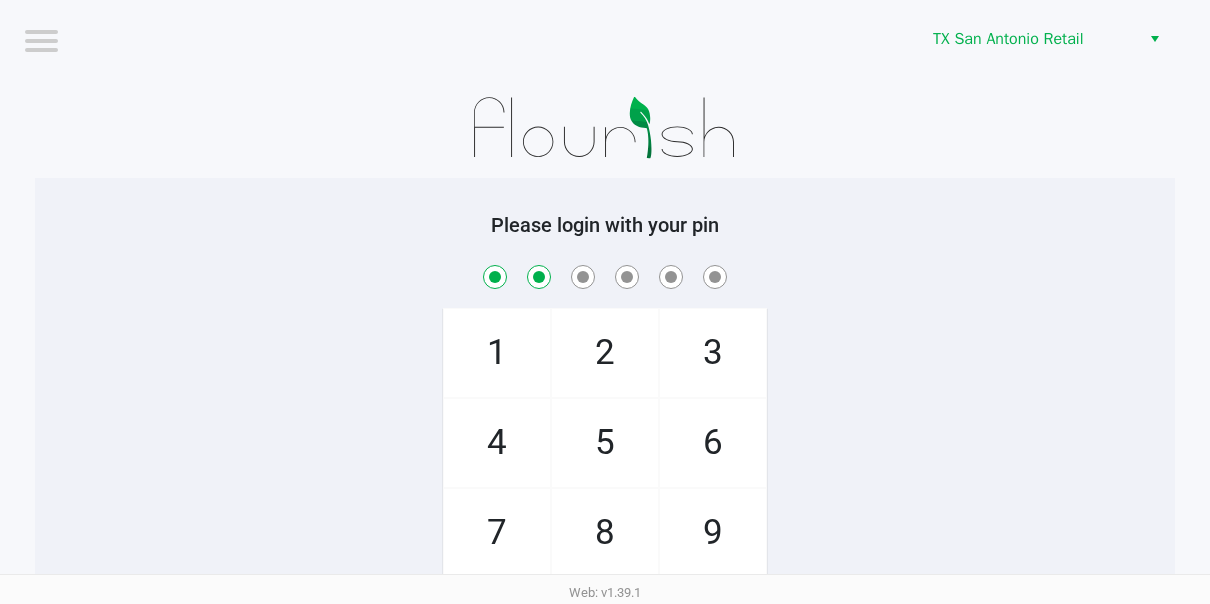 checkbox on "true" 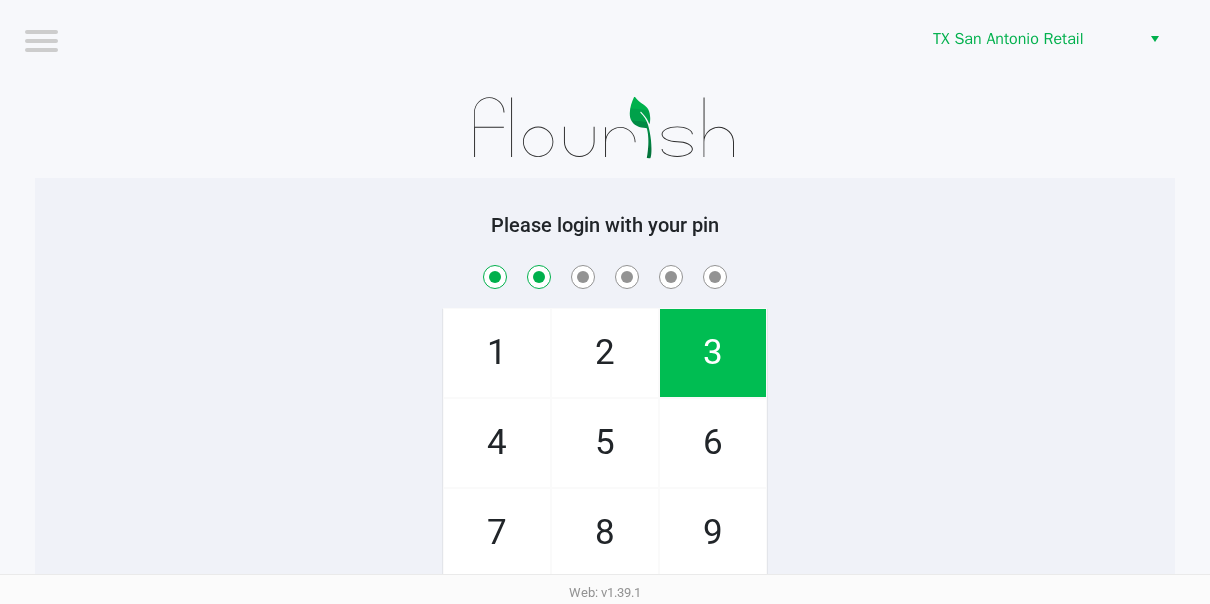 click on "6" 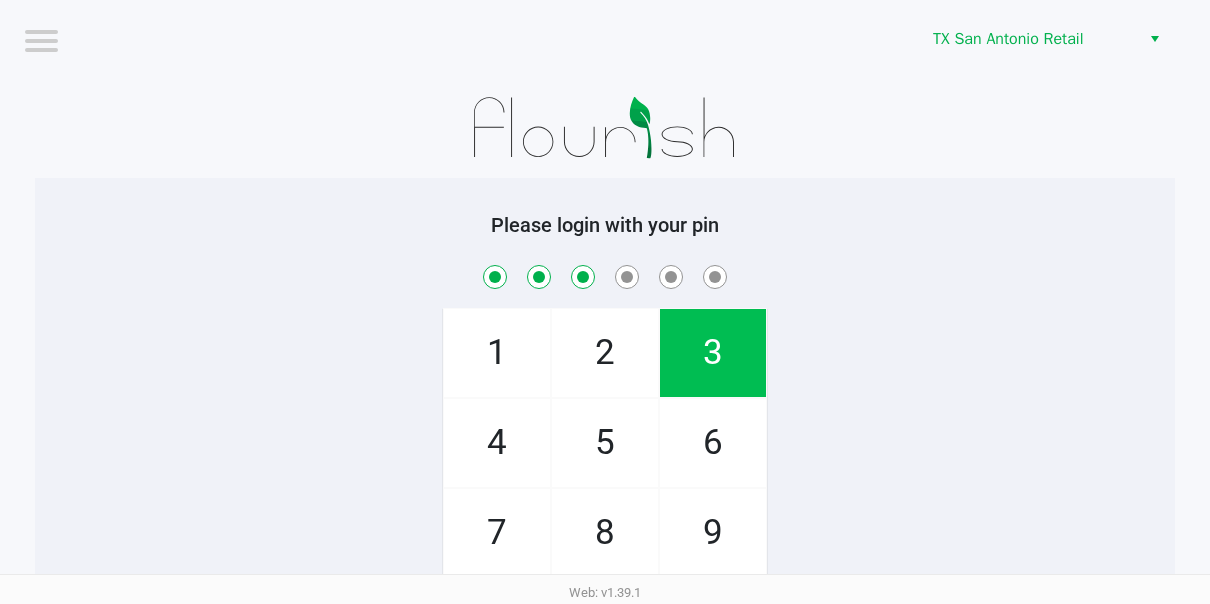 checkbox on "true" 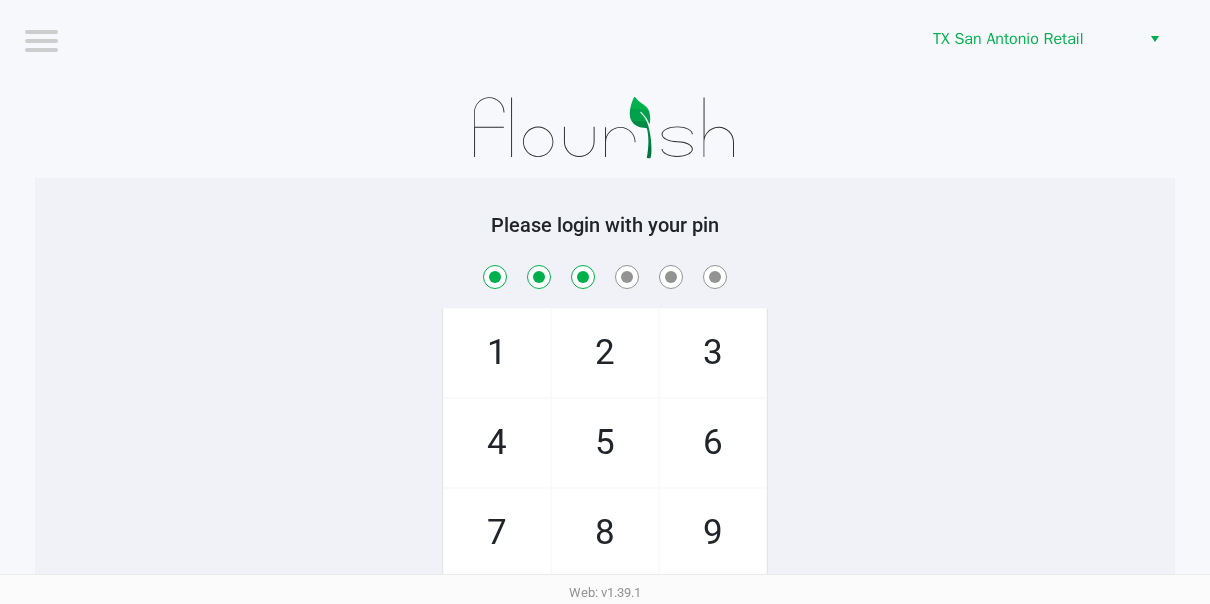 scroll, scrollTop: 100, scrollLeft: 0, axis: vertical 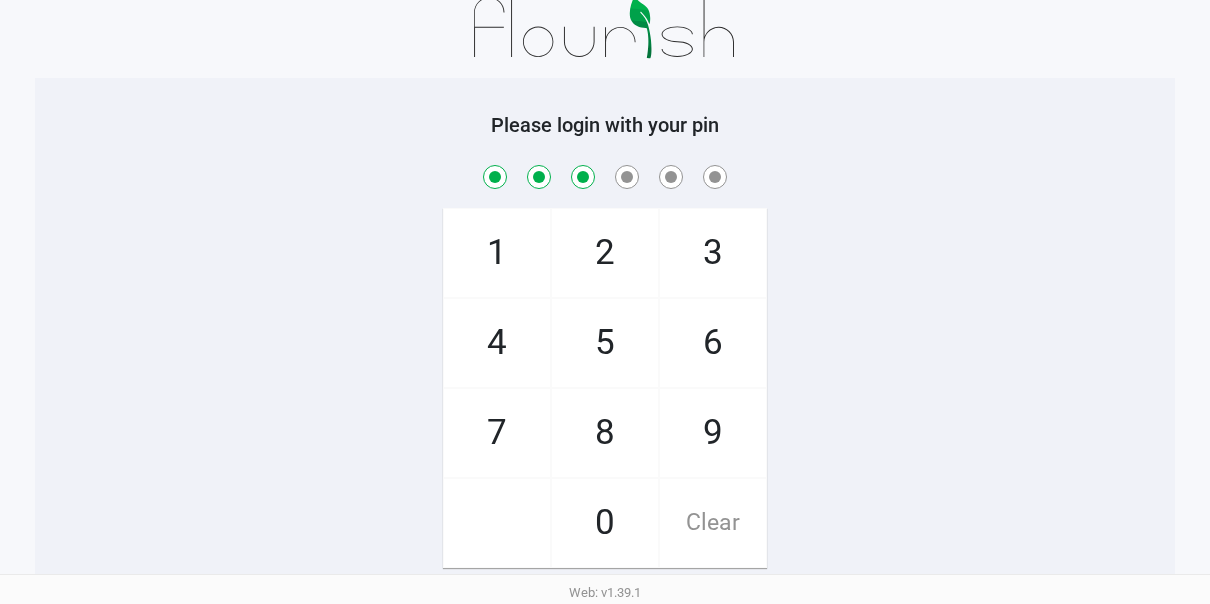 click on "0" 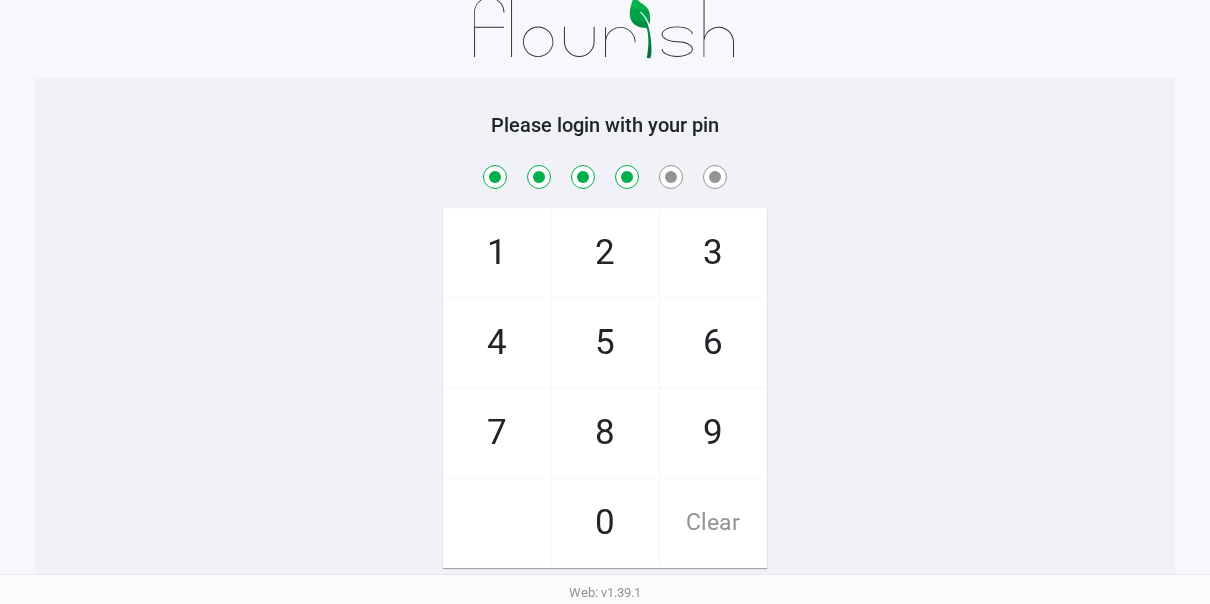 checkbox on "true" 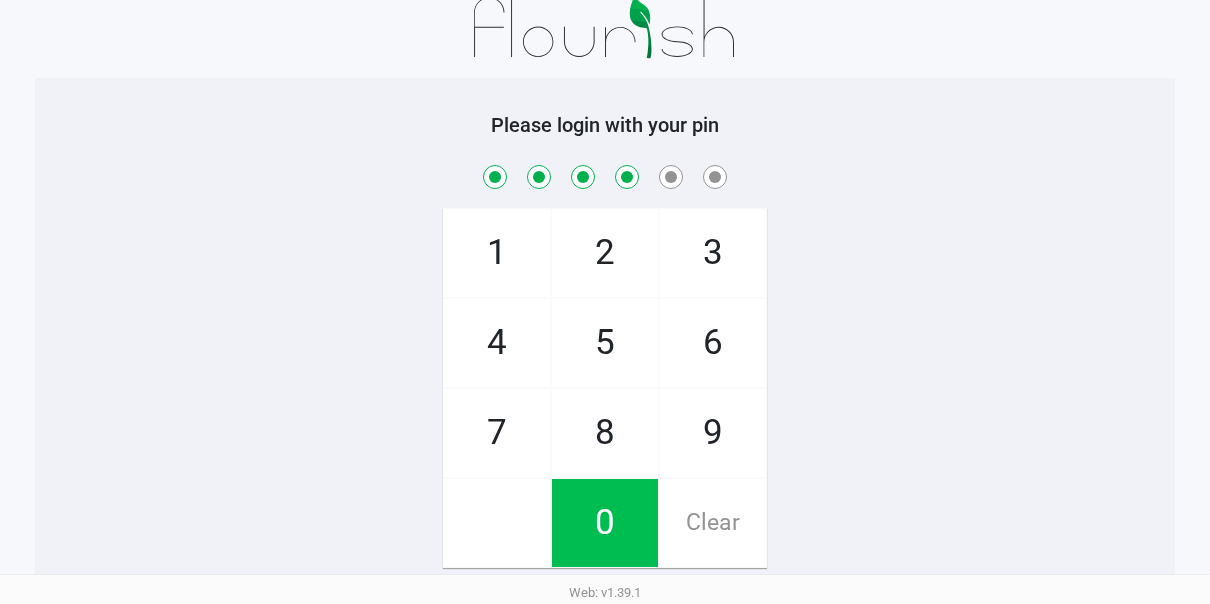 click on "9" 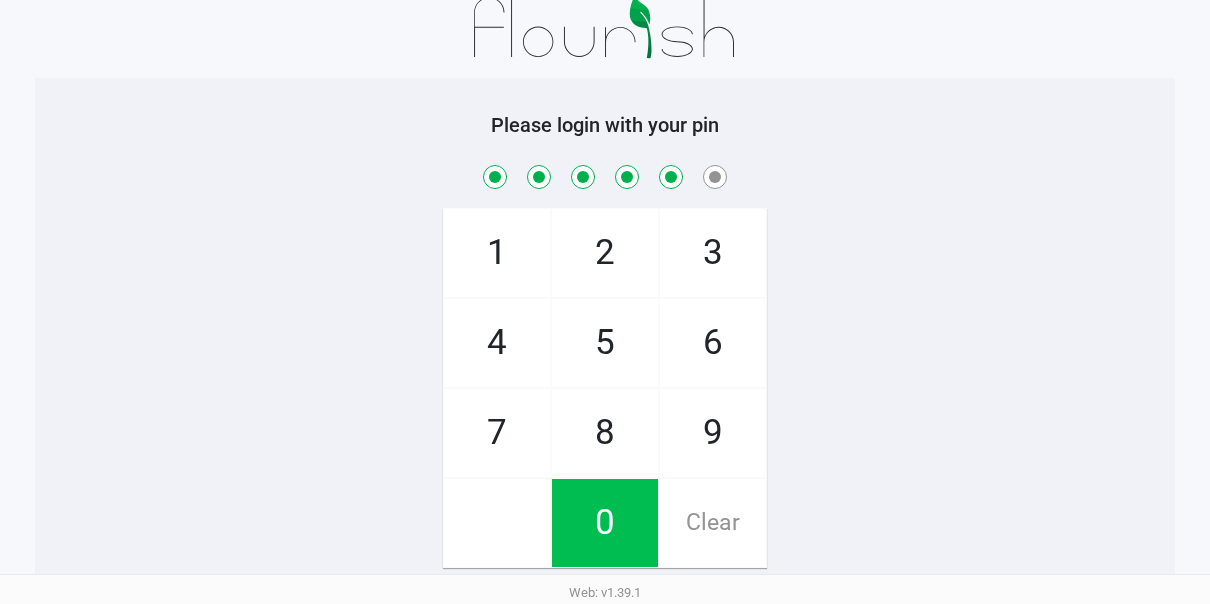 checkbox on "true" 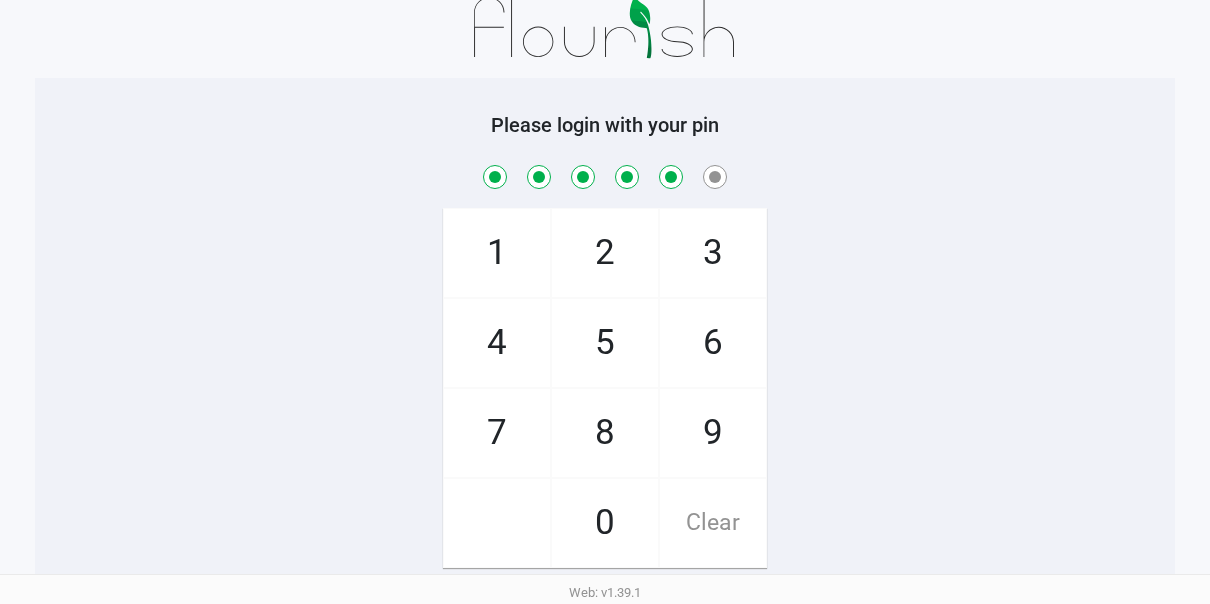 click on "4" 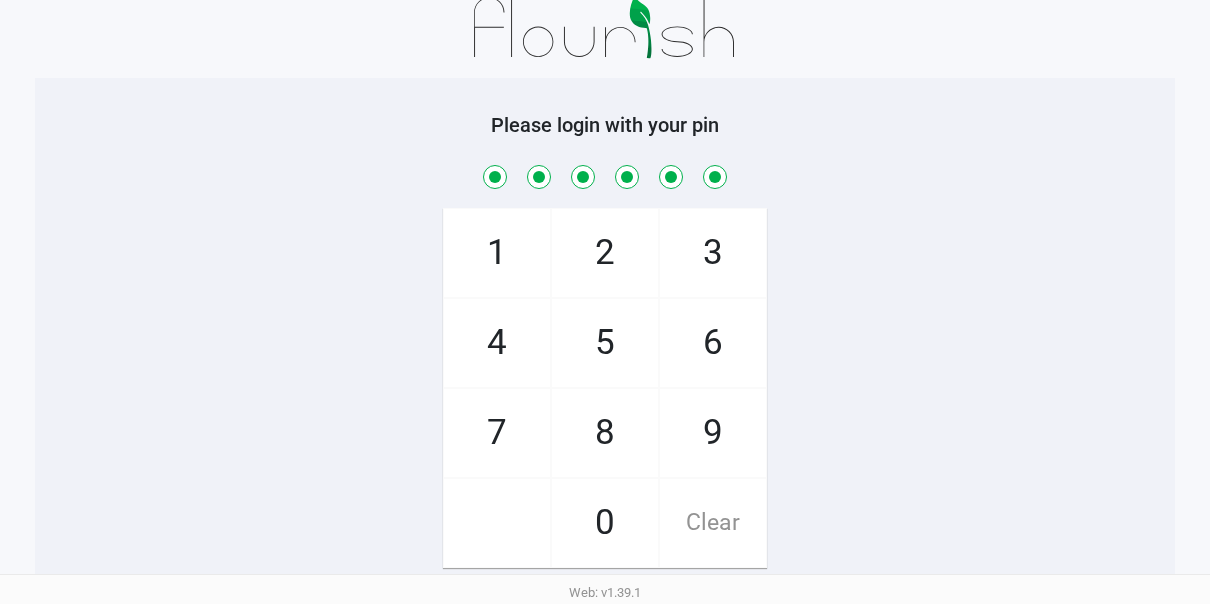 checkbox on "true" 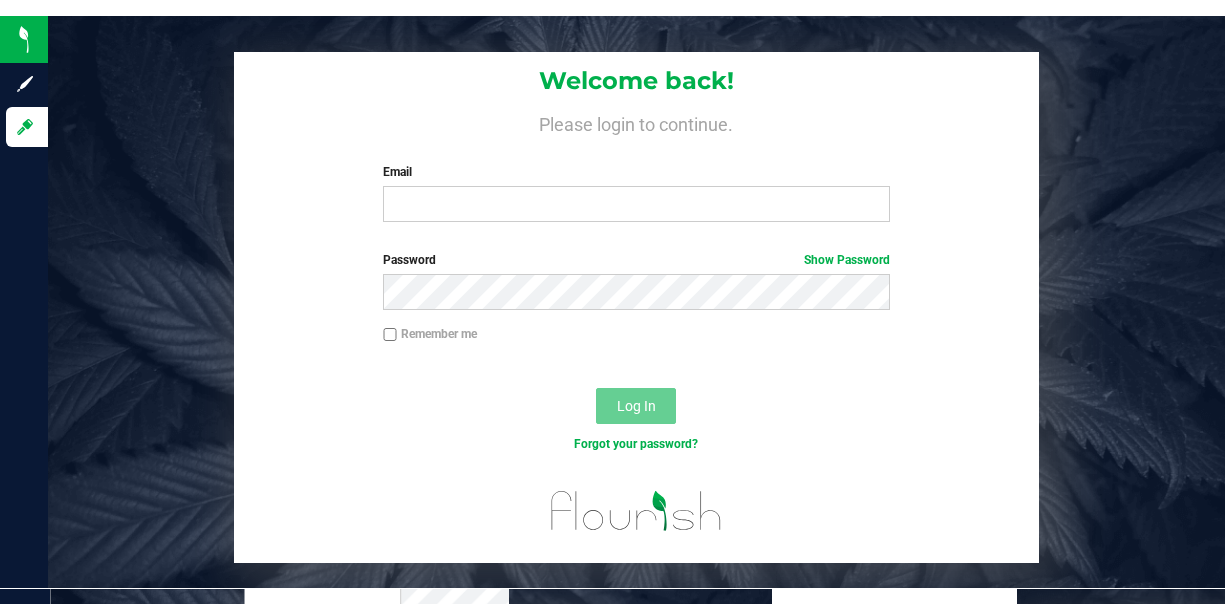 scroll, scrollTop: 0, scrollLeft: 0, axis: both 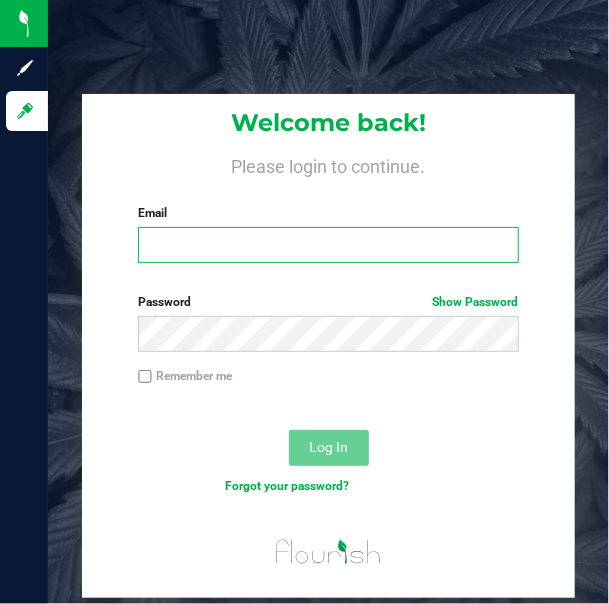 click on "Email" at bounding box center (328, 245) 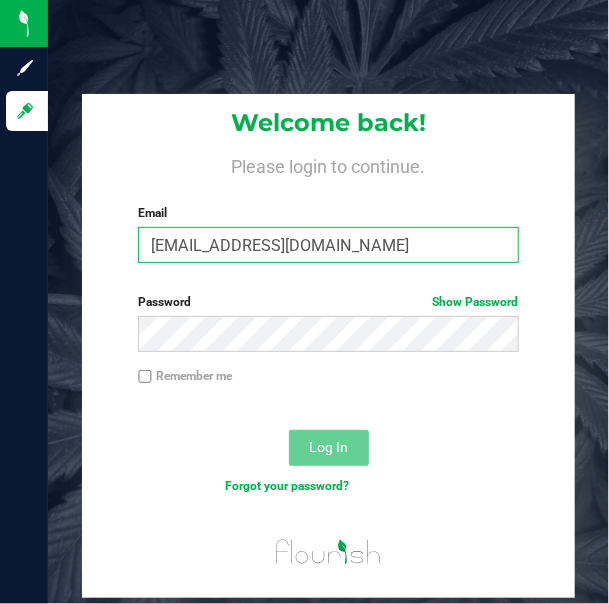 type on "[EMAIL_ADDRESS][DOMAIN_NAME]" 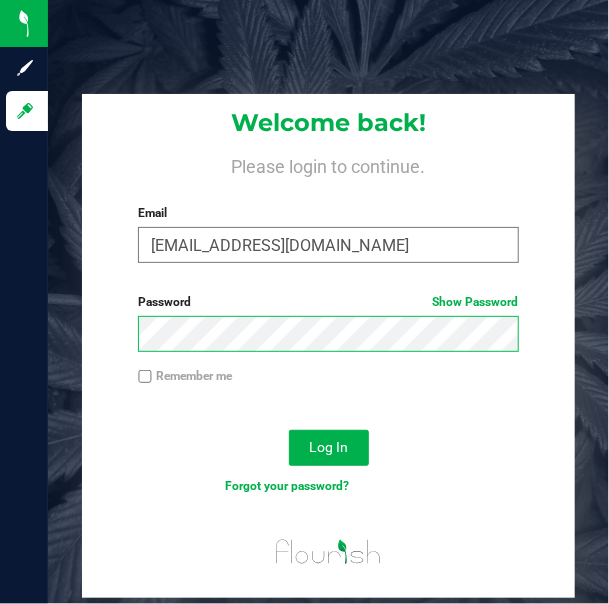 click on "Log In" at bounding box center (329, 448) 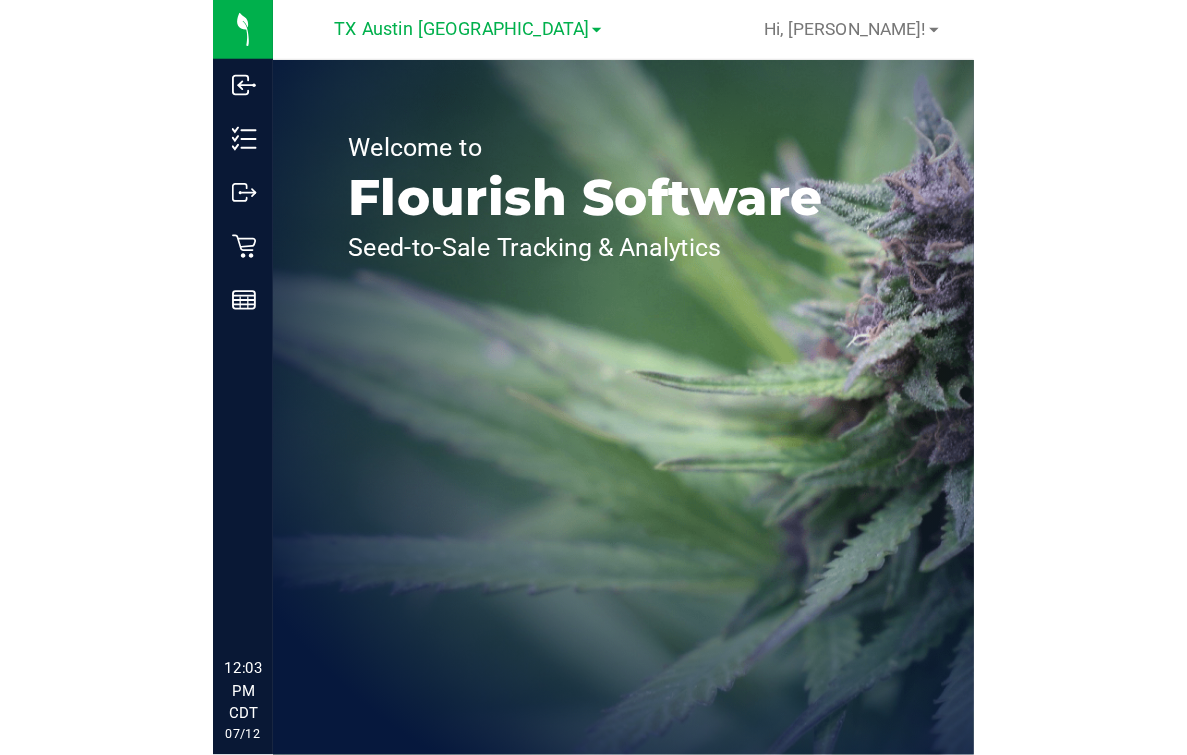 scroll, scrollTop: 0, scrollLeft: 0, axis: both 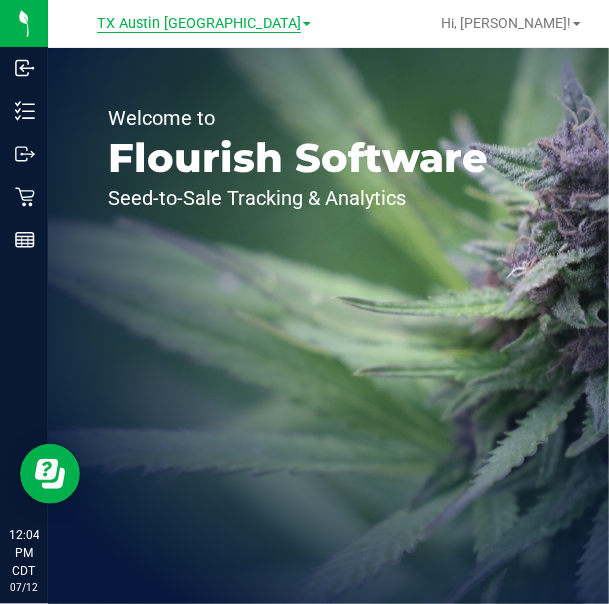 click on "TX Austin [GEOGRAPHIC_DATA]" at bounding box center [199, 24] 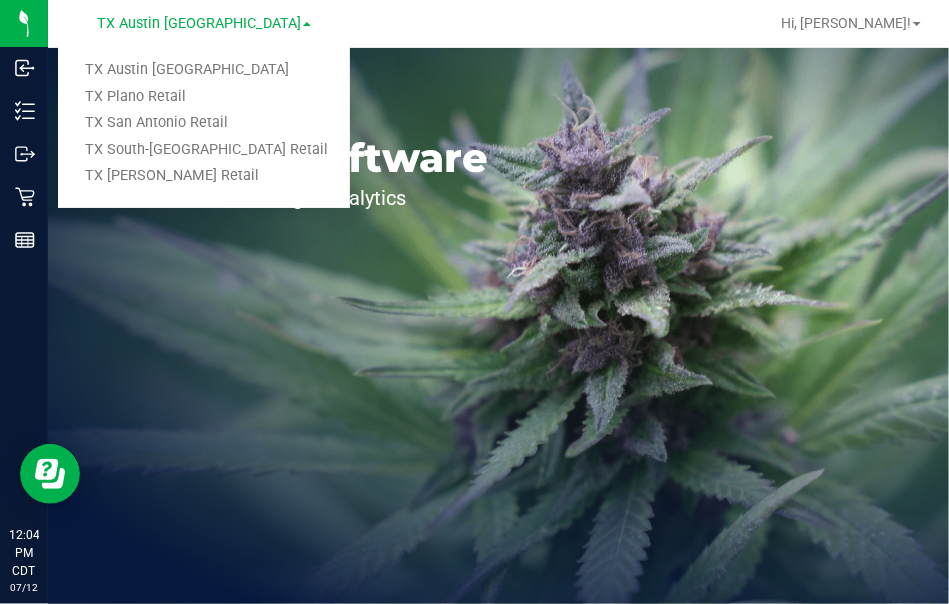 drag, startPoint x: 167, startPoint y: 118, endPoint x: 181, endPoint y: 118, distance: 14 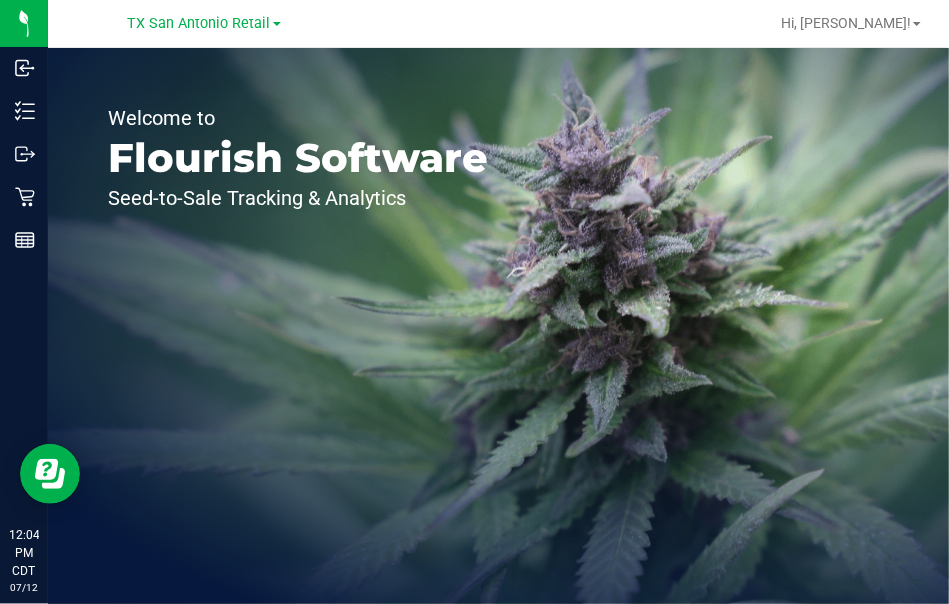 click on "Welcome to   Flourish Software   Seed-to-Sale Tracking & Analytics" at bounding box center (298, 326) 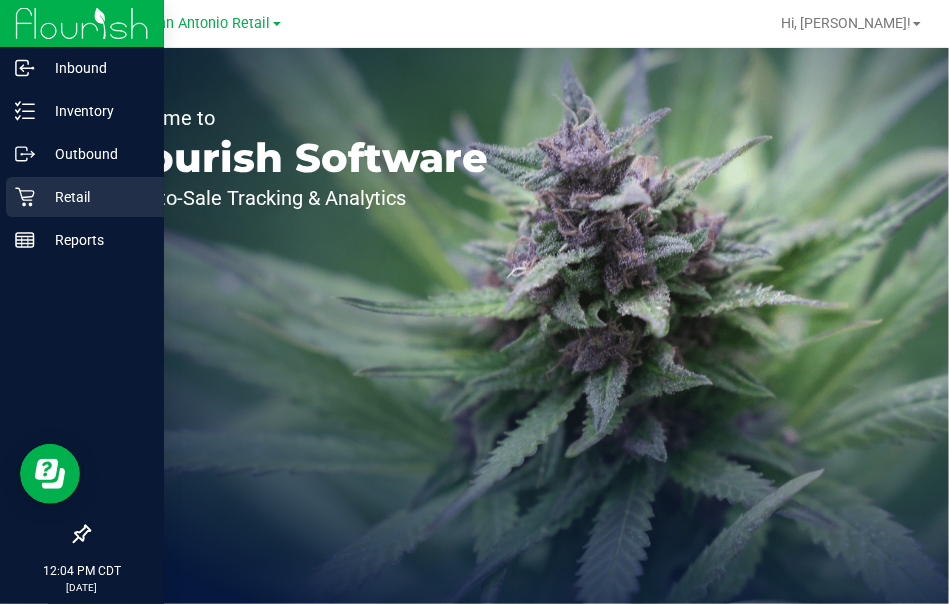 click 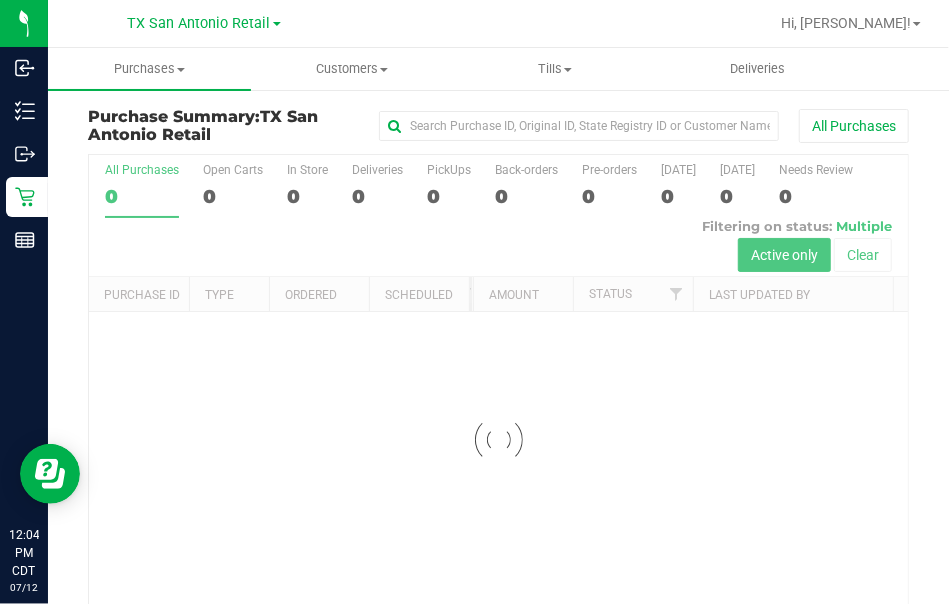 click at bounding box center (563, 23) 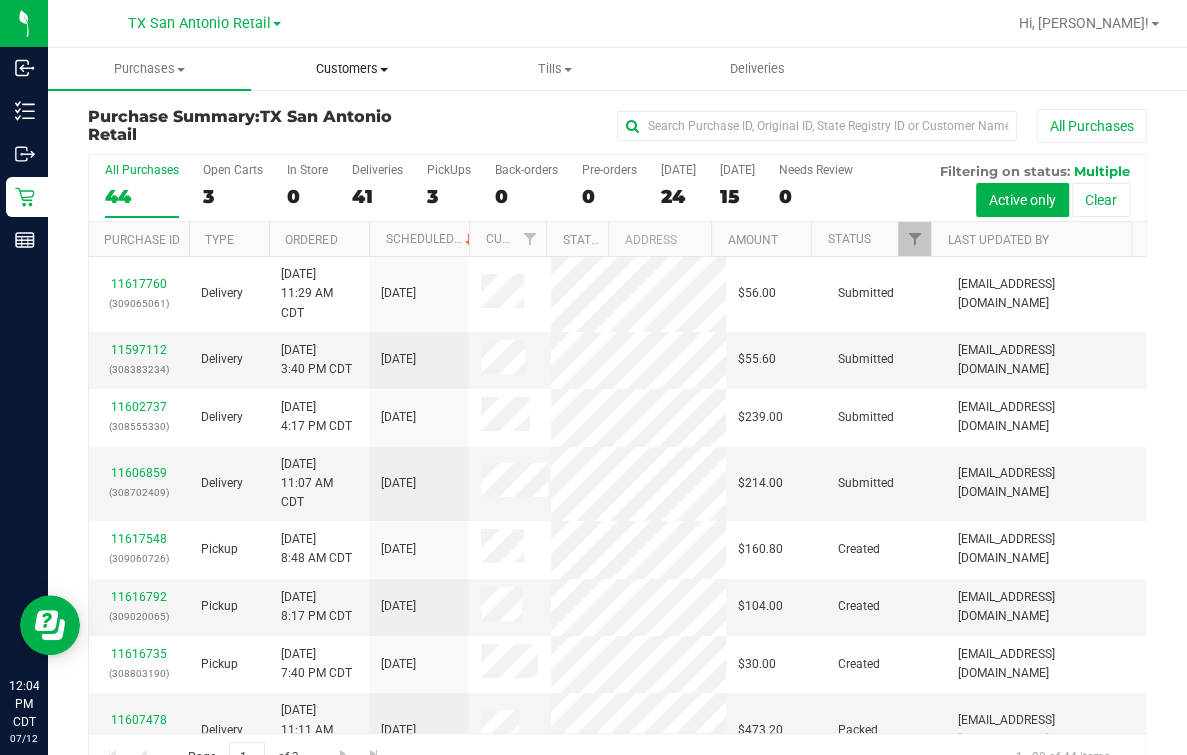 click on "Customers" at bounding box center [352, 69] 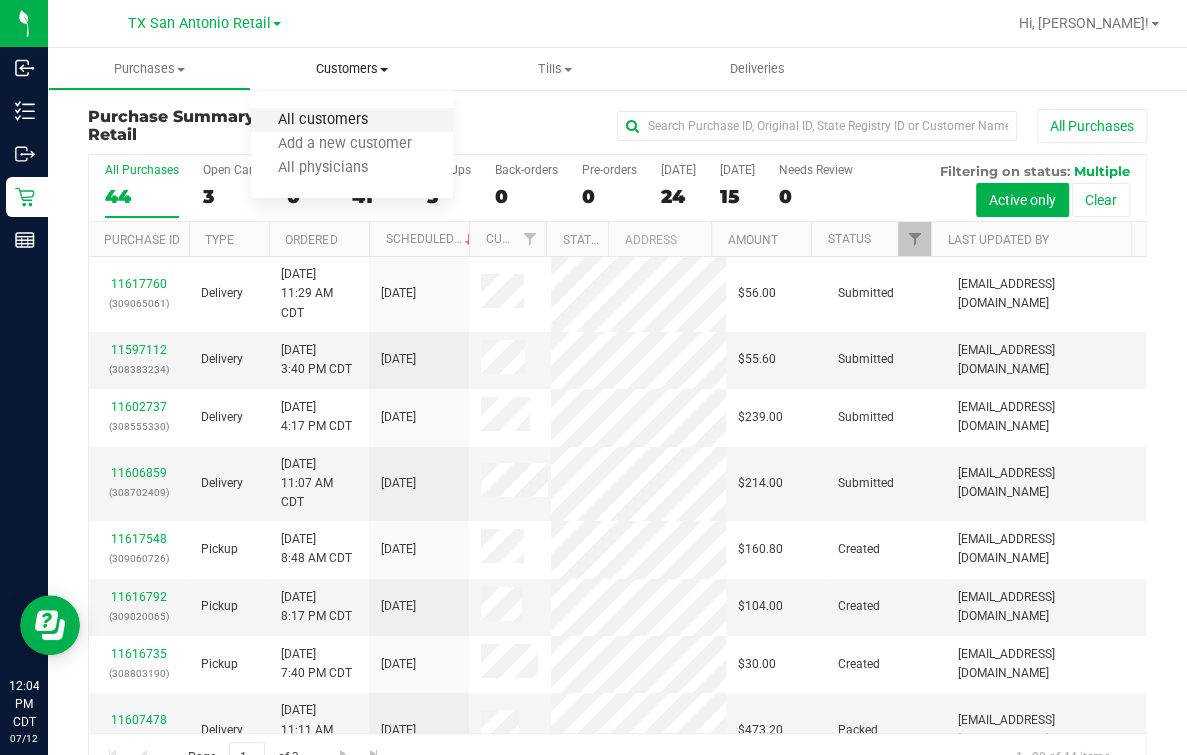 click on "All customers" at bounding box center [323, 120] 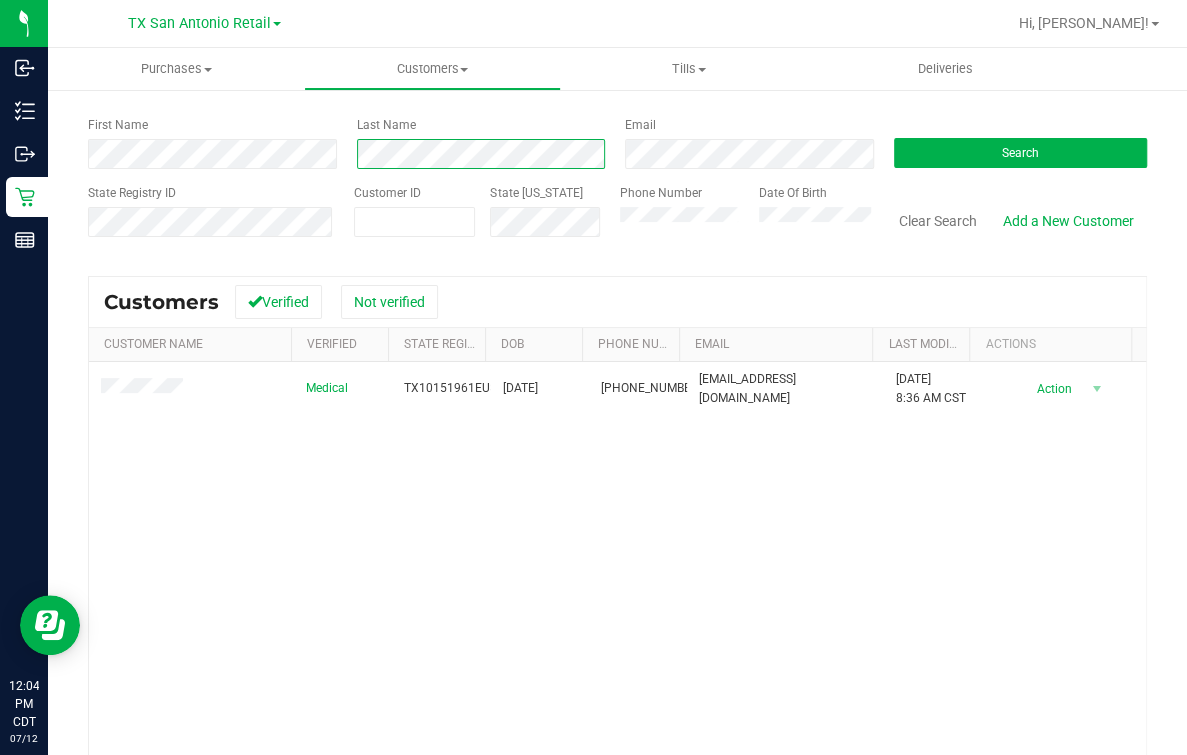 scroll, scrollTop: 124, scrollLeft: 0, axis: vertical 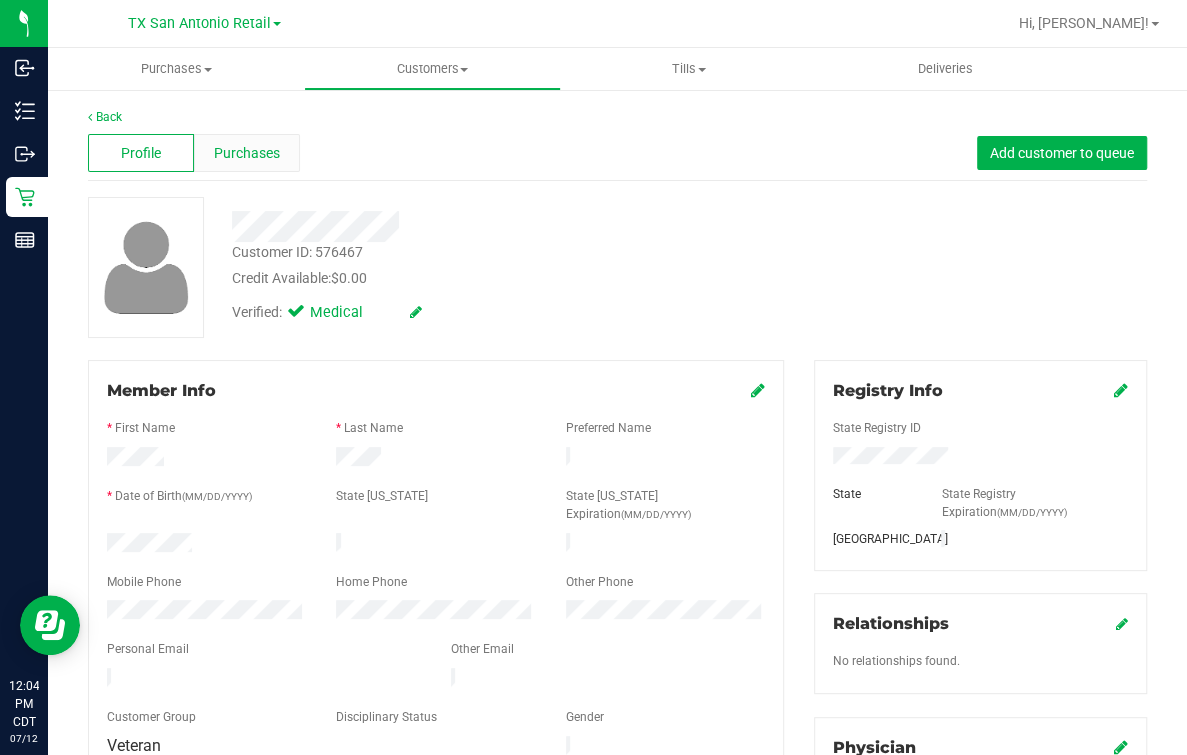 click on "Purchases" at bounding box center (247, 153) 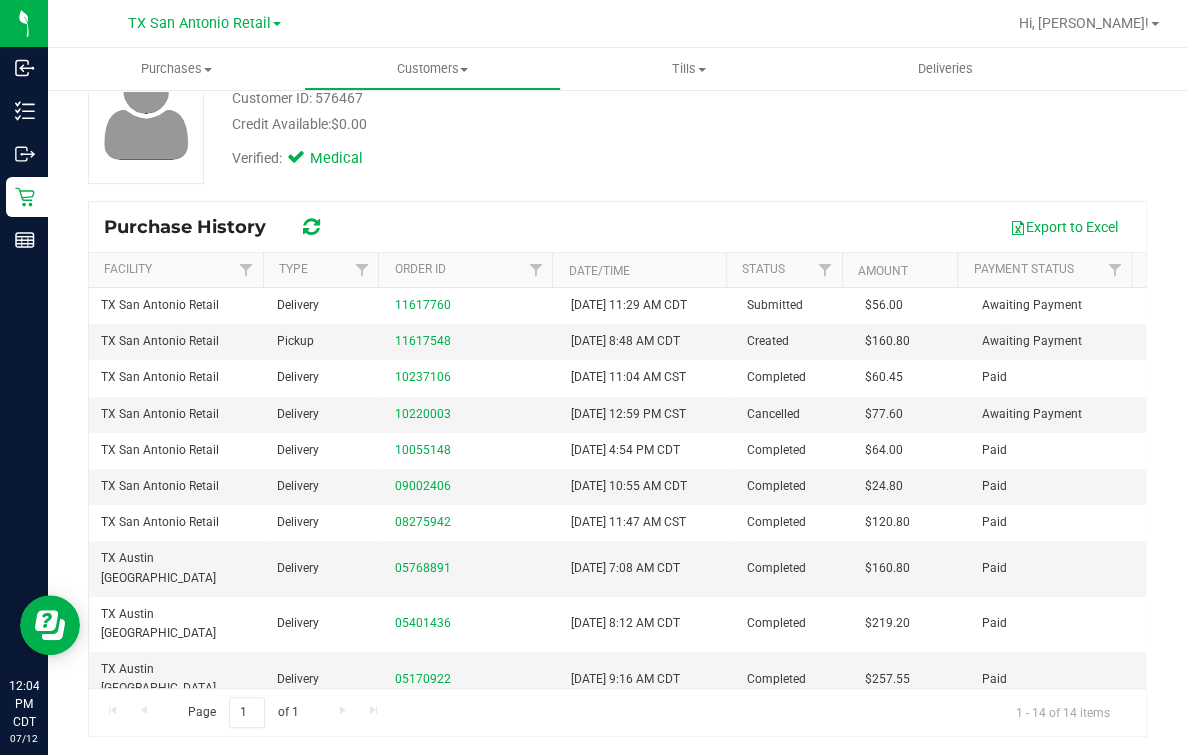 scroll, scrollTop: 155, scrollLeft: 0, axis: vertical 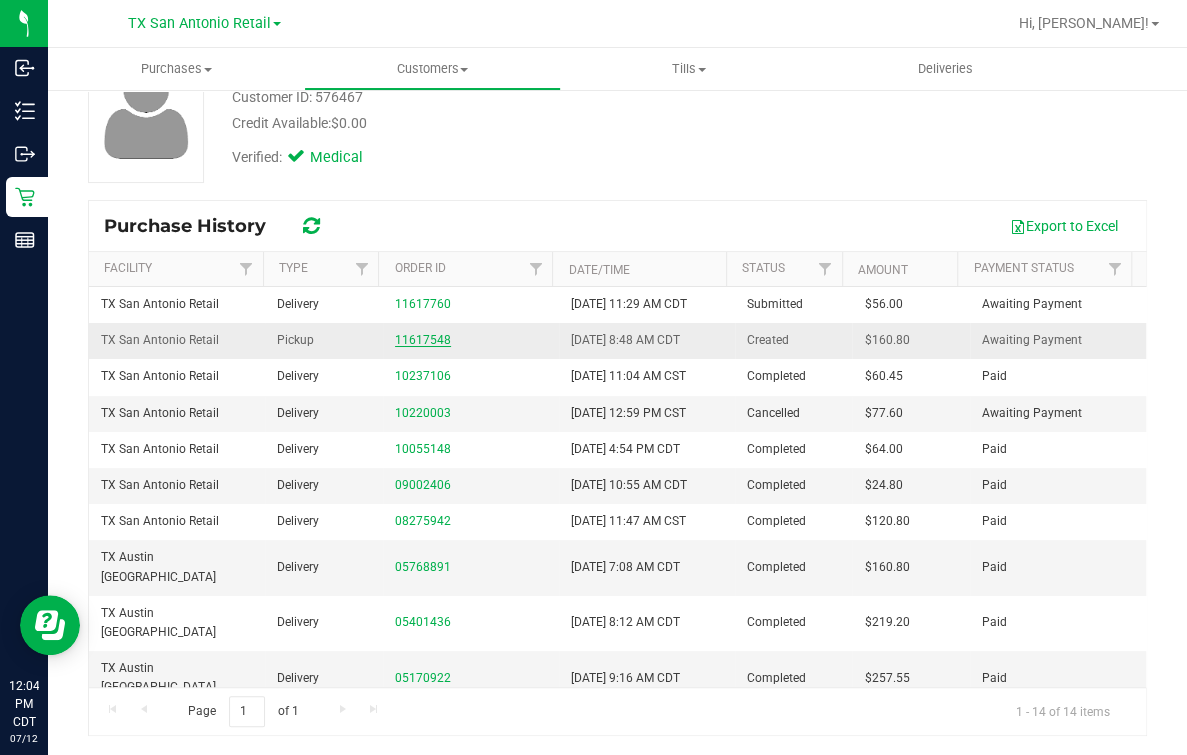 click on "11617548" at bounding box center [423, 340] 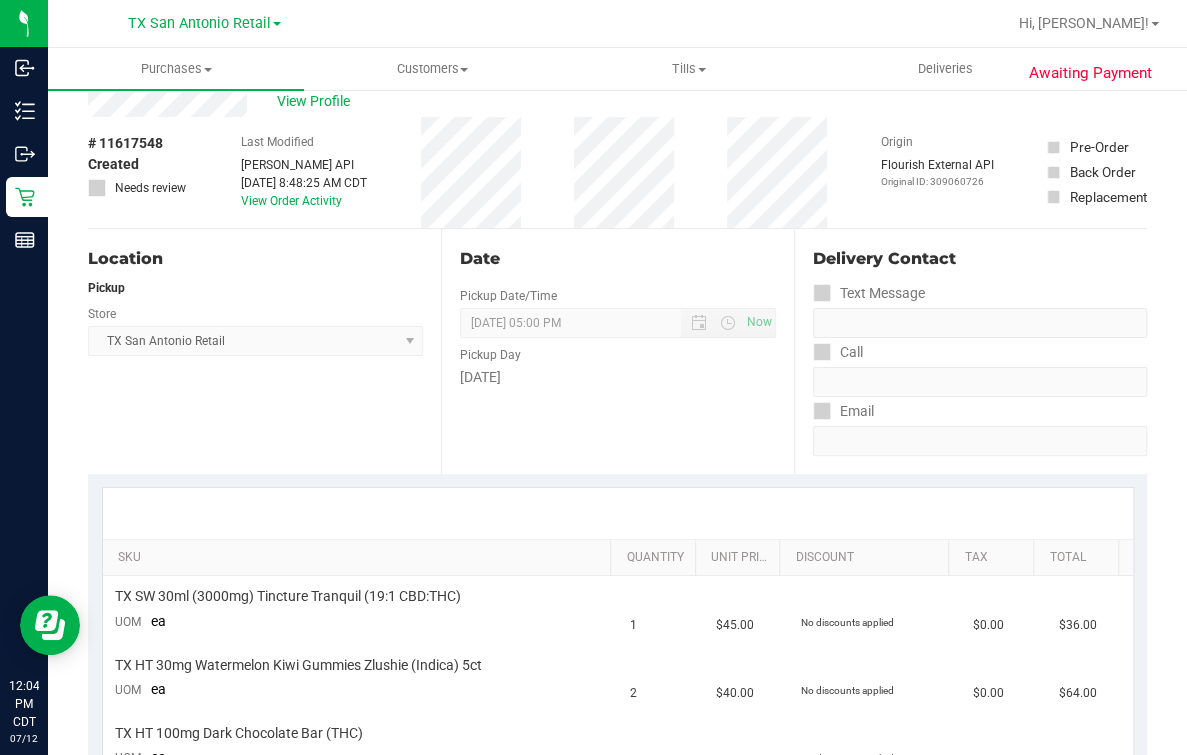 scroll, scrollTop: 0, scrollLeft: 0, axis: both 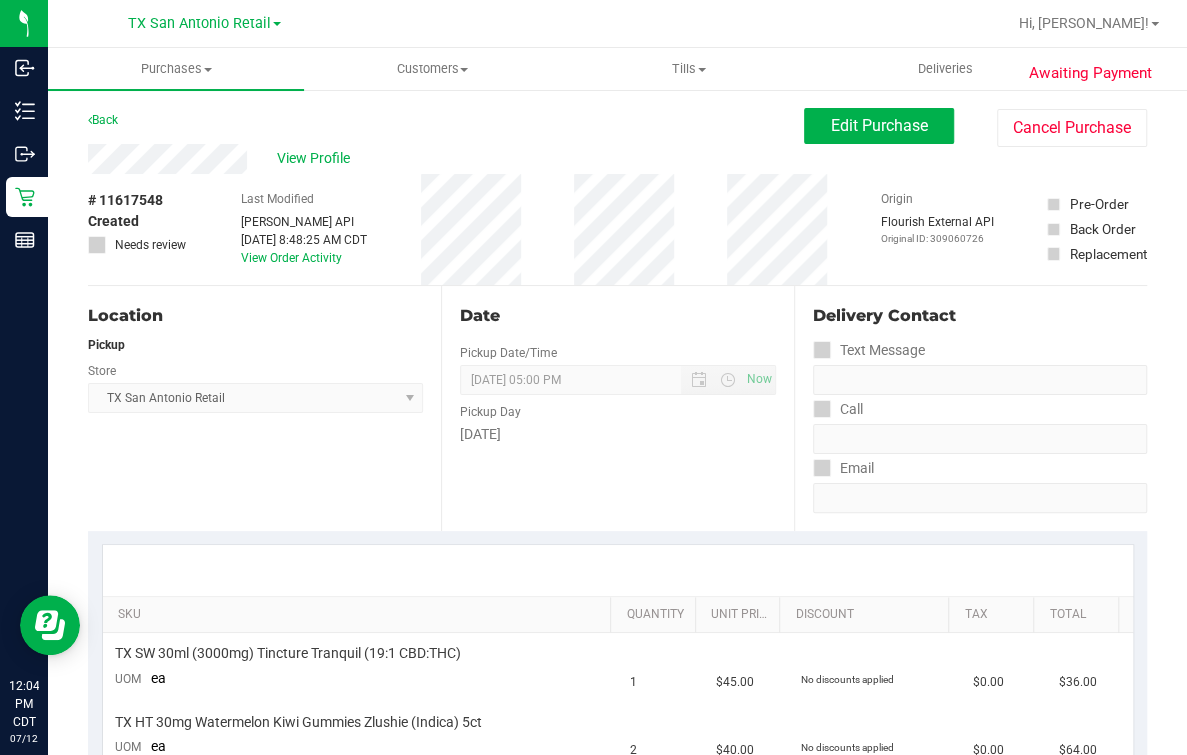 click on "Date" at bounding box center [618, 316] 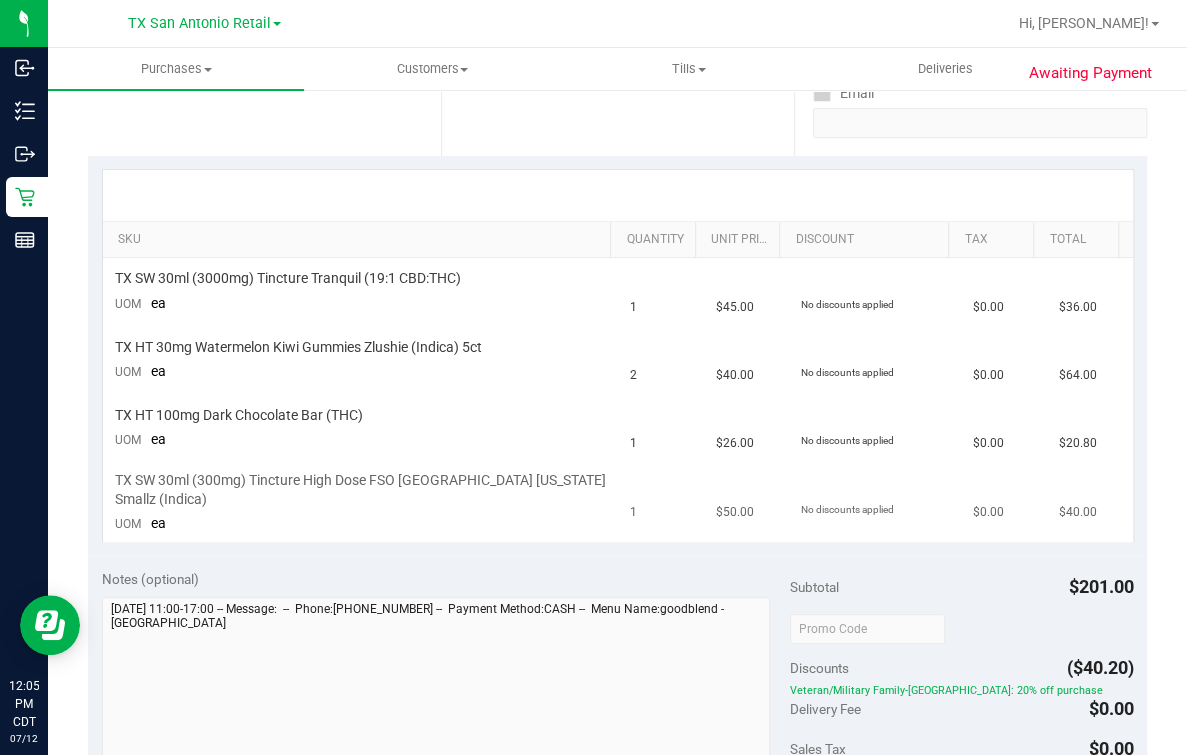 scroll, scrollTop: 0, scrollLeft: 0, axis: both 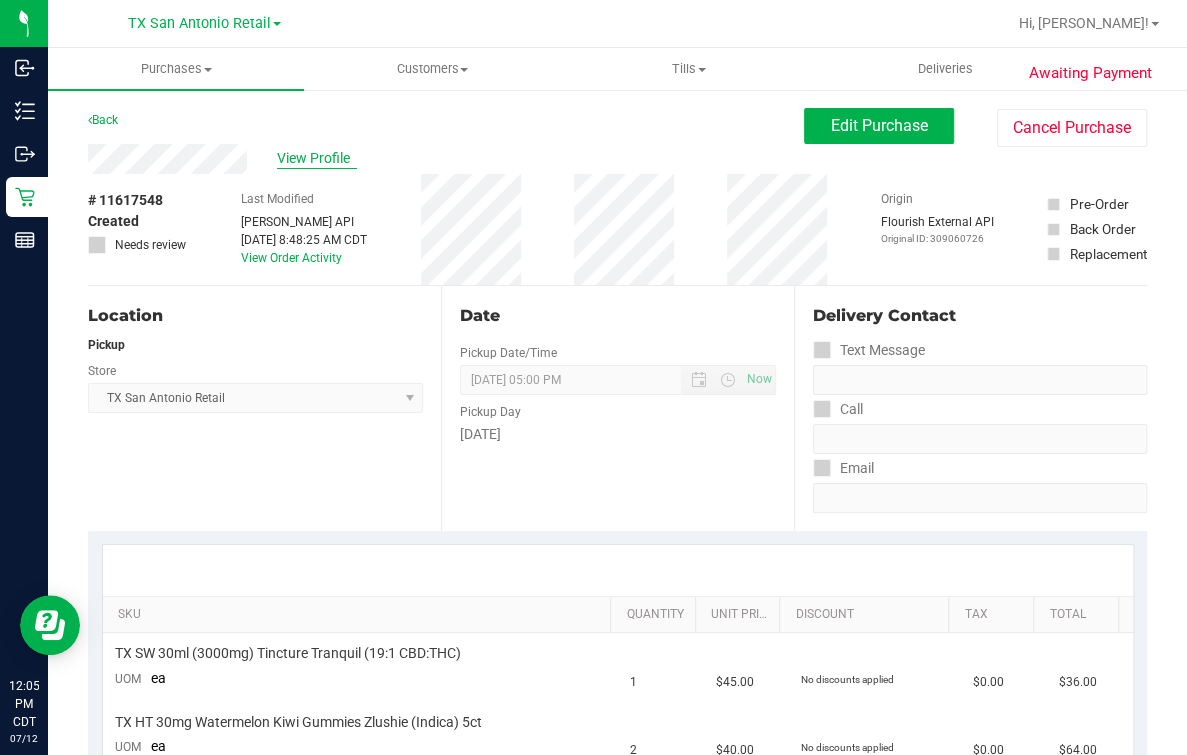 click on "View Profile" at bounding box center [317, 158] 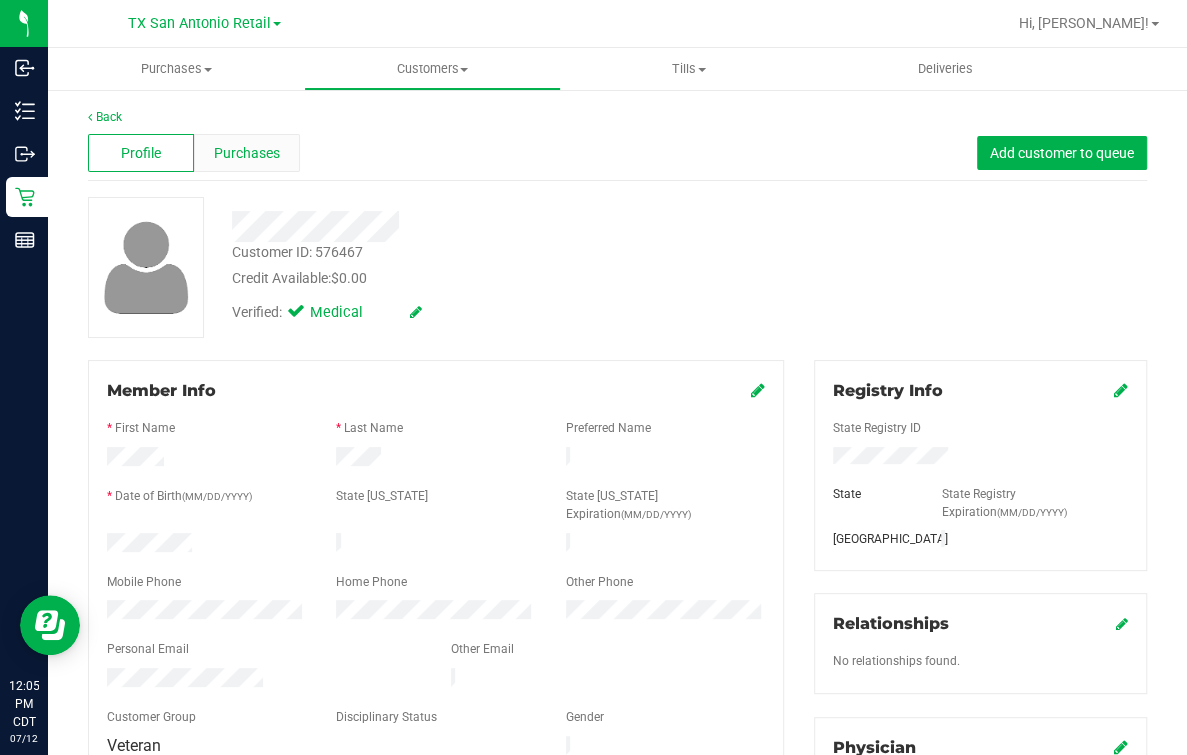 click on "Purchases" at bounding box center (247, 153) 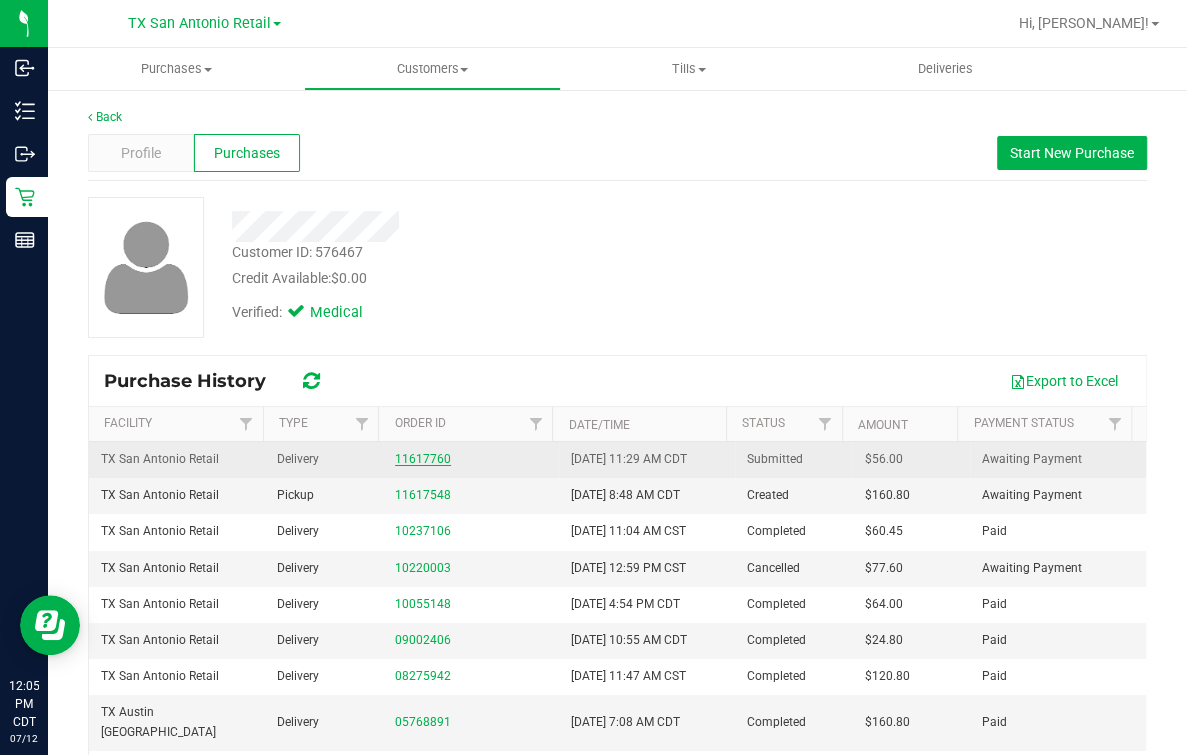 click on "11617760" at bounding box center (423, 459) 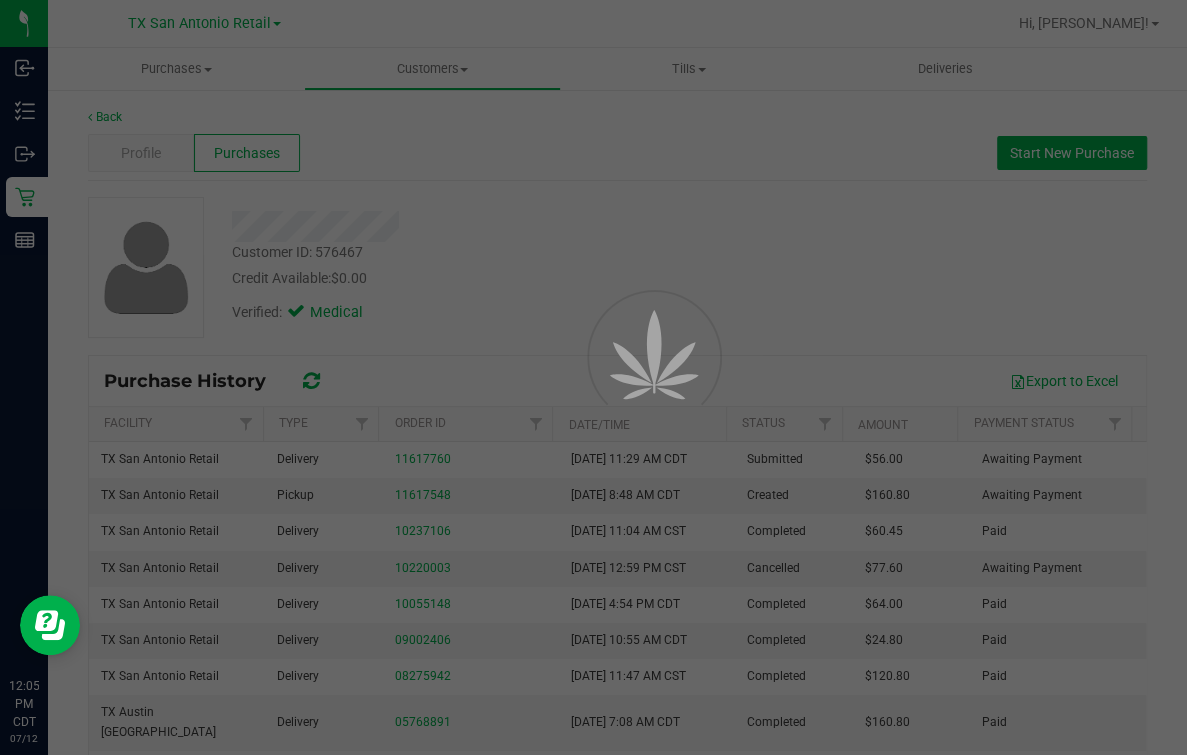 click at bounding box center [593, 377] 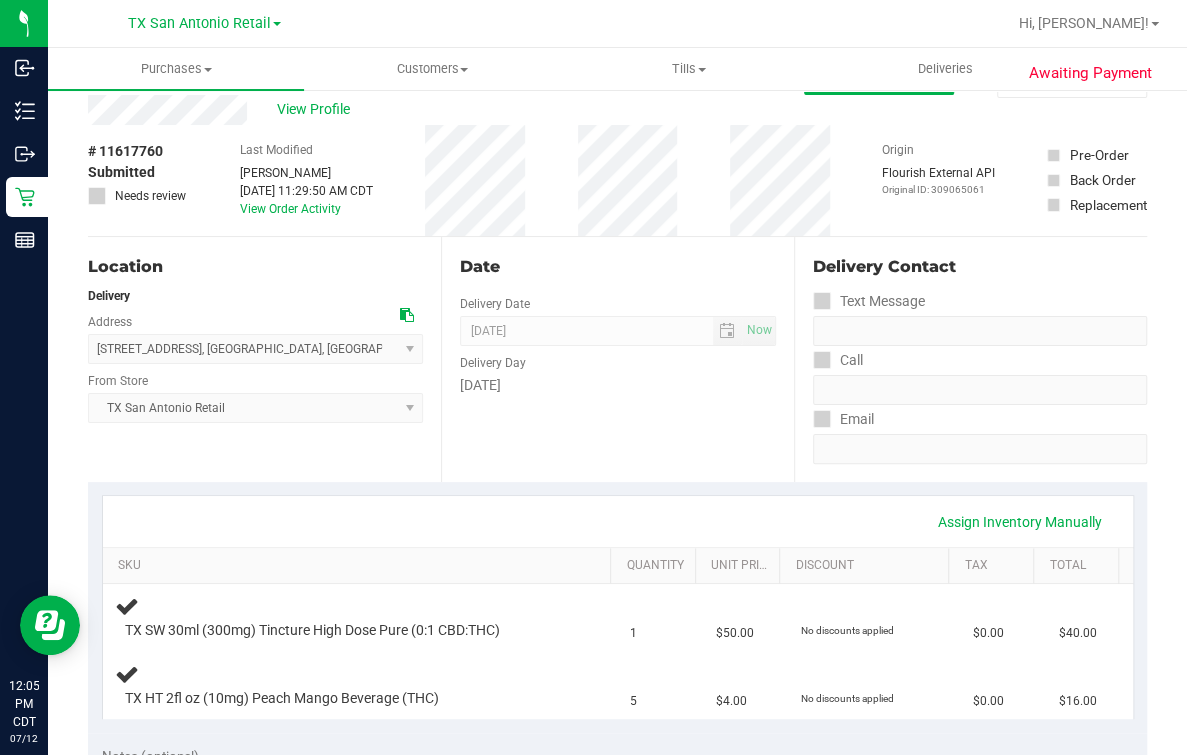 scroll, scrollTop: 0, scrollLeft: 0, axis: both 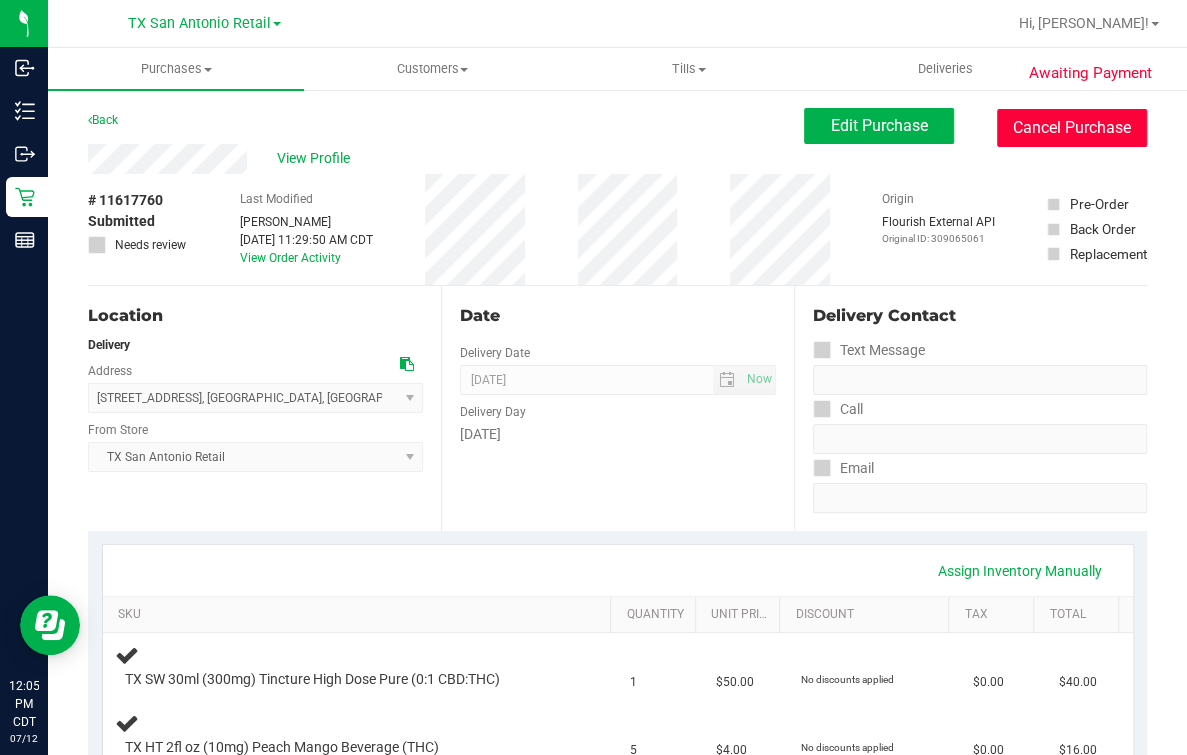 drag, startPoint x: 1075, startPoint y: 115, endPoint x: 883, endPoint y: 150, distance: 195.16403 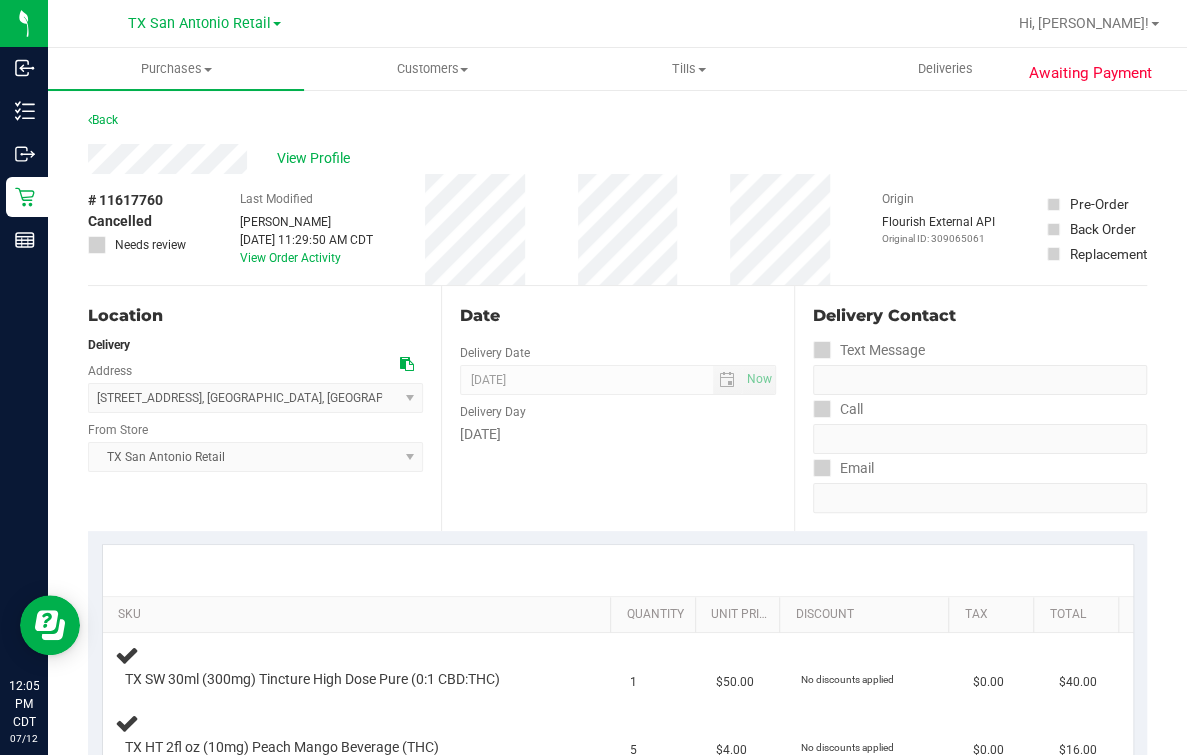 click on "Date
Delivery Date
[DATE]
Now
[DATE] 07:00 AM
Now
Delivery Day
[DATE]" at bounding box center (617, 408) 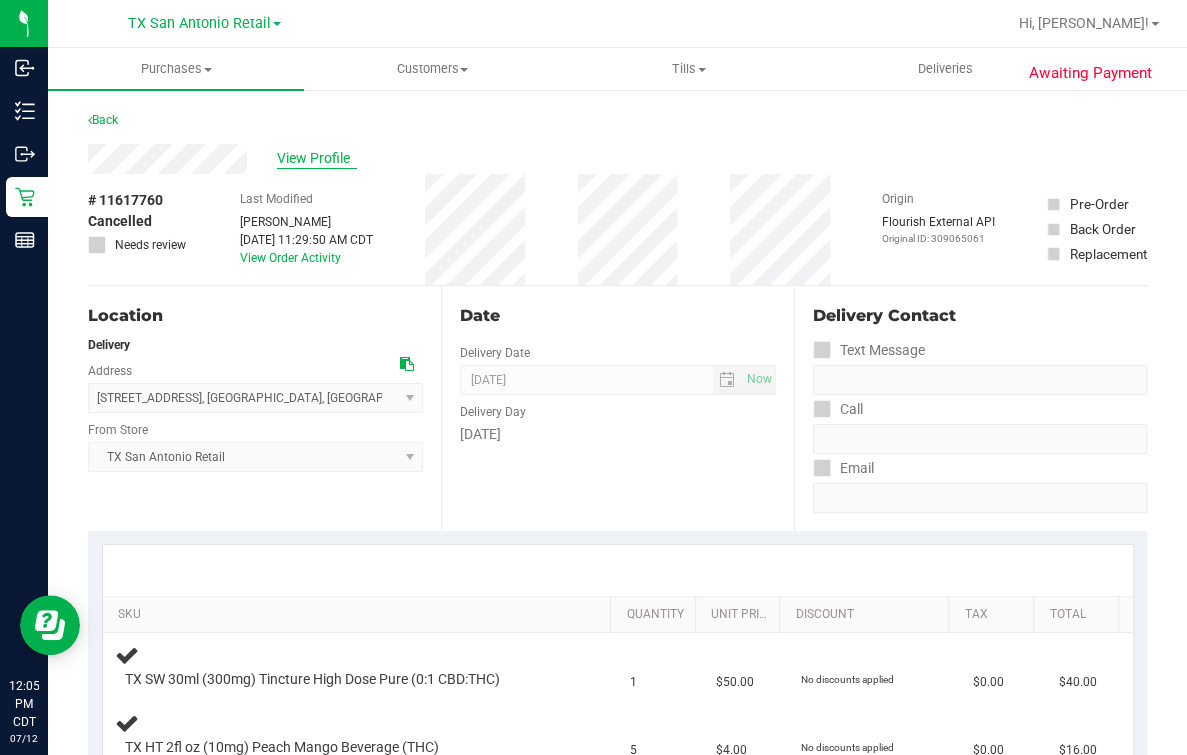 click on "View Profile" at bounding box center (317, 158) 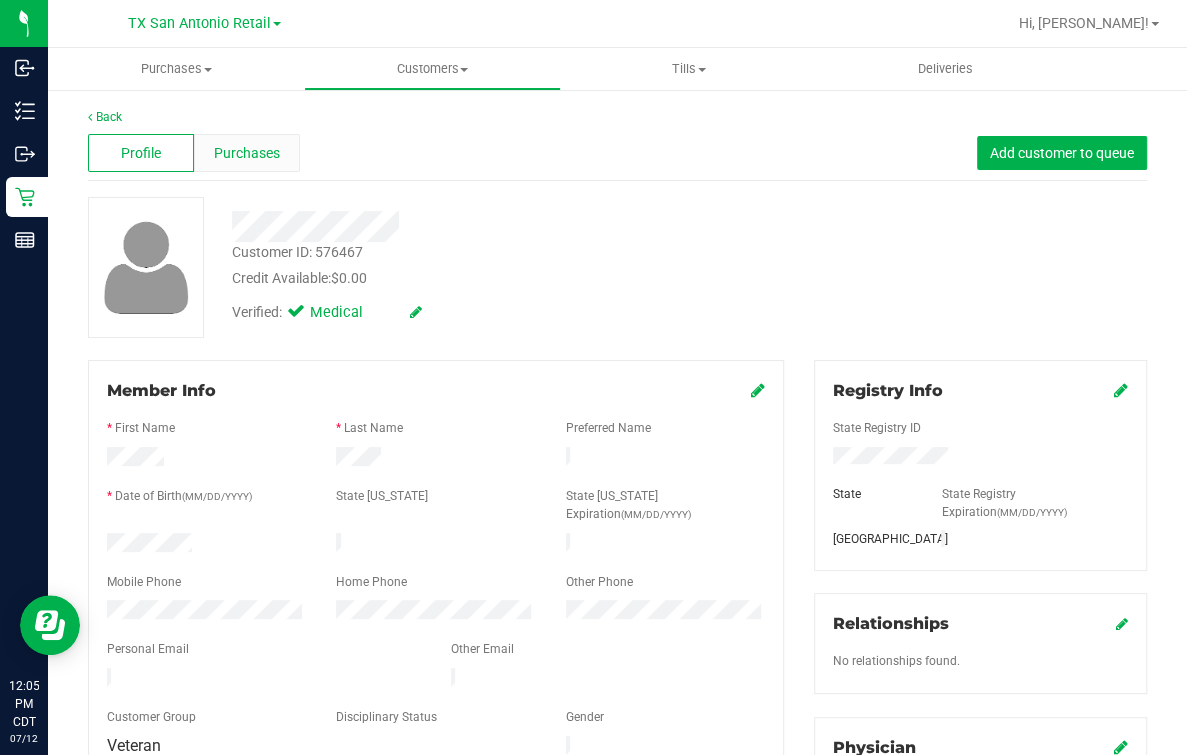 click on "Purchases" at bounding box center (247, 153) 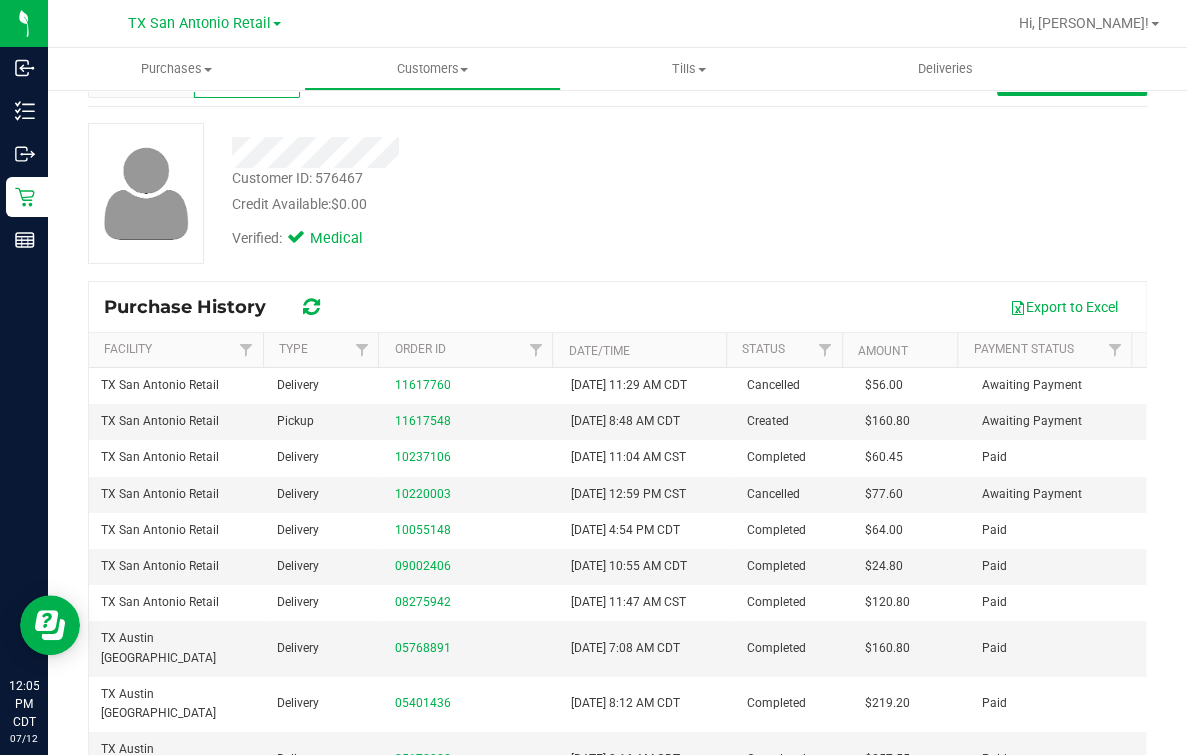 scroll, scrollTop: 124, scrollLeft: 0, axis: vertical 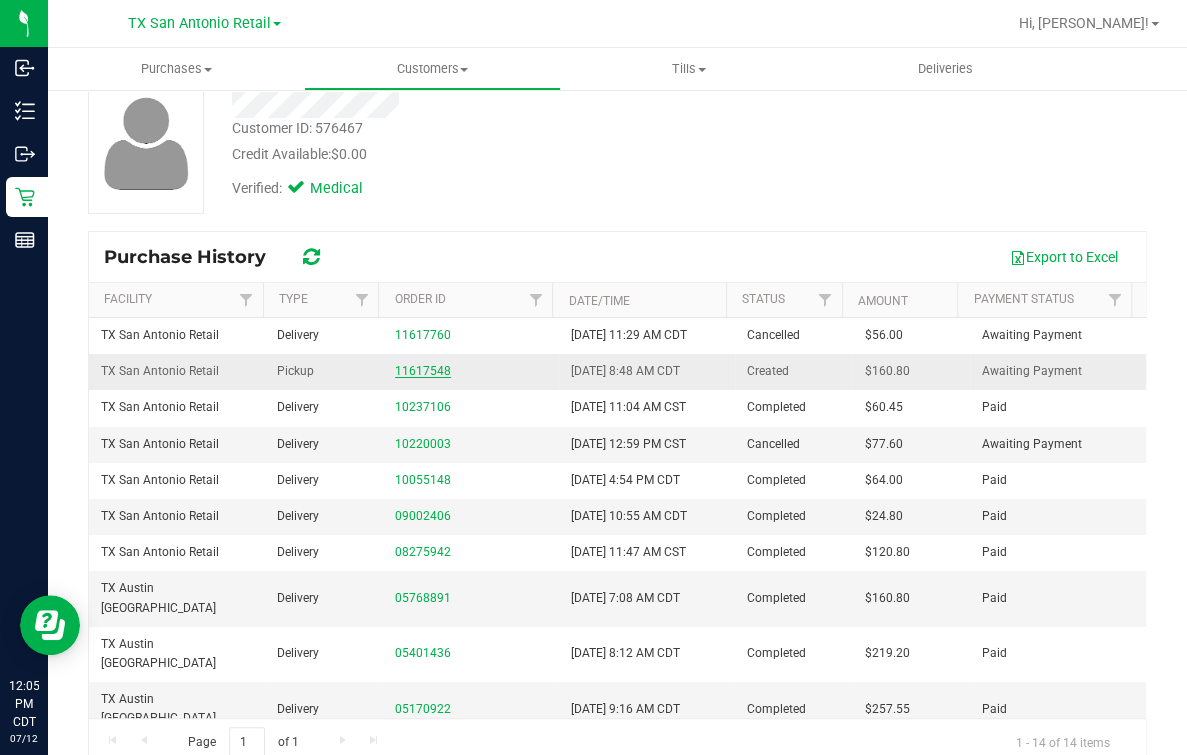 click on "11617548" at bounding box center (423, 371) 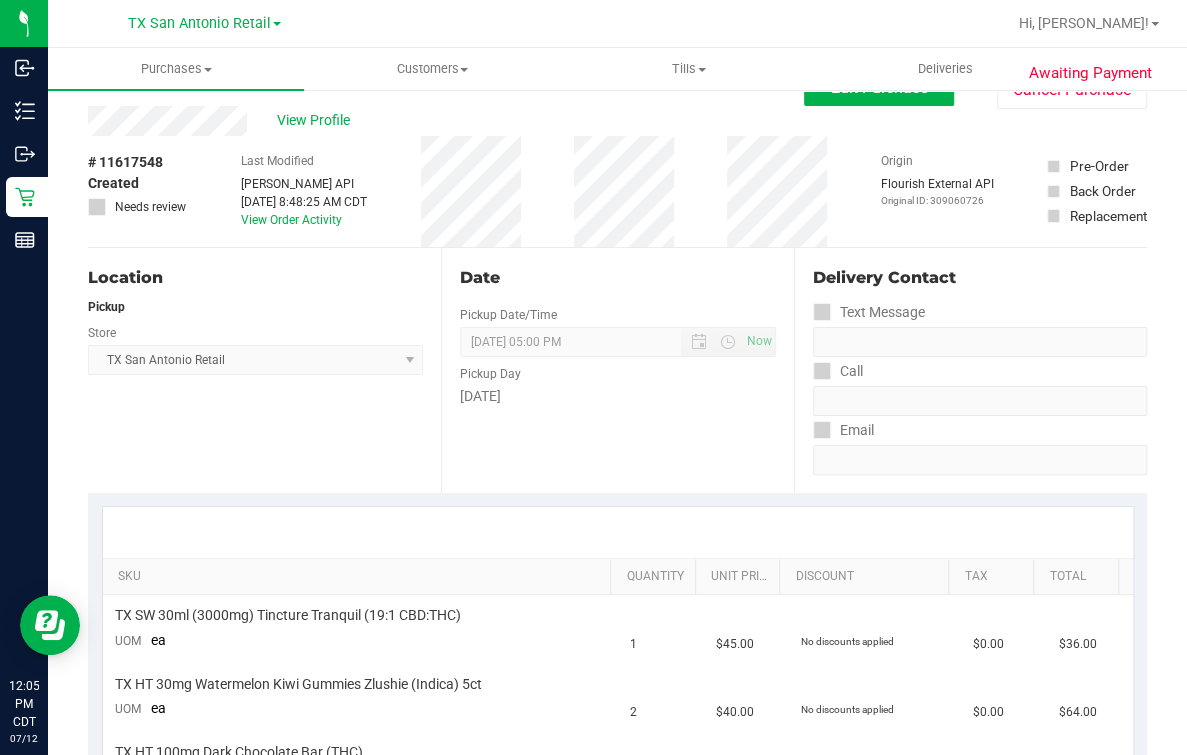 scroll, scrollTop: 0, scrollLeft: 0, axis: both 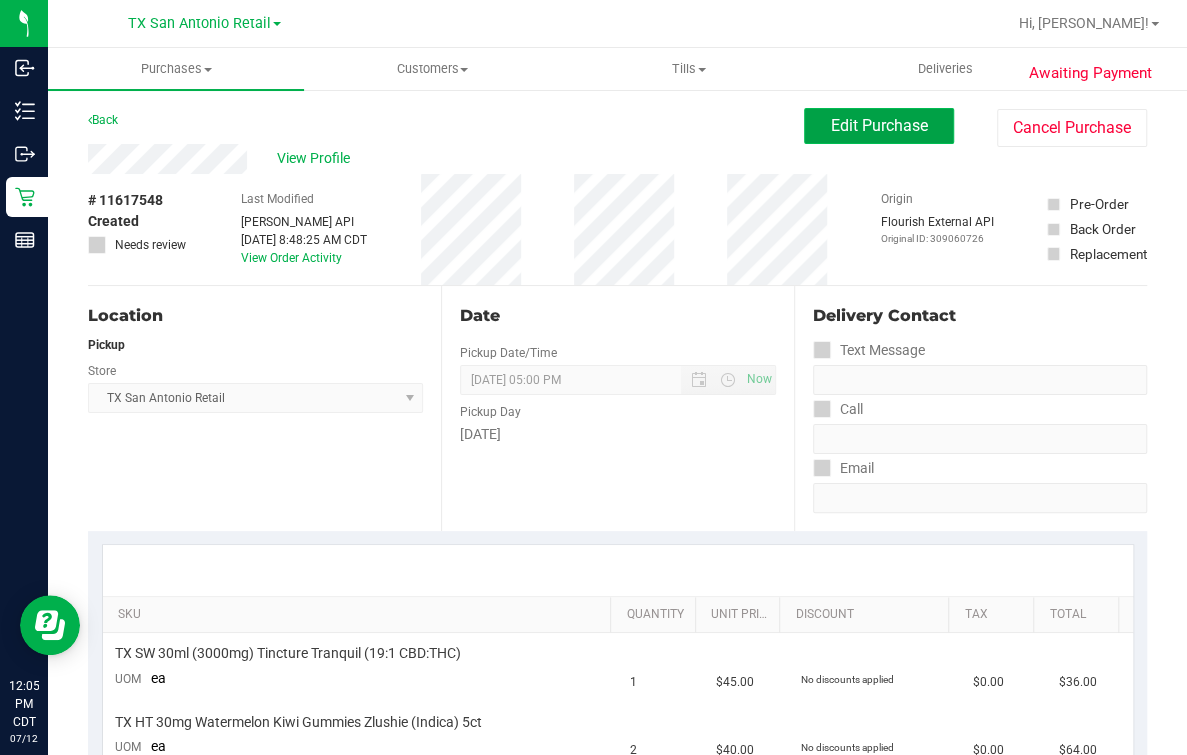click on "Edit Purchase" at bounding box center [879, 126] 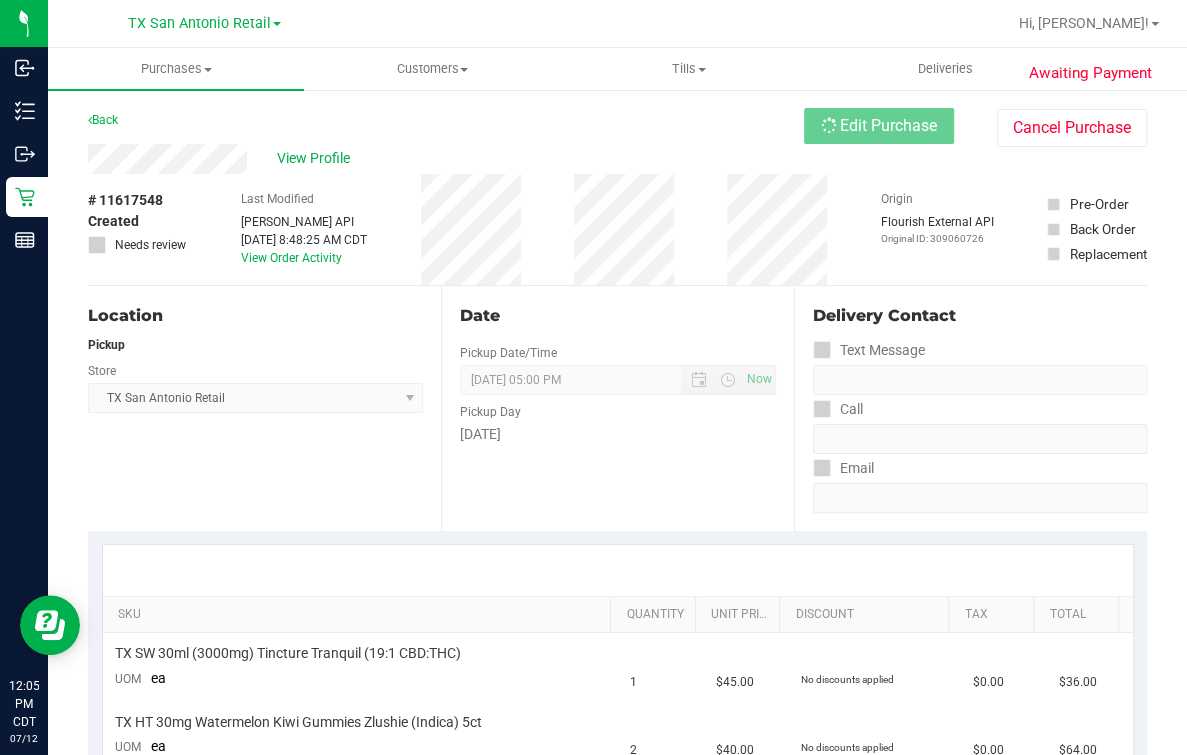 click on "Back
Edit Purchase
Cancel Purchase" at bounding box center (617, 126) 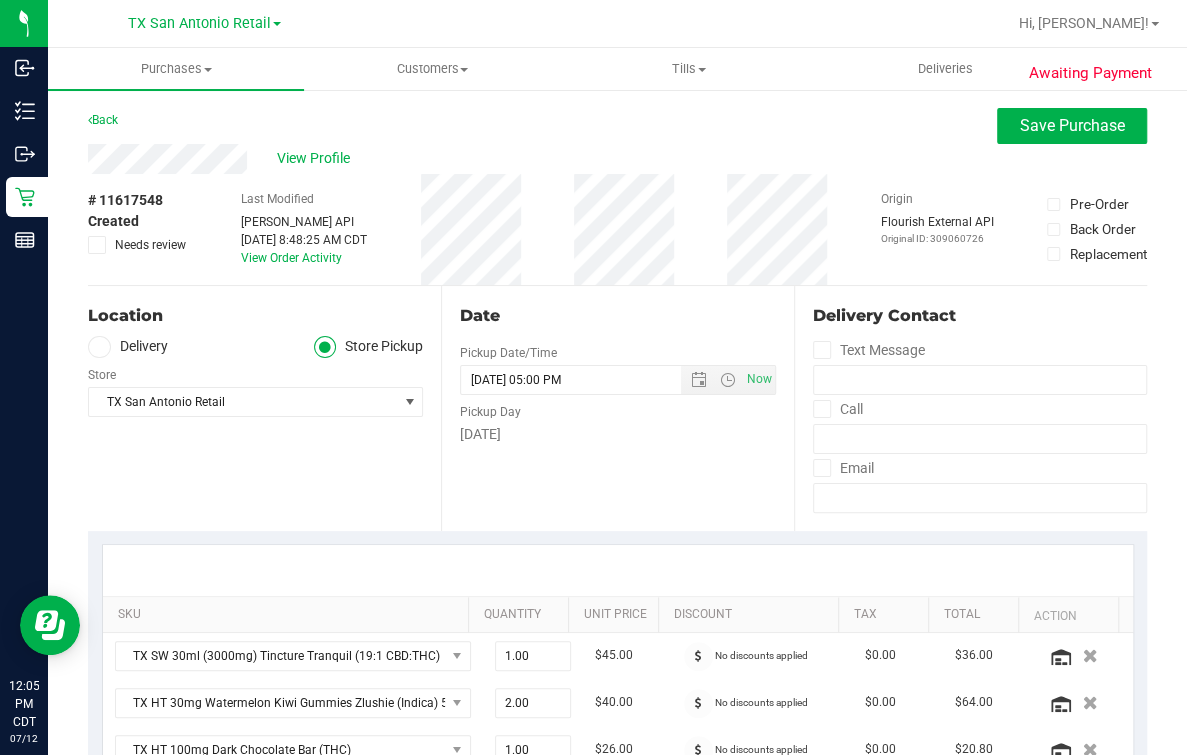 scroll, scrollTop: 249, scrollLeft: 0, axis: vertical 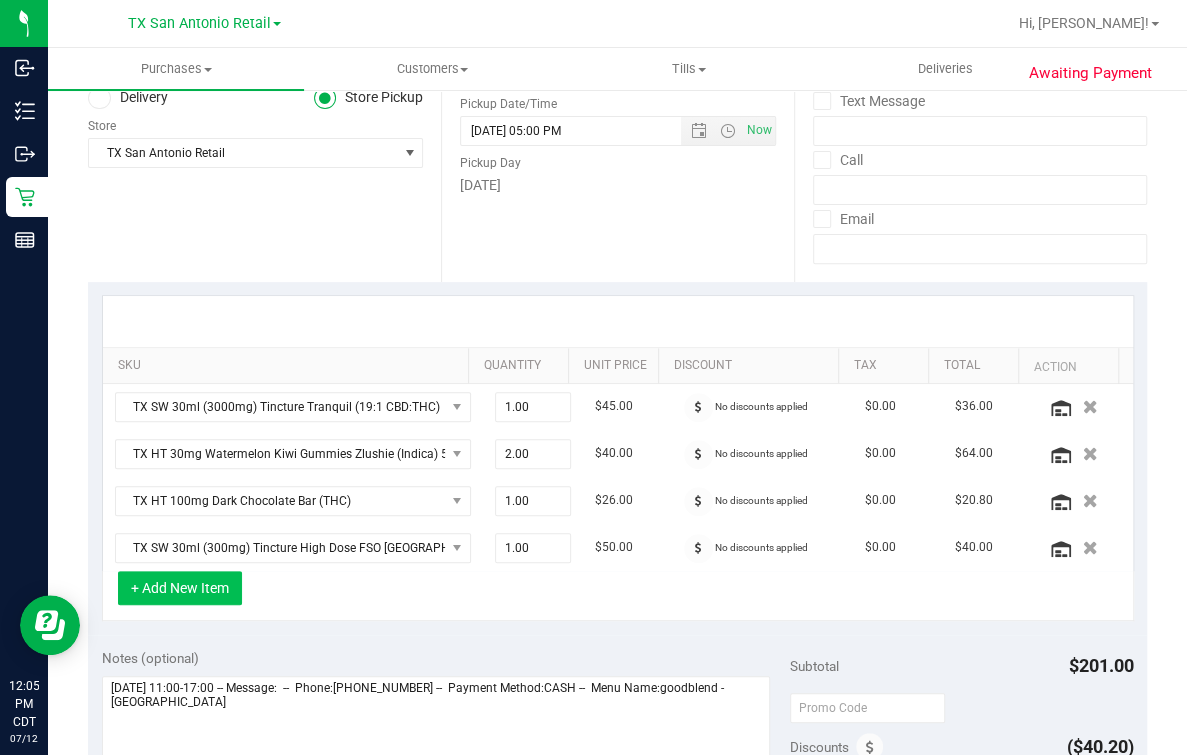 click on "+ Add New Item" at bounding box center [180, 588] 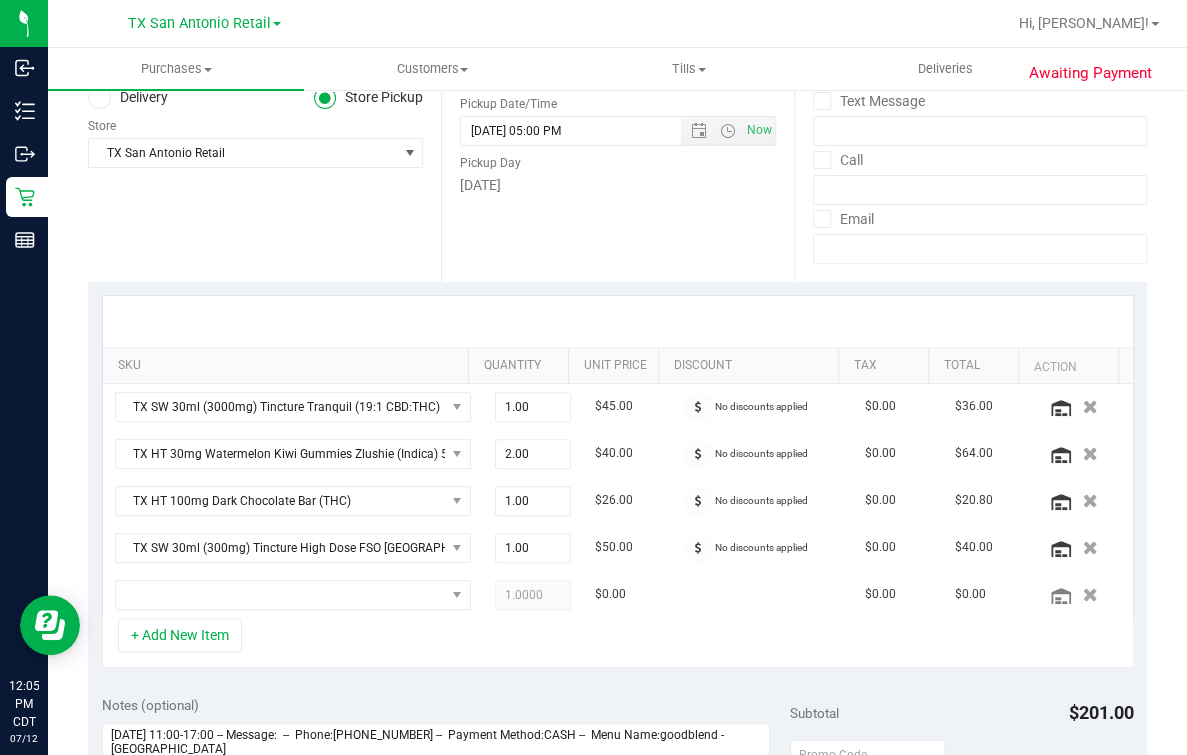 click on "Location
Delivery
Store Pickup
Store
[GEOGRAPHIC_DATA] [GEOGRAPHIC_DATA] Retail Select Store [PERSON_NAME][GEOGRAPHIC_DATA] [GEOGRAPHIC_DATA][PERSON_NAME][GEOGRAPHIC_DATA] [GEOGRAPHIC_DATA] [GEOGRAPHIC_DATA] [PERSON_NAME][GEOGRAPHIC_DATA] WC [GEOGRAPHIC_DATA] WC Call Center [PERSON_NAME] [GEOGRAPHIC_DATA] WC [GEOGRAPHIC_DATA] WC [GEOGRAPHIC_DATA] WC [GEOGRAPHIC_DATA] WC [GEOGRAPHIC_DATA][PERSON_NAME] WC Ft. Lauderdale WC Ft. [PERSON_NAME] [GEOGRAPHIC_DATA] WC Jax Atlantic WC JAX DC REP Jax WC [GEOGRAPHIC_DATA][PERSON_NAME] WC [GEOGRAPHIC_DATA][PERSON_NAME][GEOGRAPHIC_DATA] [GEOGRAPHIC_DATA] [GEOGRAPHIC_DATA] [PERSON_NAME][GEOGRAPHIC_DATA] [GEOGRAPHIC_DATA] [GEOGRAPHIC_DATA] 72nd WC [GEOGRAPHIC_DATA] WC [GEOGRAPHIC_DATA] [GEOGRAPHIC_DATA] [GEOGRAPHIC_DATA] [GEOGRAPHIC_DATA] [GEOGRAPHIC_DATA] [GEOGRAPHIC_DATA] [GEOGRAPHIC_DATA][PERSON_NAME] [GEOGRAPHIC_DATA] WC [GEOGRAPHIC_DATA] Ocala WC [GEOGRAPHIC_DATA] [PERSON_NAME][GEOGRAPHIC_DATA] Colonial [PERSON_NAME][GEOGRAPHIC_DATA] [GEOGRAPHIC_DATA] [GEOGRAPHIC_DATA] [PERSON_NAME][GEOGRAPHIC_DATA] WC [GEOGRAPHIC_DATA] WC [GEOGRAPHIC_DATA] WC [GEOGRAPHIC_DATA] WC [GEOGRAPHIC_DATA] WC WPB DC" at bounding box center [264, 159] 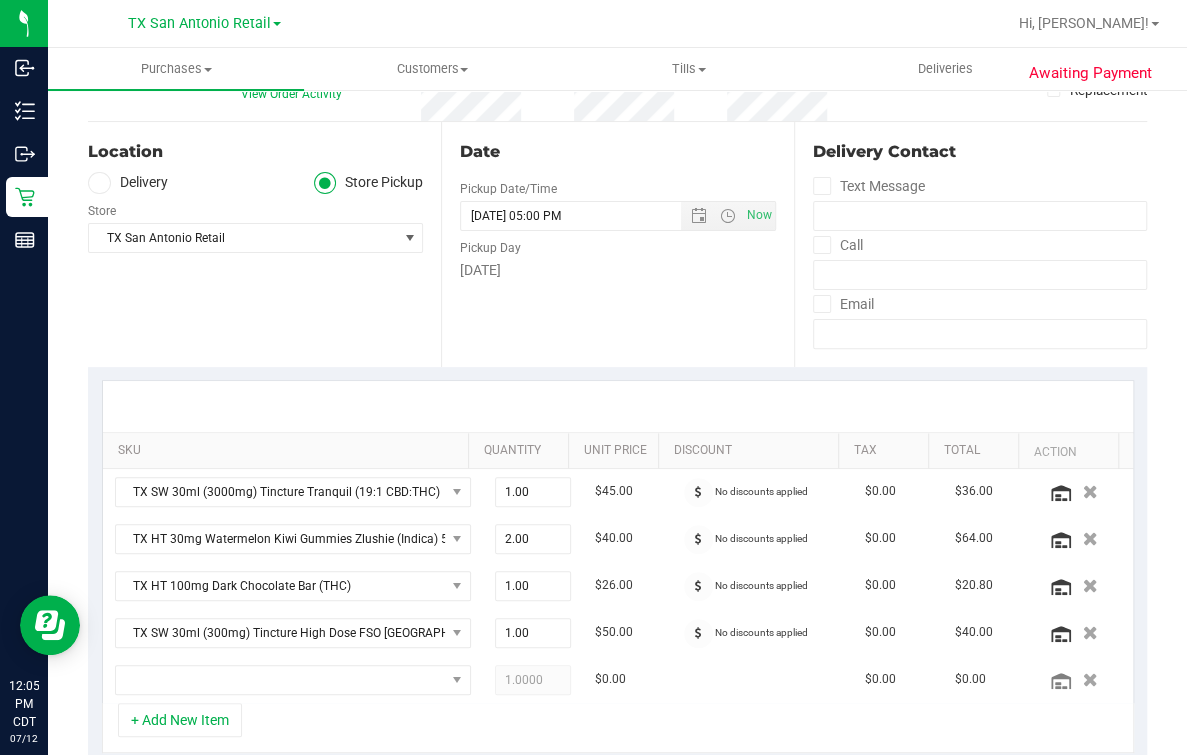 scroll, scrollTop: 124, scrollLeft: 0, axis: vertical 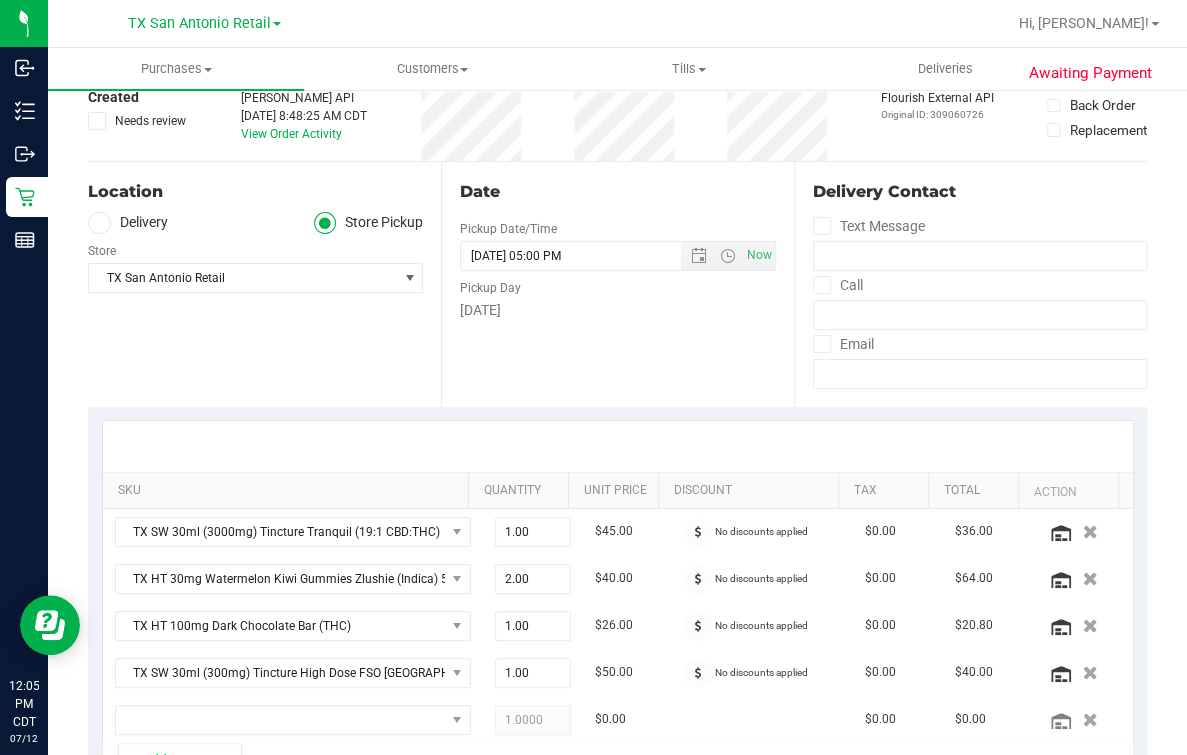 click on "Awaiting Payment
Back
Save Purchase
View Profile
# 11617548
Created
Needs review
Last Modified
[PERSON_NAME] API
[DATE] 8:48:25 AM CDT
View Order Activity
Origin
Flourish External API" at bounding box center [617, 825] 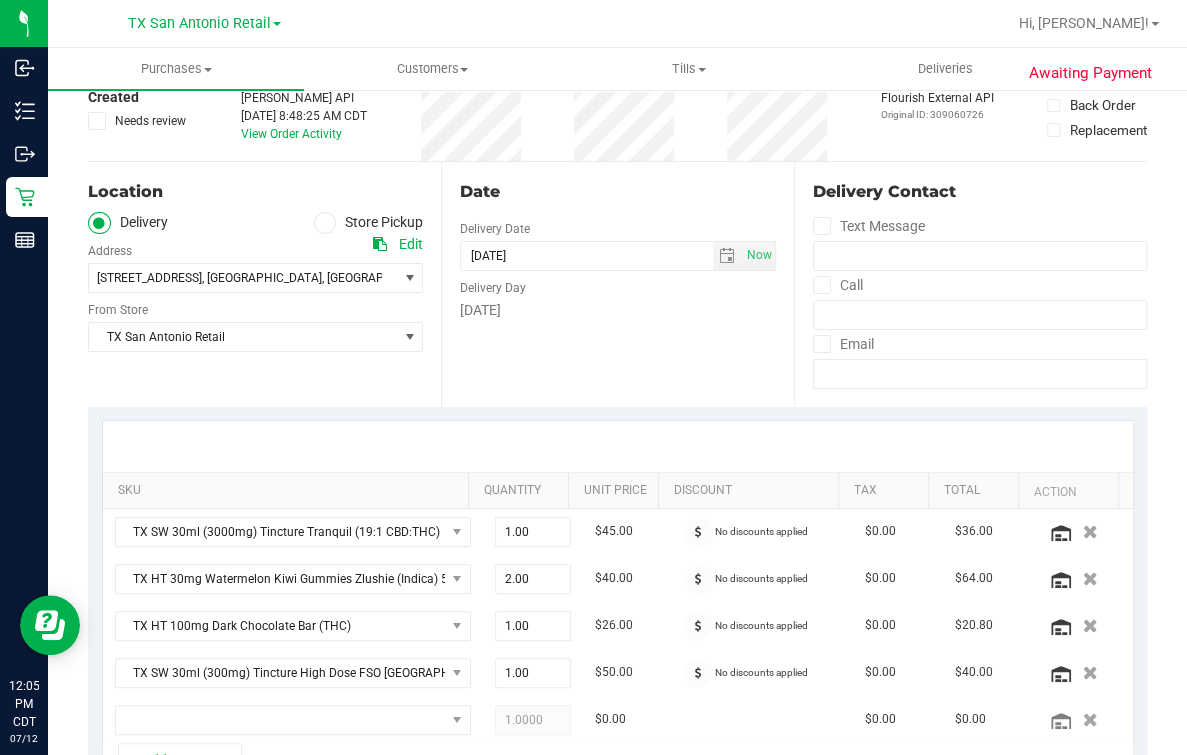 click at bounding box center [99, 223] 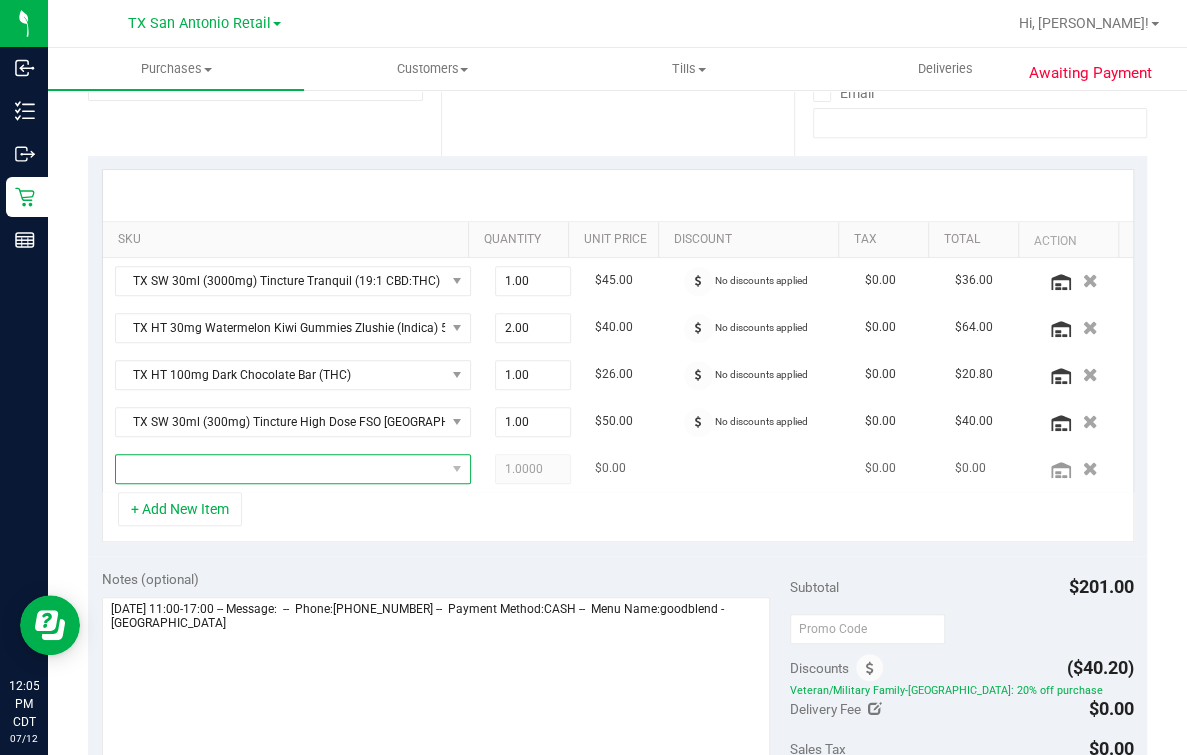 click at bounding box center (280, 469) 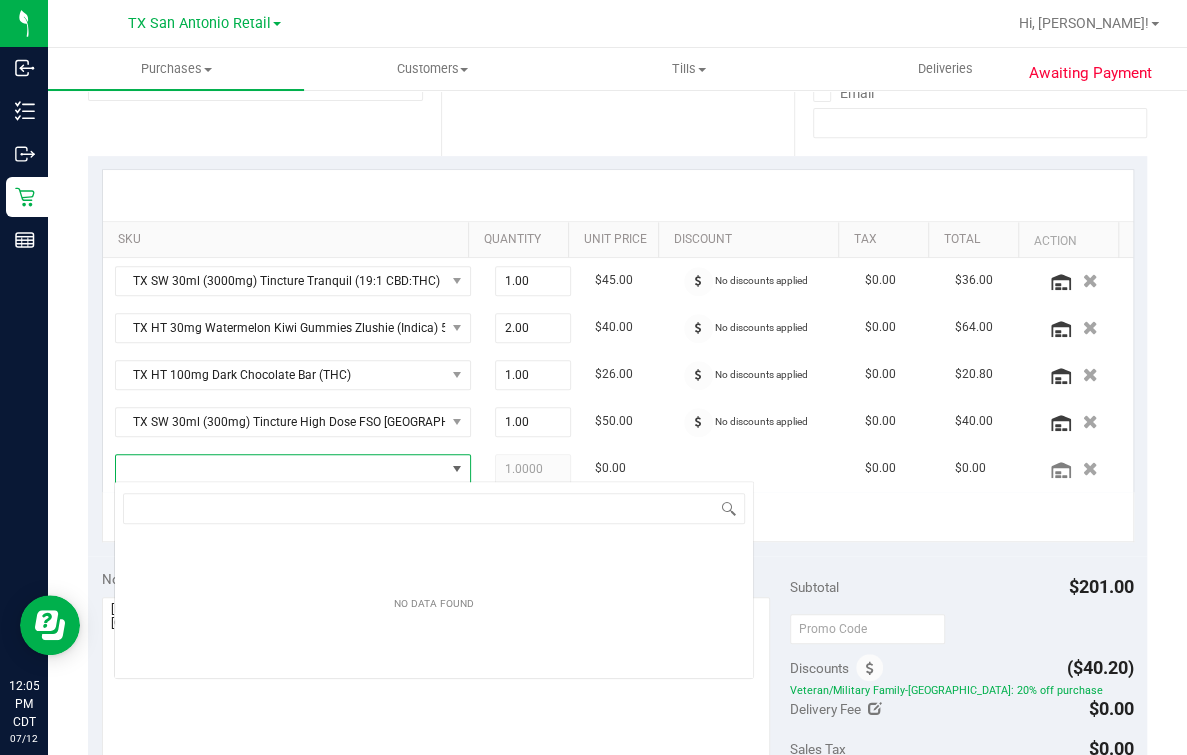 scroll, scrollTop: 99969, scrollLeft: 99682, axis: both 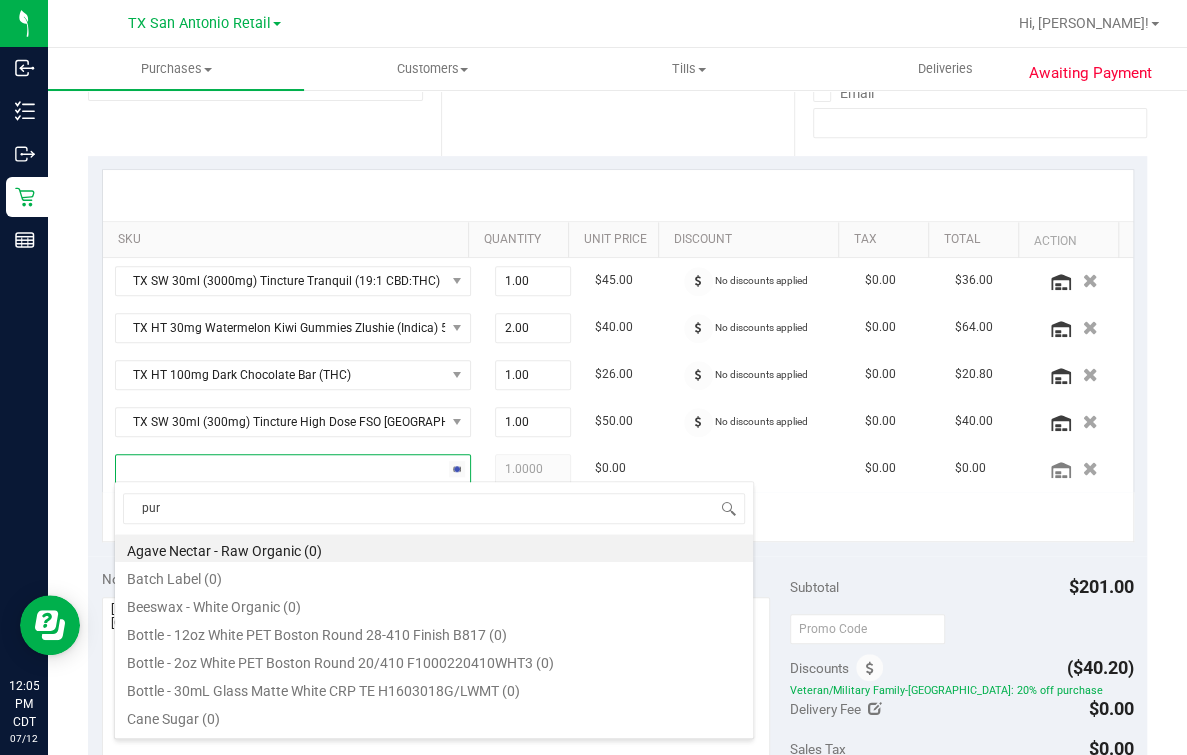 type on "pure" 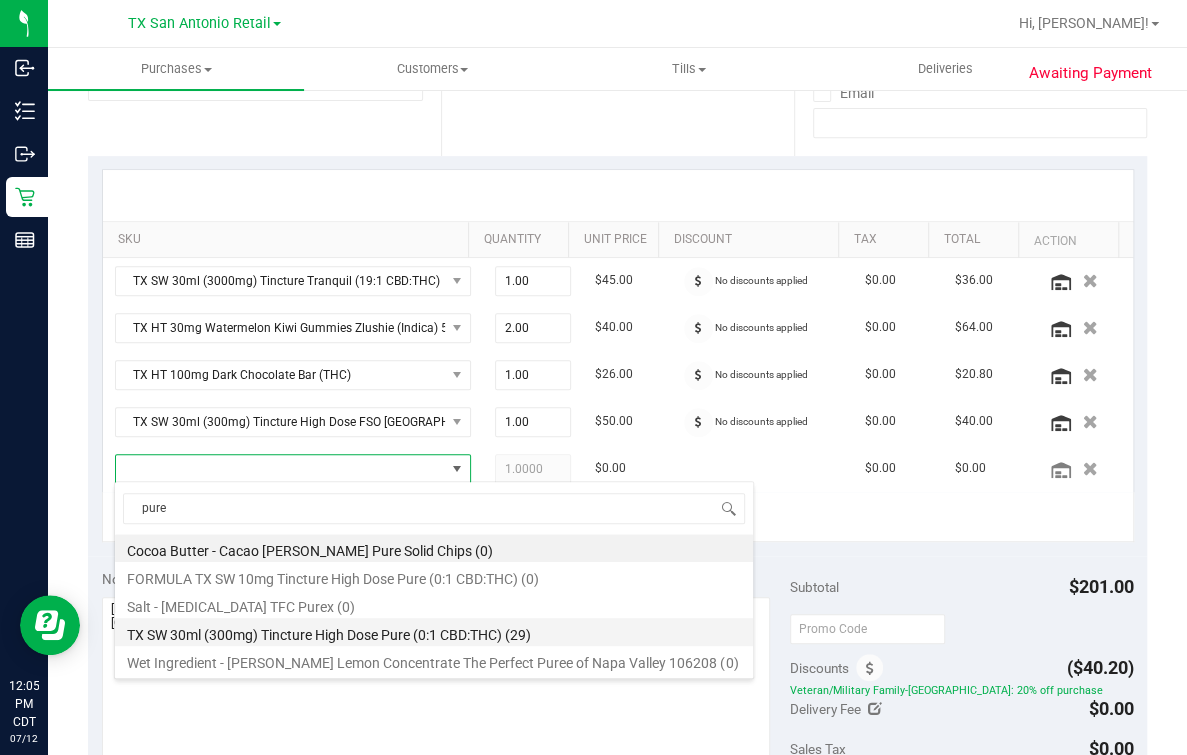 click on "TX SW 30ml (300mg) Tincture High Dose Pure (0:1 CBD:THC) (29)" at bounding box center (434, 632) 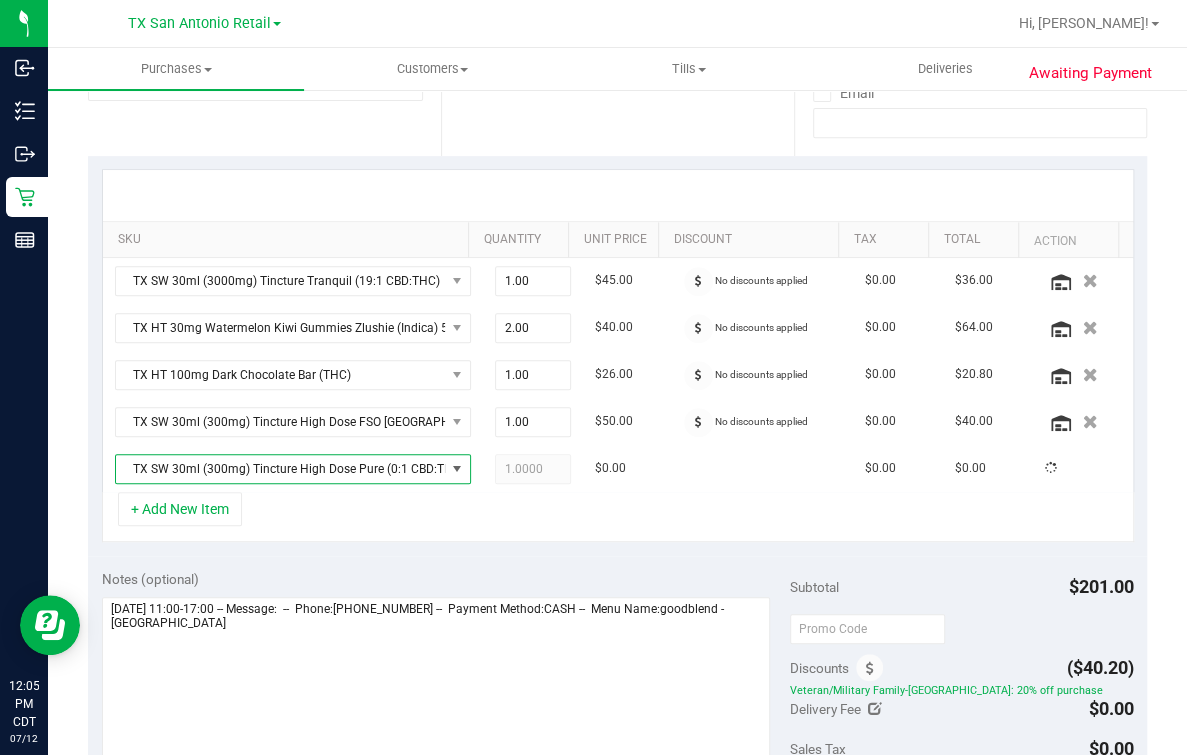 click on "+ Add New Item" at bounding box center [618, 517] 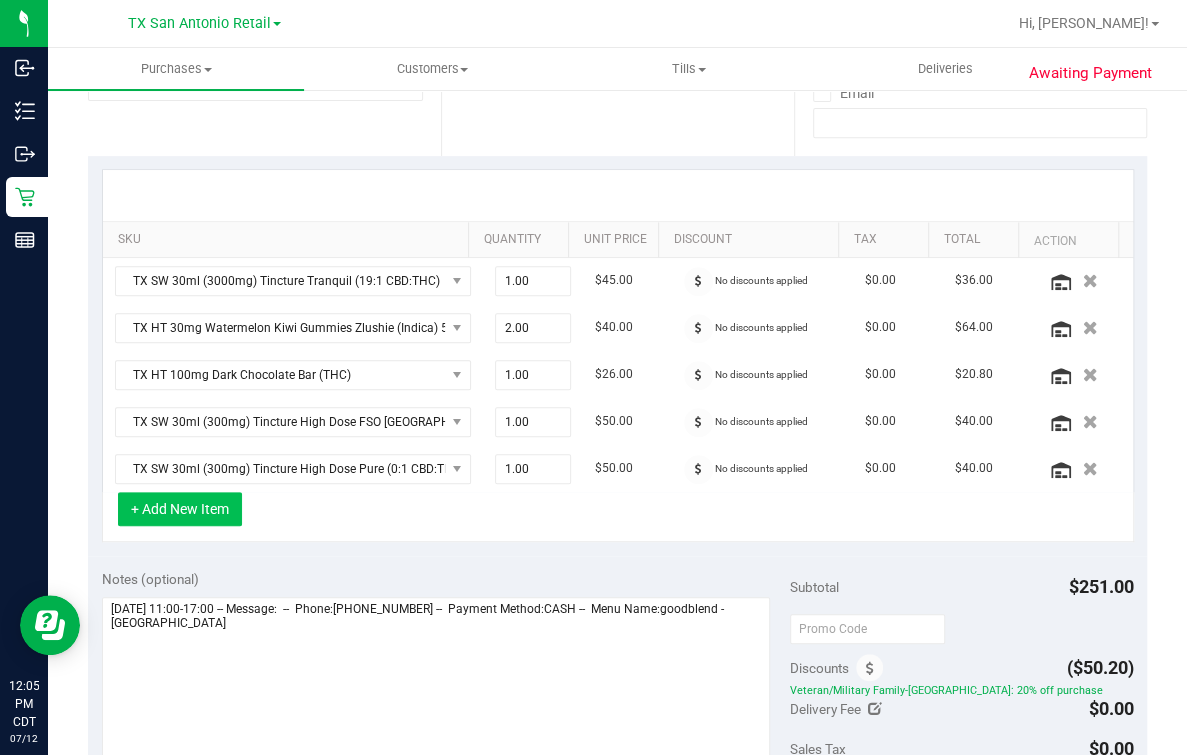 click on "+ Add New Item" at bounding box center (180, 509) 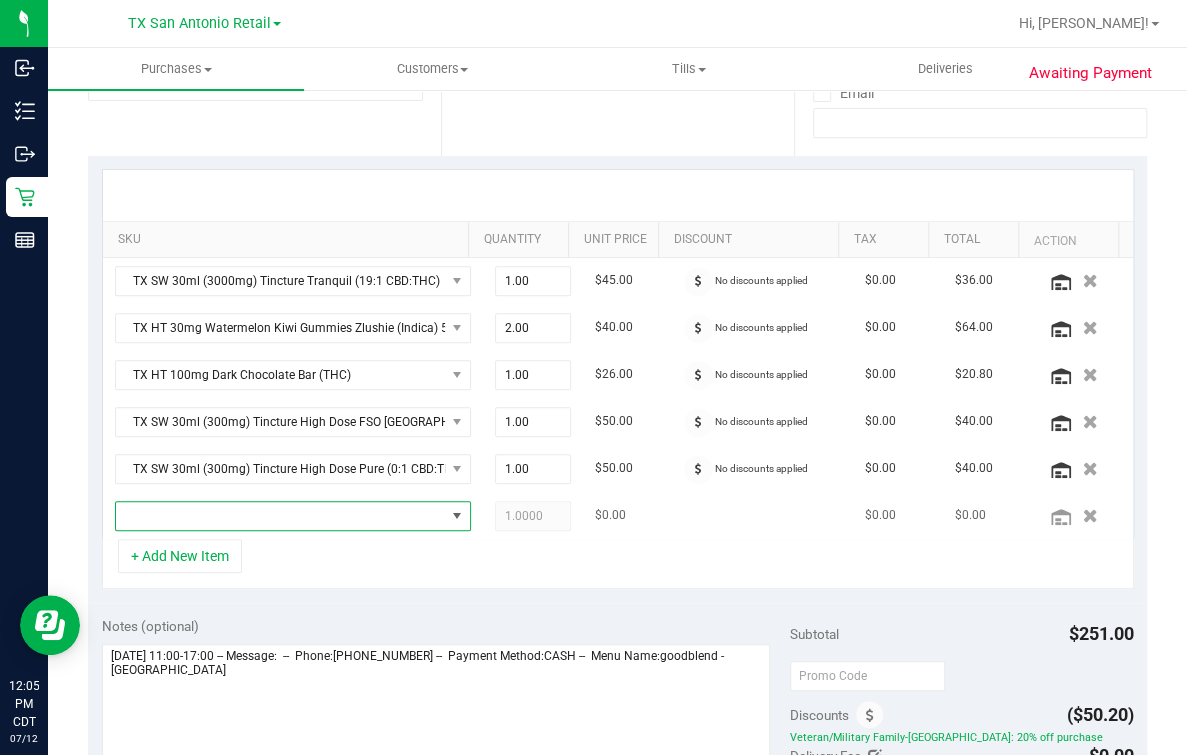 click at bounding box center [280, 516] 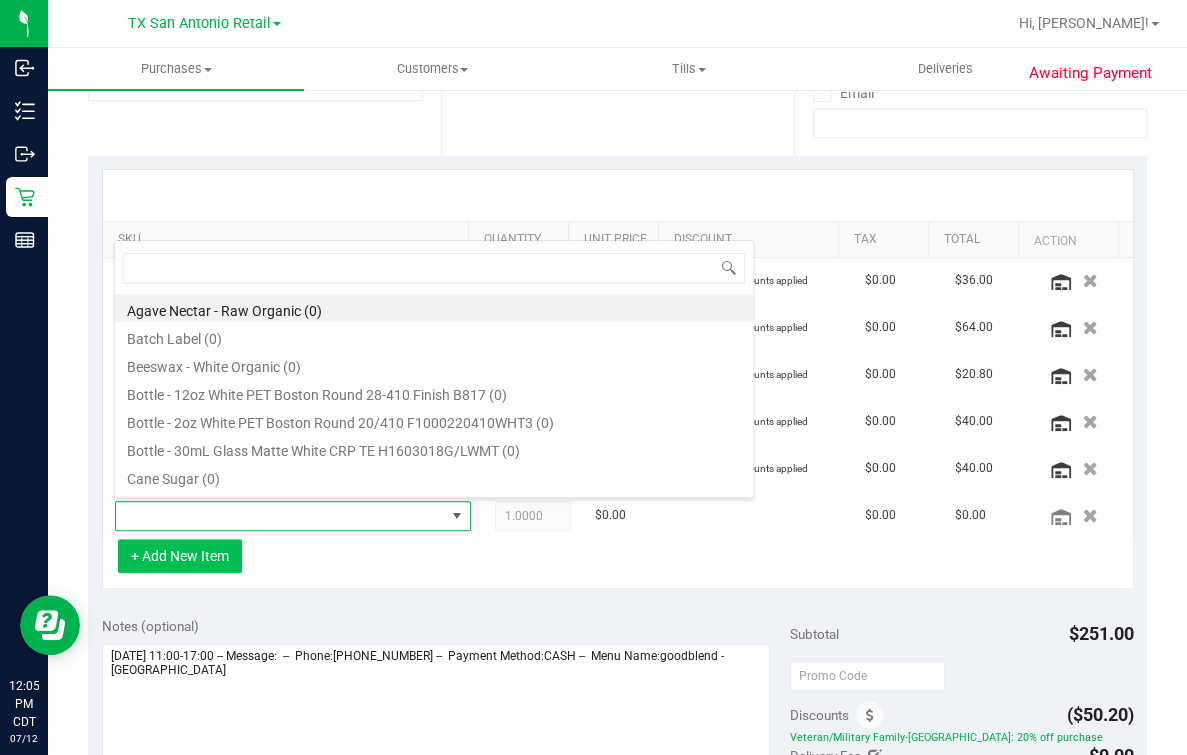 scroll, scrollTop: 99969, scrollLeft: 99682, axis: both 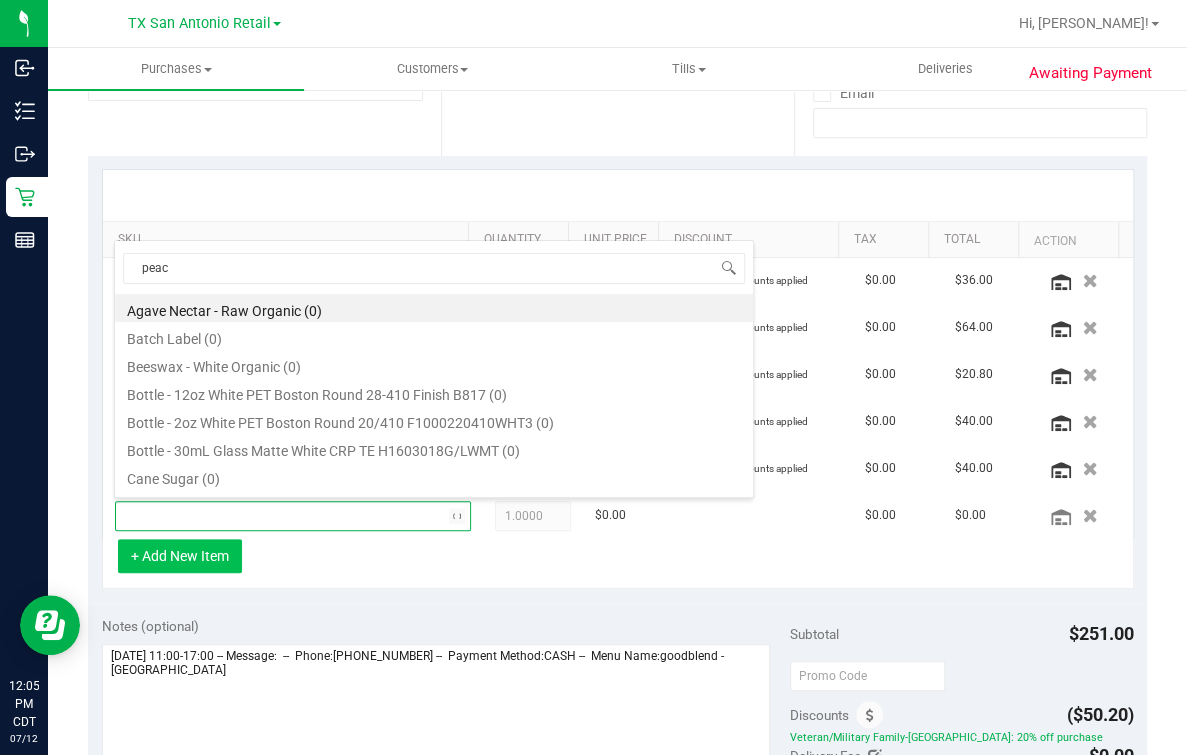 type on "peach" 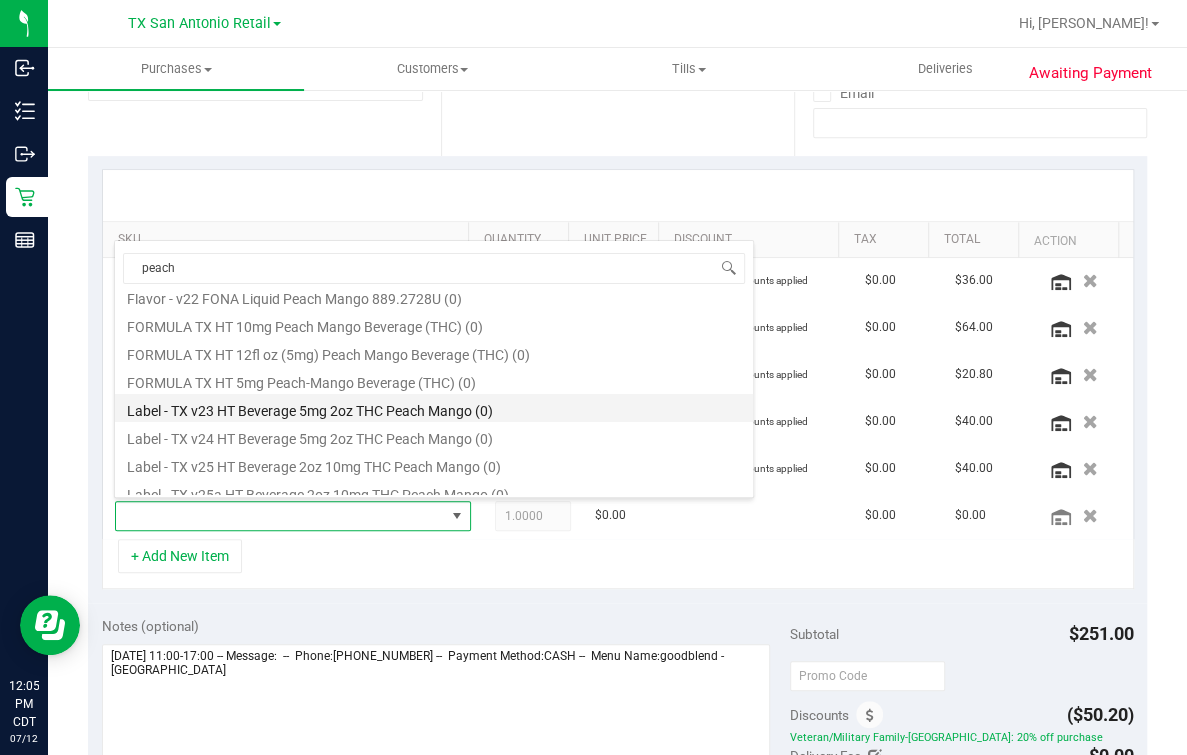 scroll, scrollTop: 249, scrollLeft: 0, axis: vertical 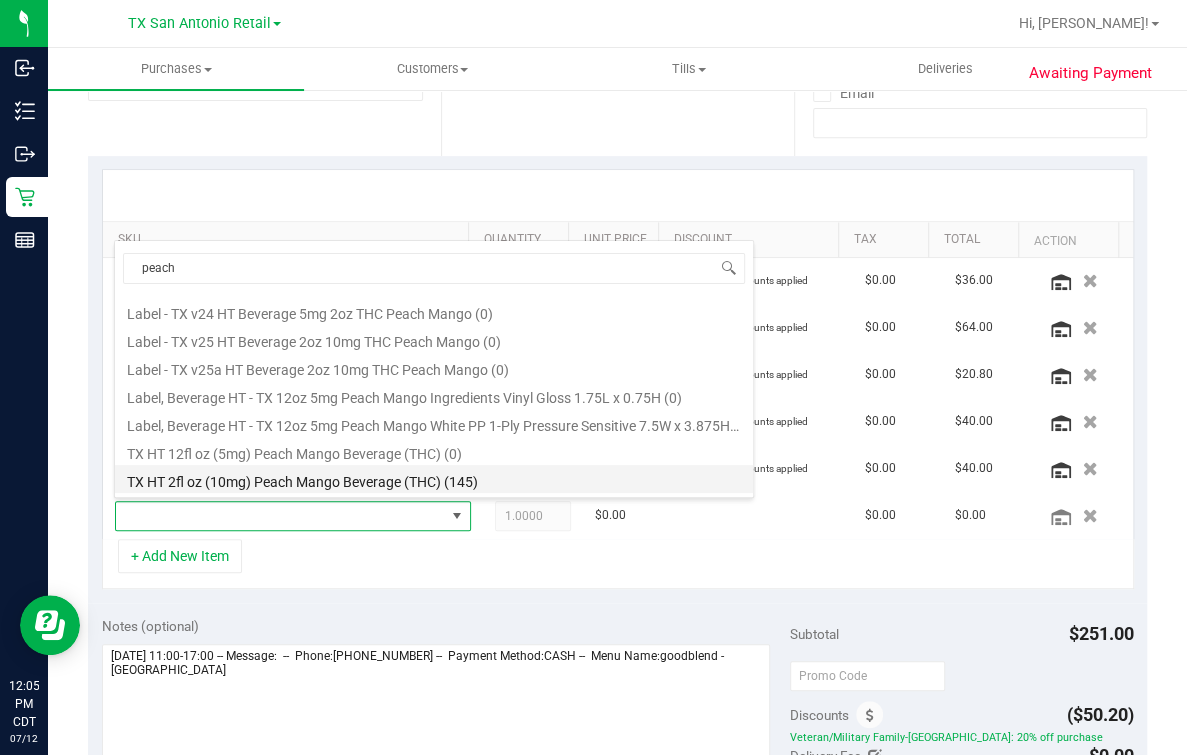 click on "TX HT 2fl oz (10mg) Peach Mango Beverage (THC) (145)" at bounding box center [434, 479] 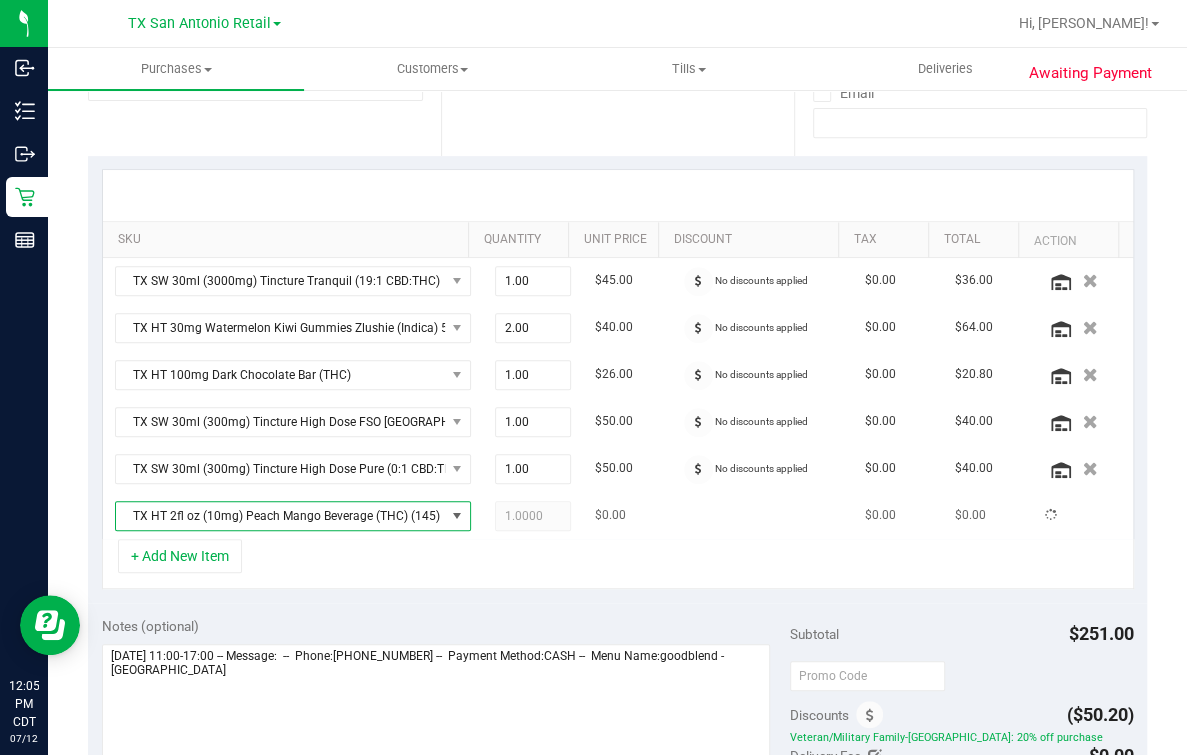 click on "1.0000 1" at bounding box center [533, 516] 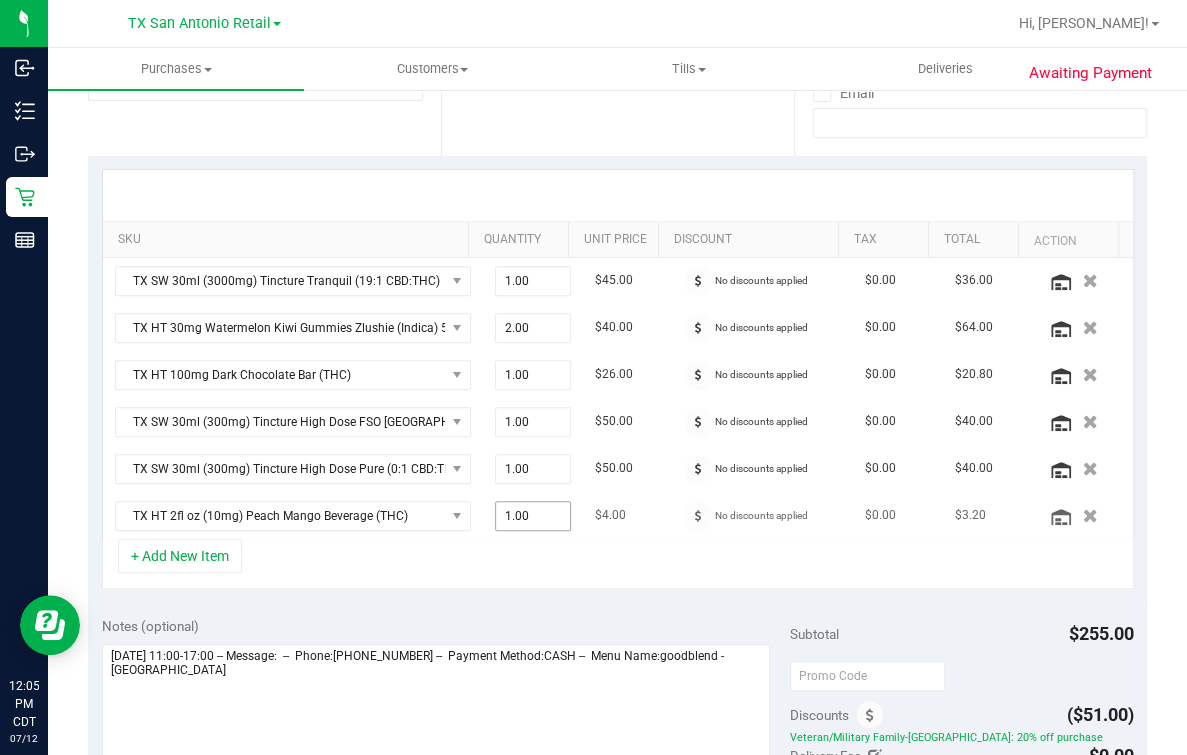 click on "1.00 1" at bounding box center [533, 516] 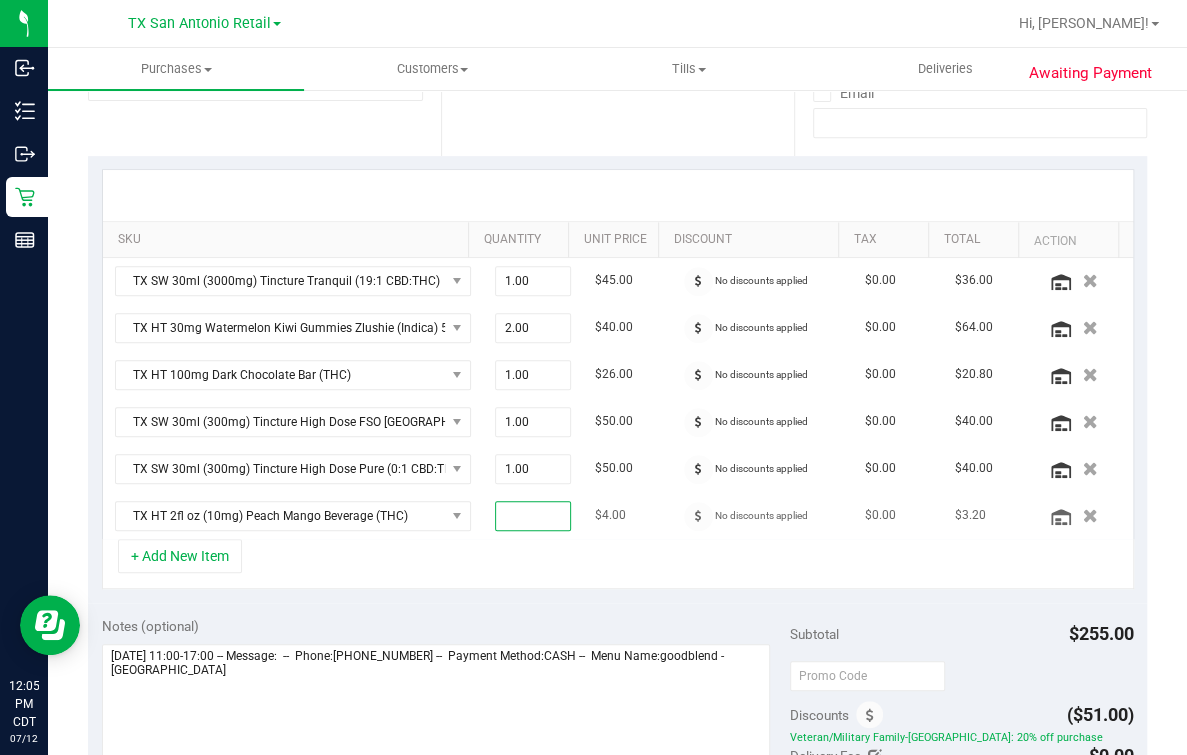 type on "5" 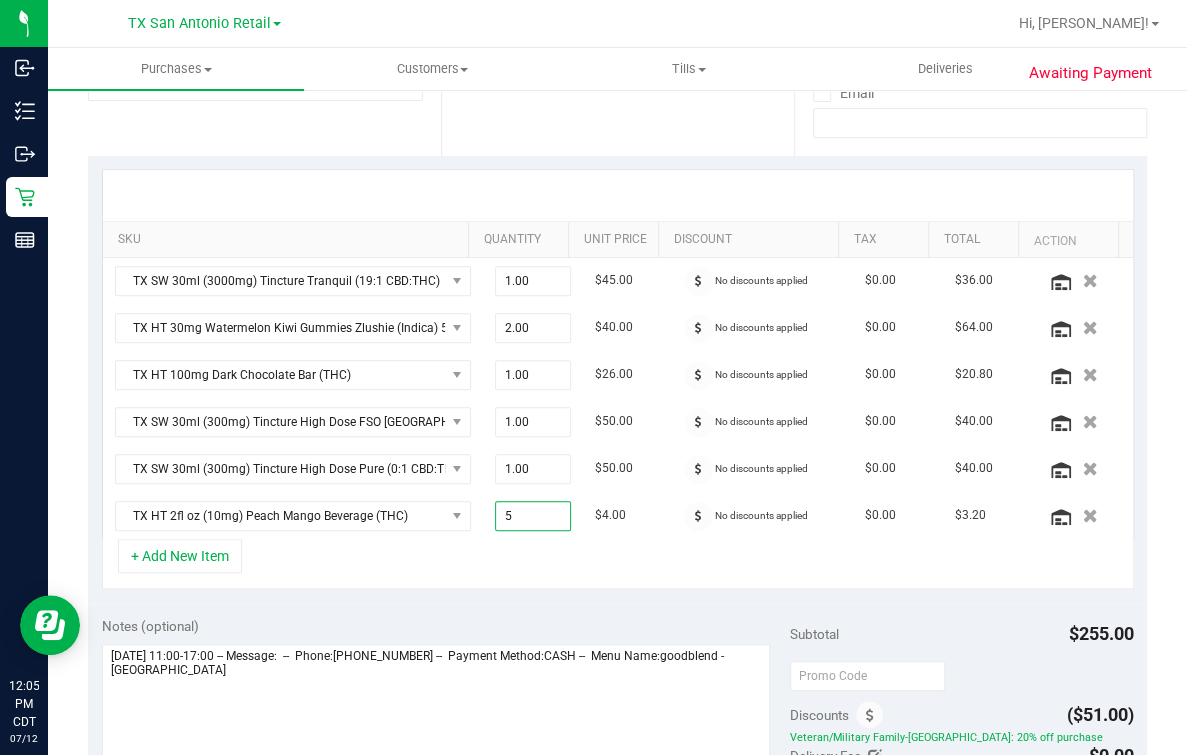 type on "5.00" 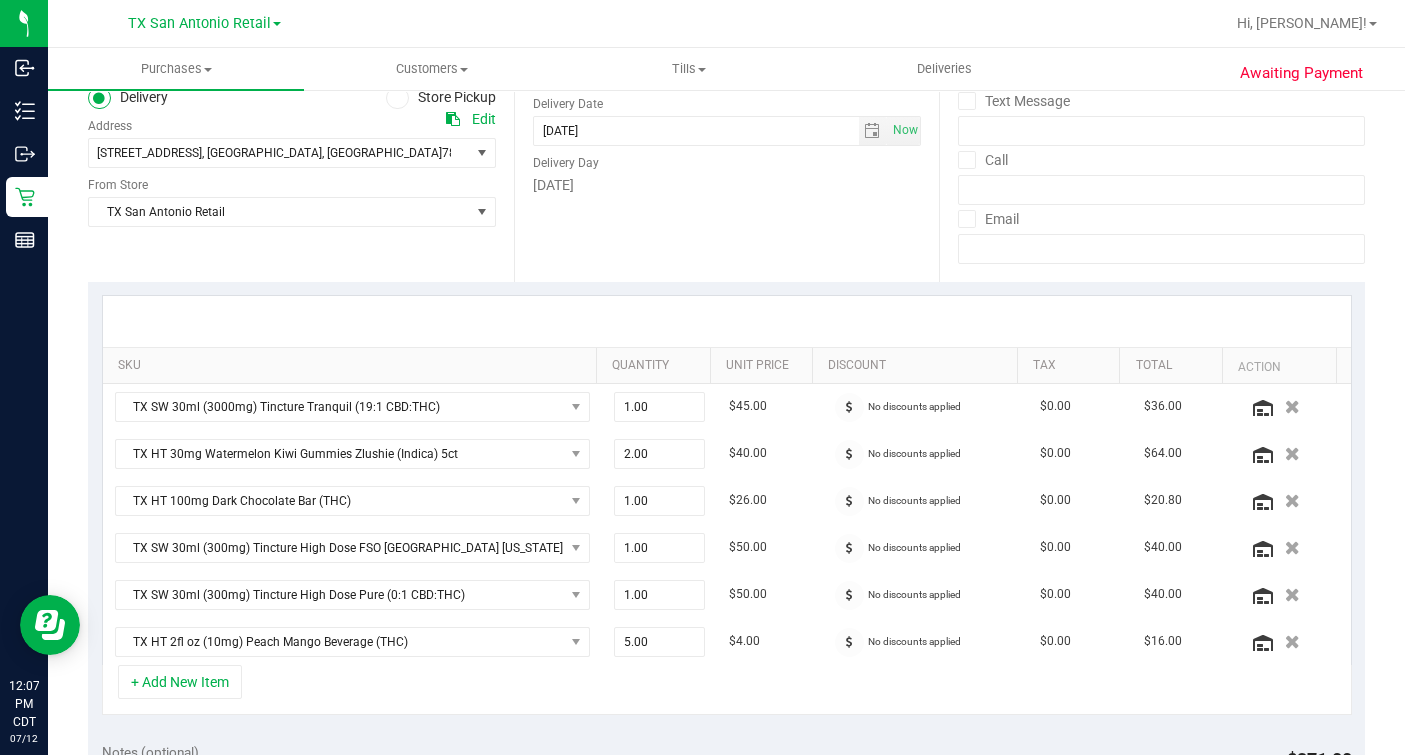 scroll, scrollTop: 499, scrollLeft: 0, axis: vertical 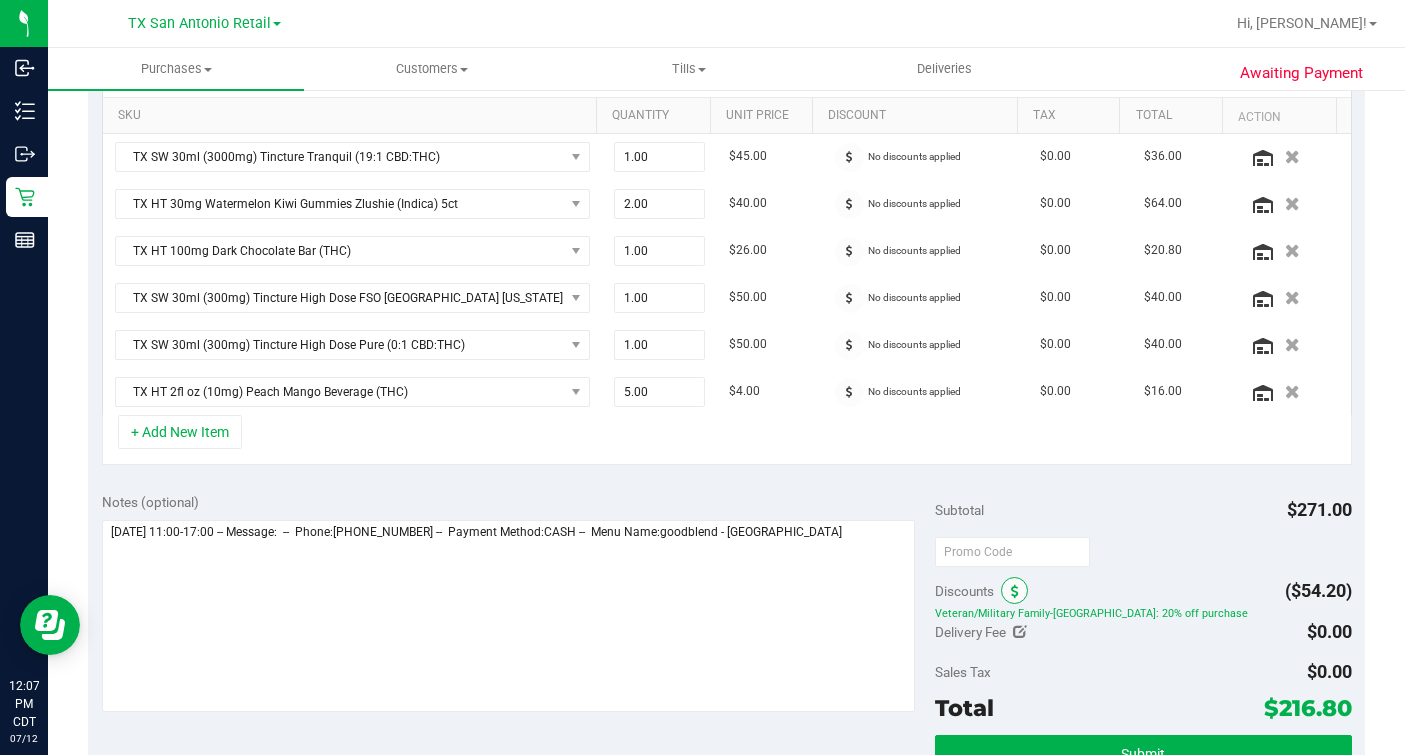 click at bounding box center (1014, 590) 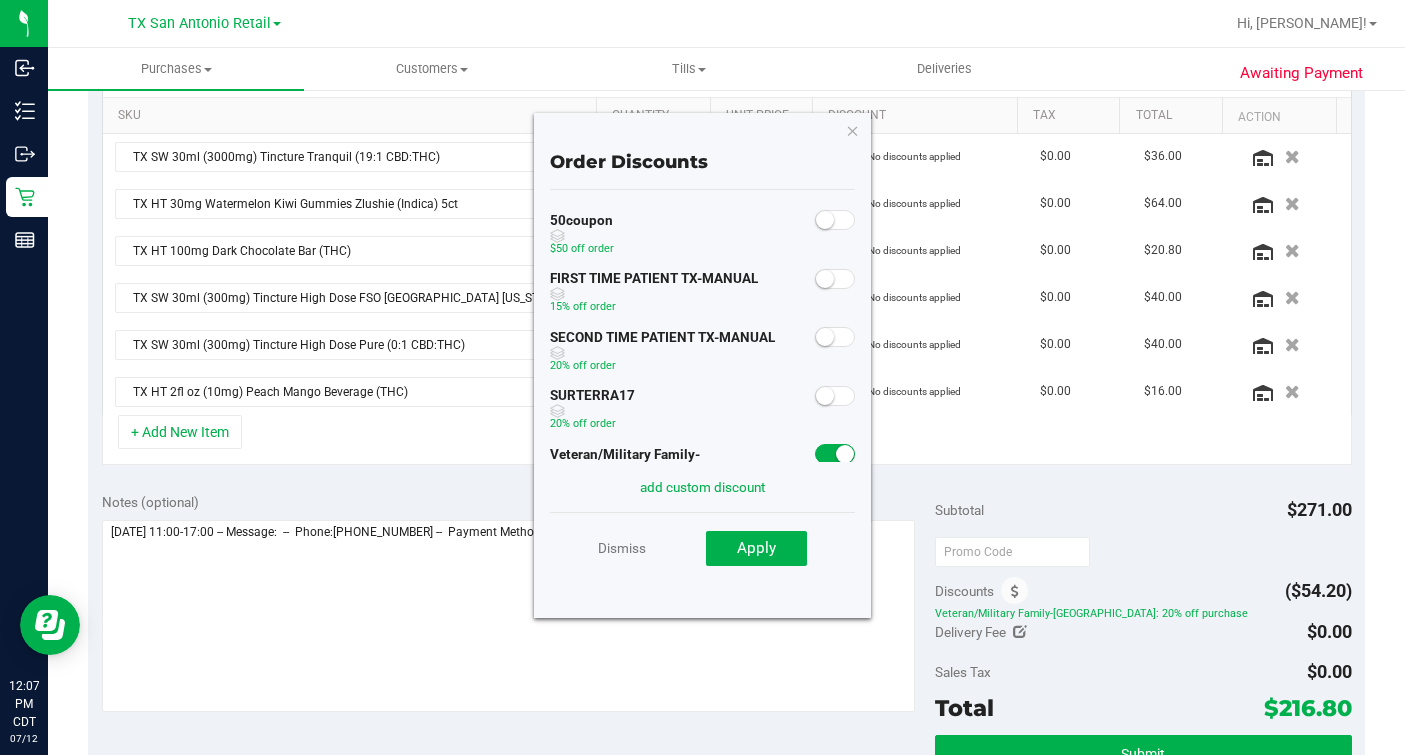 click at bounding box center (835, 454) 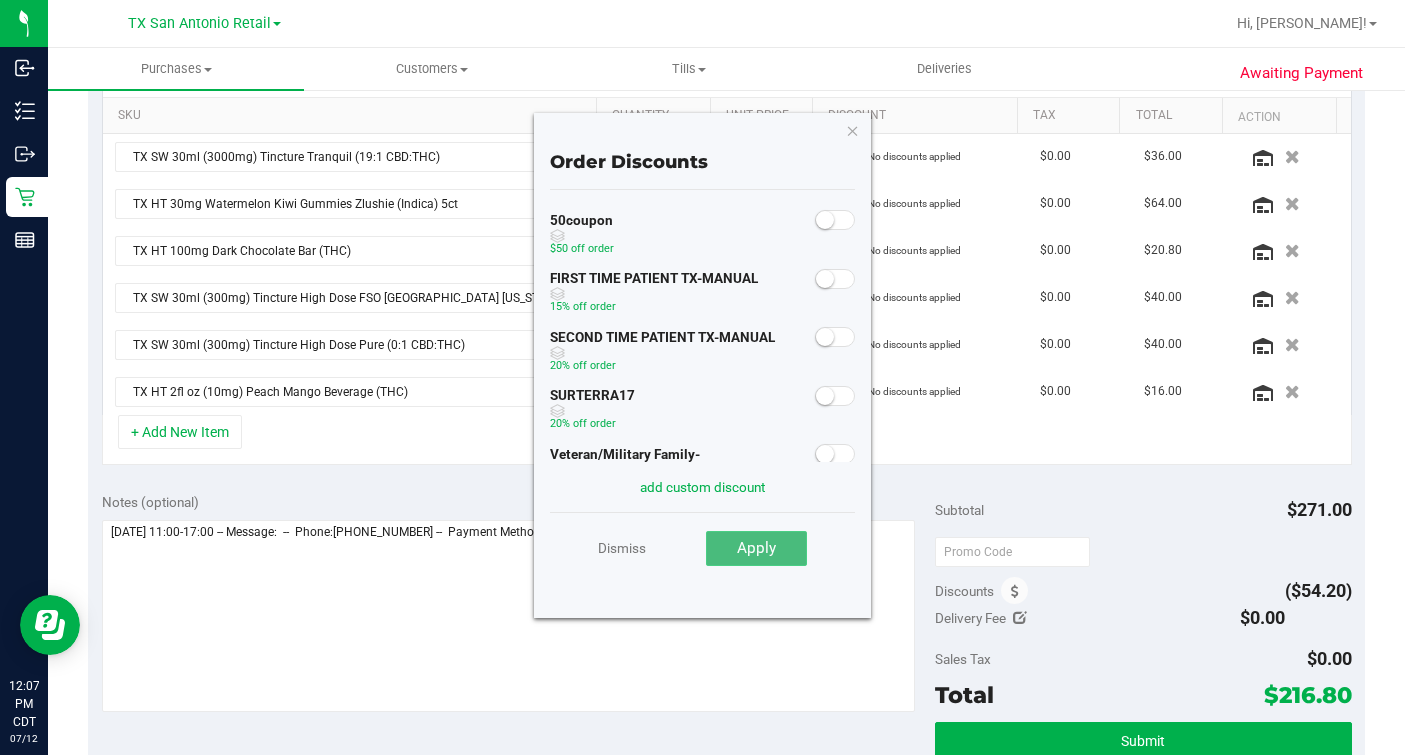 click on "Apply" at bounding box center [756, 549] 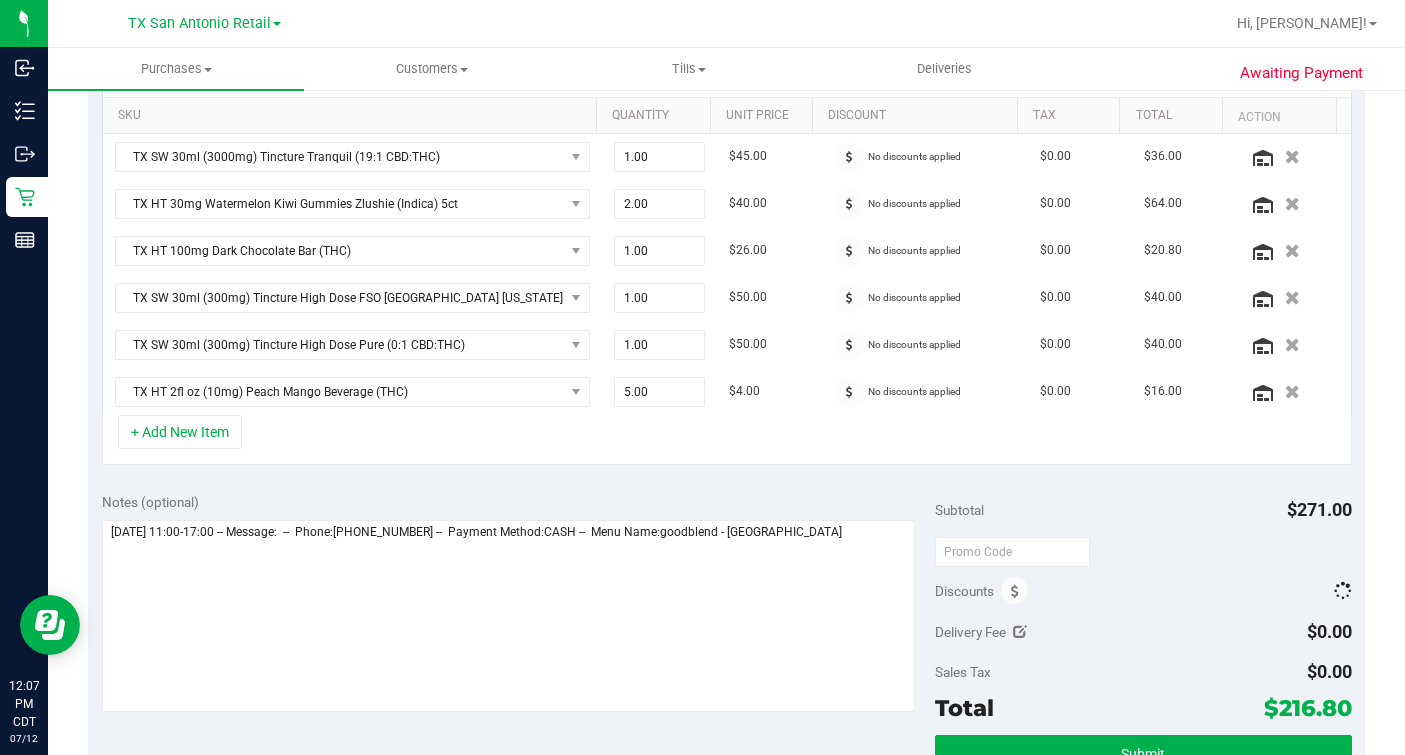 scroll, scrollTop: 249, scrollLeft: 0, axis: vertical 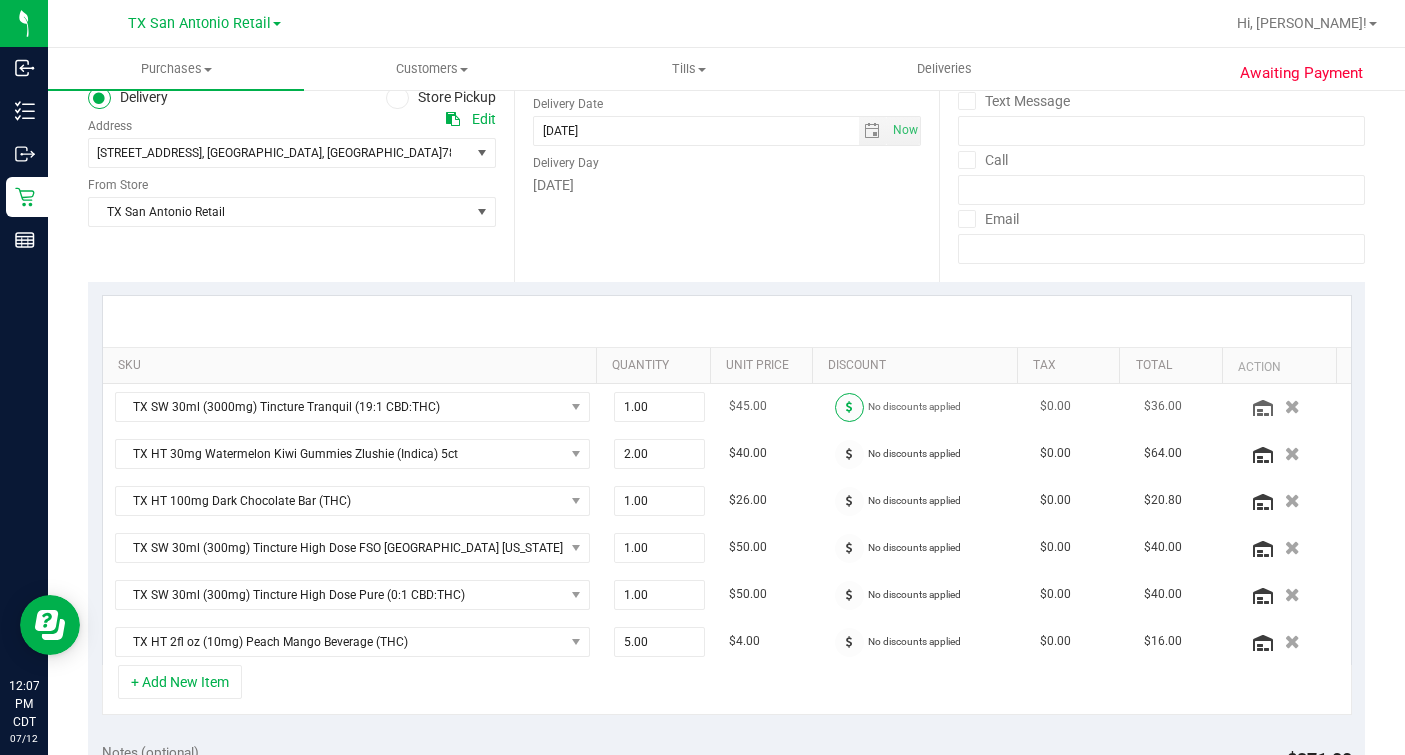 click at bounding box center [849, 407] 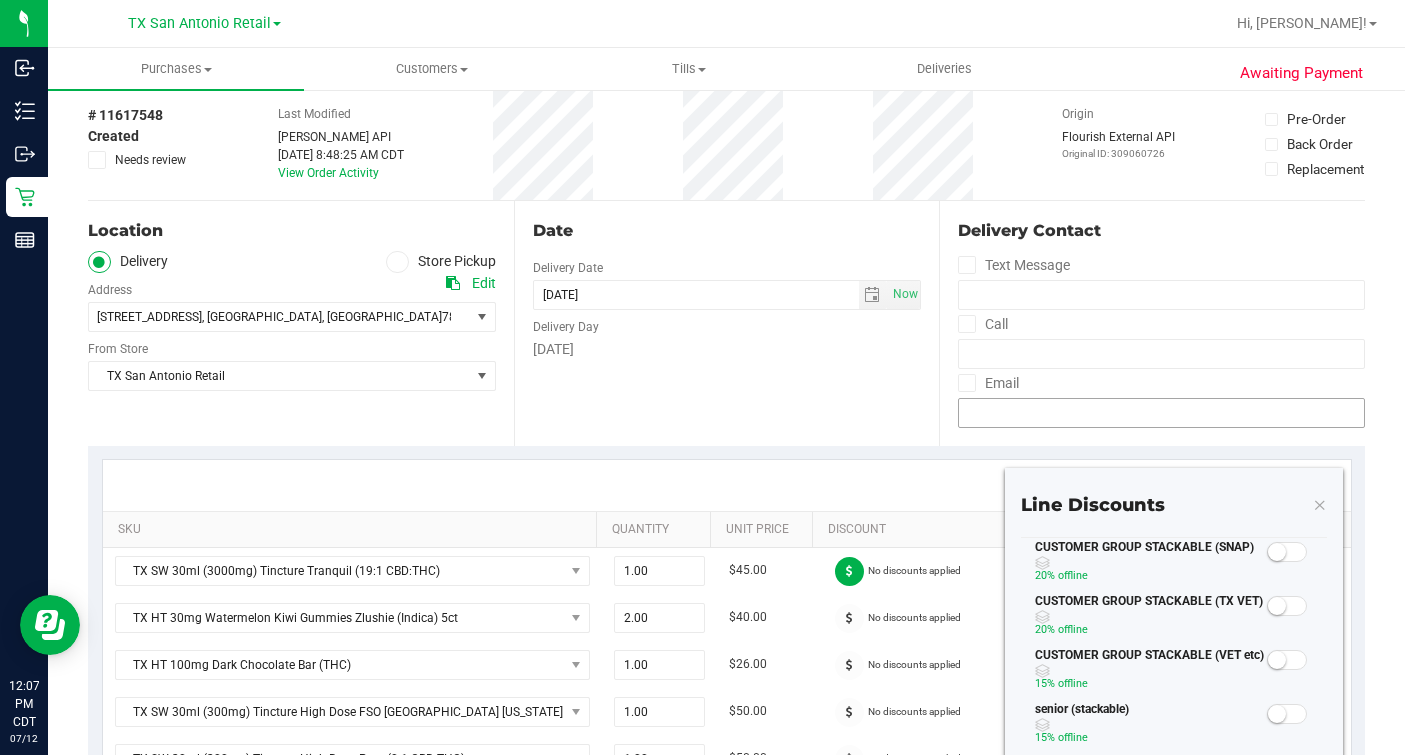 scroll, scrollTop: 0, scrollLeft: 0, axis: both 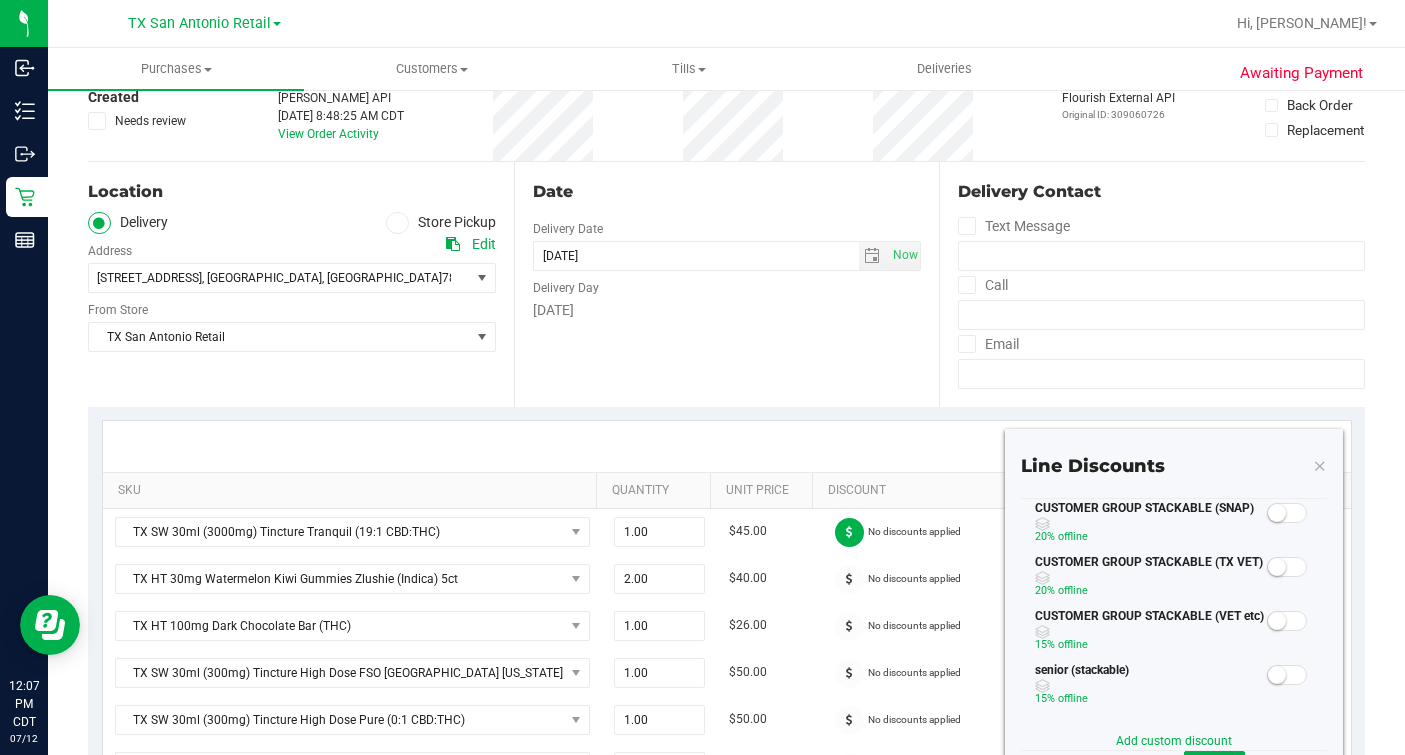 click at bounding box center (1287, 567) 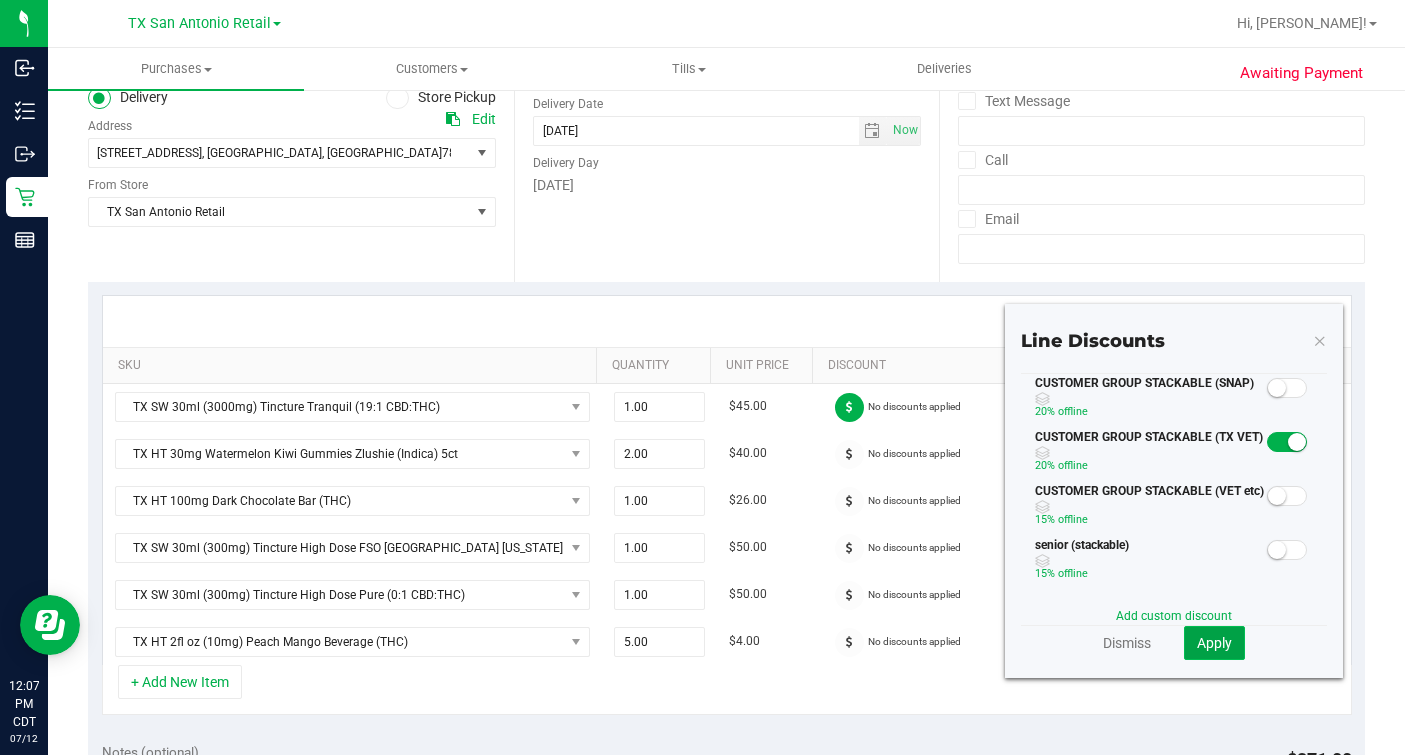 click on "Apply" 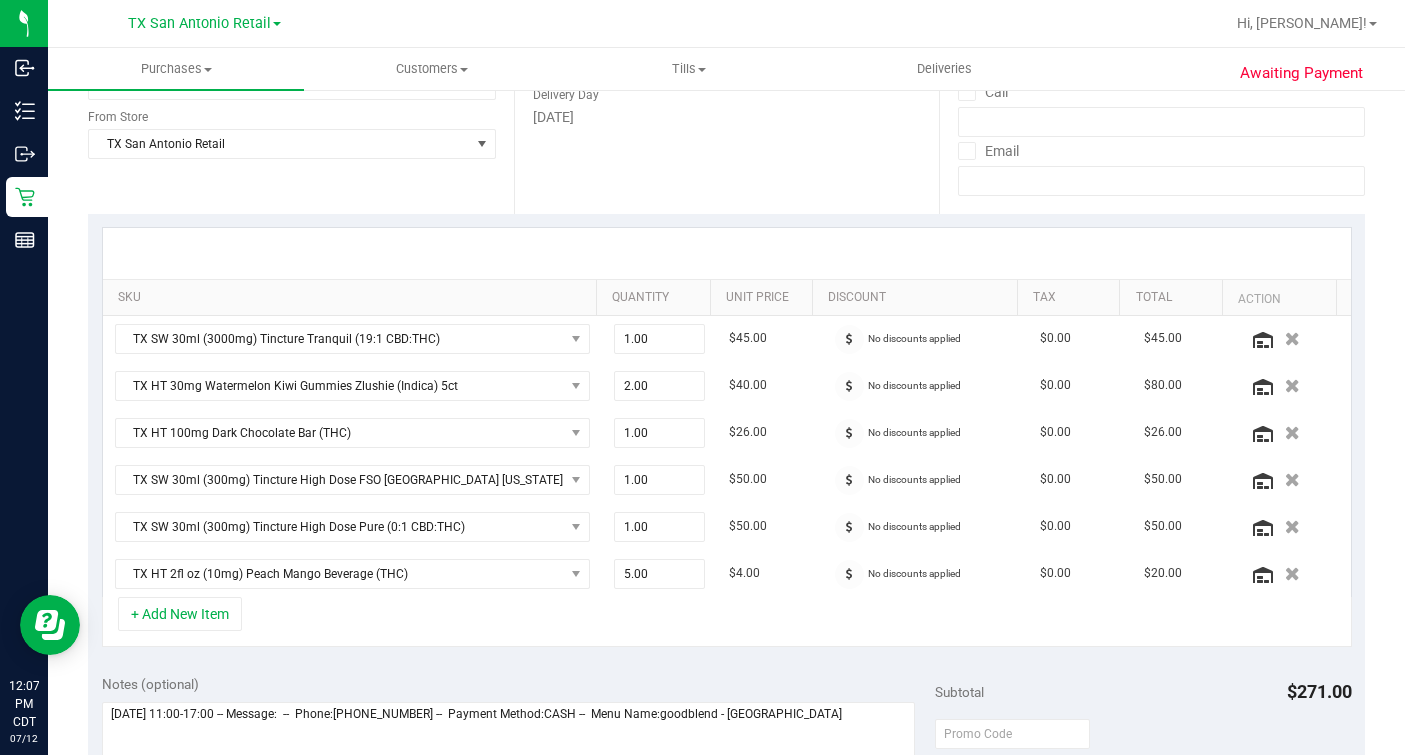 scroll, scrollTop: 375, scrollLeft: 0, axis: vertical 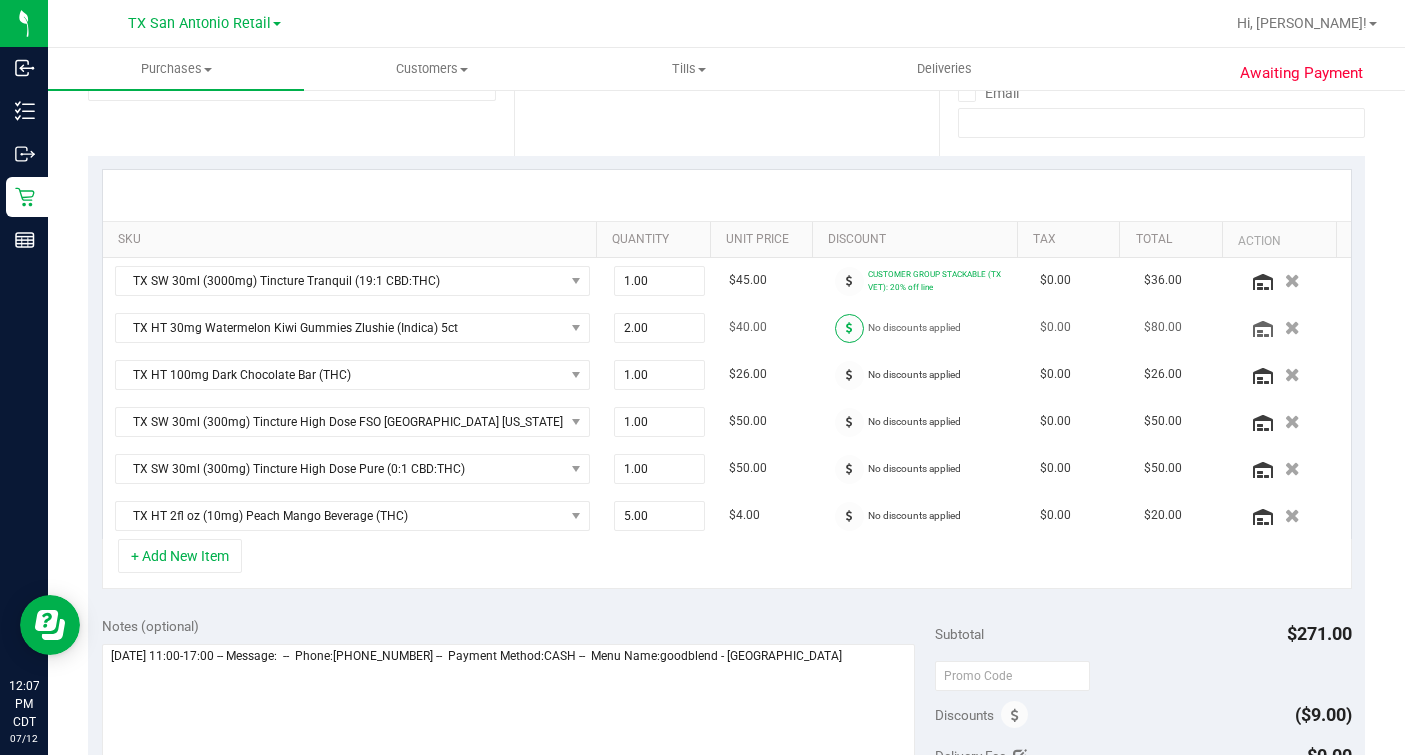 click at bounding box center [849, 328] 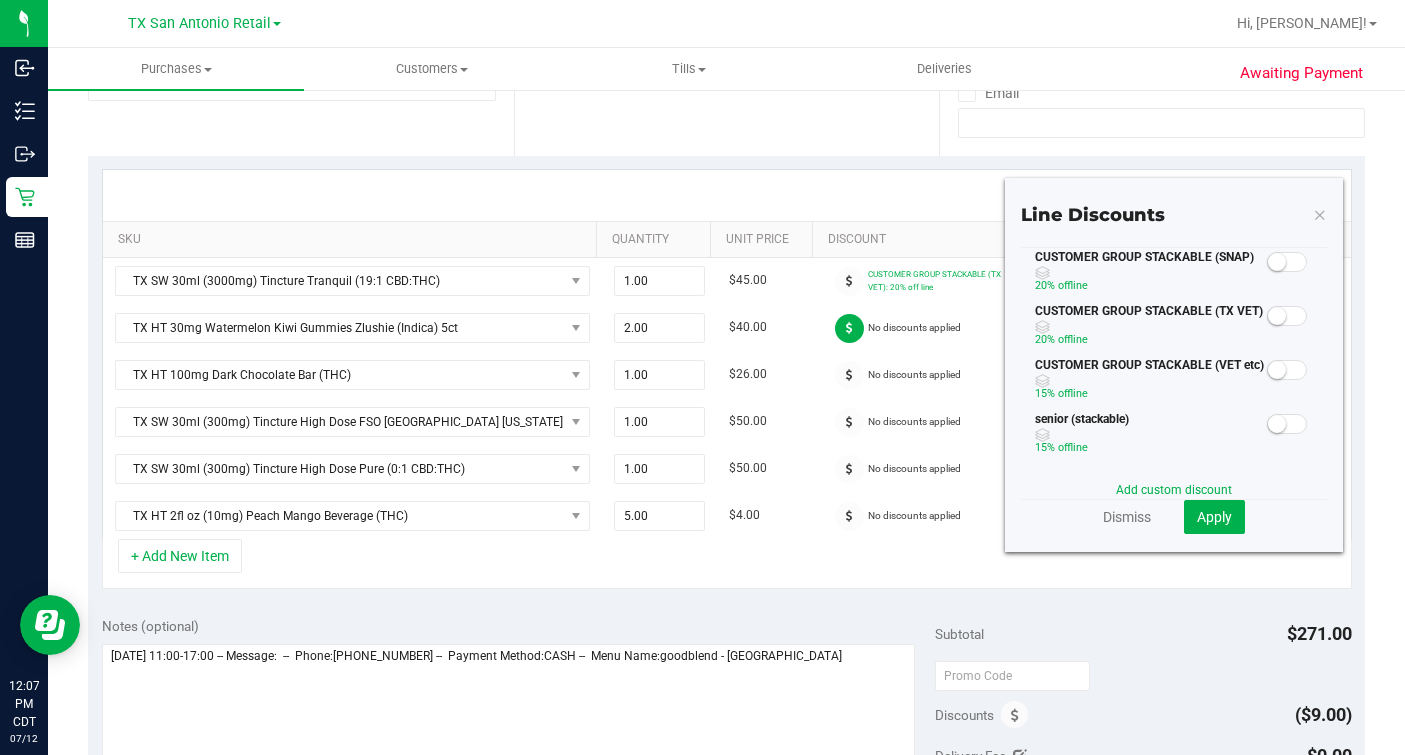 click at bounding box center (1287, 316) 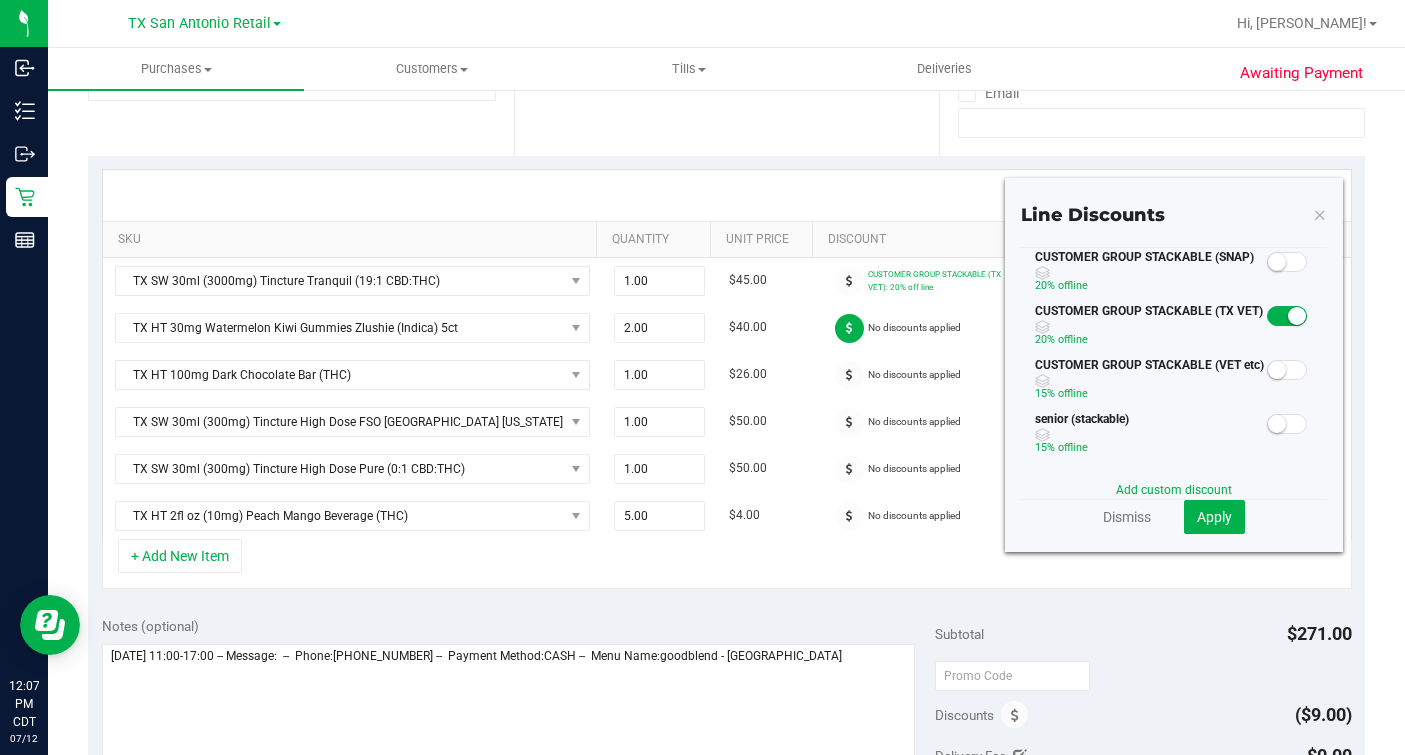 click on "Add custom discount" at bounding box center (1174, 490) 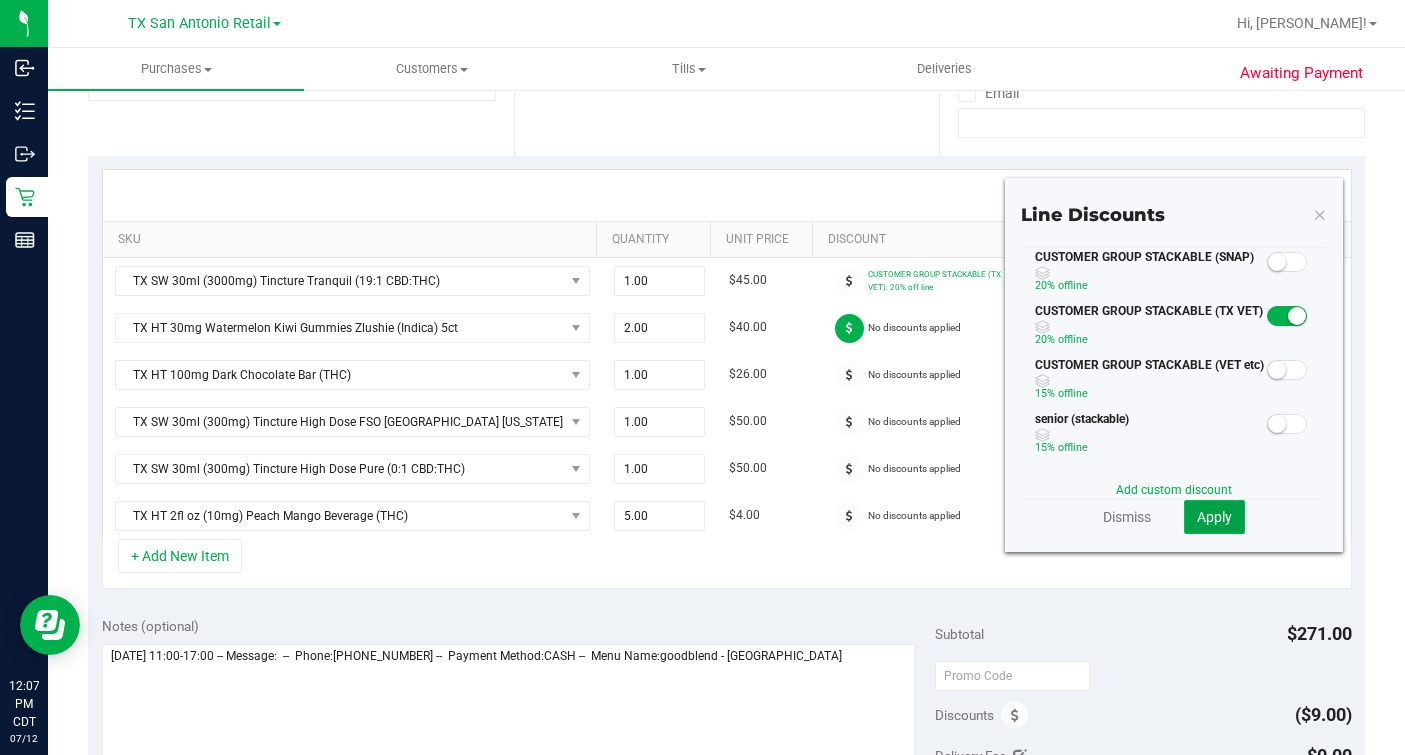 click on "Apply" 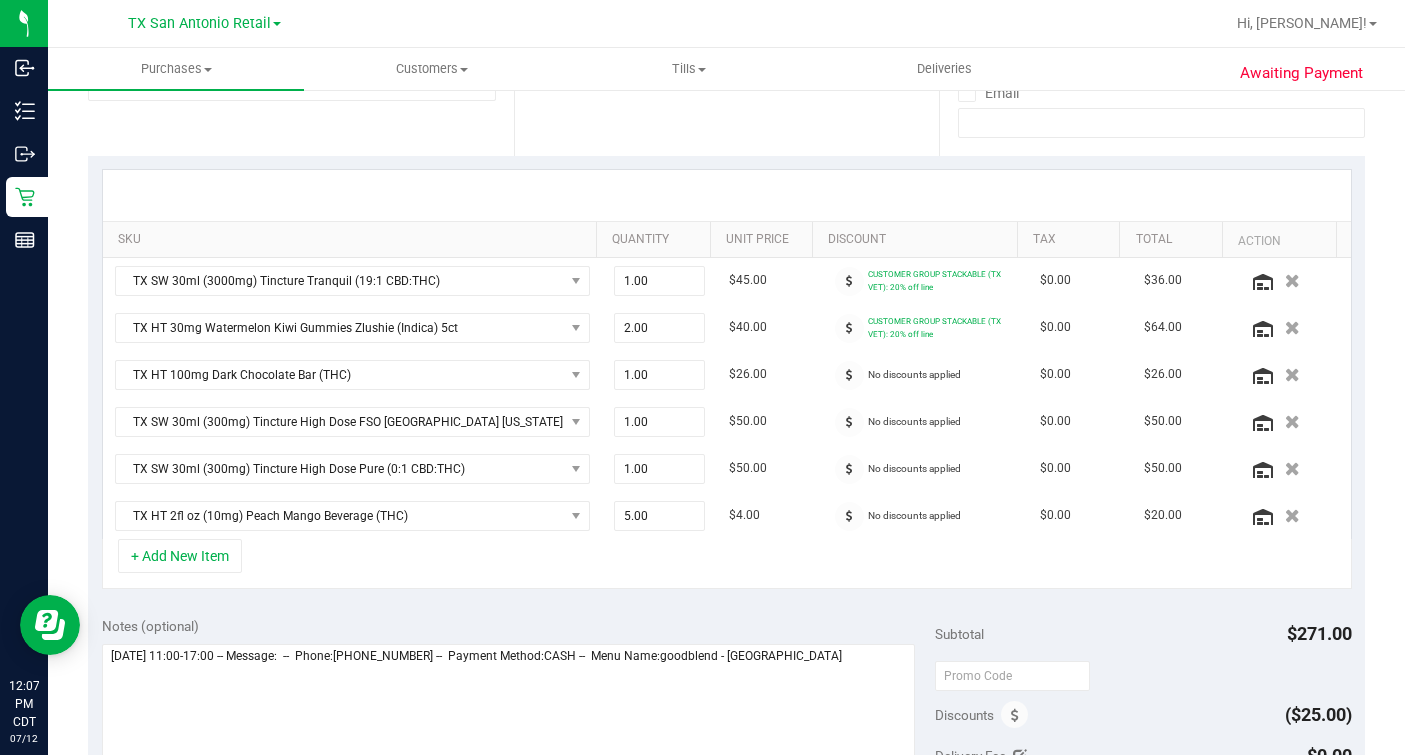 click at bounding box center (849, 375) 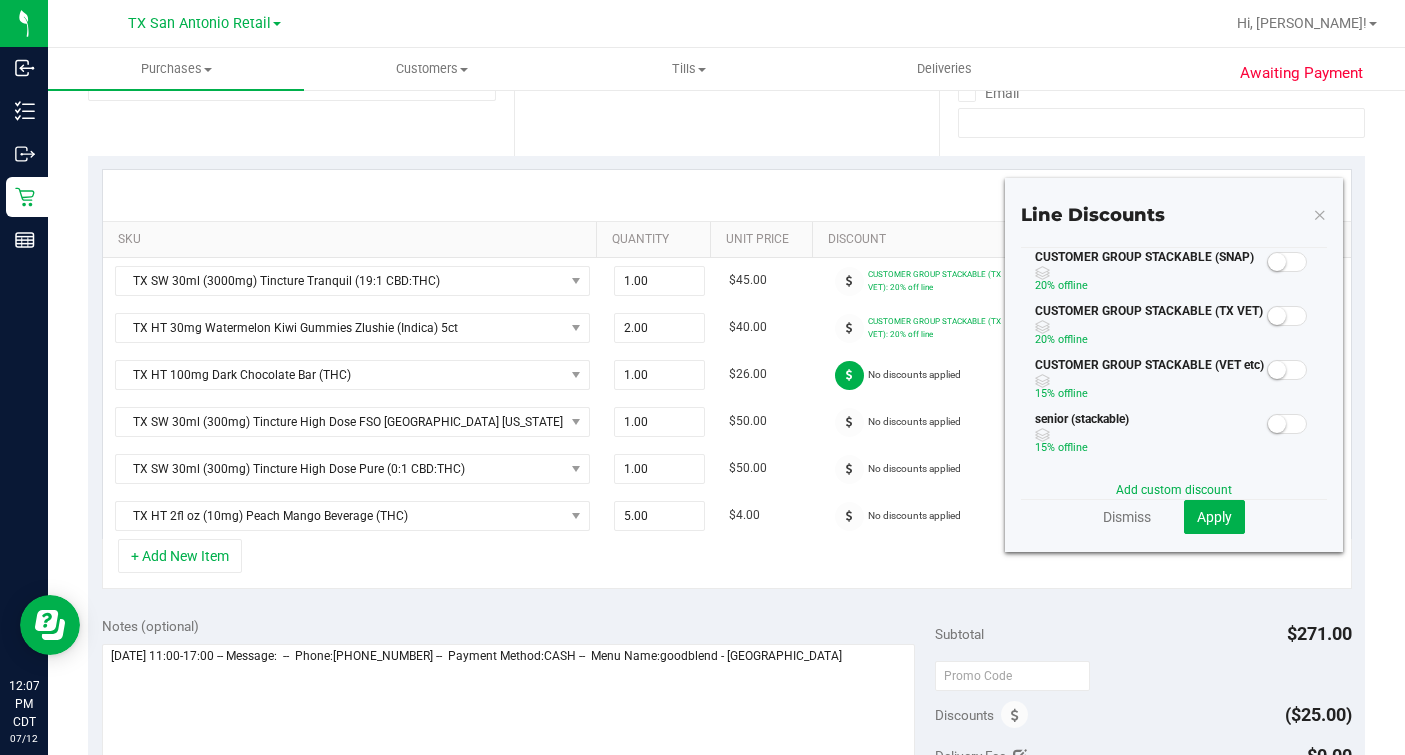 click on "CUSTOMER GROUP STACKABLE (VET etc)
15%
off
line" at bounding box center [1142, 383] 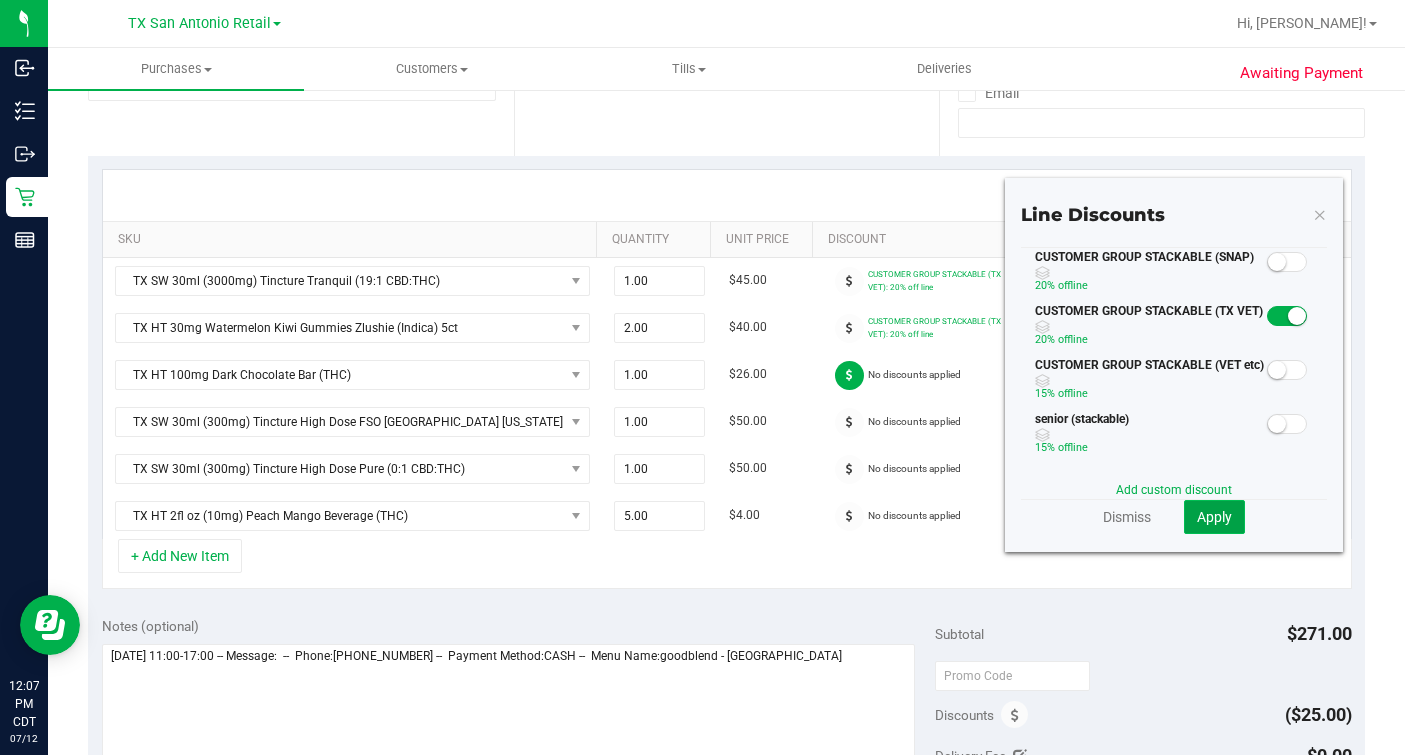 click on "Apply" 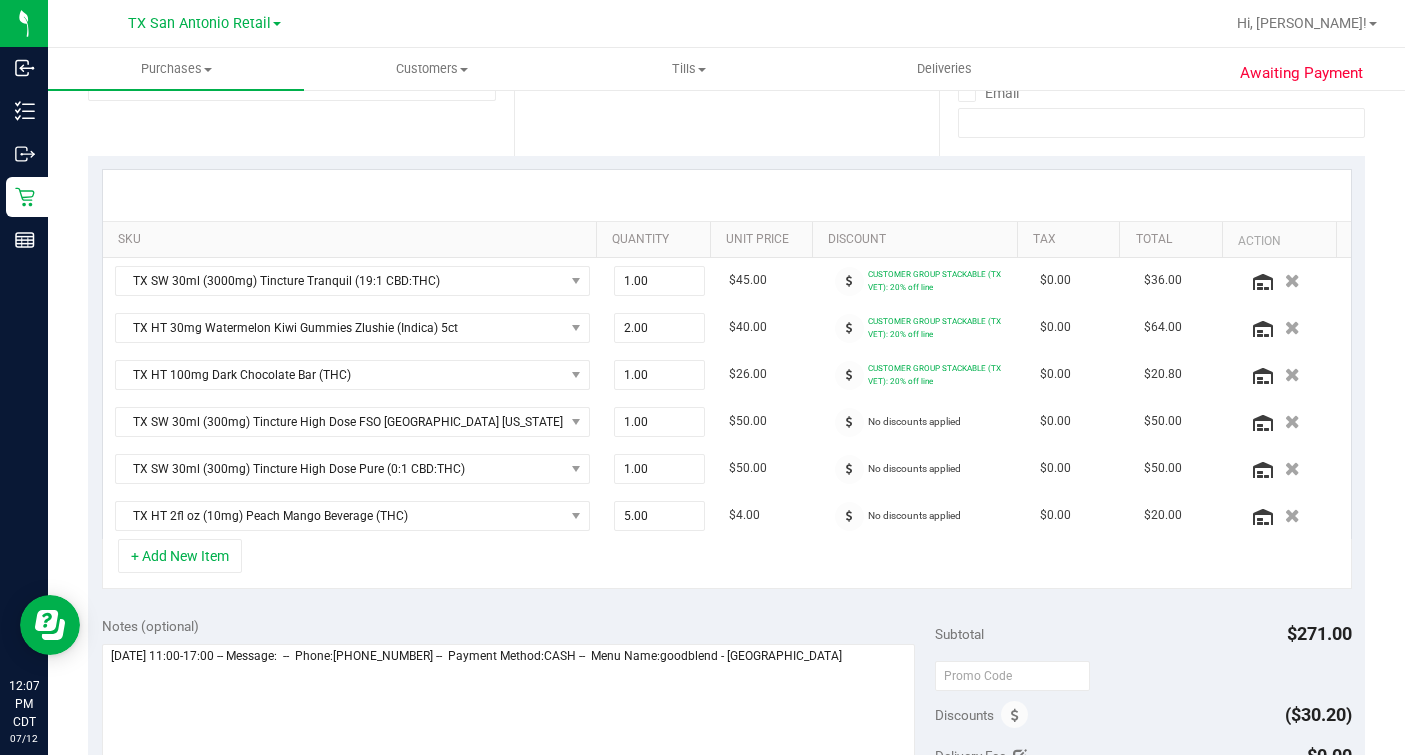 click at bounding box center (849, 422) 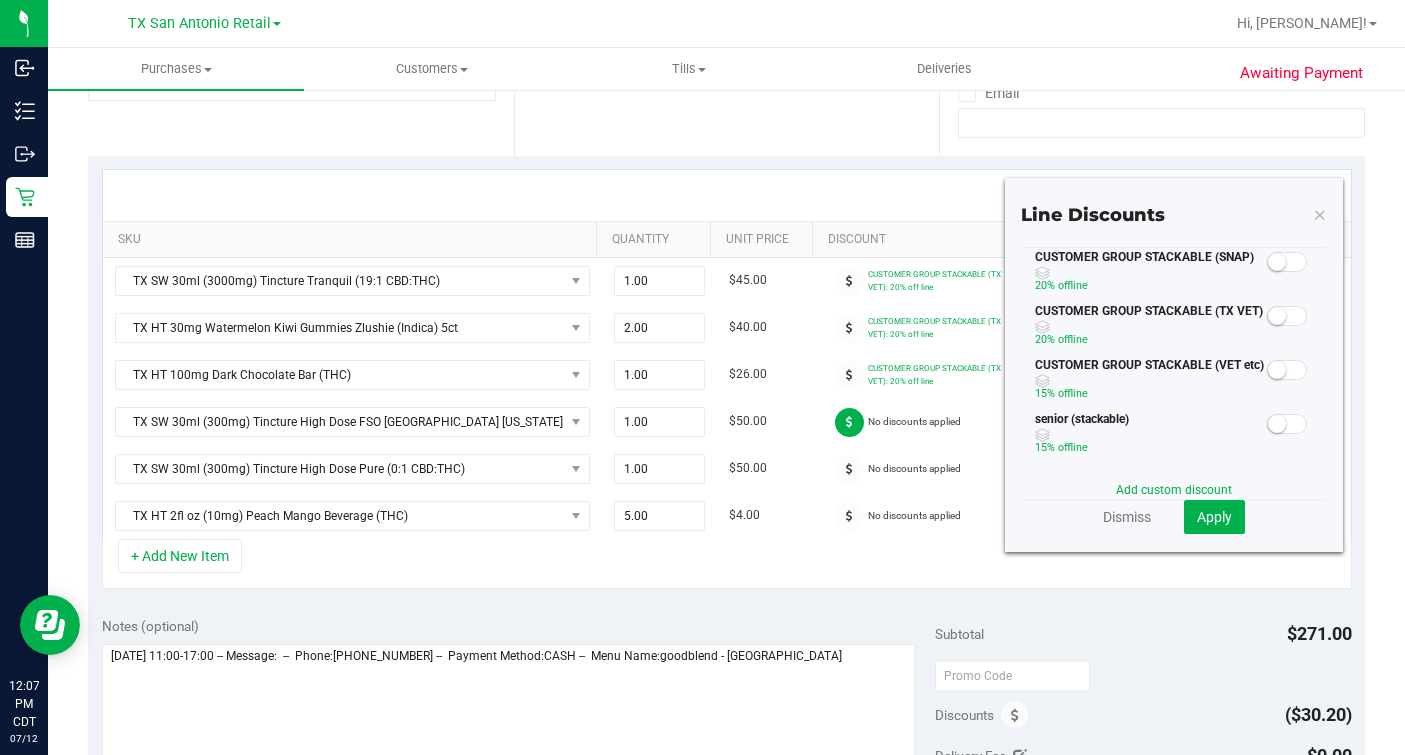 click at bounding box center (1277, 316) 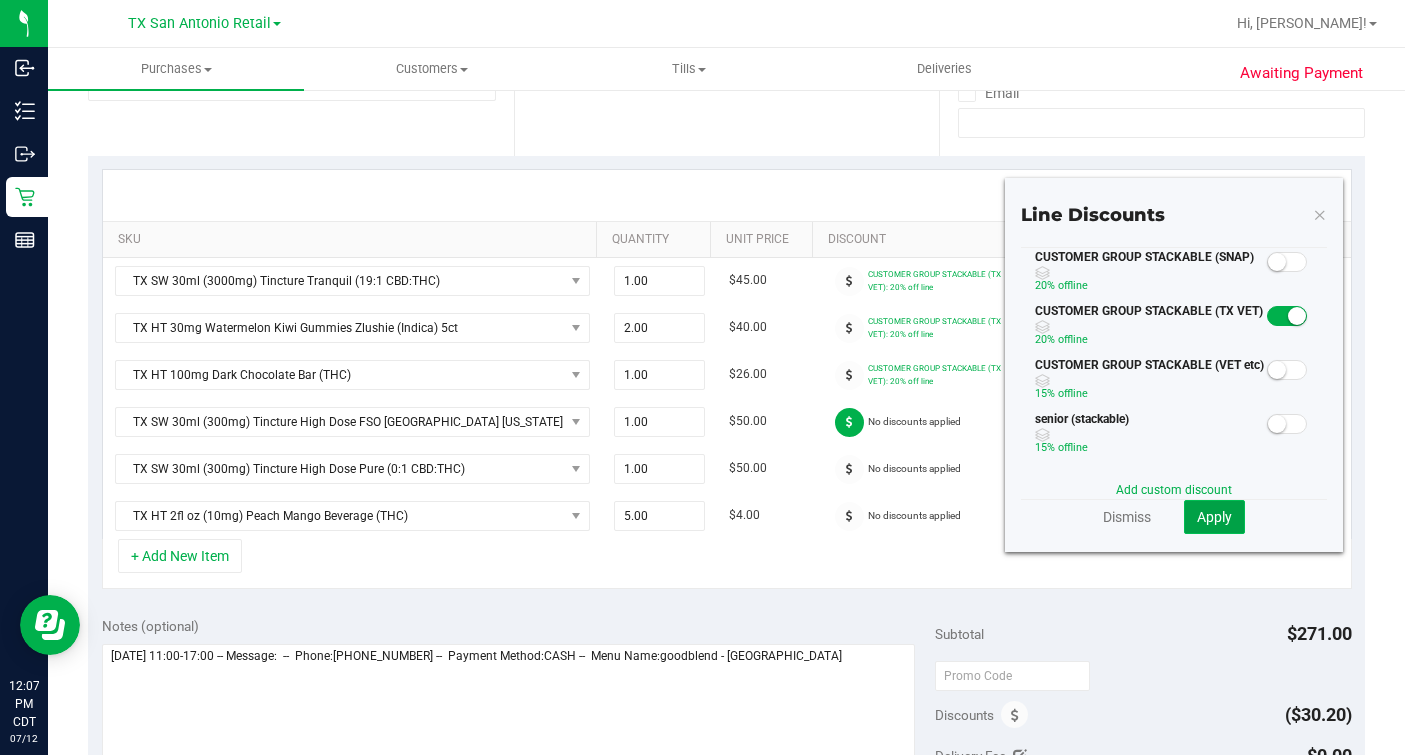 click on "Apply" 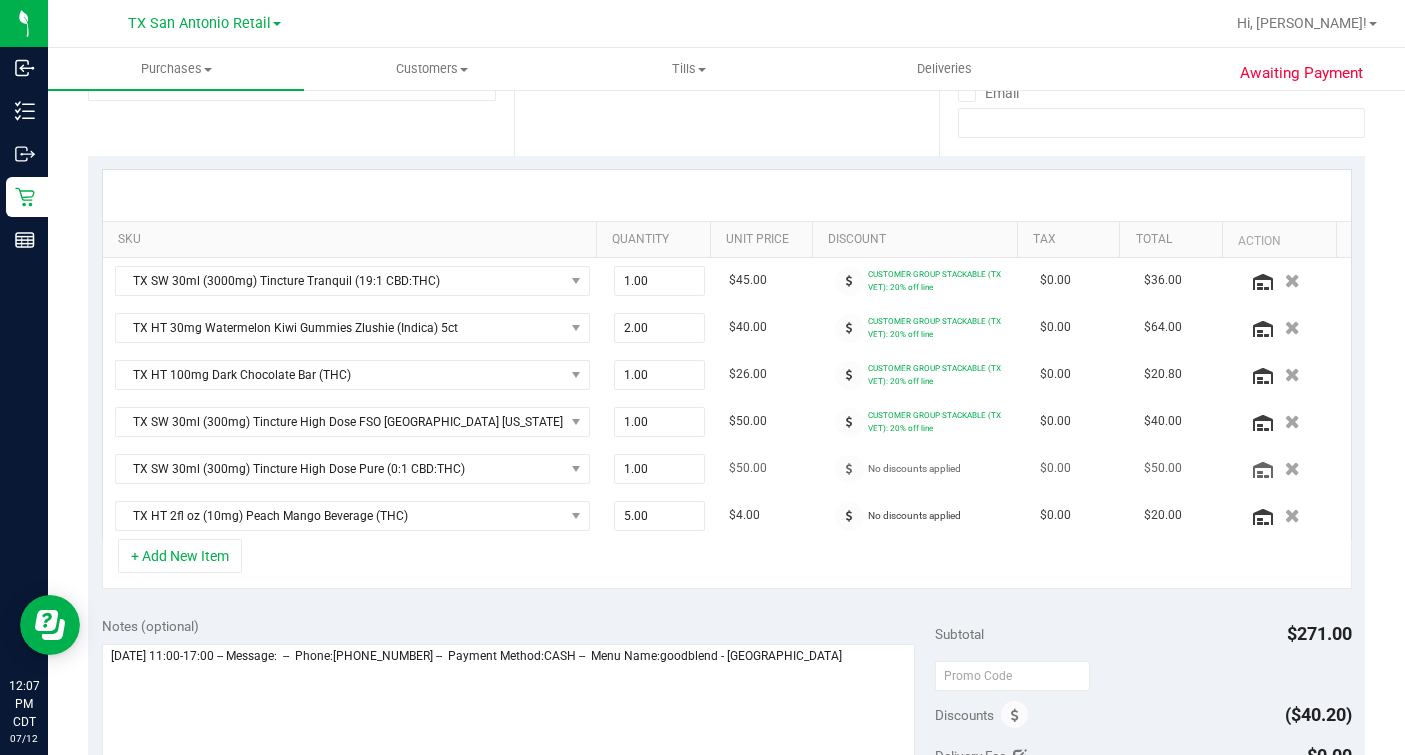 scroll, scrollTop: 499, scrollLeft: 0, axis: vertical 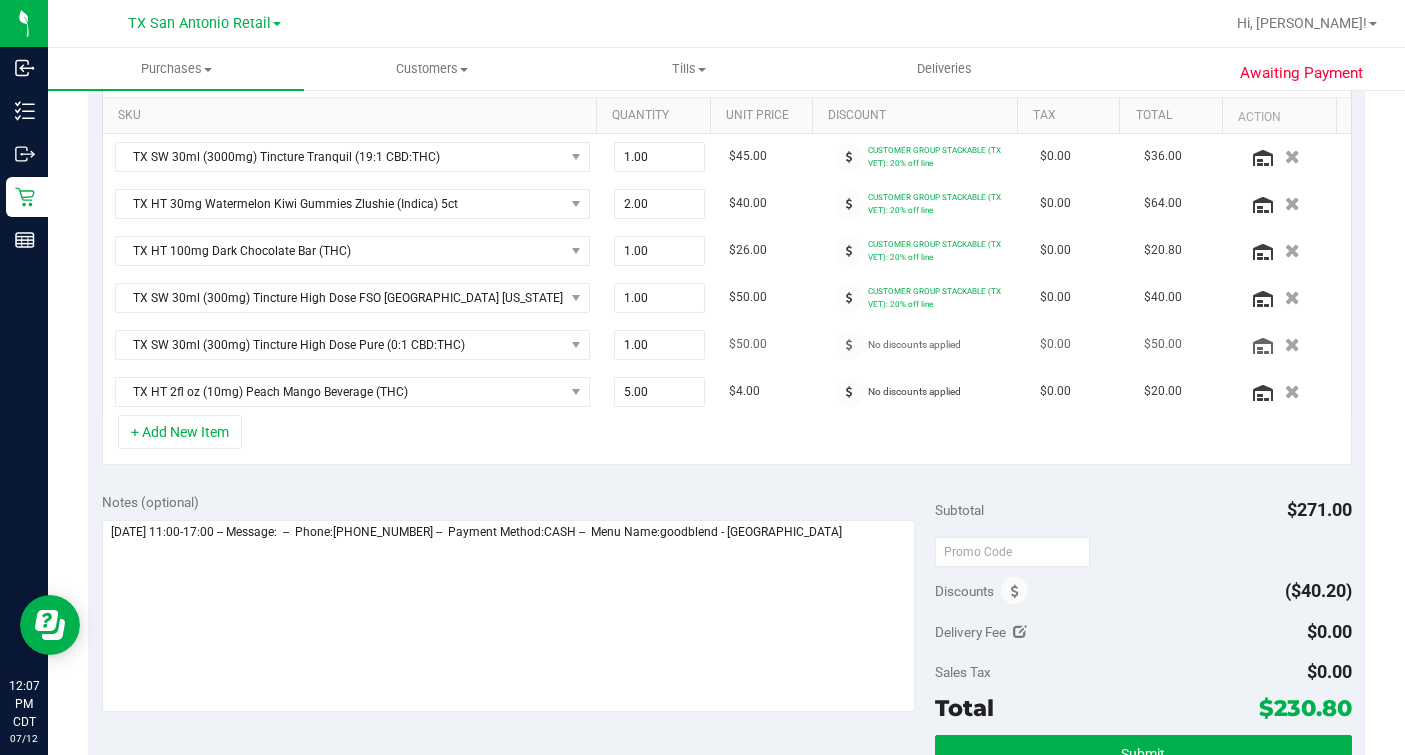 click at bounding box center [849, 345] 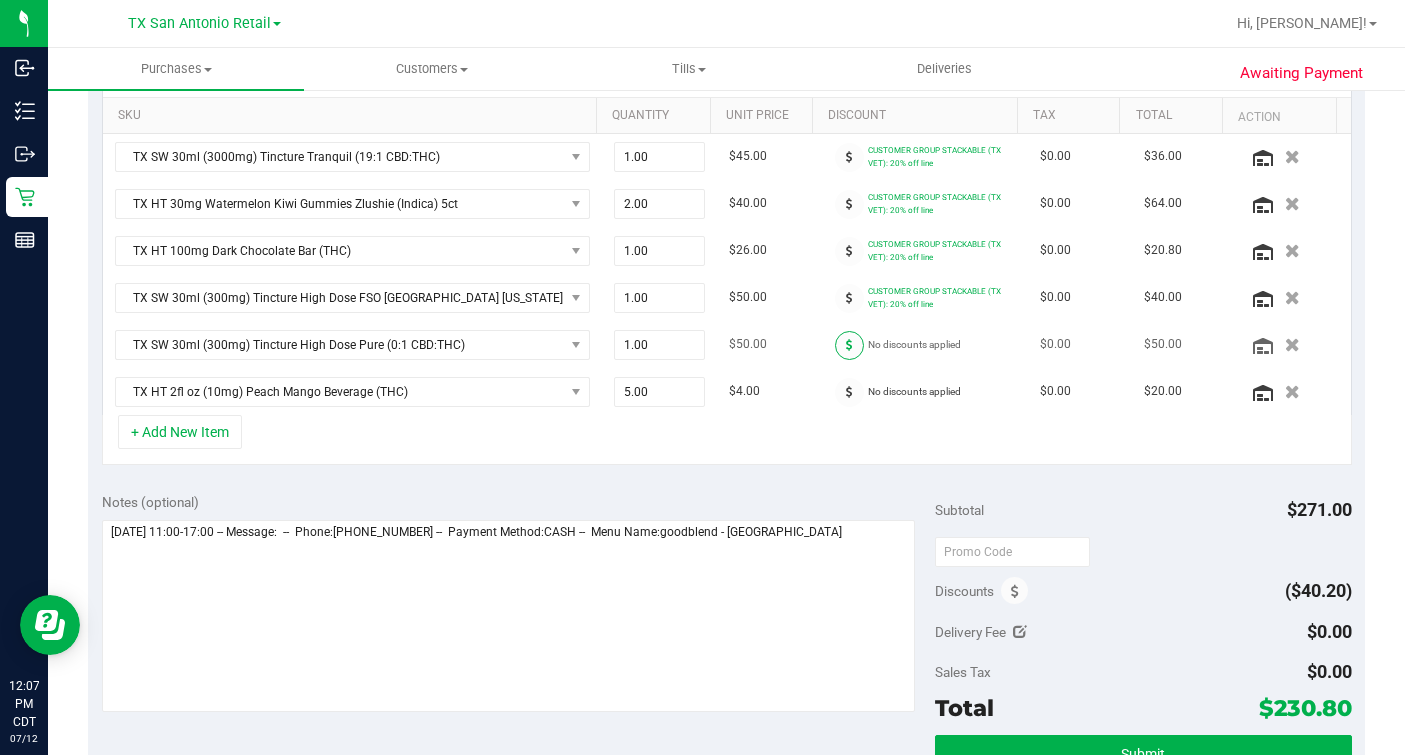 click at bounding box center (849, 345) 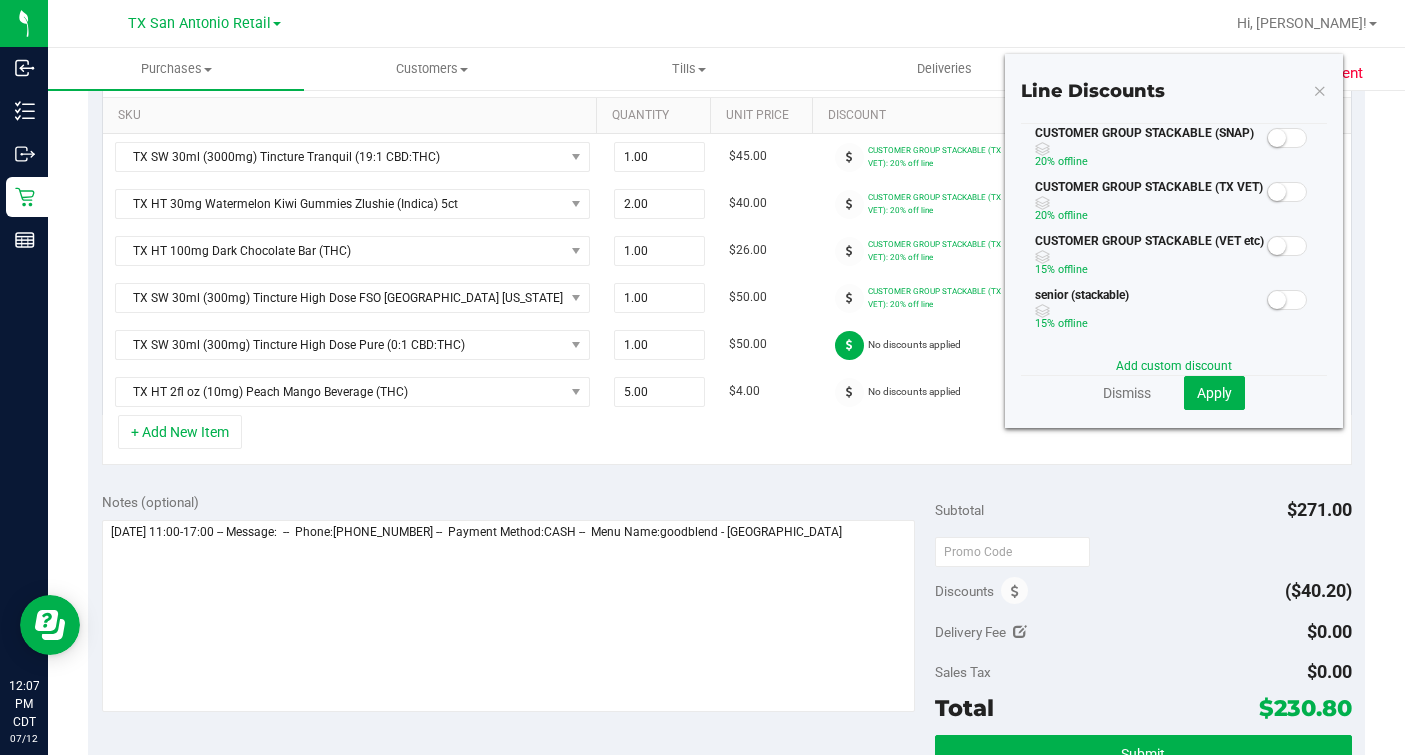 click at bounding box center [1277, 192] 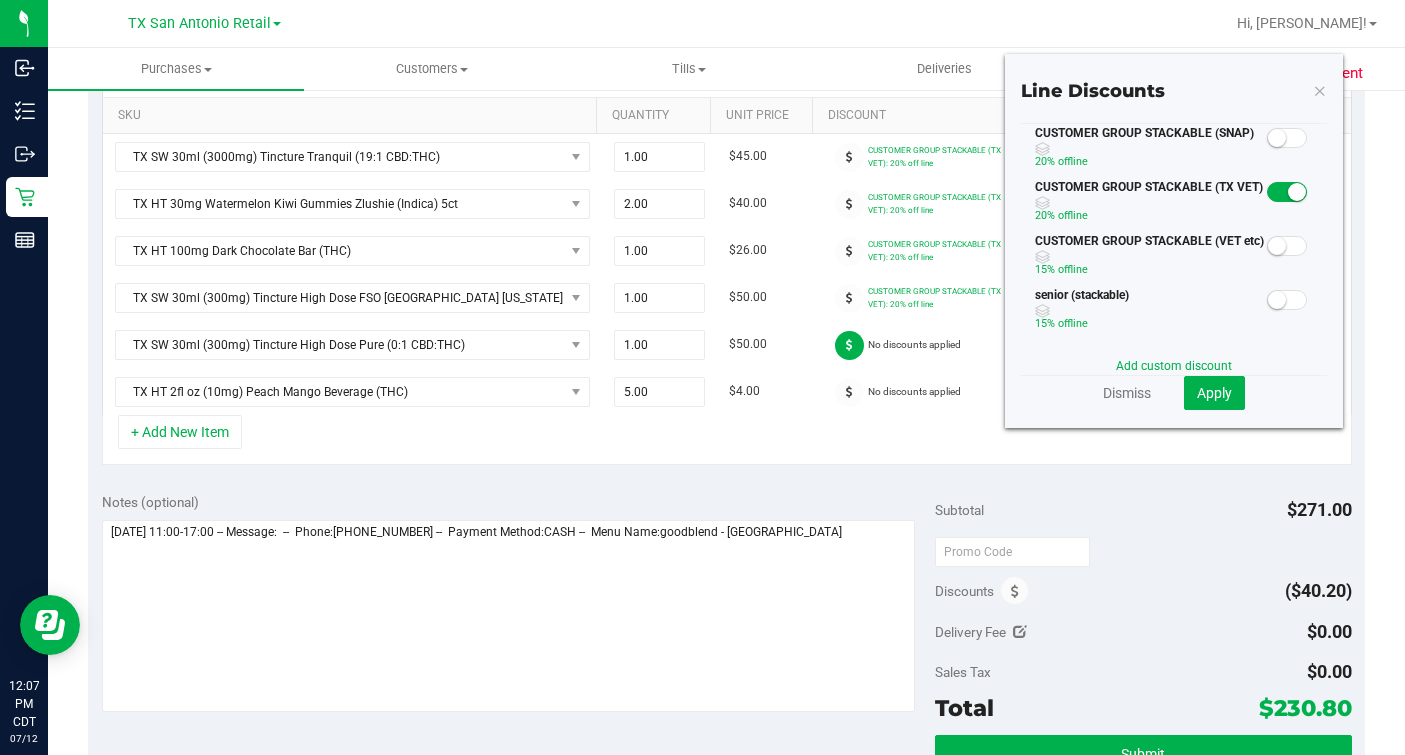 click on "Dismiss
Apply" at bounding box center (1174, 393) 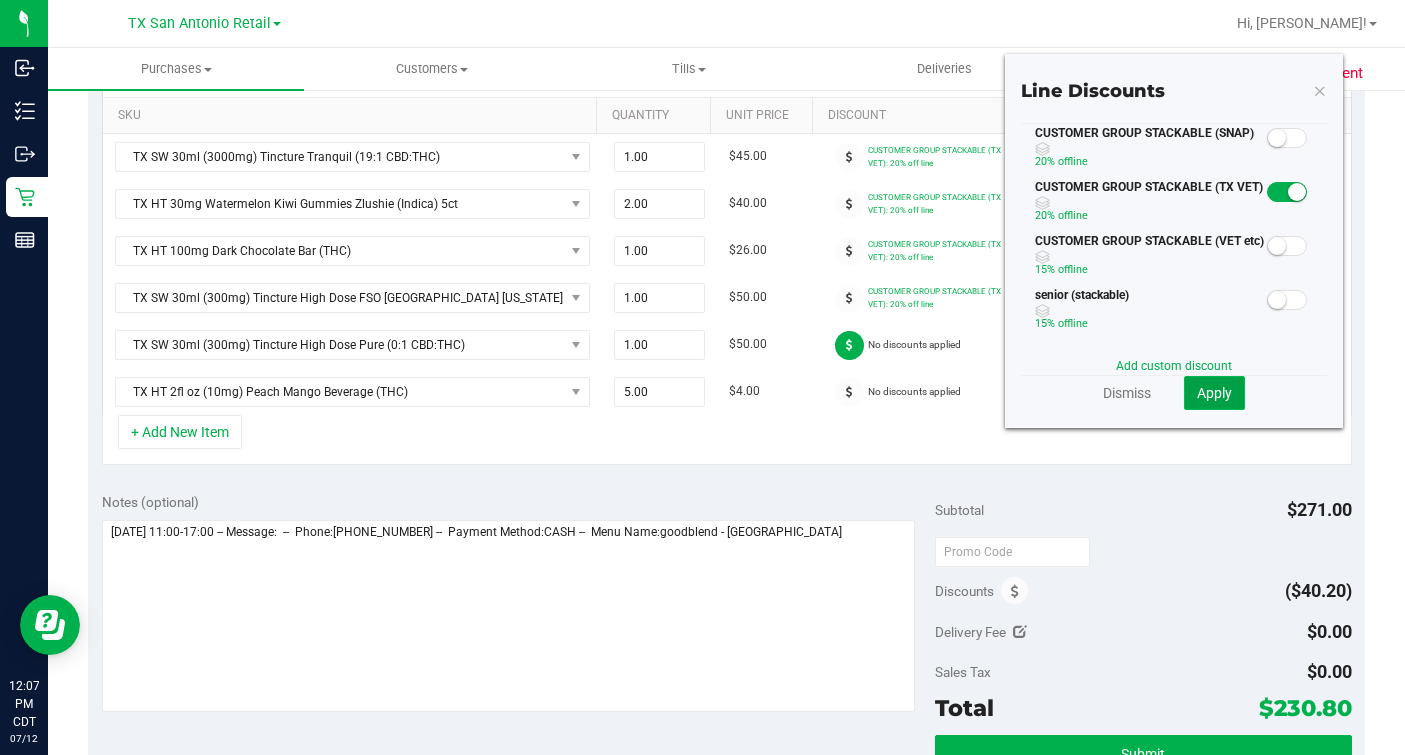 click on "Apply" 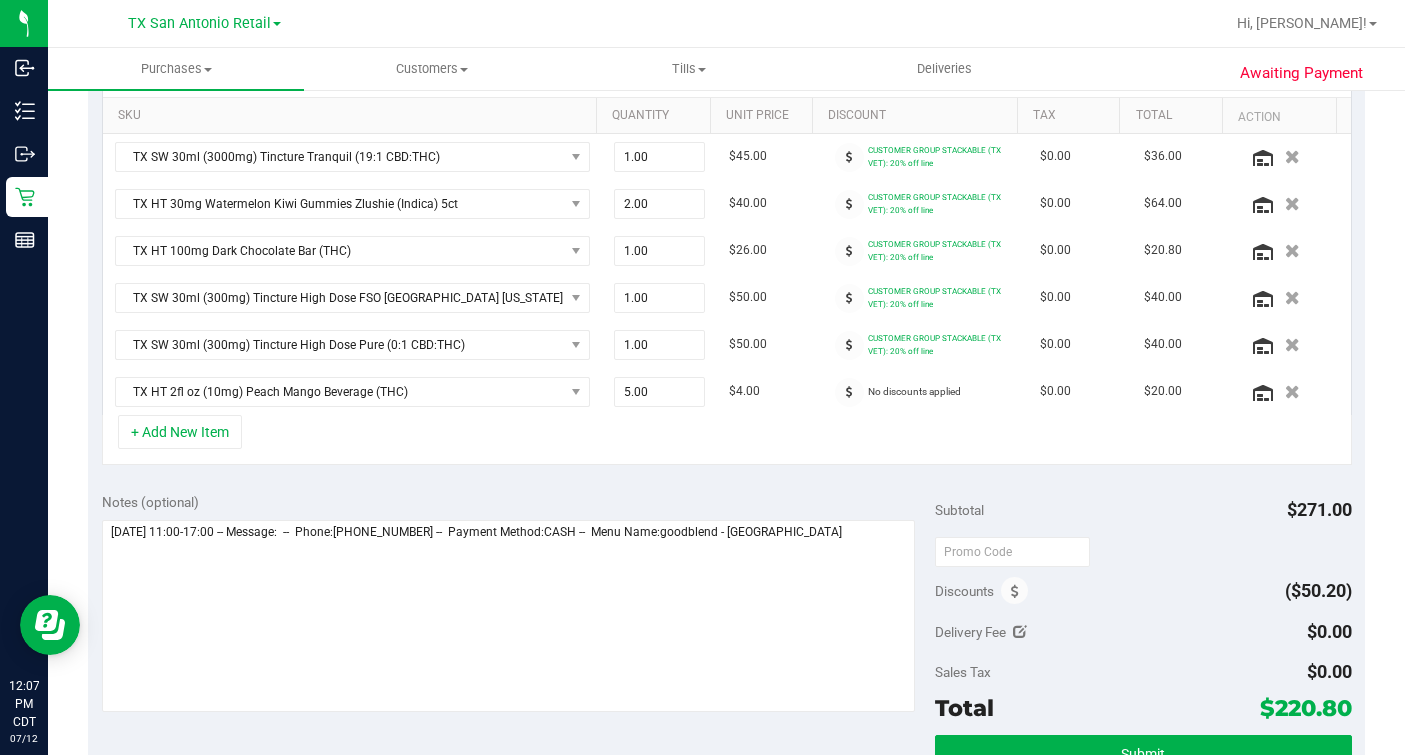 click at bounding box center [849, 392] 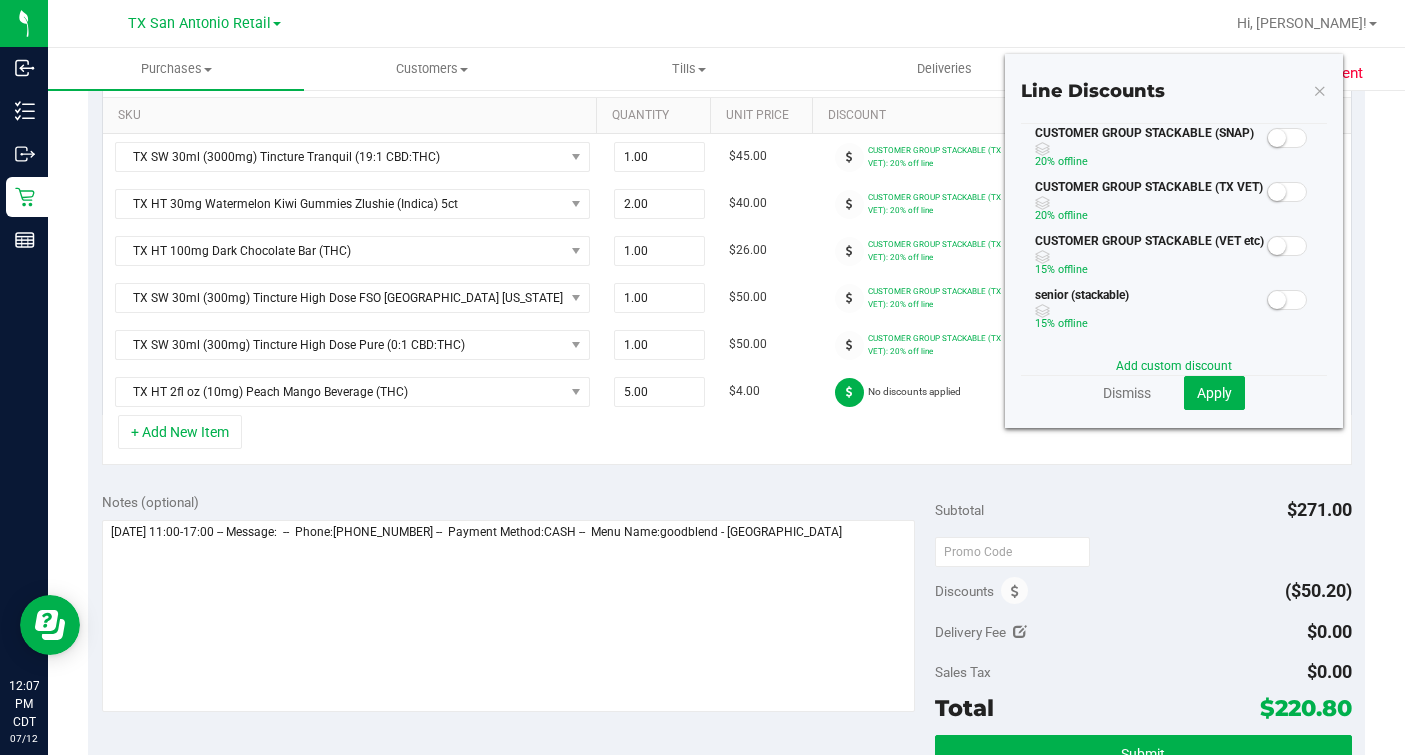click at bounding box center (1287, 192) 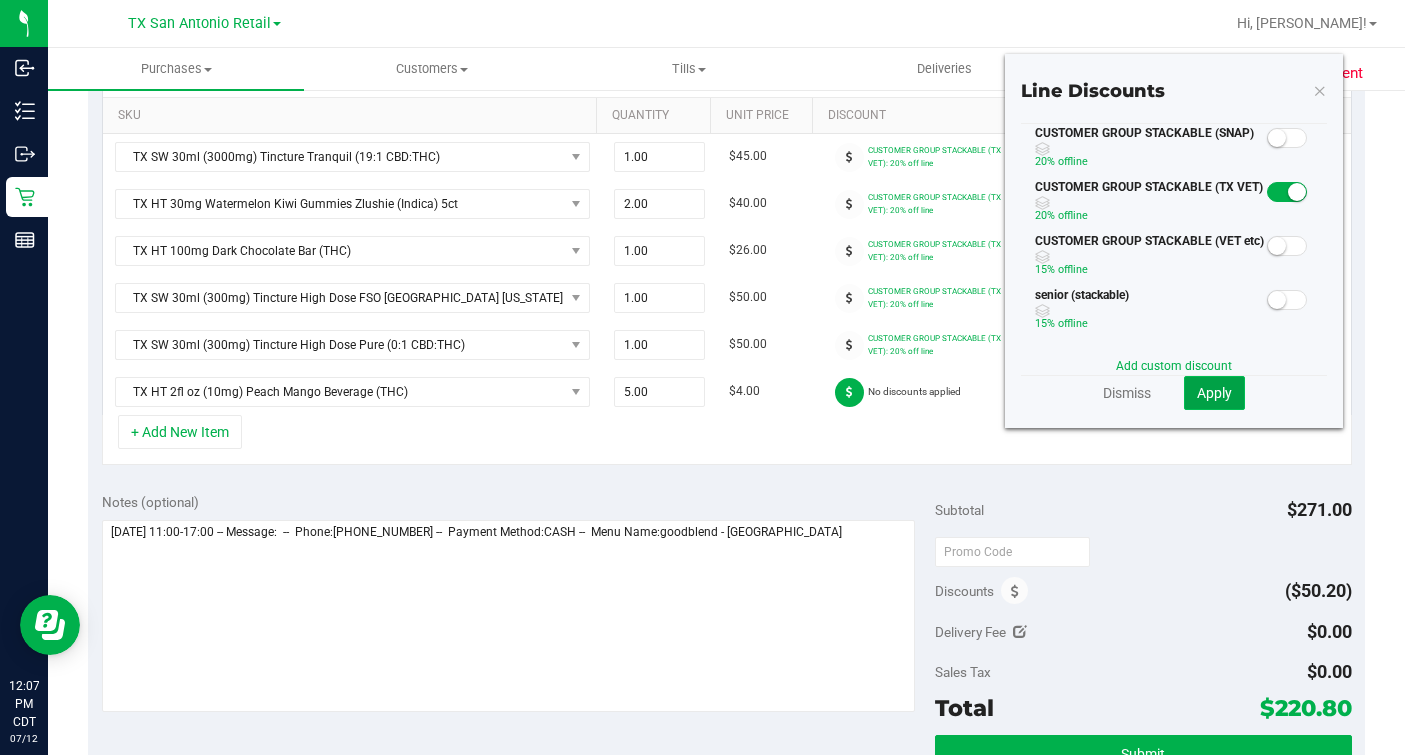 click on "Apply" 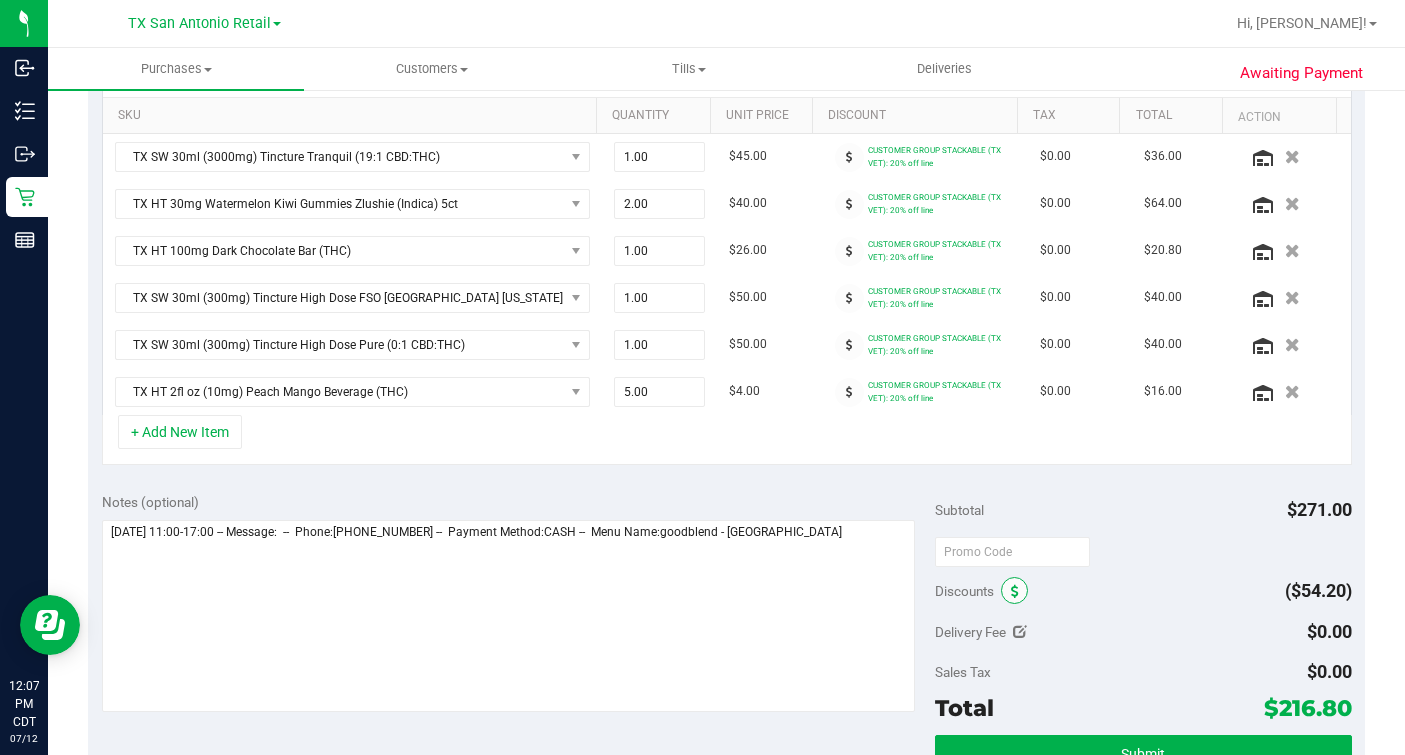 click at bounding box center [1015, 592] 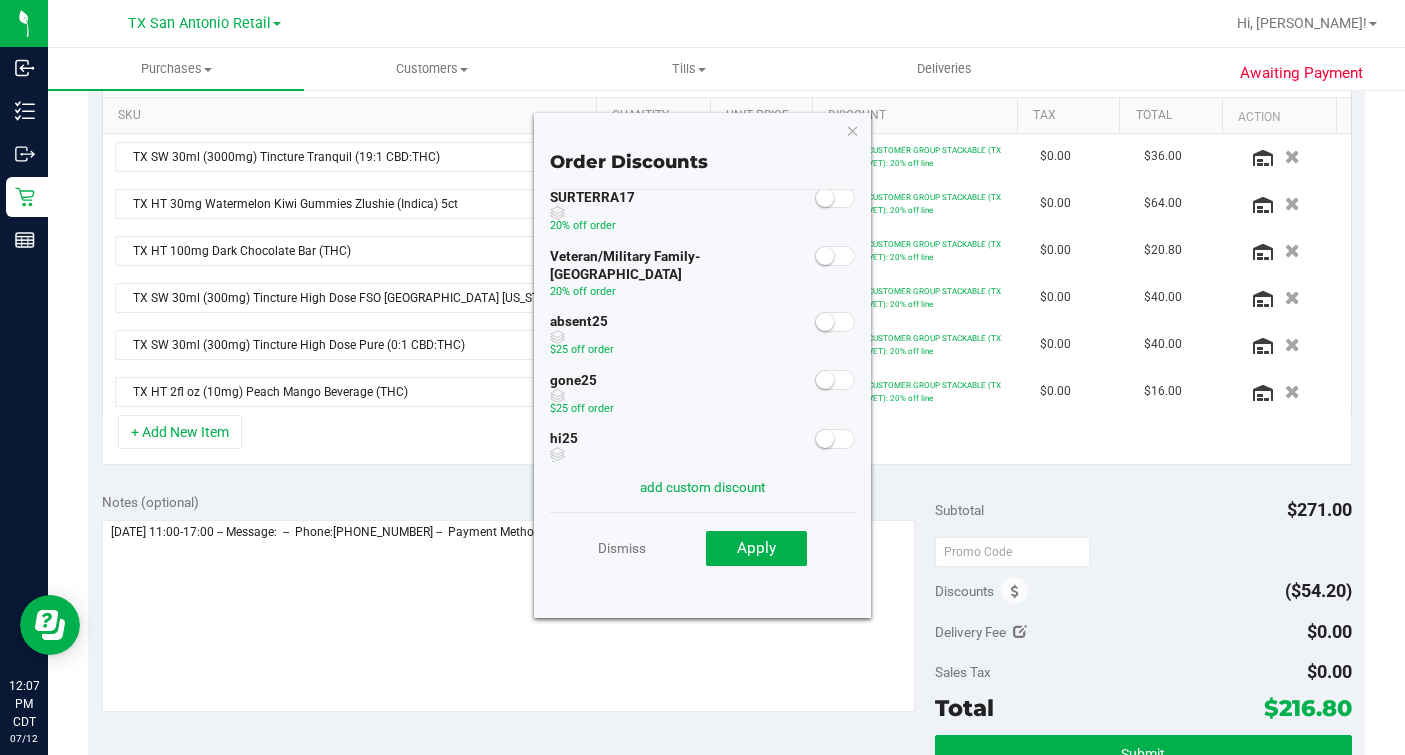 scroll, scrollTop: 217, scrollLeft: 0, axis: vertical 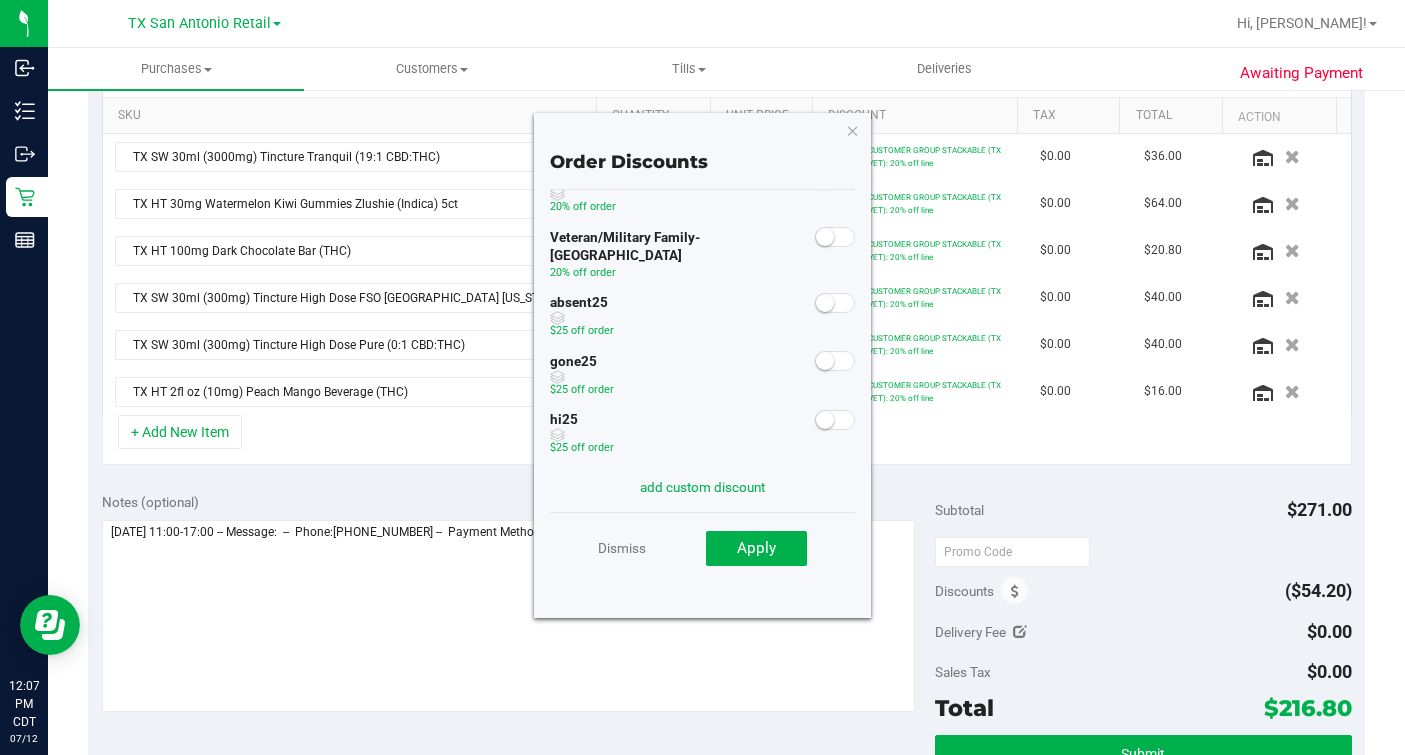 click at bounding box center [835, 303] 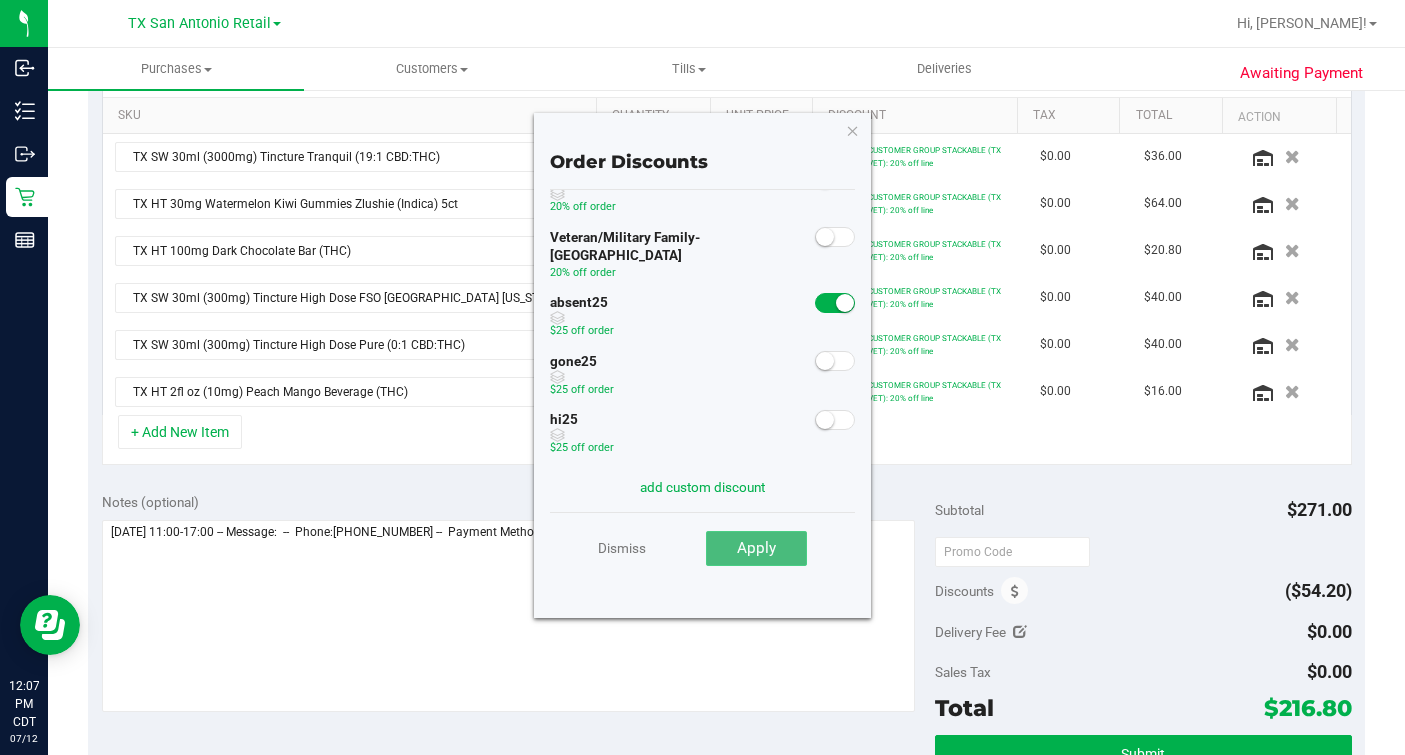 click on "Apply" at bounding box center [756, 549] 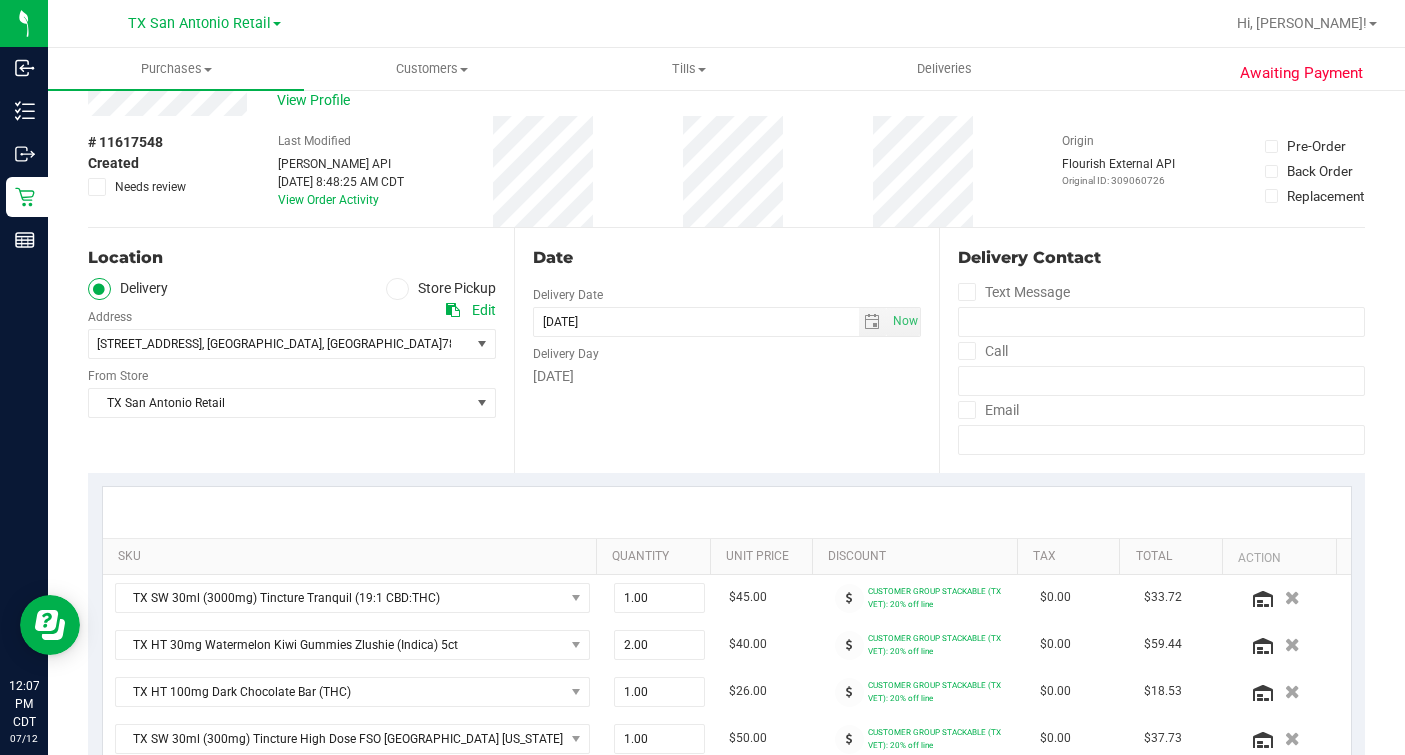 scroll, scrollTop: 0, scrollLeft: 0, axis: both 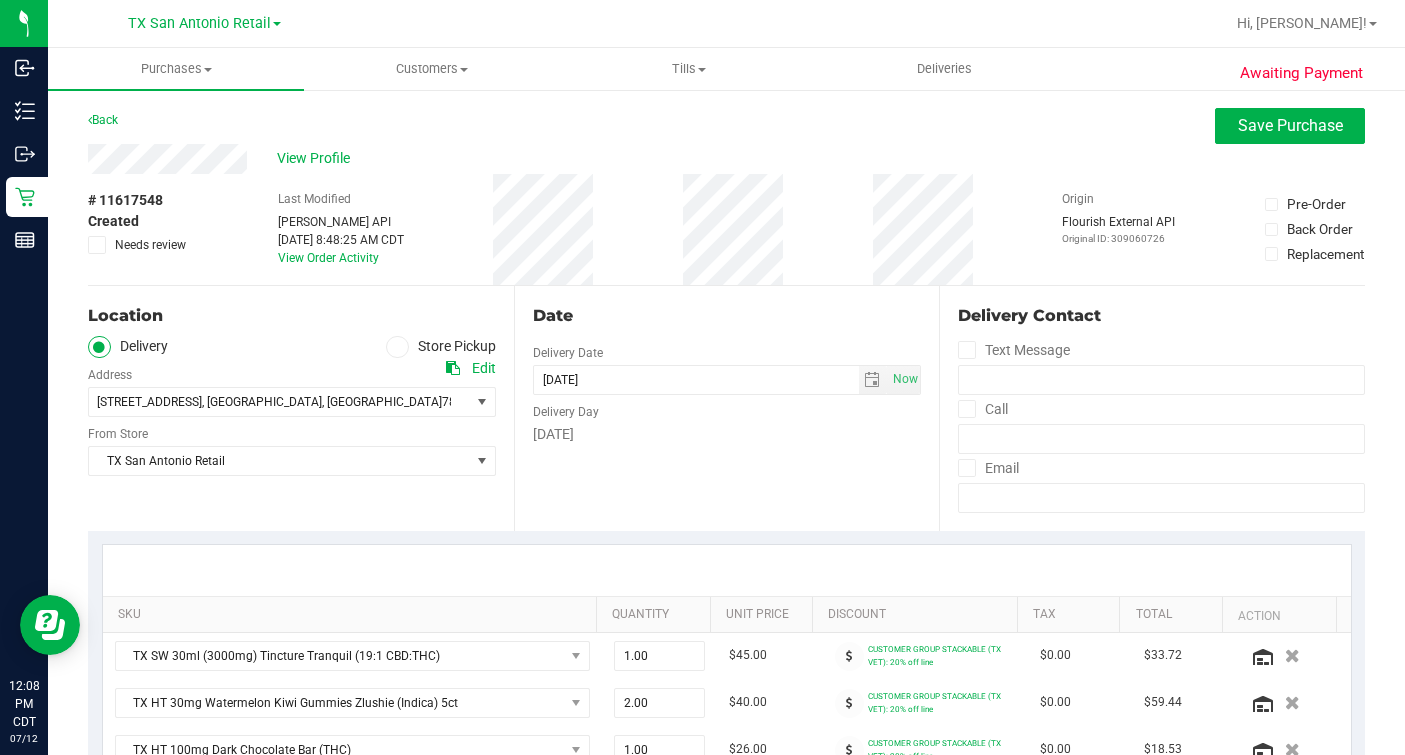 click on "Date
Delivery Date
[DATE]
Now
[DATE] 07:00 AM
Now
Delivery Day
[DATE]" at bounding box center (727, 408) 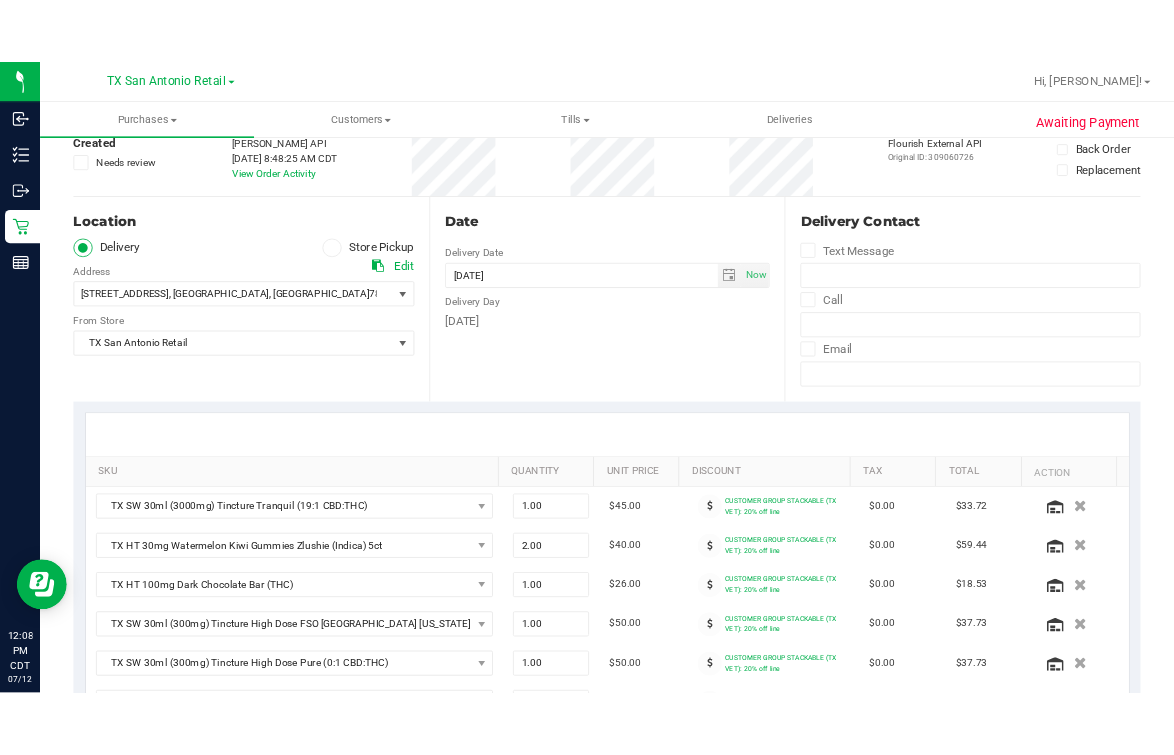 scroll, scrollTop: 743, scrollLeft: 0, axis: vertical 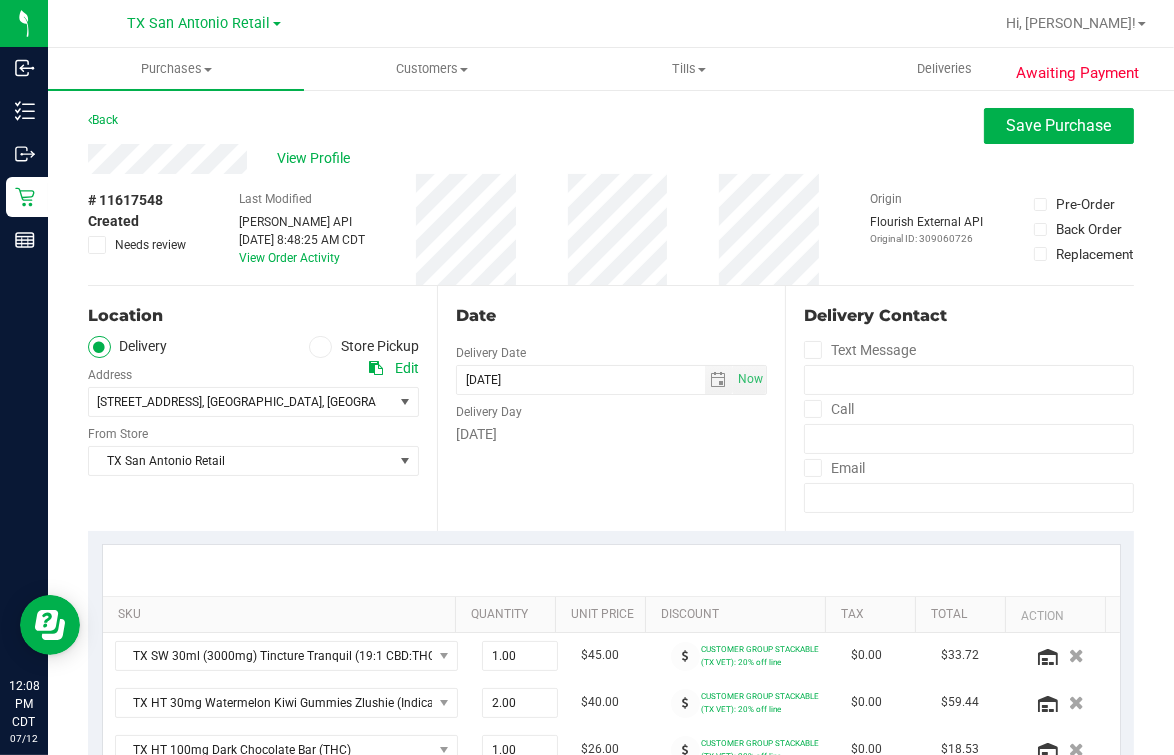 click on "Date
Delivery Date
[DATE]
Now
[DATE] 07:00 AM
Now
Delivery Day
[DATE]" at bounding box center (611, 408) 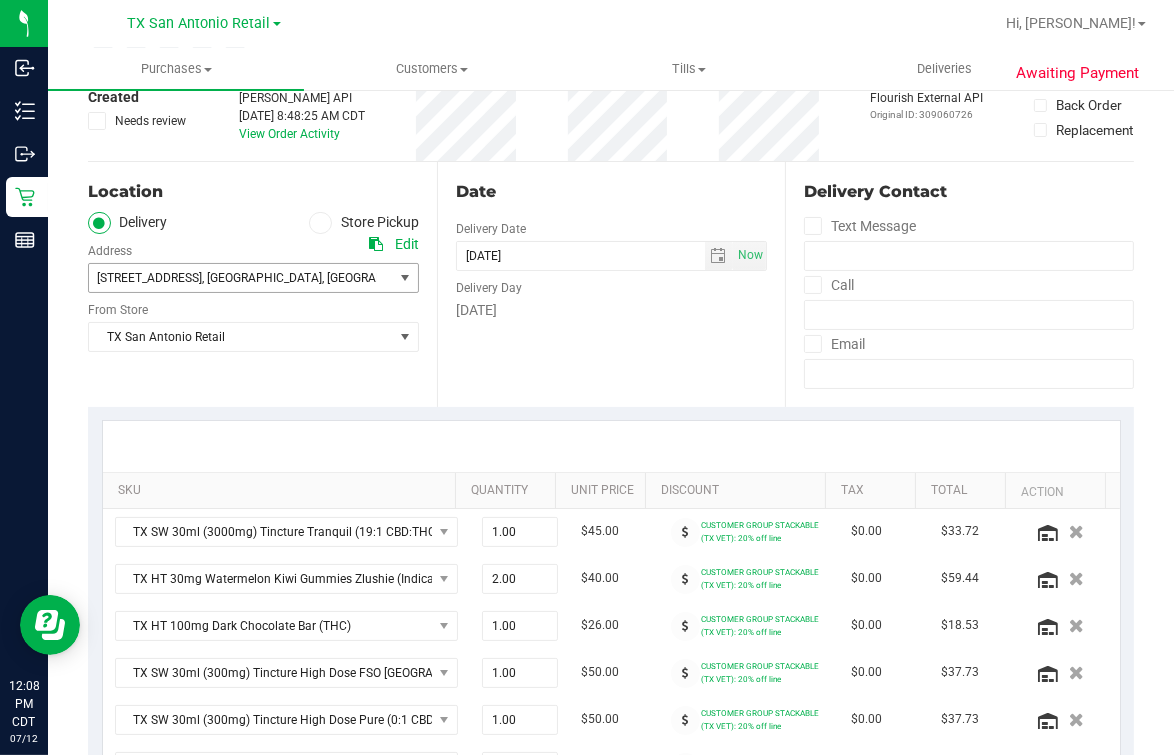 scroll, scrollTop: 0, scrollLeft: 0, axis: both 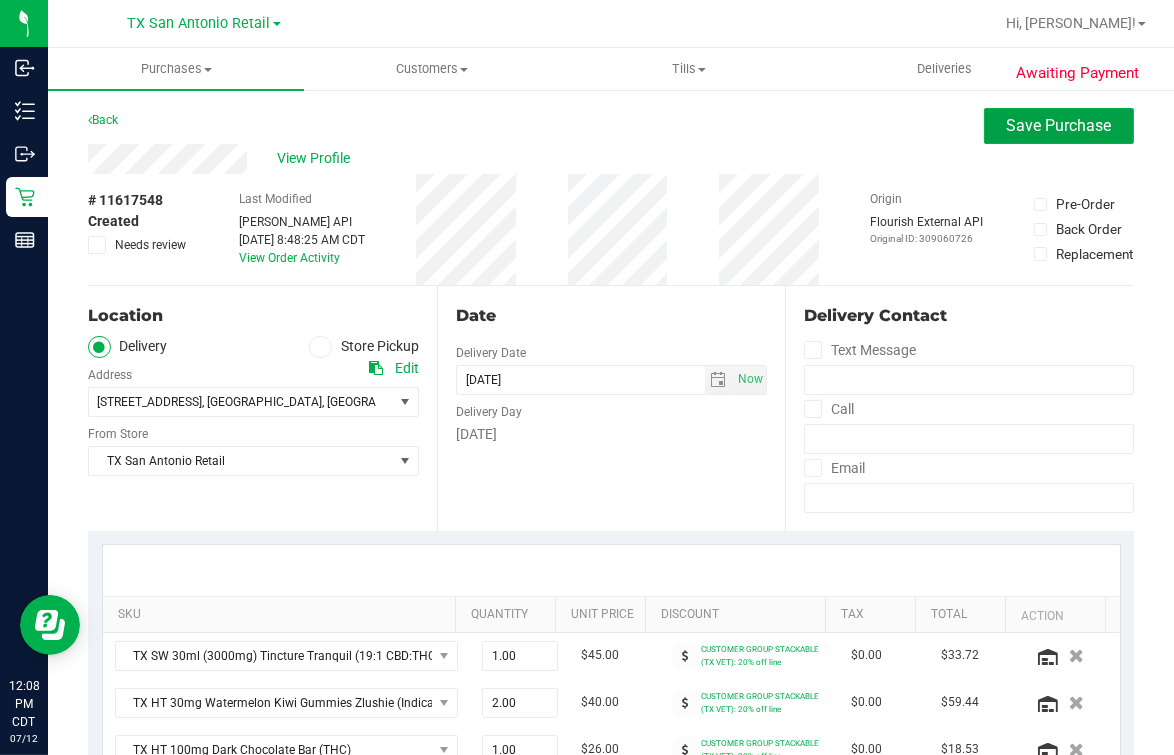 click on "Save Purchase" at bounding box center (1059, 126) 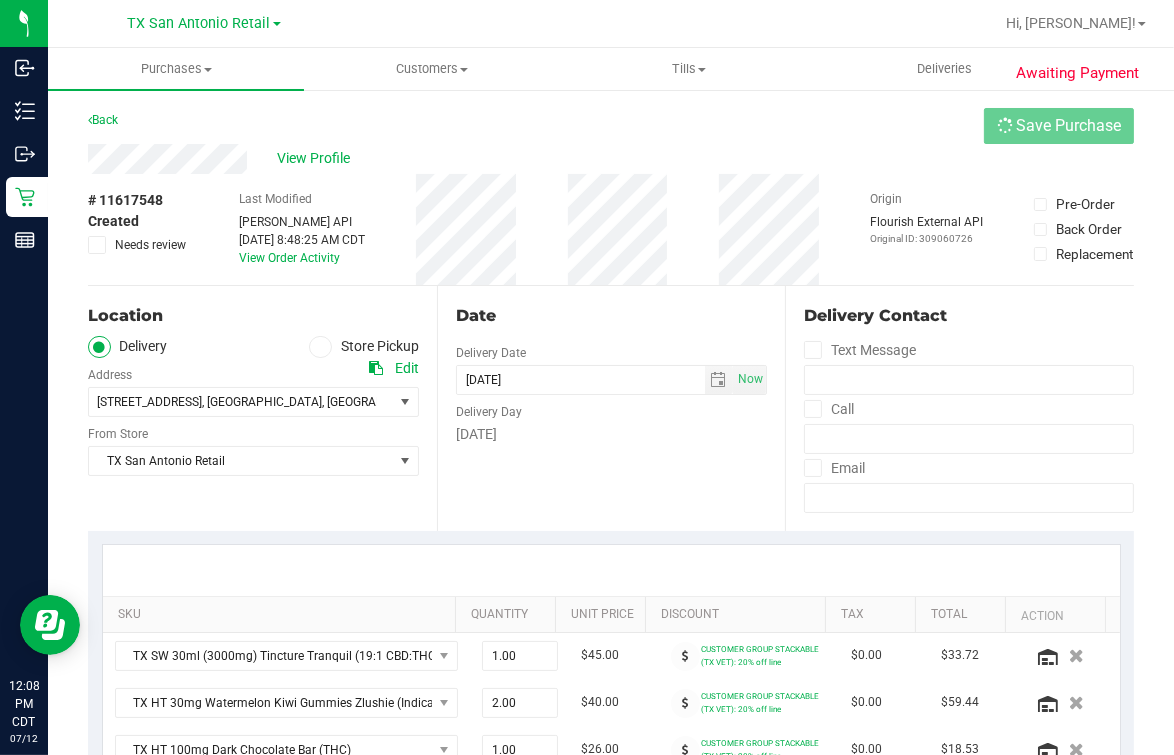 click on "Back
Save Purchase" at bounding box center [611, 126] 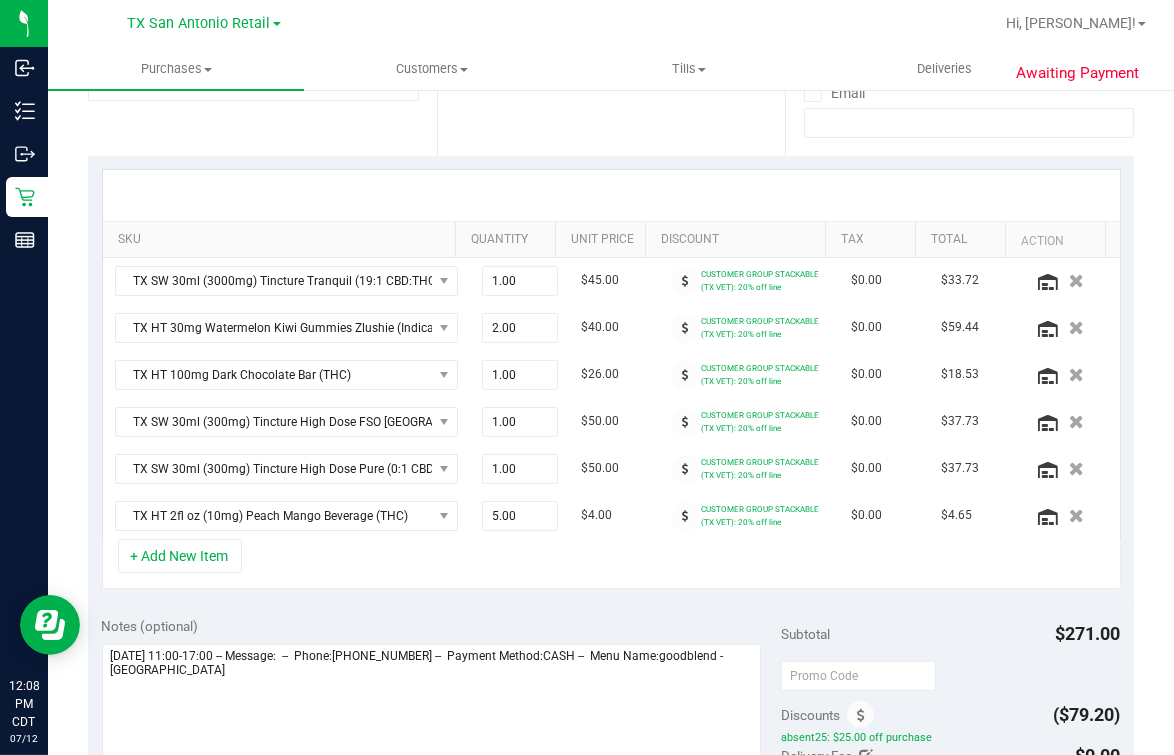 scroll, scrollTop: 499, scrollLeft: 0, axis: vertical 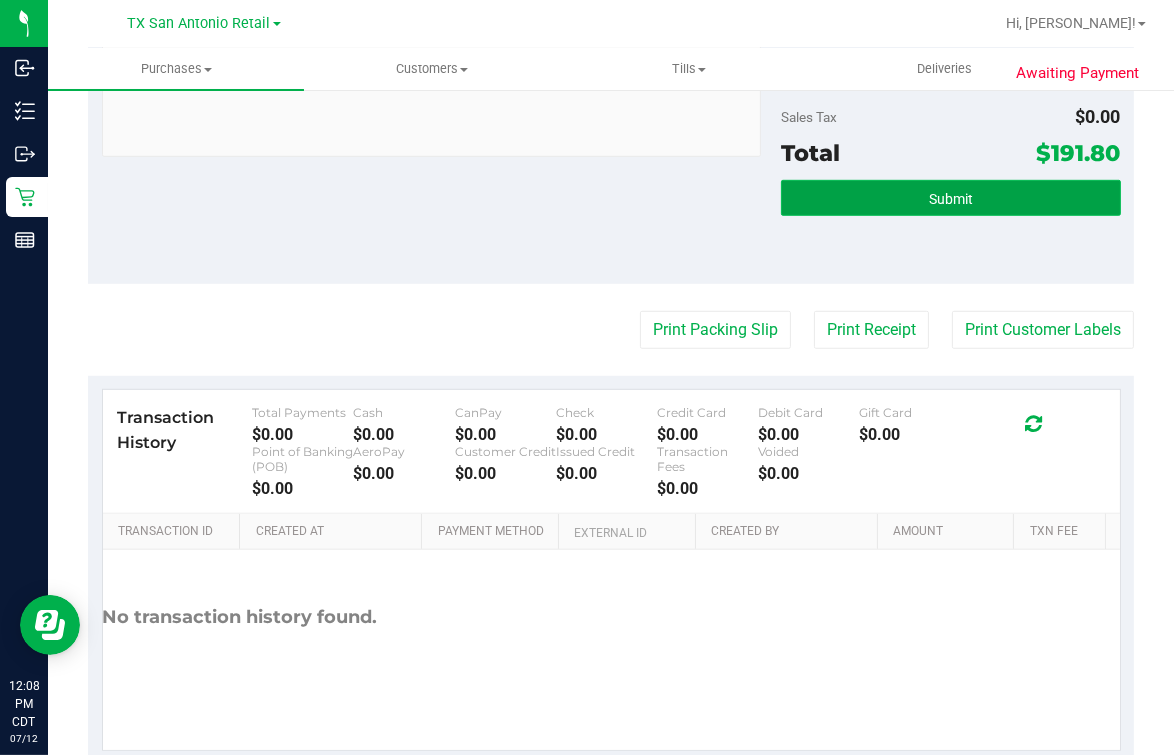 click on "Submit" at bounding box center (951, 198) 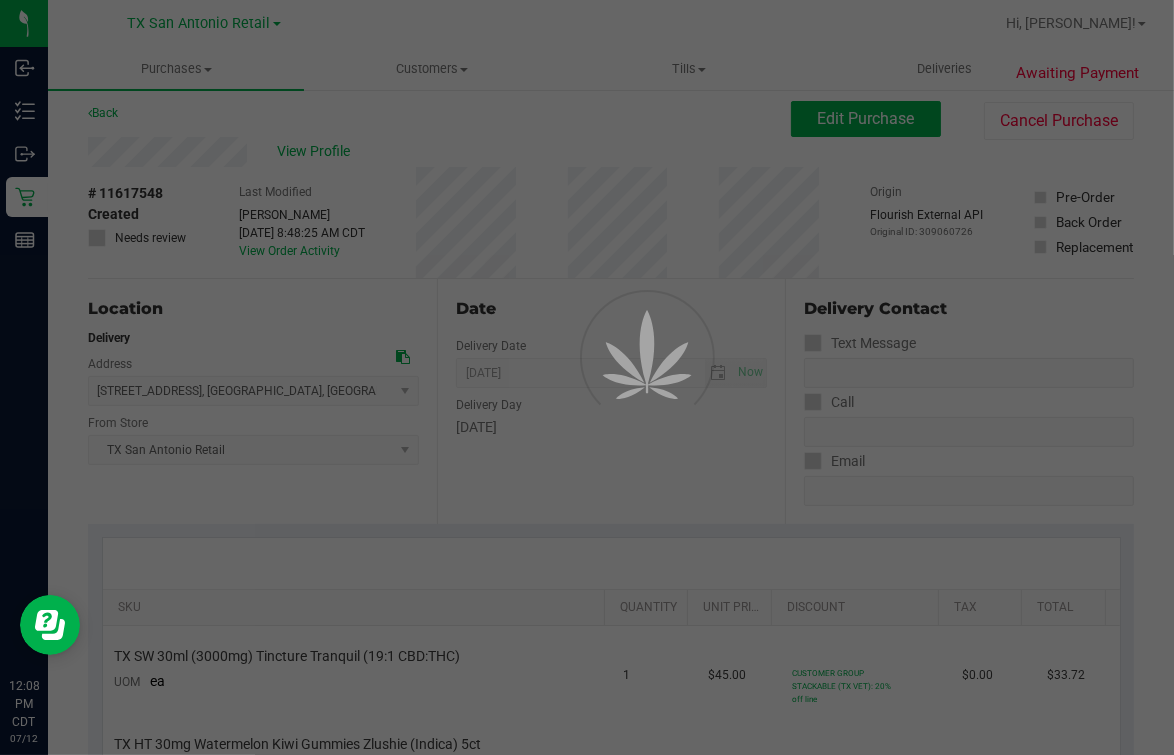 scroll, scrollTop: 0, scrollLeft: 0, axis: both 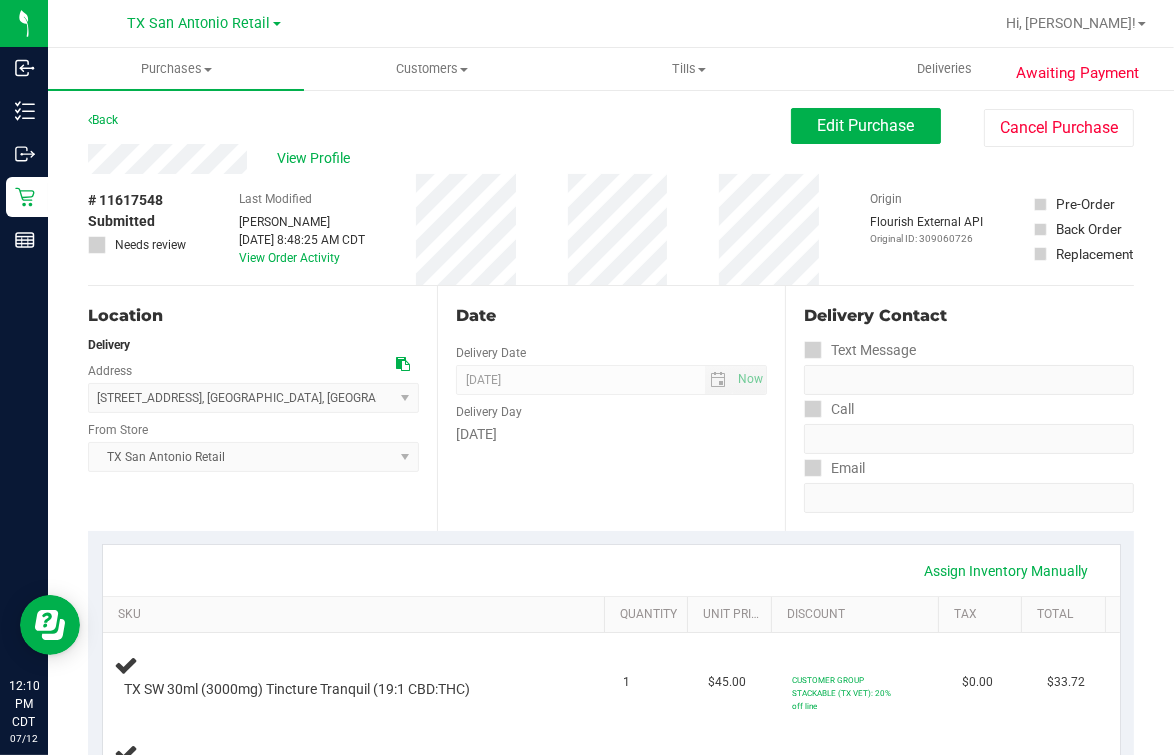click on "Date" at bounding box center (612, 316) 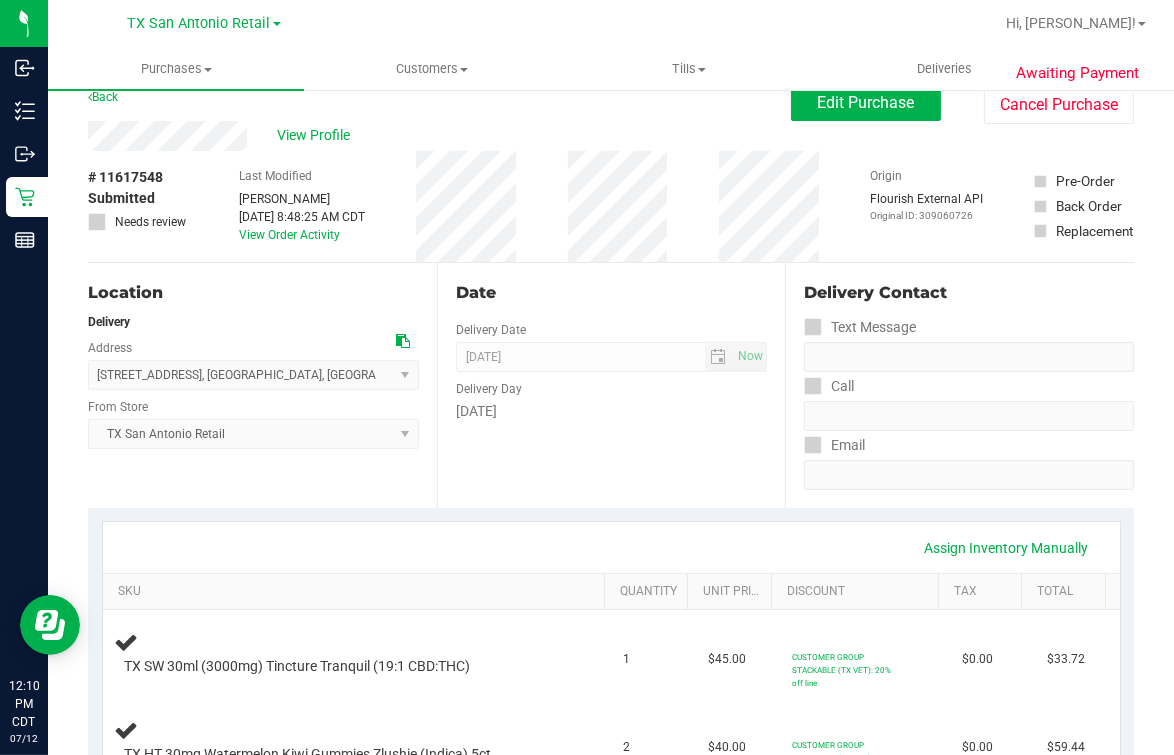scroll, scrollTop: 0, scrollLeft: 0, axis: both 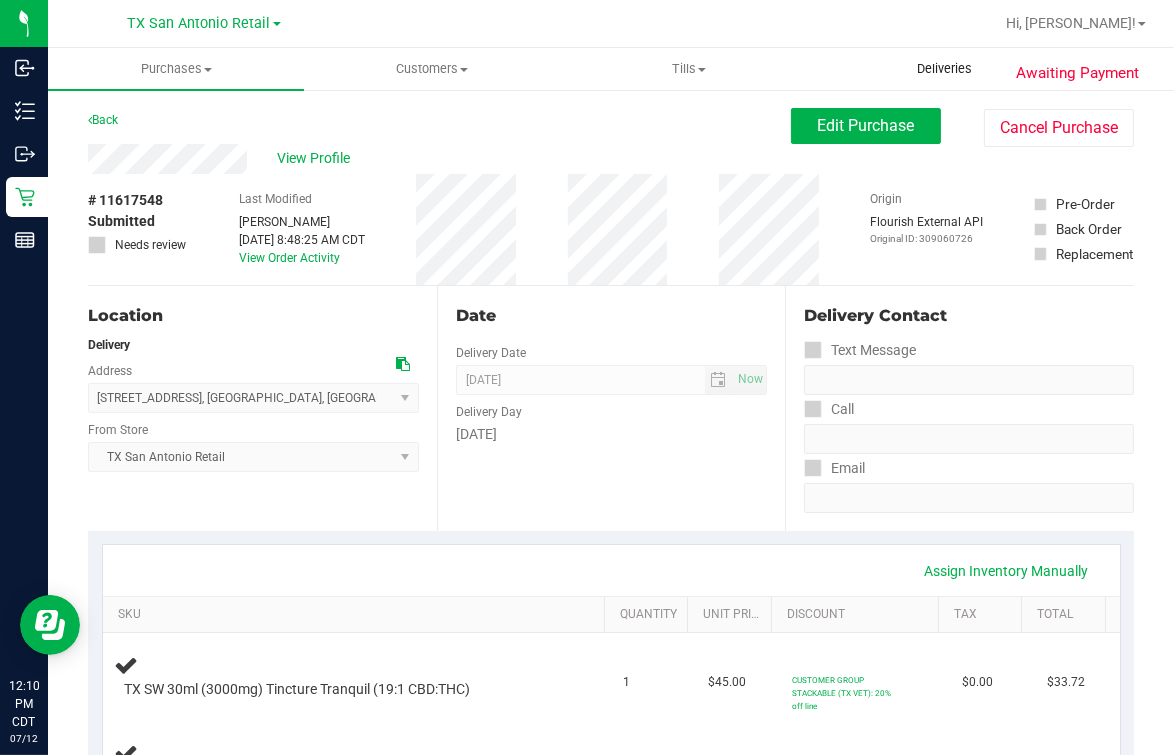 click on "Deliveries" at bounding box center [944, 69] 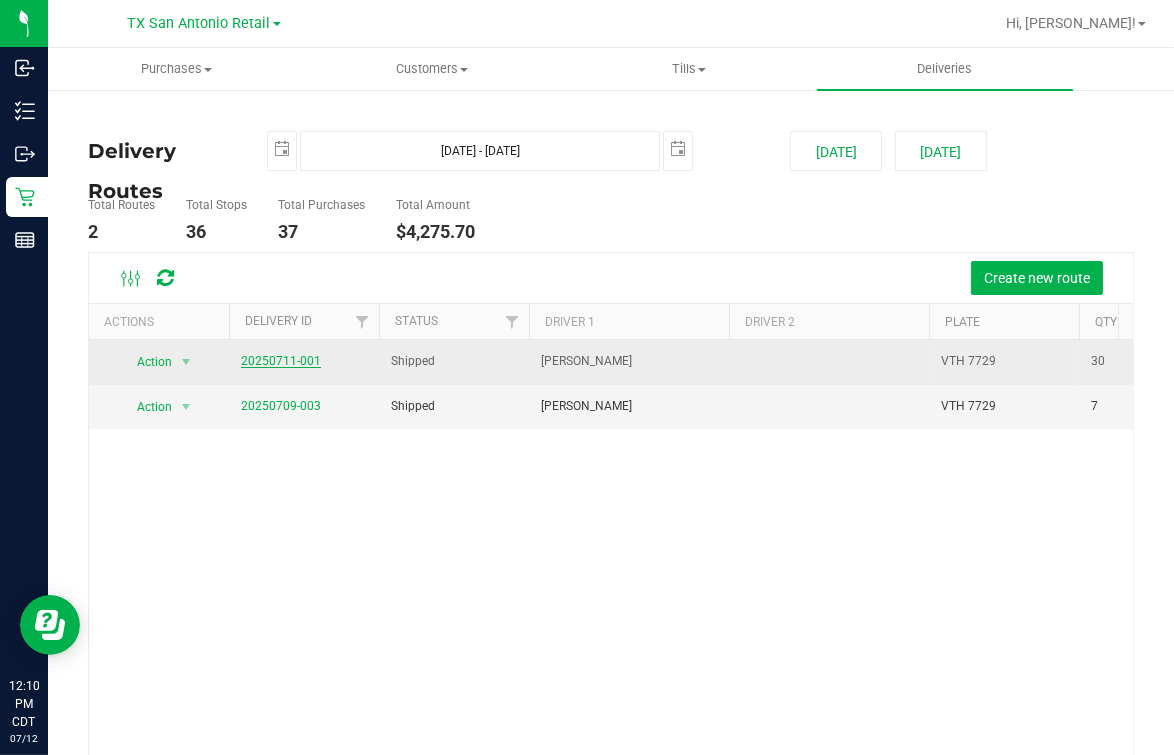 click on "20250711-001" at bounding box center (281, 361) 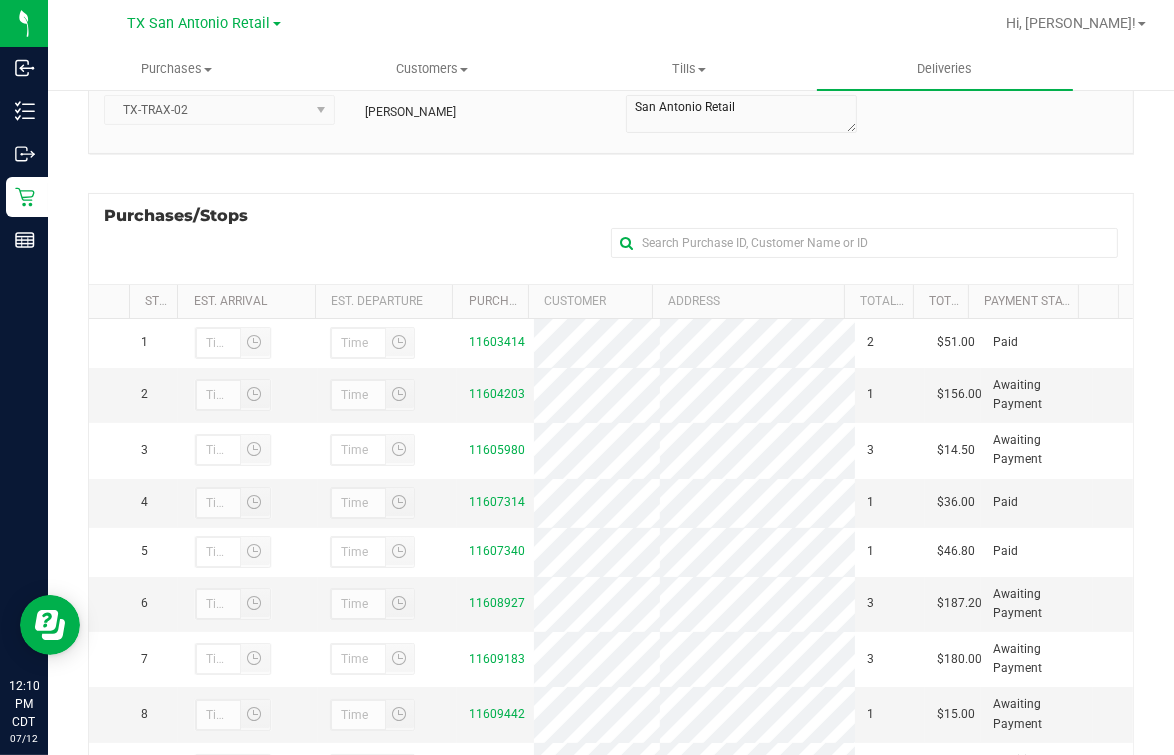 scroll, scrollTop: 237, scrollLeft: 0, axis: vertical 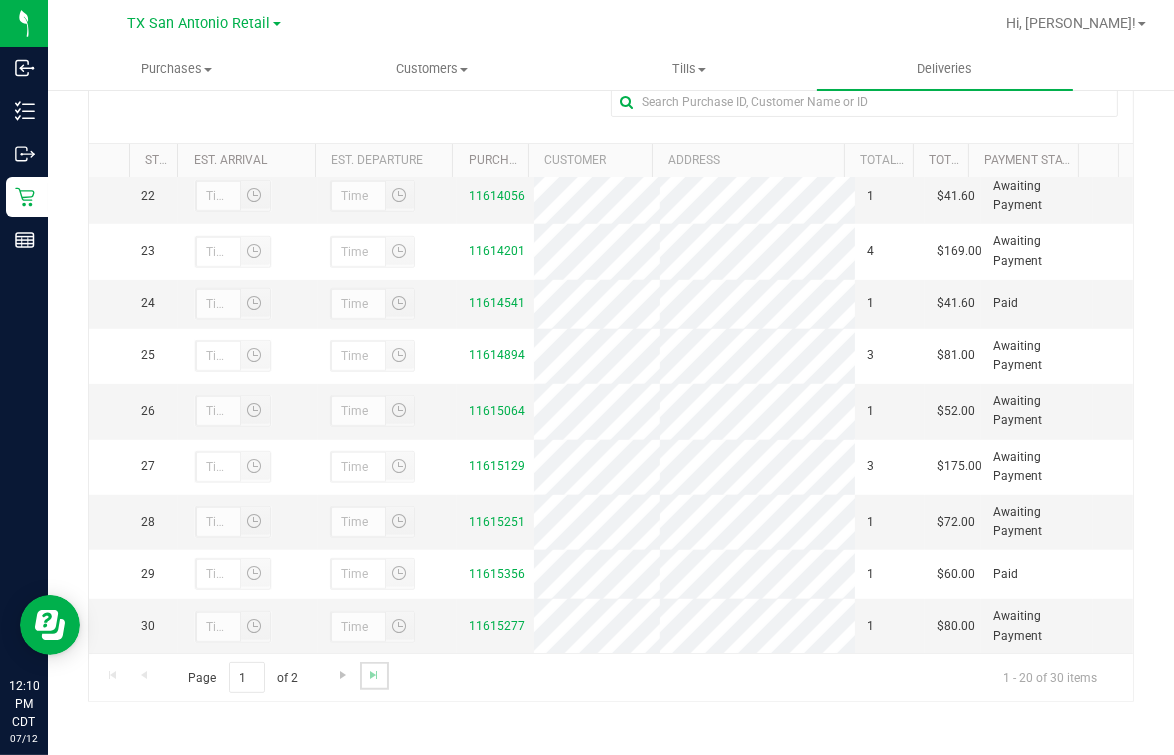 click at bounding box center [374, 675] 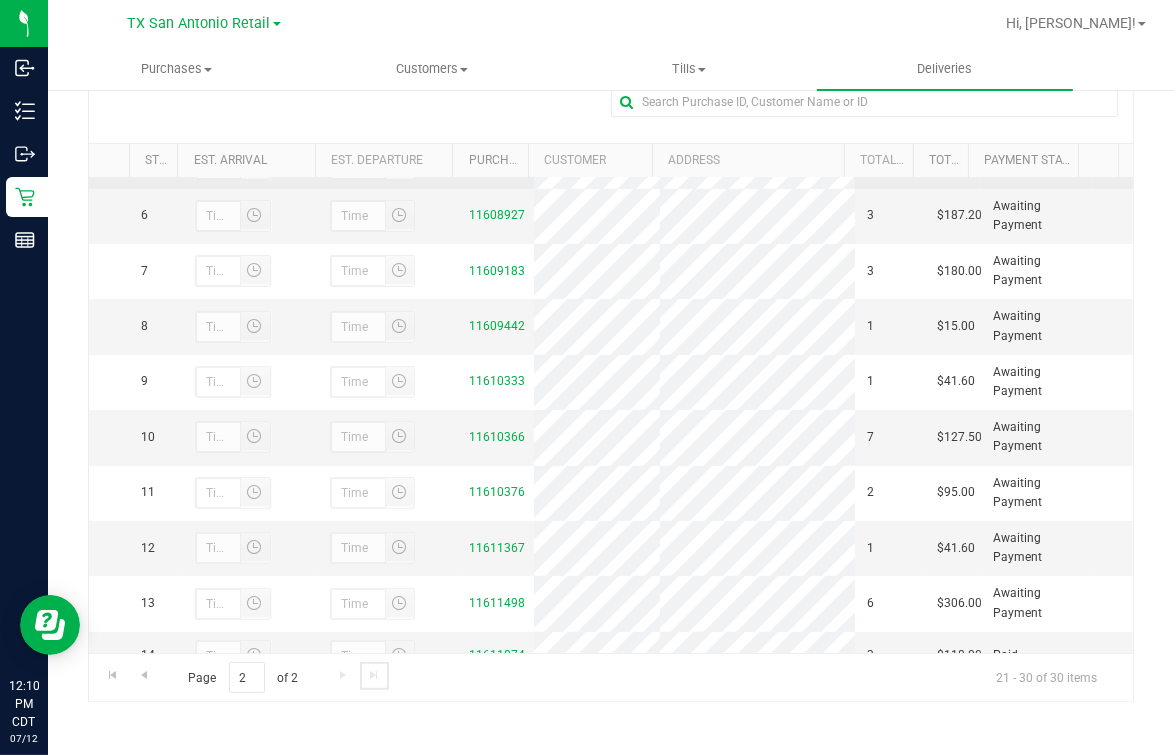 scroll, scrollTop: 0, scrollLeft: 0, axis: both 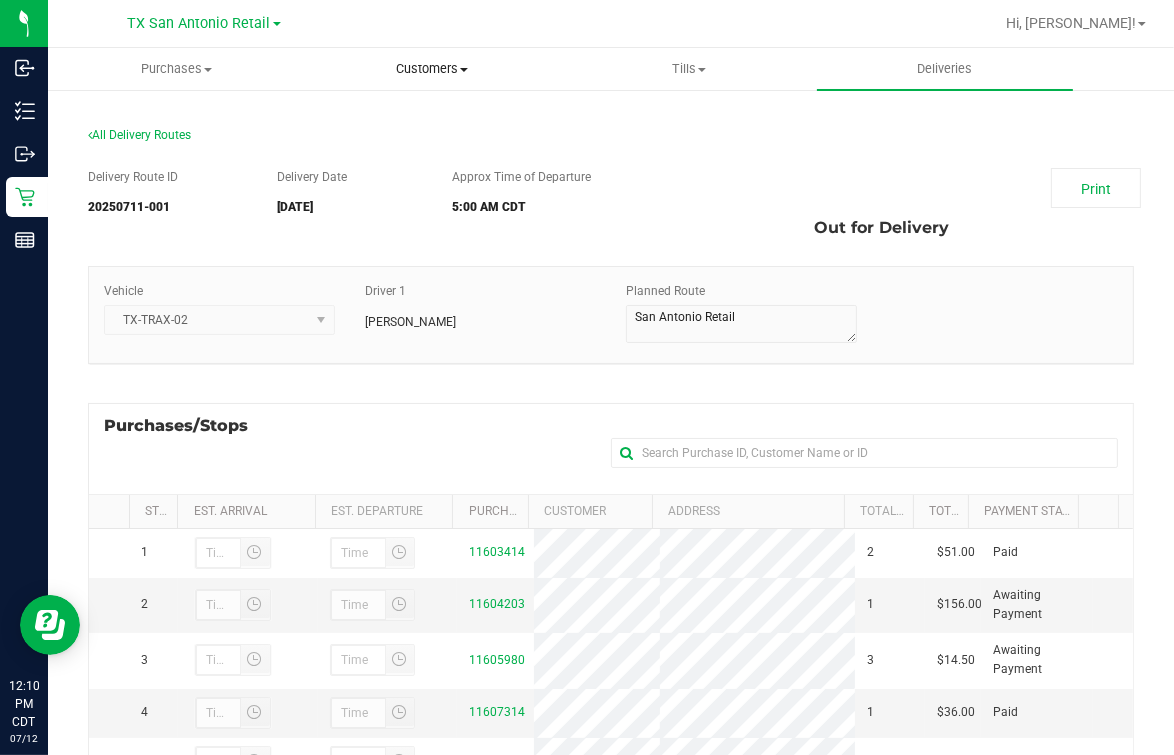 click on "Customers" at bounding box center [432, 69] 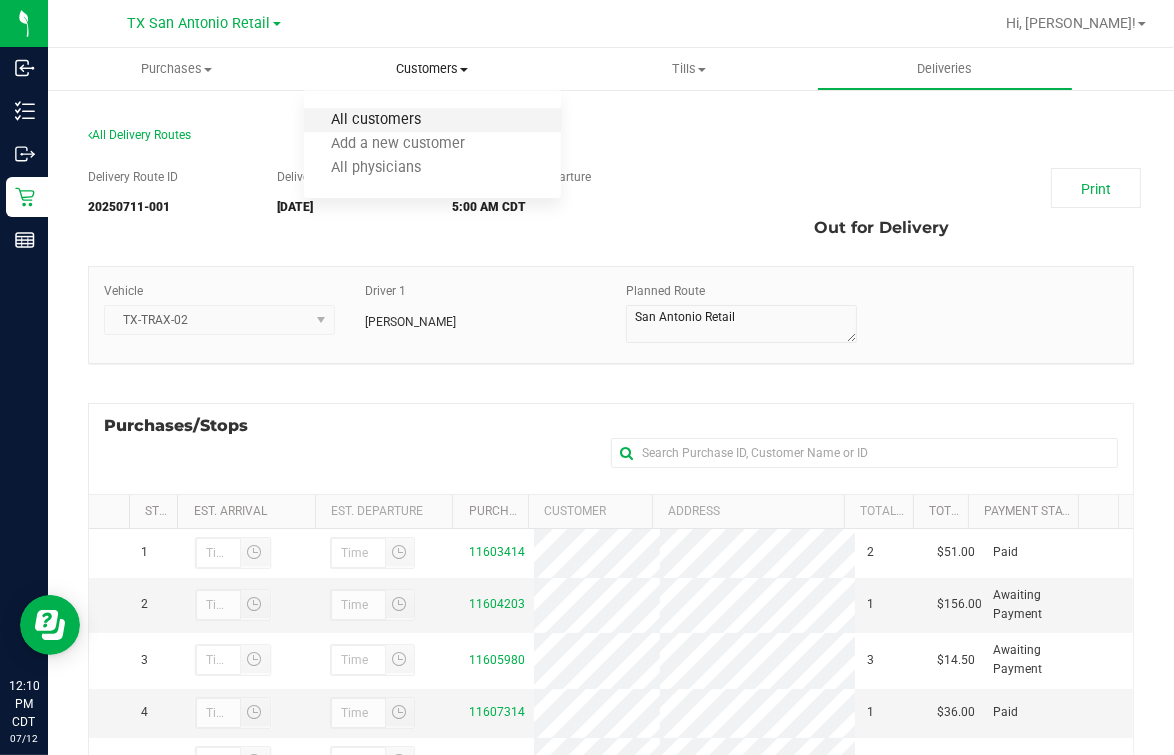 click on "All customers" at bounding box center (376, 120) 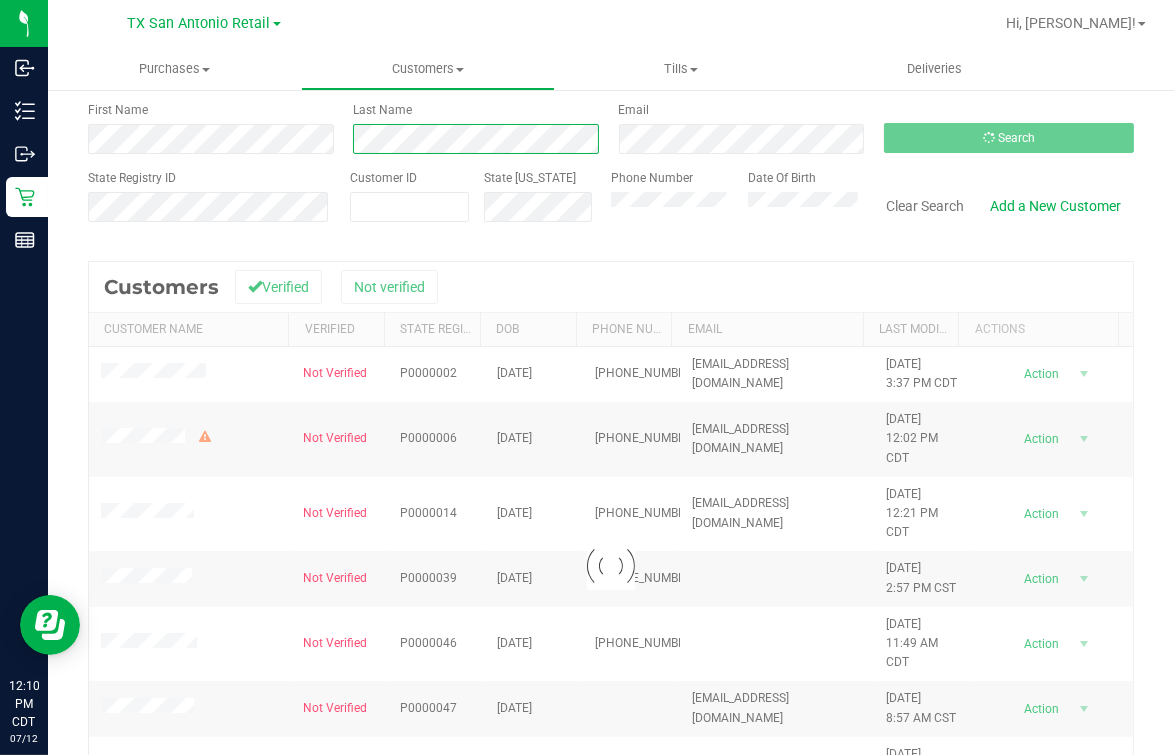 scroll, scrollTop: 124, scrollLeft: 0, axis: vertical 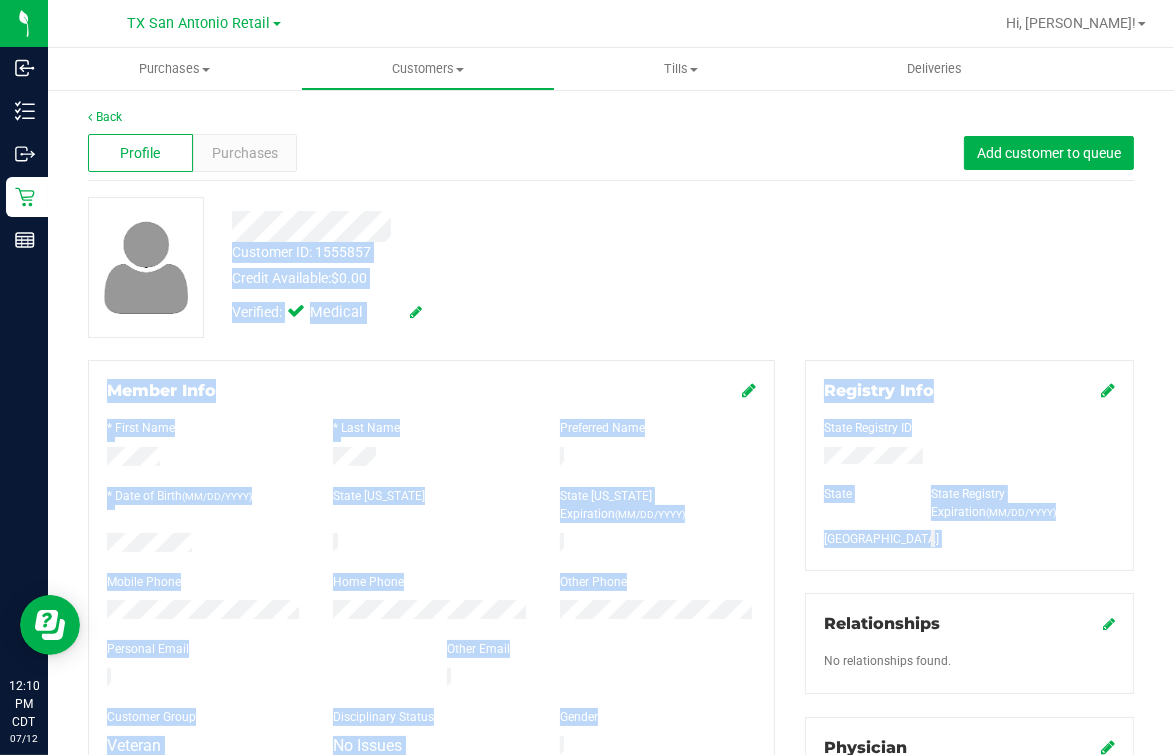 click on "Inbound Inventory Outbound Retail Reports 12:10 PM CDT [DATE]  07/12   [GEOGRAPHIC_DATA] [GEOGRAPHIC_DATA] [GEOGRAPHIC_DATA]    [GEOGRAPHIC_DATA] [GEOGRAPHIC_DATA] [GEOGRAPHIC_DATA]   [GEOGRAPHIC_DATA] Plano Retail   [GEOGRAPHIC_DATA] [GEOGRAPHIC_DATA] [GEOGRAPHIC_DATA]    [GEOGRAPHIC_DATA] [GEOGRAPHIC_DATA] [GEOGRAPHIC_DATA]   [GEOGRAPHIC_DATA] [GEOGRAPHIC_DATA] Retail   Hi, [GEOGRAPHIC_DATA]!
Purchases
Summary of purchases
Fulfillment
All purchases
Customers" at bounding box center (587, 377) 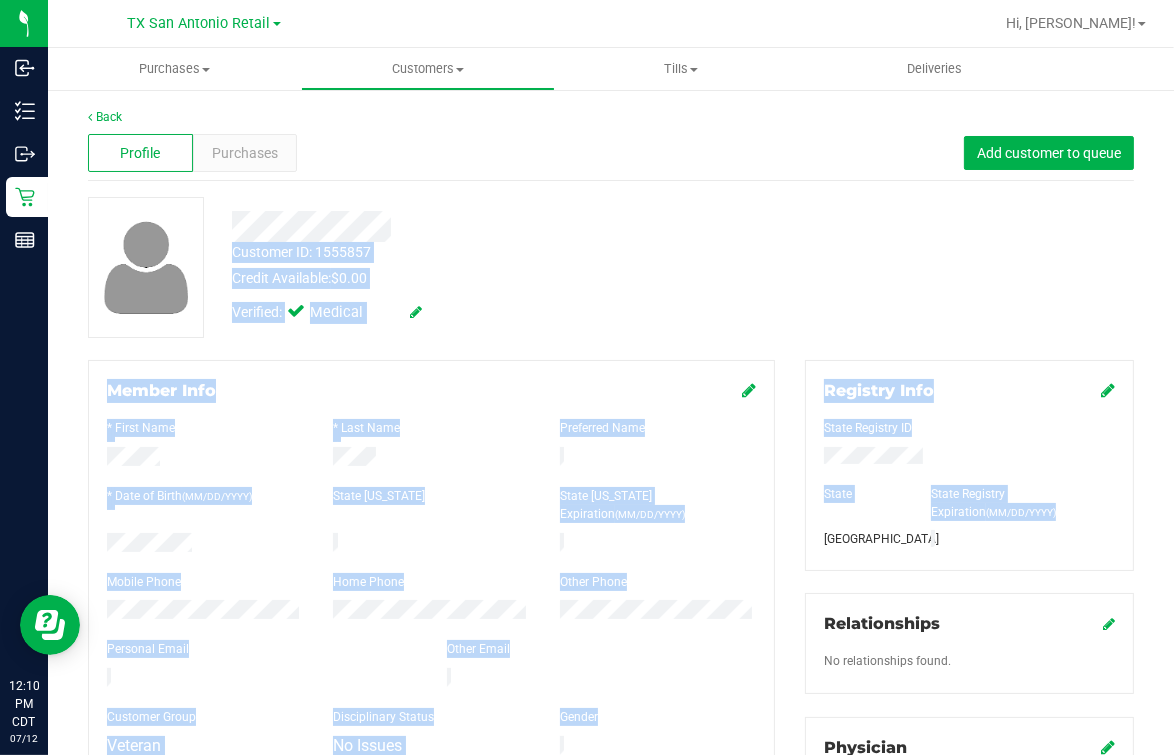 drag, startPoint x: 1334, startPoint y: 522, endPoint x: 730, endPoint y: 225, distance: 673.0713 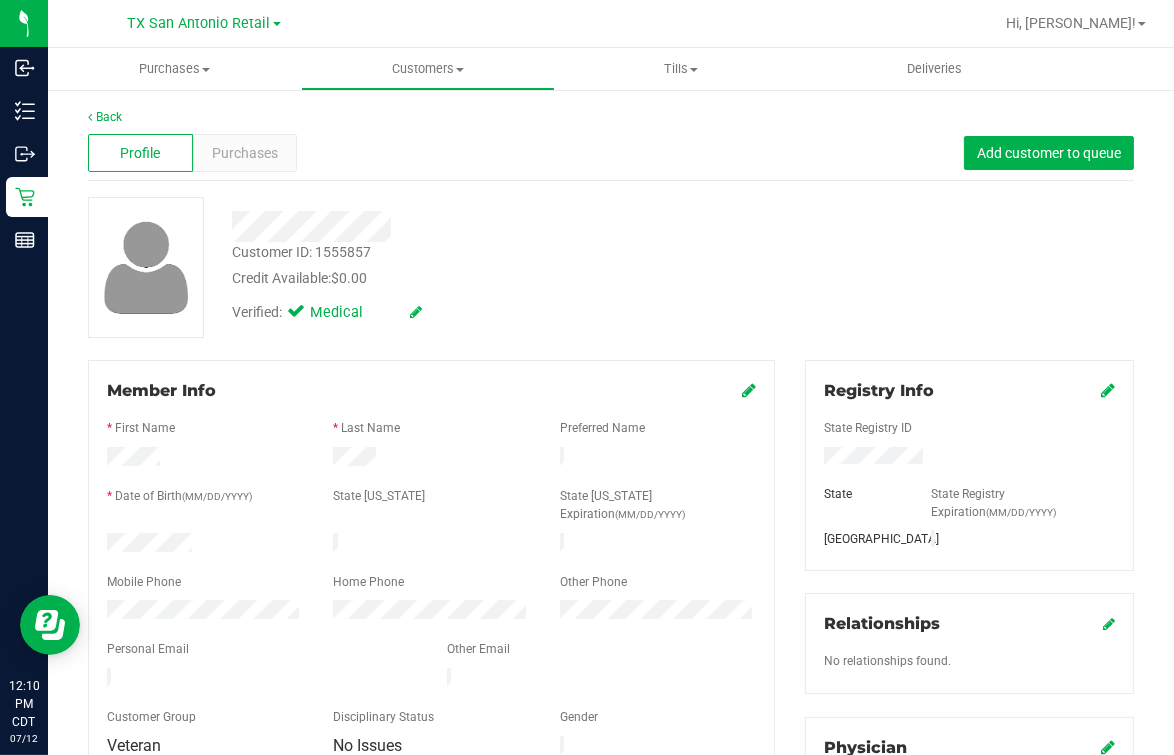 click at bounding box center [969, 458] 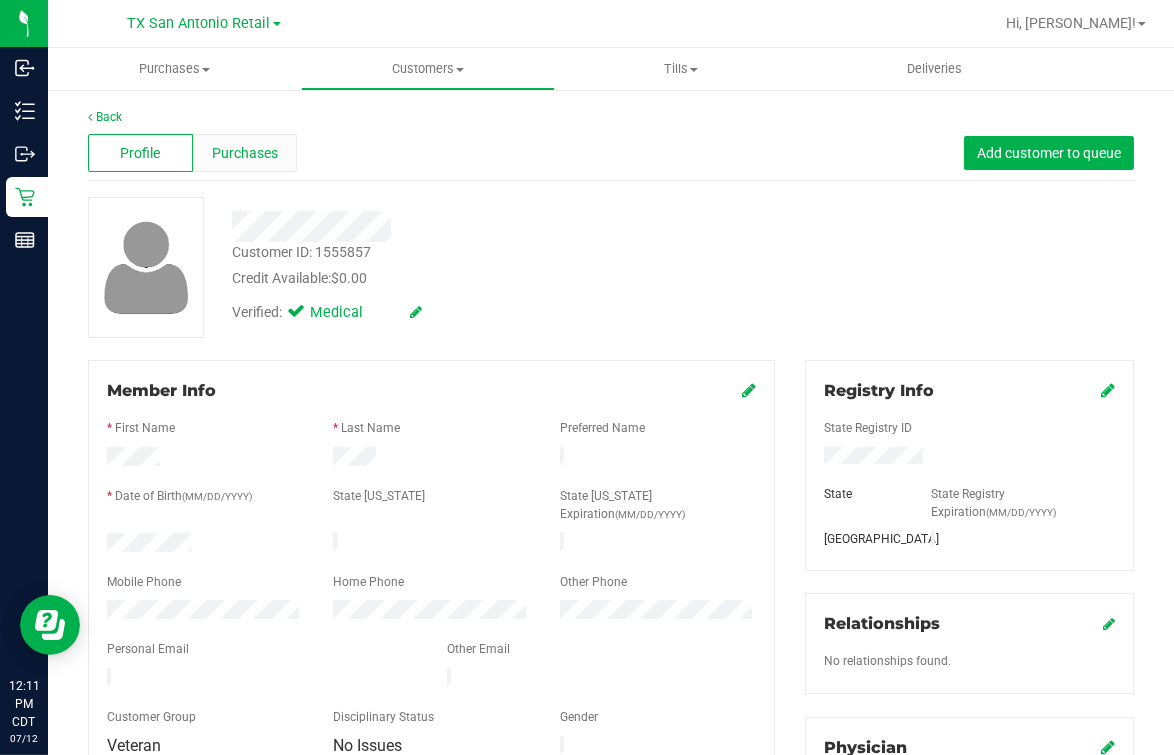 click on "Purchases" at bounding box center [245, 153] 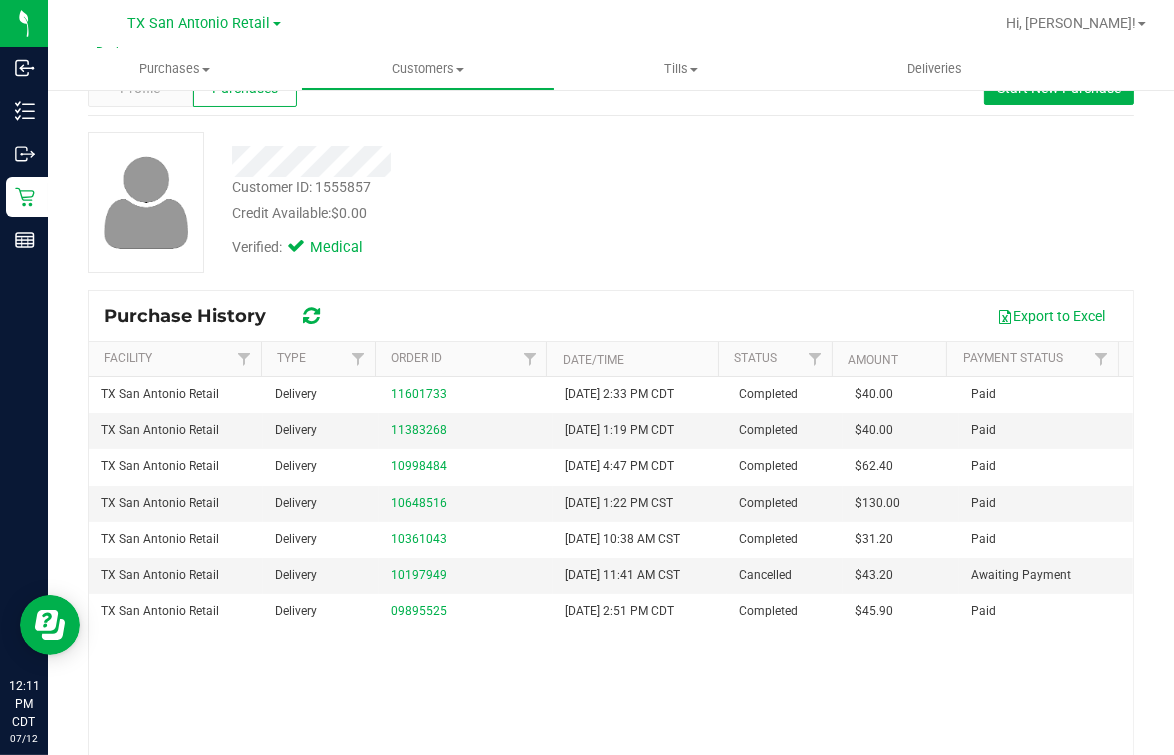 scroll, scrollTop: 155, scrollLeft: 0, axis: vertical 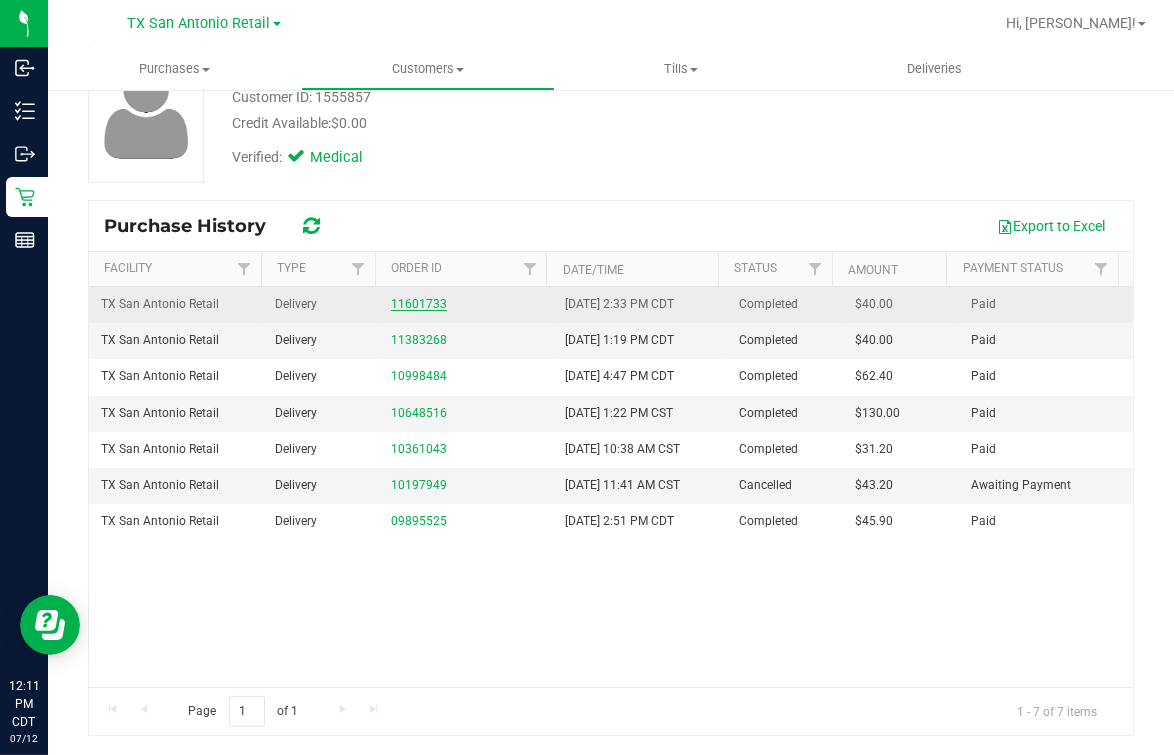 click on "11601733" at bounding box center [419, 304] 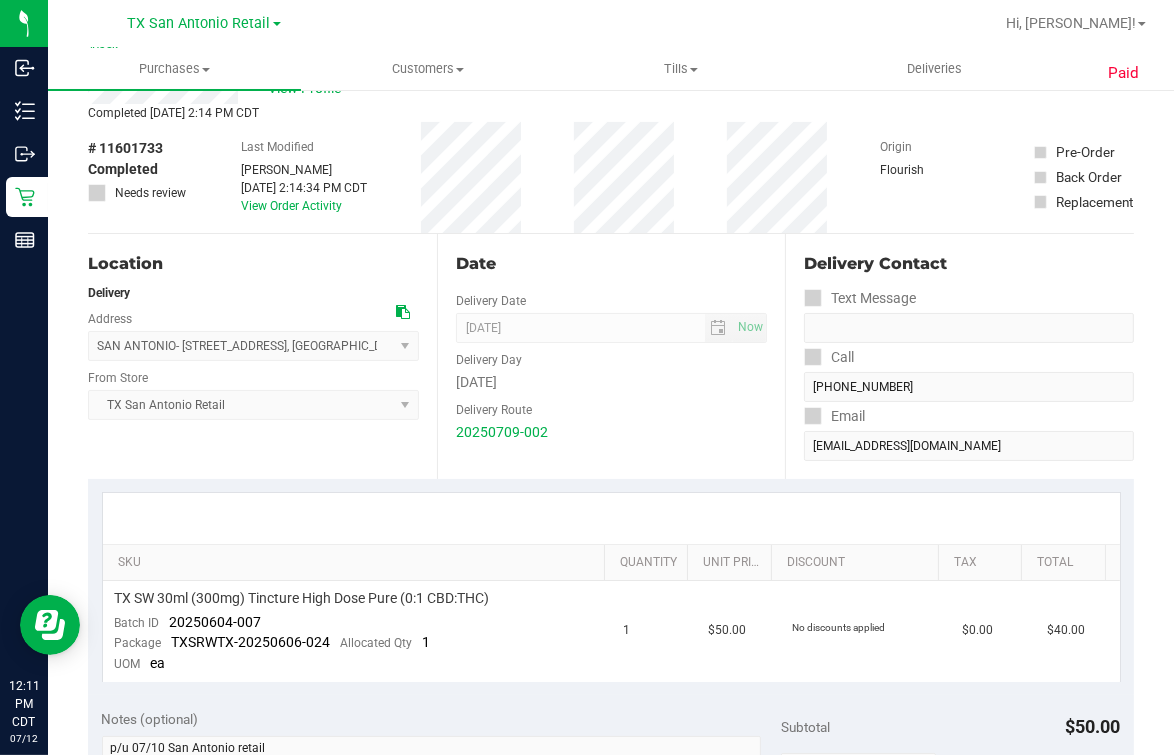scroll, scrollTop: 0, scrollLeft: 0, axis: both 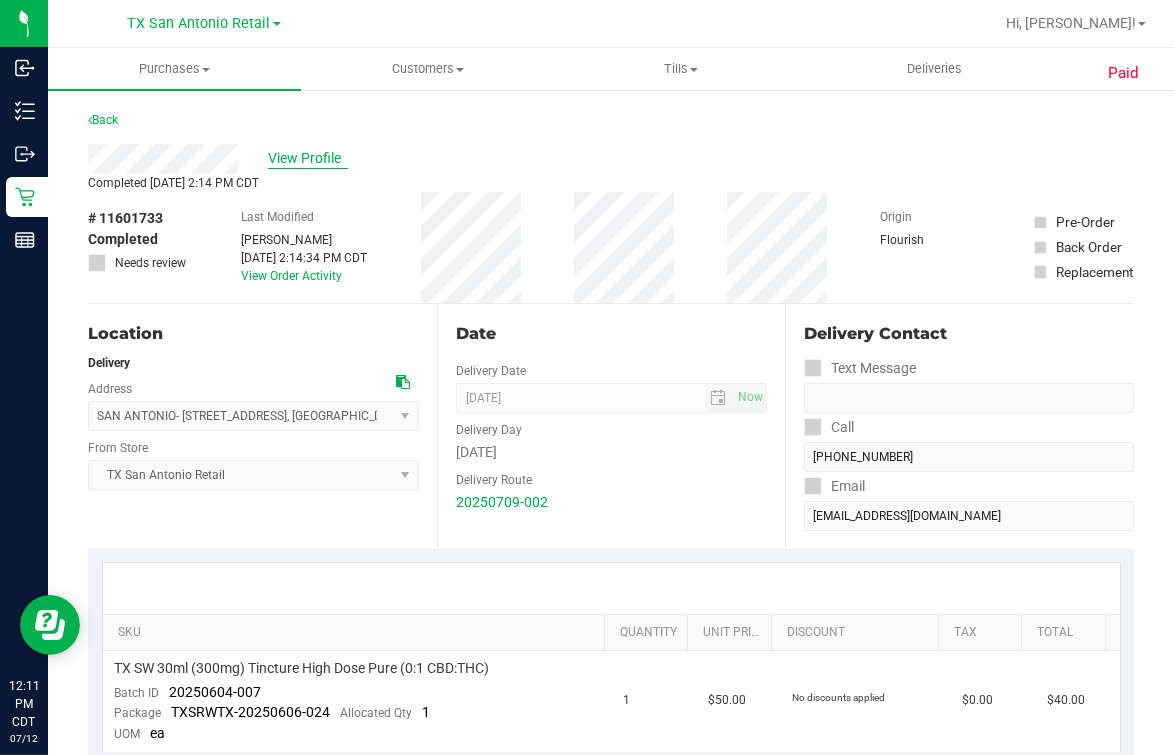 click on "View Profile" at bounding box center [308, 158] 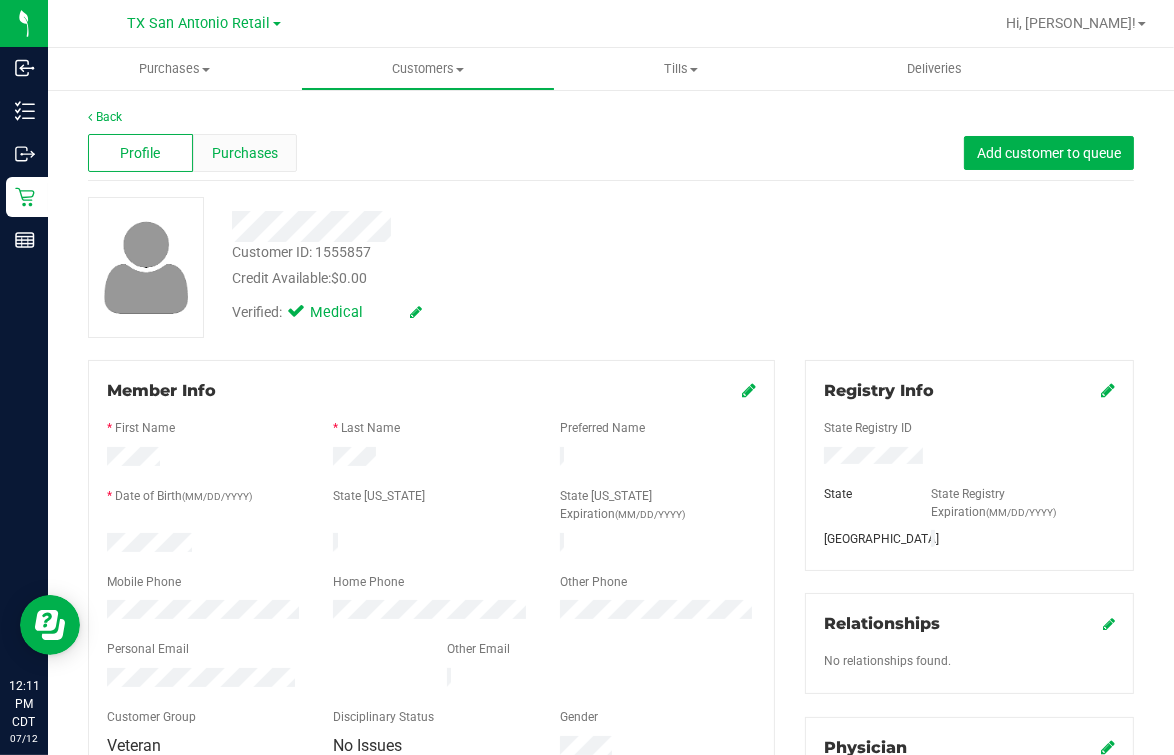 click on "Purchases" at bounding box center (245, 153) 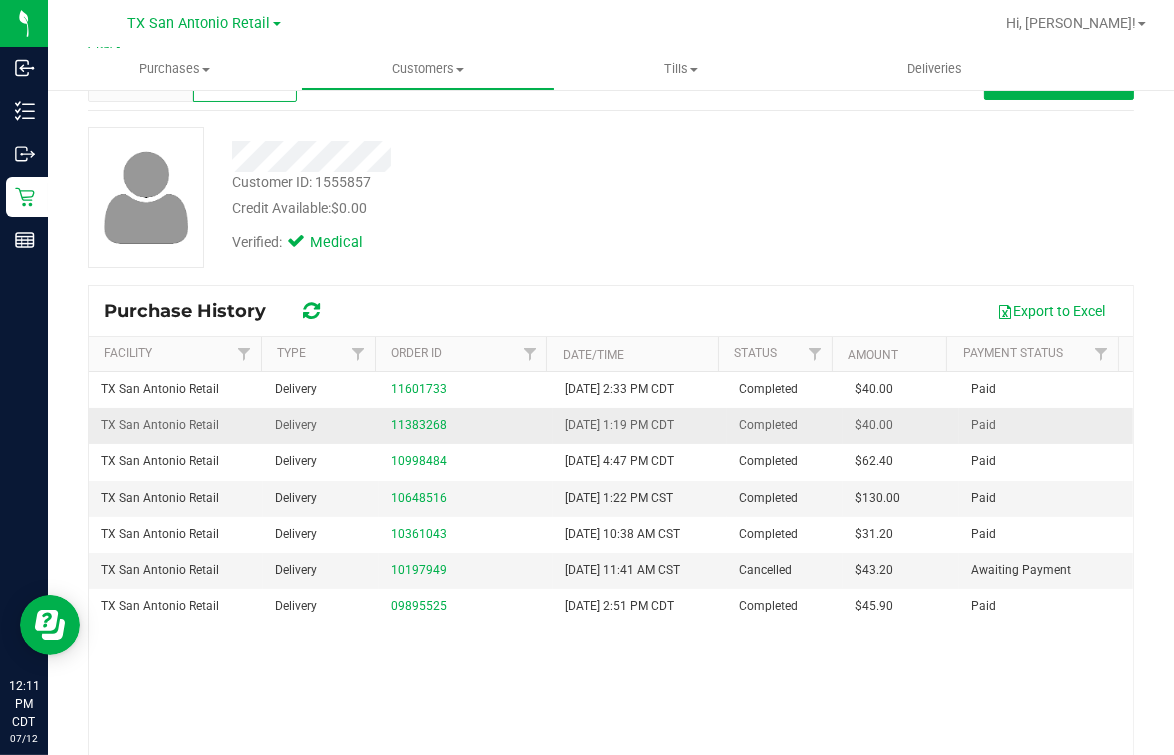 scroll, scrollTop: 124, scrollLeft: 0, axis: vertical 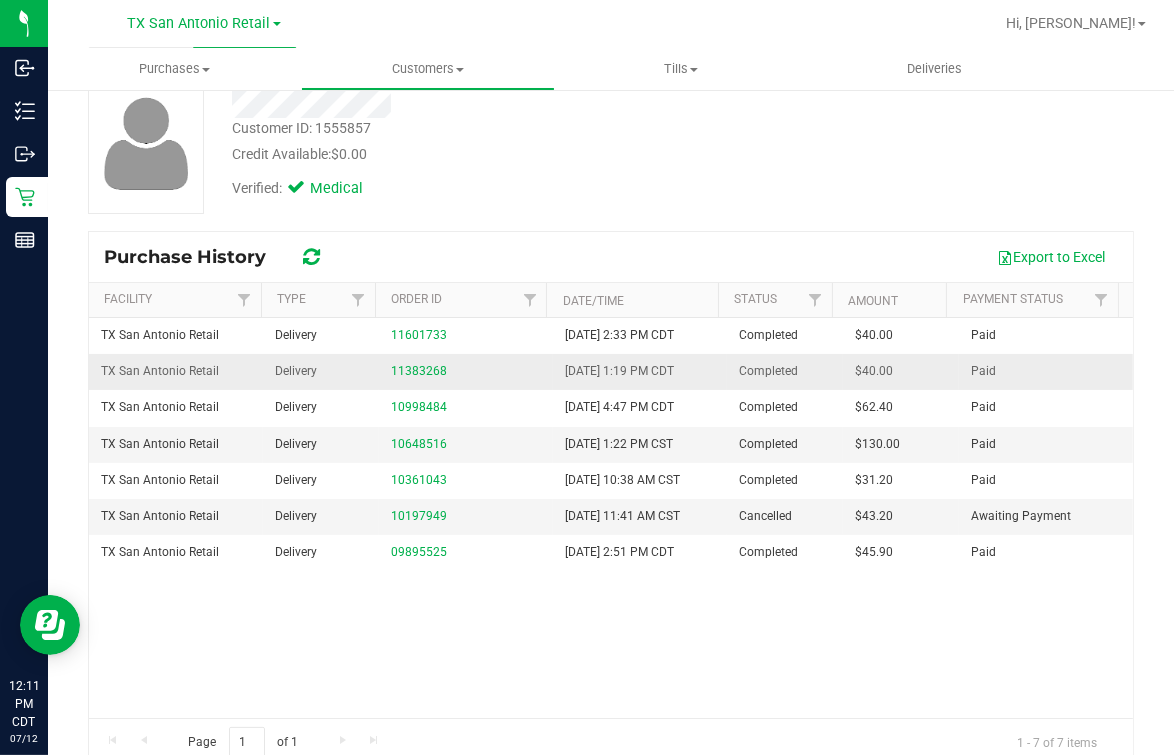 click on "[DATE] 1:19 PM CDT" at bounding box center [619, 371] 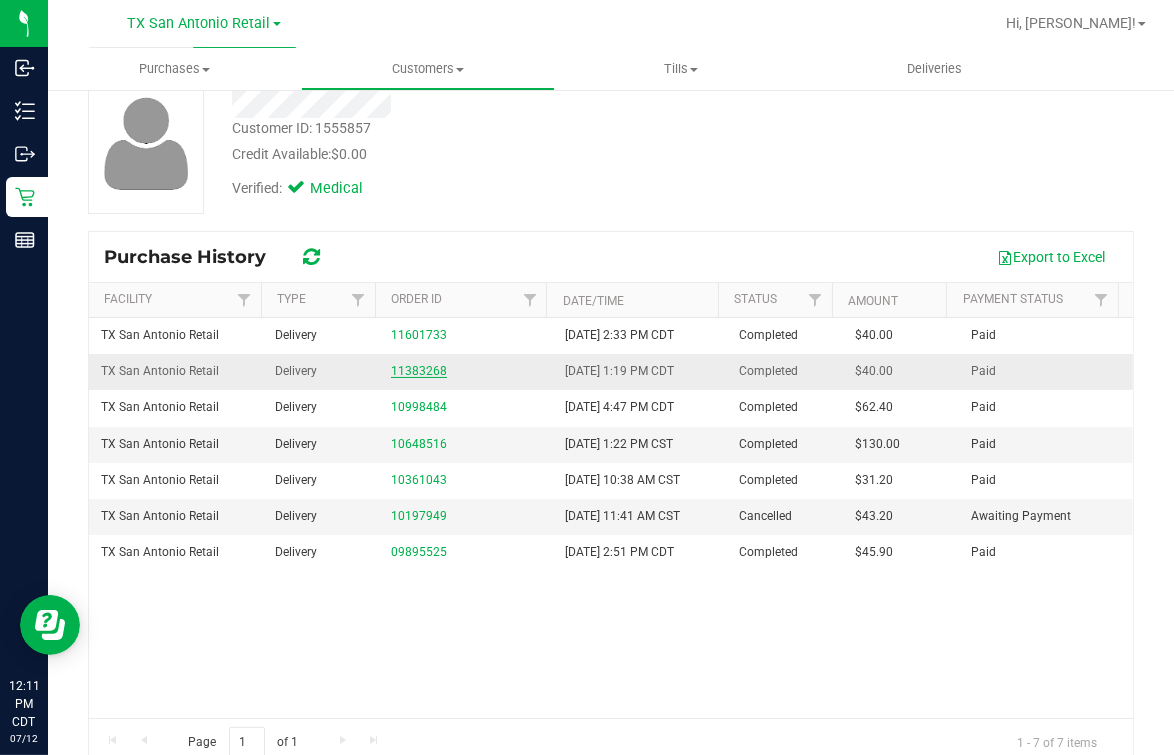 click on "11383268" at bounding box center (419, 371) 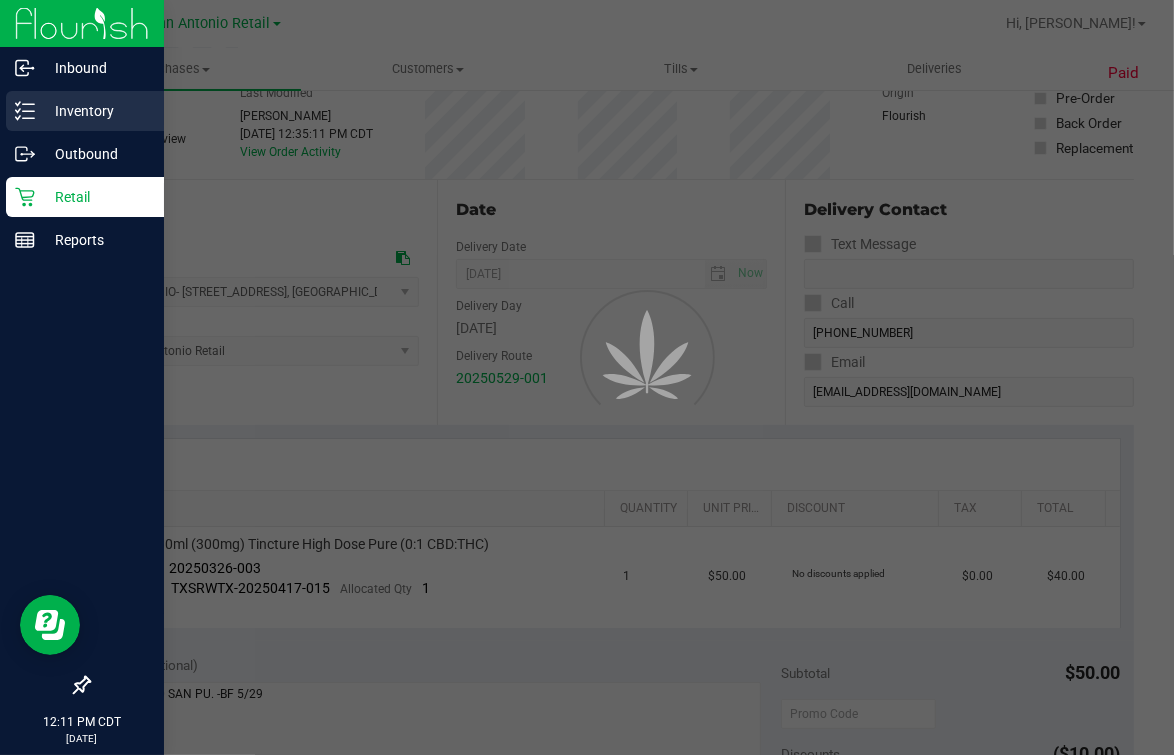 scroll, scrollTop: 0, scrollLeft: 0, axis: both 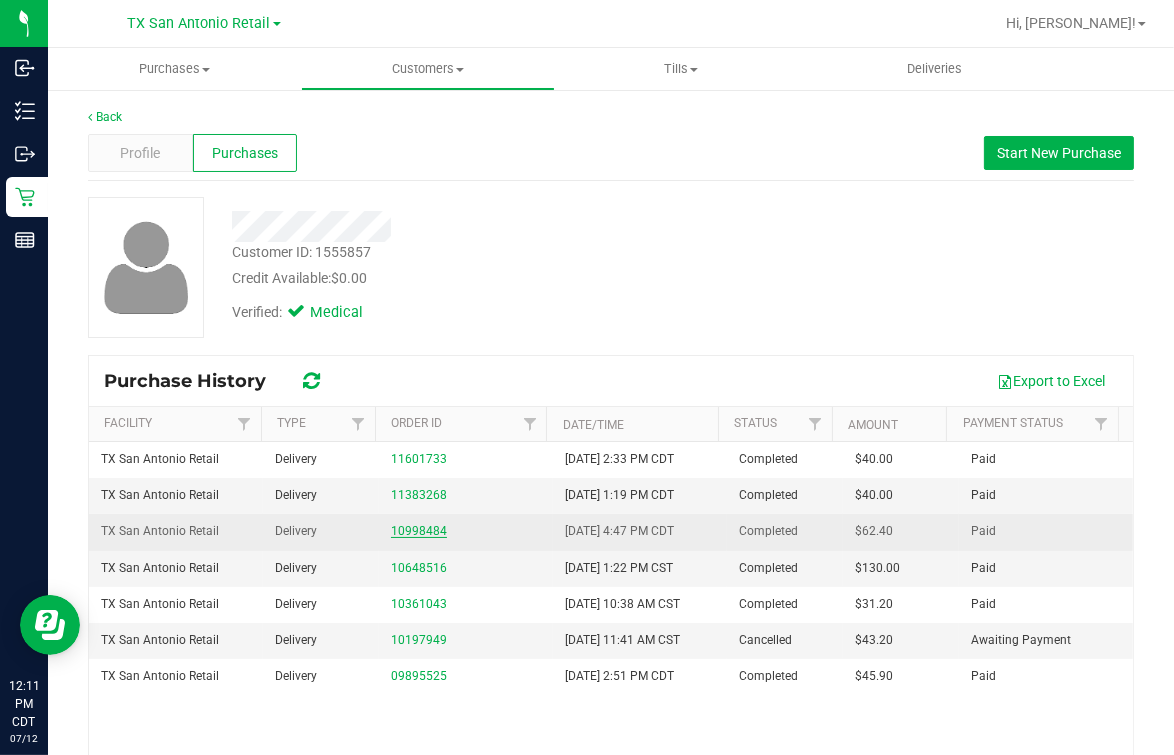 click on "10998484" at bounding box center (419, 531) 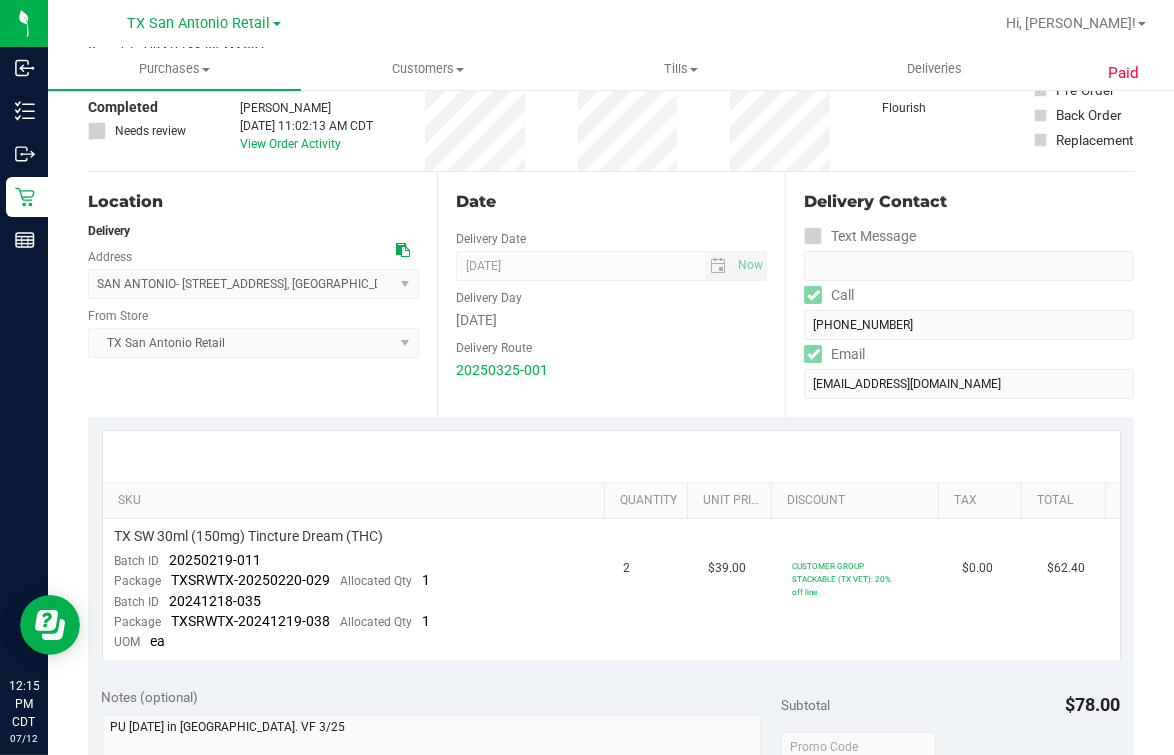 scroll, scrollTop: 0, scrollLeft: 0, axis: both 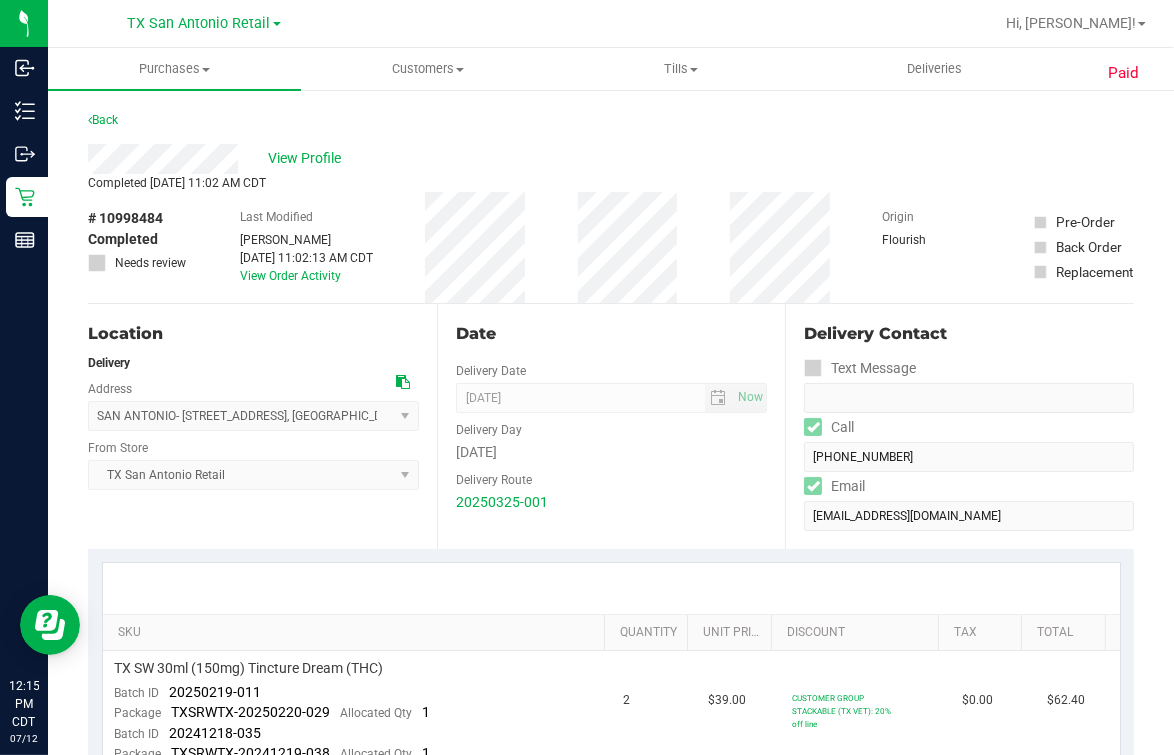 click on "Back" at bounding box center [611, 126] 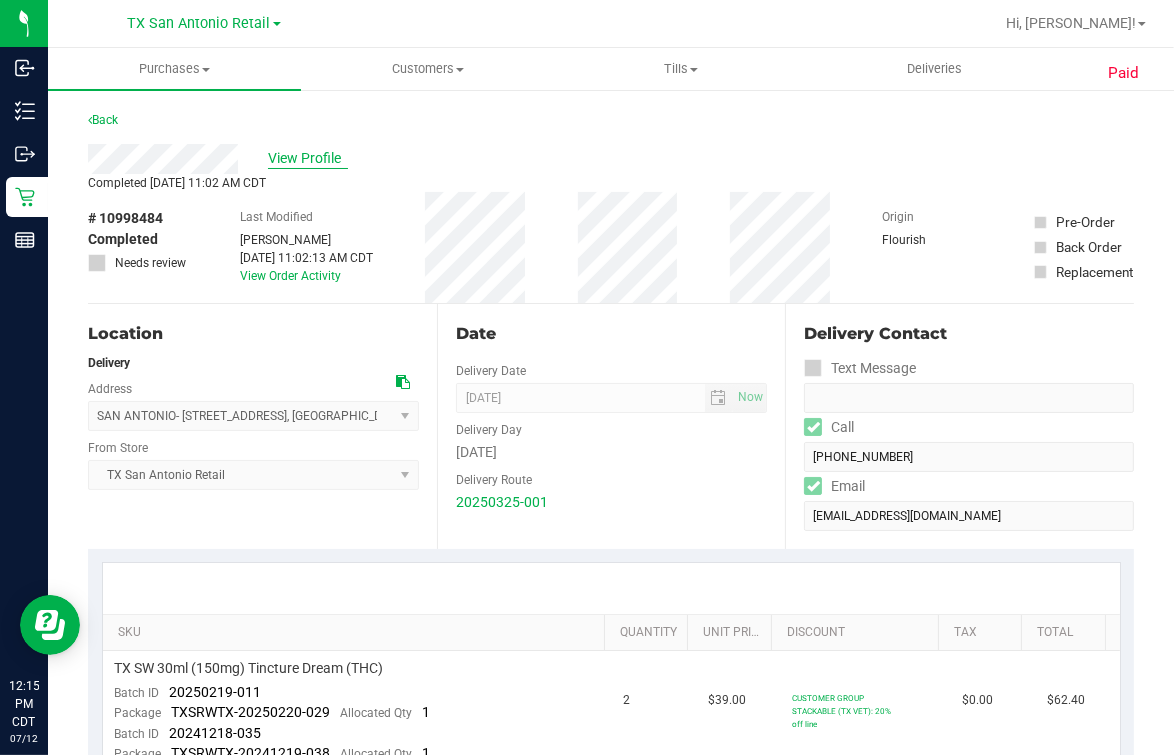 click on "View Profile" at bounding box center (308, 158) 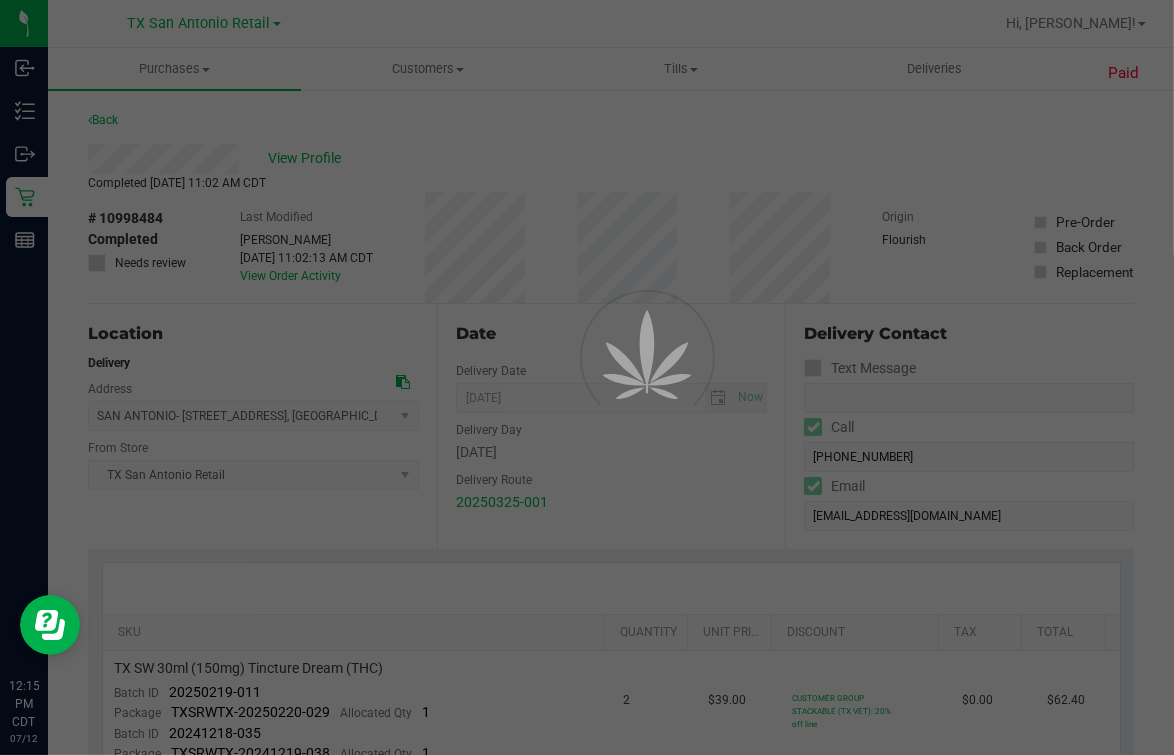 click at bounding box center (587, 377) 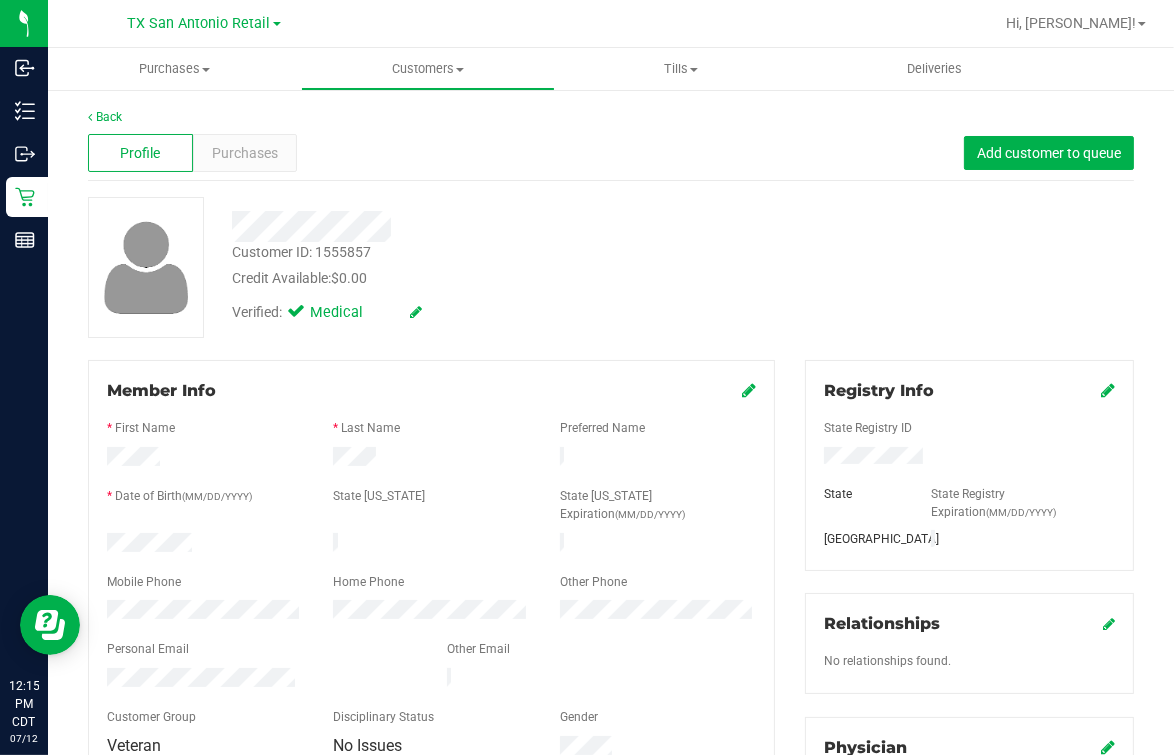 click on "Back
Profile
Purchases
Add customer to queue
Customer ID: 1555857
Credit Available:
$0.00
Verified:
Medical" at bounding box center [611, 770] 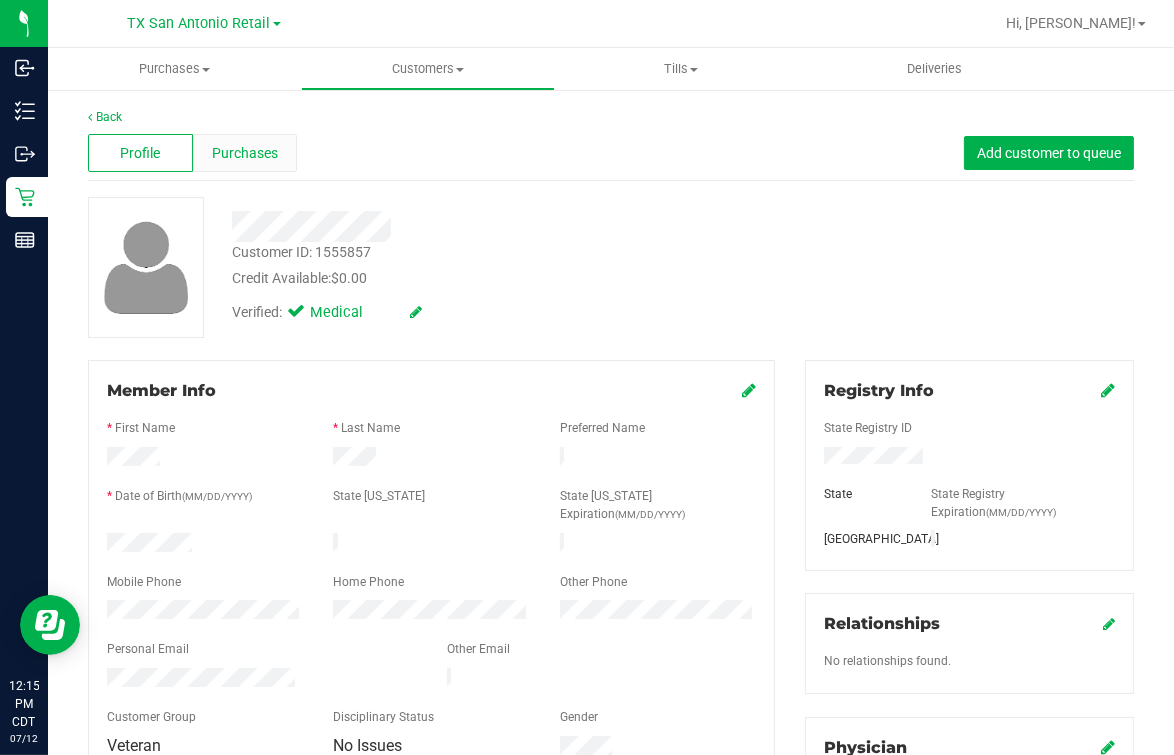 click on "Purchases" at bounding box center [245, 153] 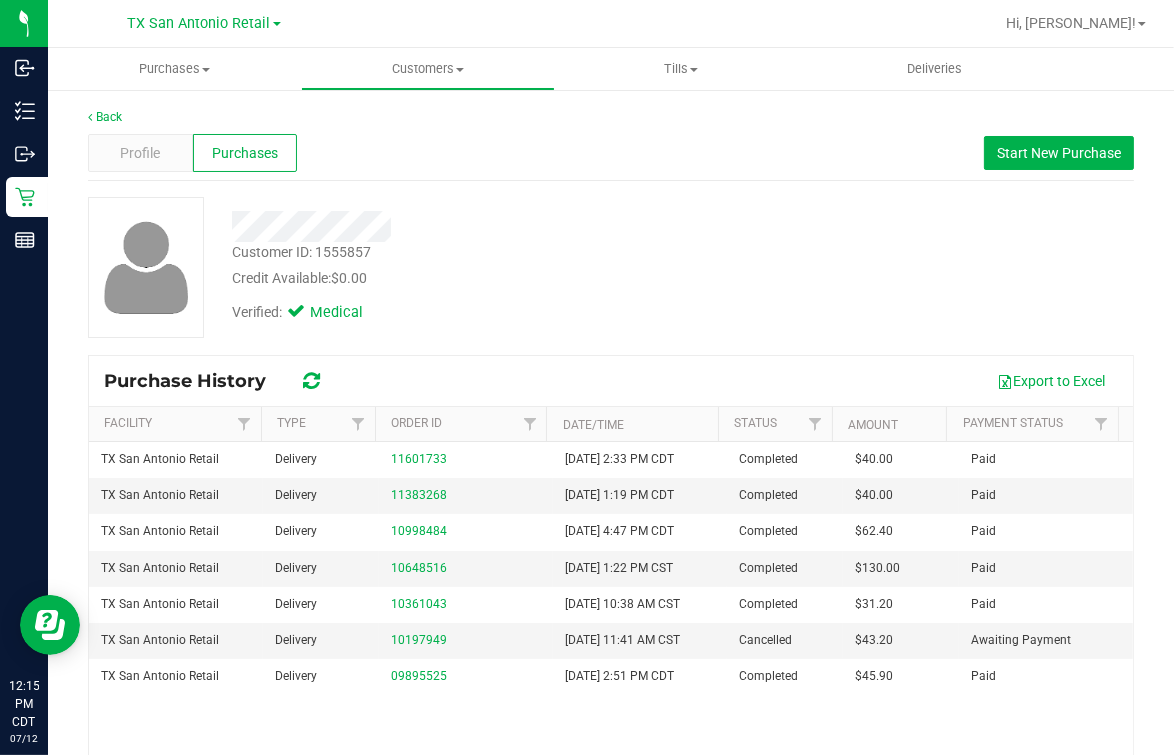 click on "Credit Available:
$0.00" at bounding box center (486, 278) 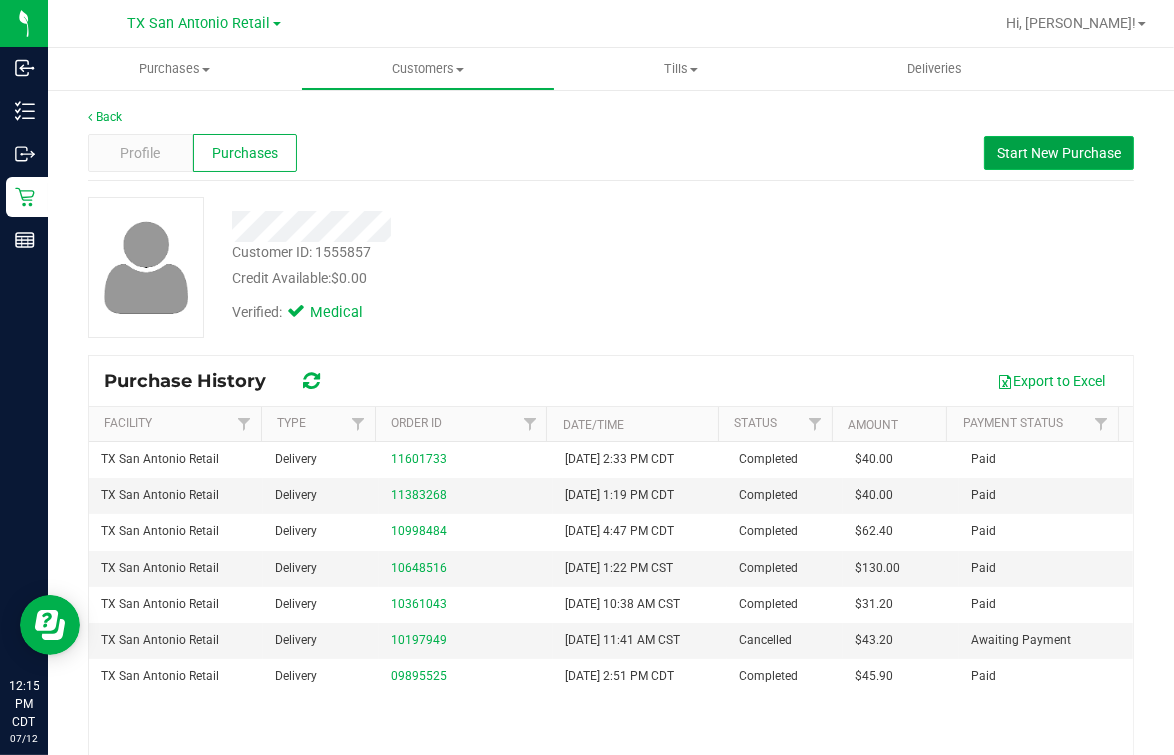click on "Start New Purchase" at bounding box center [1059, 153] 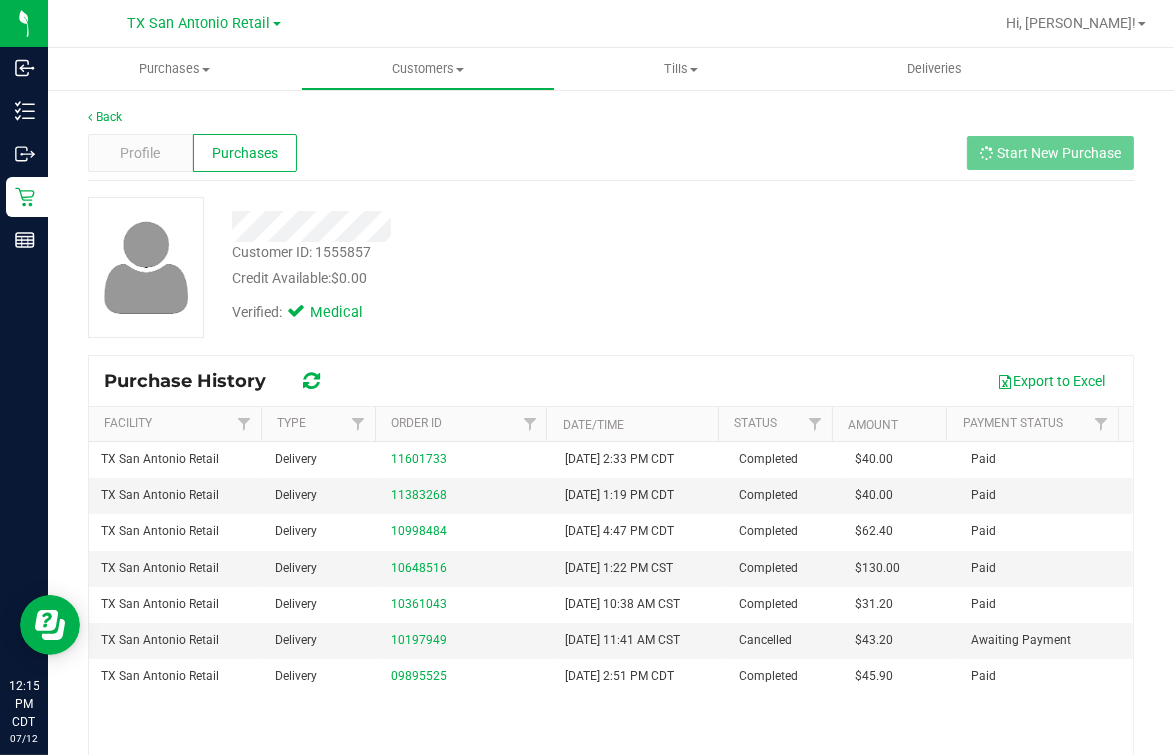 click on "Back" at bounding box center [611, 117] 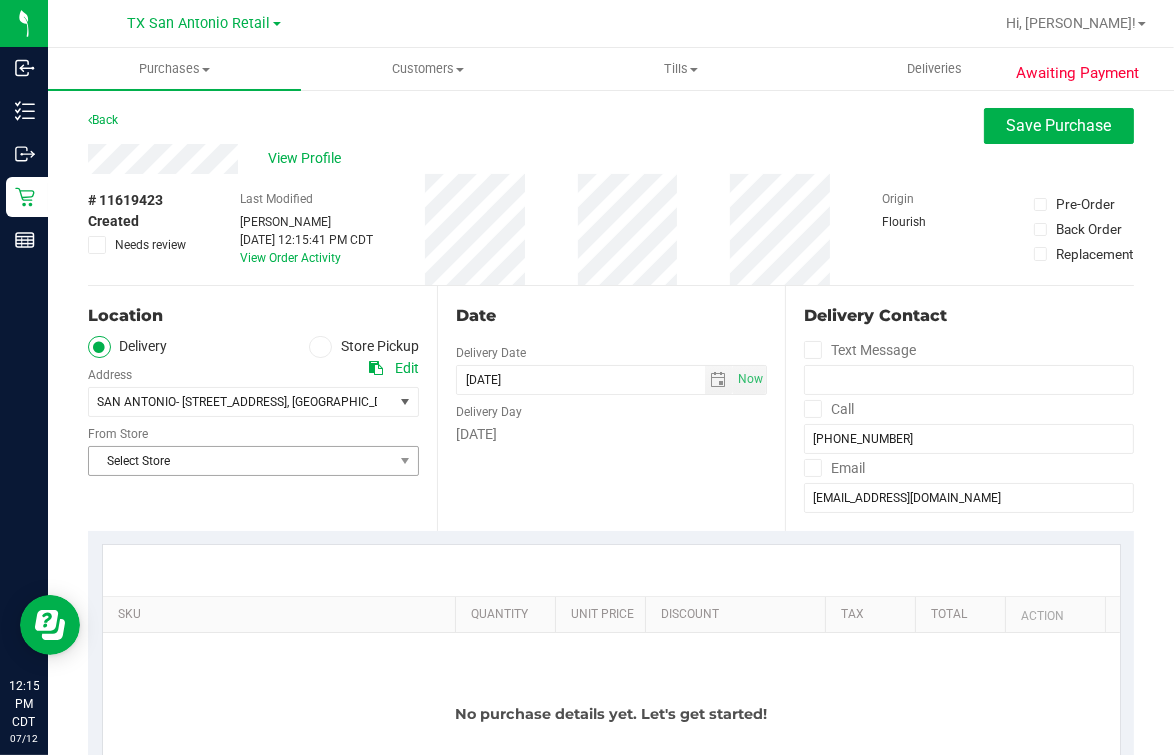 click on "Select Store" at bounding box center (241, 461) 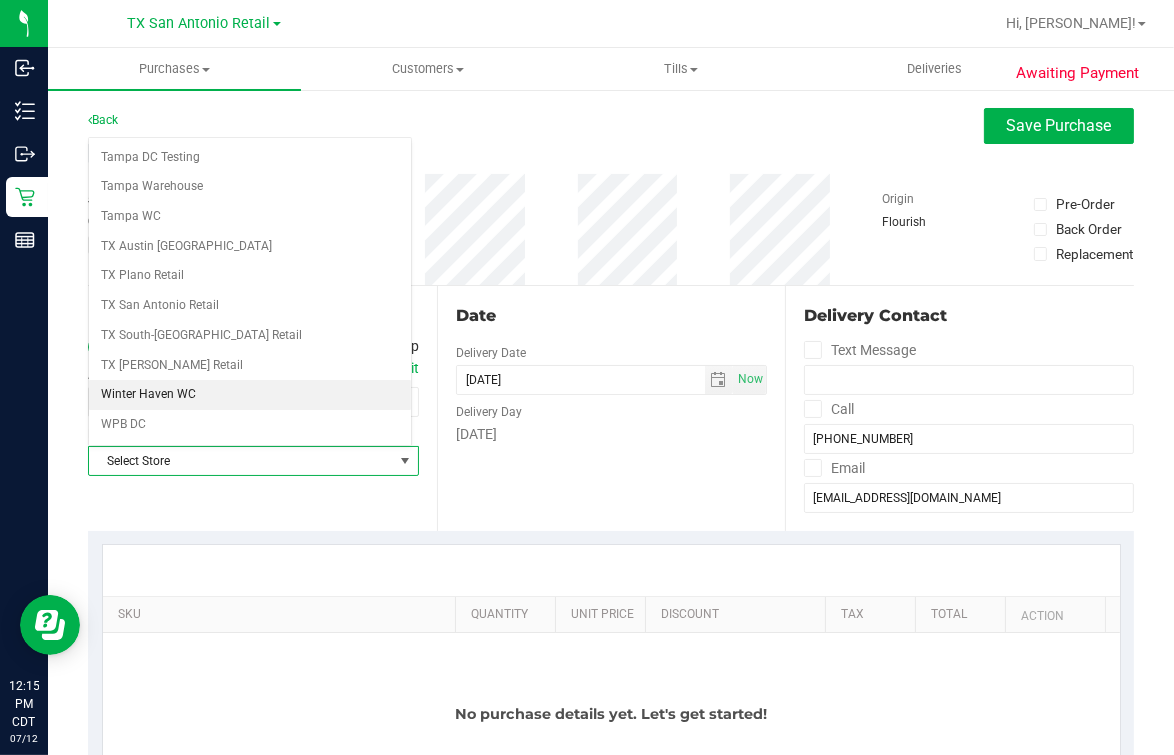 scroll, scrollTop: 1432, scrollLeft: 0, axis: vertical 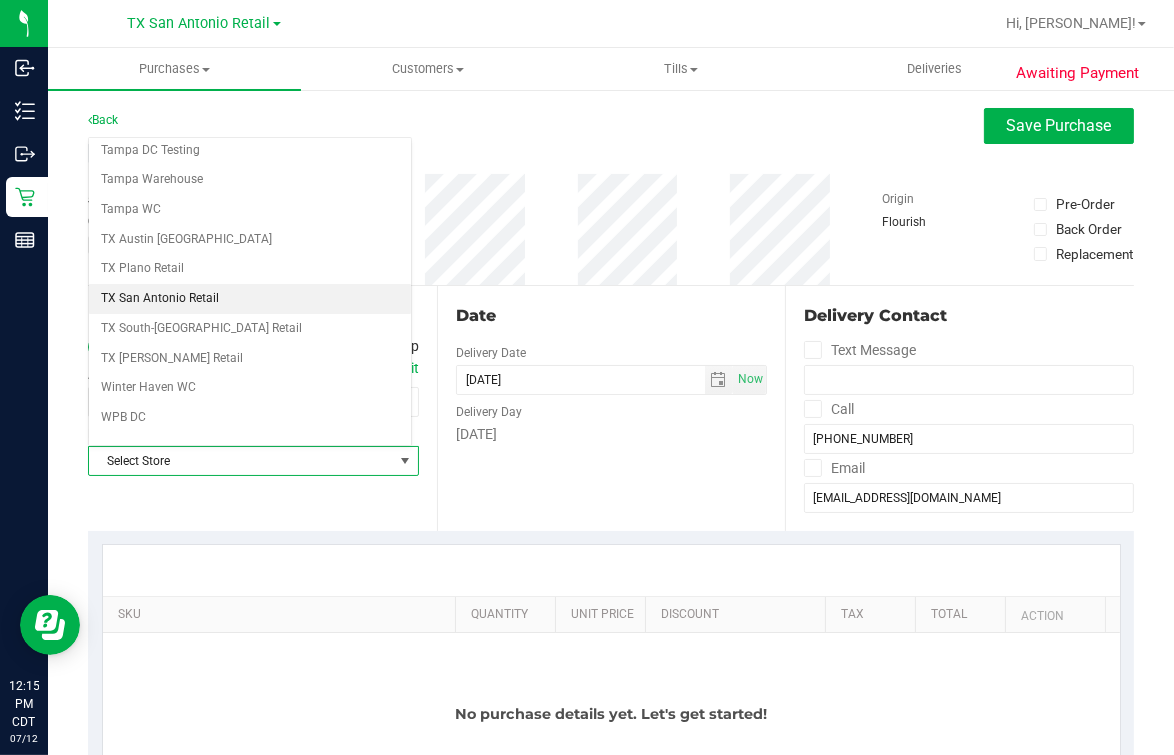 click on "TX San Antonio Retail" at bounding box center (250, 299) 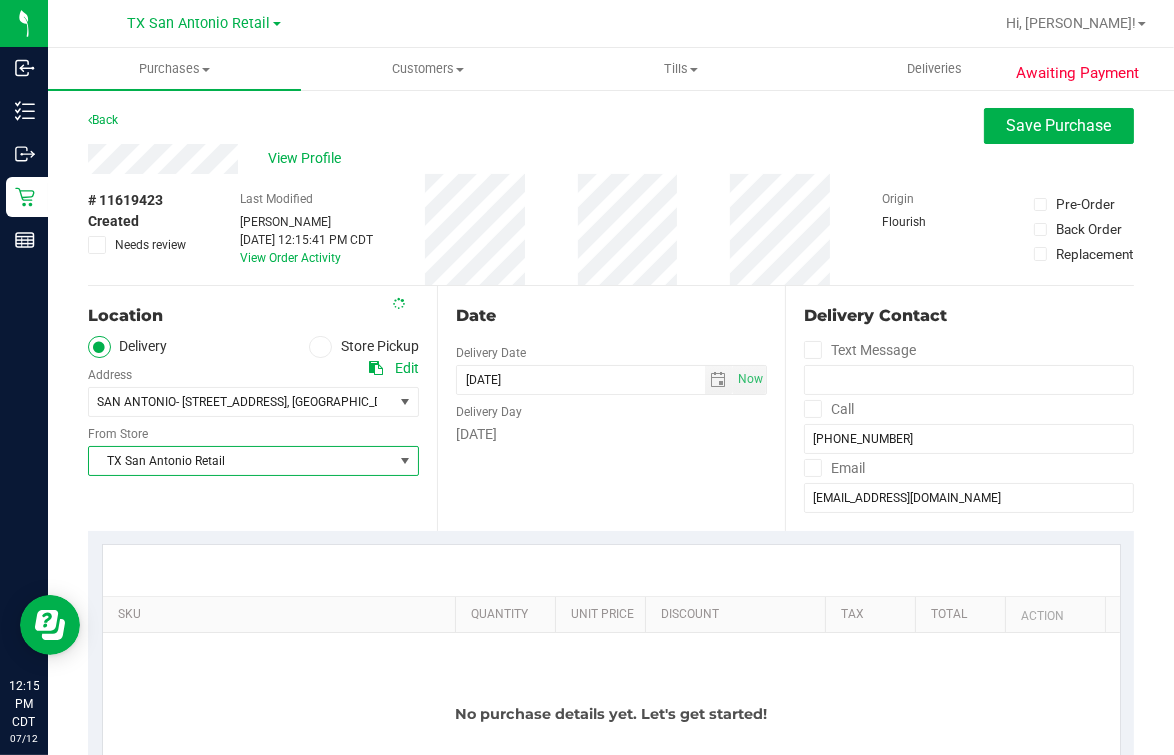 click on "Date
Delivery Date
[DATE]
Now
[DATE] 12:15 PM
Now
Delivery Day
[DATE]" at bounding box center (611, 408) 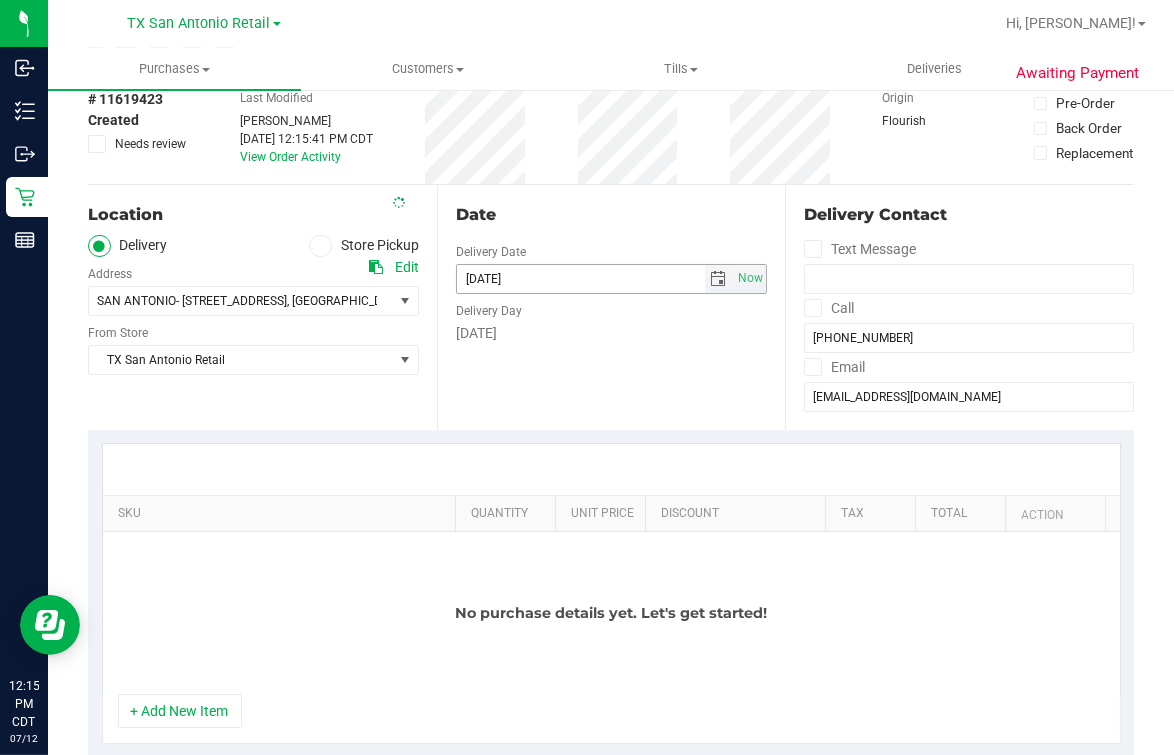 scroll, scrollTop: 124, scrollLeft: 0, axis: vertical 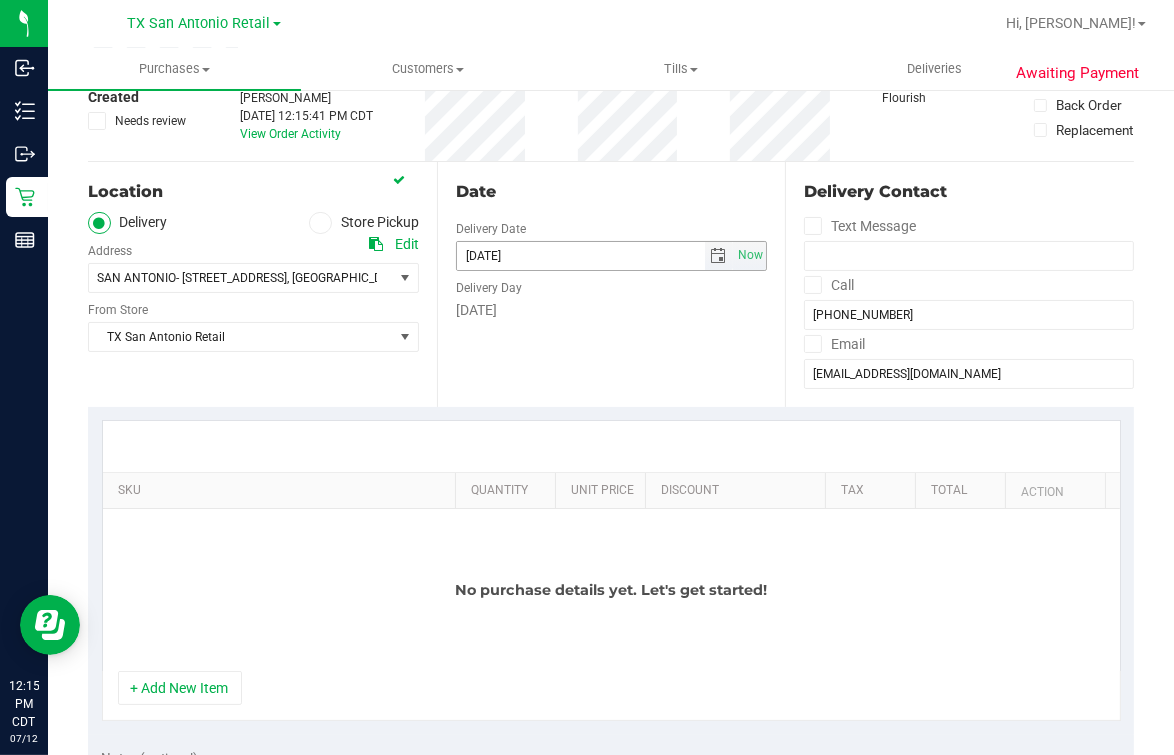 click at bounding box center (718, 256) 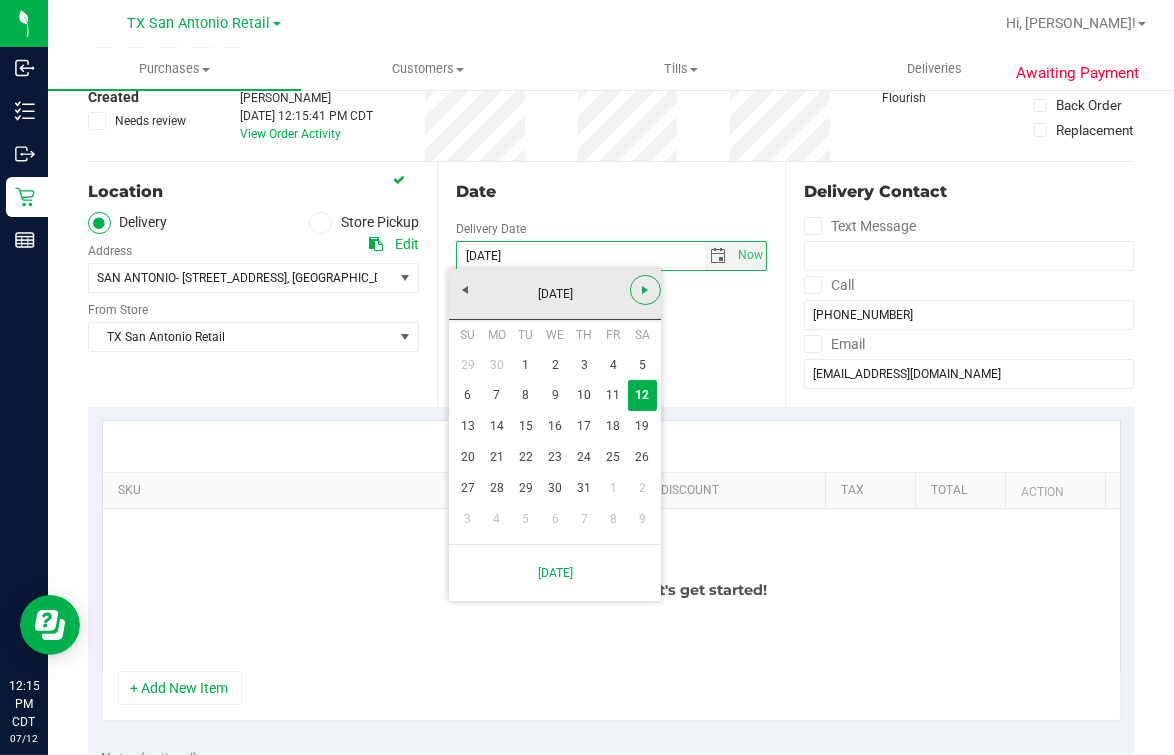 drag, startPoint x: 653, startPoint y: 275, endPoint x: 651, endPoint y: 294, distance: 19.104973 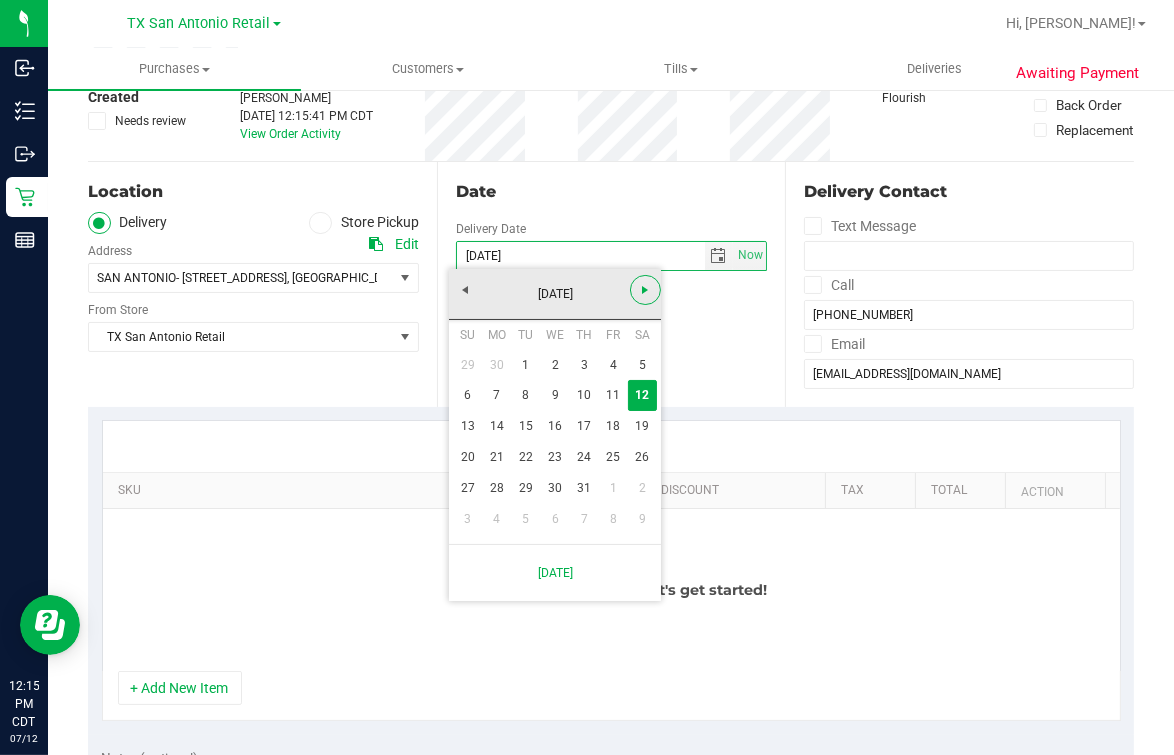 click at bounding box center [646, 290] 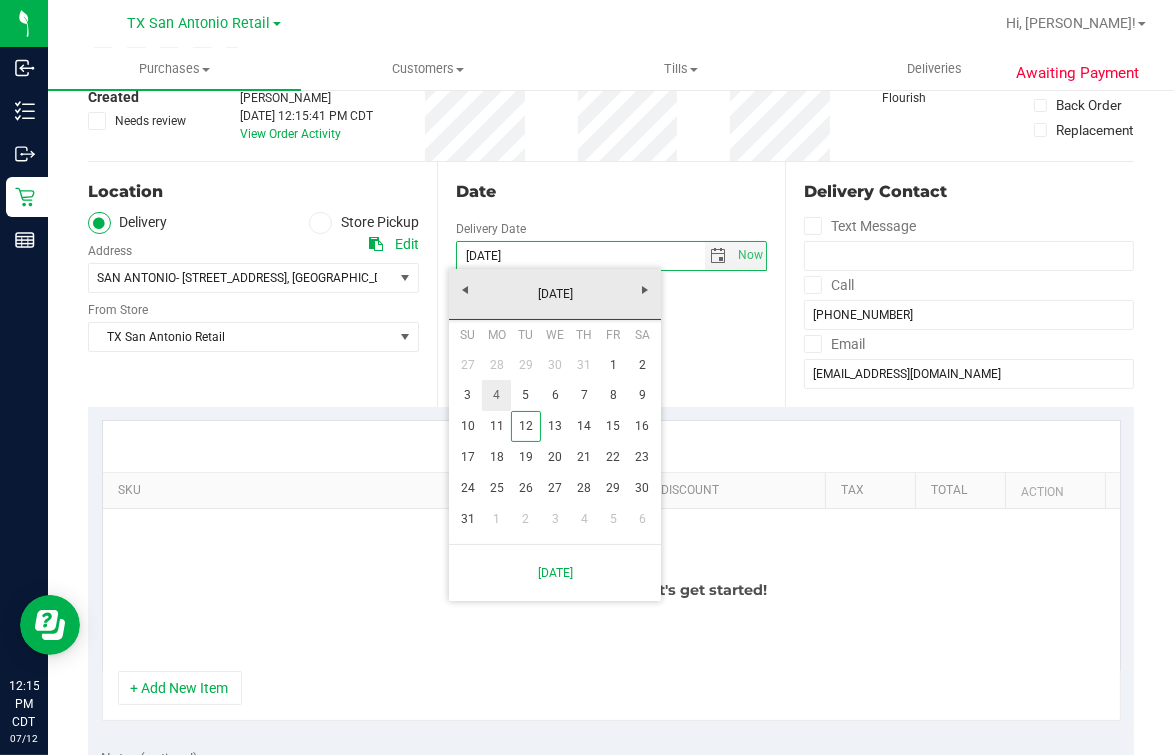 click on "4" at bounding box center [496, 395] 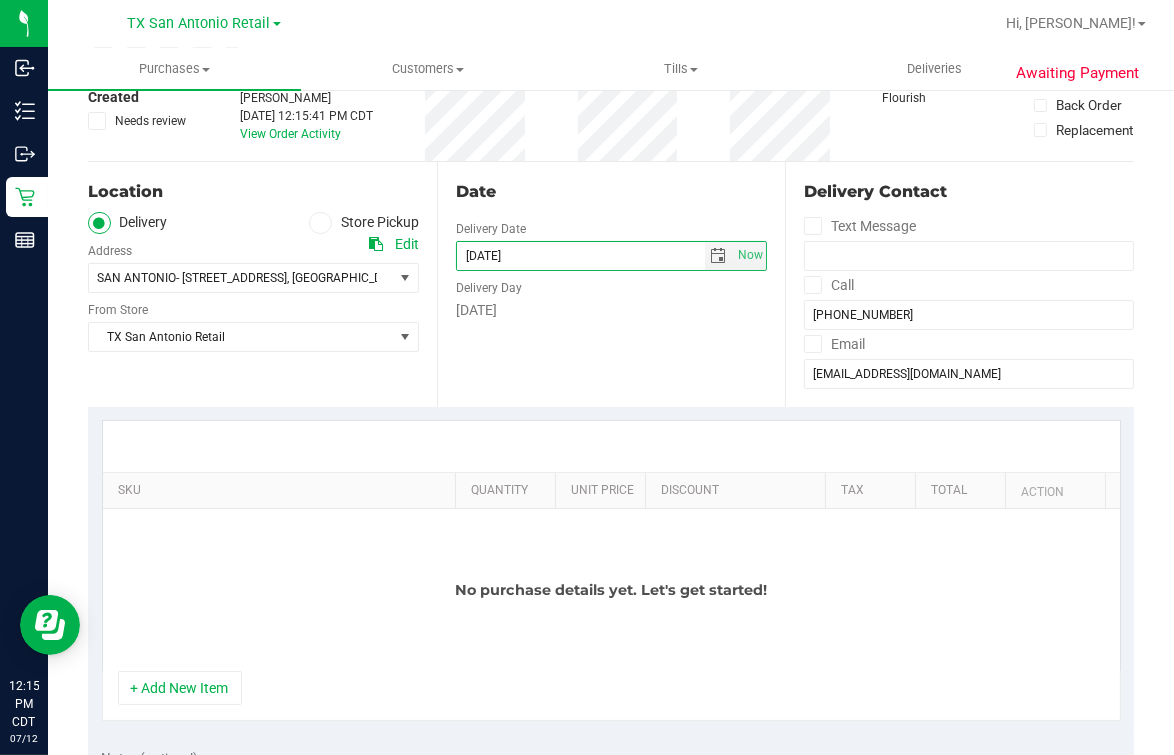 click on "Date
Delivery Date
[DATE]
Now
[DATE] 12:15 PM
Now
Delivery Day
[DATE]" at bounding box center [611, 284] 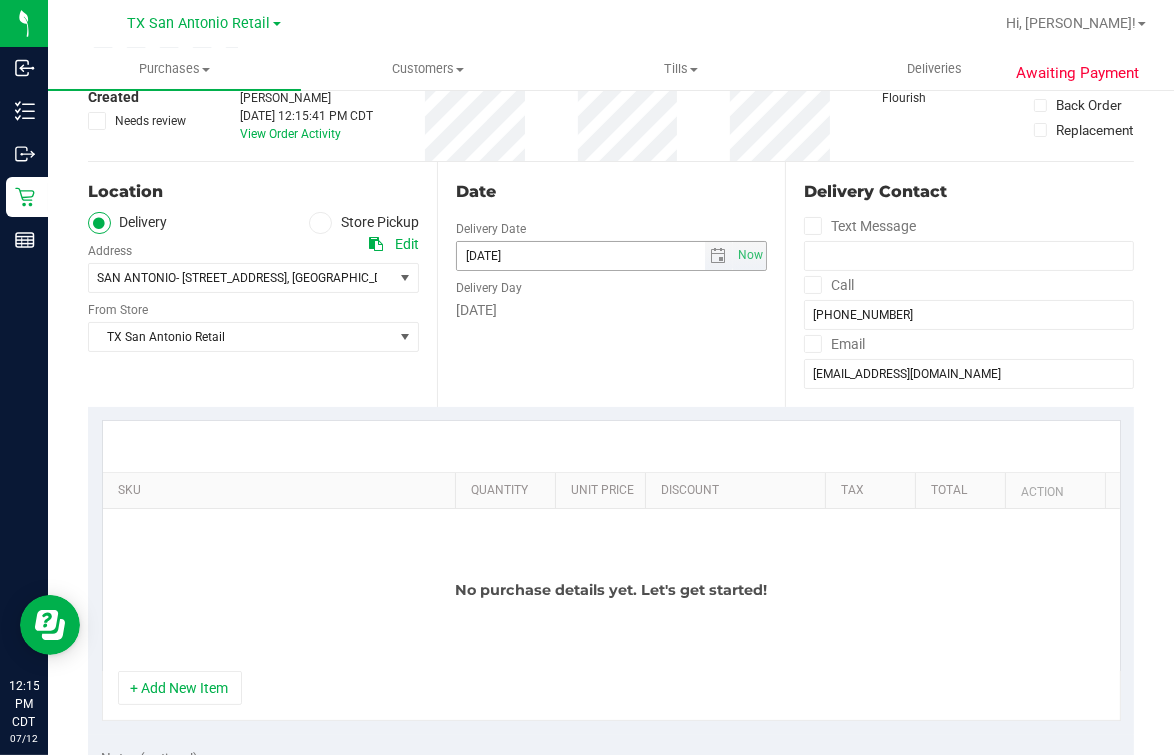 click on "[DATE]" at bounding box center (581, 256) 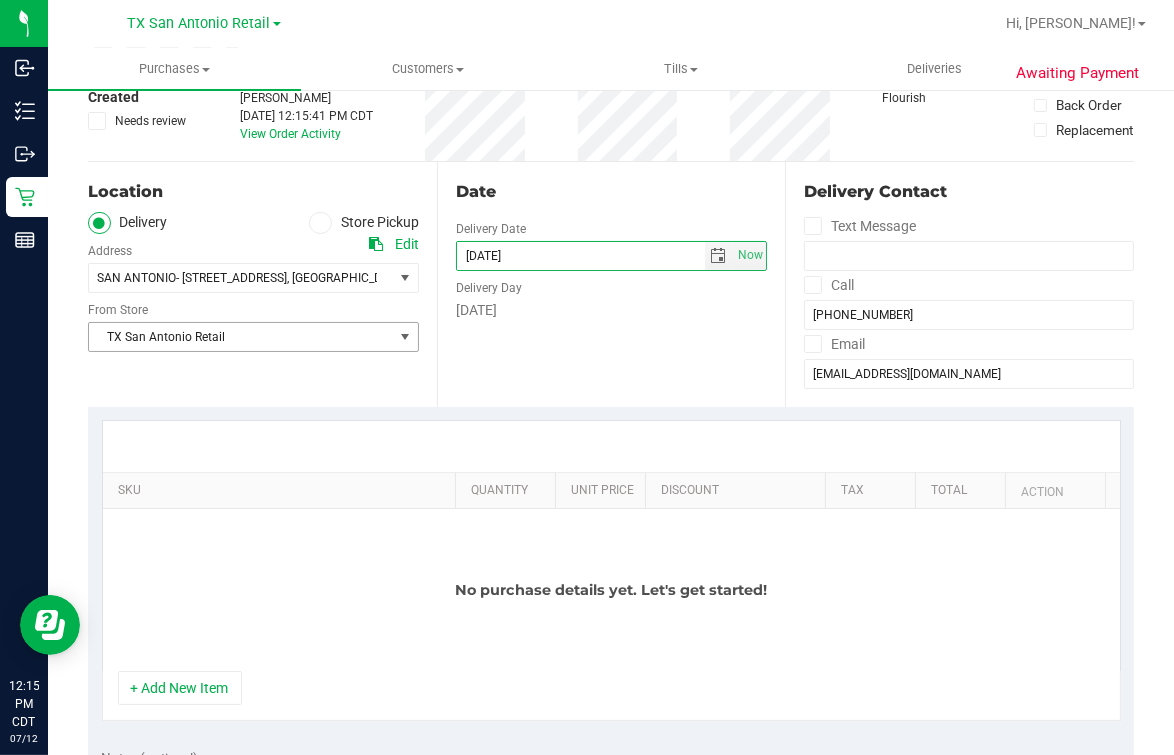 click on "TX San Antonio Retail" at bounding box center (241, 337) 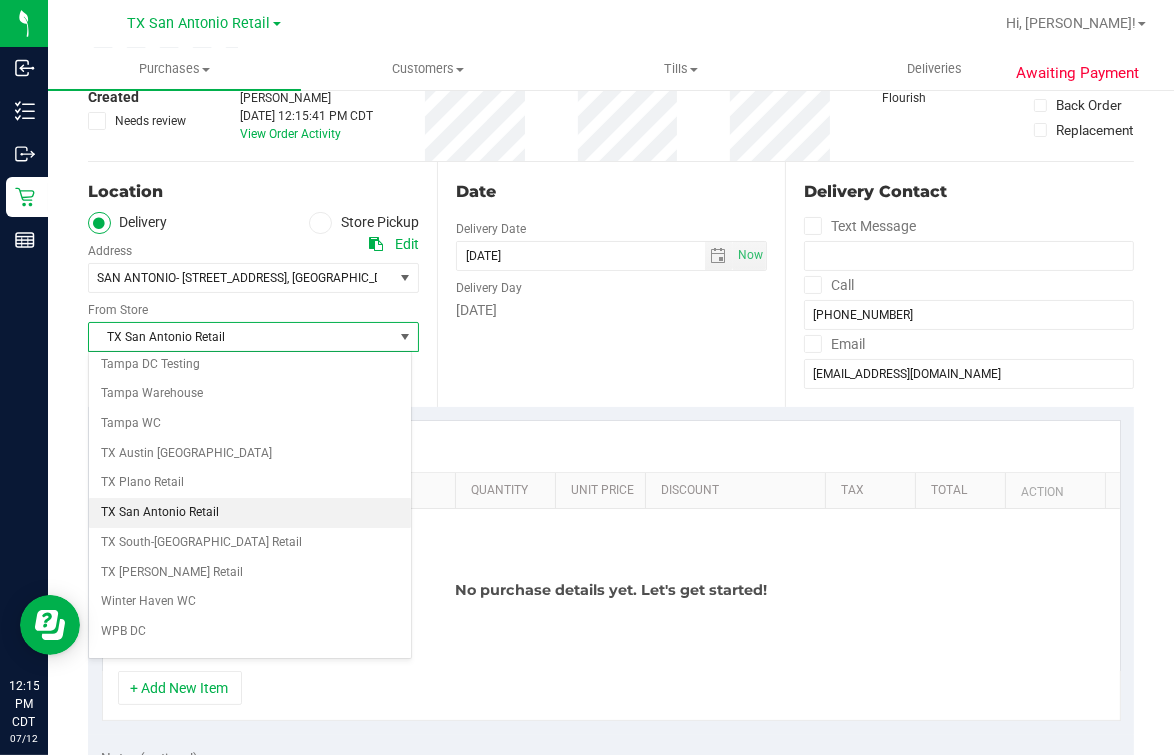 click on "Date
Delivery Date
[DATE]
Now
[DATE] 12:15 PM
Now
Delivery Day
[DATE]" at bounding box center (611, 284) 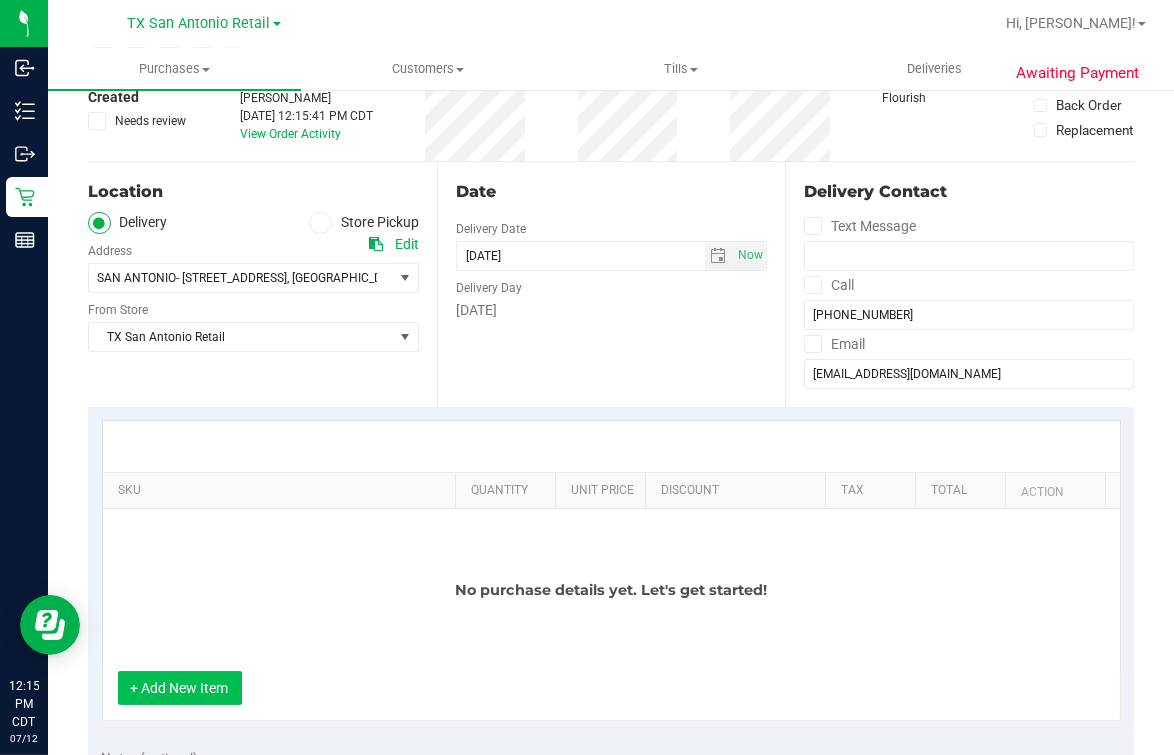 click on "+ Add New Item" at bounding box center (180, 688) 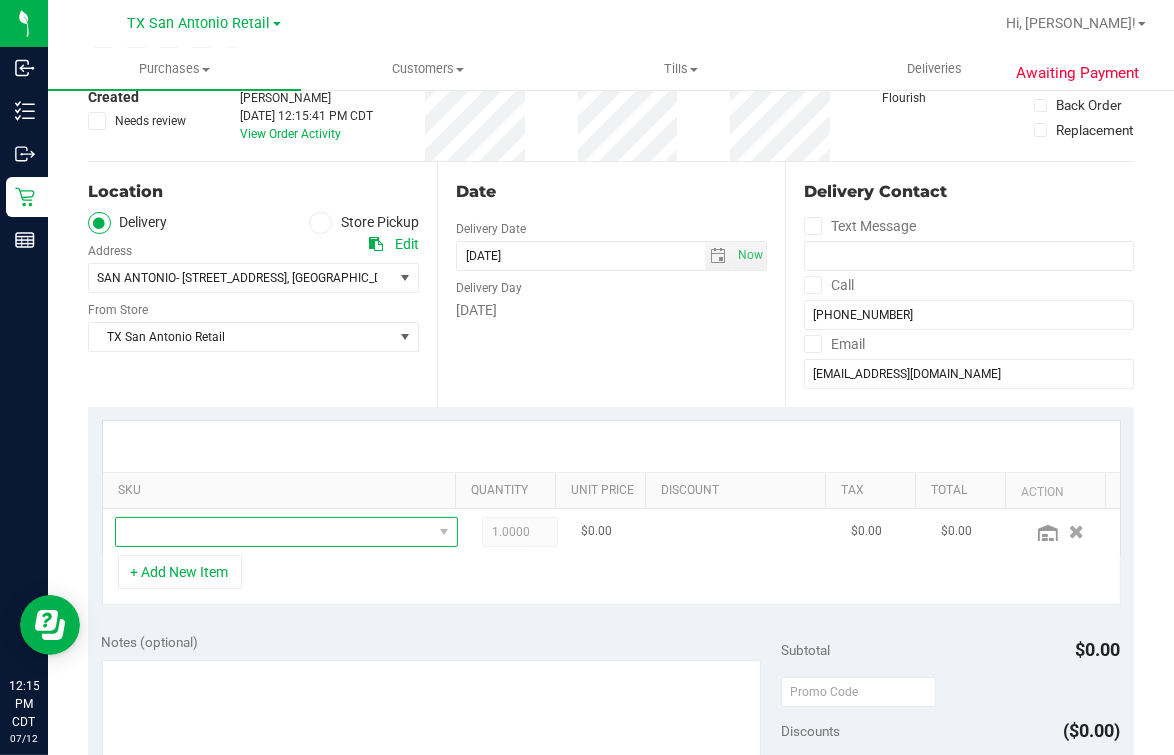 click at bounding box center (274, 532) 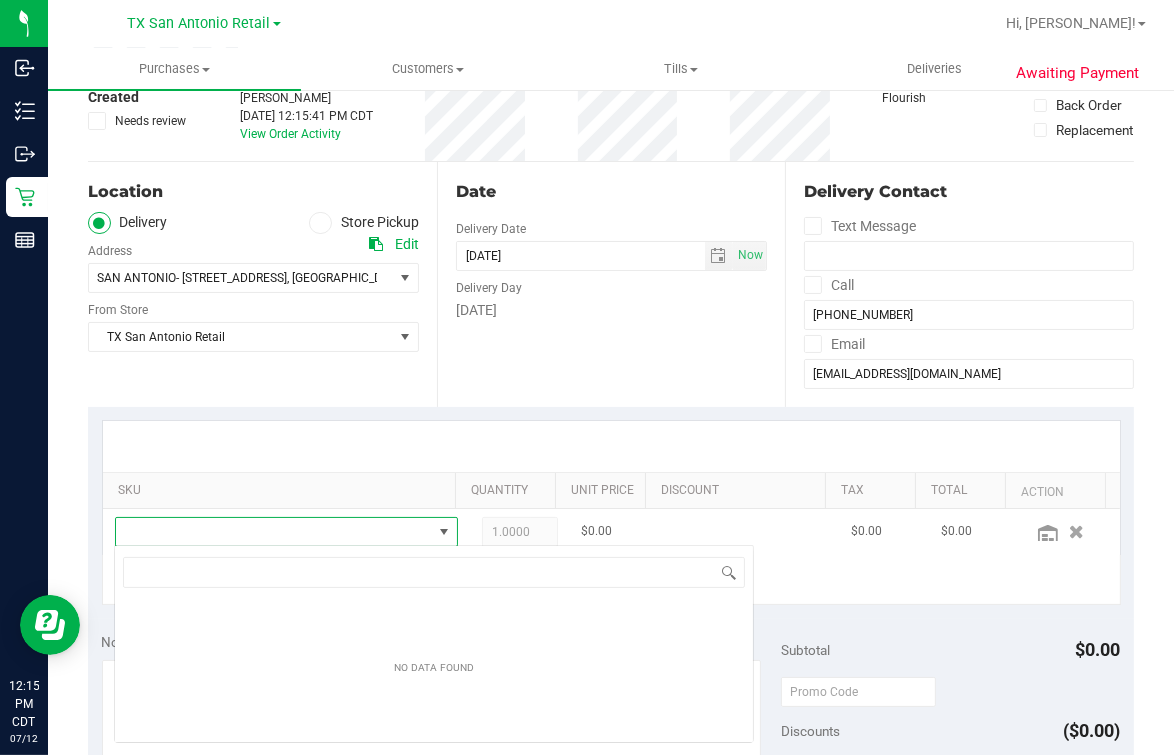 scroll, scrollTop: 99969, scrollLeft: 99694, axis: both 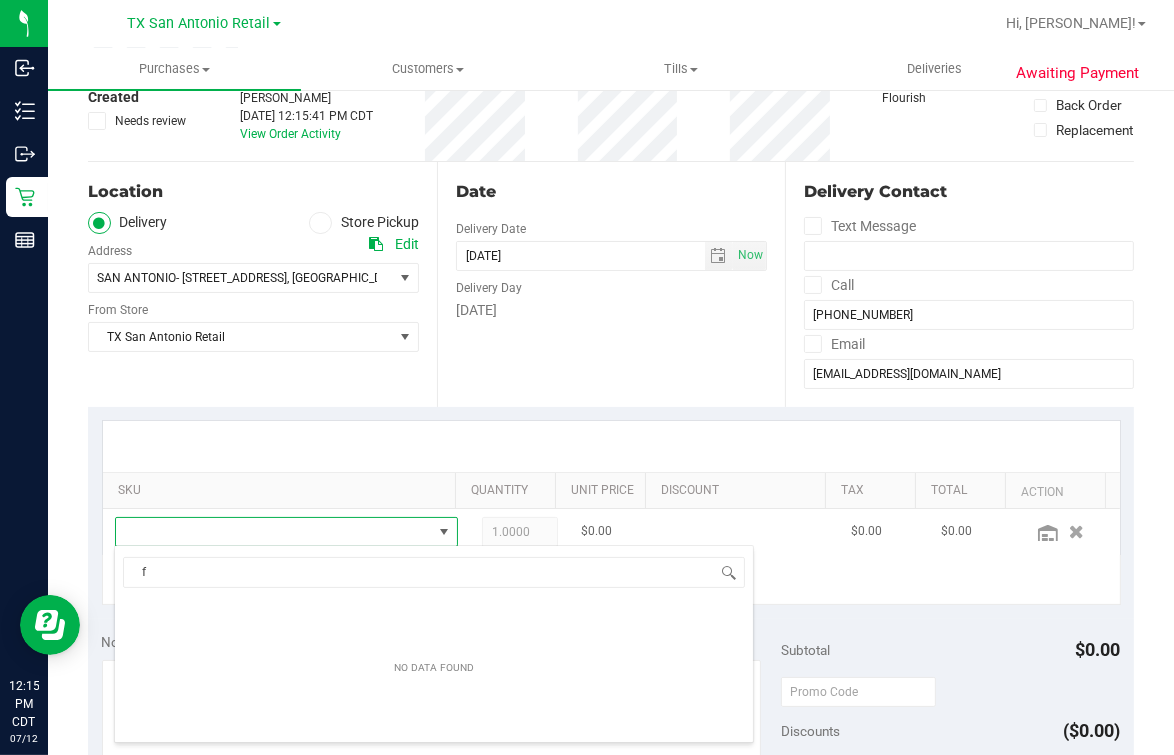 type on "fx" 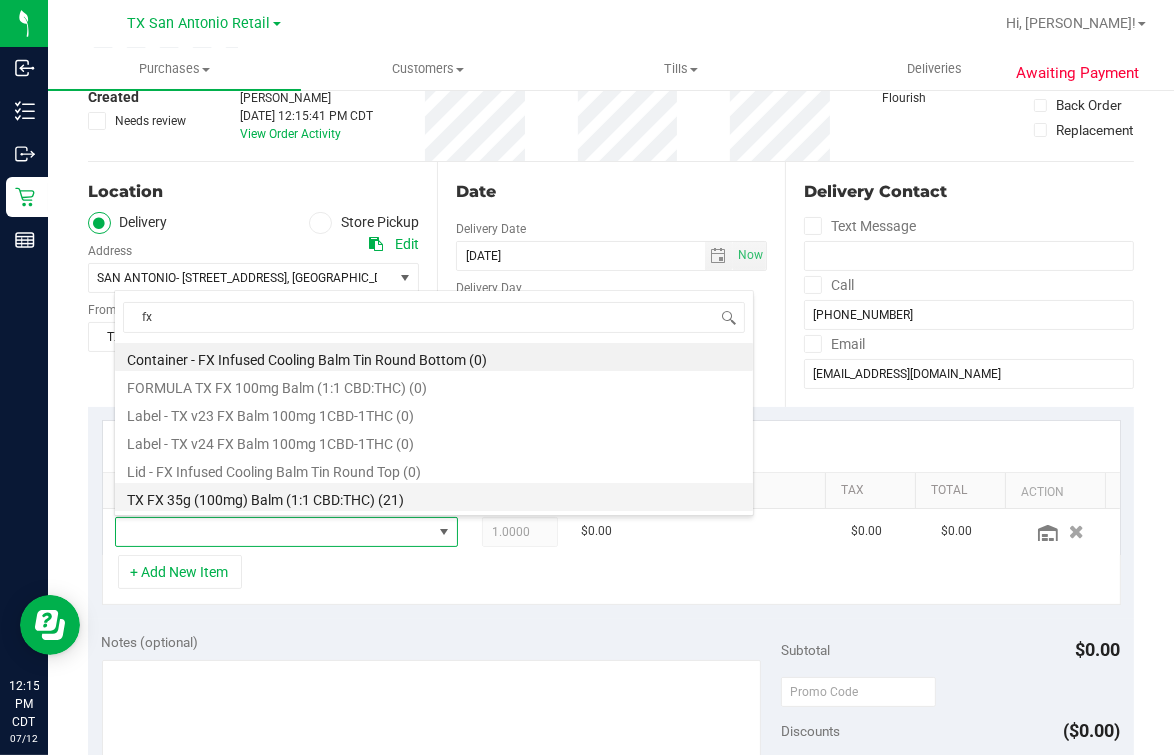click on "TX FX 35g (100mg) Balm (1:1 CBD:THC) (21)" at bounding box center [434, 497] 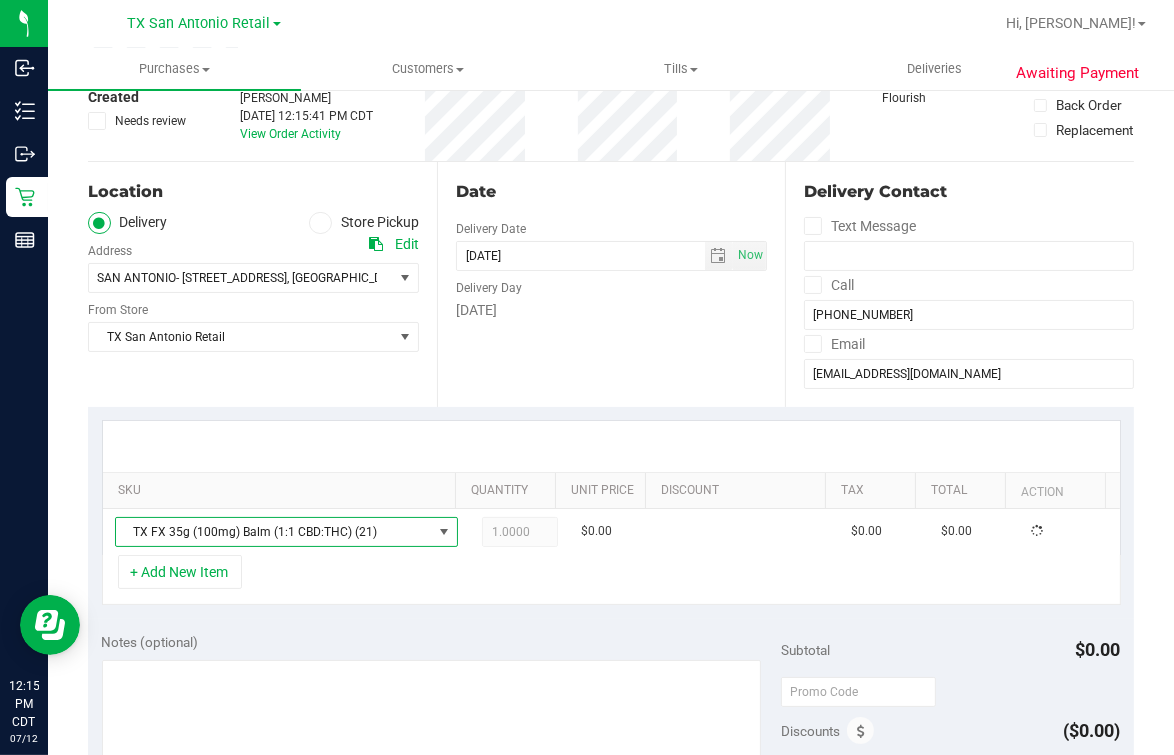 click on "+ Add New Item" at bounding box center (611, 580) 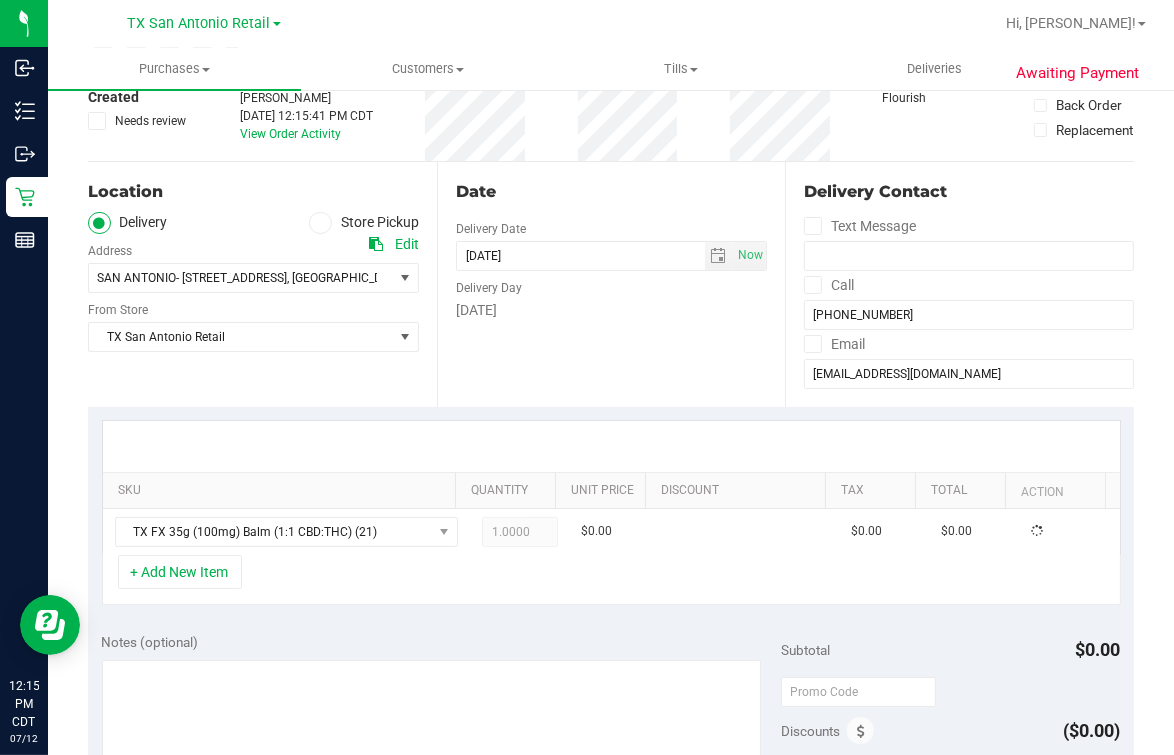 click on "Date
Delivery Date
[DATE]
Now
[DATE] 12:15 PM
Now
Delivery Day
[DATE]" at bounding box center (611, 284) 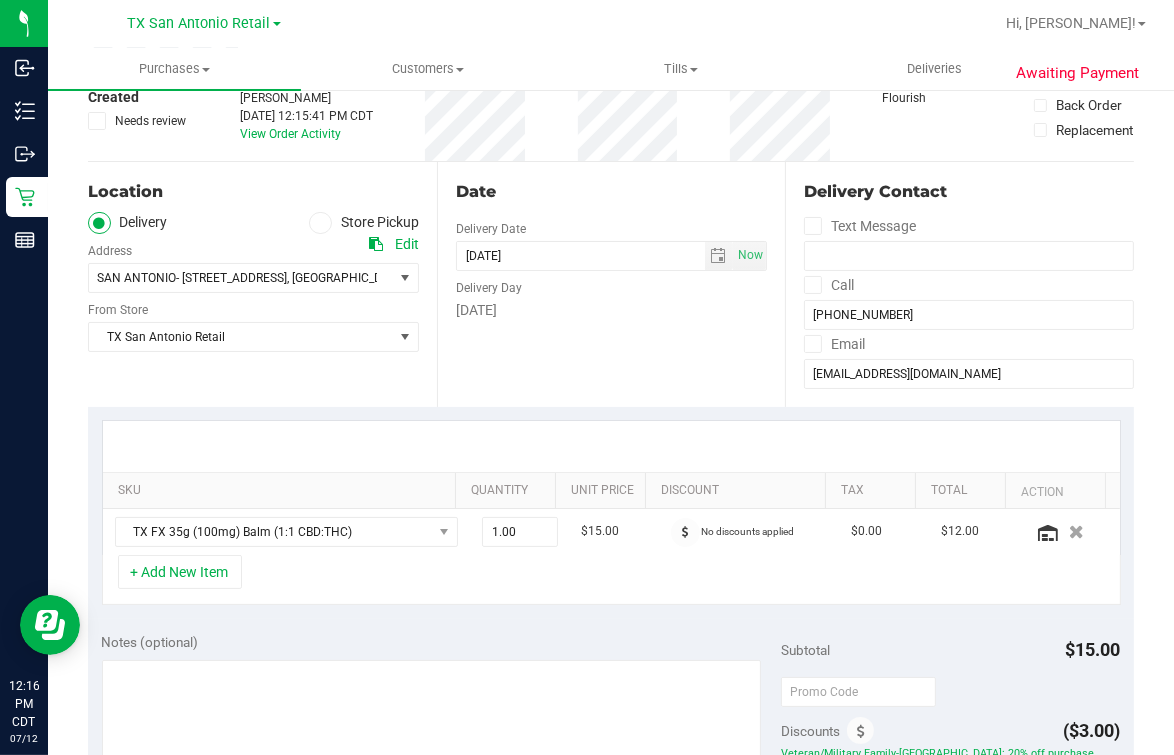 scroll, scrollTop: 0, scrollLeft: 0, axis: both 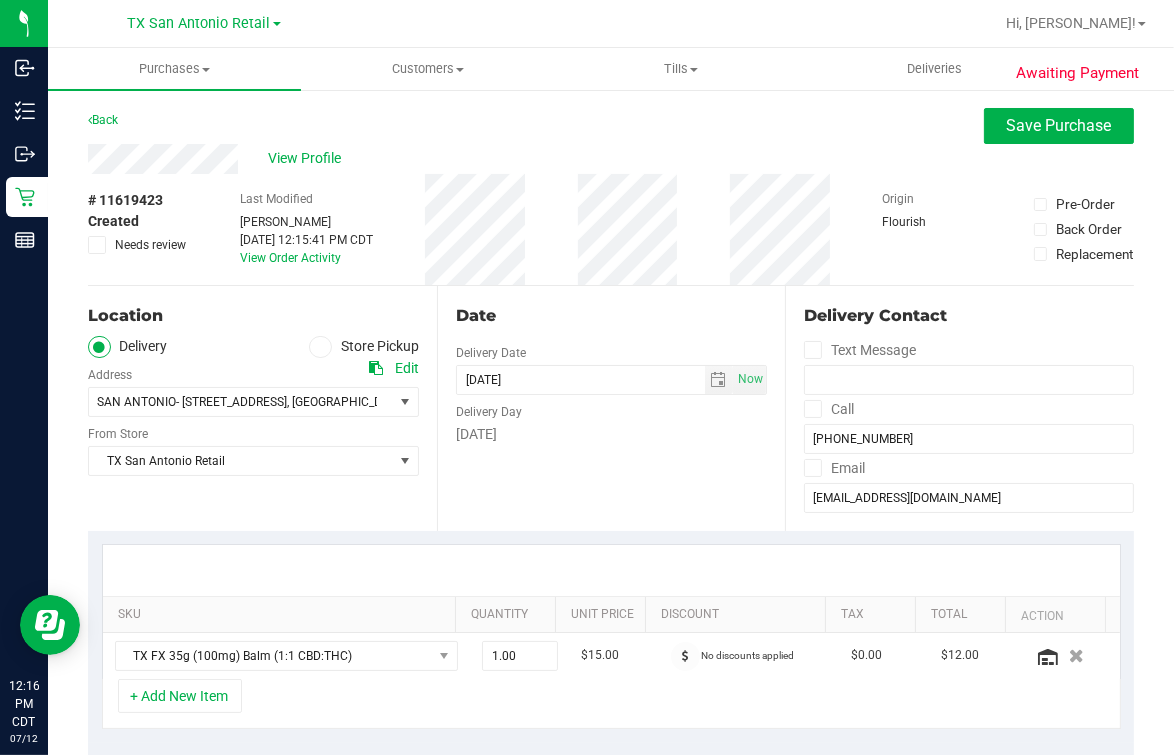 click on "SKU Quantity Unit Price Discount Tax Total Action
TX FX 35g (100mg) Balm (1:1 CBD:THC)
1.00 1
$15.00
No discounts applied
$0.00
$12.00
+ Add New Item" at bounding box center [611, 637] 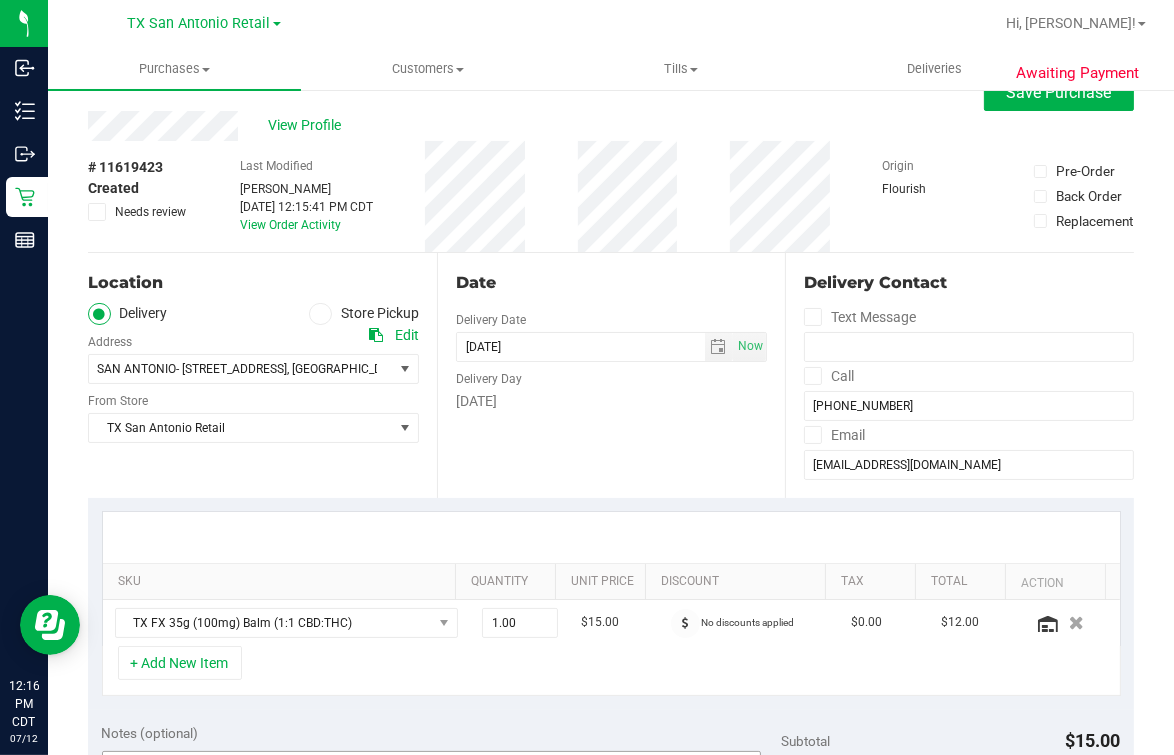 scroll, scrollTop: 0, scrollLeft: 0, axis: both 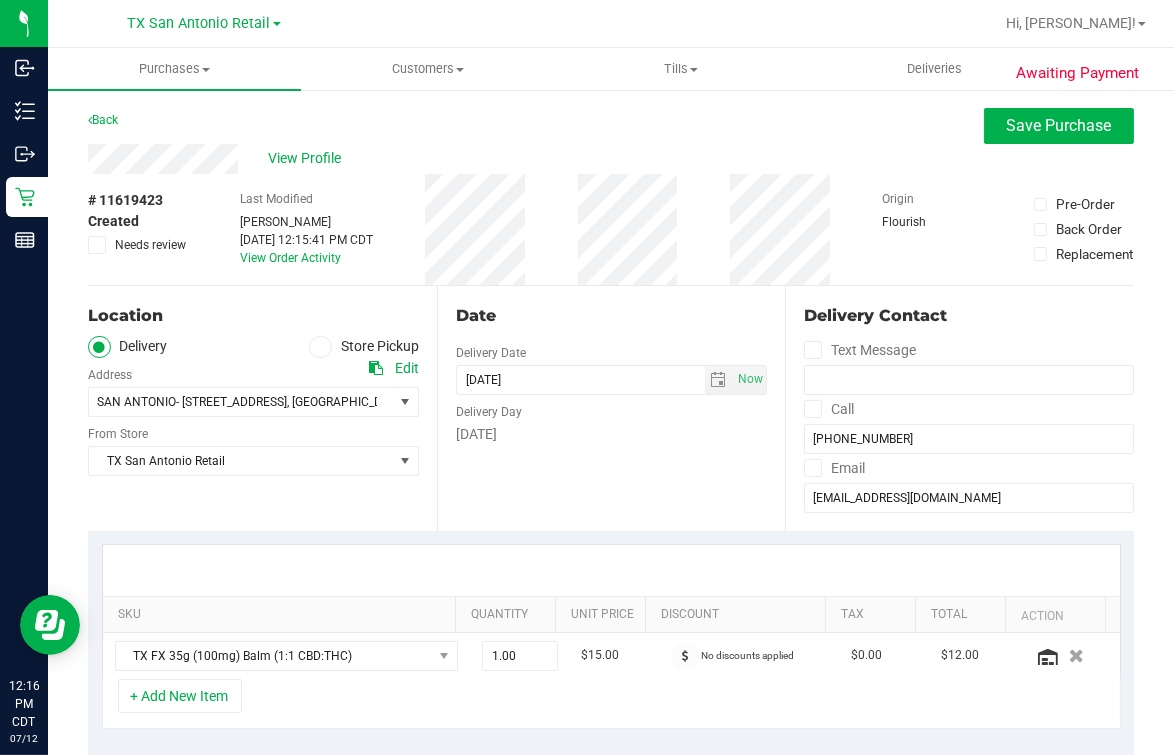 click on "Date
Delivery Date
[DATE]
Now
[DATE] 07:00 AM
Now
Delivery Day
[DATE]" at bounding box center (611, 408) 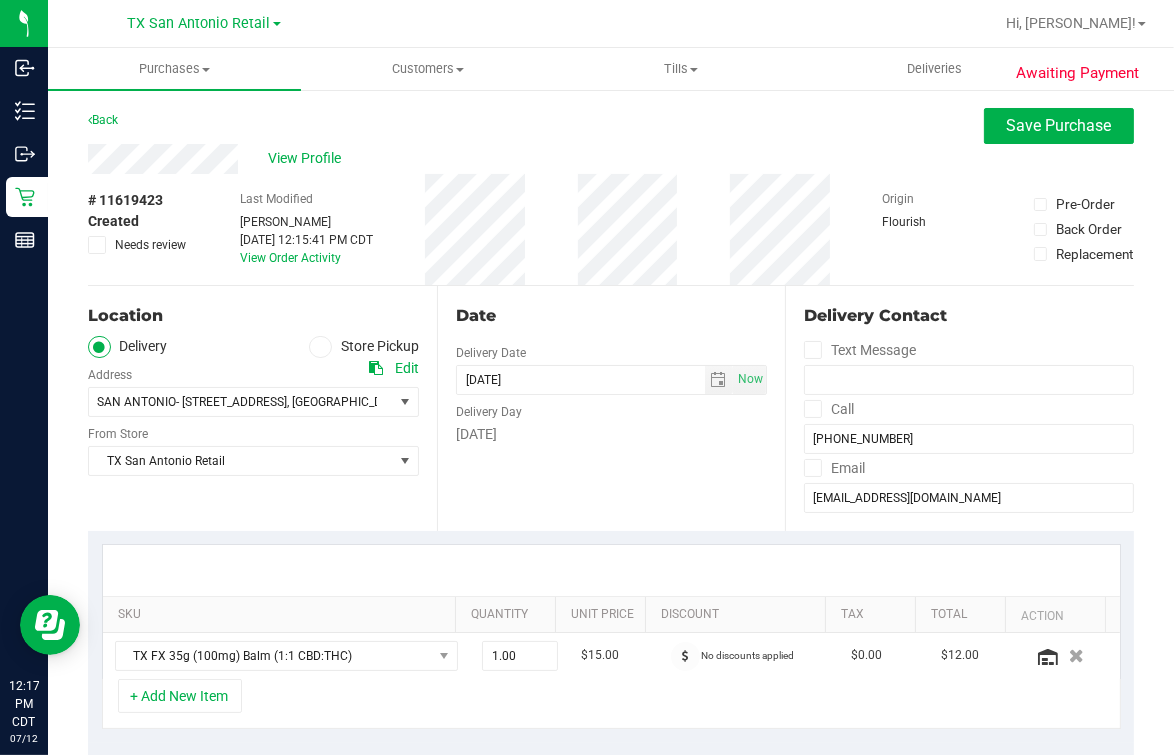 click on "Date
Delivery Date
[DATE]
Now
[DATE] 07:00 AM
Now
Delivery Day
[DATE]" at bounding box center [611, 408] 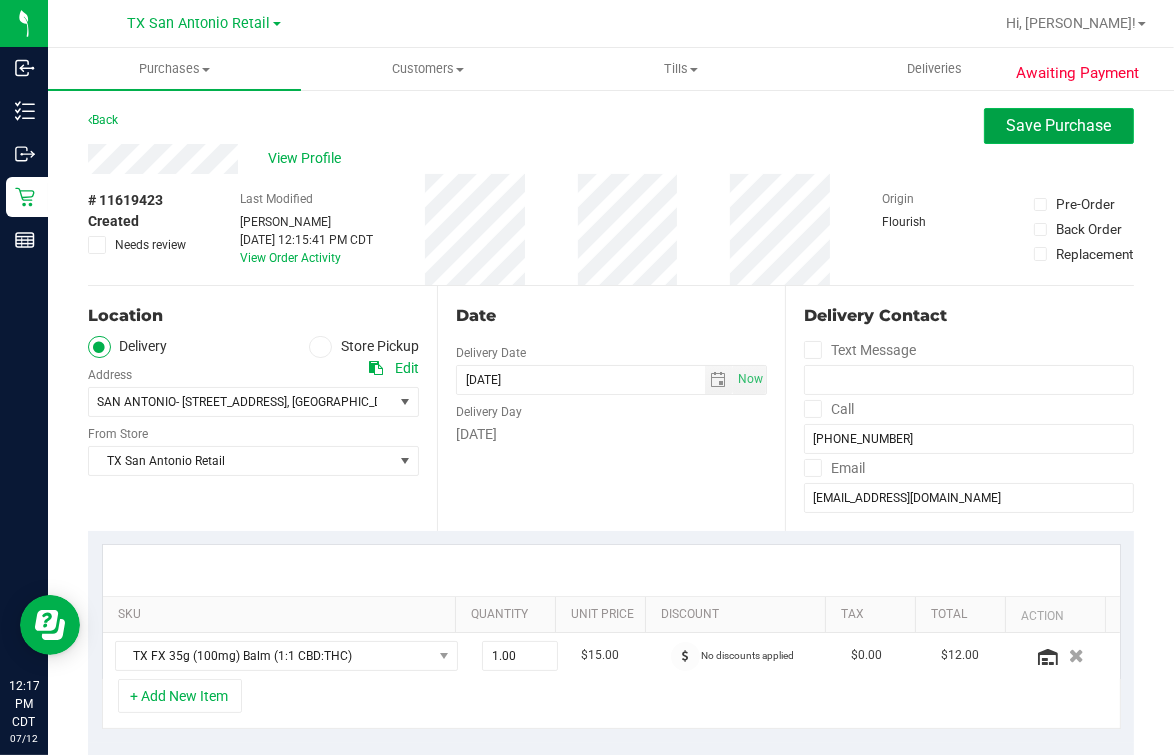 click on "Save Purchase" at bounding box center [1059, 125] 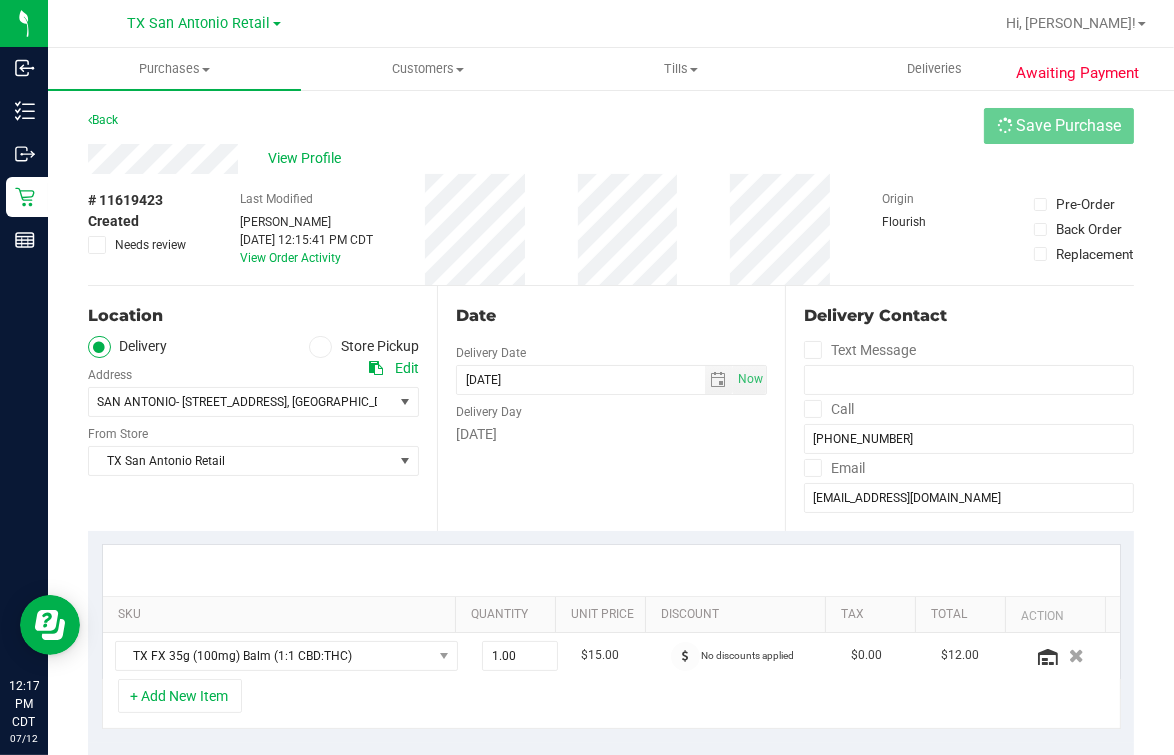 click on "View Profile" at bounding box center (611, 159) 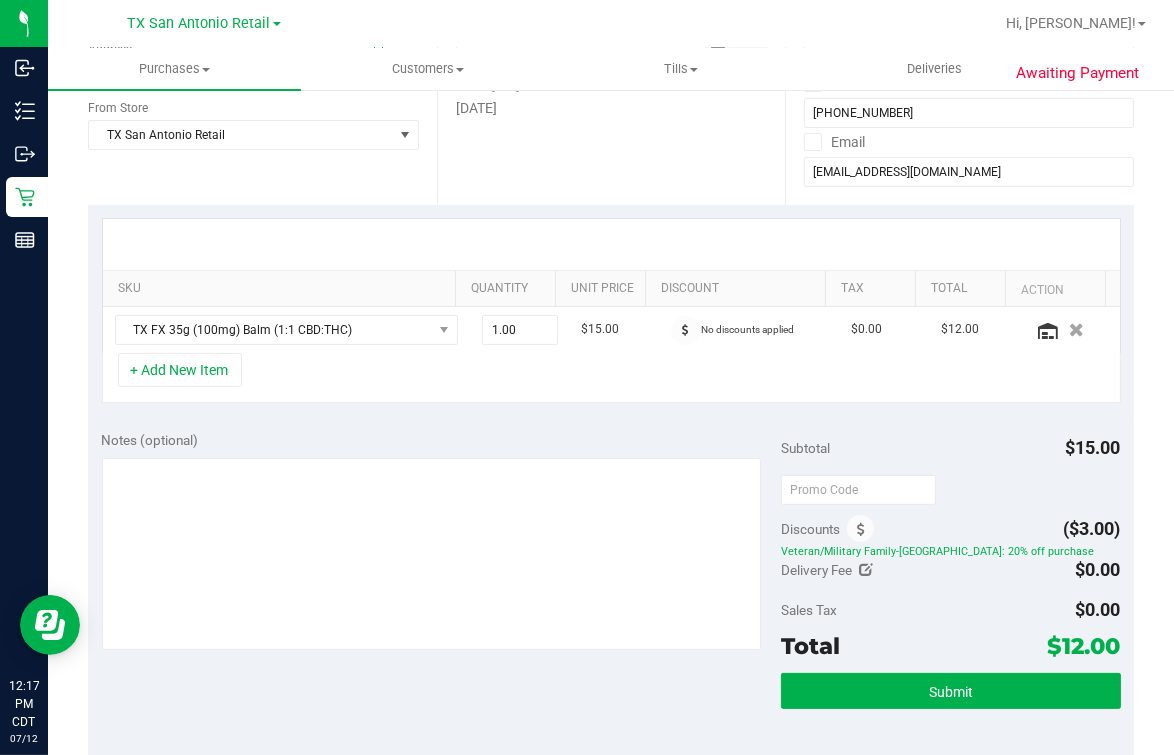 scroll, scrollTop: 499, scrollLeft: 0, axis: vertical 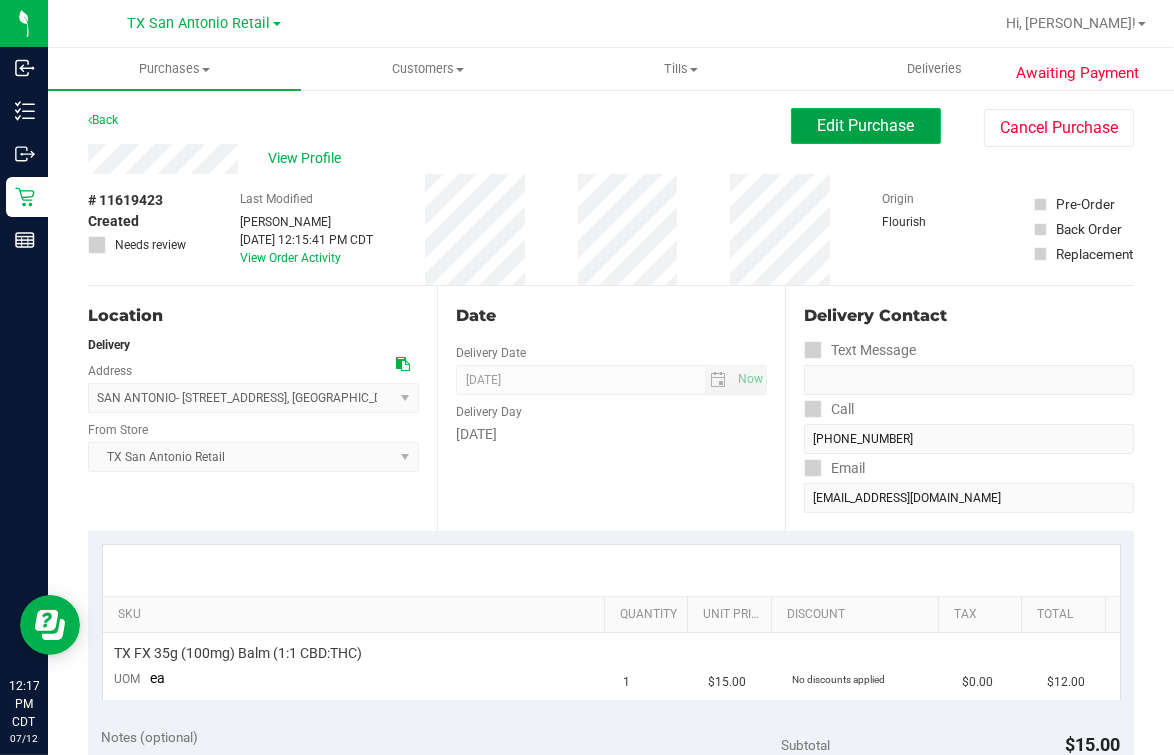click on "Edit Purchase" at bounding box center (866, 126) 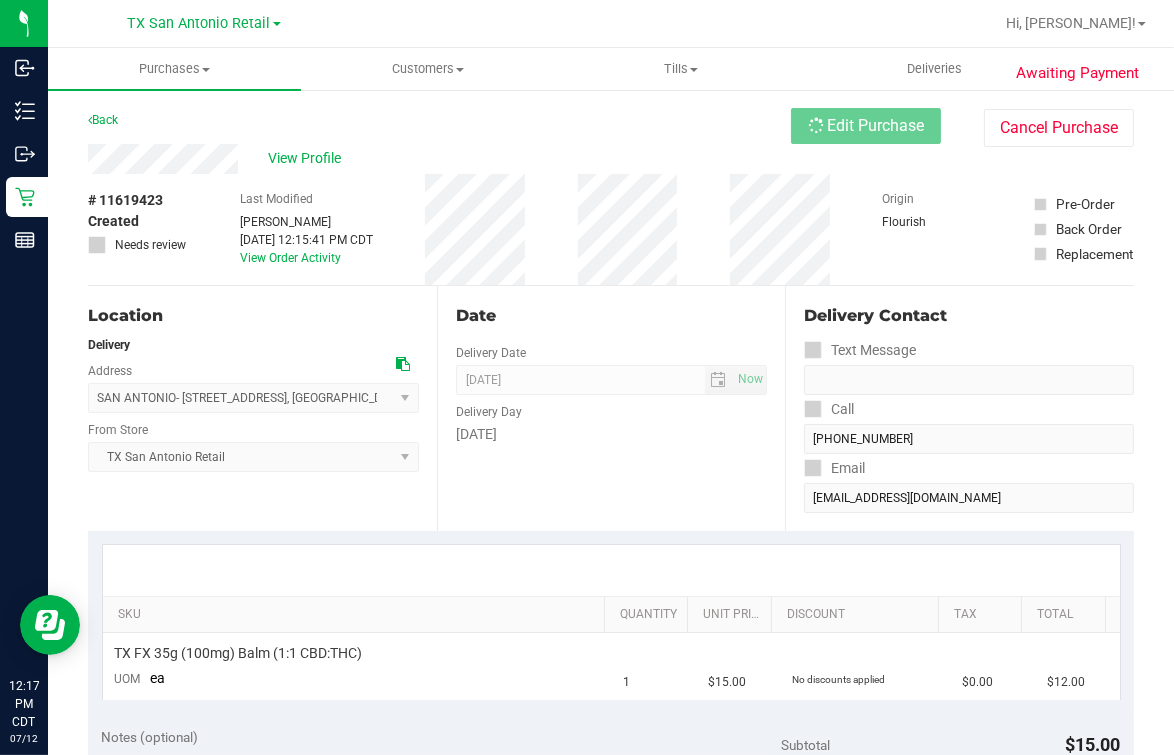 click on "View Profile" at bounding box center [439, 159] 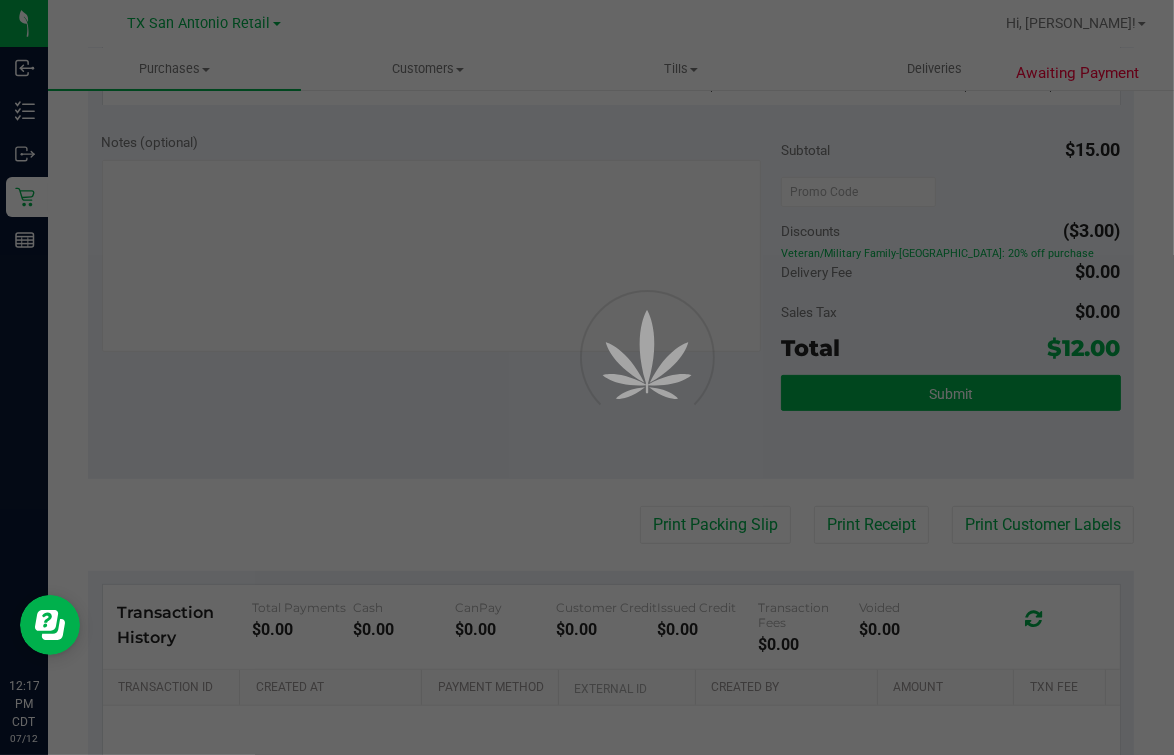 scroll, scrollTop: 750, scrollLeft: 0, axis: vertical 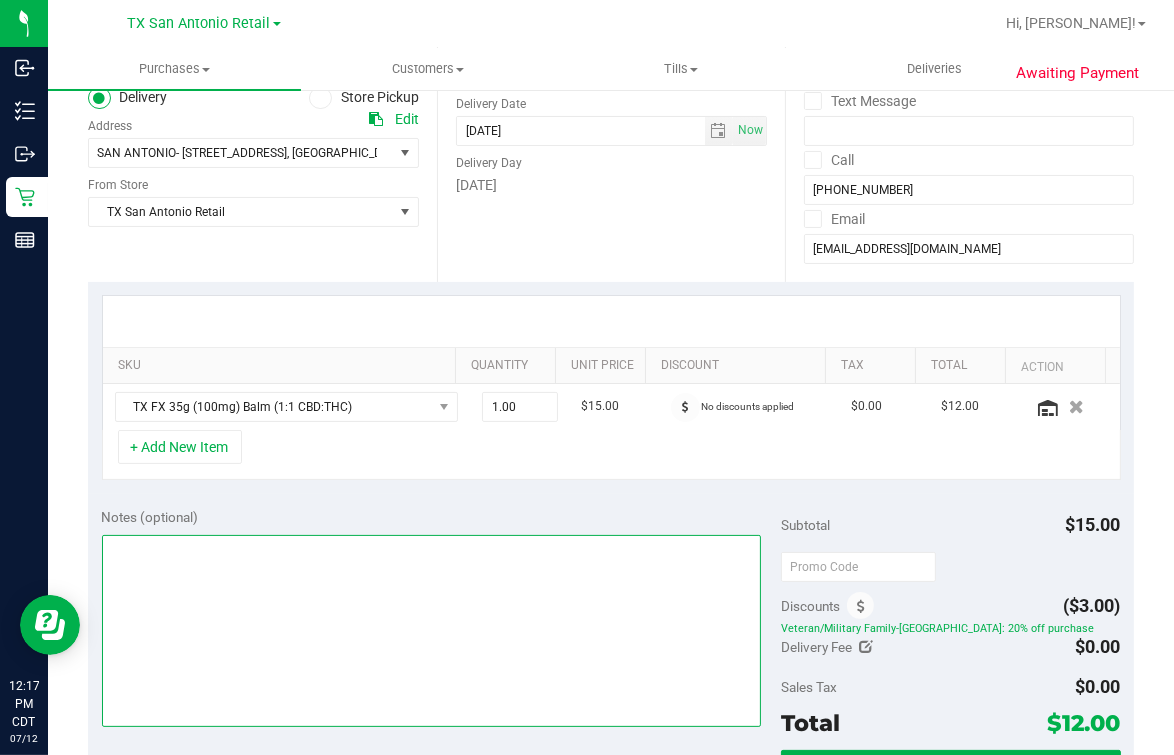 click at bounding box center (431, 631) 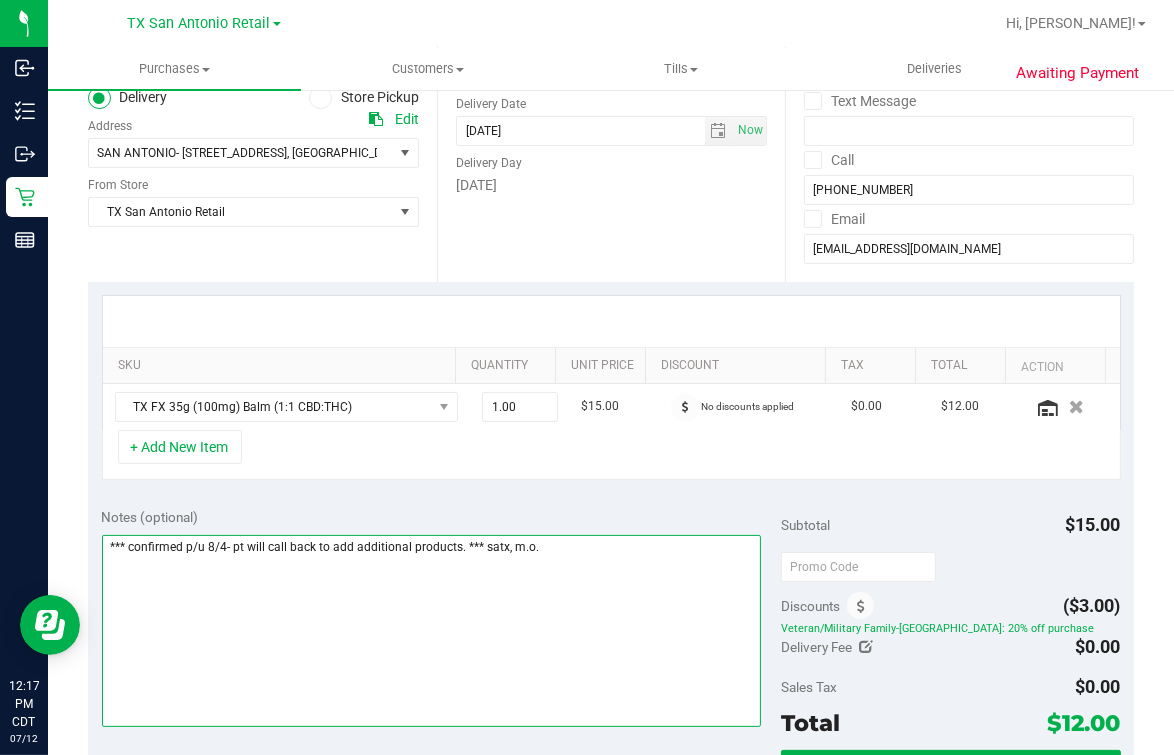 scroll, scrollTop: 0, scrollLeft: 0, axis: both 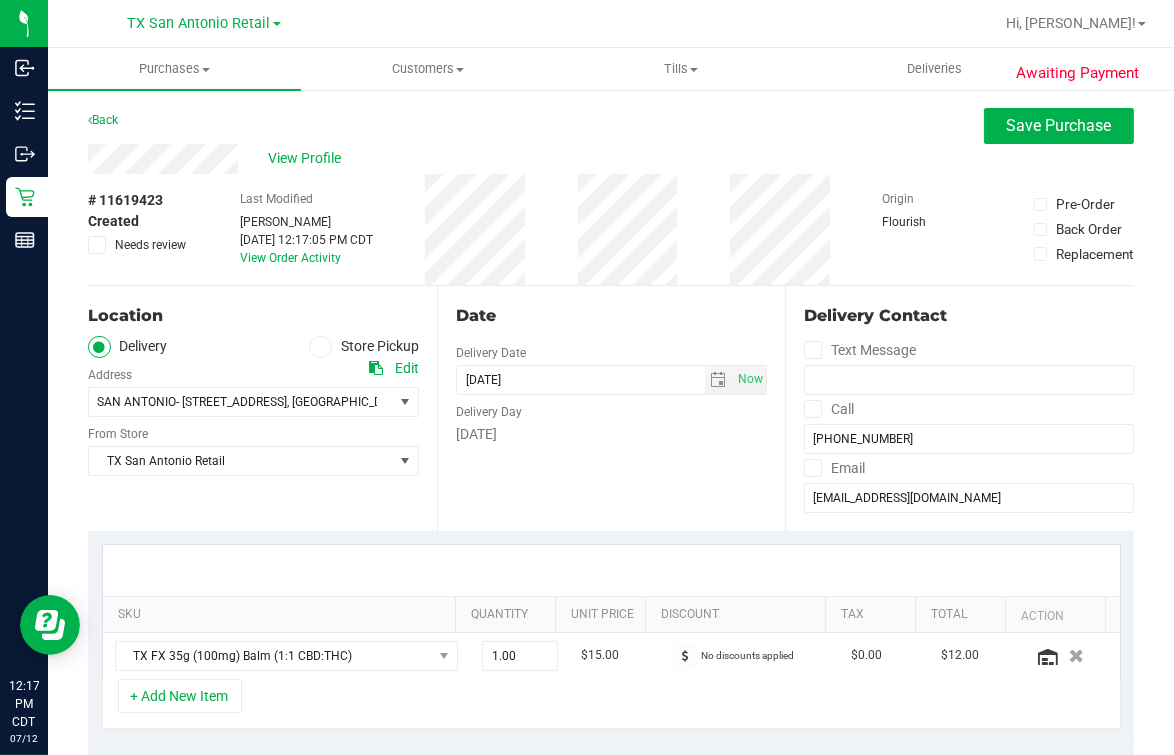 type on "*** confirmed p/u 8/4- pt will call back to add additional products. *** satx, m.o." 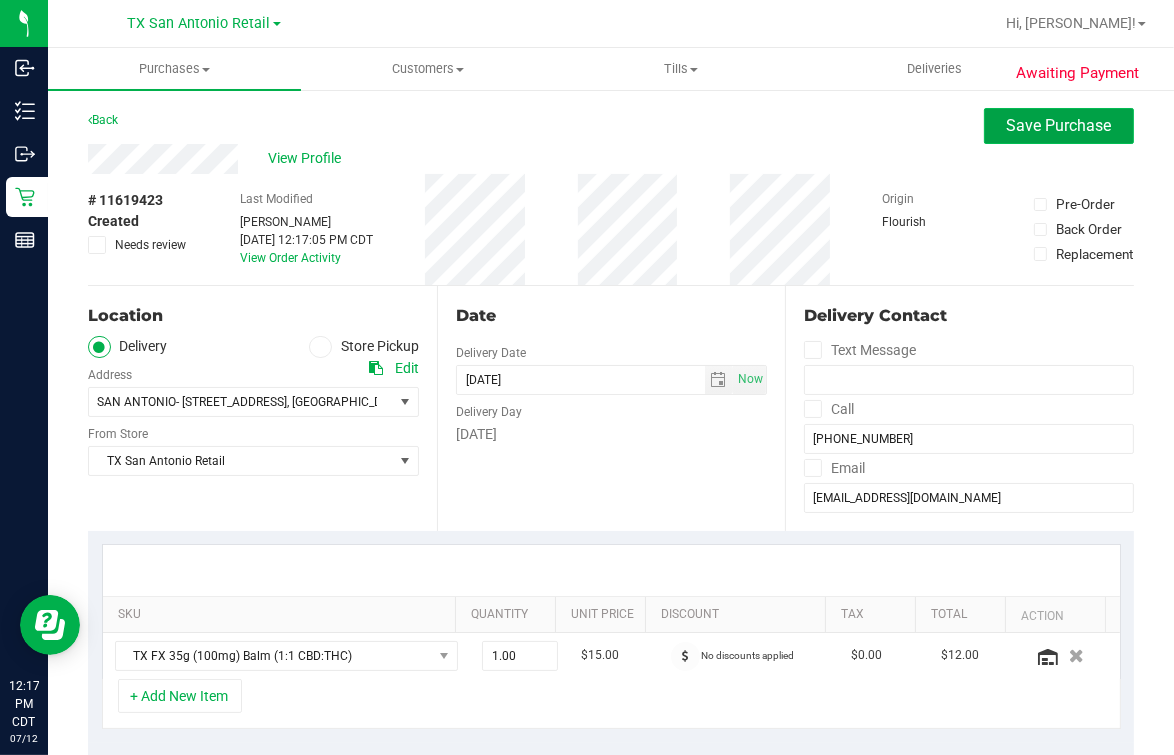 click on "Save Purchase" at bounding box center [1059, 125] 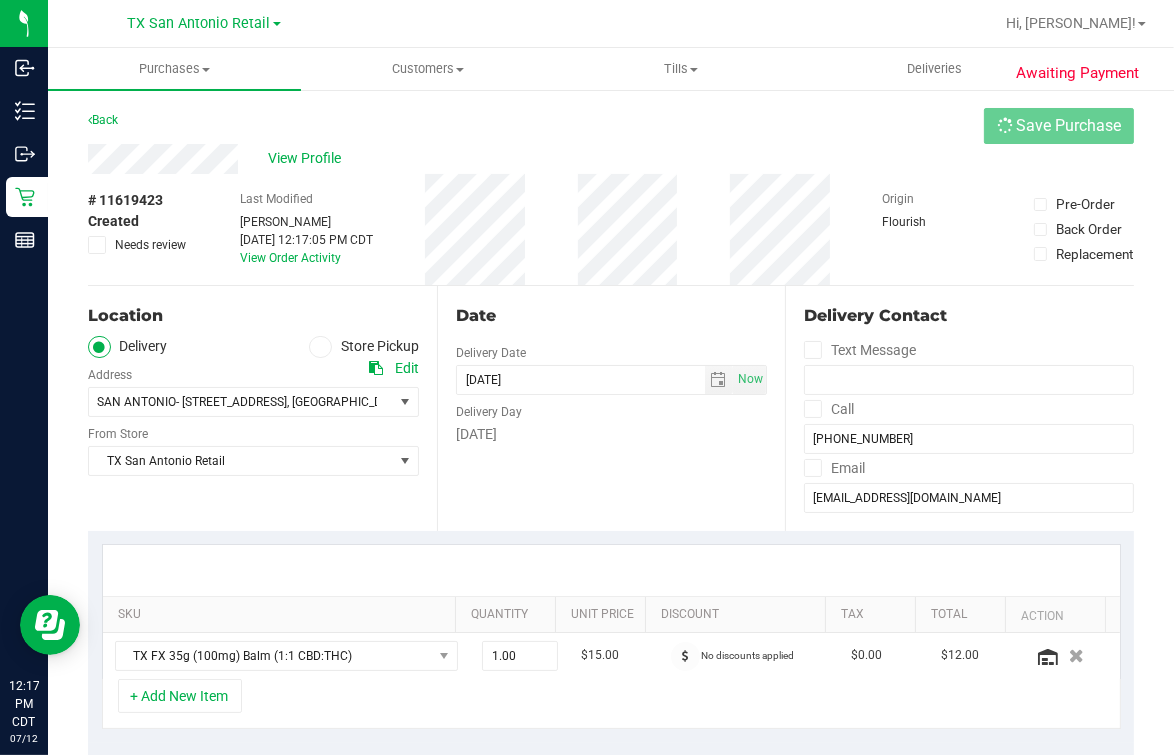 click on "View Profile" at bounding box center (611, 159) 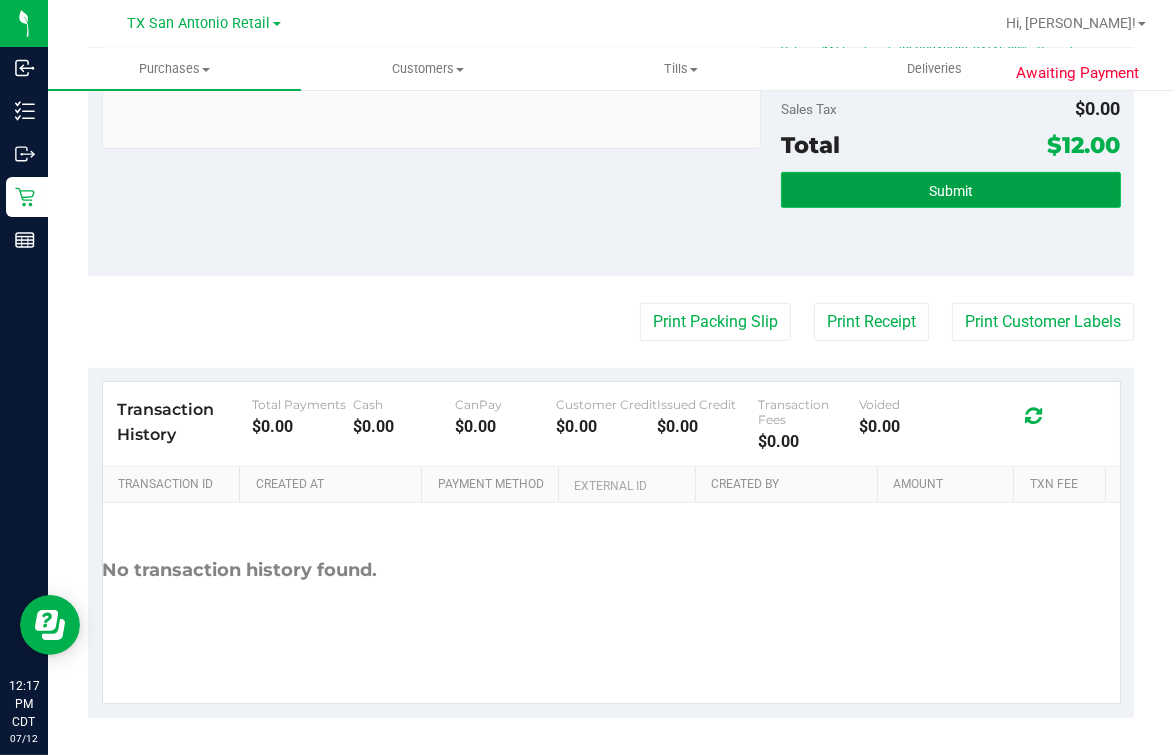click on "Submit" at bounding box center [951, 190] 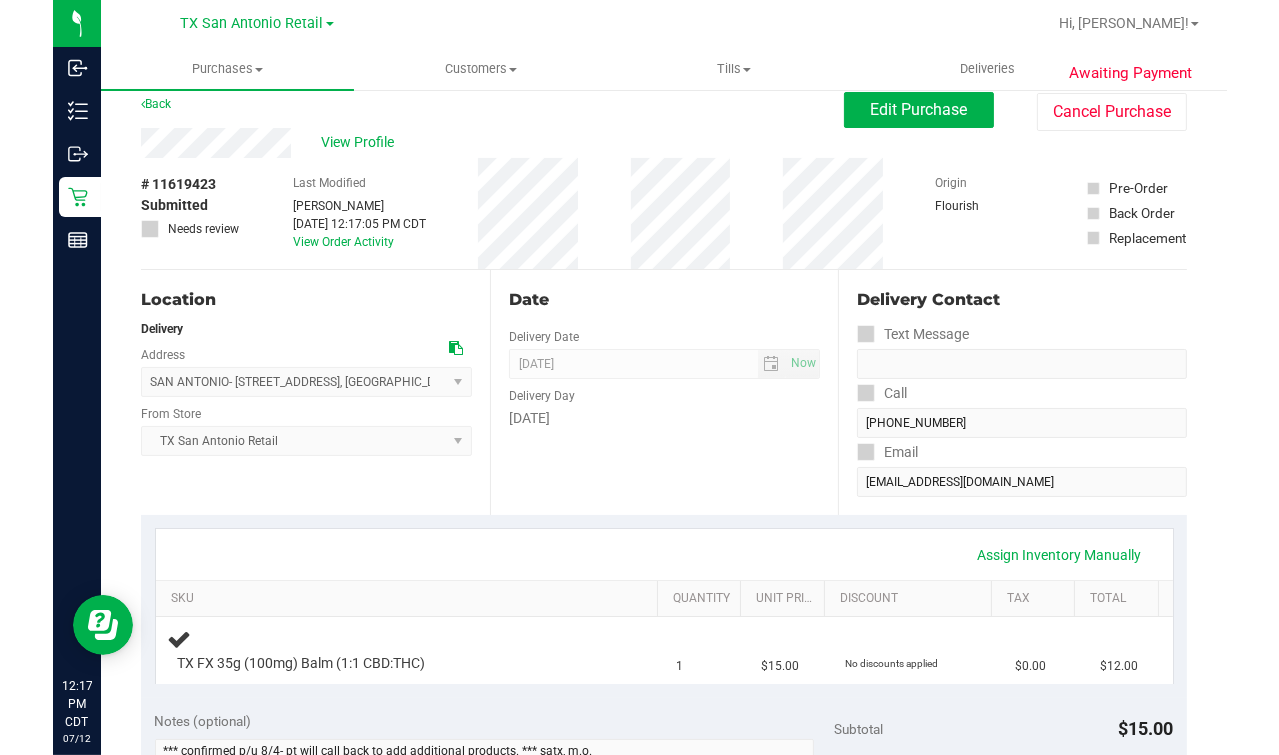 scroll, scrollTop: 0, scrollLeft: 0, axis: both 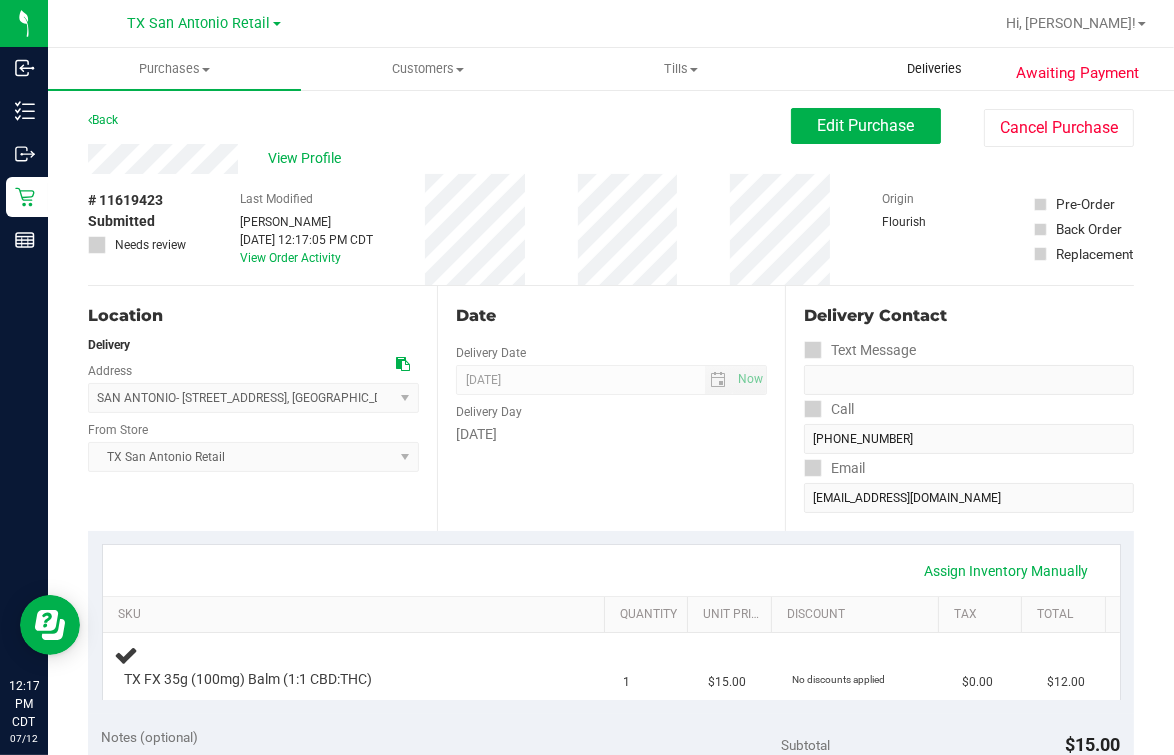 click on "Deliveries" at bounding box center (934, 69) 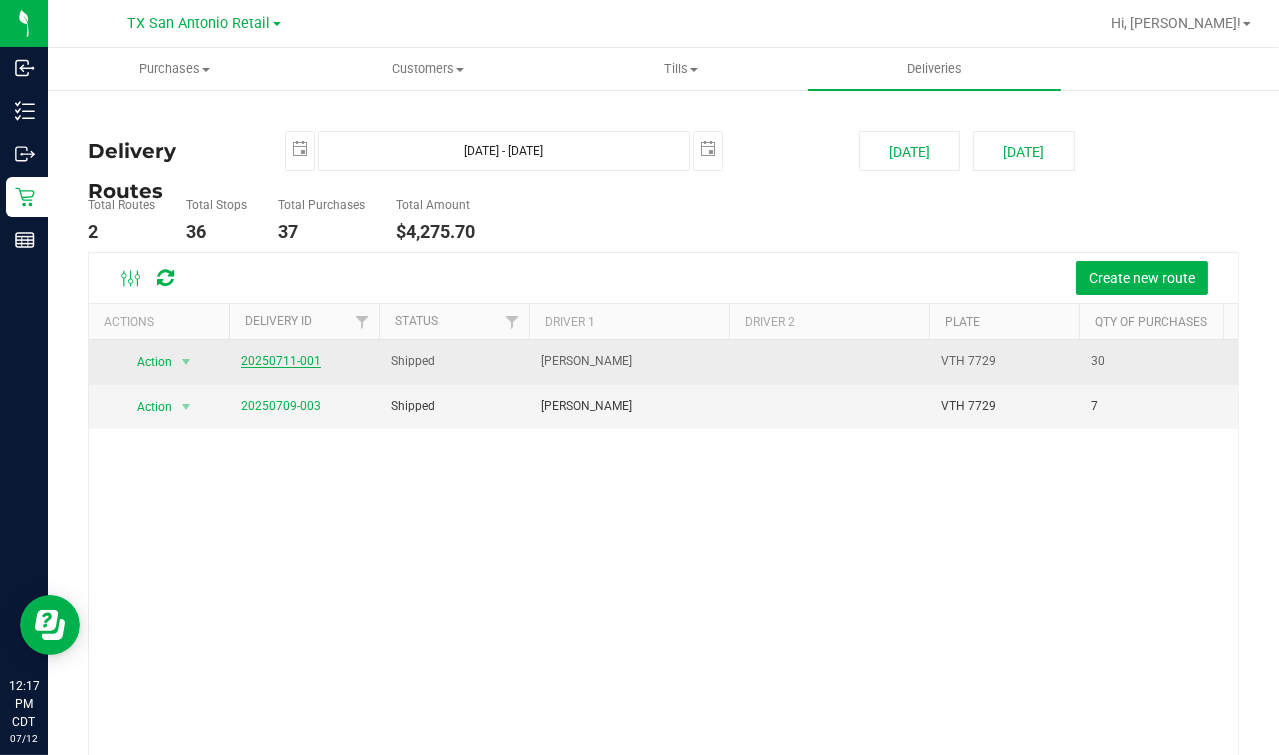 click on "20250711-001" at bounding box center (281, 361) 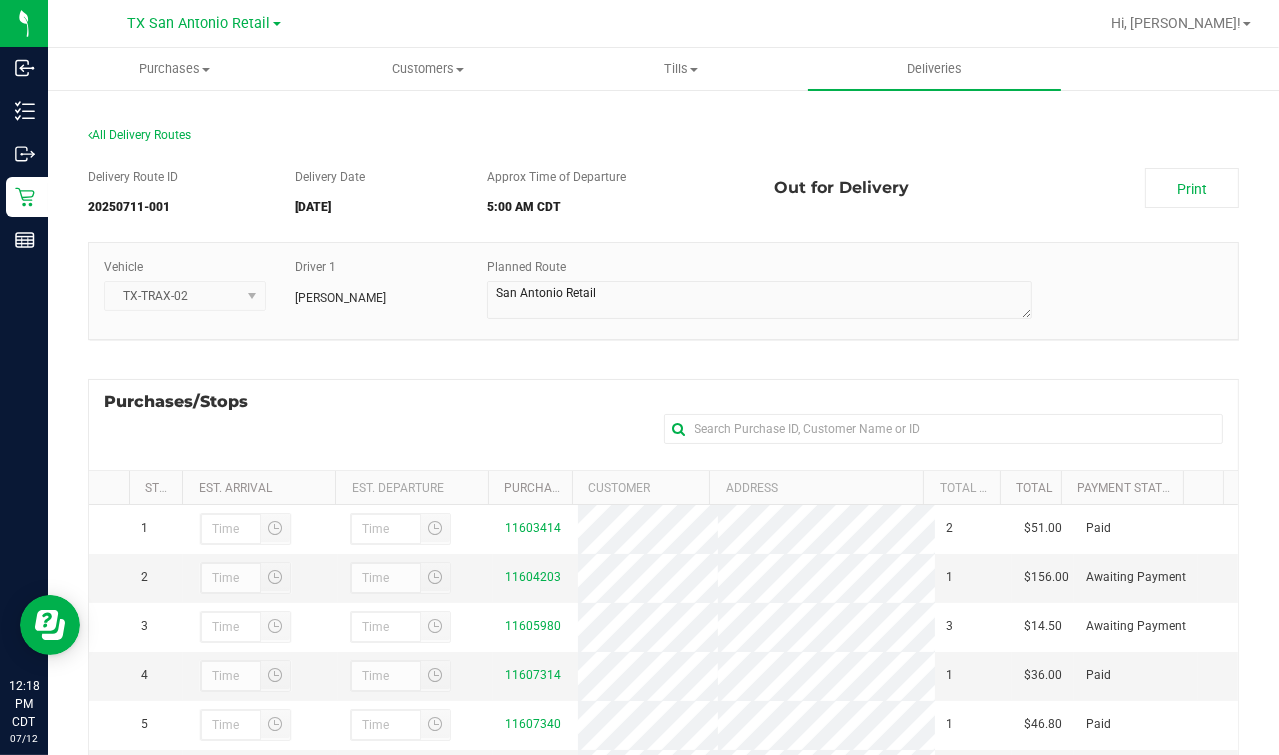 scroll, scrollTop: 249, scrollLeft: 0, axis: vertical 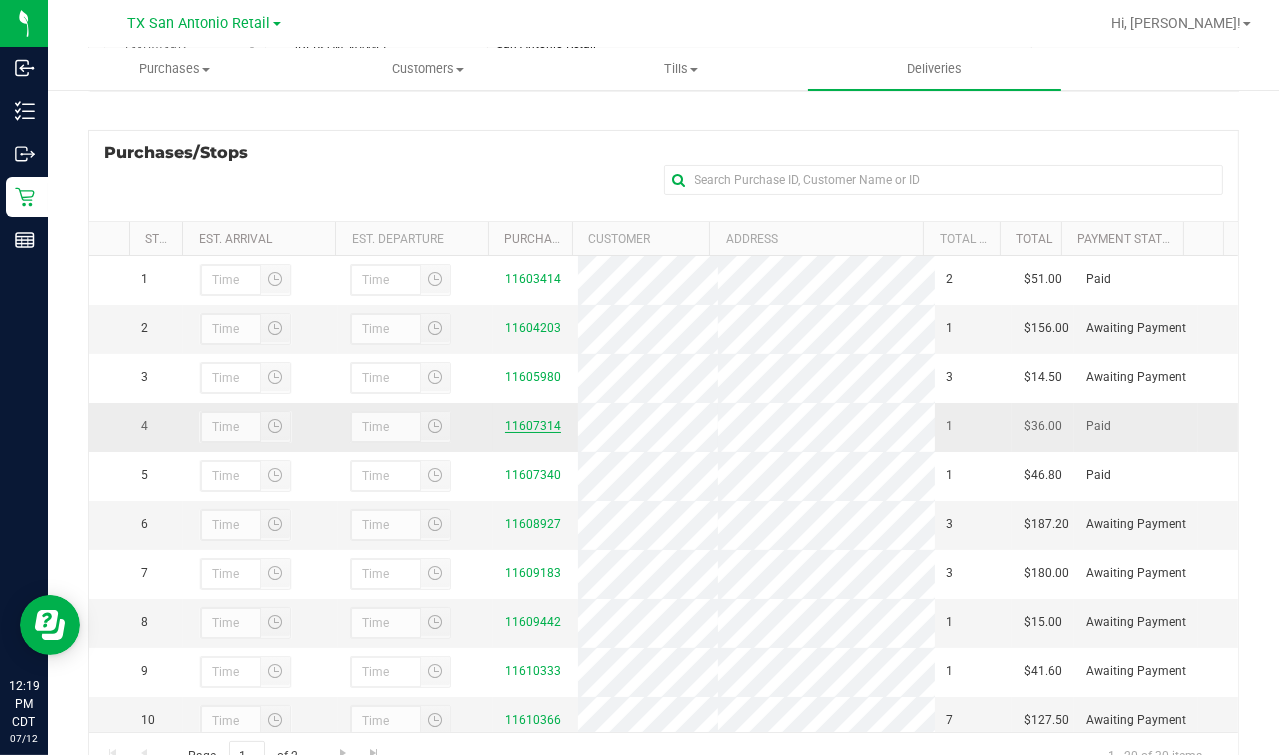 click on "11607314" at bounding box center (533, 426) 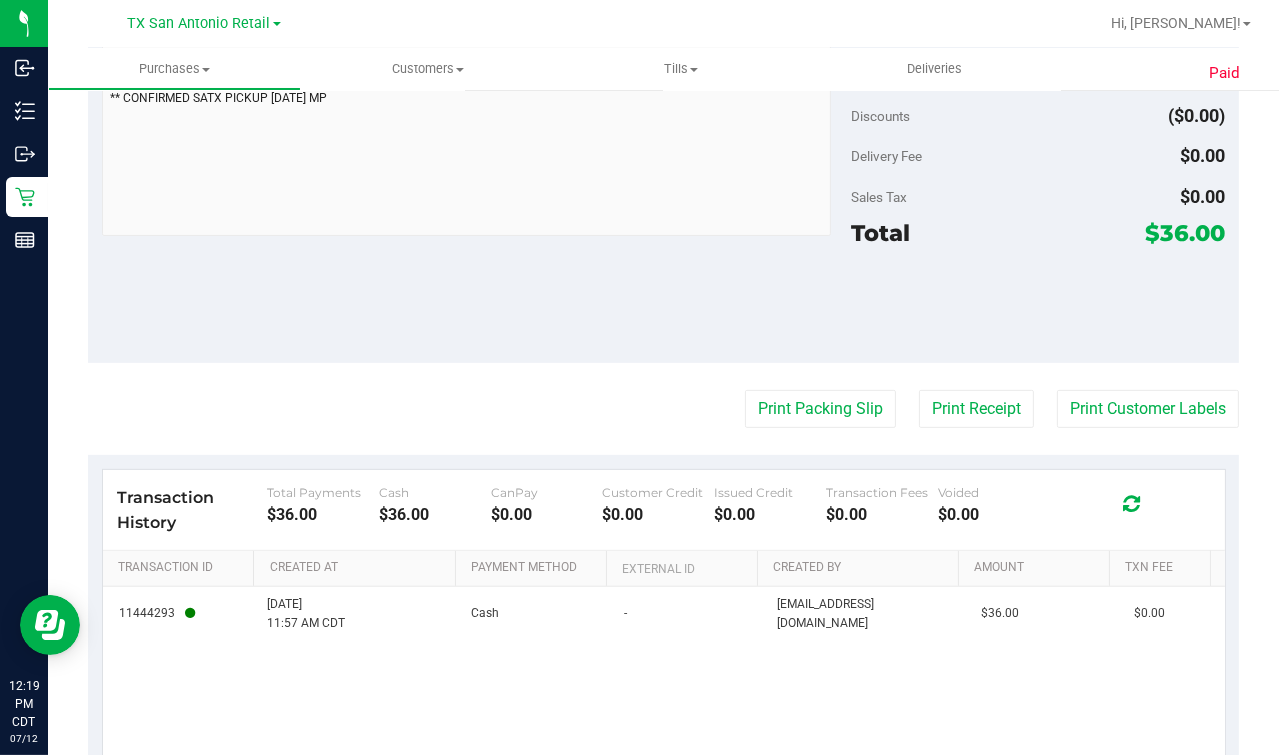 scroll, scrollTop: 845, scrollLeft: 0, axis: vertical 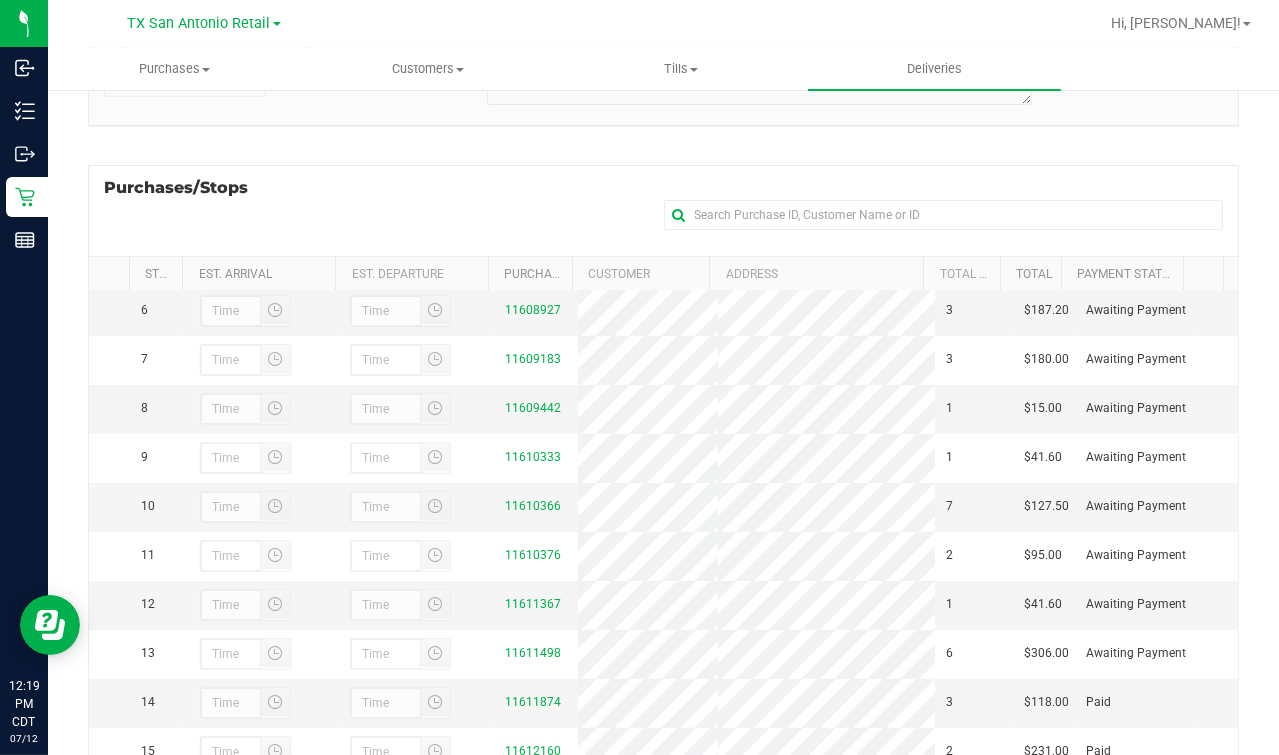 click on "11607340" at bounding box center (533, 261) 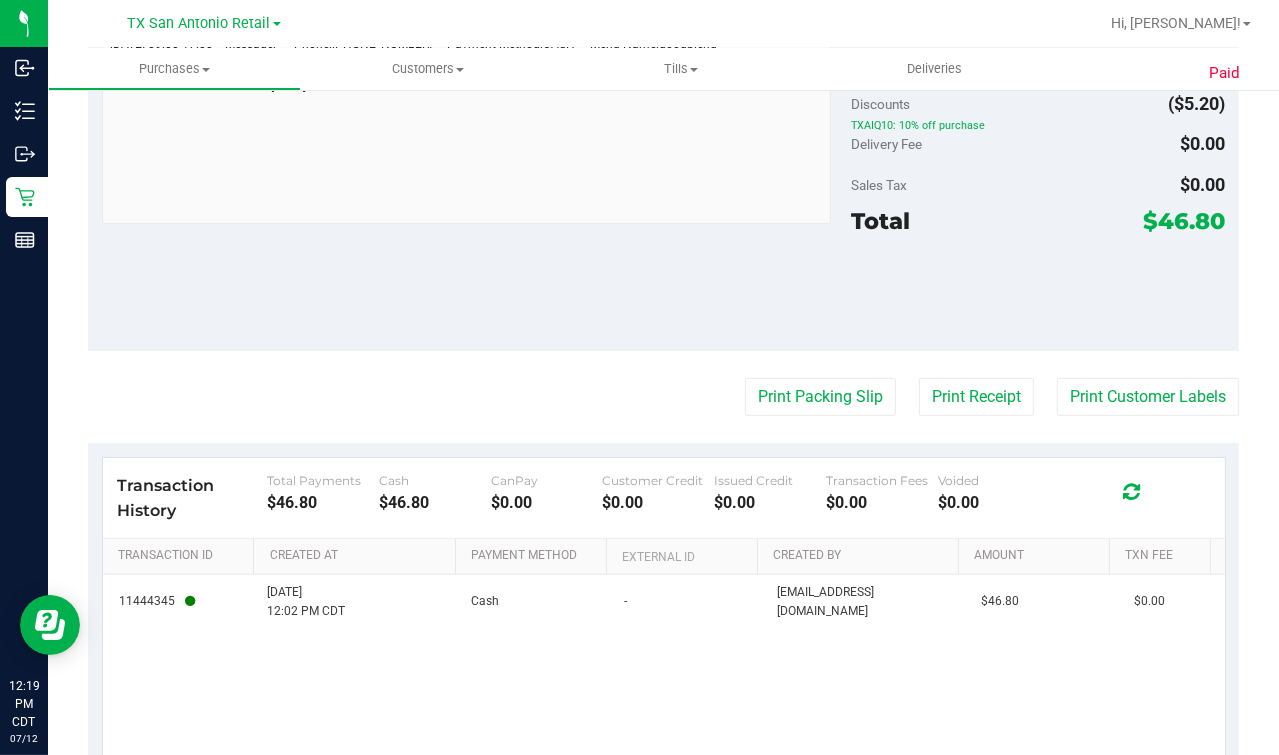 scroll, scrollTop: 845, scrollLeft: 0, axis: vertical 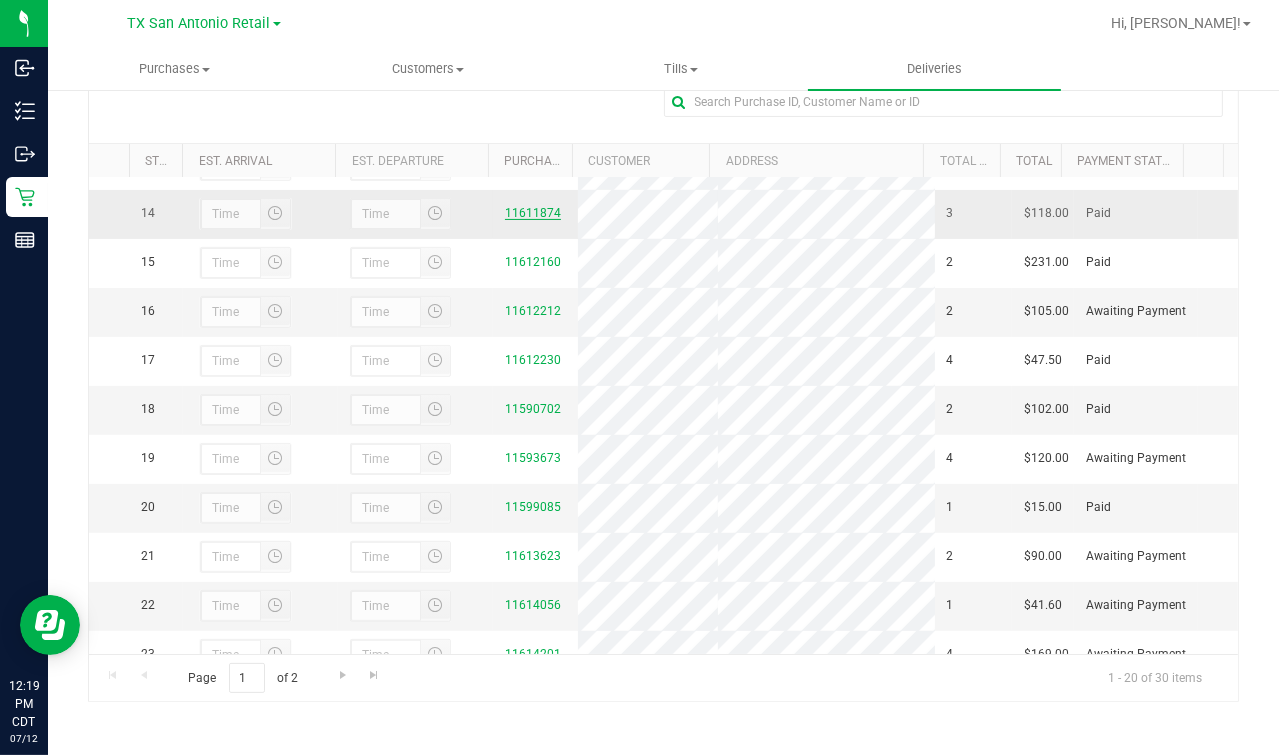 click on "11611874" at bounding box center [533, 213] 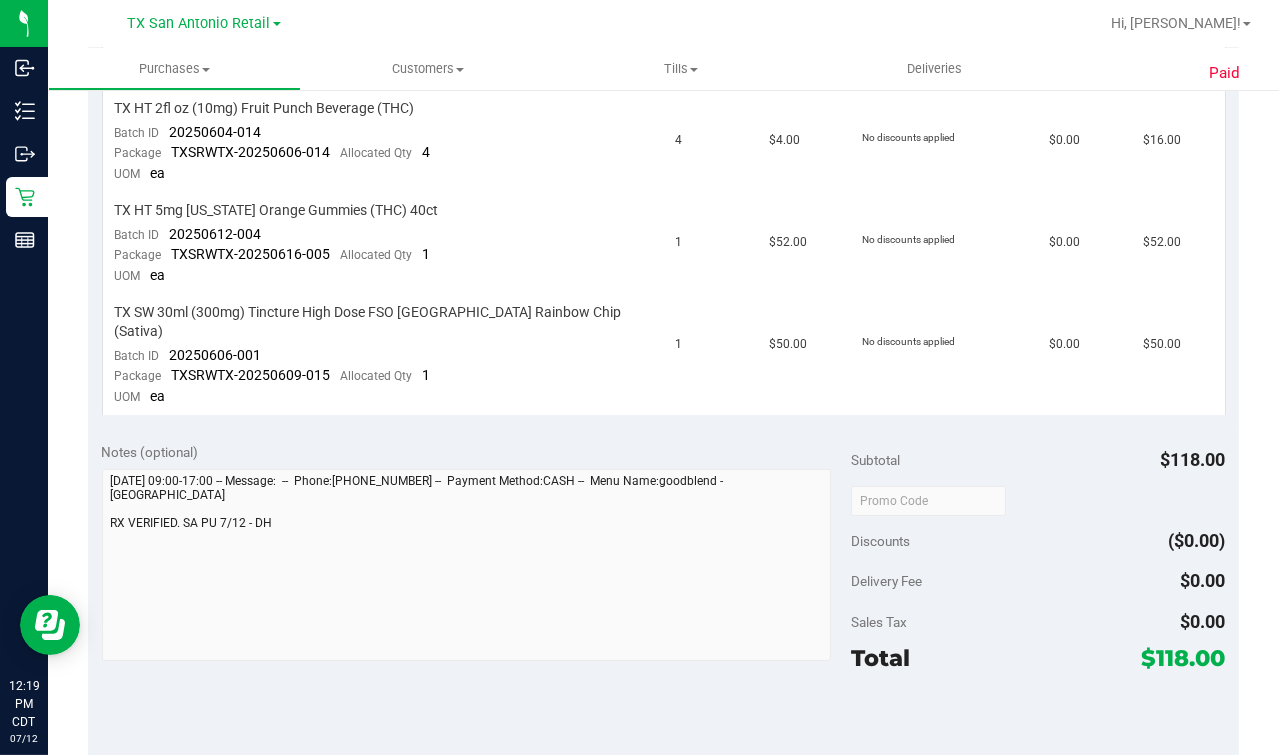 scroll, scrollTop: 1047, scrollLeft: 0, axis: vertical 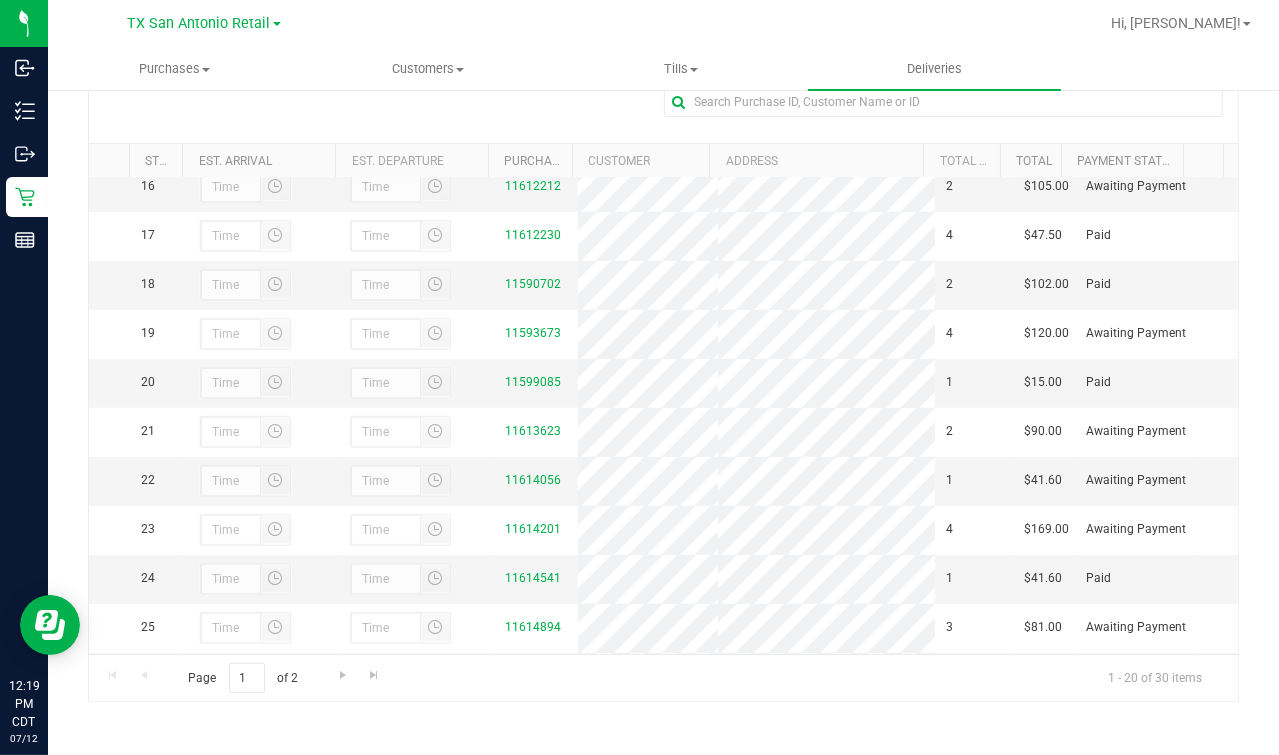click on "11612160" at bounding box center (533, 137) 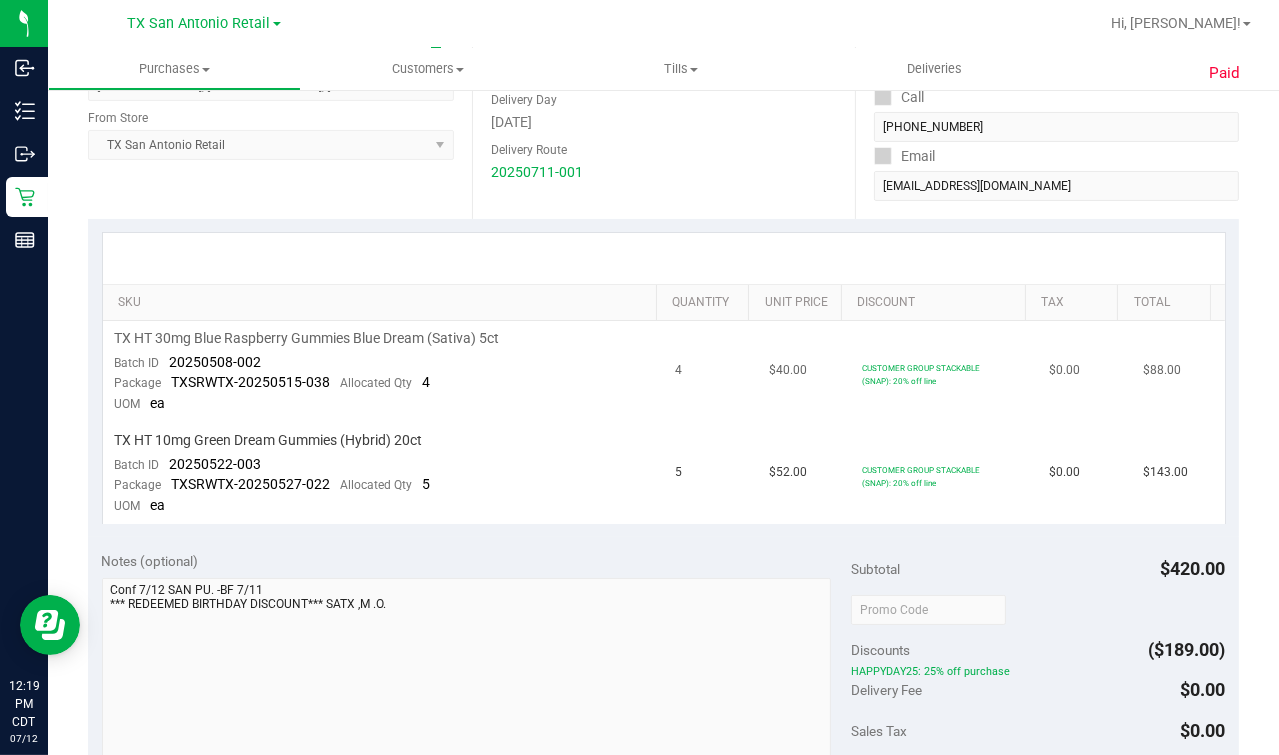 scroll, scrollTop: 946, scrollLeft: 0, axis: vertical 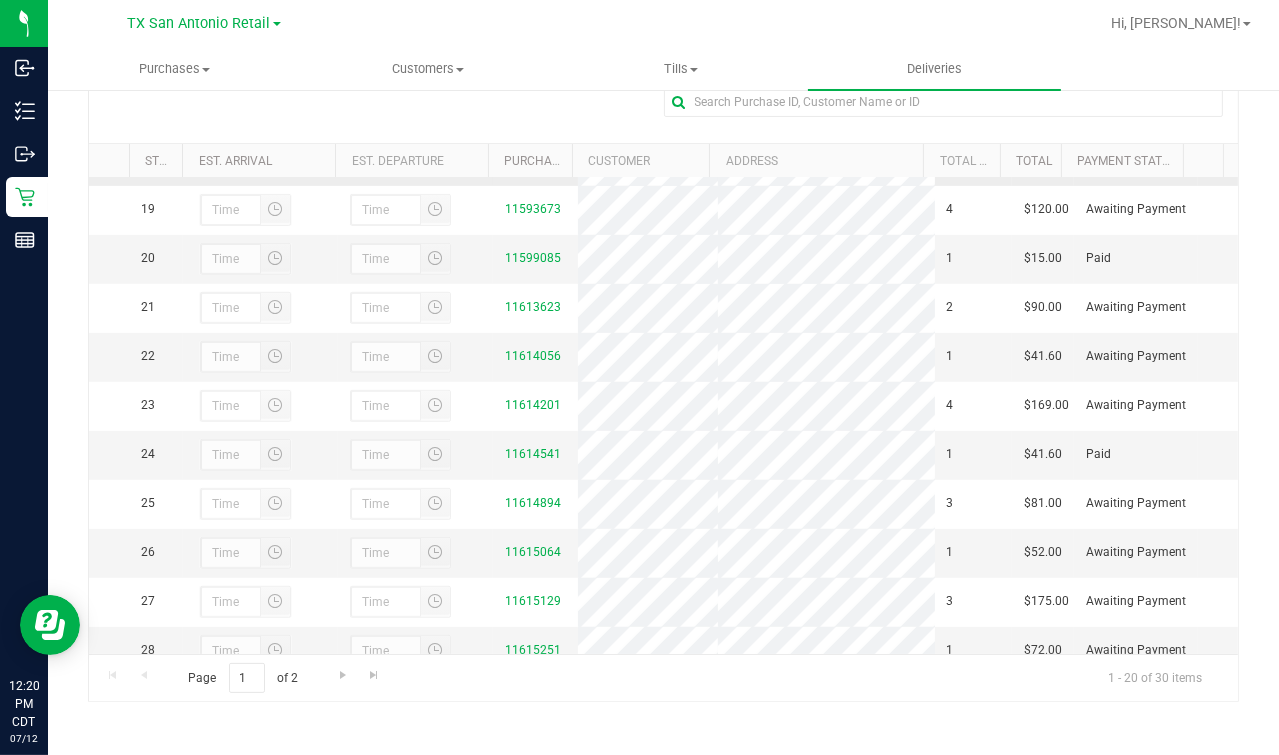 click on "11590702" at bounding box center (533, 160) 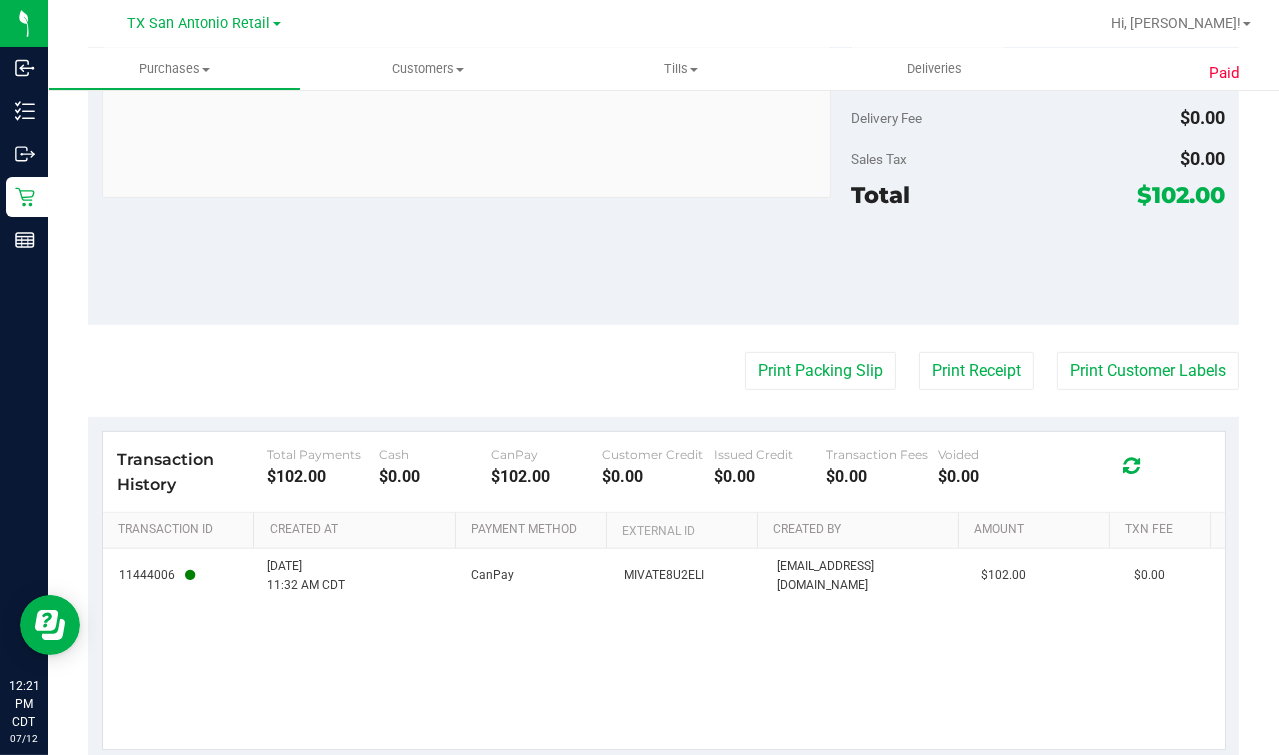 scroll, scrollTop: 946, scrollLeft: 0, axis: vertical 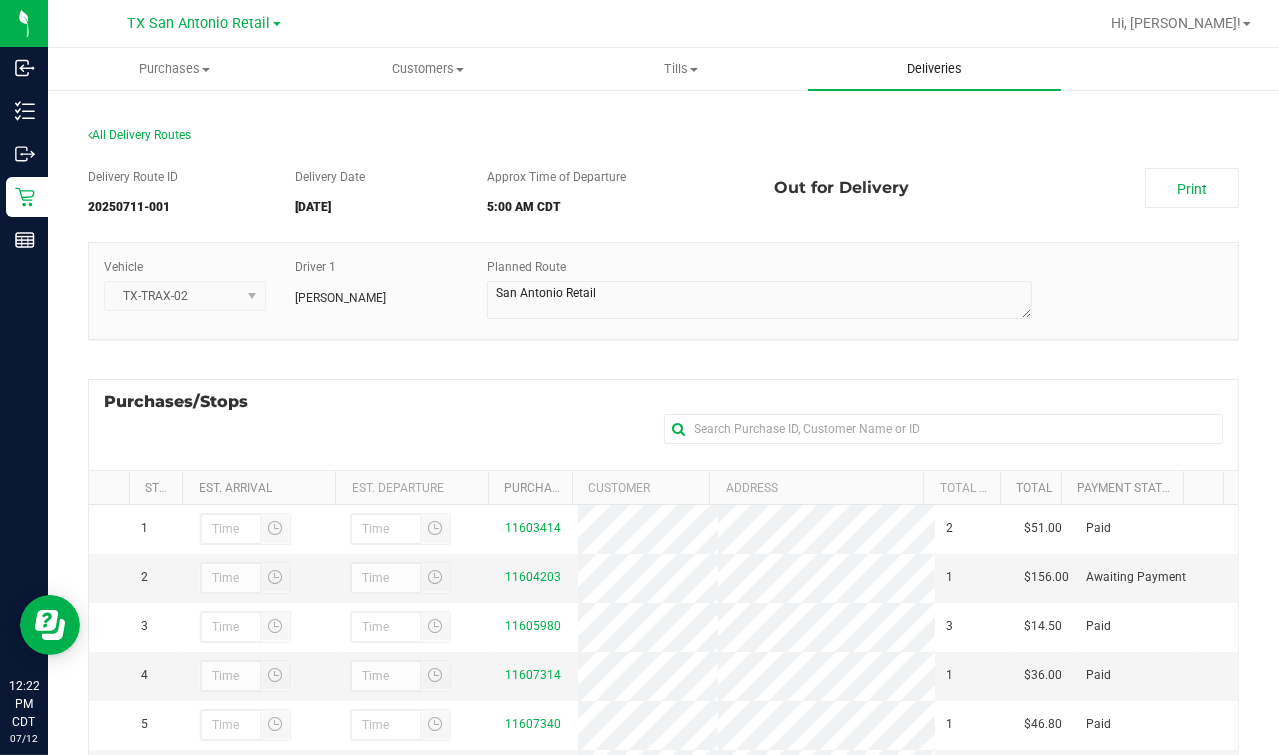 click on "Deliveries" at bounding box center [934, 69] 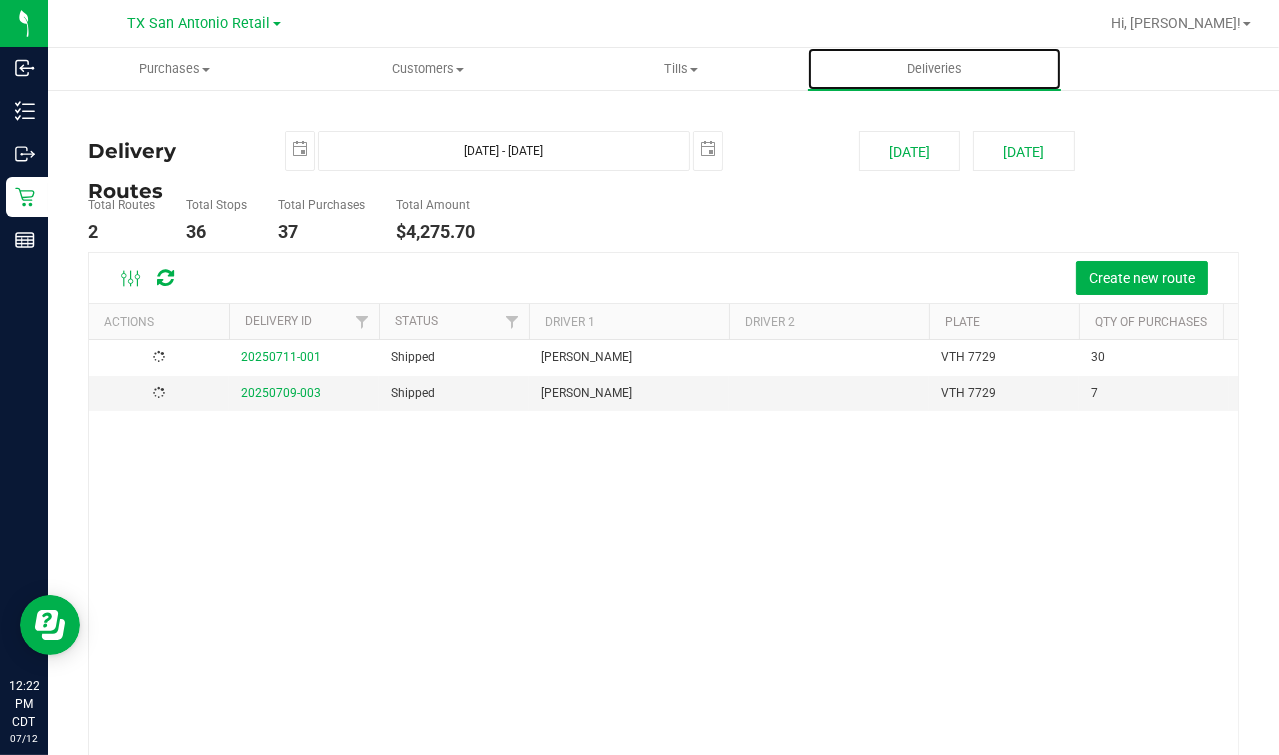 scroll, scrollTop: 12, scrollLeft: 0, axis: vertical 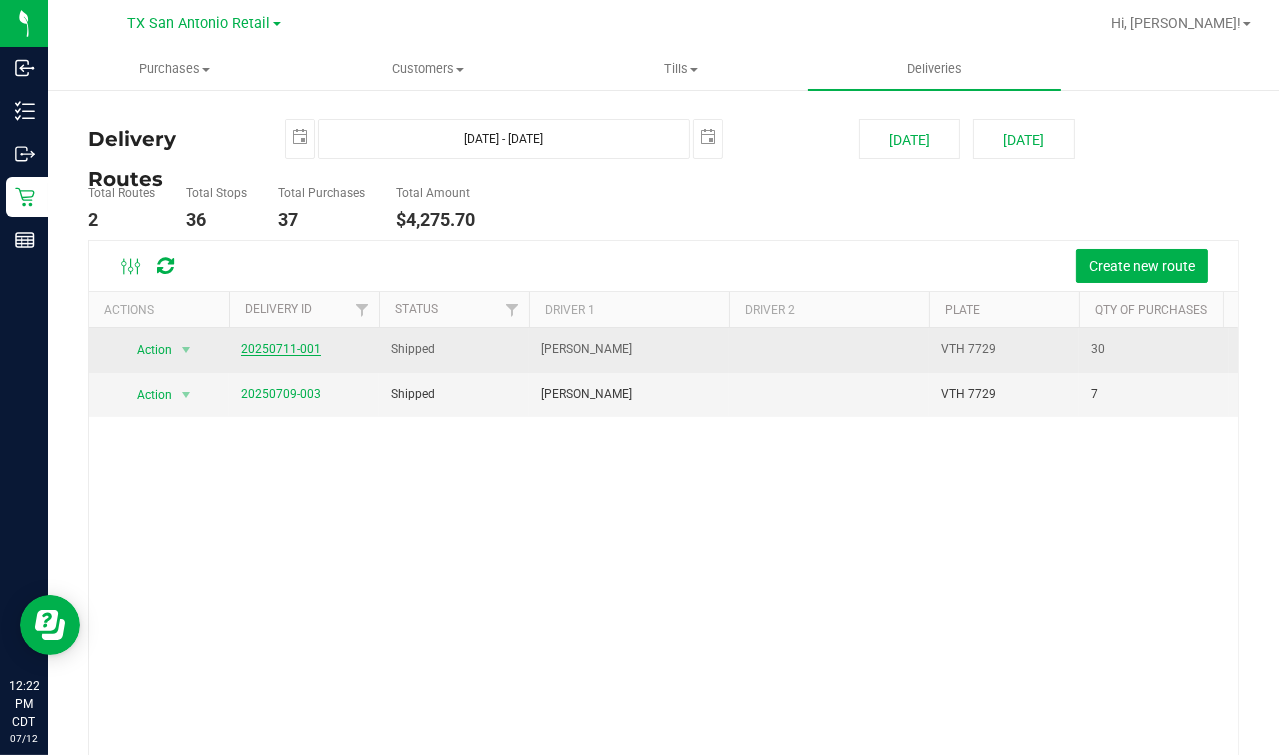 click on "20250711-001" at bounding box center (281, 349) 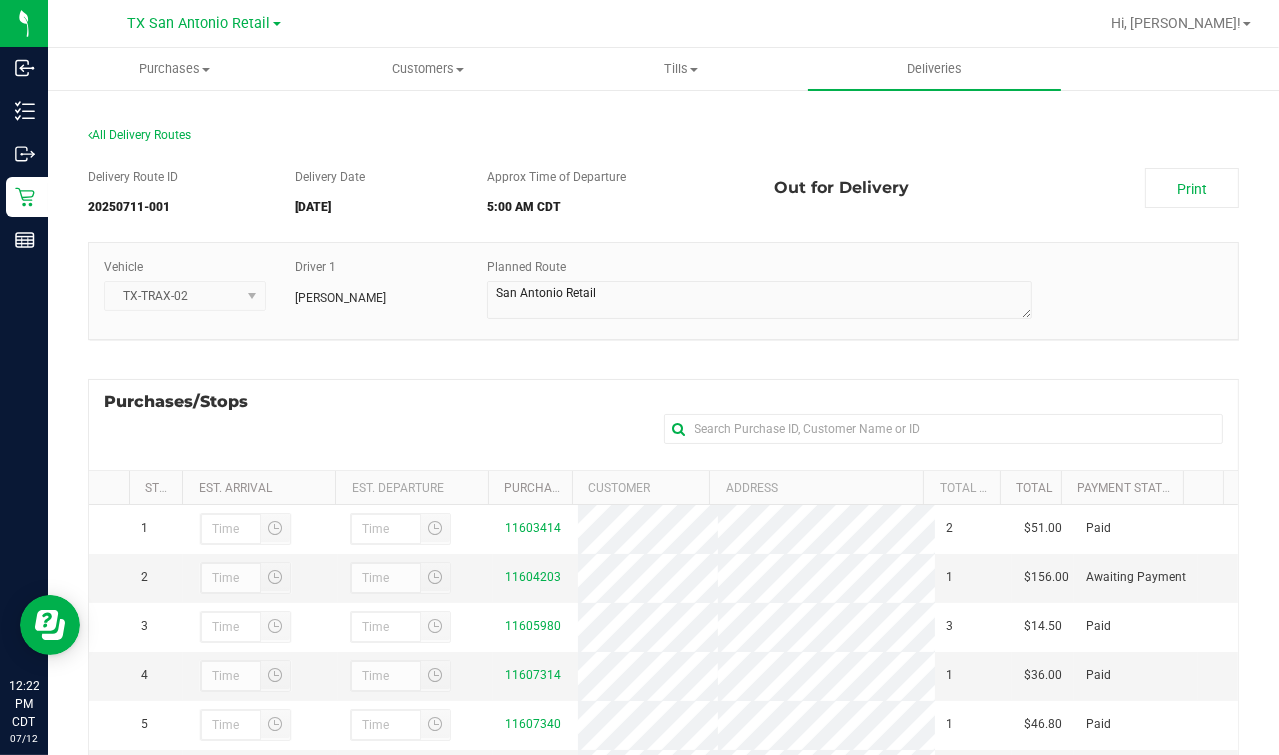 scroll, scrollTop: 214, scrollLeft: 0, axis: vertical 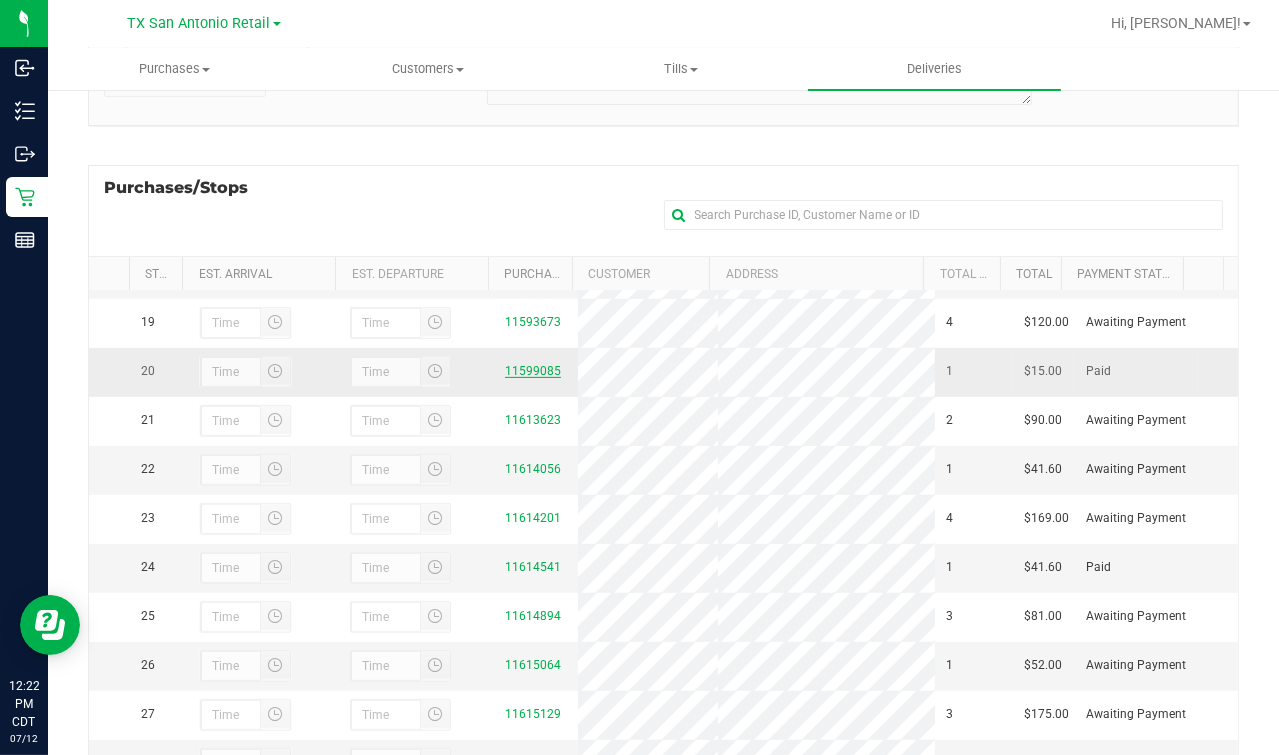 click on "11599085" at bounding box center (533, 371) 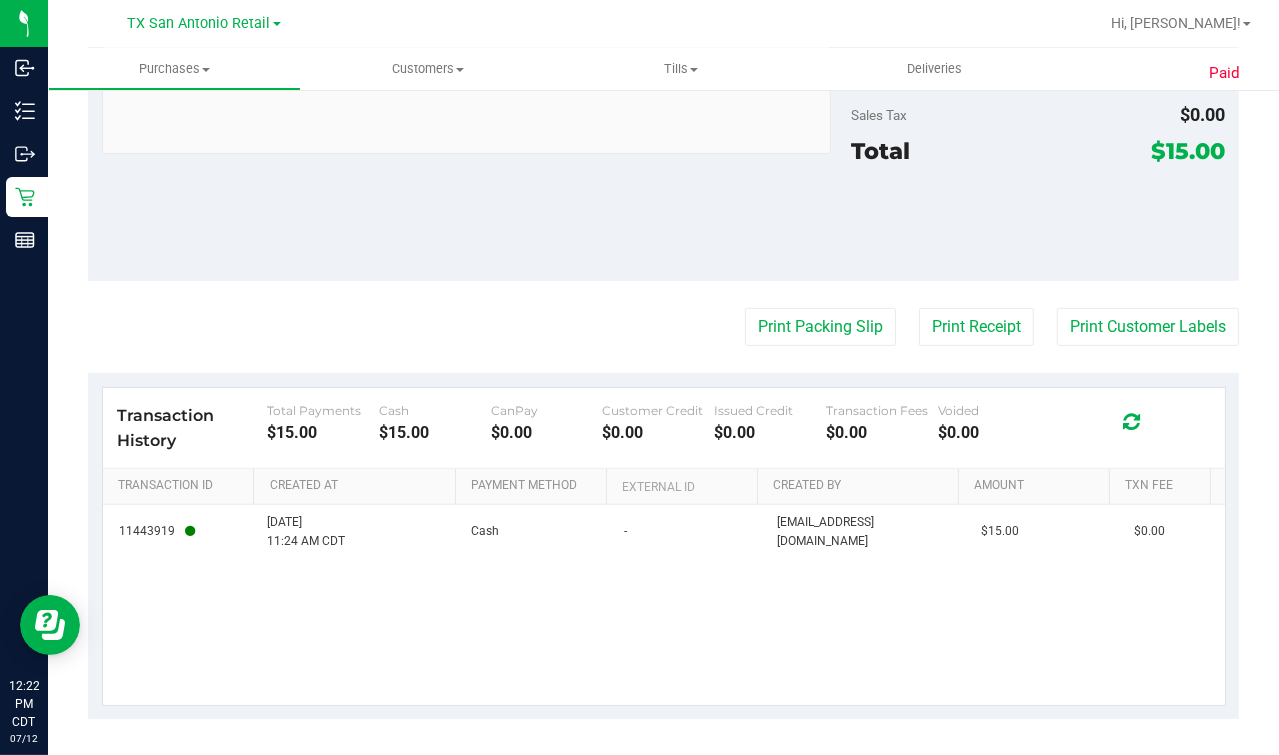 scroll, scrollTop: 845, scrollLeft: 0, axis: vertical 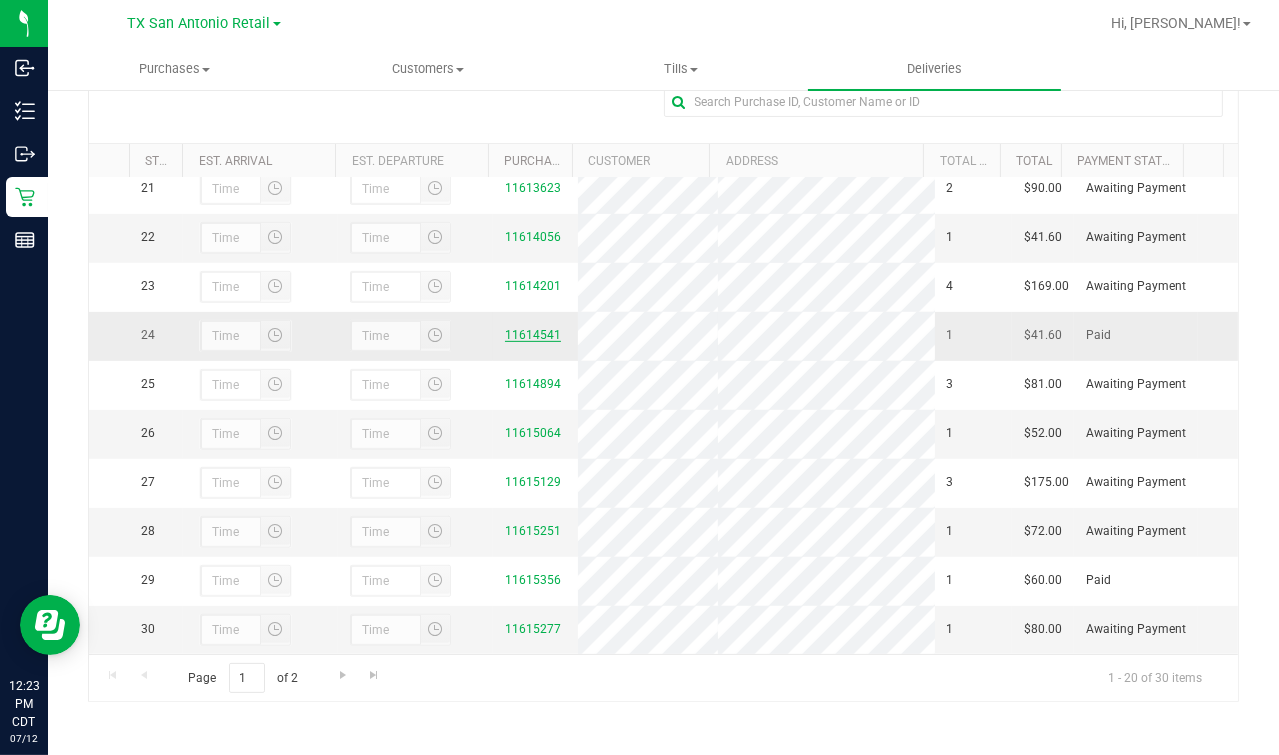 click on "11614541" at bounding box center (533, 335) 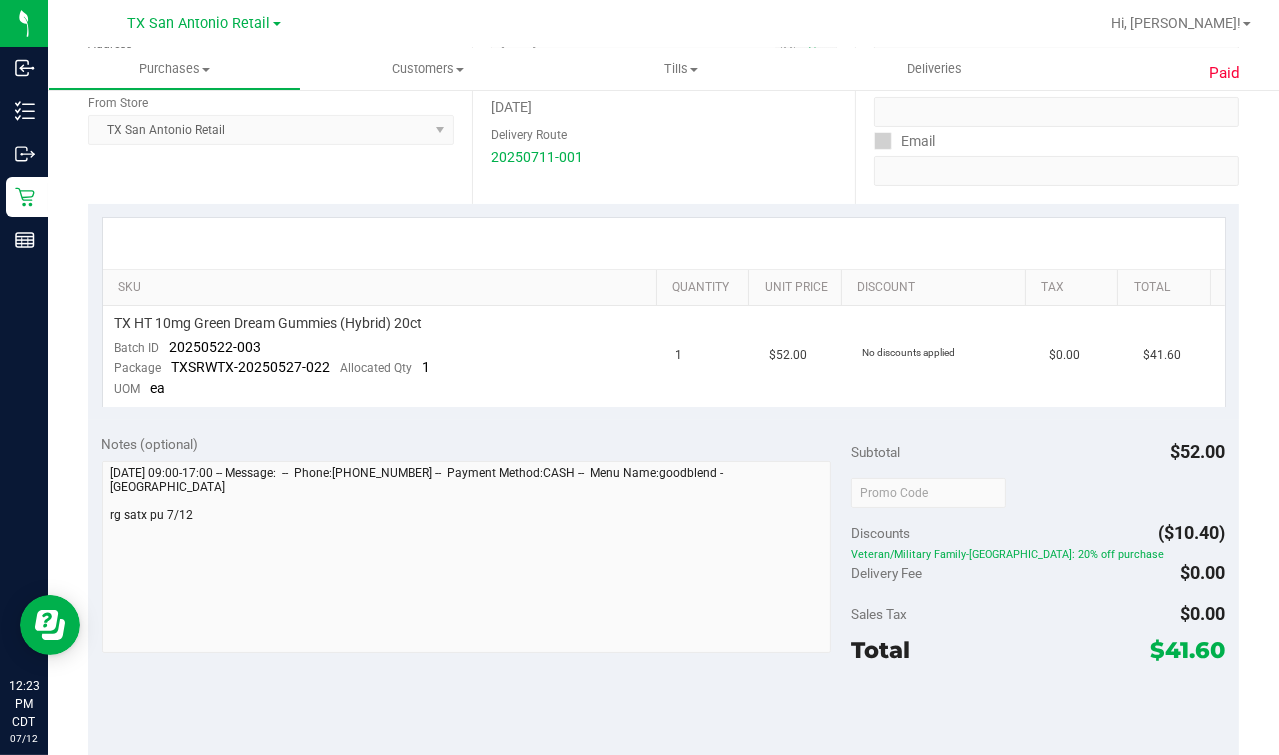 scroll, scrollTop: 0, scrollLeft: 0, axis: both 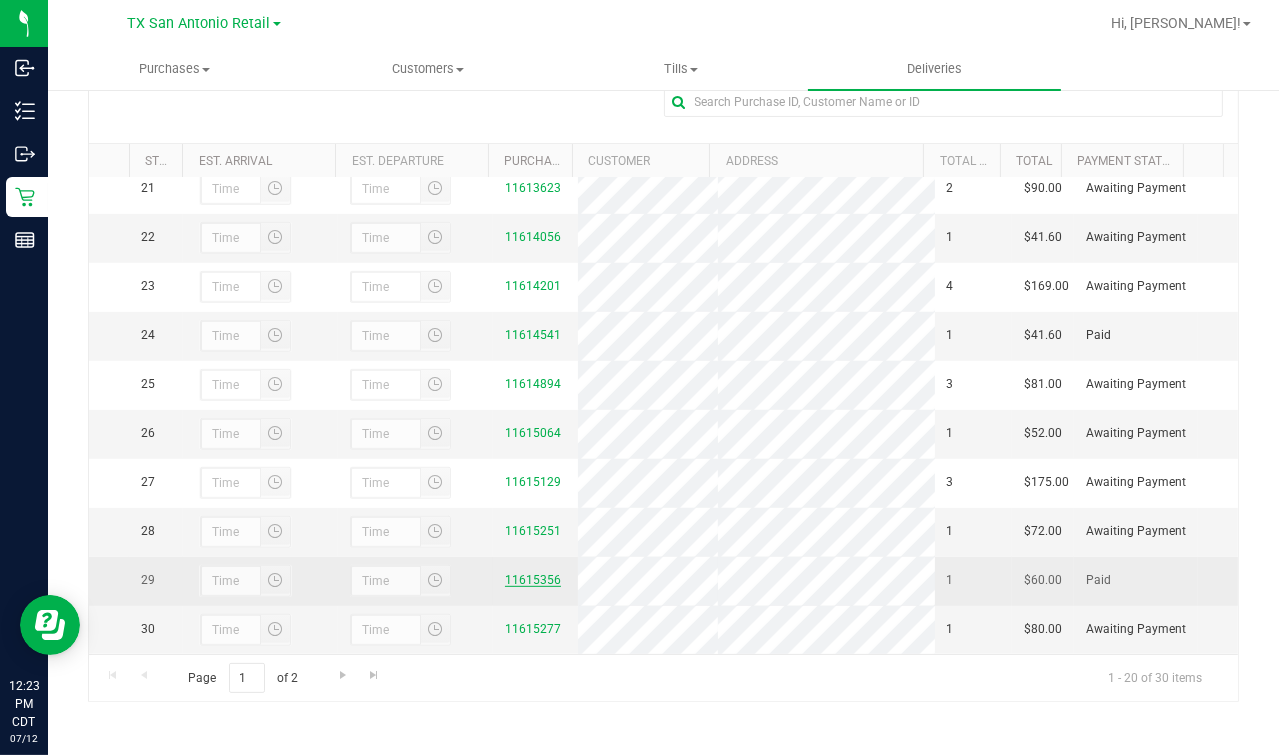 click on "11615356" at bounding box center [533, 580] 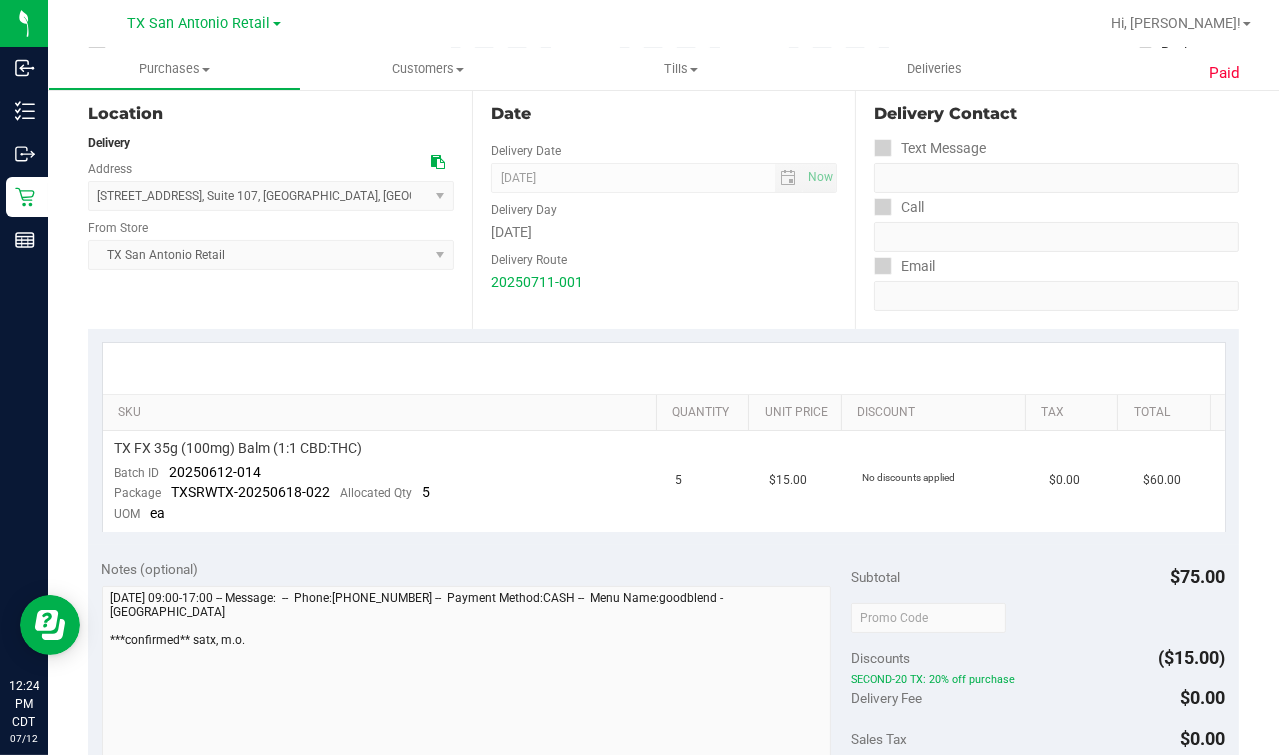 scroll, scrollTop: 0, scrollLeft: 0, axis: both 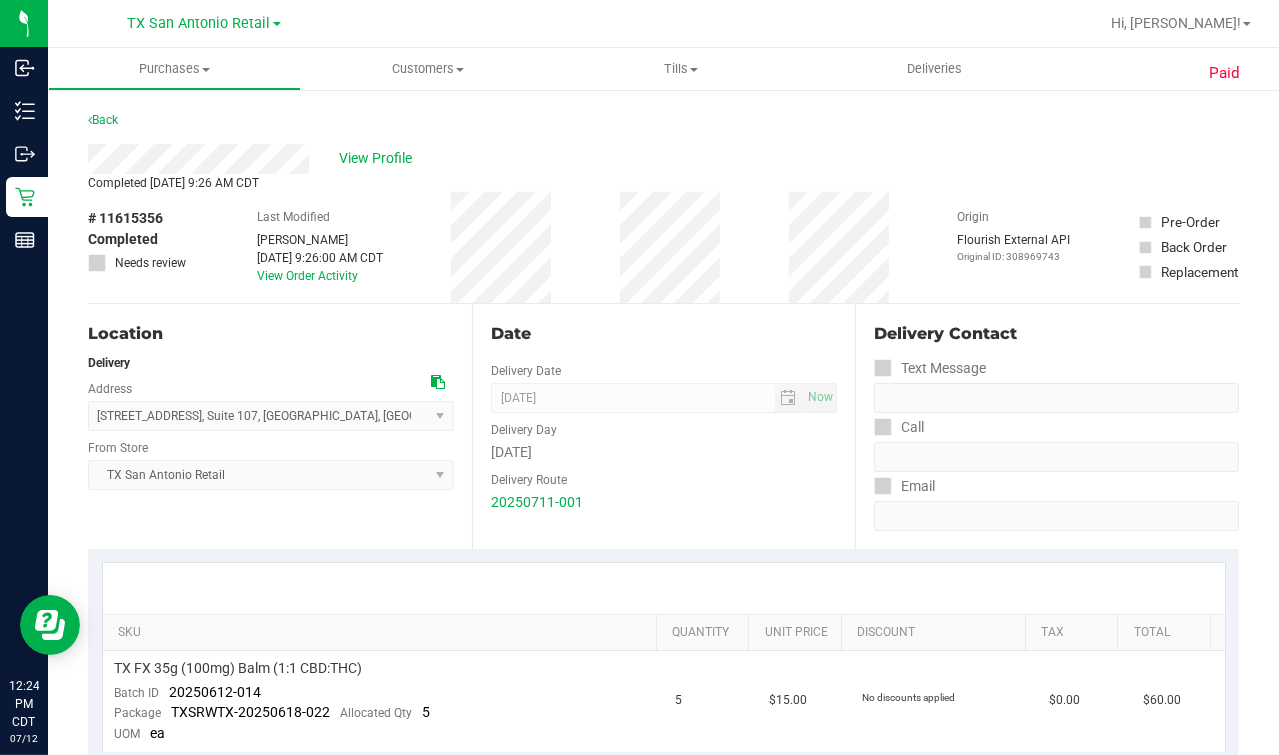 click on "Delivery Route" at bounding box center [664, 477] 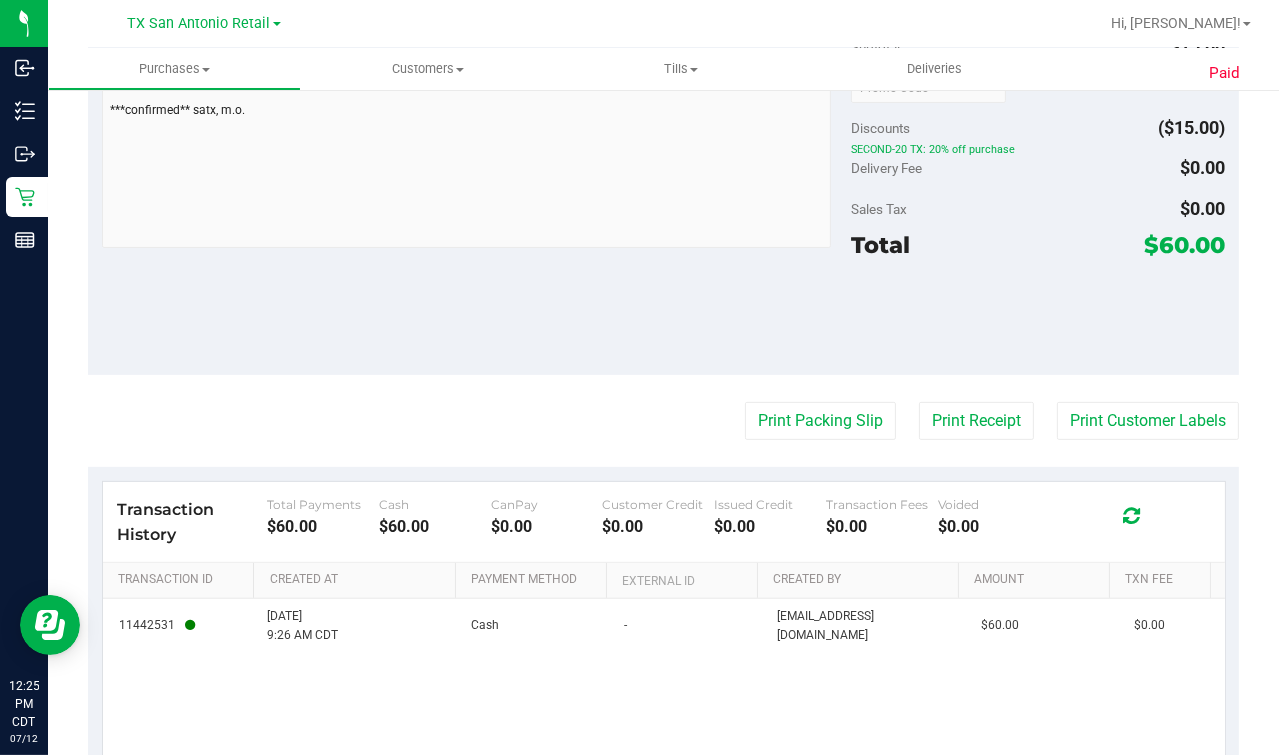click on "Back
View Profile
Completed [DATE] 9:26 AM CDT
# 11615356
Completed
Needs review
Last Modified
[PERSON_NAME]
[DATE] 9:26:00 AM CDT
View Order Activity
Origin
Flourish External API
Original ID: 308969743" at bounding box center [663, 85] 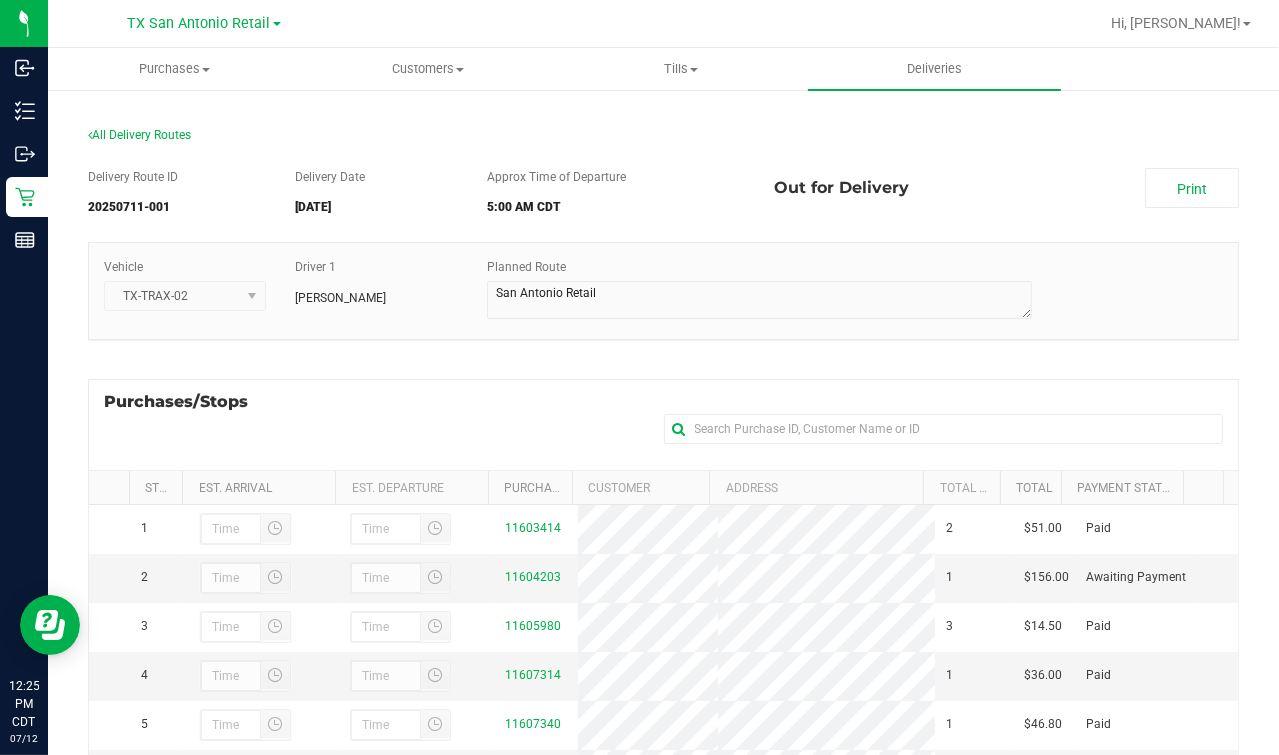 scroll, scrollTop: 214, scrollLeft: 0, axis: vertical 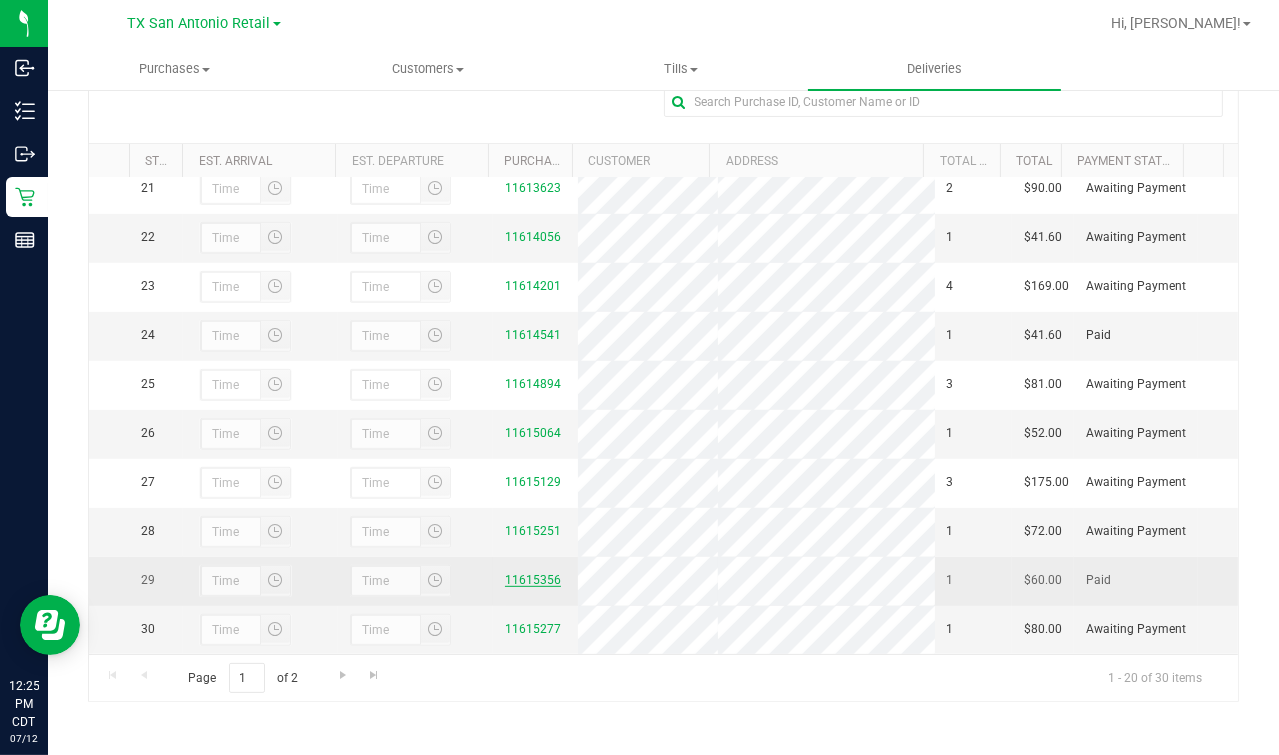 click on "11615356" at bounding box center [533, 580] 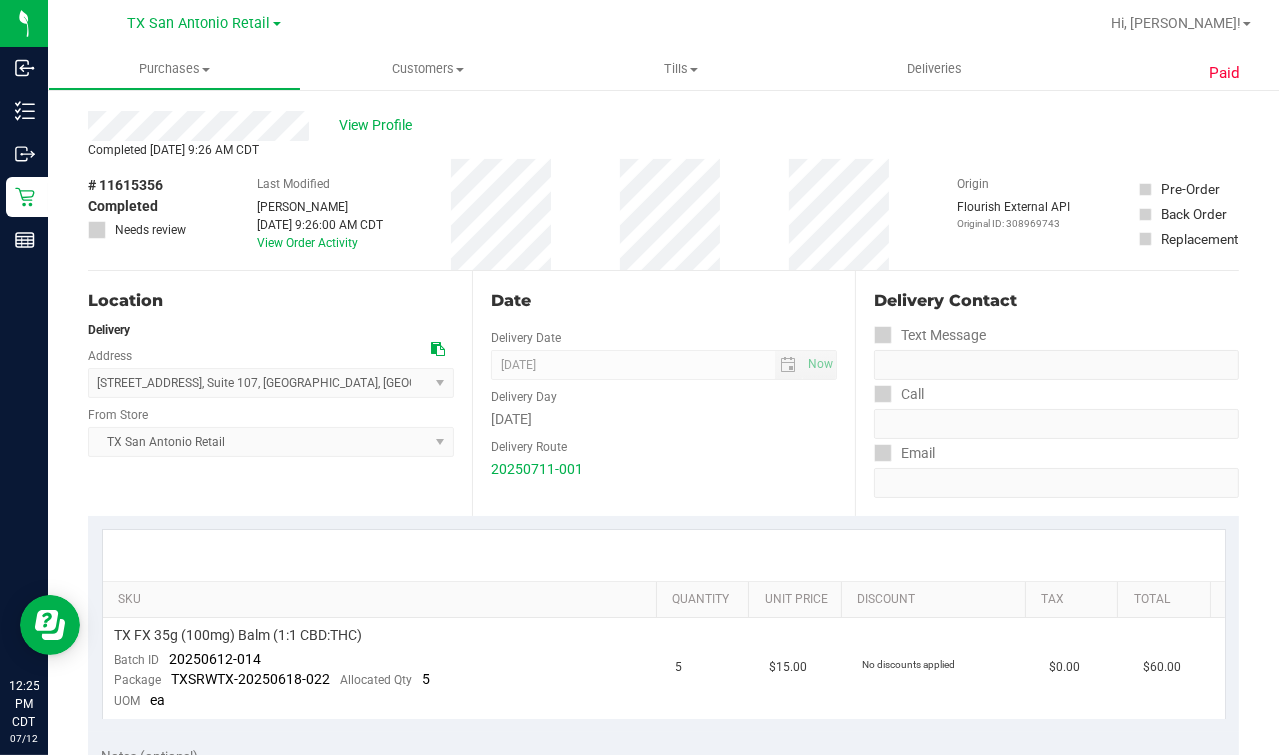 scroll, scrollTop: 0, scrollLeft: 0, axis: both 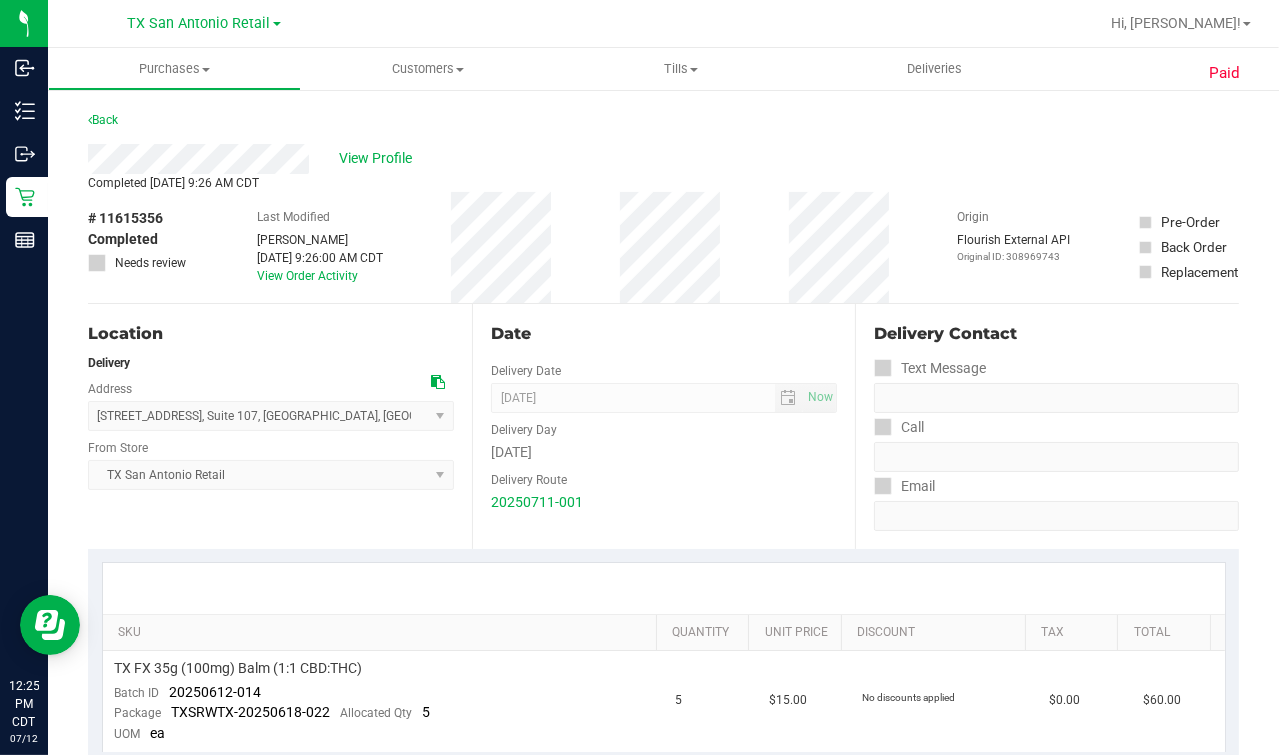 click on "Completed [DATE] 9:26 AM CDT" at bounding box center (663, 183) 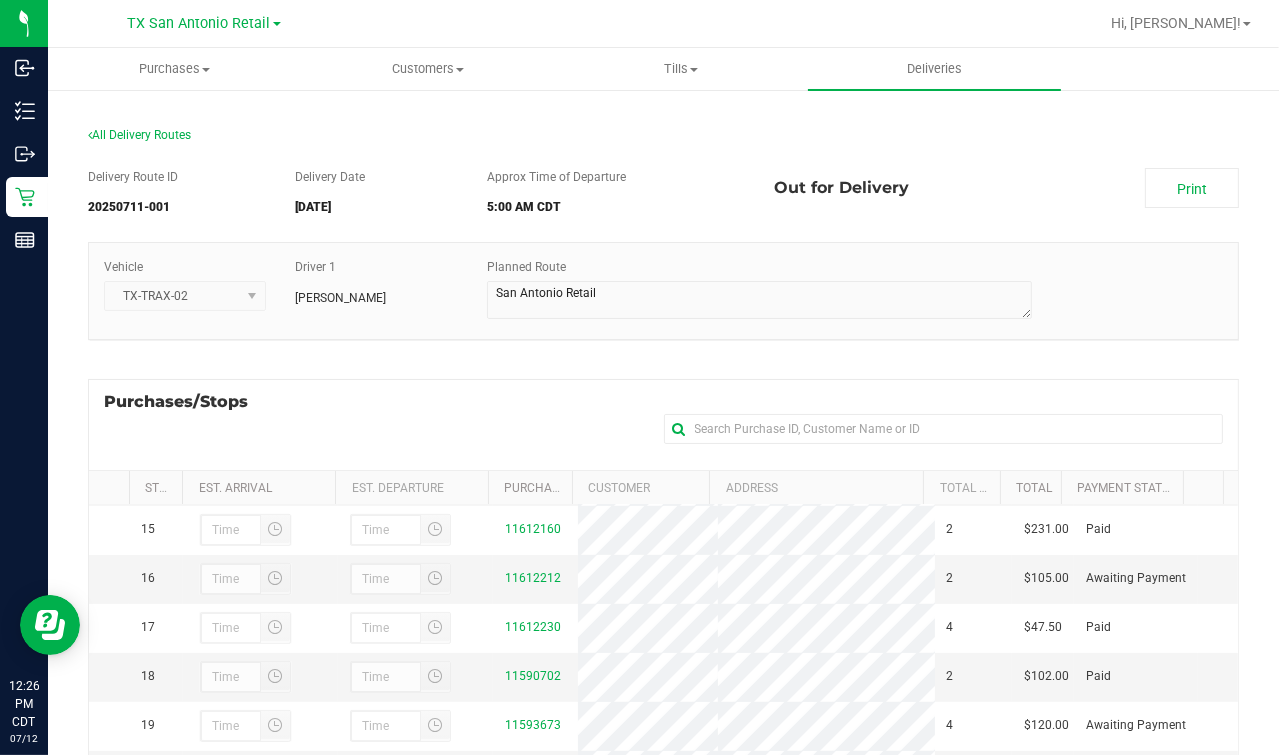 scroll, scrollTop: 1295, scrollLeft: 0, axis: vertical 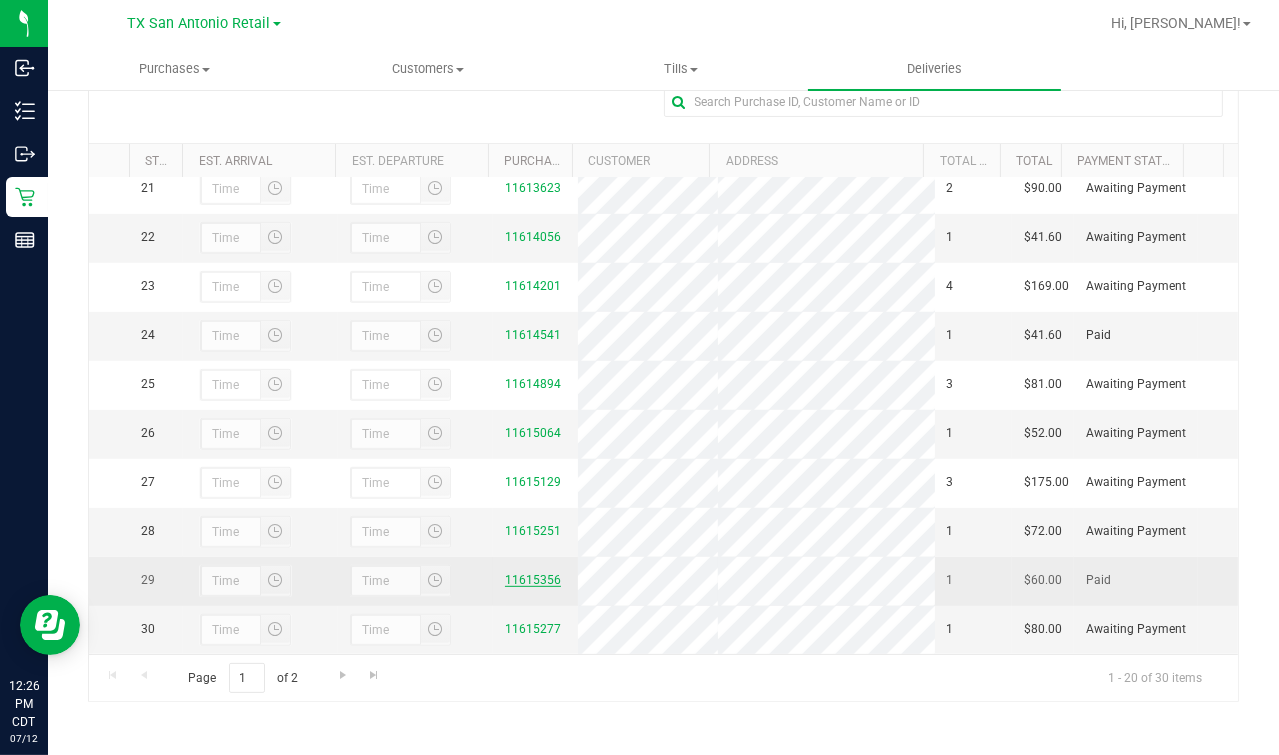 click on "11615356" at bounding box center [533, 580] 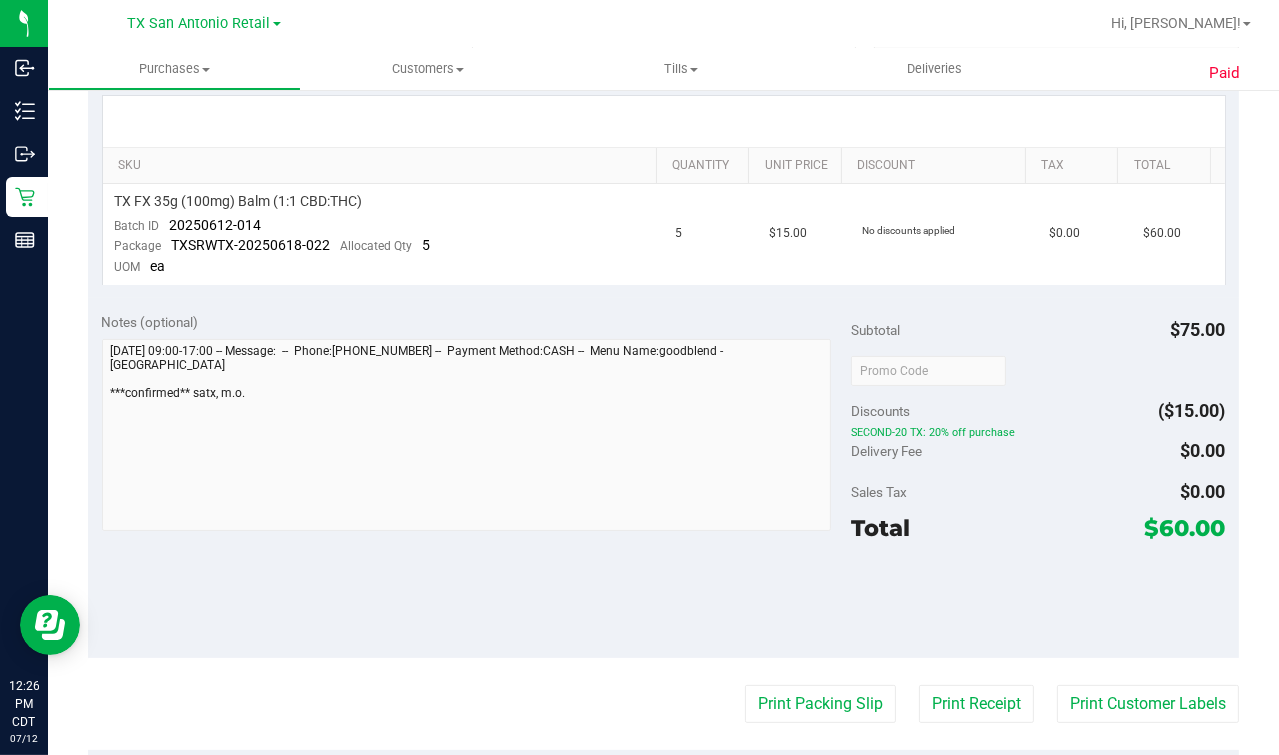 scroll, scrollTop: 95, scrollLeft: 0, axis: vertical 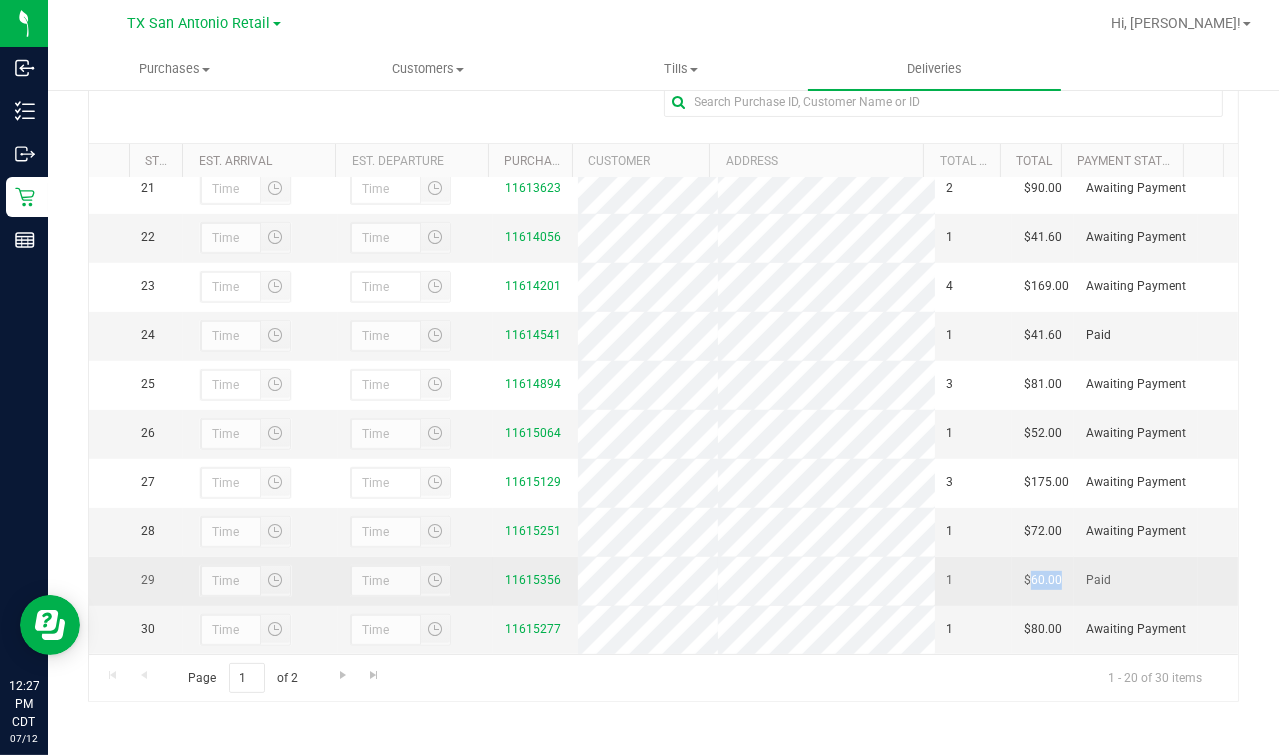drag, startPoint x: 997, startPoint y: 568, endPoint x: 1039, endPoint y: 570, distance: 42.047592 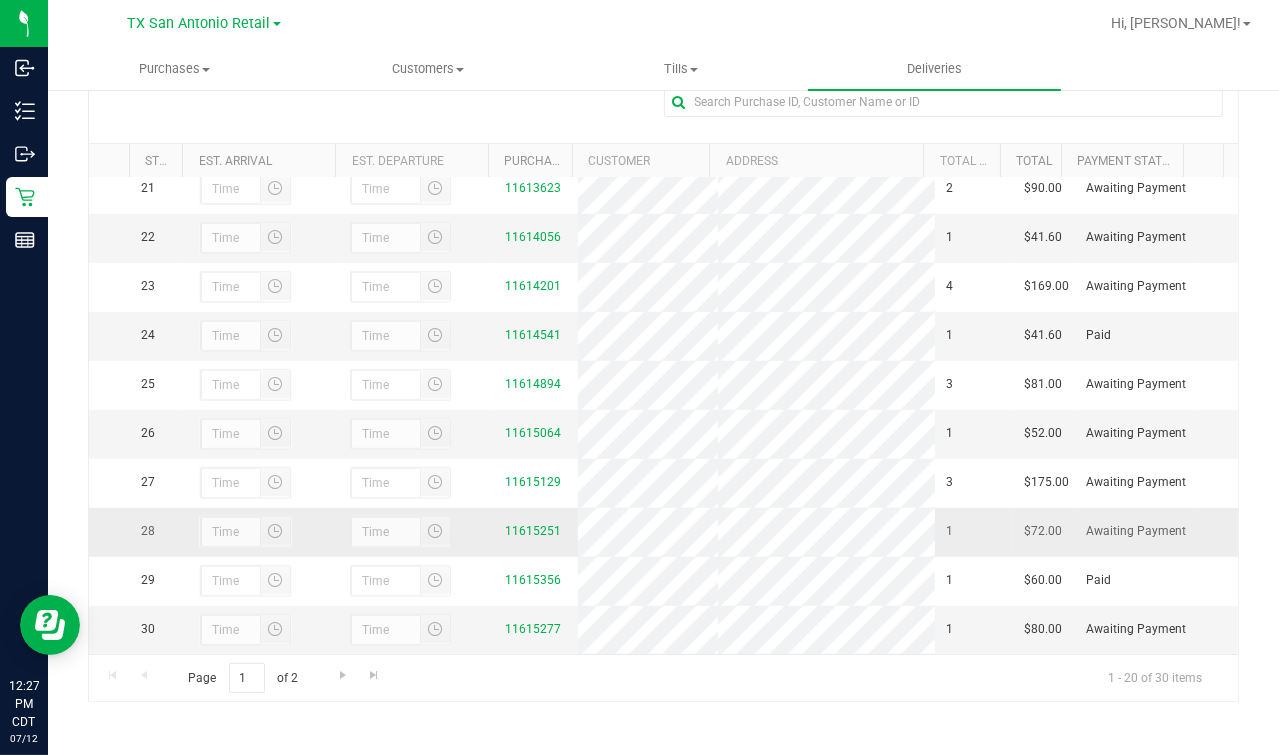 drag, startPoint x: 1033, startPoint y: 570, endPoint x: 1010, endPoint y: 530, distance: 46.141087 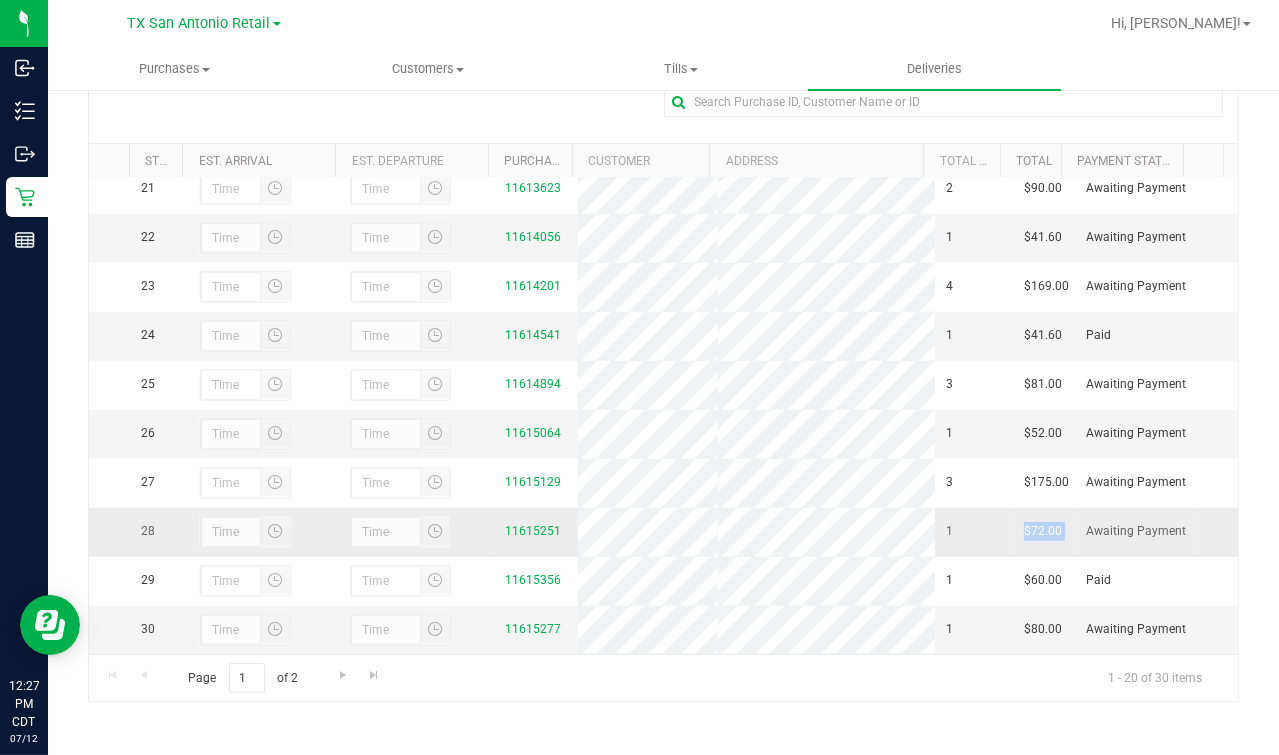 drag, startPoint x: 988, startPoint y: 518, endPoint x: 1047, endPoint y: 520, distance: 59.03389 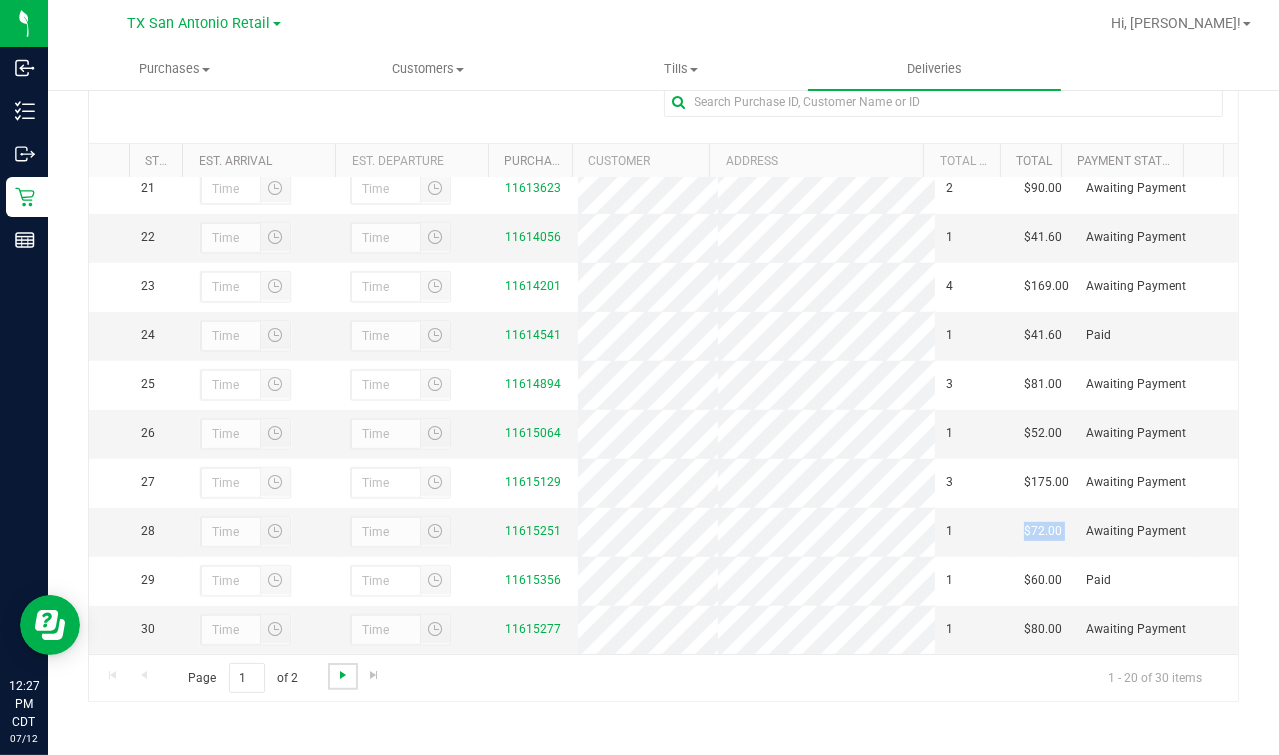 click at bounding box center (343, 675) 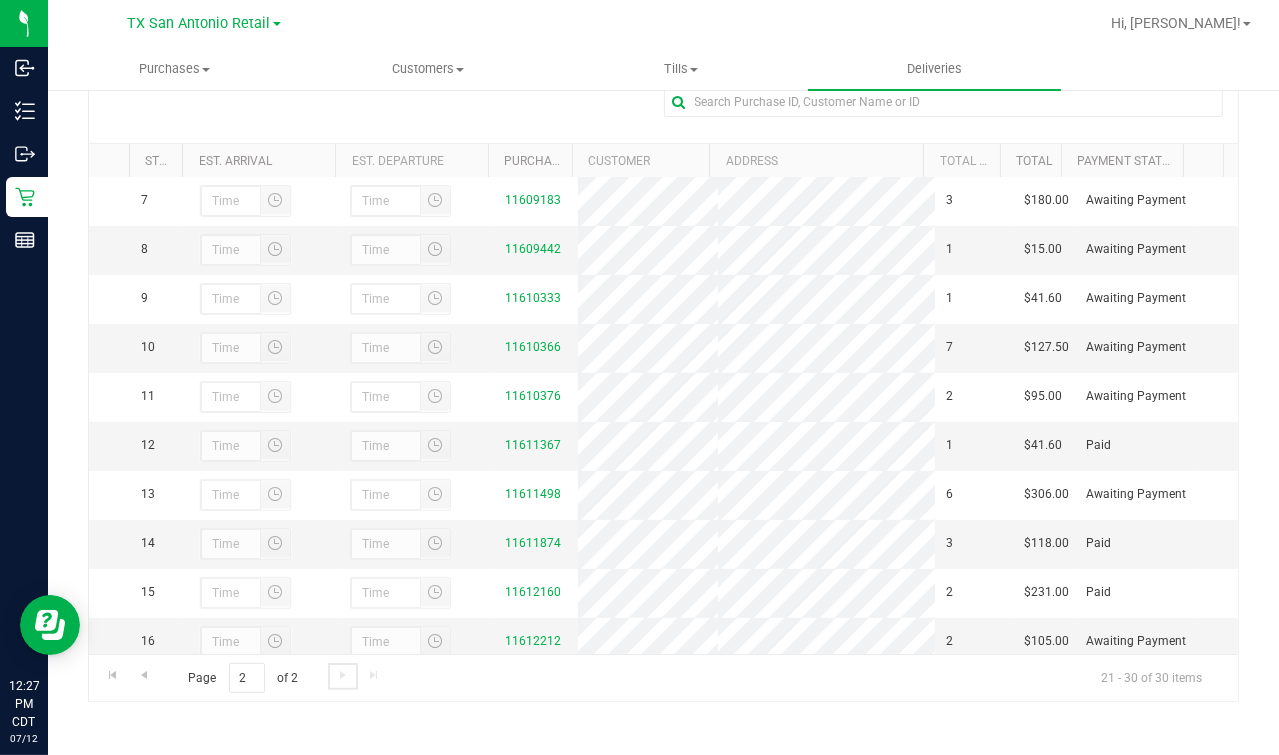 scroll, scrollTop: 0, scrollLeft: 0, axis: both 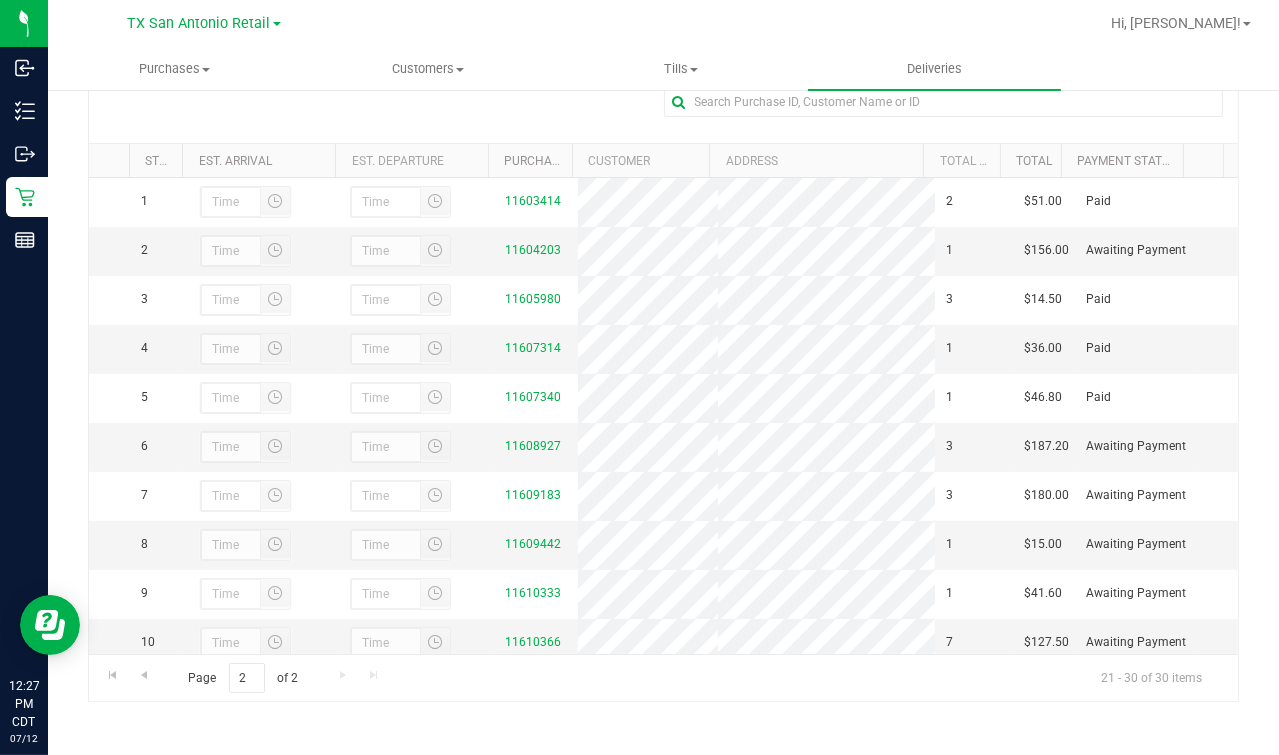 click on "Page 2 of 2" at bounding box center [243, 678] 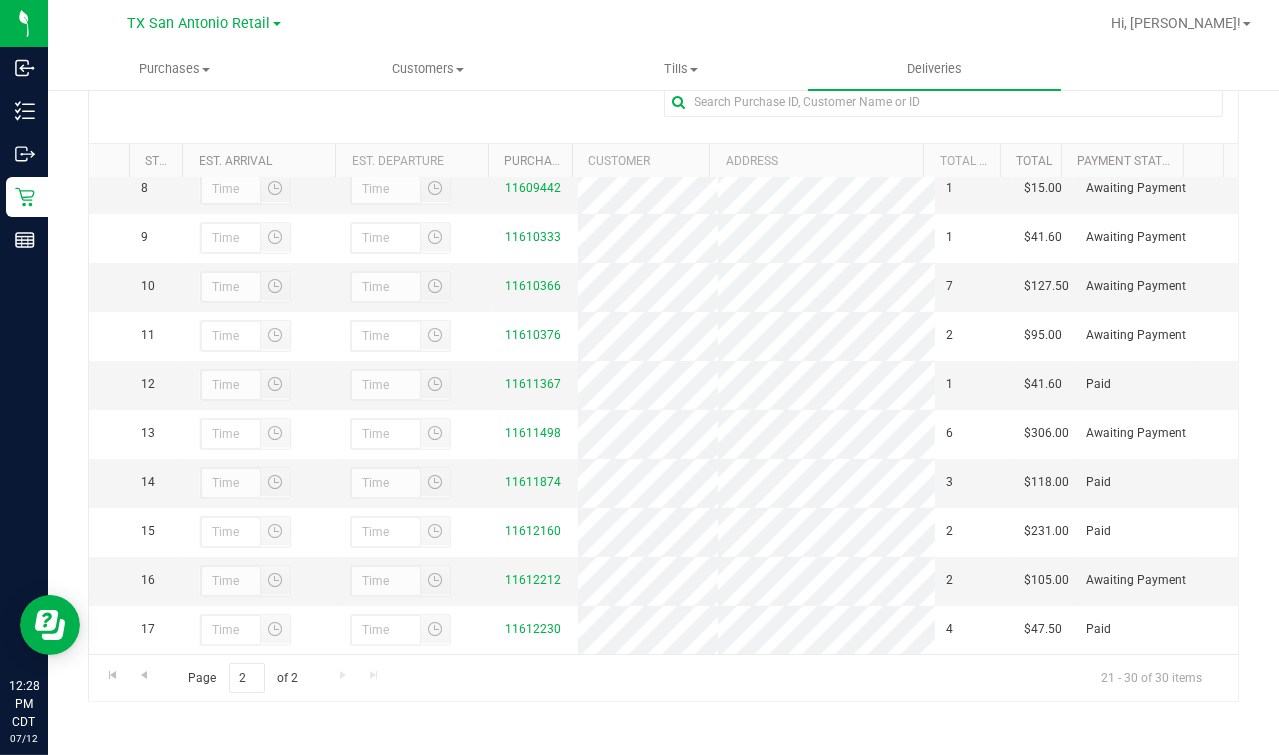 scroll, scrollTop: 0, scrollLeft: 0, axis: both 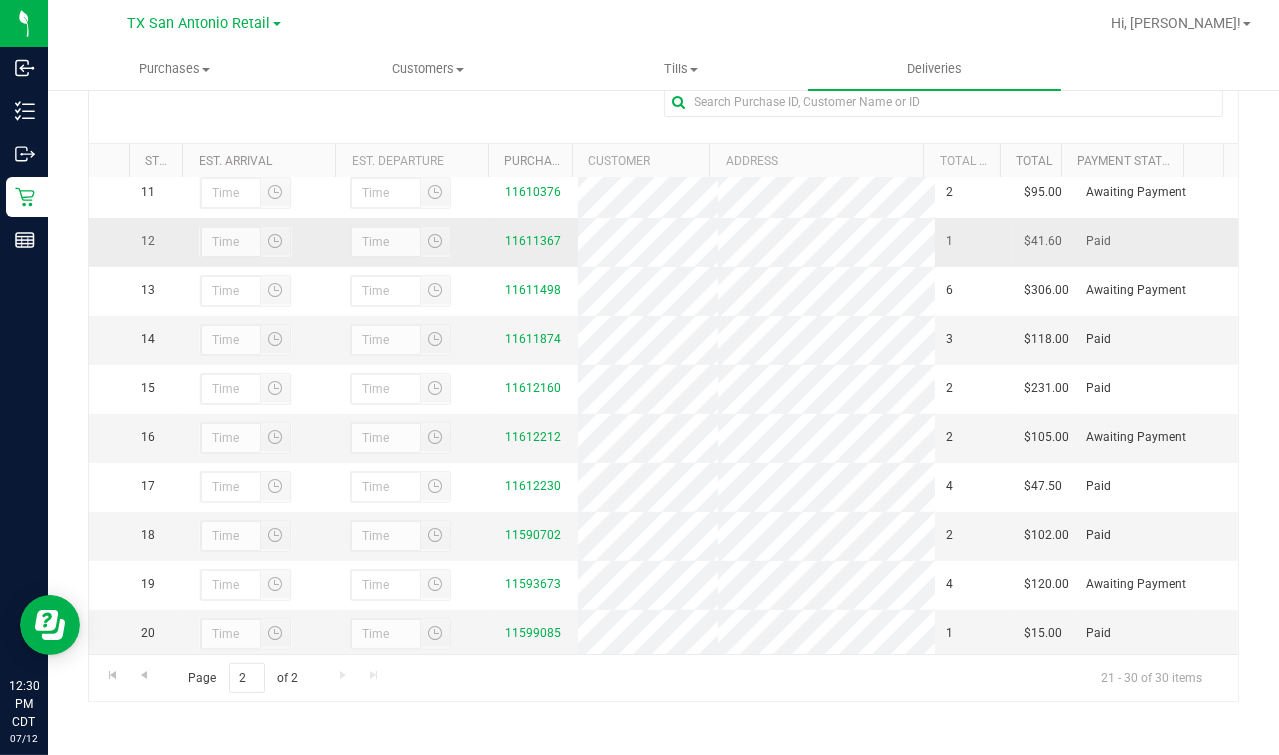 click on "11611367" at bounding box center (535, 242) 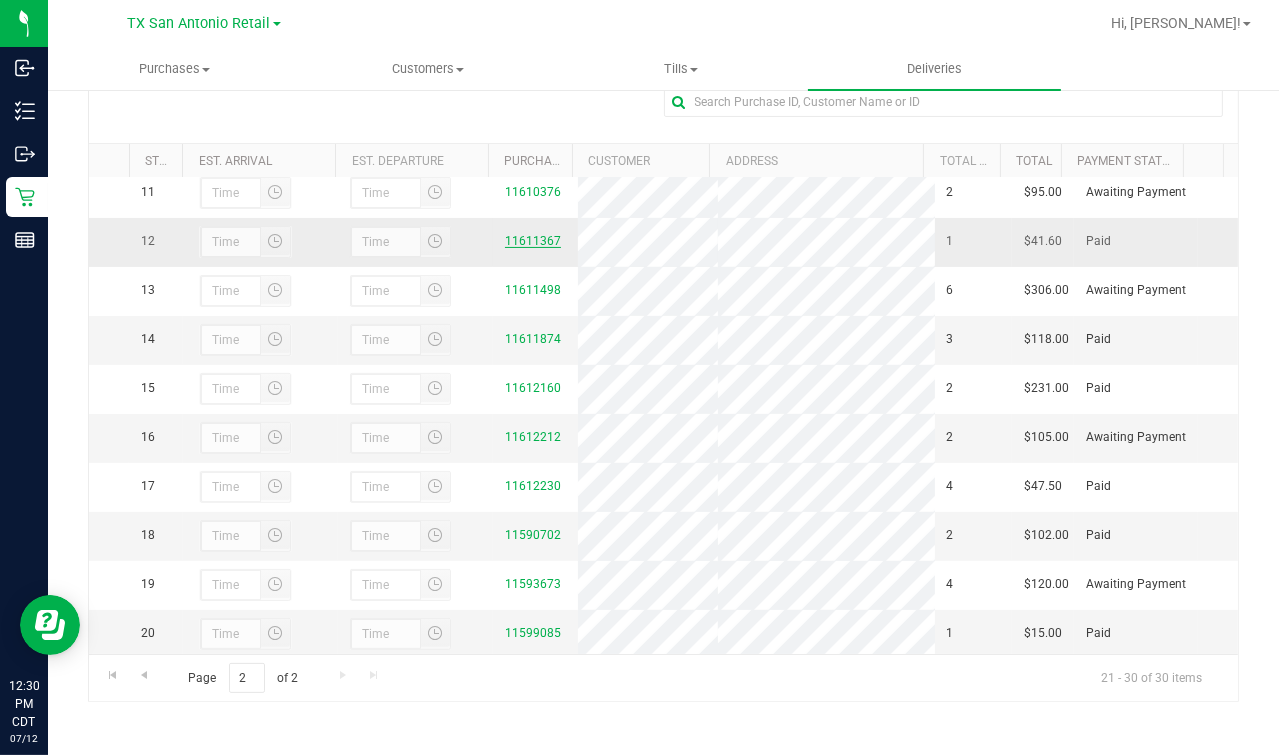 click on "11611367" at bounding box center (533, 241) 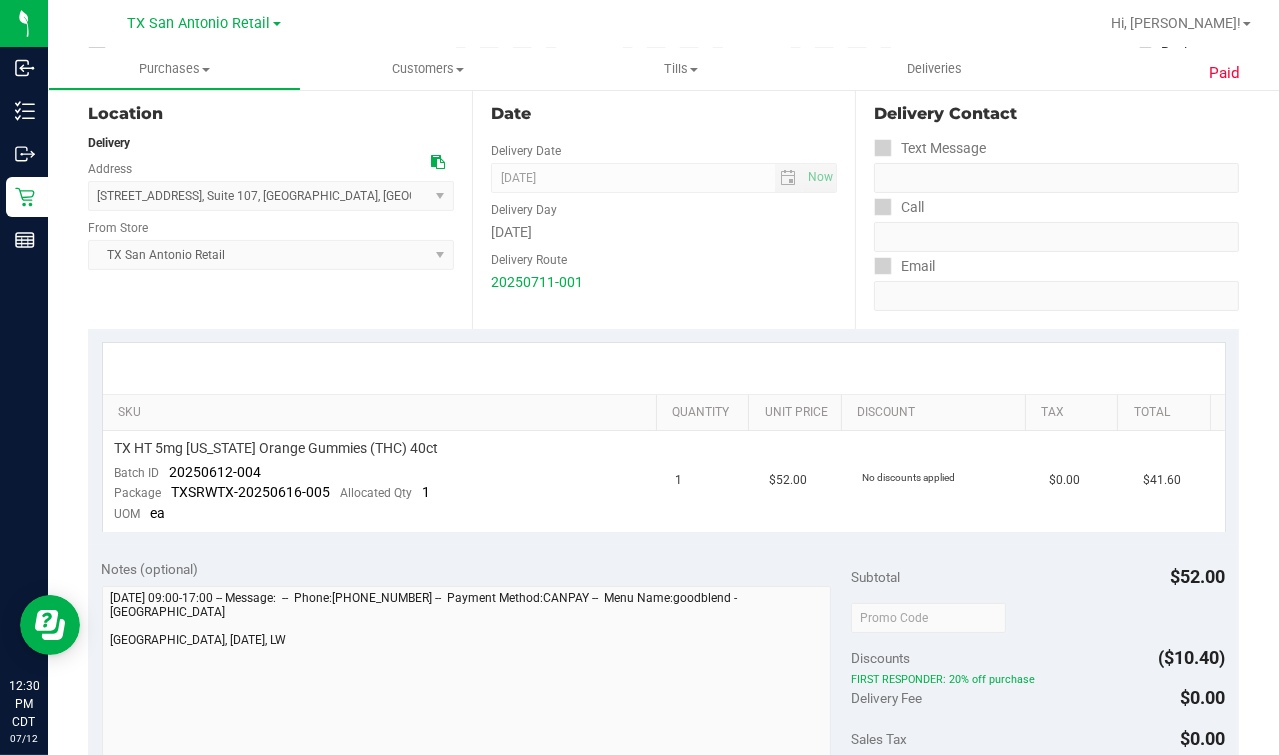 scroll, scrollTop: 0, scrollLeft: 0, axis: both 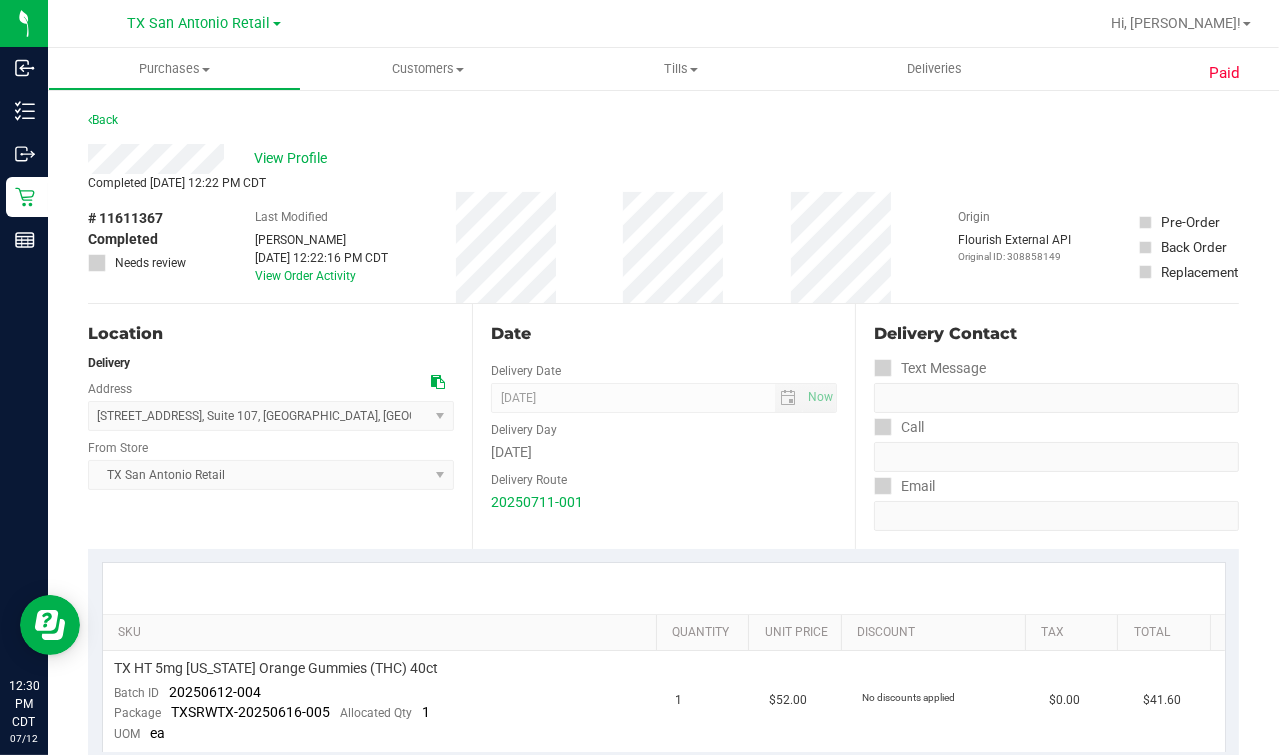 click on "Date" at bounding box center (664, 334) 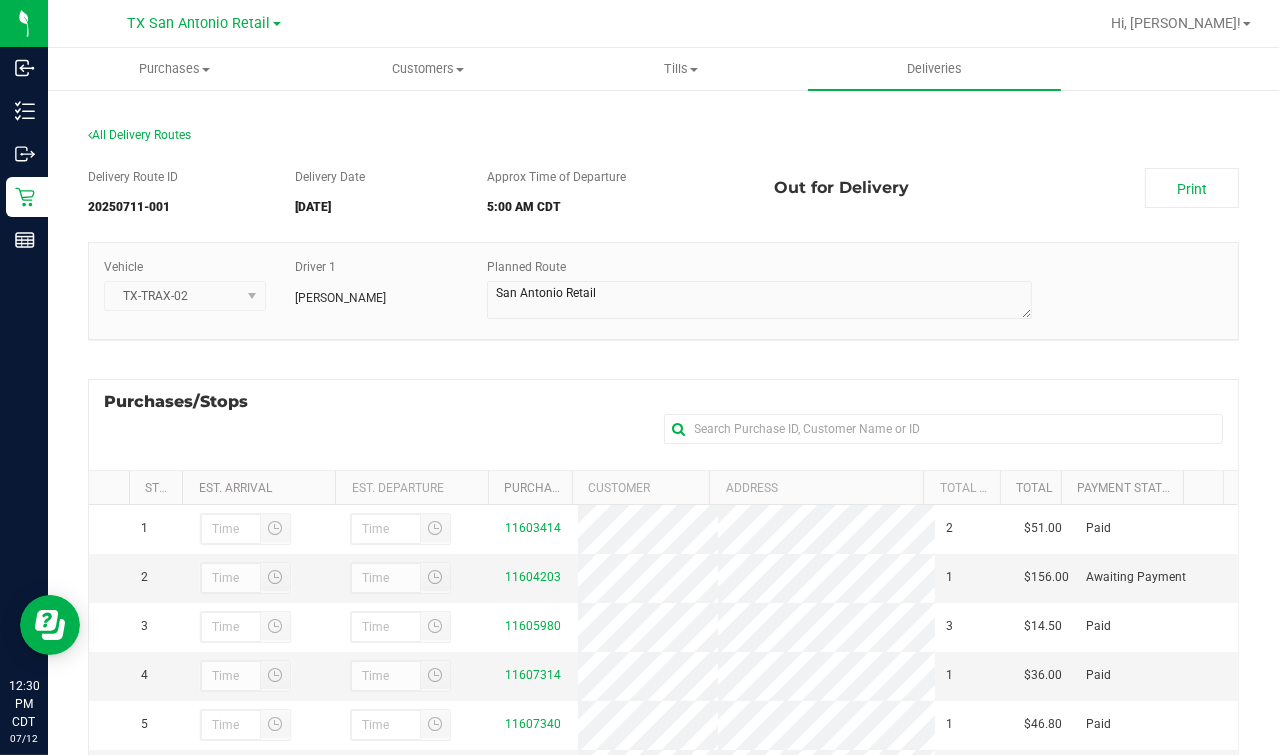 click on "Vehicle
TX-TRAX-02
Driver 1
[PERSON_NAME]
Planned Route" at bounding box center [663, 301] 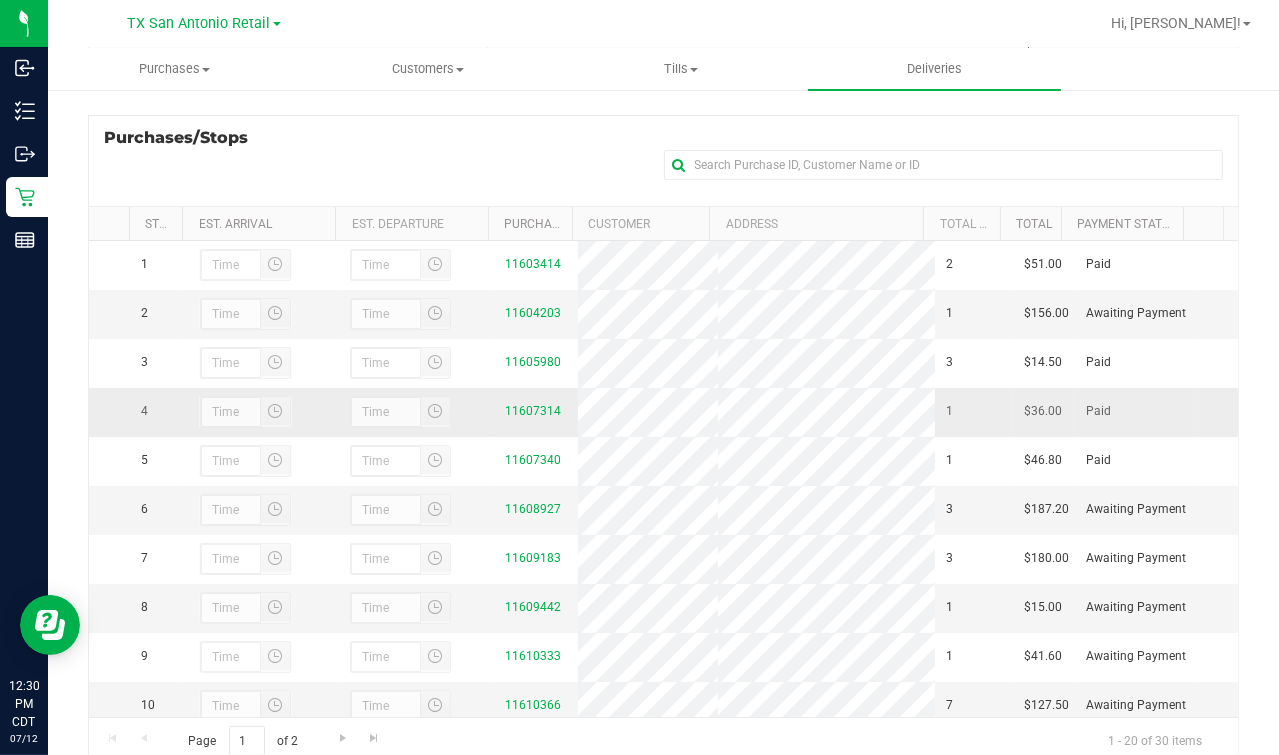 scroll, scrollTop: 330, scrollLeft: 0, axis: vertical 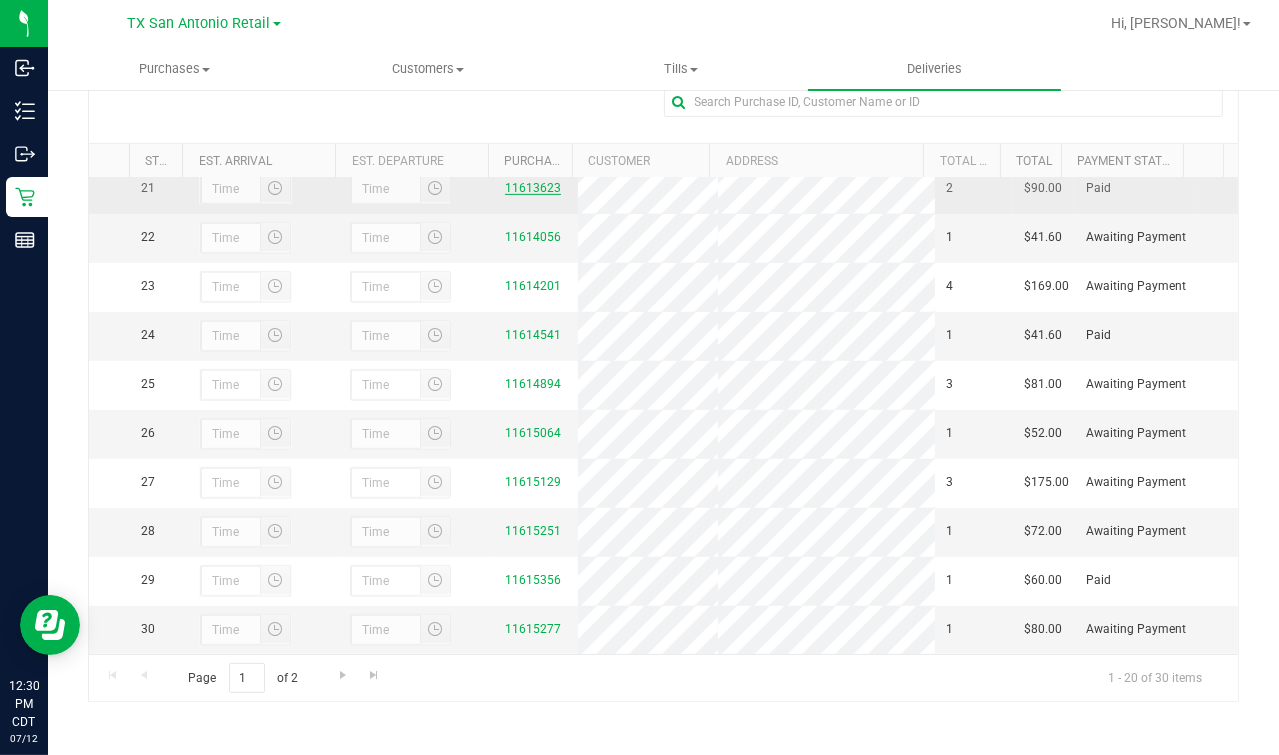click on "11613623" at bounding box center (533, 188) 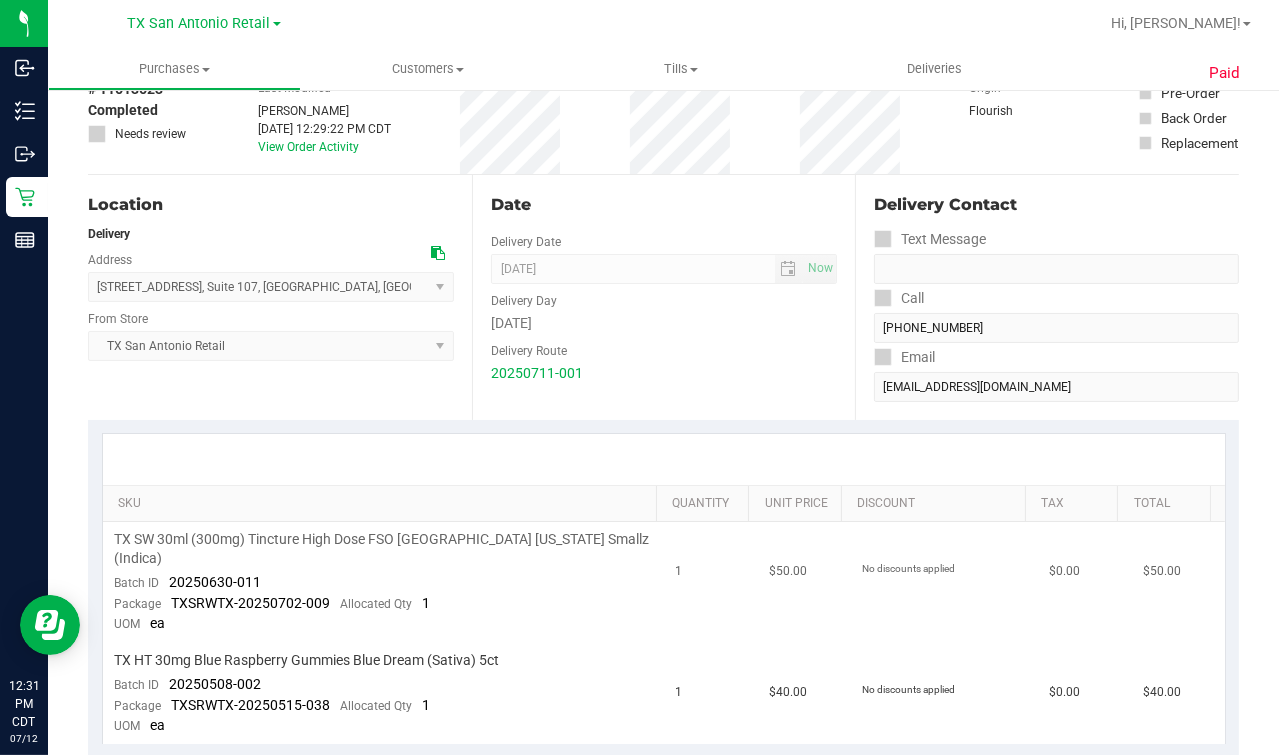 scroll, scrollTop: 0, scrollLeft: 0, axis: both 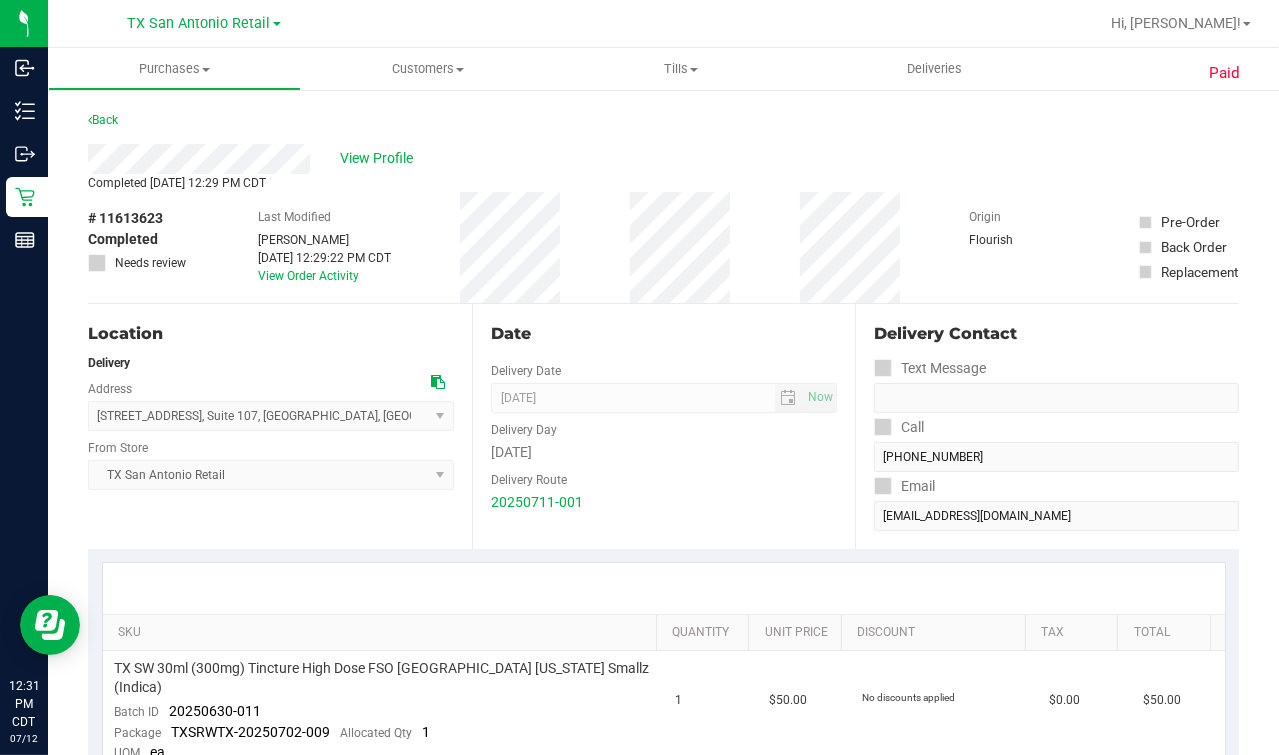 click on "Date
Delivery Date
[DATE]
Now
[DATE] 07:00 AM
Now
Delivery Day
[DATE]
Delivery Route
20250711-001" at bounding box center [664, 426] 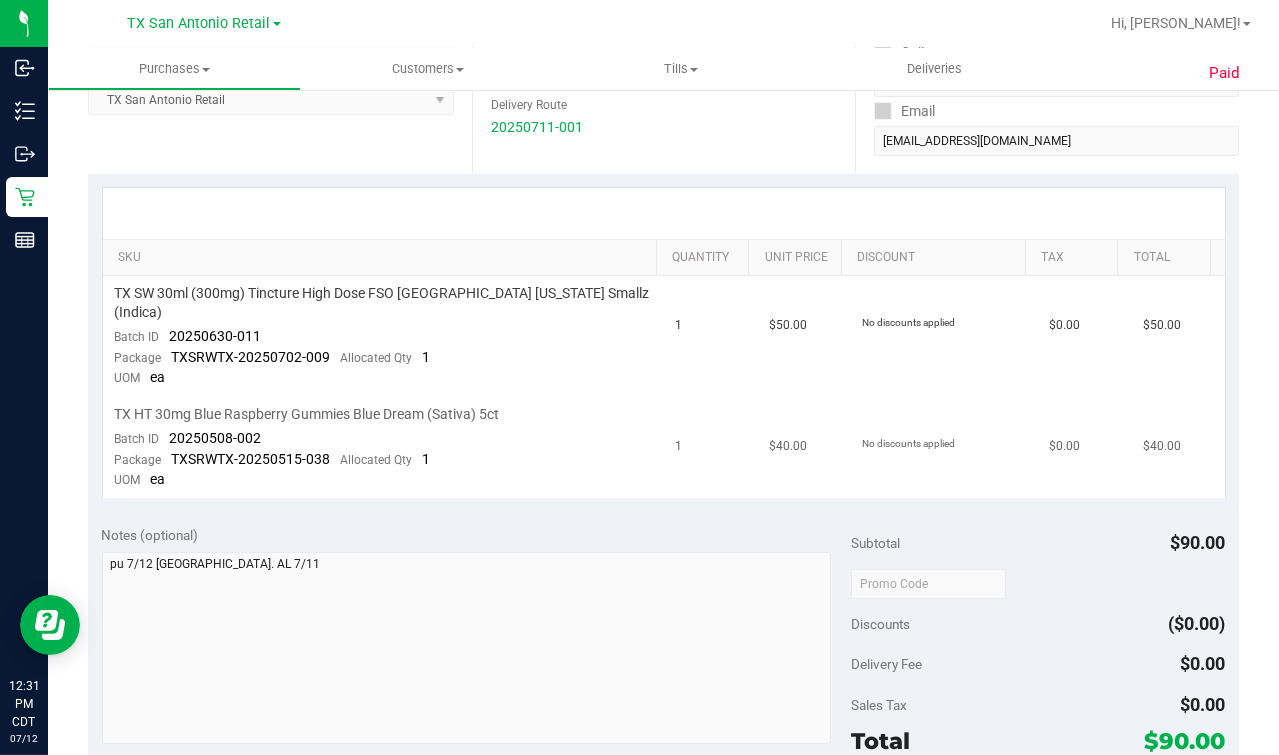 scroll, scrollTop: 0, scrollLeft: 0, axis: both 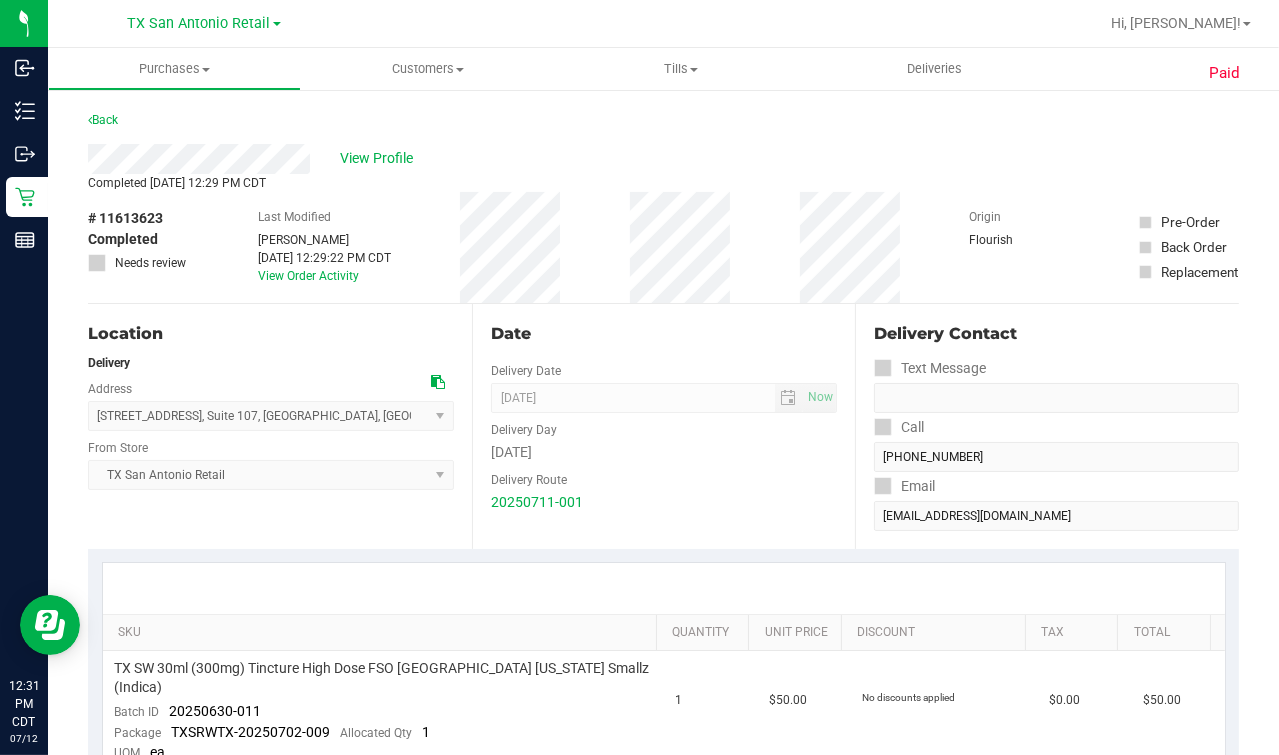 click on "Back" at bounding box center [663, 126] 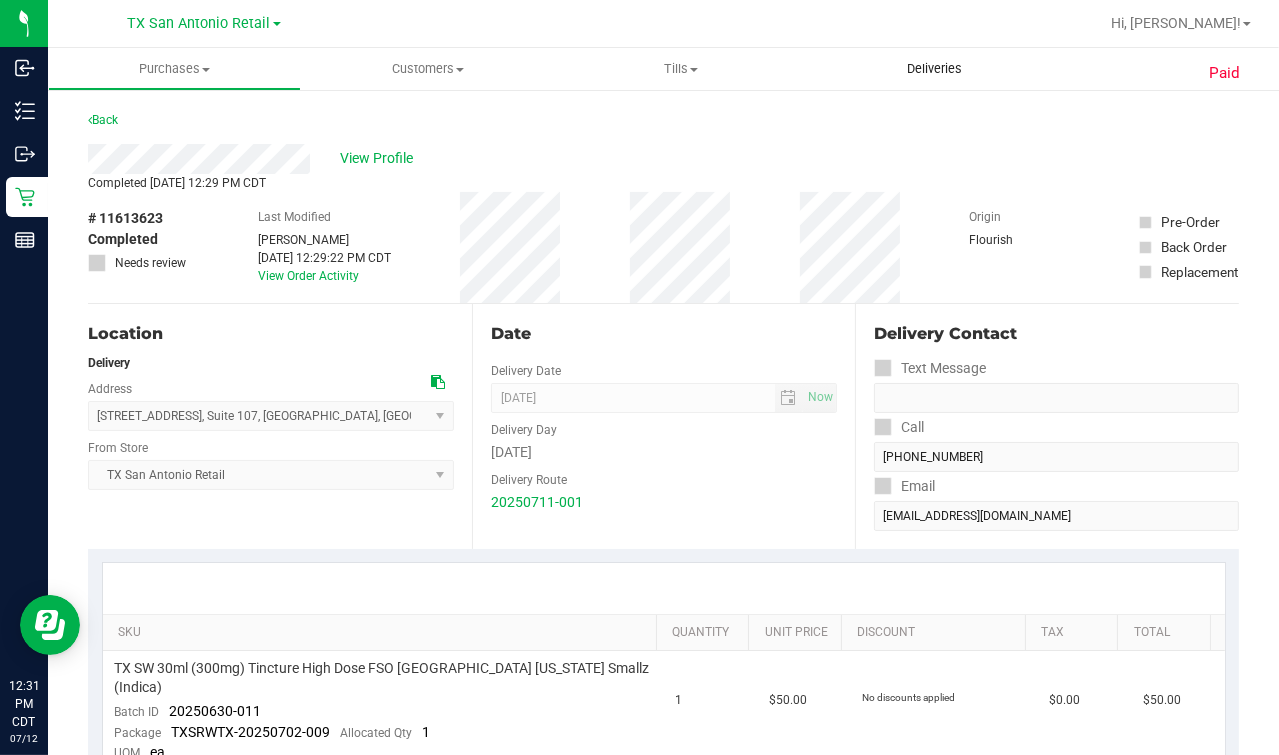 click on "Deliveries" at bounding box center [934, 69] 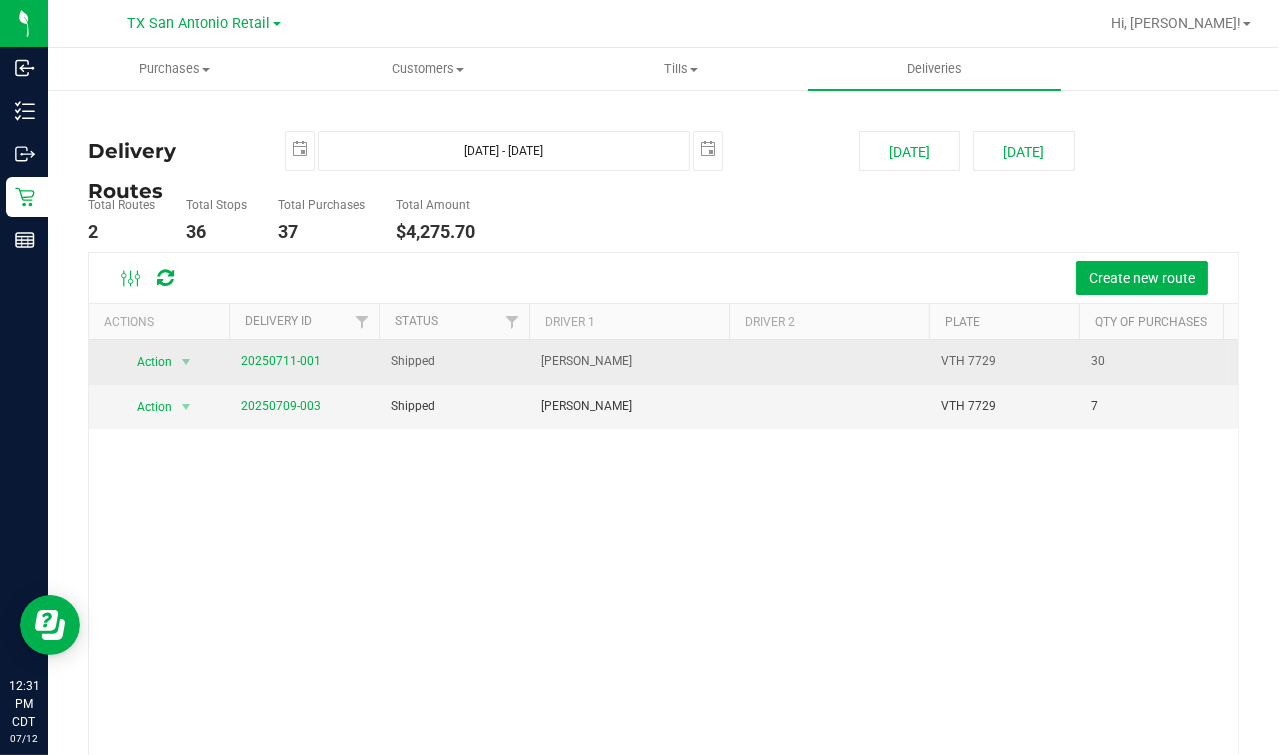 click on "20250711-001" at bounding box center [304, 362] 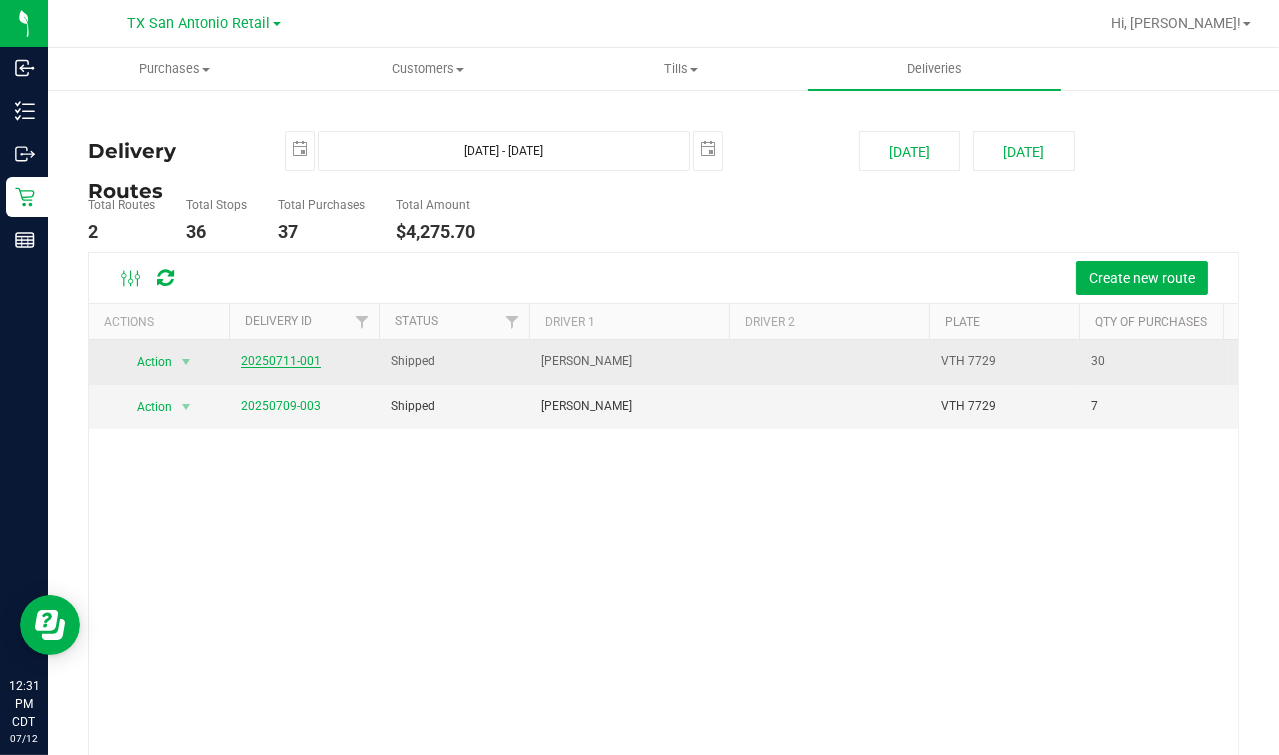click on "20250711-001" at bounding box center (281, 361) 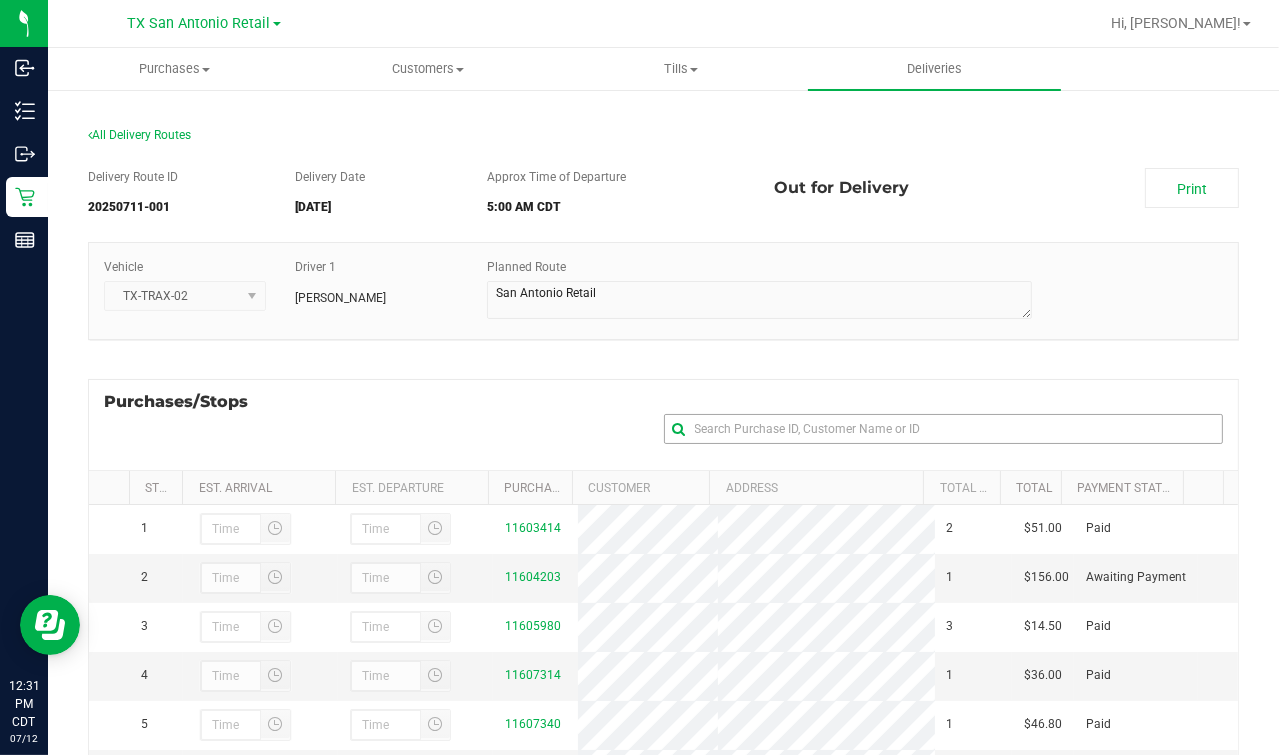 scroll, scrollTop: 214, scrollLeft: 0, axis: vertical 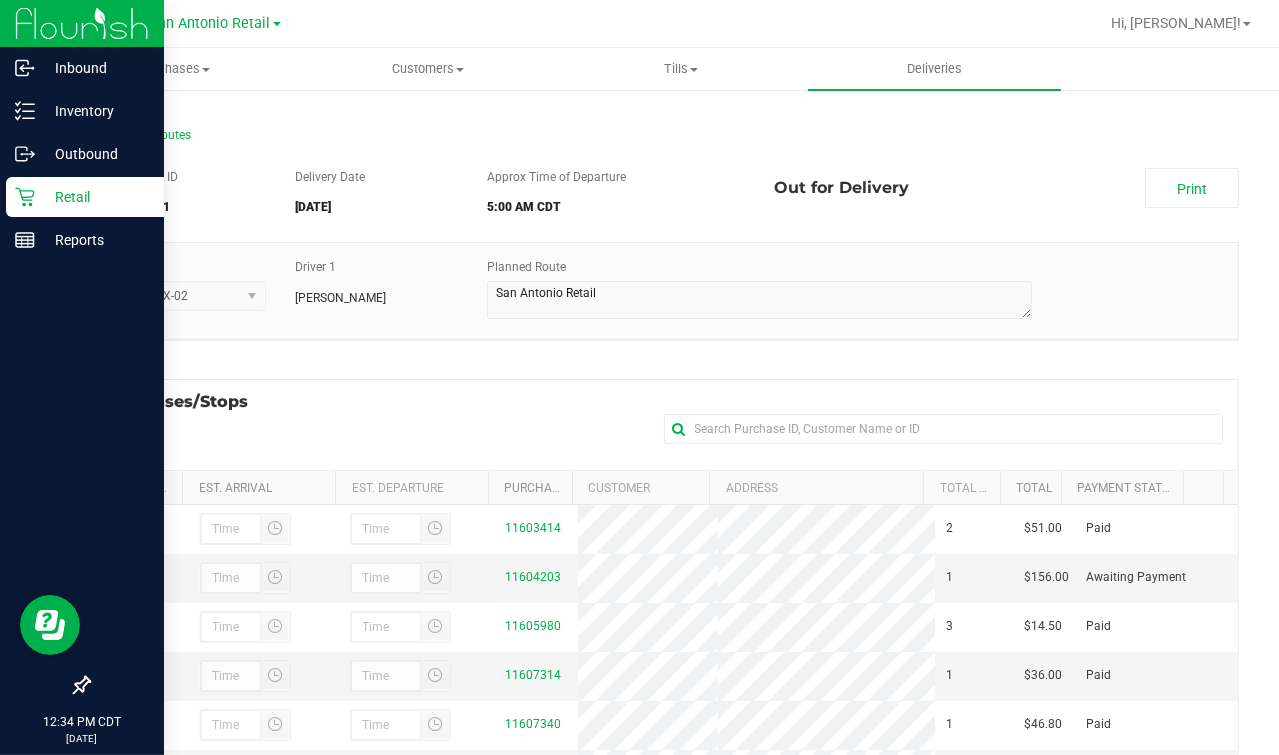 click 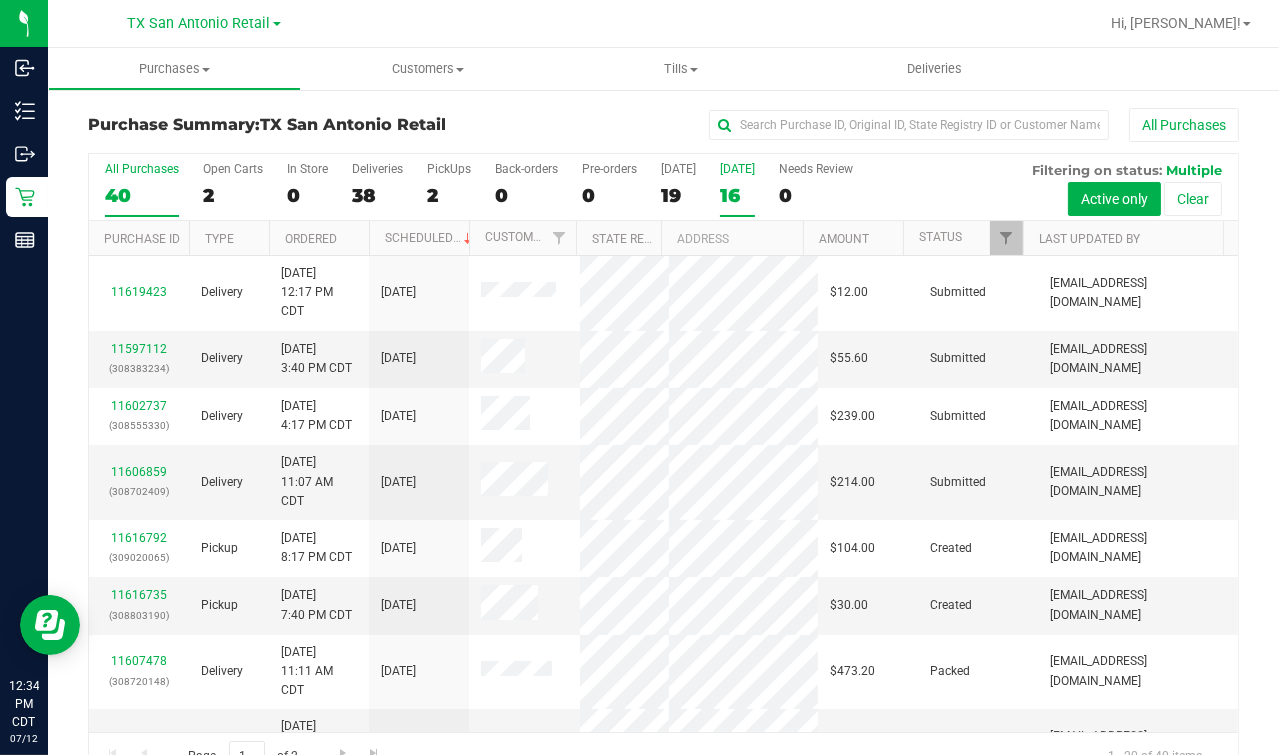click on "16" at bounding box center (737, 195) 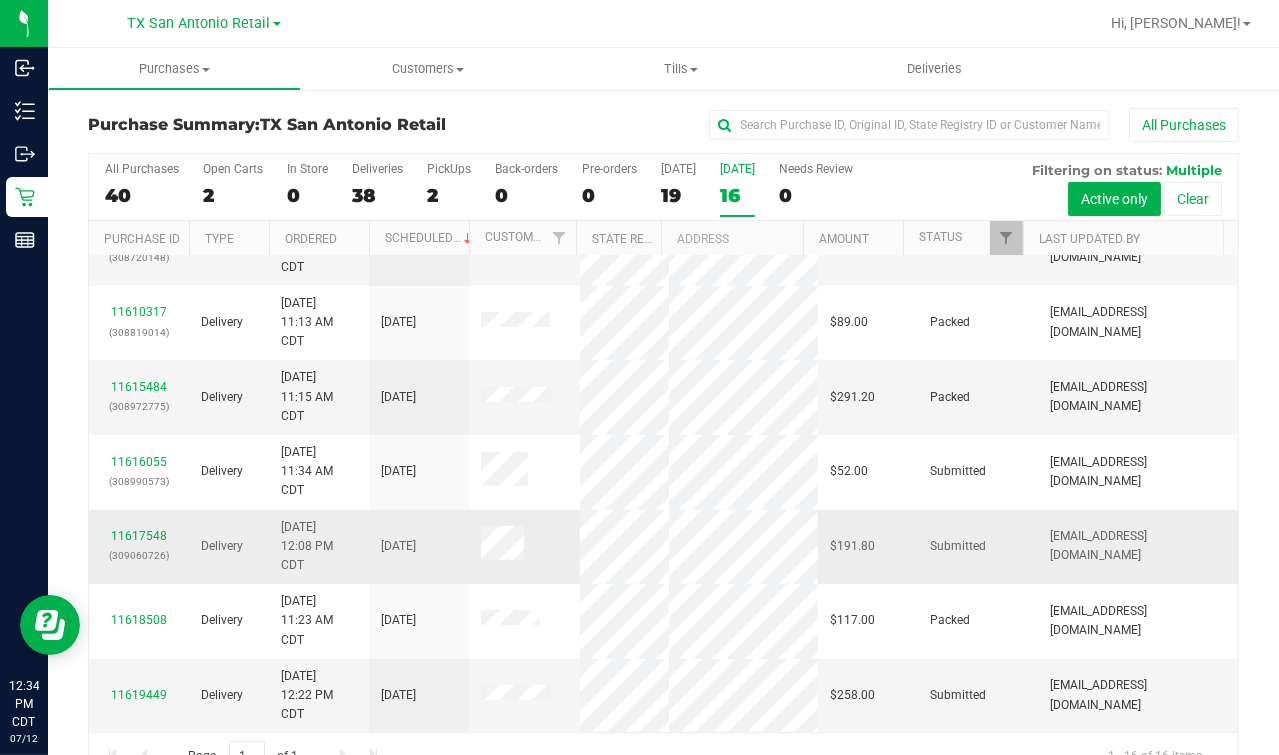 scroll, scrollTop: 771, scrollLeft: 0, axis: vertical 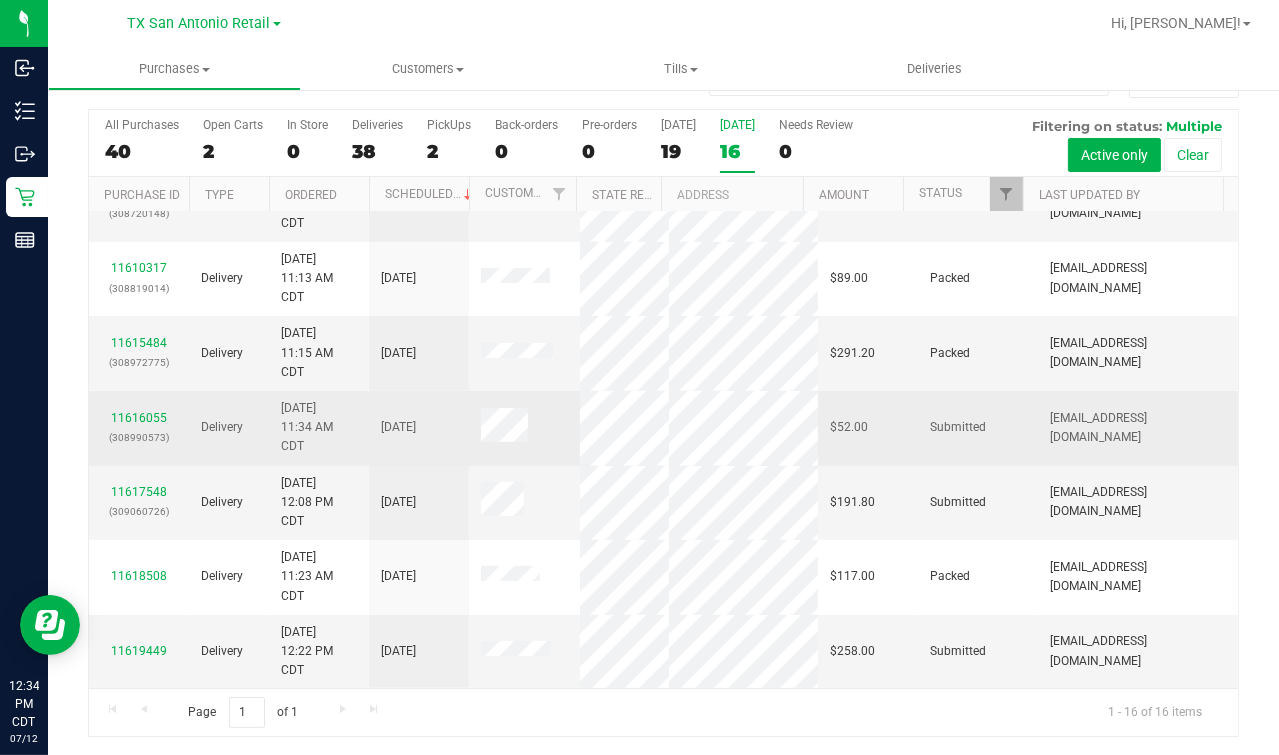 click on "Delivery" at bounding box center [222, 427] 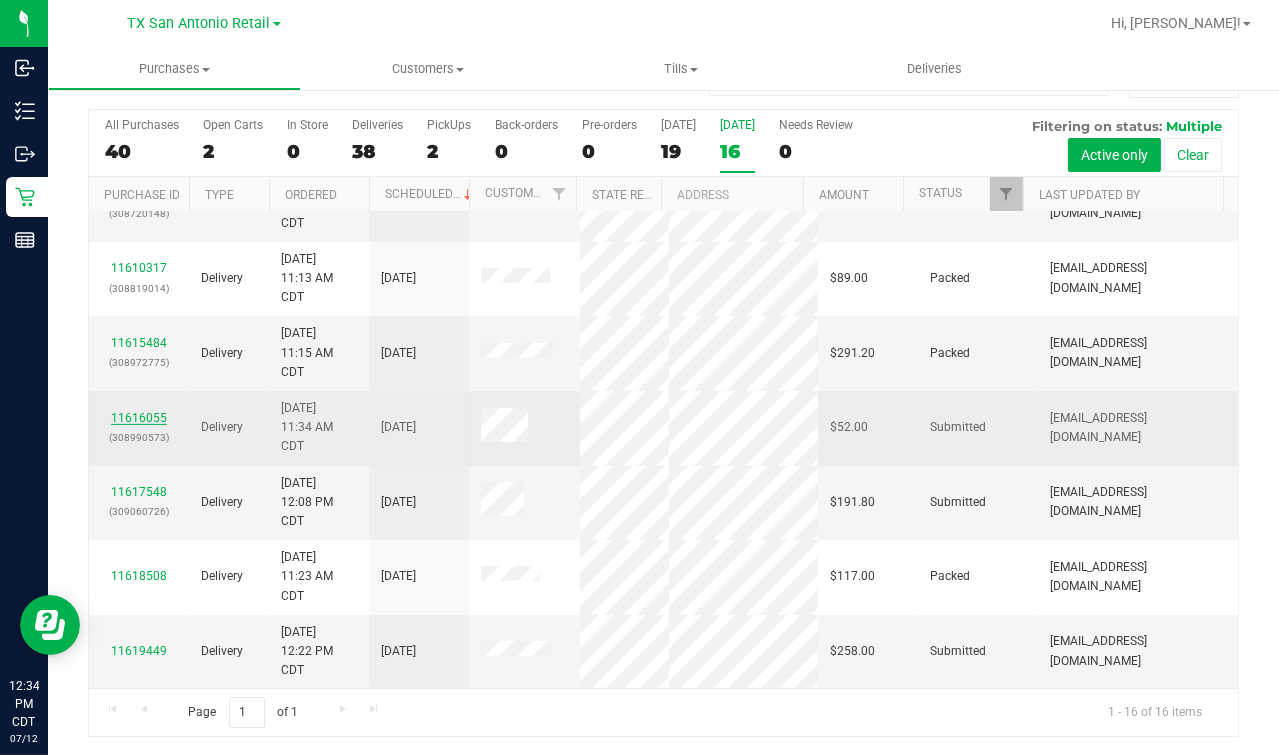 click on "11616055" at bounding box center [139, 418] 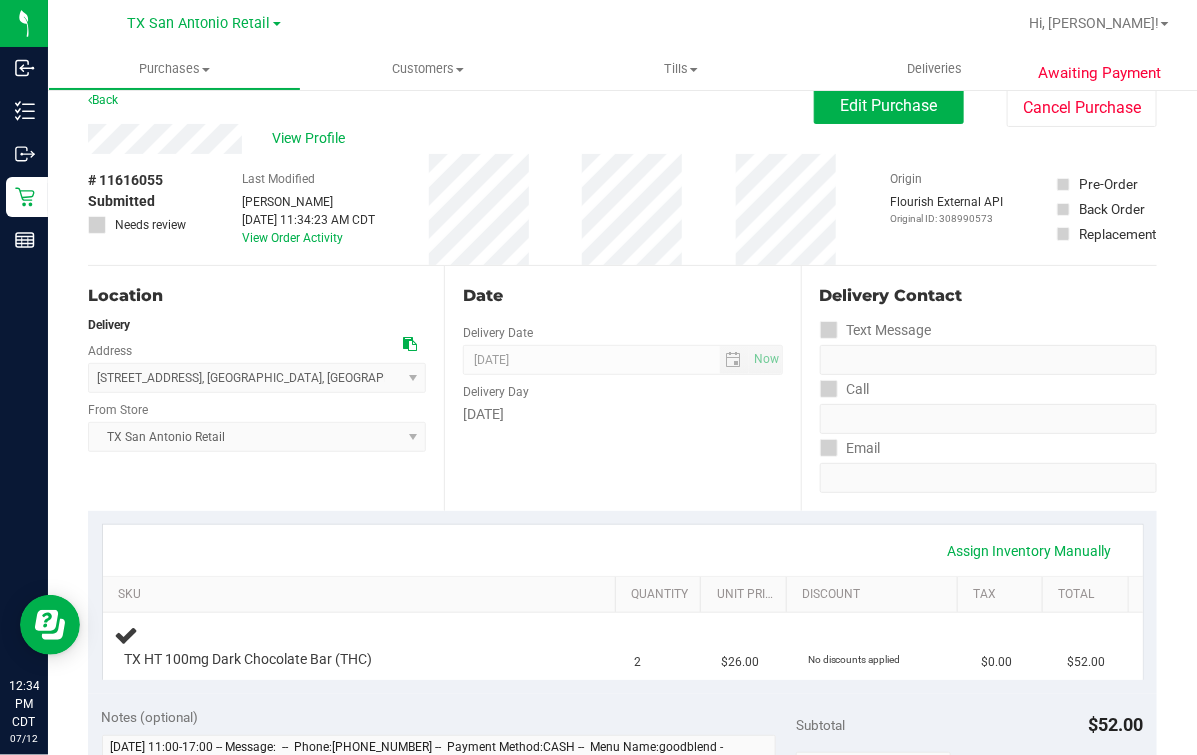 scroll, scrollTop: 0, scrollLeft: 0, axis: both 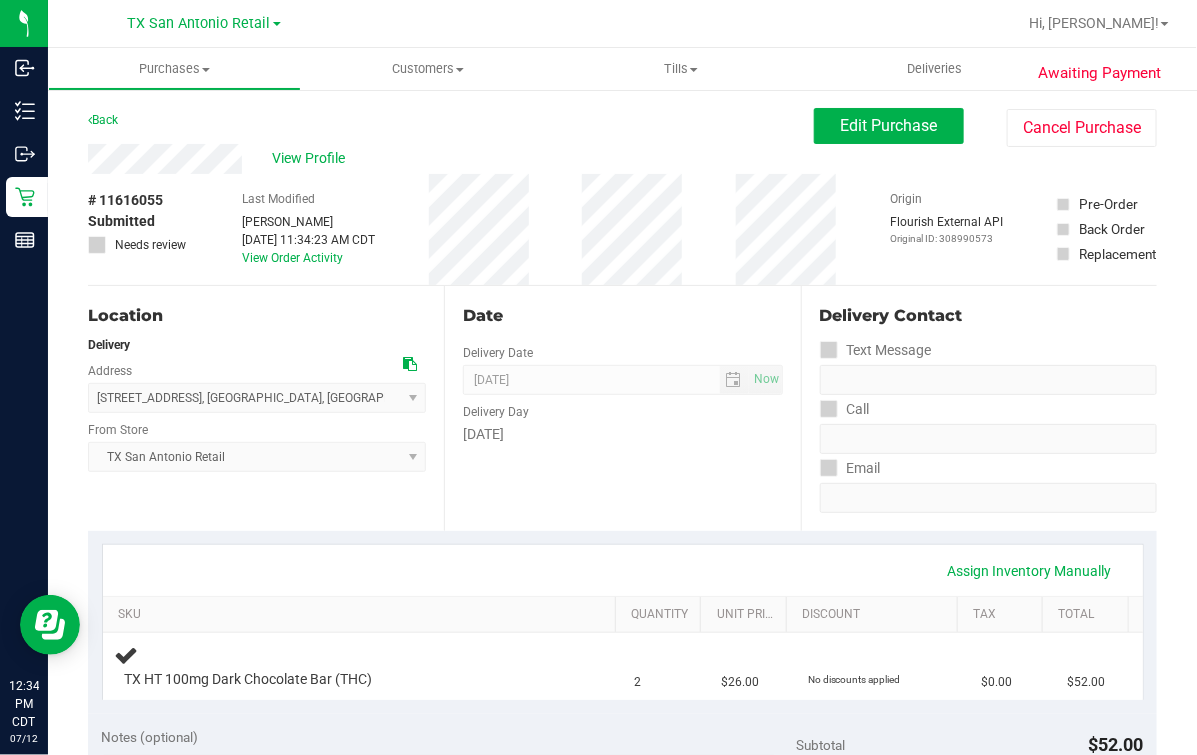 click on "Date" at bounding box center [622, 316] 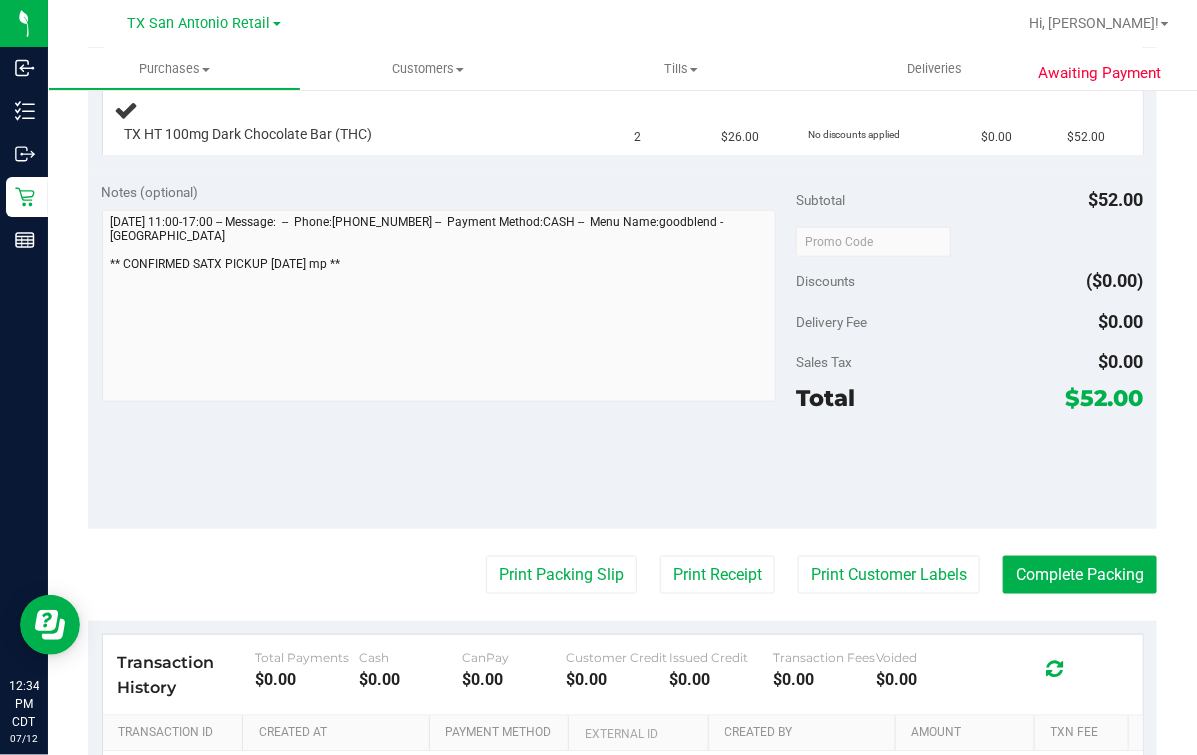 scroll, scrollTop: 750, scrollLeft: 0, axis: vertical 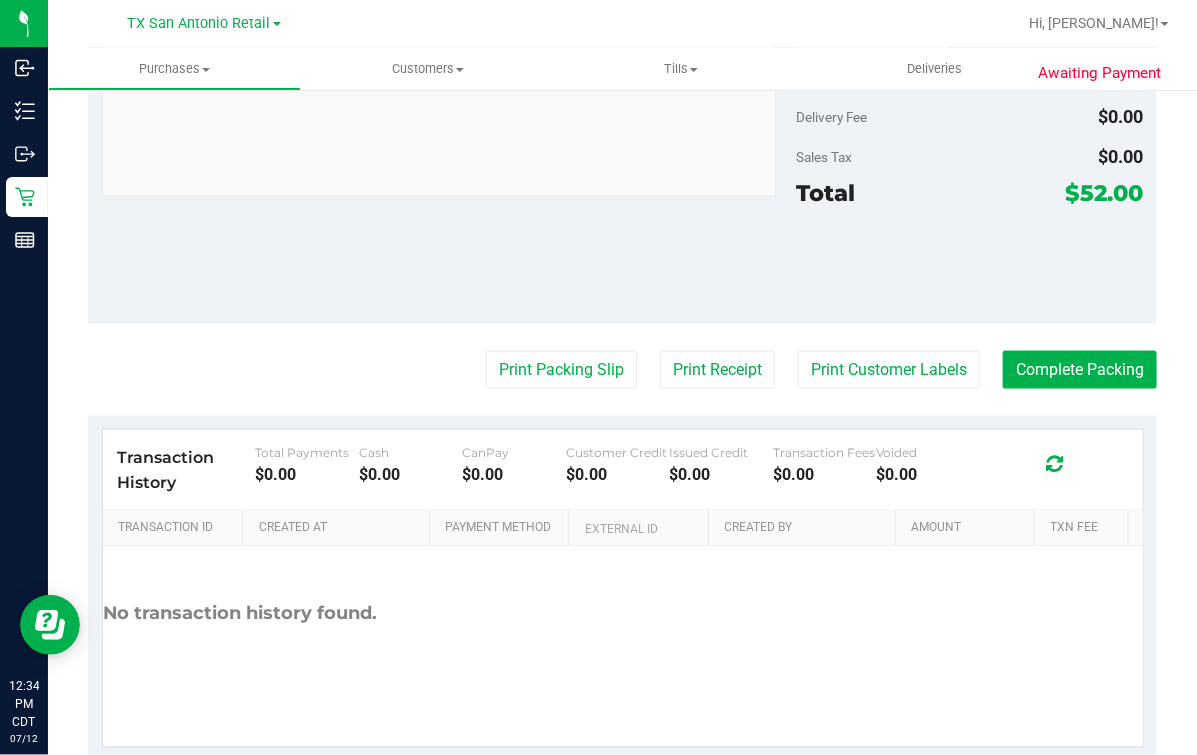 click on "$52.00" at bounding box center [1105, 193] 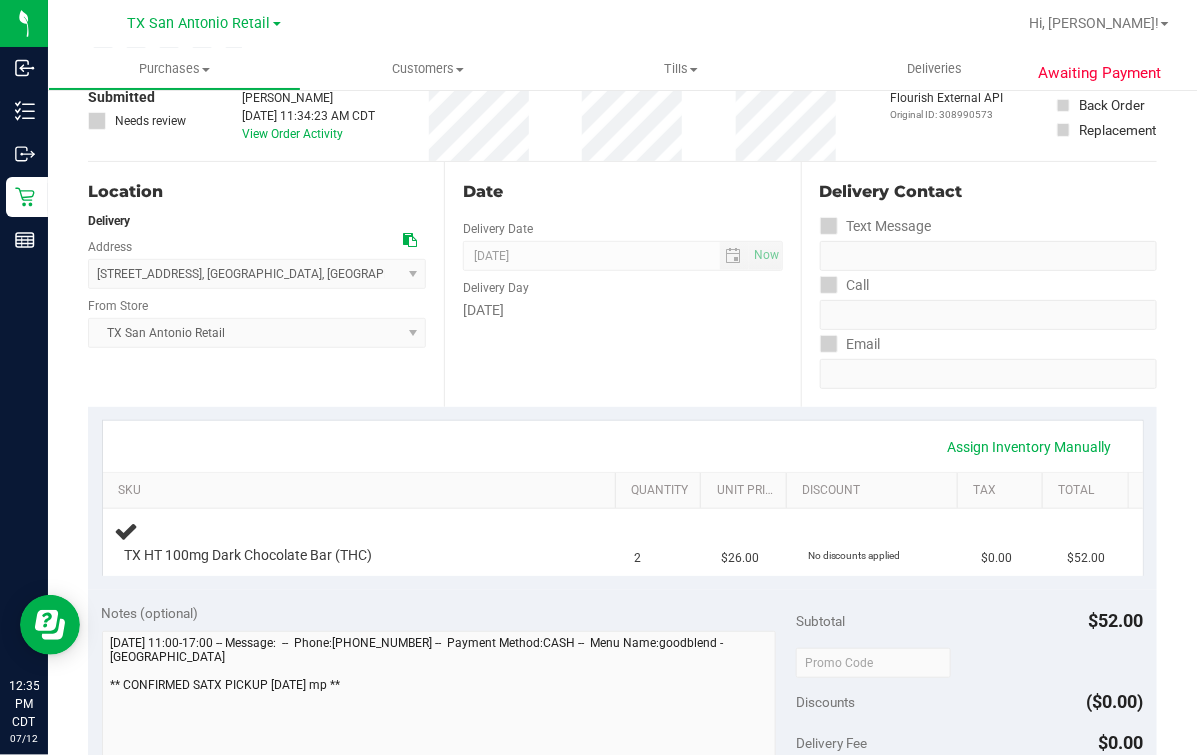 click on "Delivery" at bounding box center [257, 221] 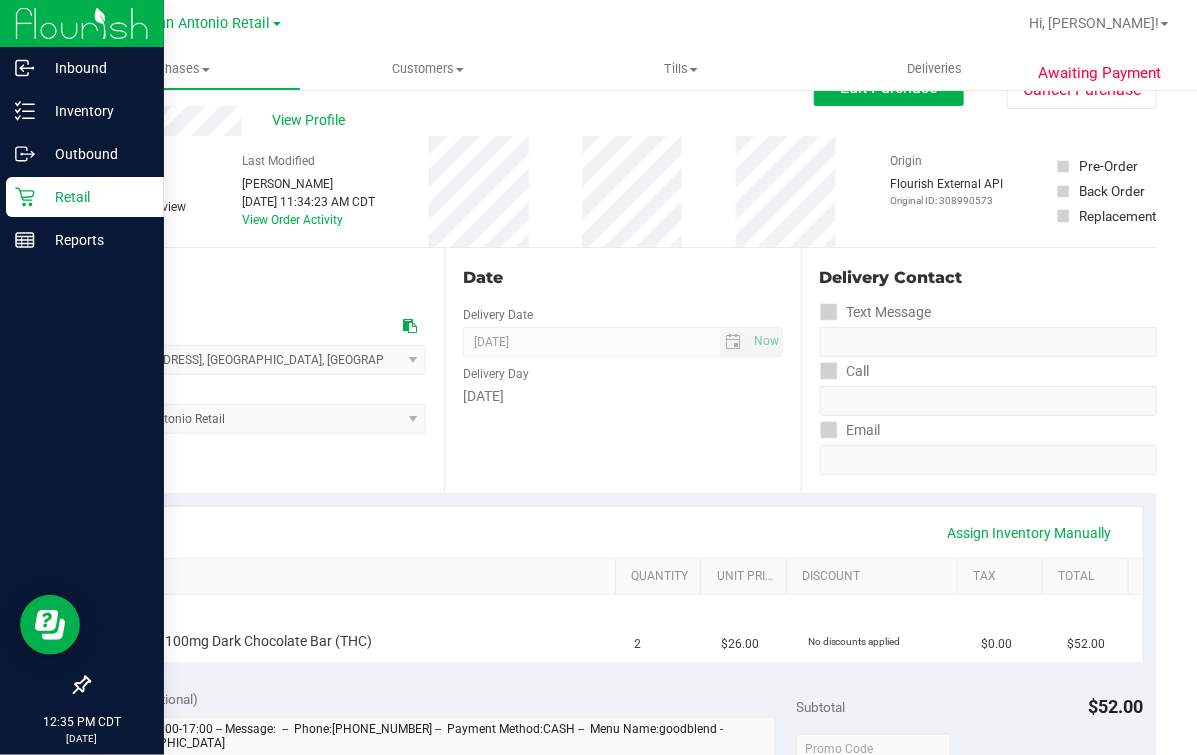 scroll, scrollTop: 0, scrollLeft: 0, axis: both 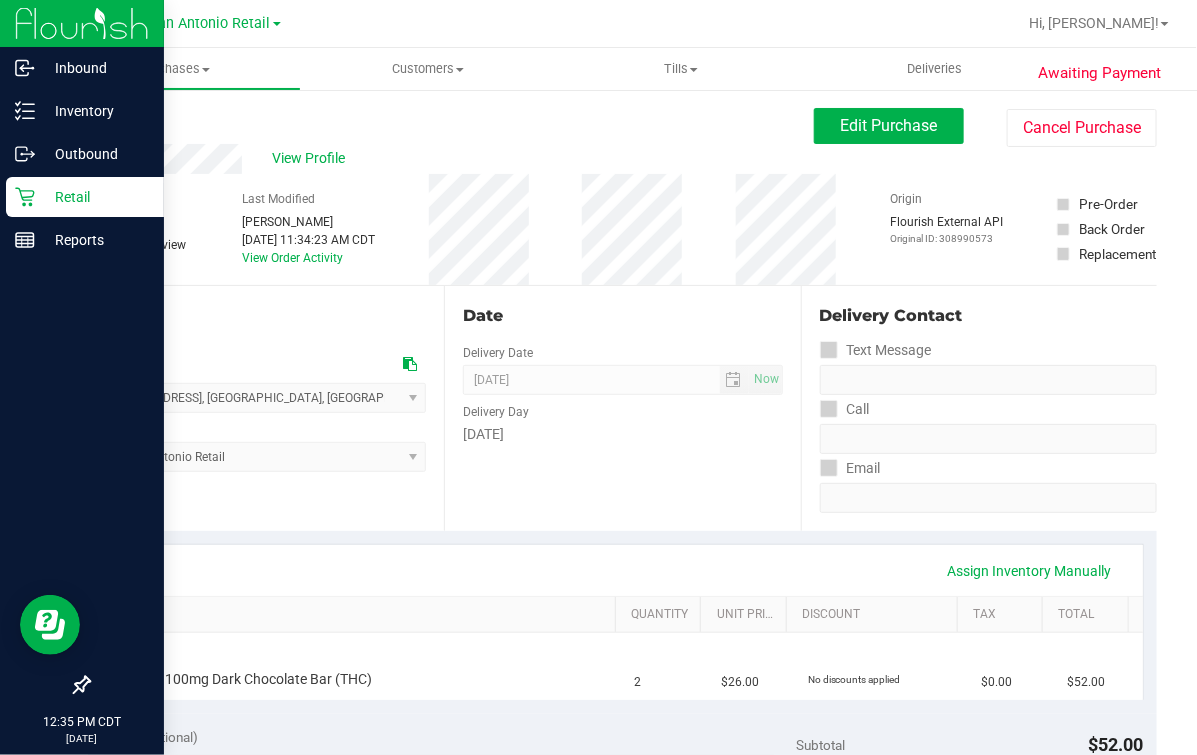 click 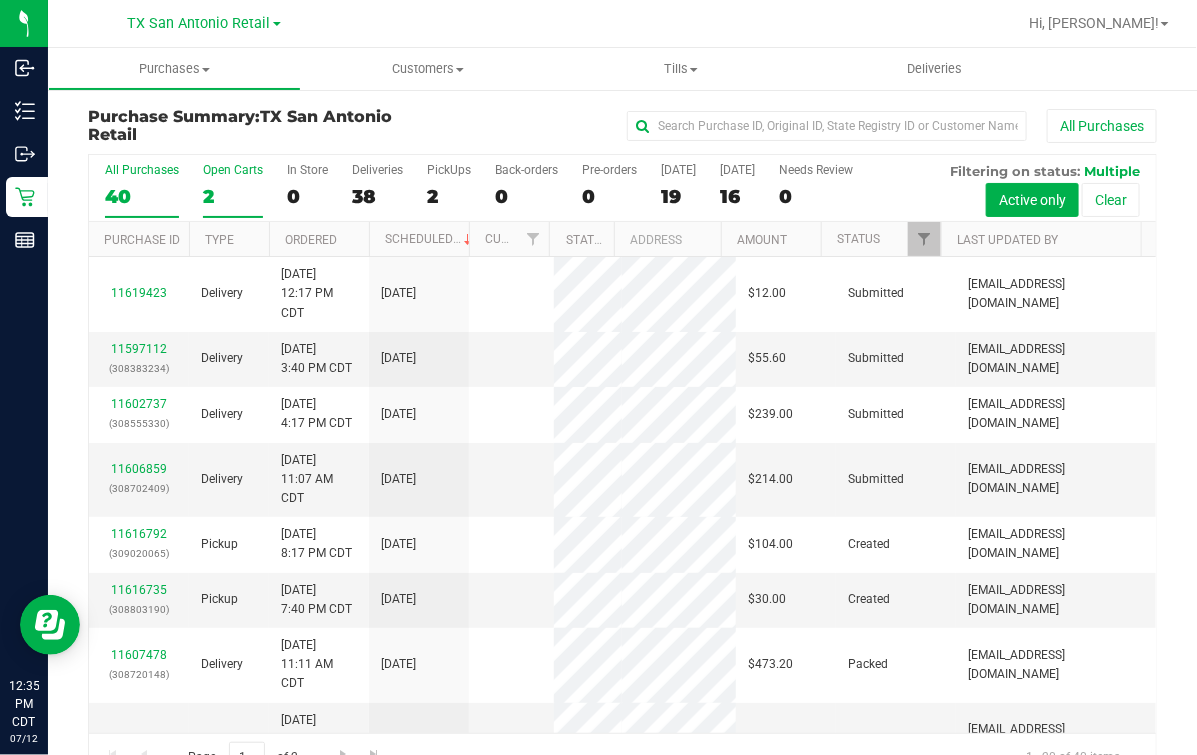 click on "2" at bounding box center [233, 196] 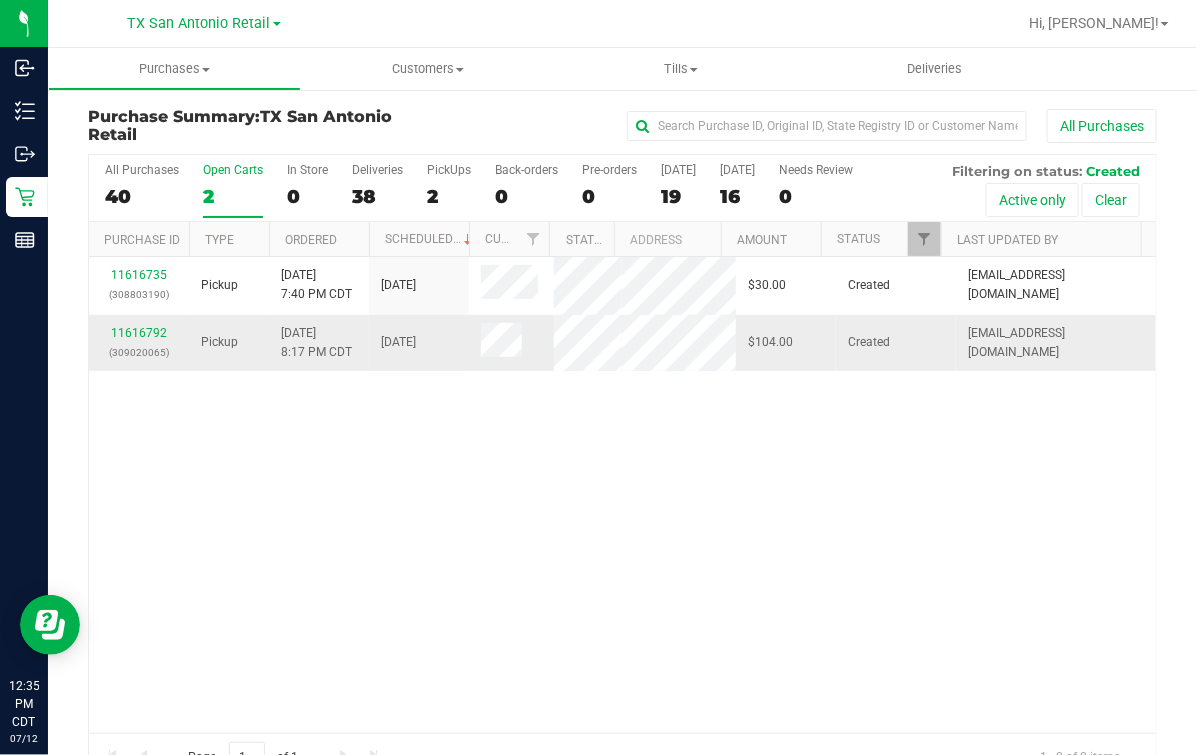 click on "11616792
(309020065)" at bounding box center (139, 343) 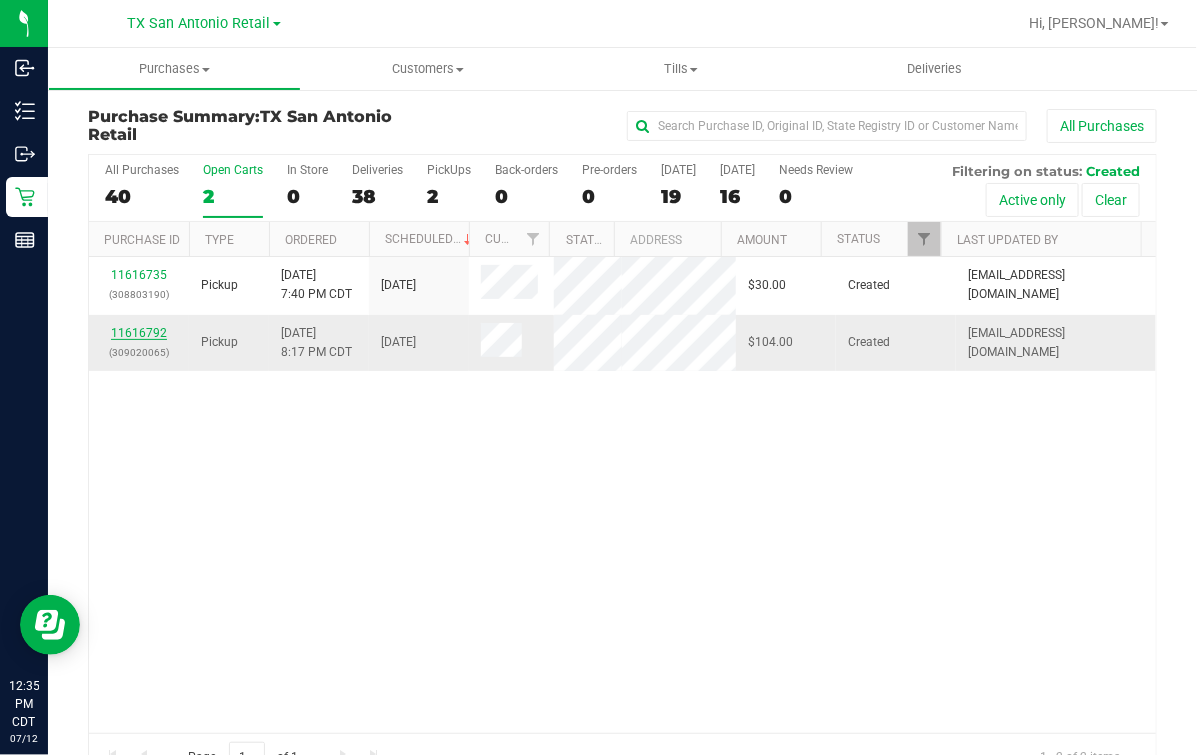 click on "11616792" at bounding box center (139, 333) 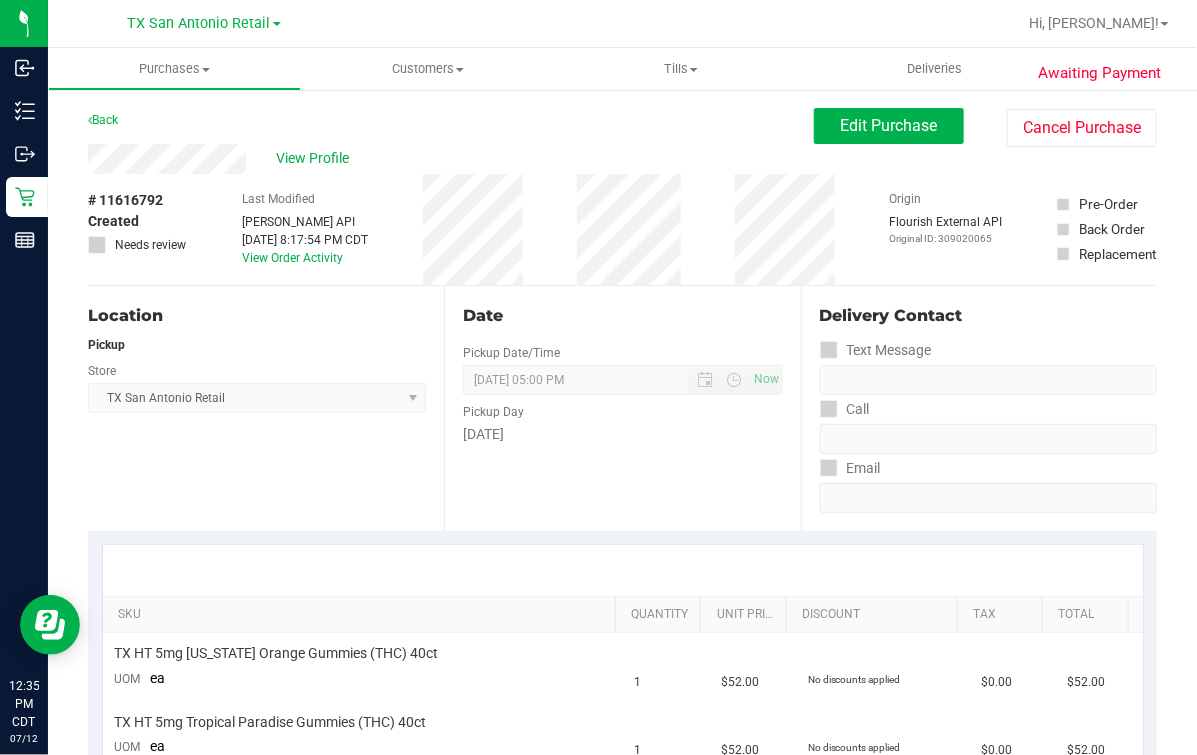 scroll, scrollTop: 0, scrollLeft: 0, axis: both 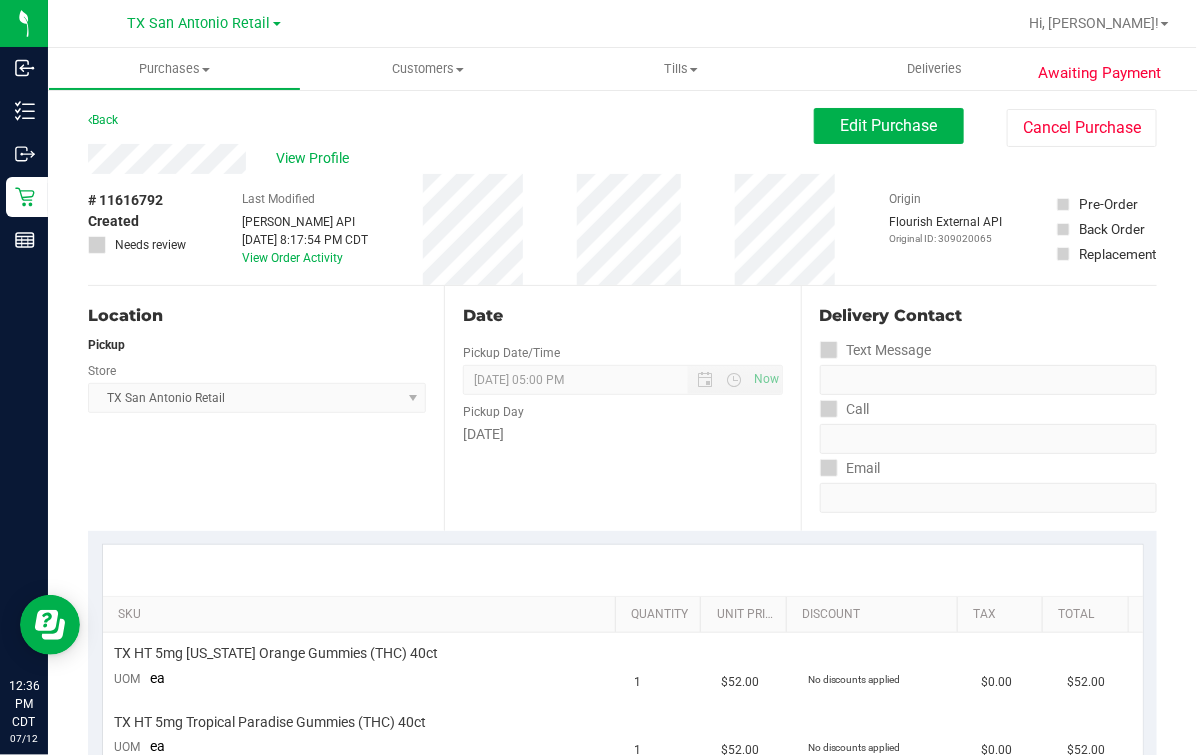 click on "View Profile" at bounding box center (451, 159) 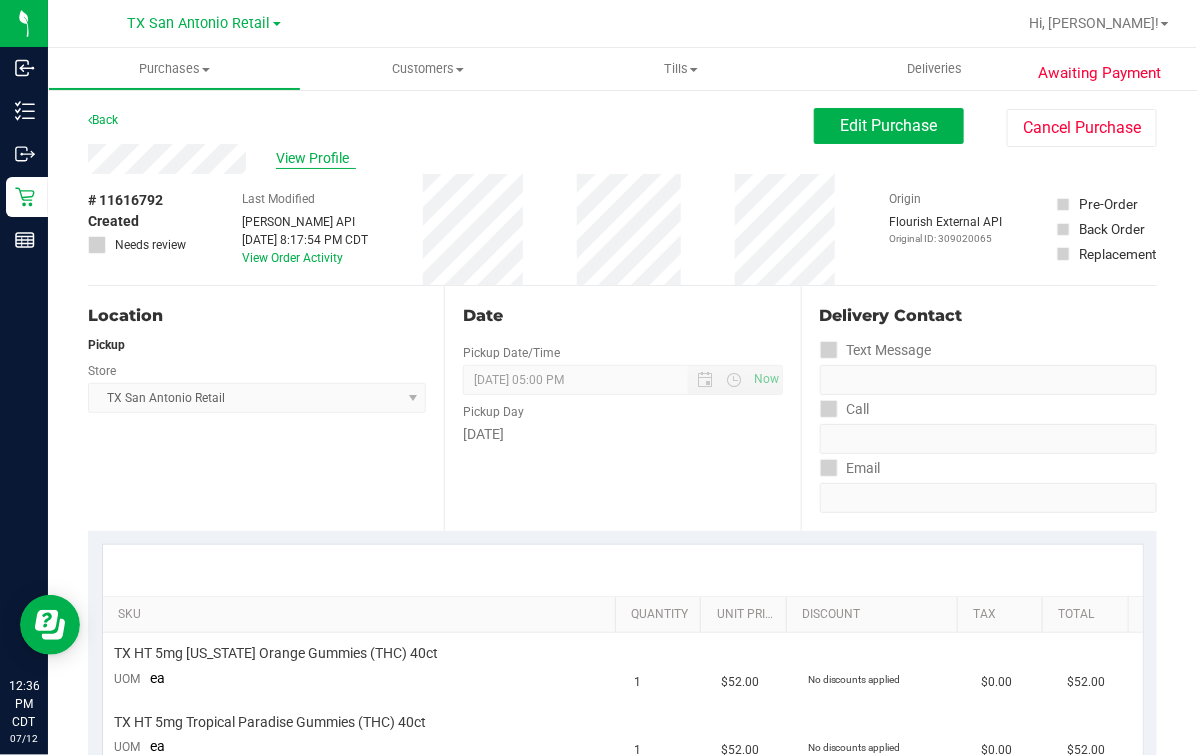 click on "View Profile" at bounding box center (316, 158) 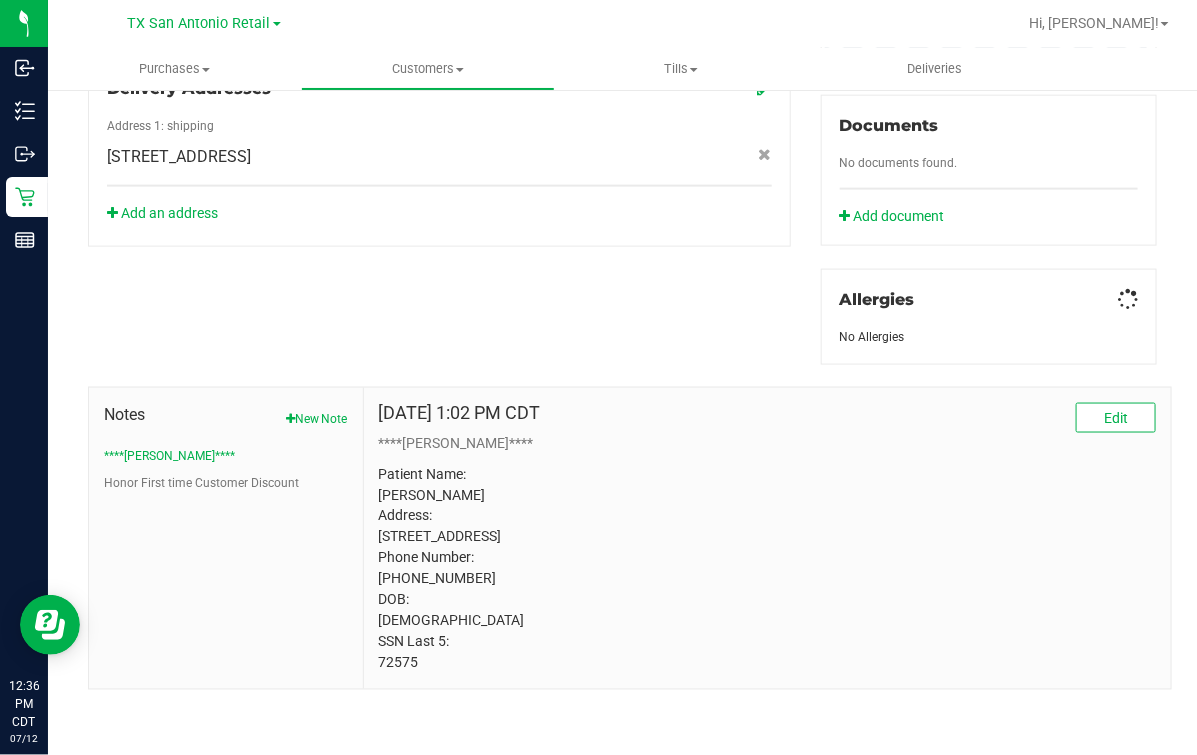 scroll, scrollTop: 760, scrollLeft: 0, axis: vertical 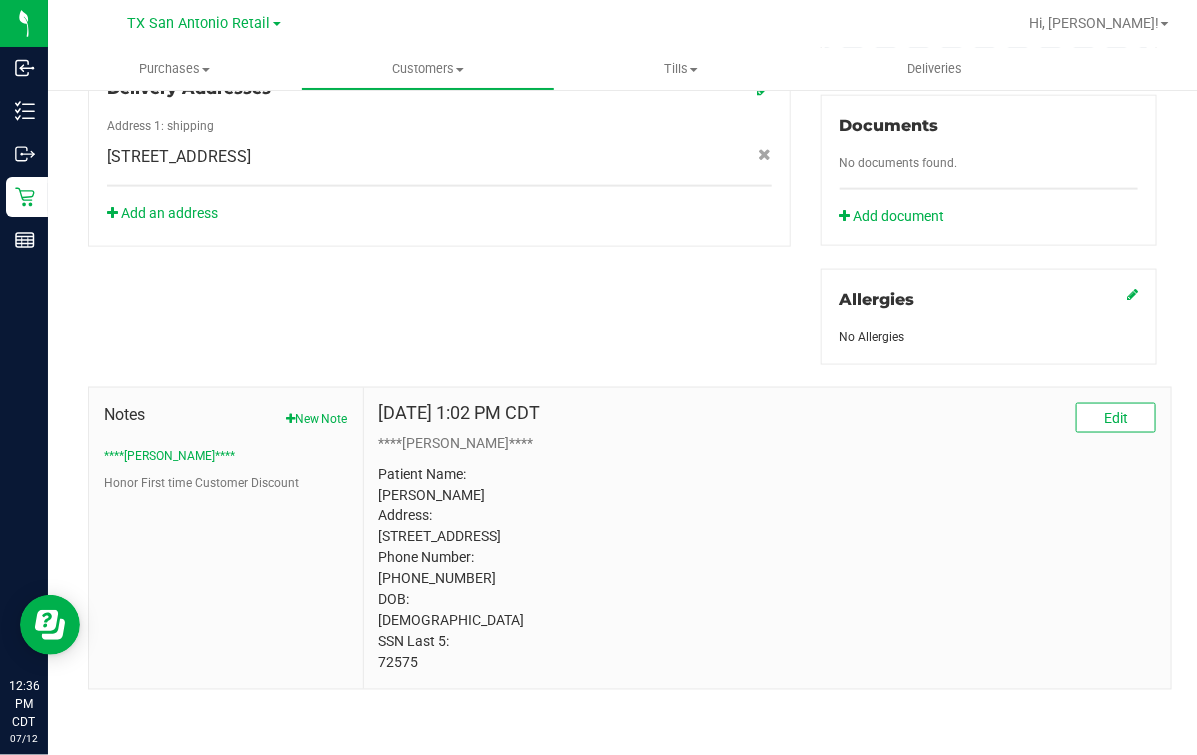 click on "Patient Name:
[PERSON_NAME]
Address:
[STREET_ADDRESS]
Phone Number:
[PHONE_NUMBER]
DOB:
[DEMOGRAPHIC_DATA]
SSN Last 5:
72575" at bounding box center [767, 569] 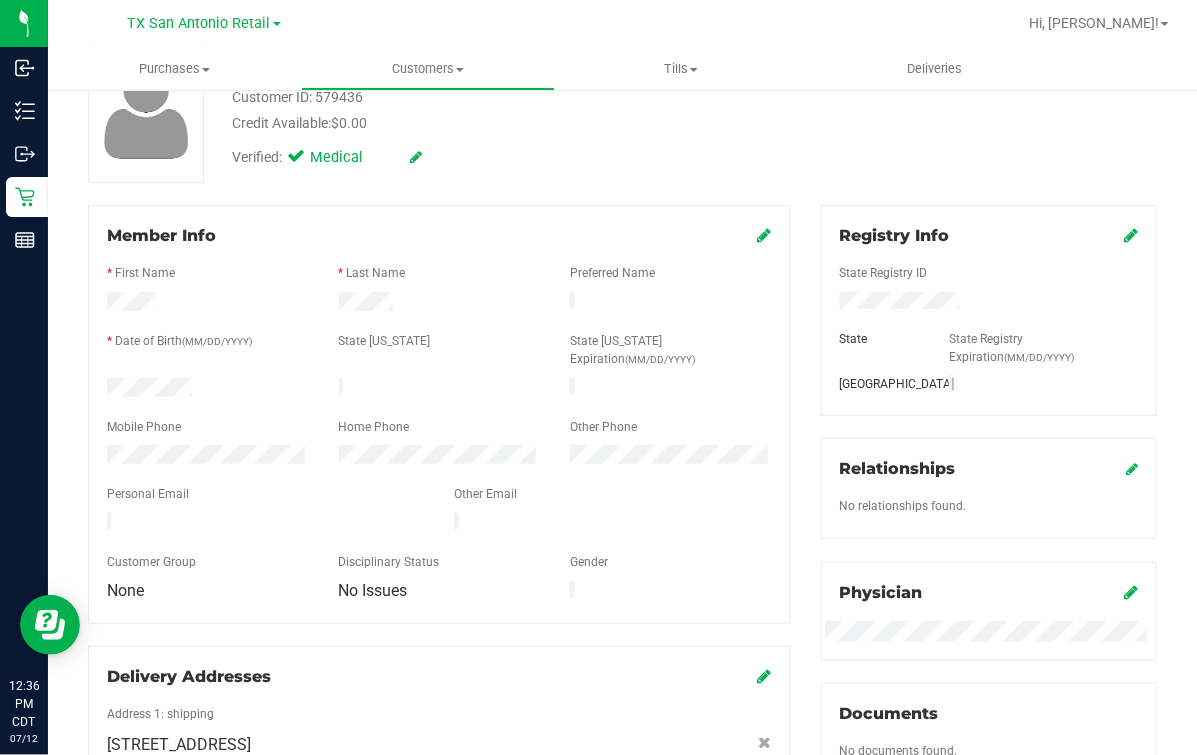 scroll, scrollTop: 0, scrollLeft: 0, axis: both 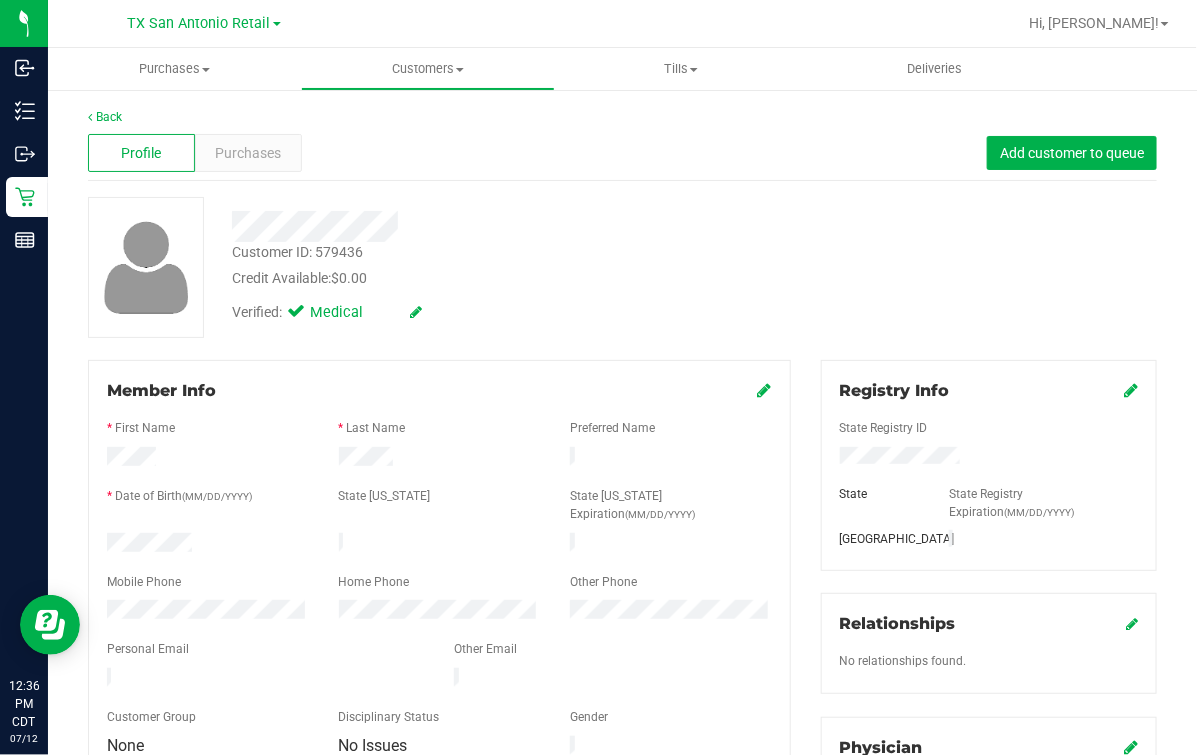 click on "Customer ID: 579436
Credit Available:
$0.00" at bounding box center [492, 265] 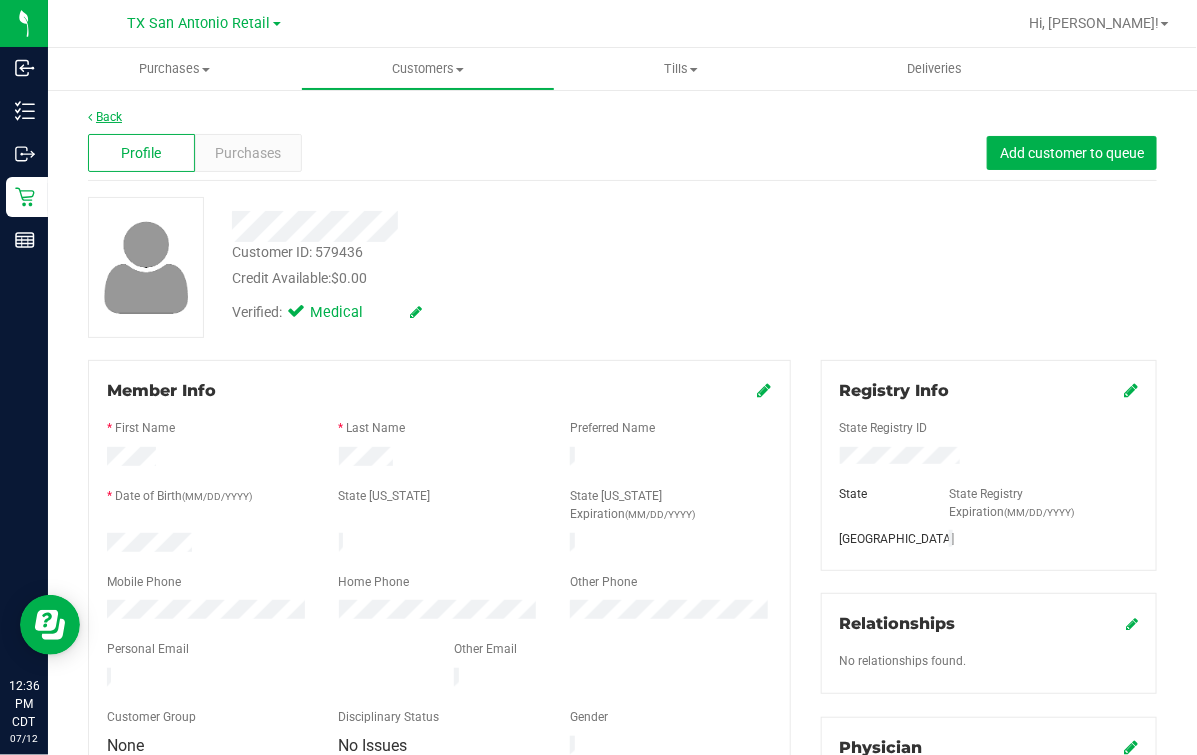 click on "Back" at bounding box center (105, 117) 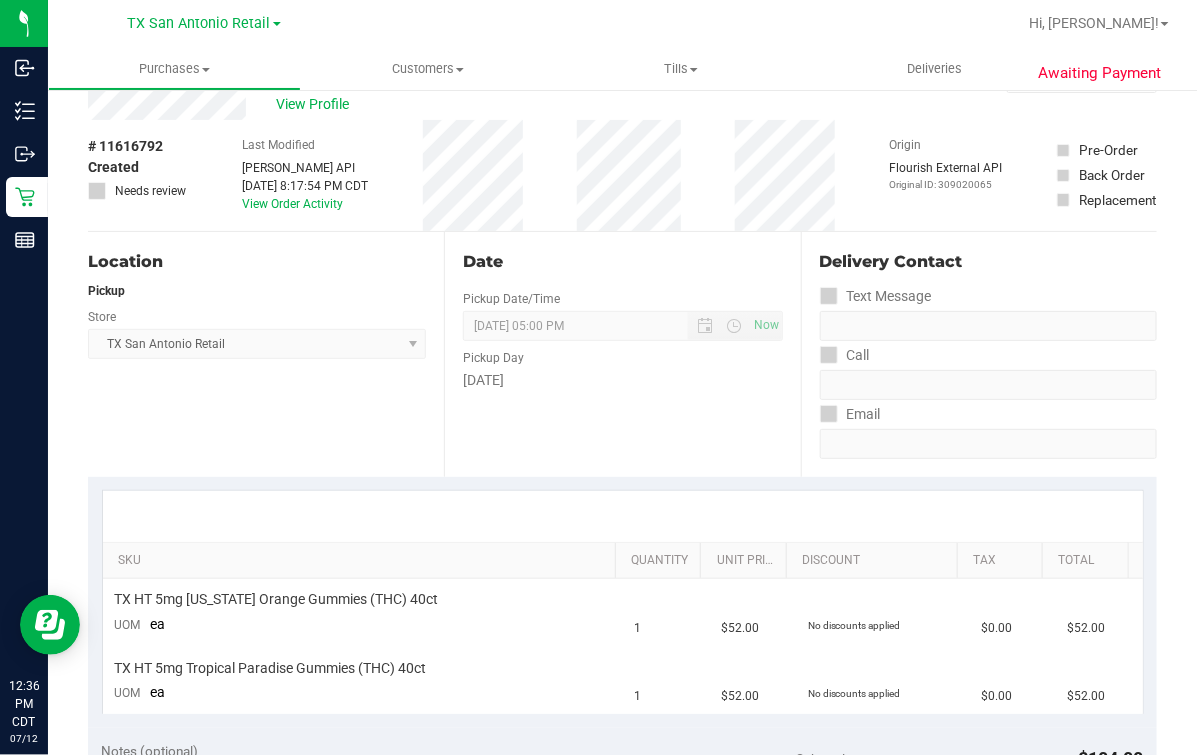 scroll, scrollTop: 0, scrollLeft: 0, axis: both 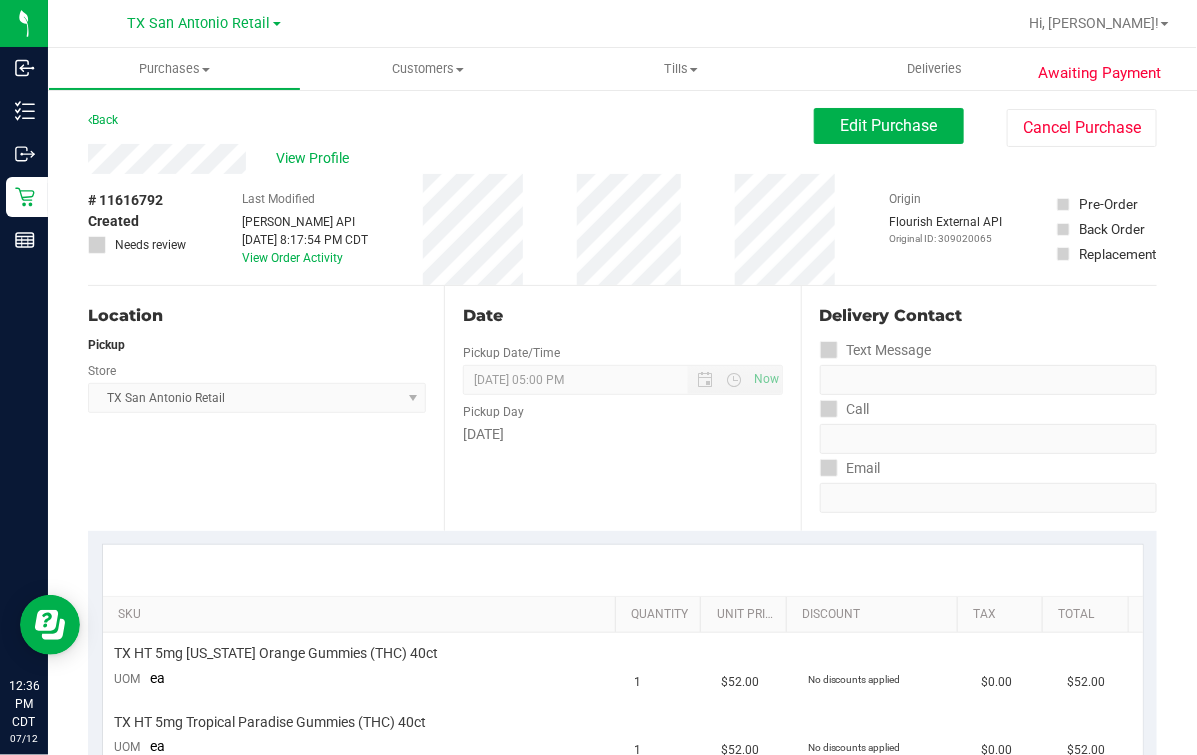 click on "Date" at bounding box center (622, 316) 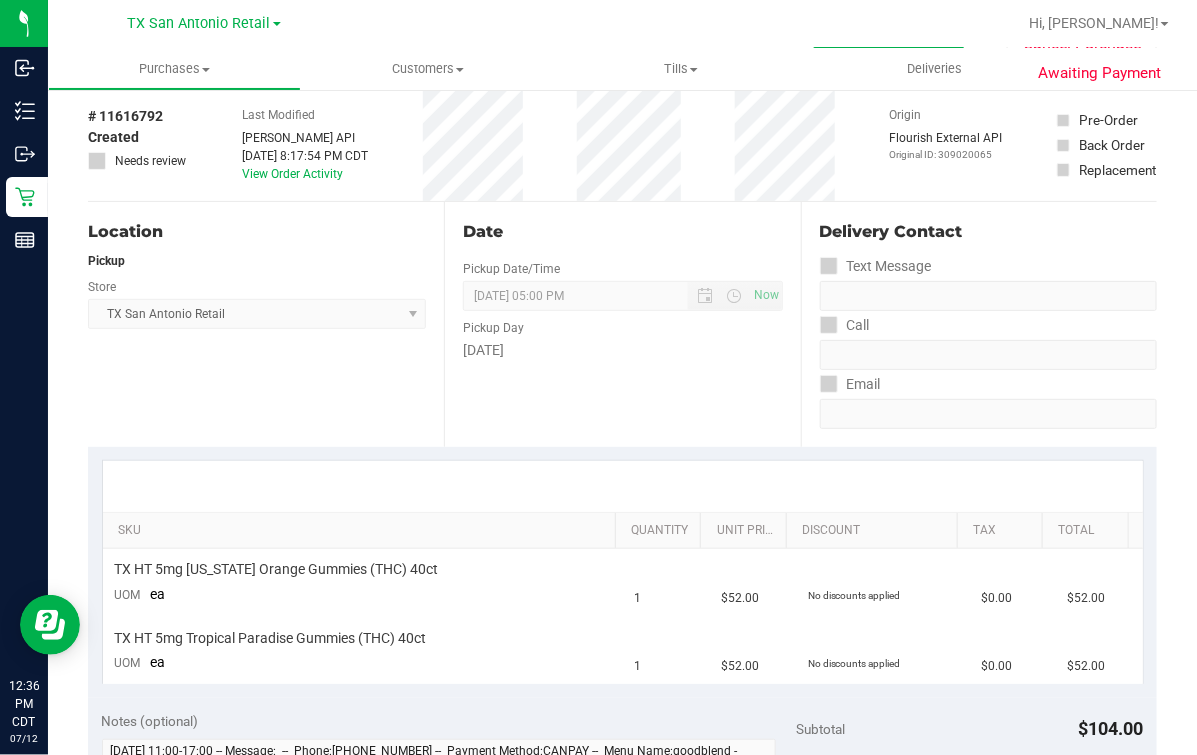 scroll, scrollTop: 0, scrollLeft: 0, axis: both 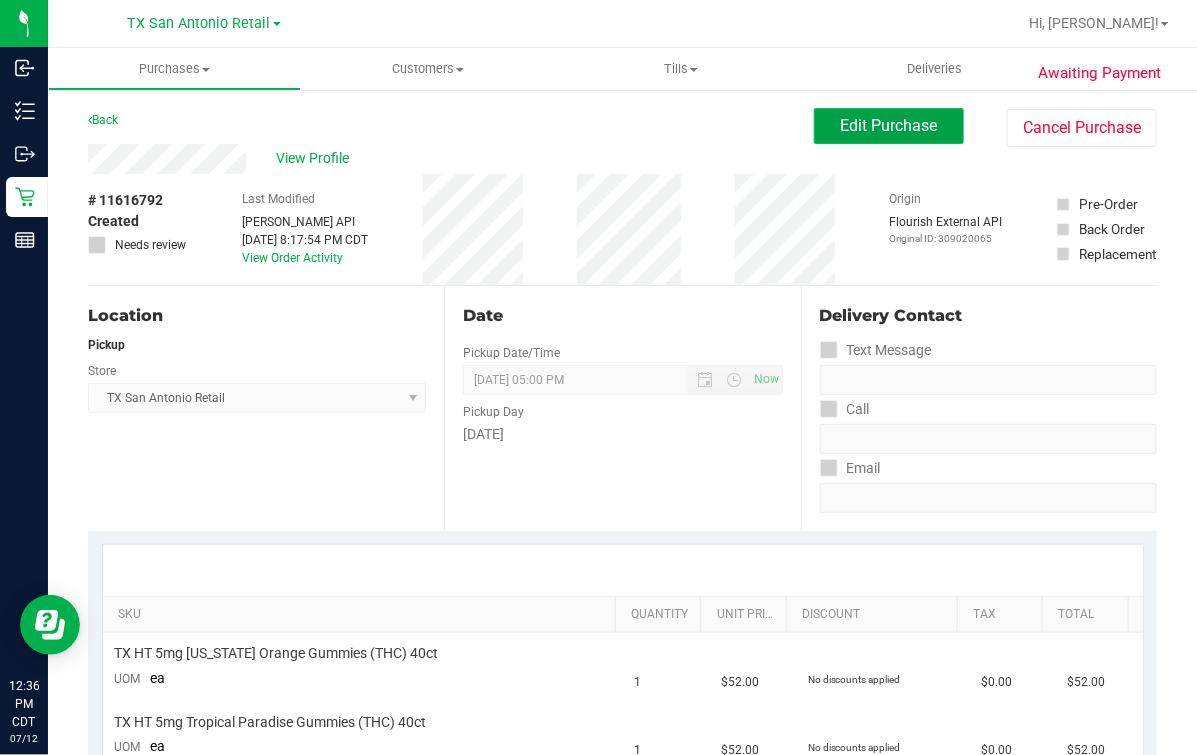 click on "Edit Purchase" at bounding box center (889, 126) 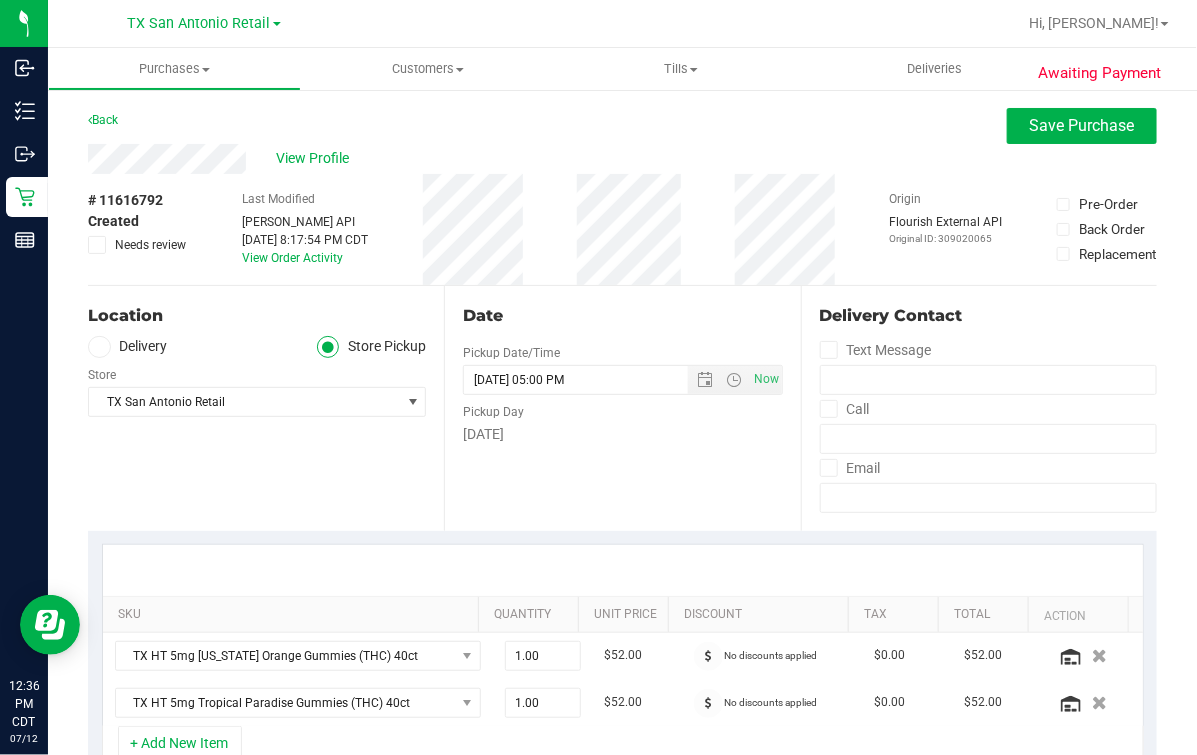 click at bounding box center (99, 347) 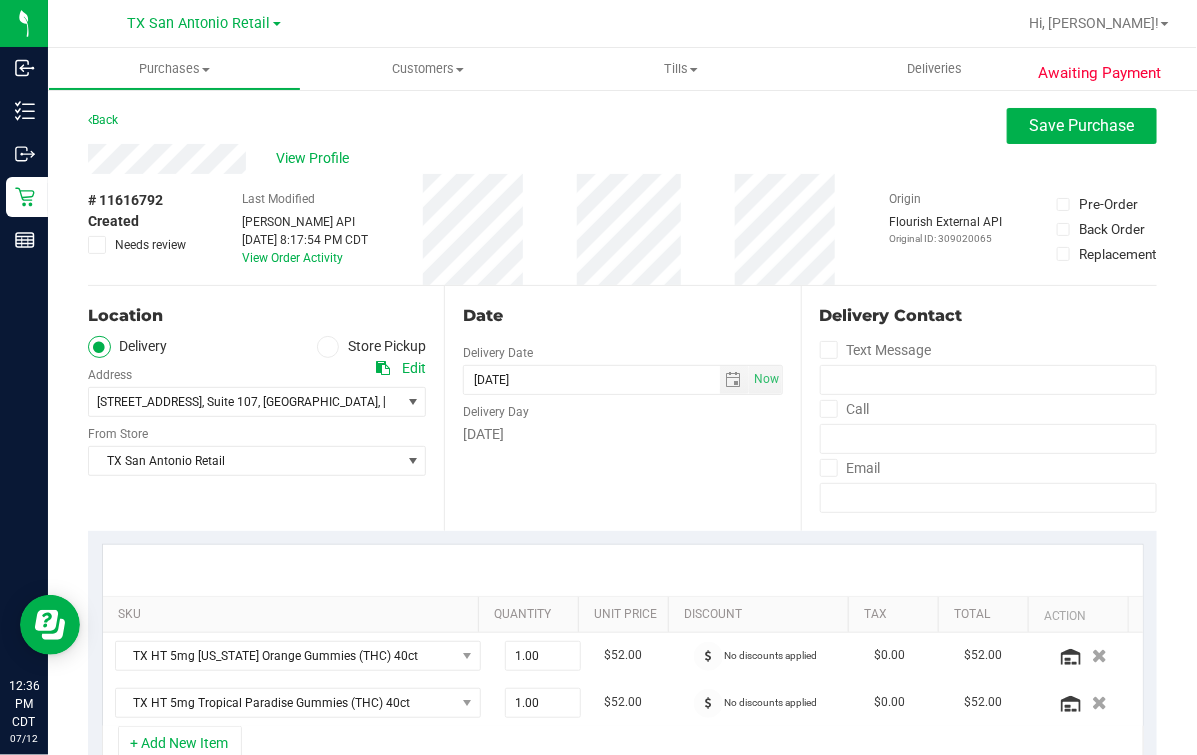 click on "[STREET_ADDRESS]
, Suite 107
, [GEOGRAPHIC_DATA]
, [GEOGRAPHIC_DATA]
78258
Select address [STREET_ADDRESS]" at bounding box center [257, 387] 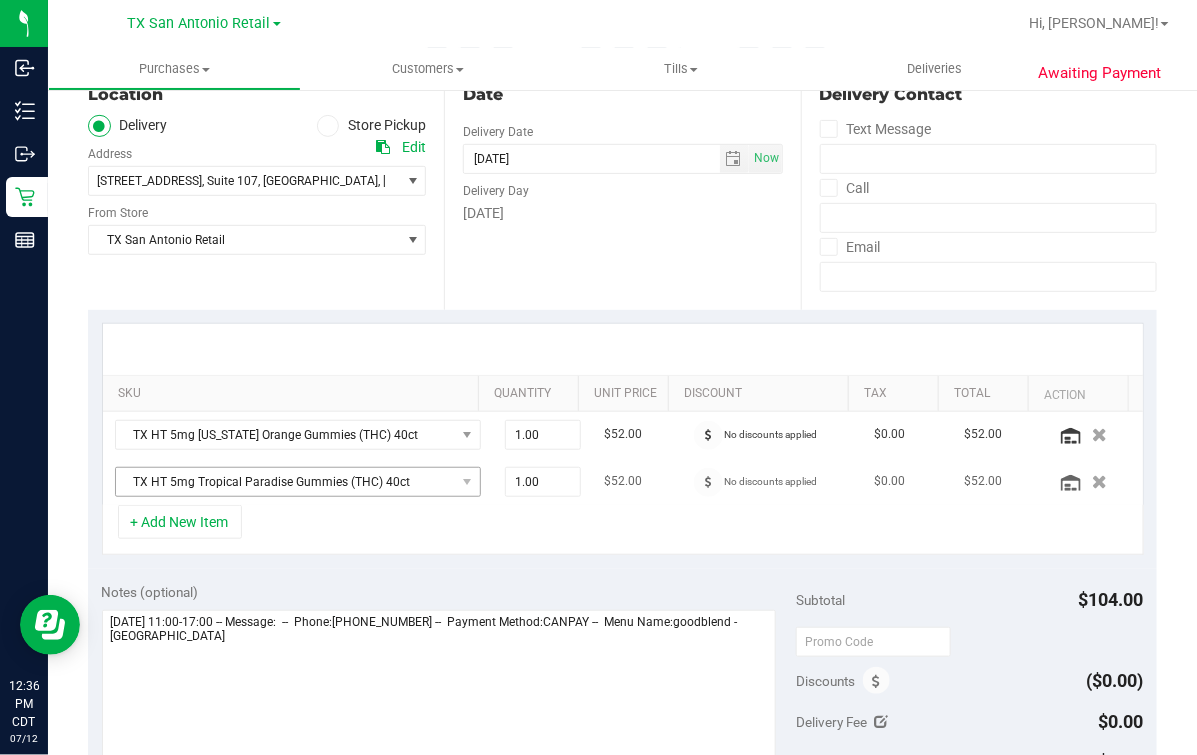 scroll, scrollTop: 249, scrollLeft: 0, axis: vertical 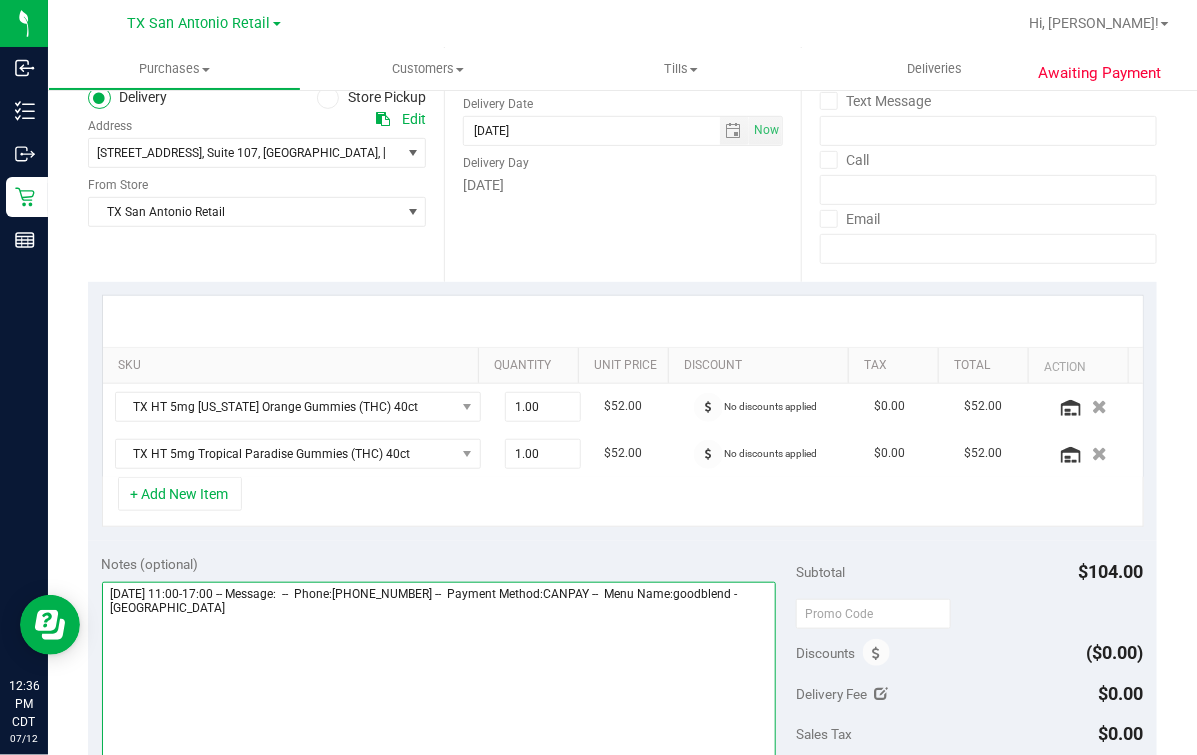 click at bounding box center [439, 678] 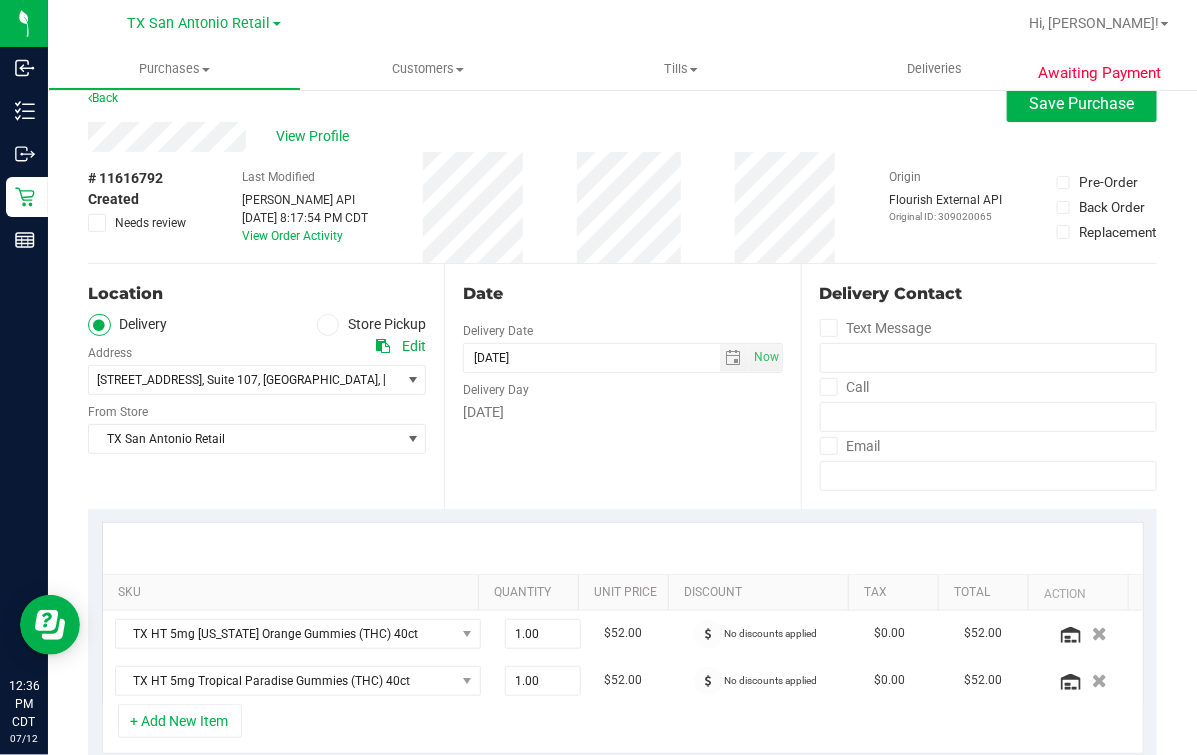 scroll, scrollTop: 0, scrollLeft: 0, axis: both 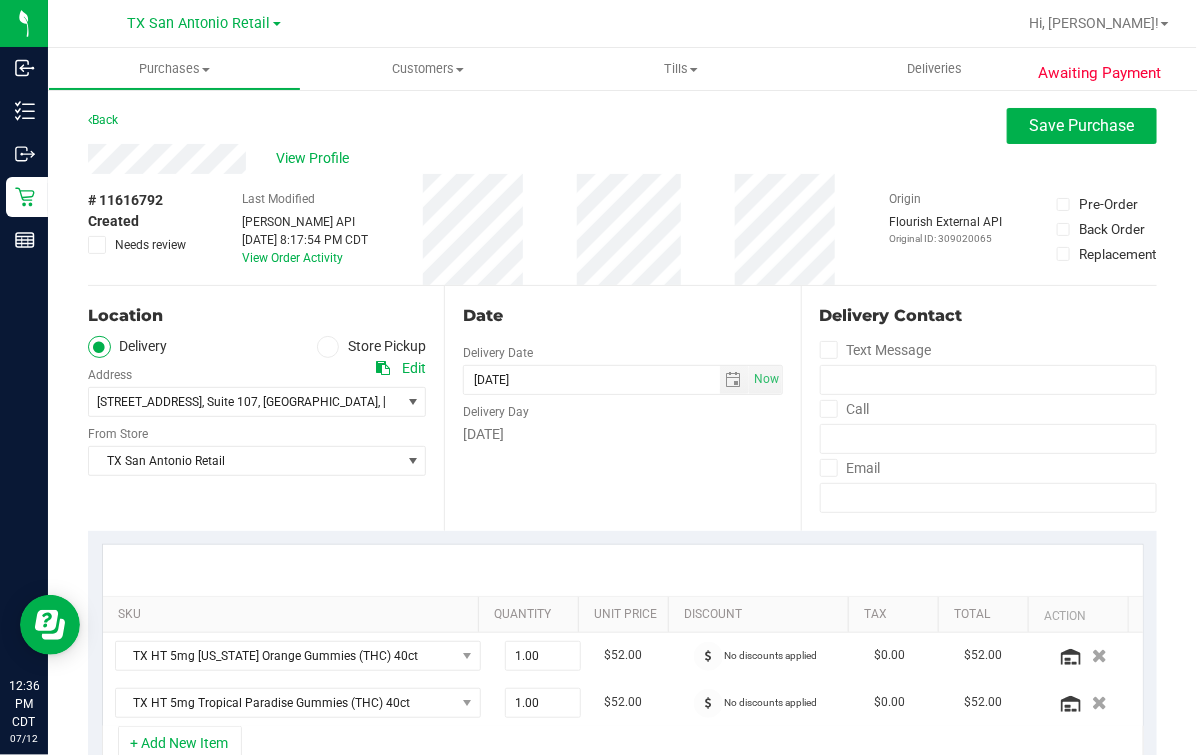 type on "[DATE] 11:00-17:00 -- Message:  --  Phone:[PHONE_NUMBER] --  Payment Method:CANPAY --  Menu Name:goodblend - [GEOGRAPHIC_DATA]\
***confirmed p/u 7/13/*** satx, m.o." 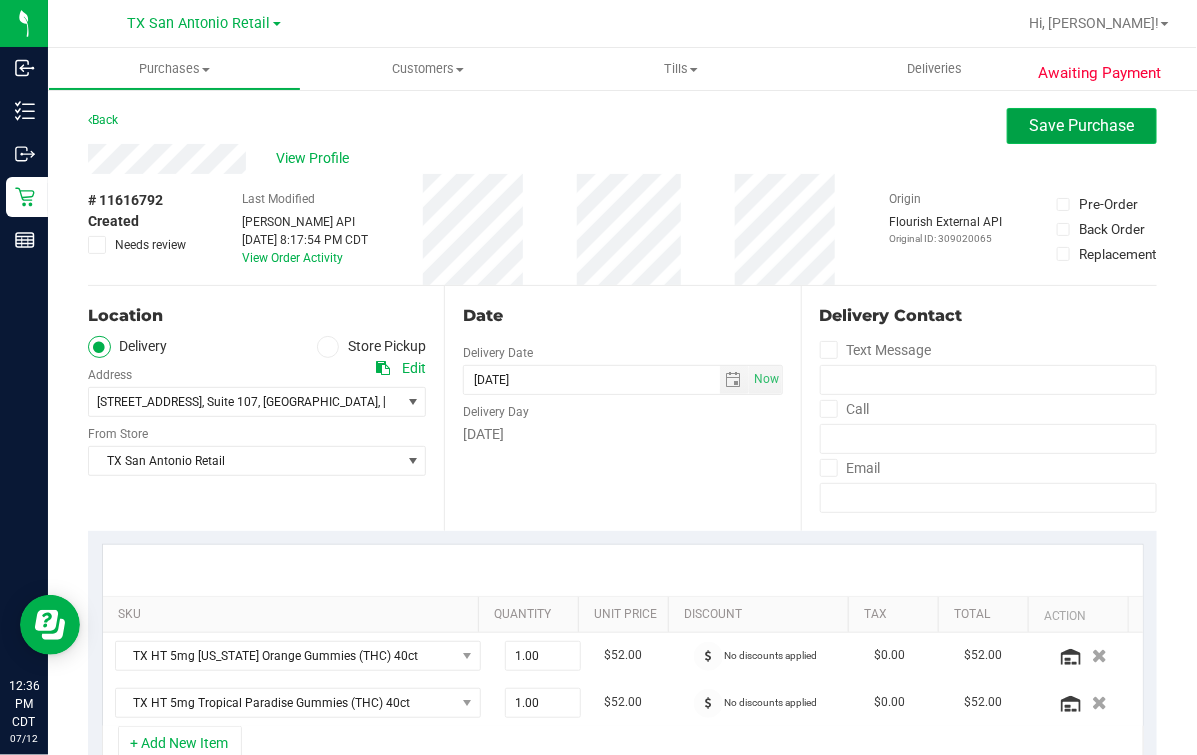 click on "Save Purchase" at bounding box center (1082, 125) 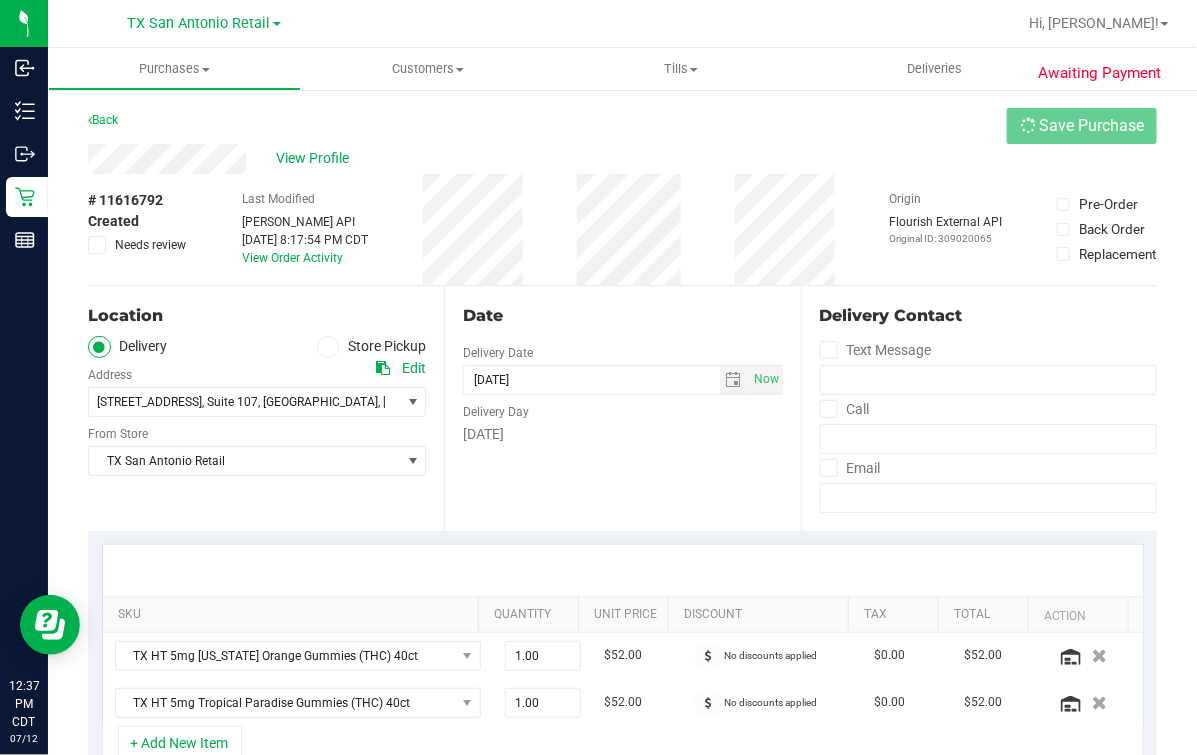 click on "View Profile" at bounding box center [622, 159] 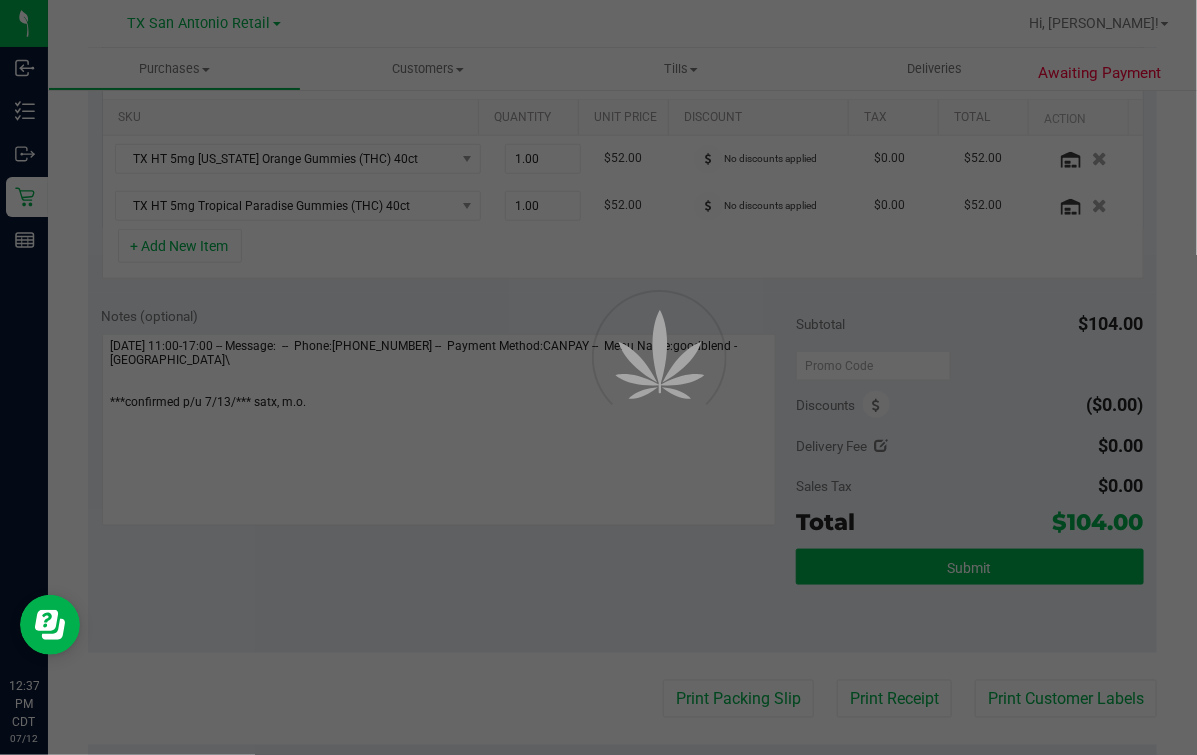 scroll, scrollTop: 249, scrollLeft: 0, axis: vertical 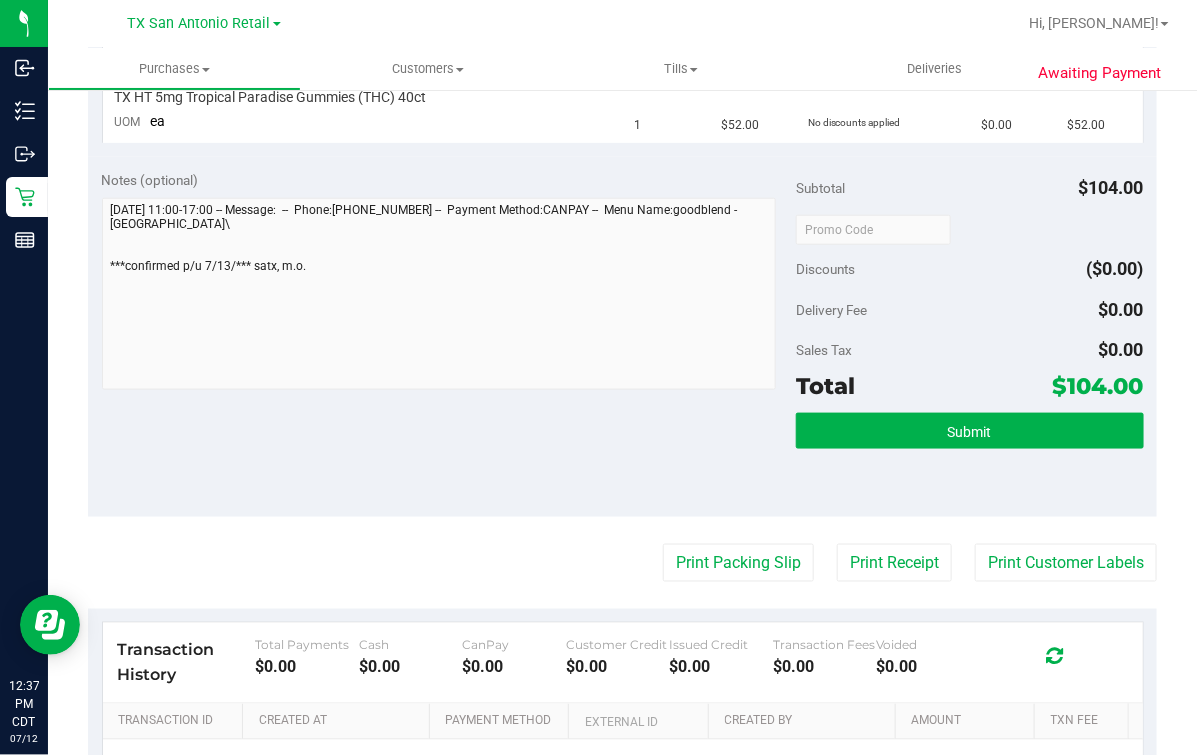 click on "Submit" at bounding box center [969, 458] 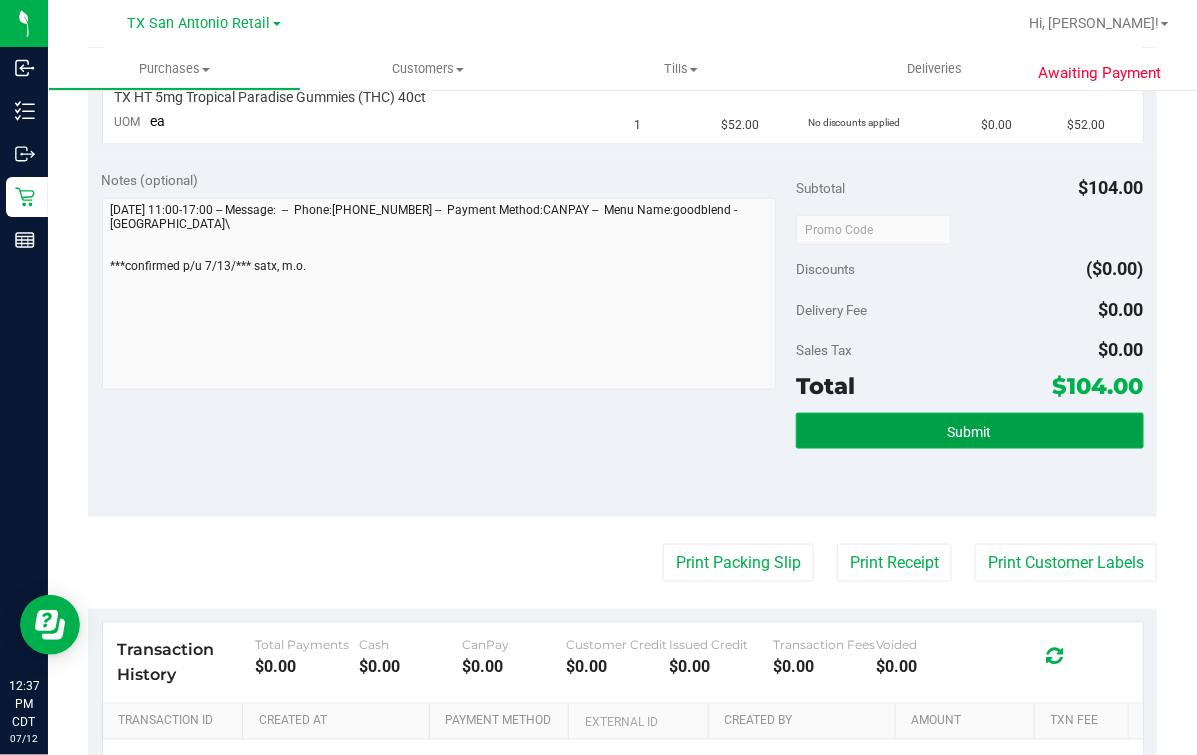 click on "Submit" at bounding box center (969, 431) 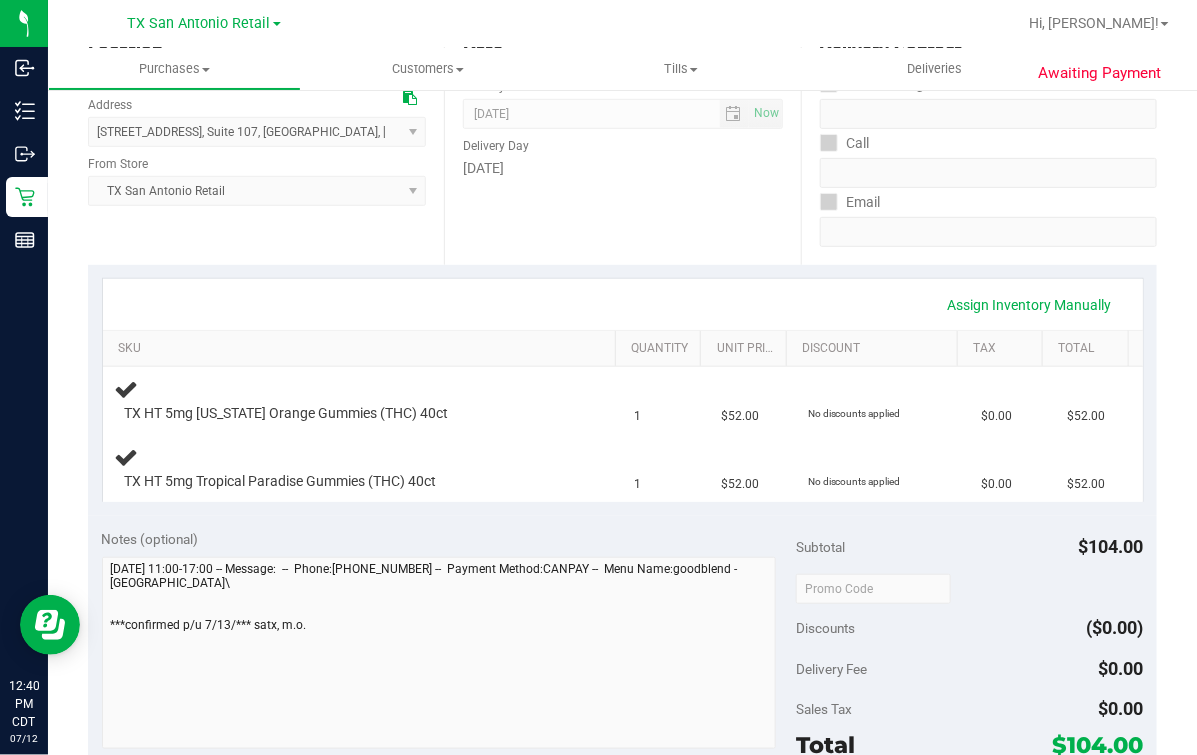 scroll, scrollTop: 0, scrollLeft: 0, axis: both 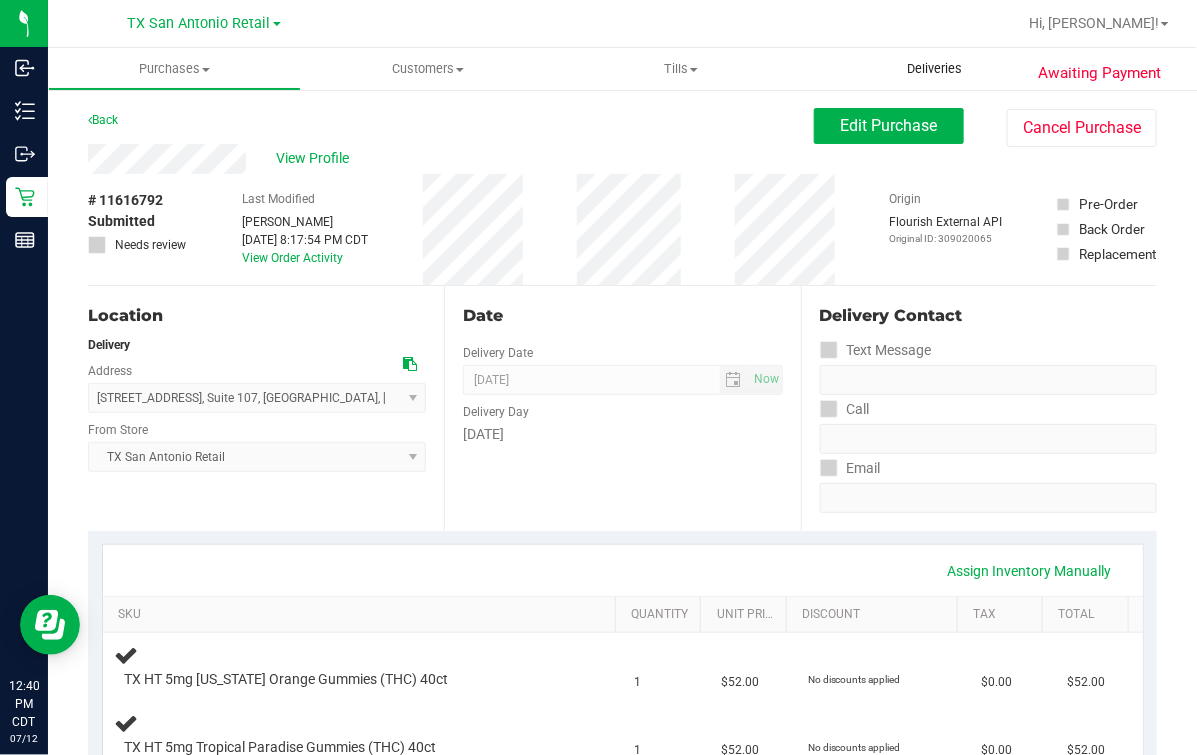 click on "Deliveries" at bounding box center [934, 69] 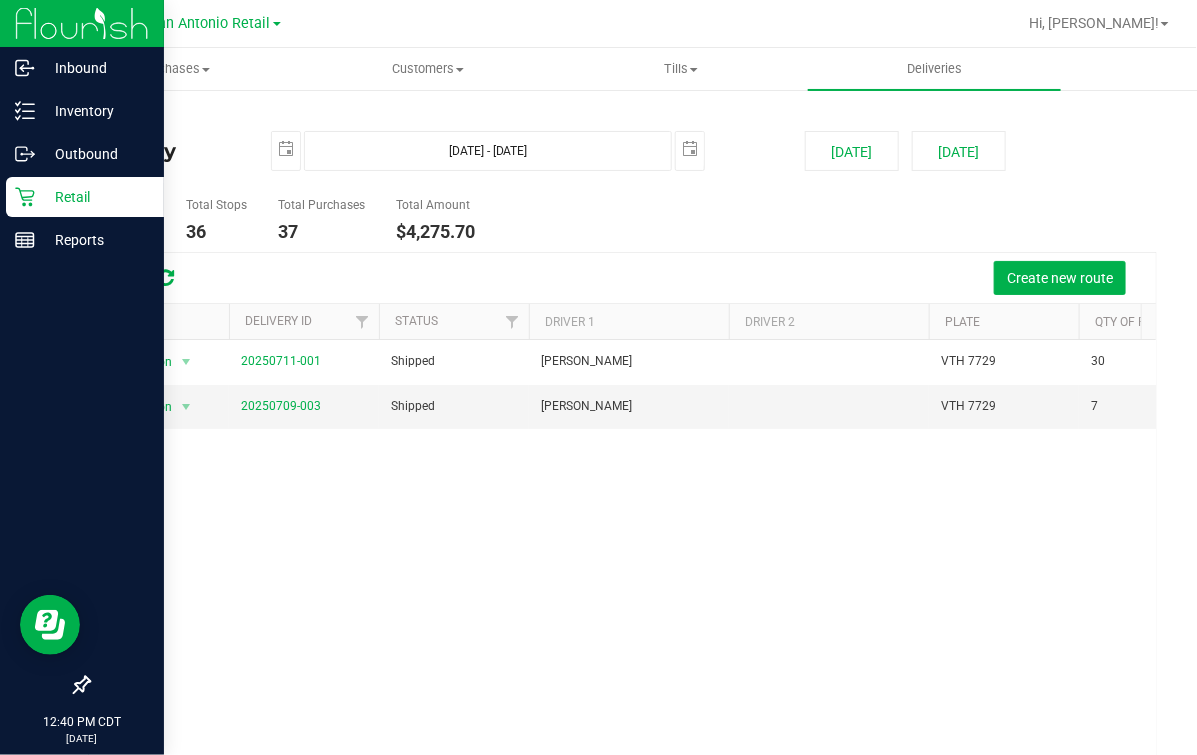click 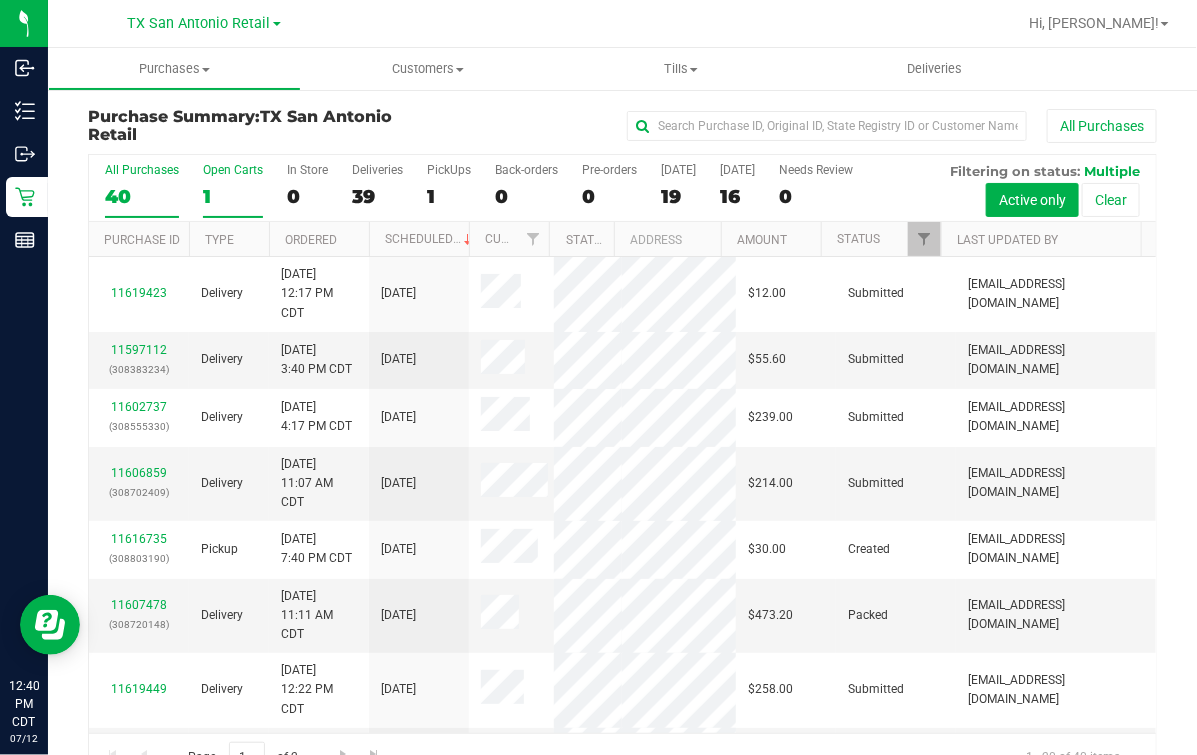 click on "1" at bounding box center (233, 196) 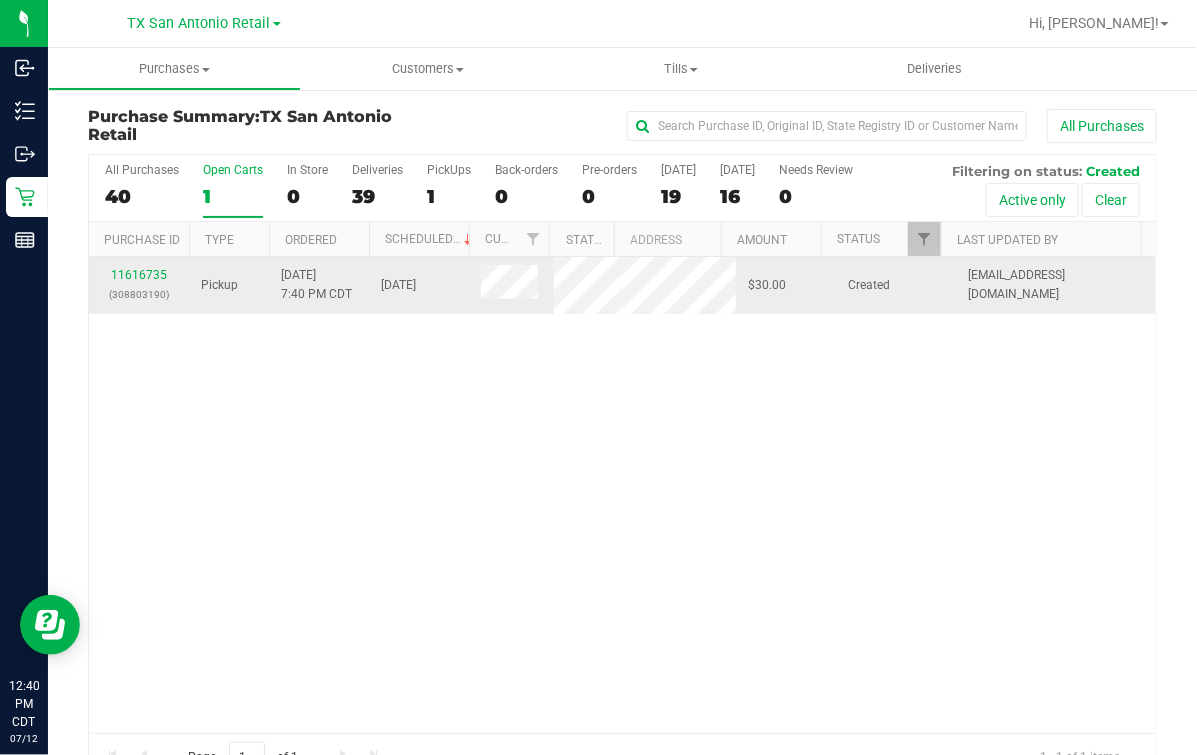 click on "11616735
(308803190)" at bounding box center (139, 285) 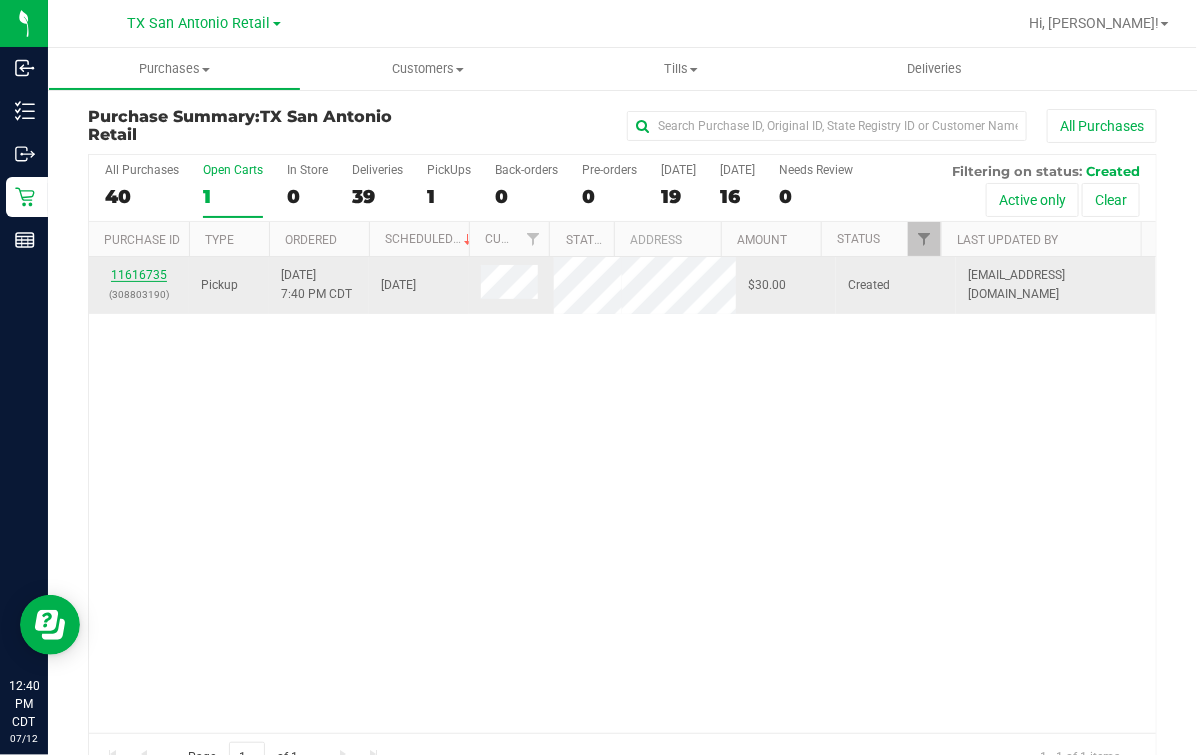 click on "11616735" at bounding box center [139, 275] 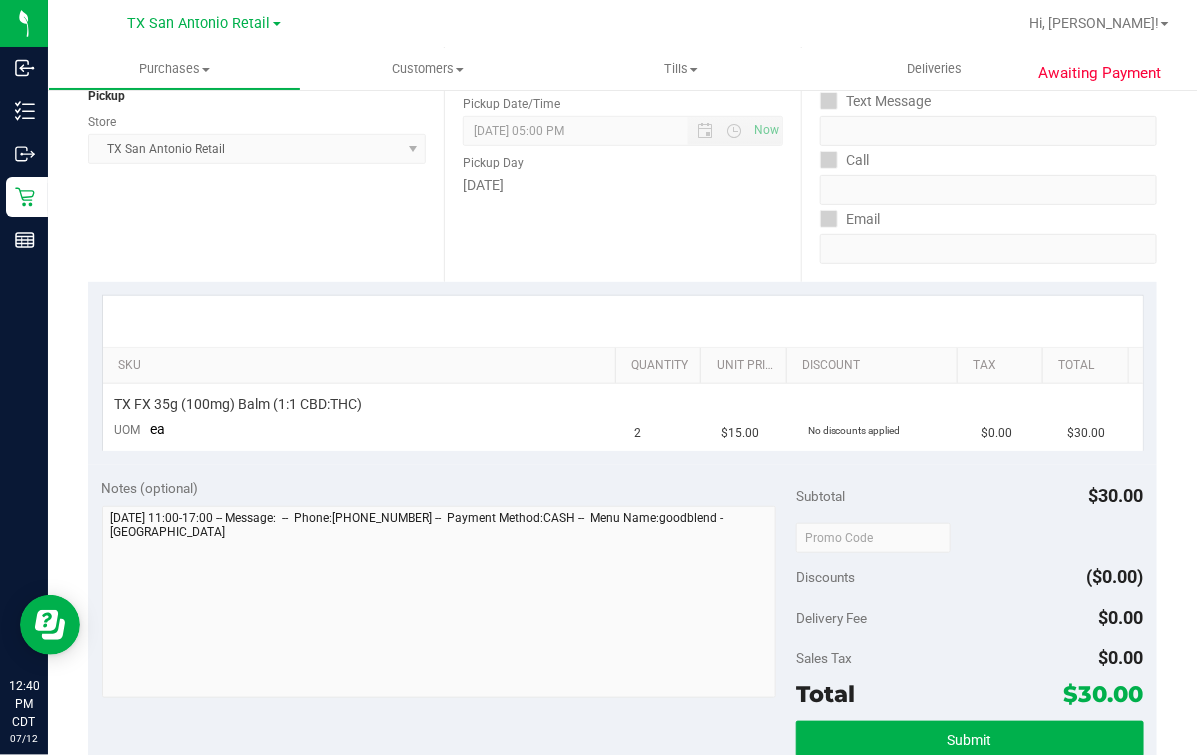 scroll, scrollTop: 0, scrollLeft: 0, axis: both 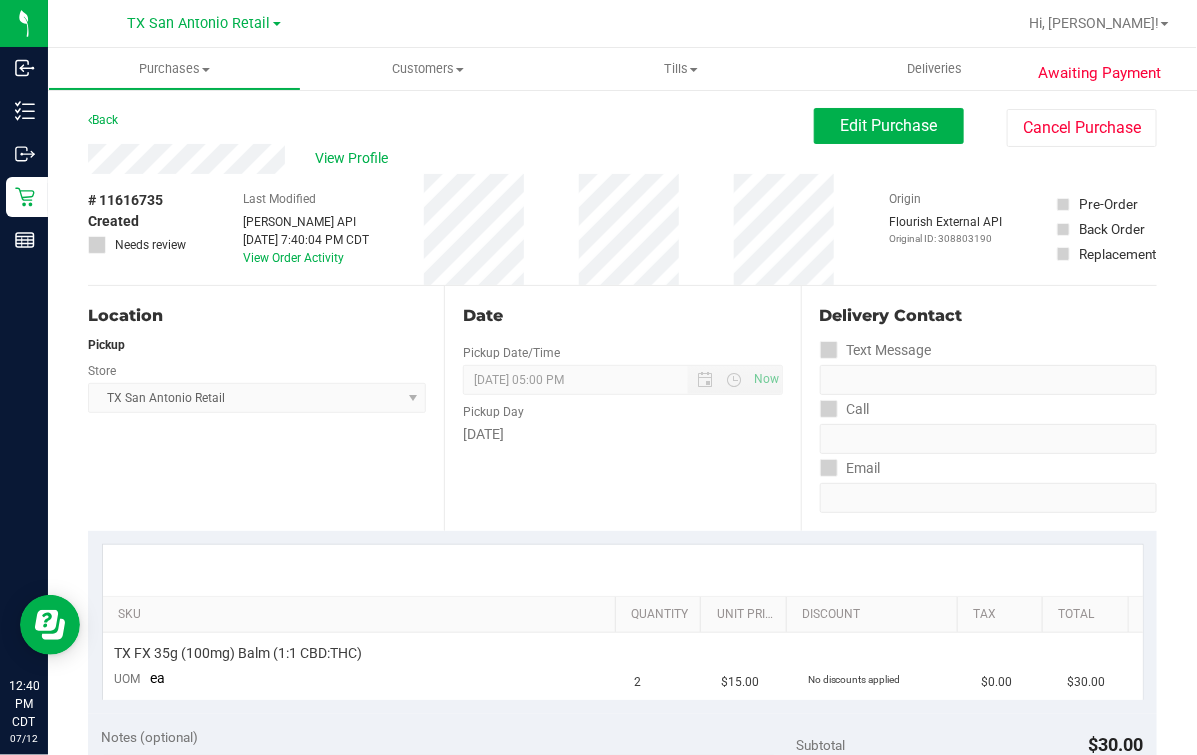 click on "Awaiting Payment
Back
Edit Purchase
Cancel Purchase
View Profile
# 11616735
Created
Needs review
Last Modified
[PERSON_NAME] API
[DATE] 7:40:04 PM CDT
View Order Activity
Origin" at bounding box center [622, 820] 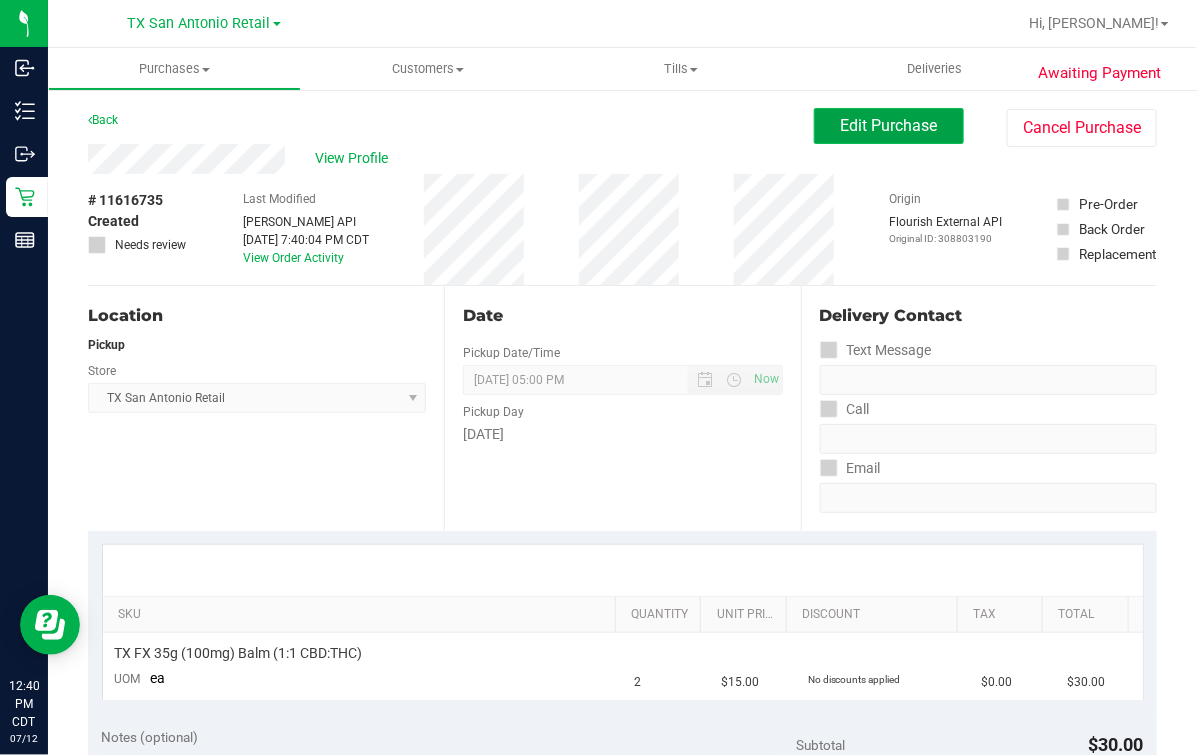 click on "Edit Purchase" at bounding box center (889, 126) 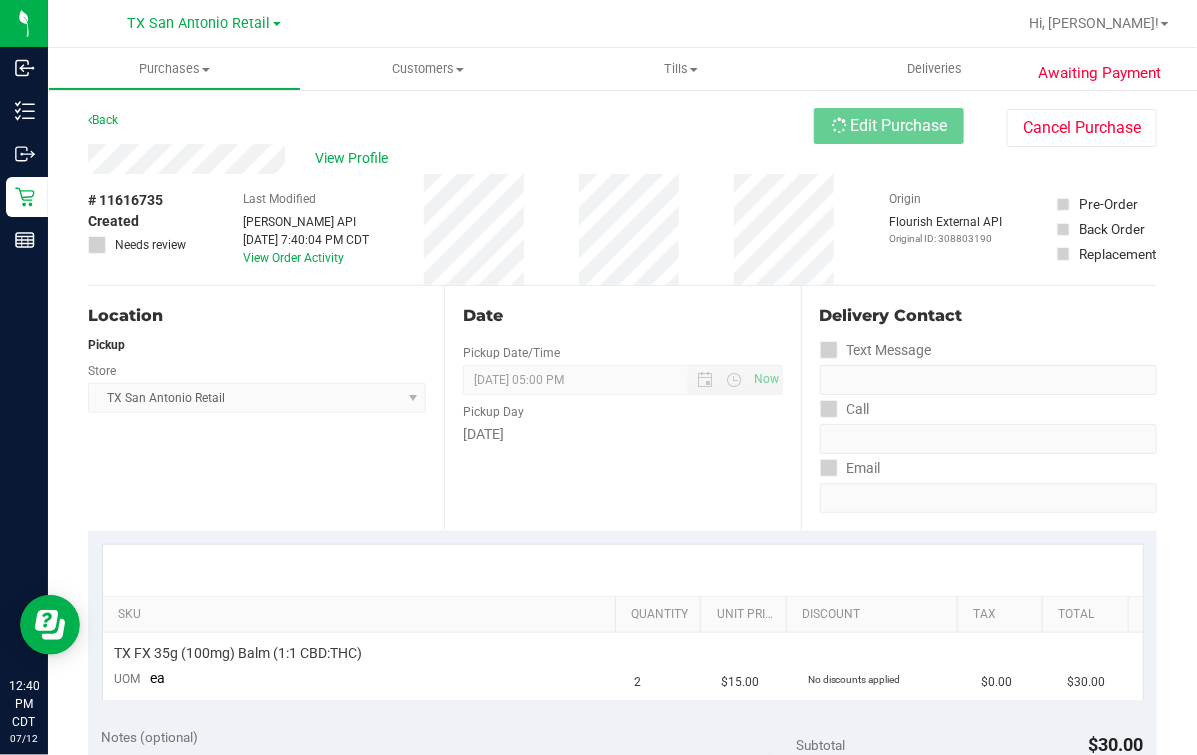 click on "Back
Edit Purchase
Cancel Purchase" at bounding box center [622, 126] 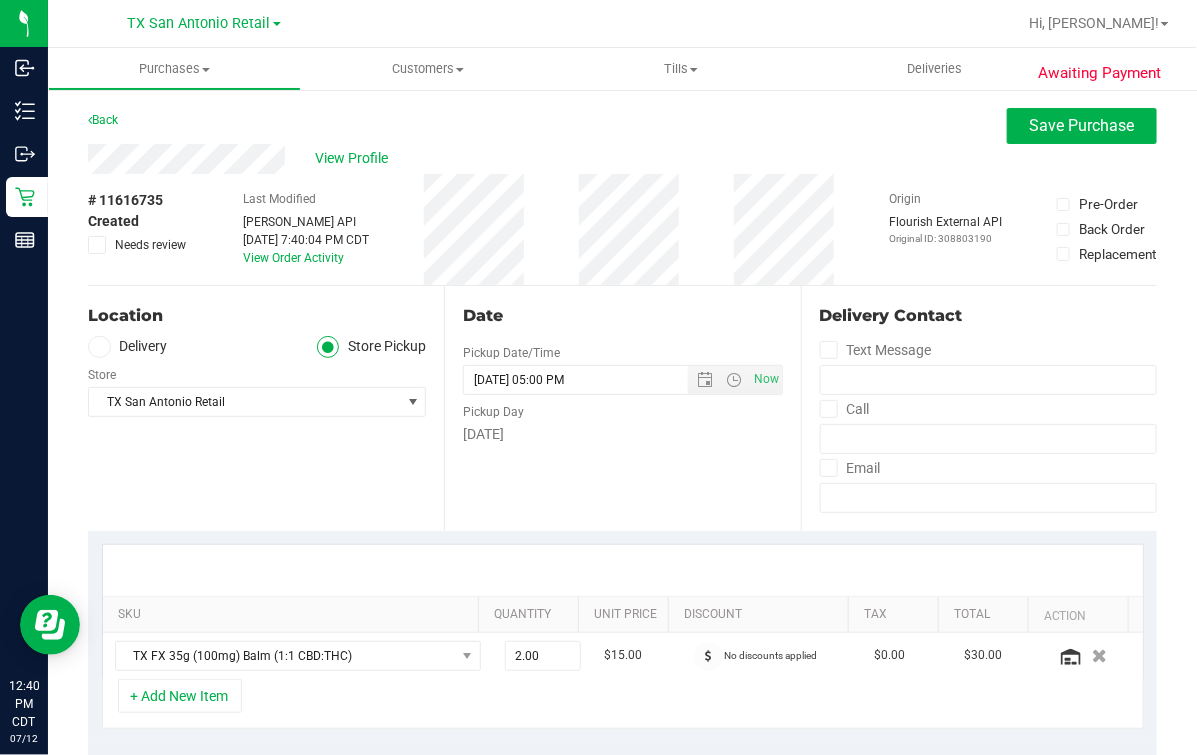 click on "Delivery" at bounding box center [128, 347] 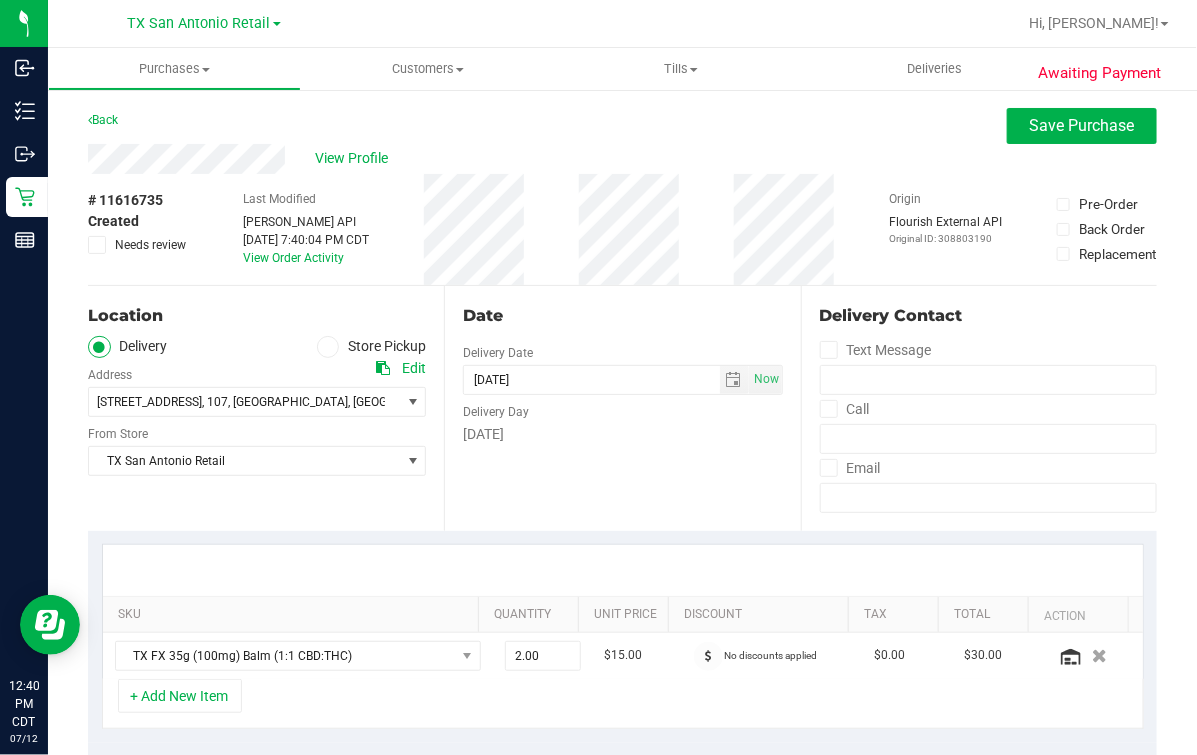 click at bounding box center (99, 347) 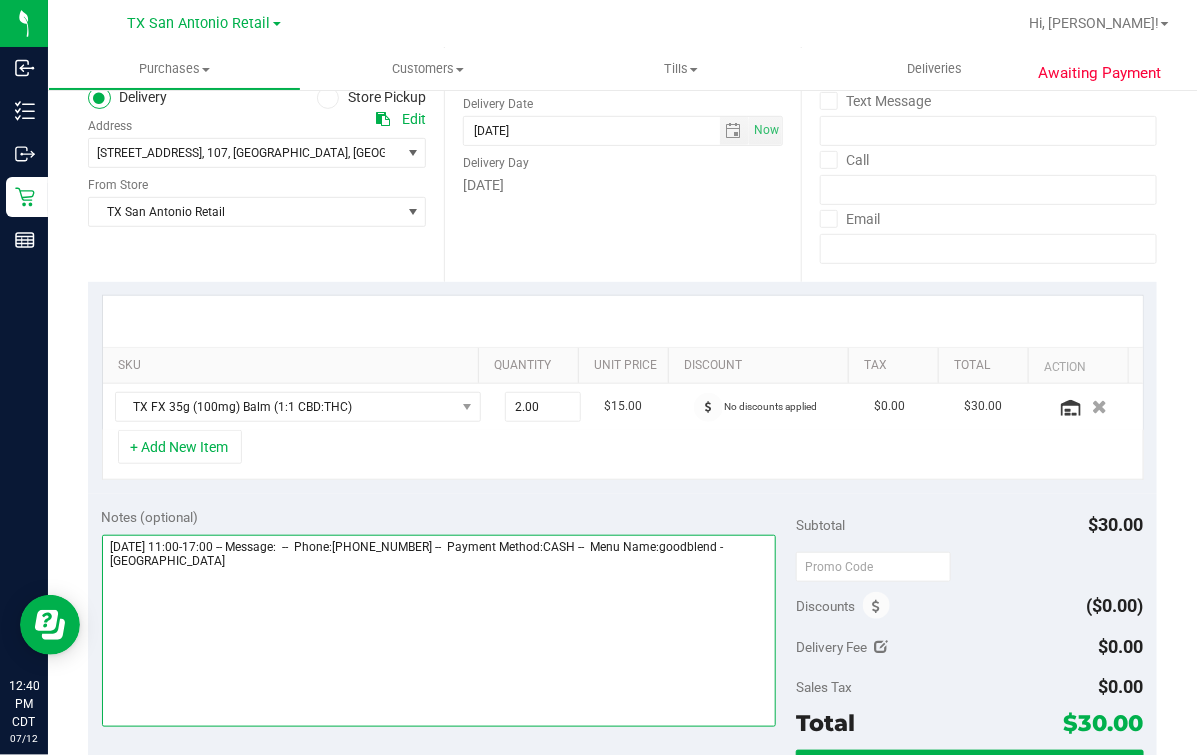 click at bounding box center (439, 631) 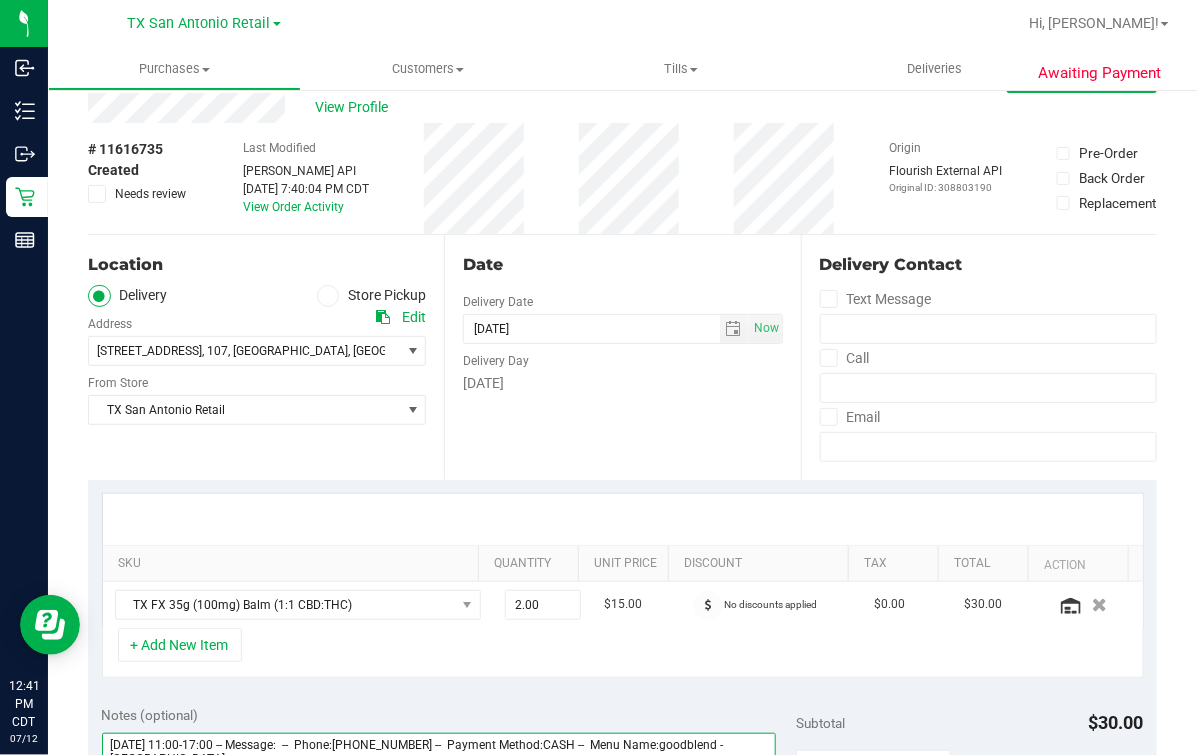 scroll, scrollTop: 0, scrollLeft: 0, axis: both 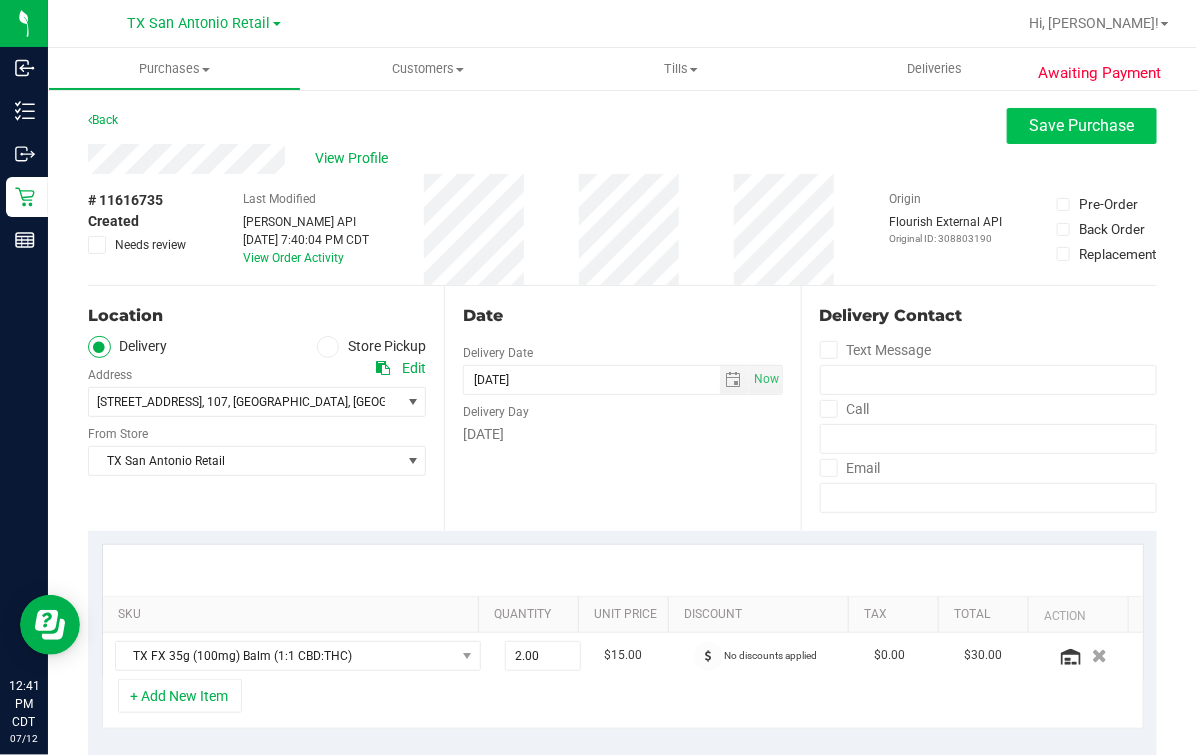 type on "[DATE] 11:00-17:00 -- Message:  --  Phone:[PHONE_NUMBER] --  Payment Method:CASH --  Menu Name:goodblend - [GEOGRAPHIC_DATA]
***confirmed p/u 7/13******* satx, m.o." 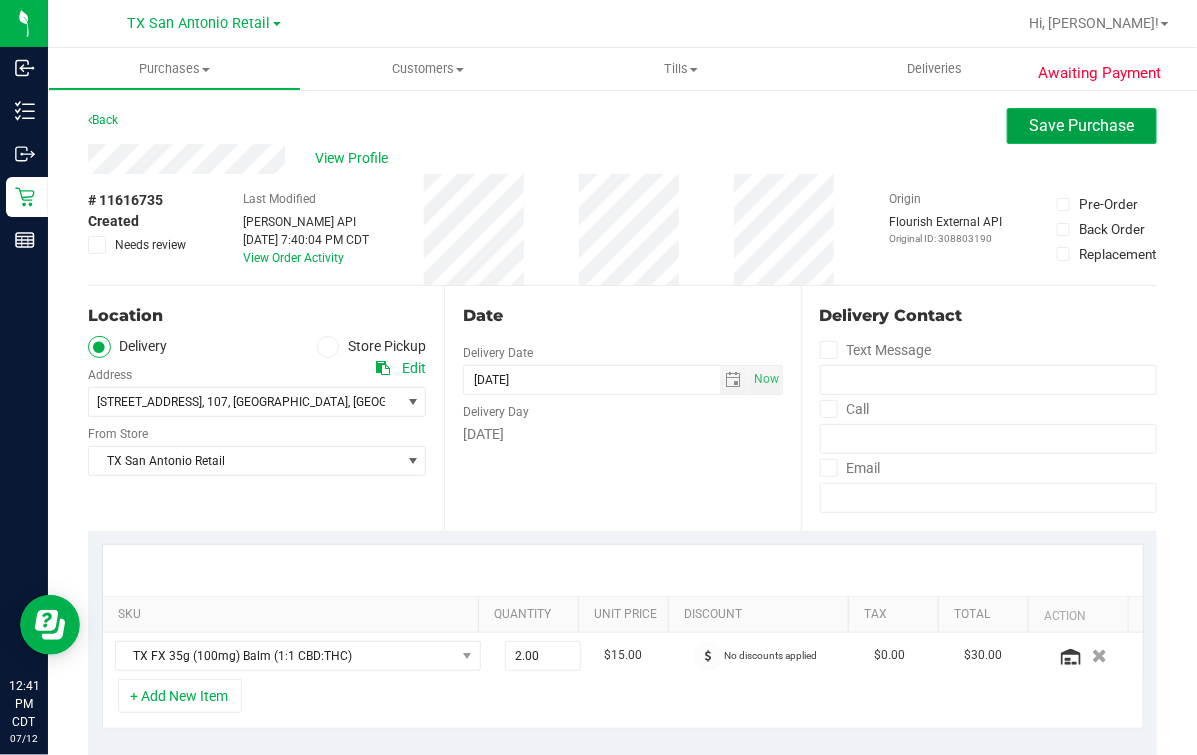 click on "Save Purchase" at bounding box center [1082, 125] 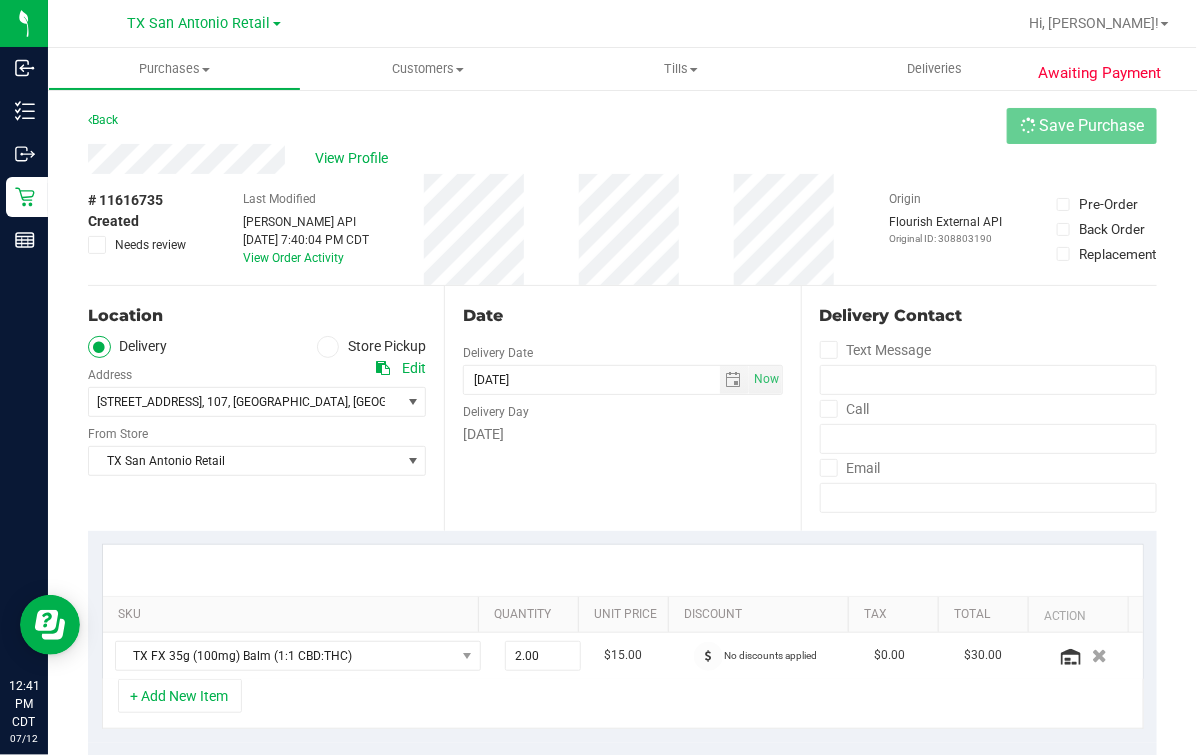 click on "View Profile" at bounding box center [622, 159] 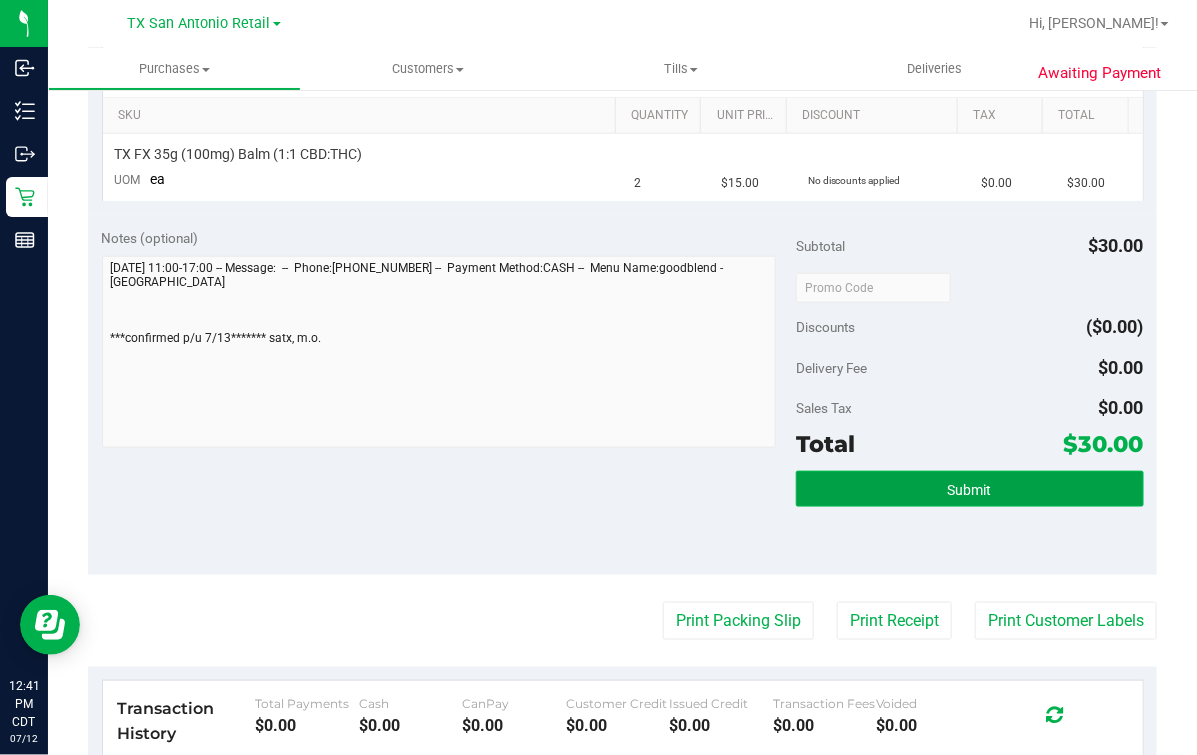click on "Submit" at bounding box center [970, 490] 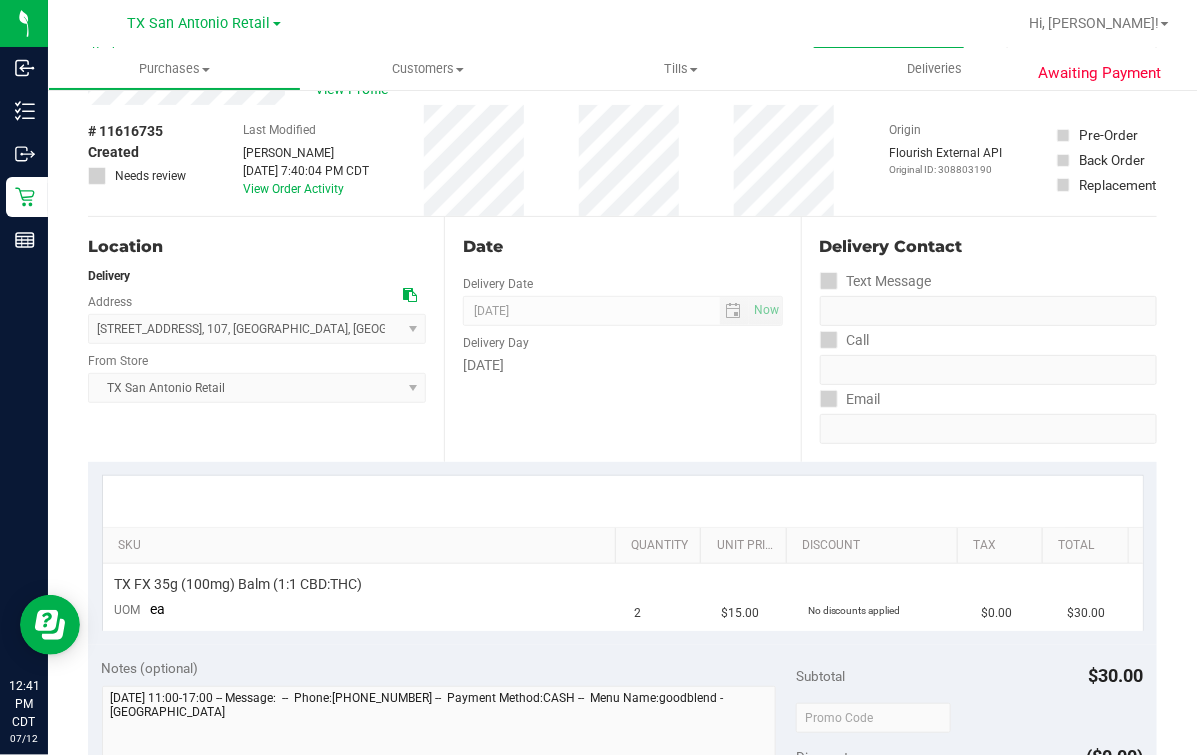 scroll, scrollTop: 0, scrollLeft: 0, axis: both 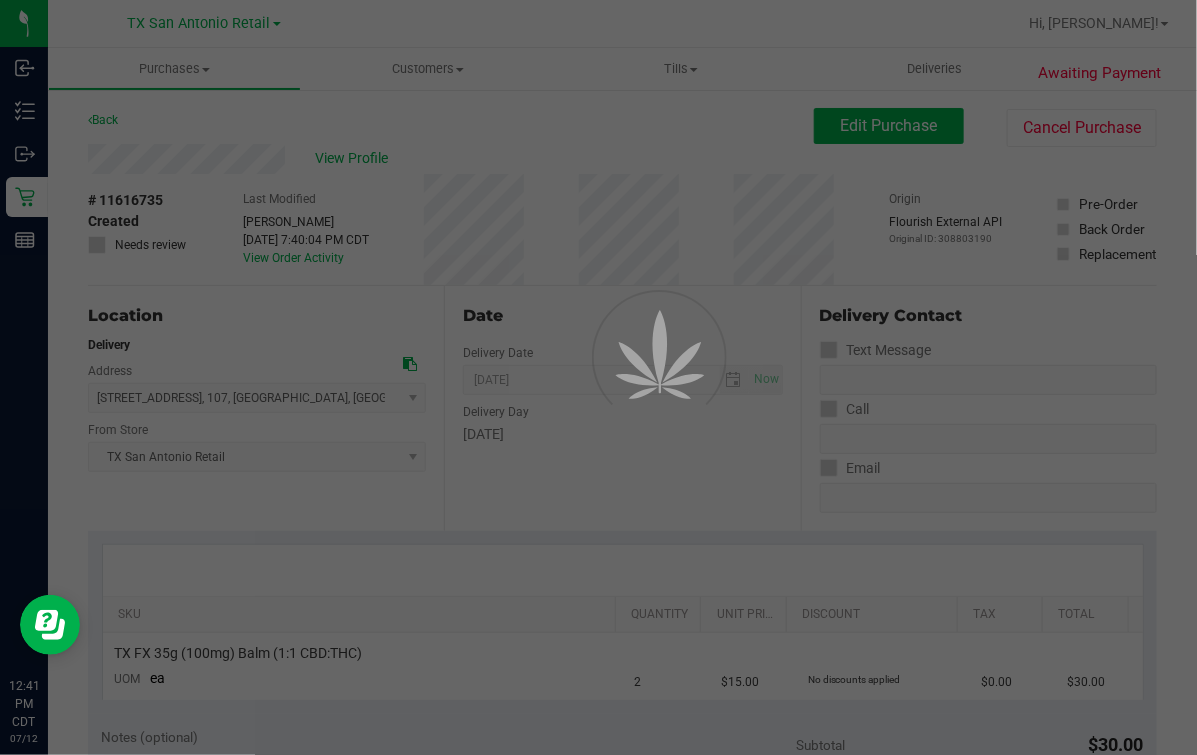 click at bounding box center [598, 377] 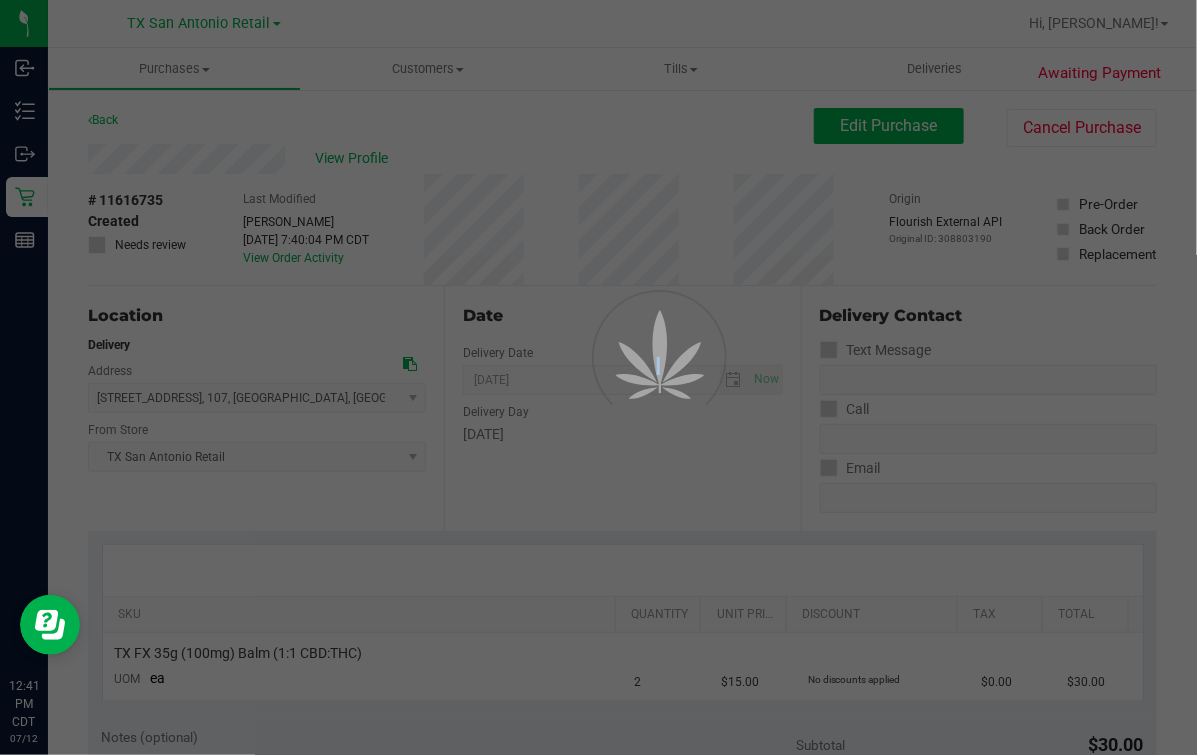 click at bounding box center [598, 377] 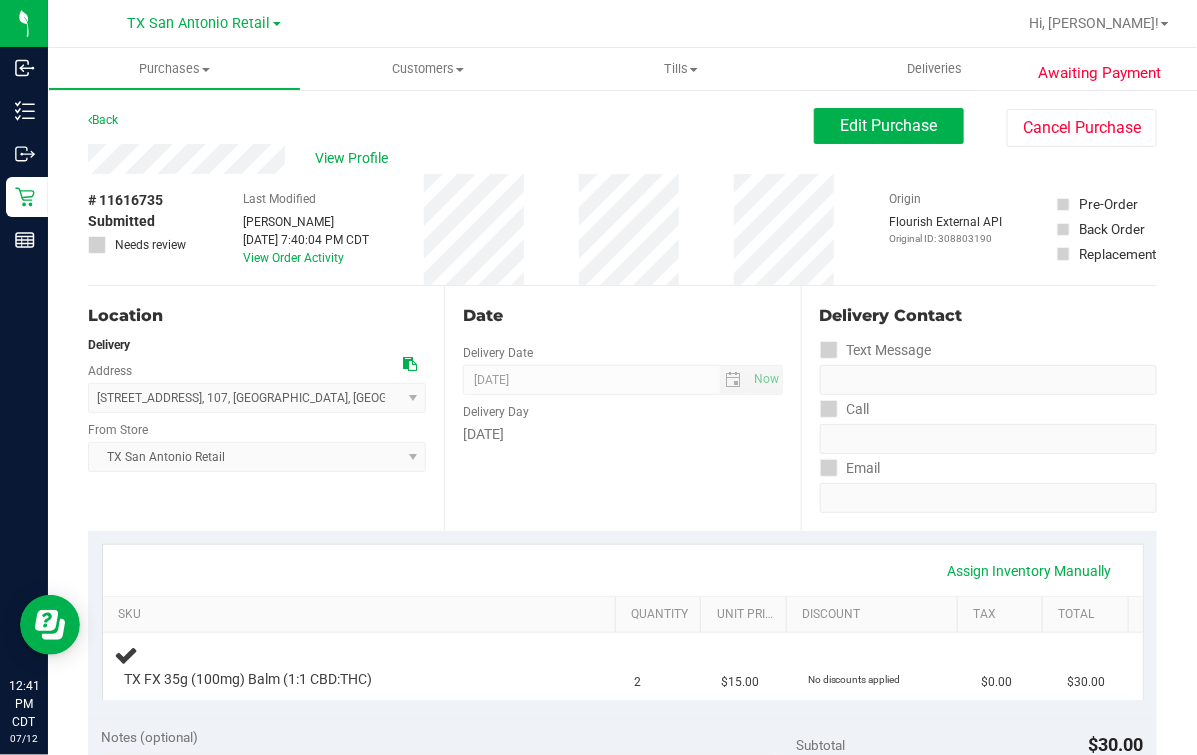 copy 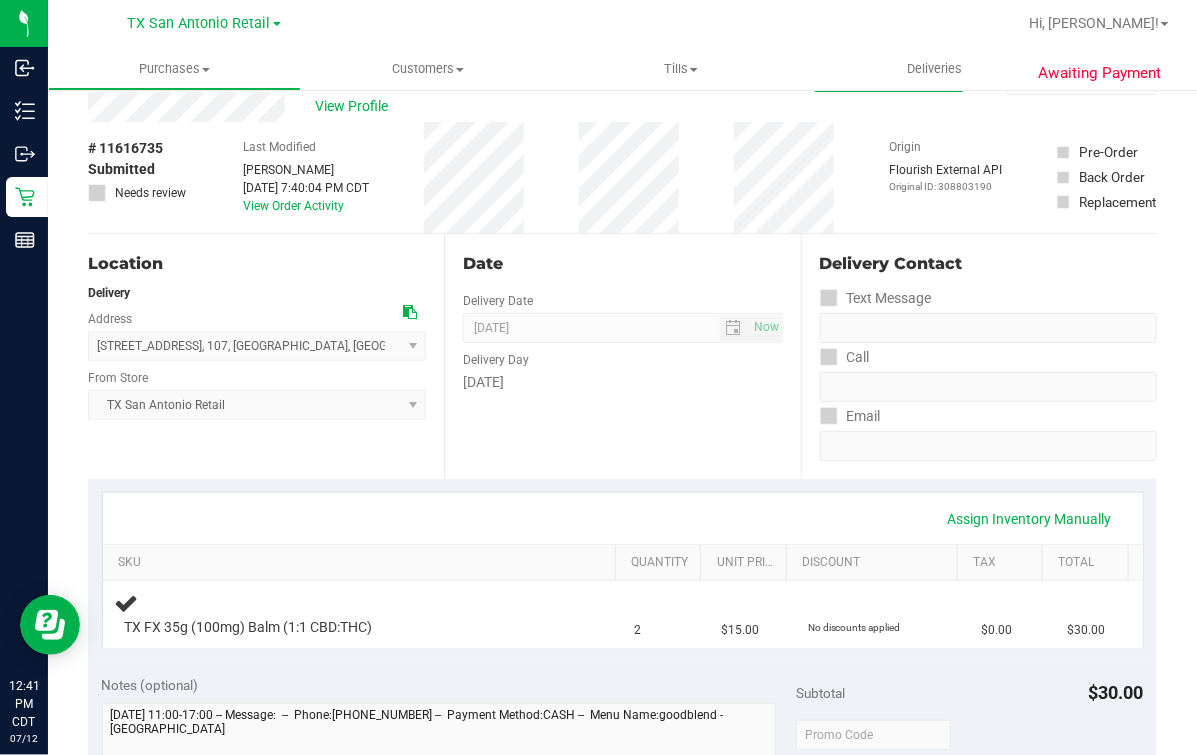 scroll, scrollTop: 0, scrollLeft: 0, axis: both 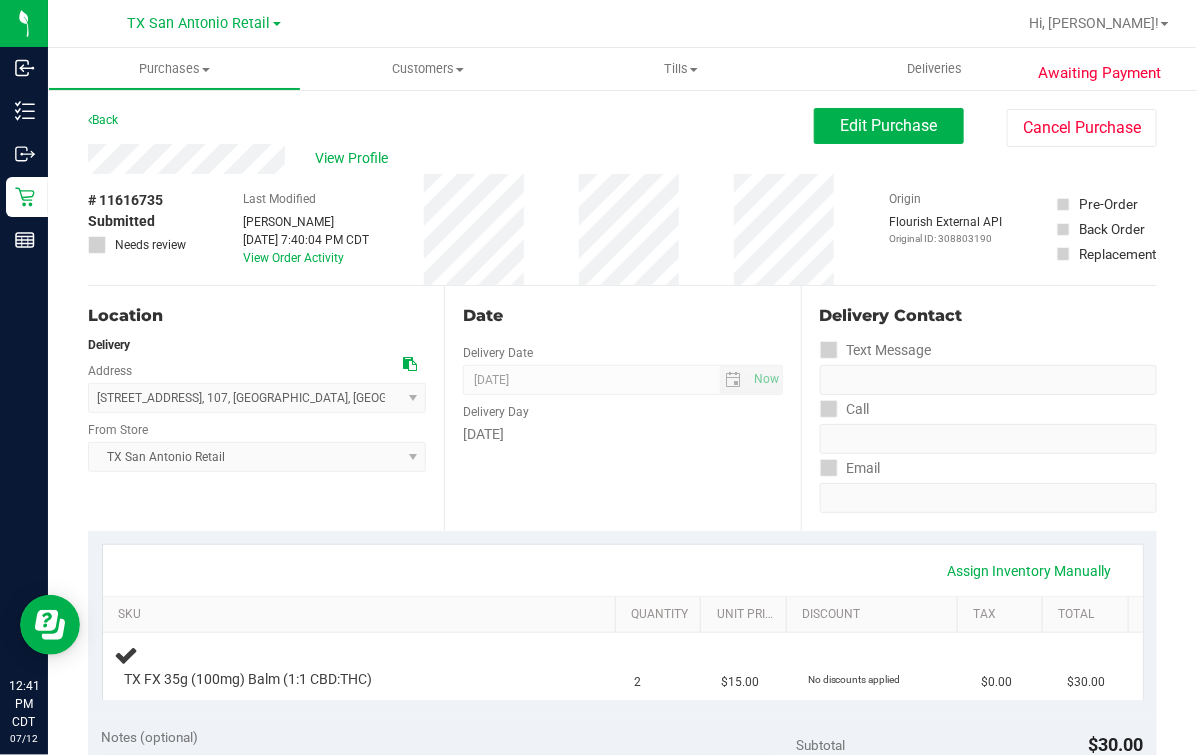 click on "[DATE]" at bounding box center (622, 434) 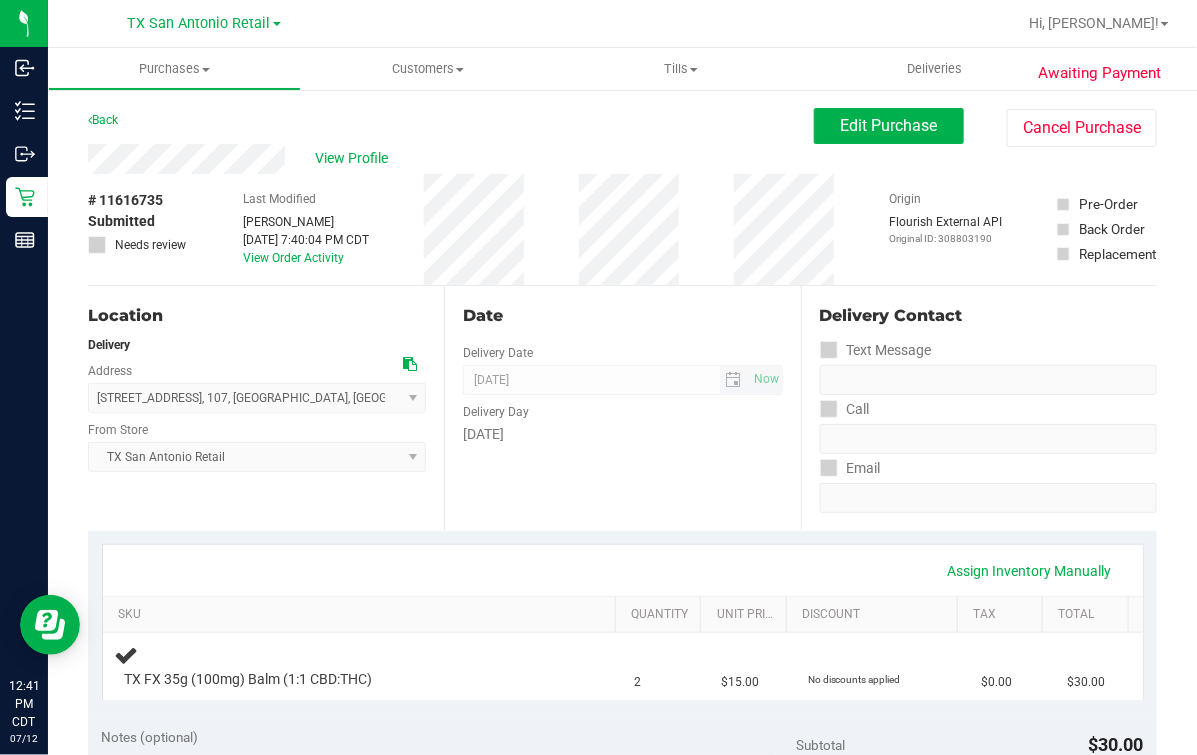 click on "[DATE]
Now" at bounding box center (622, 380) 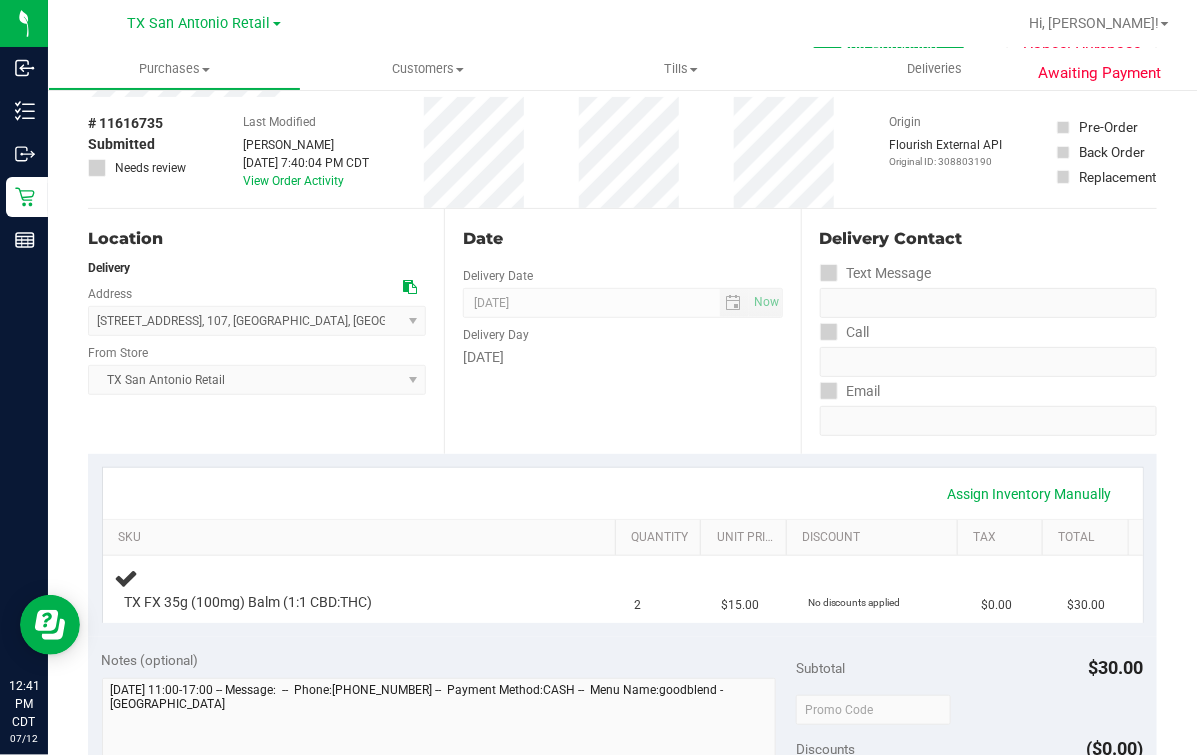 scroll, scrollTop: 0, scrollLeft: 0, axis: both 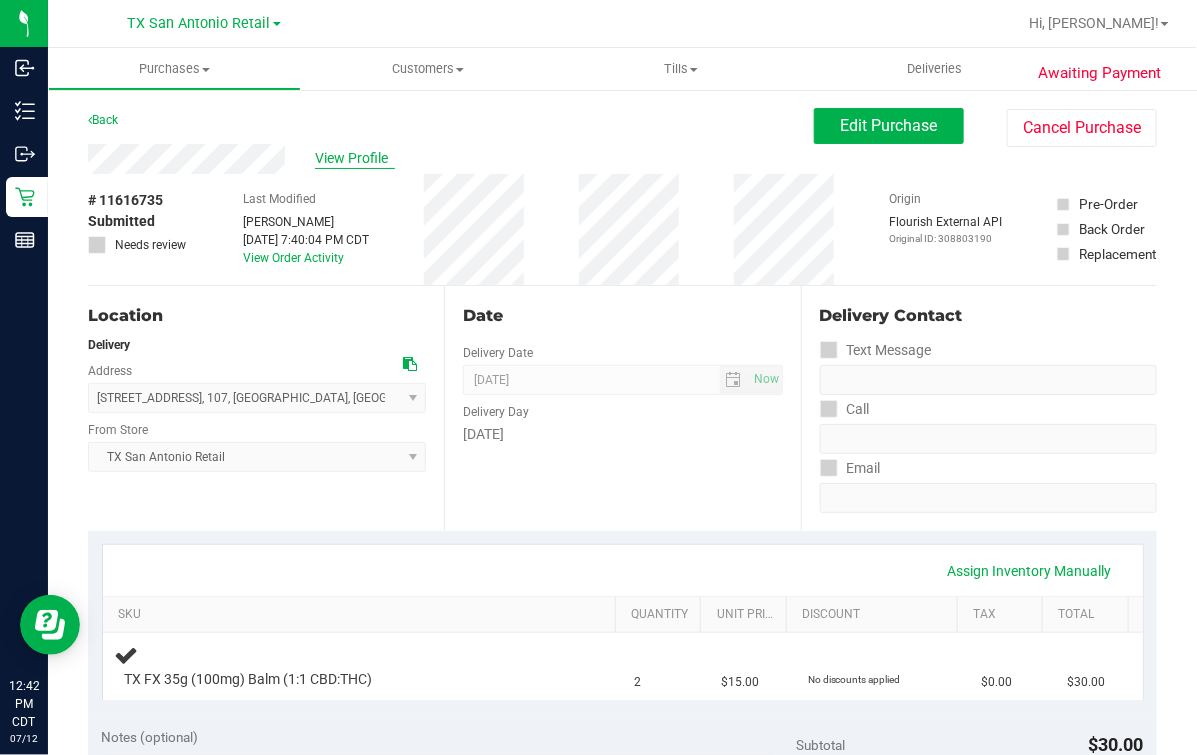 click on "View Profile" at bounding box center [355, 158] 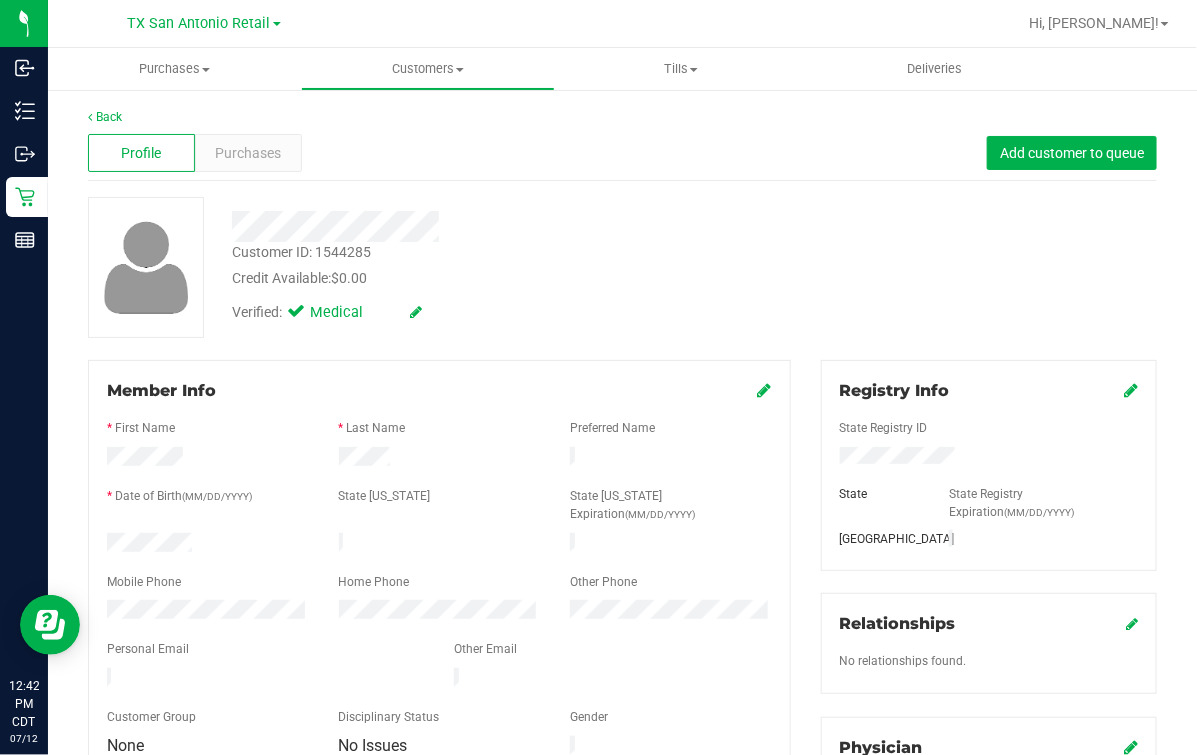 click at bounding box center [439, 665] 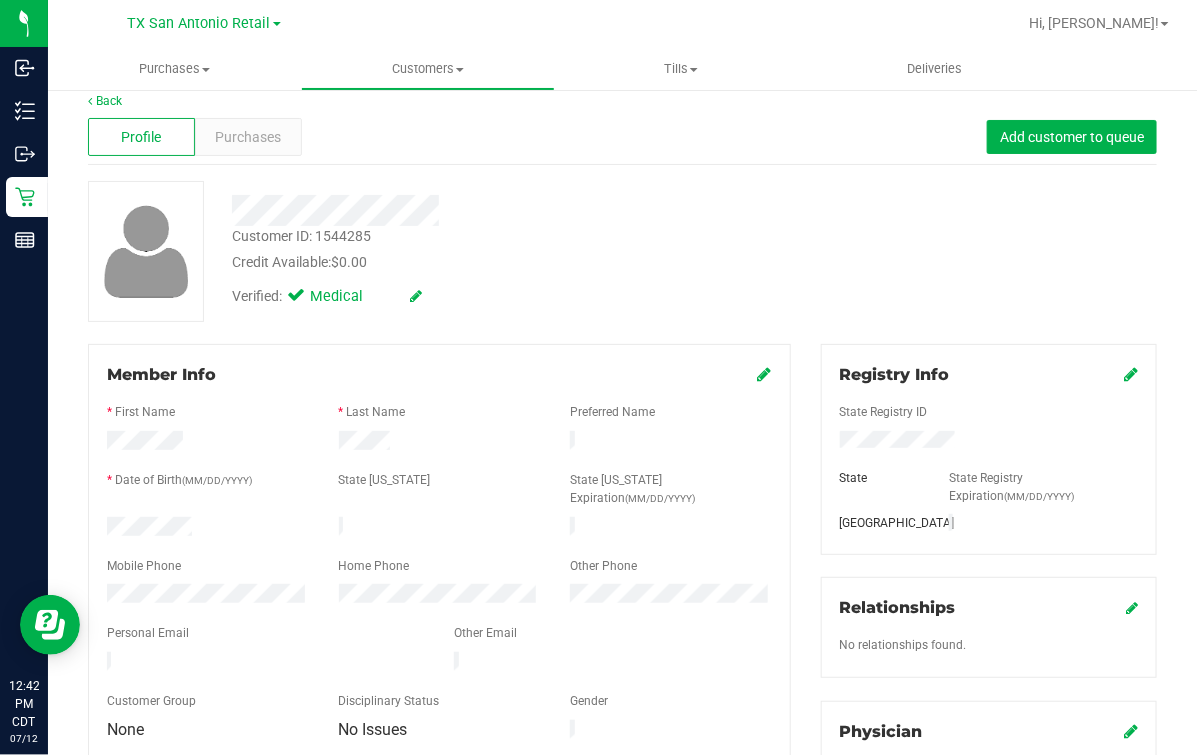 scroll, scrollTop: 0, scrollLeft: 0, axis: both 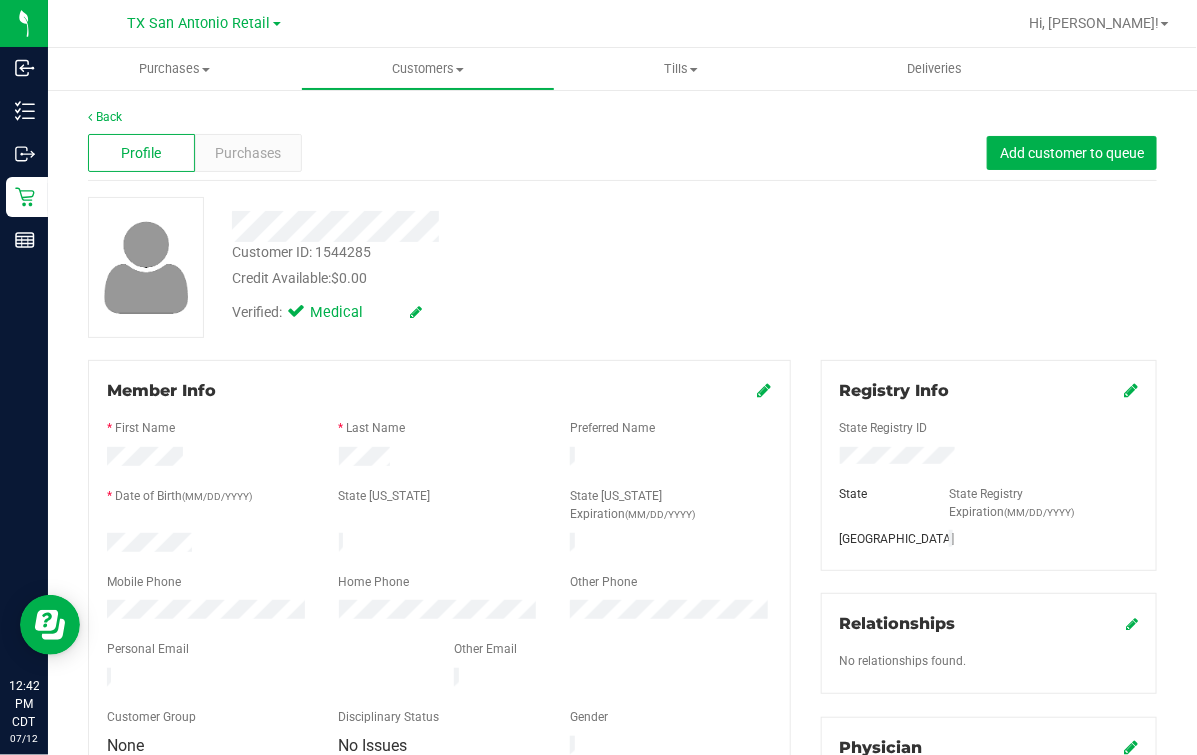 click on "Back" at bounding box center [622, 117] 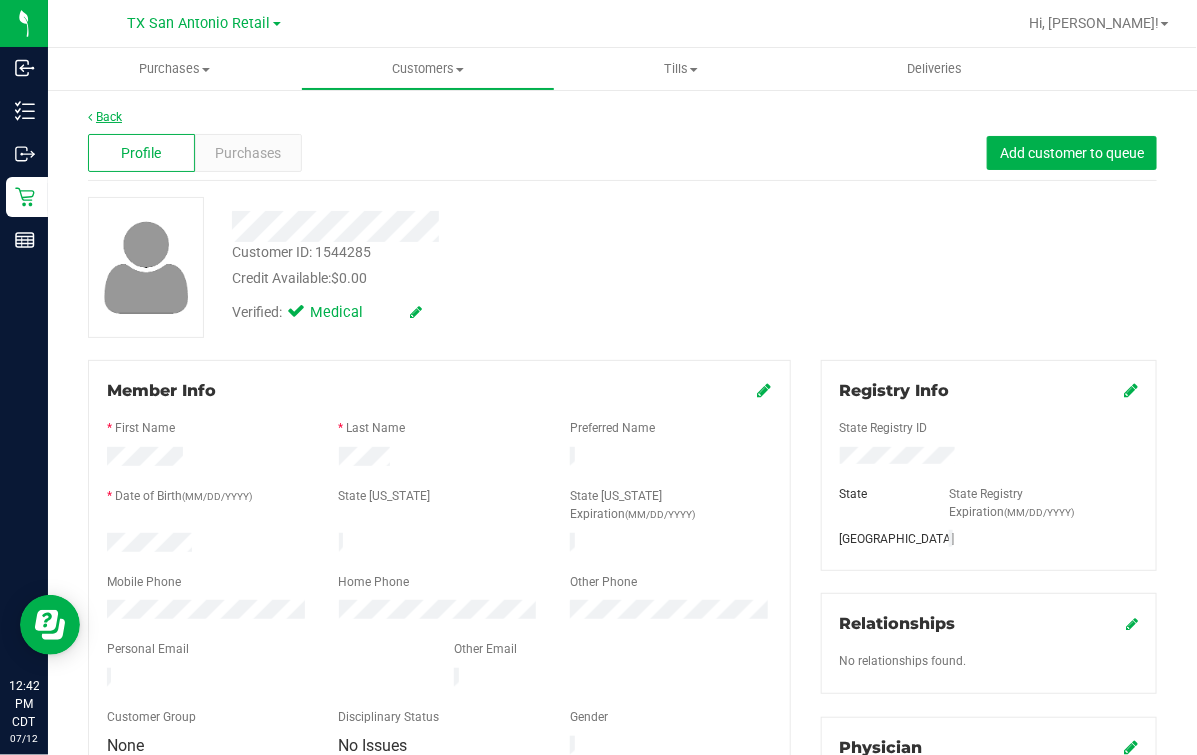 click on "Back" at bounding box center [105, 117] 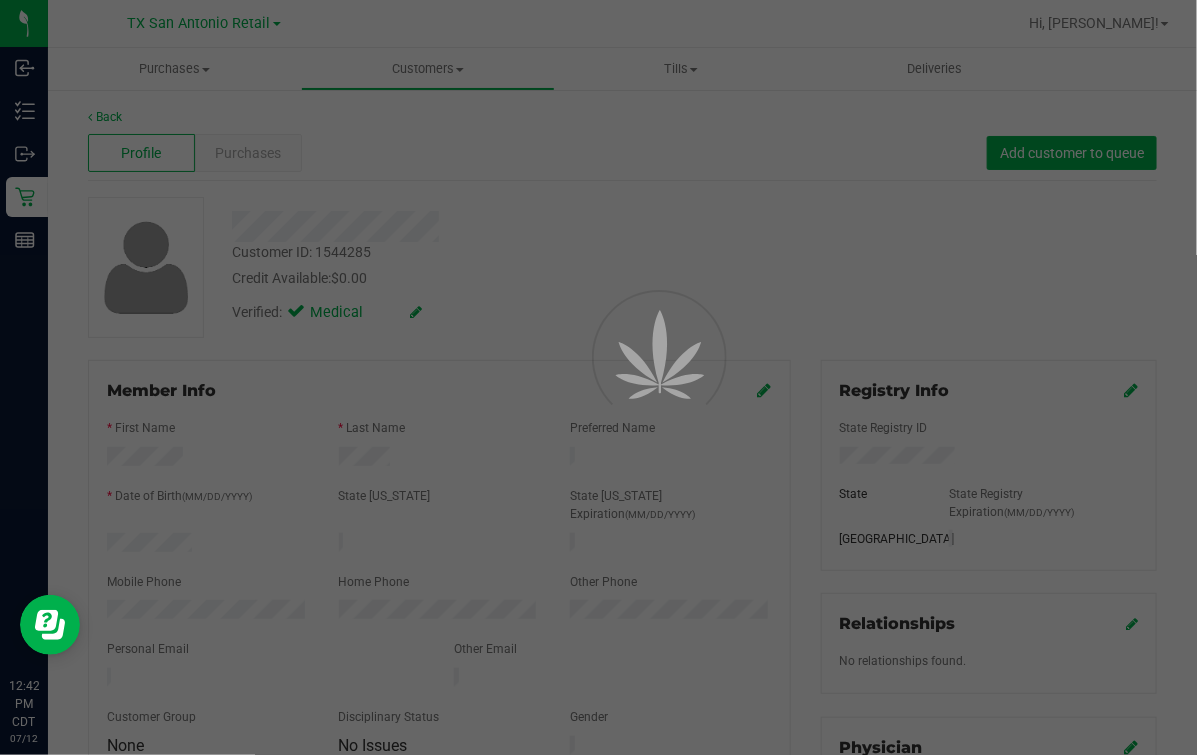 click at bounding box center [598, 377] 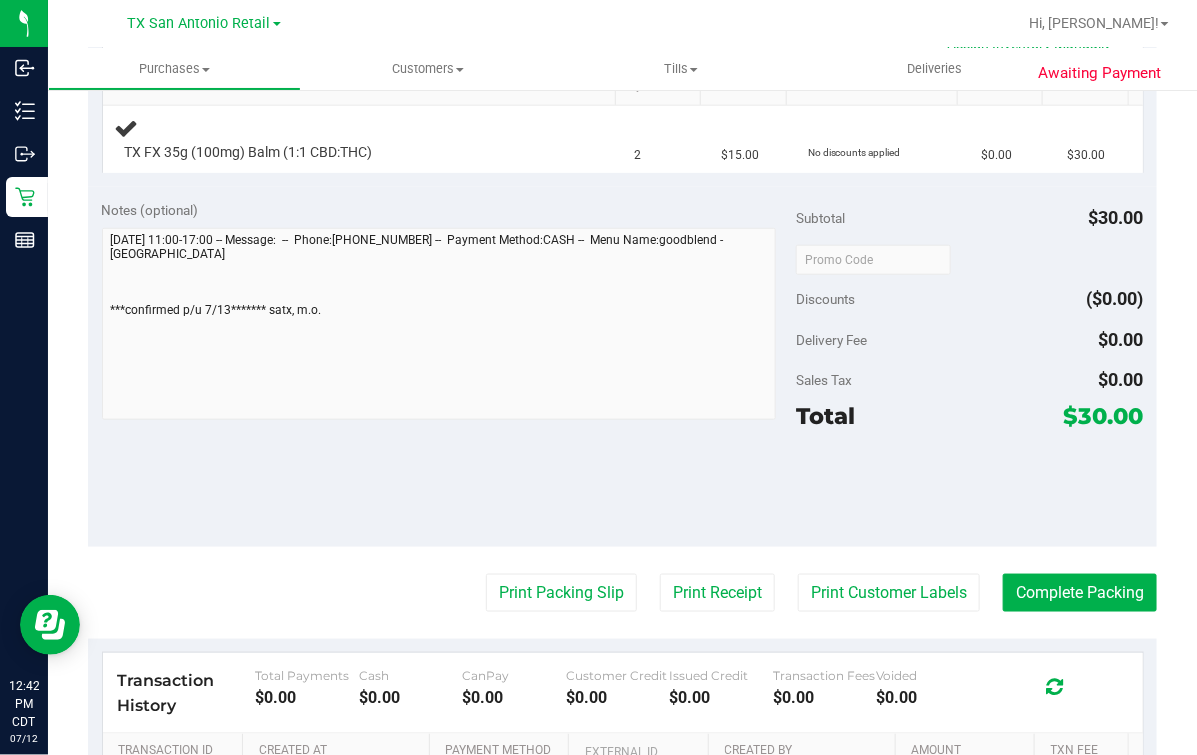 scroll, scrollTop: 750, scrollLeft: 0, axis: vertical 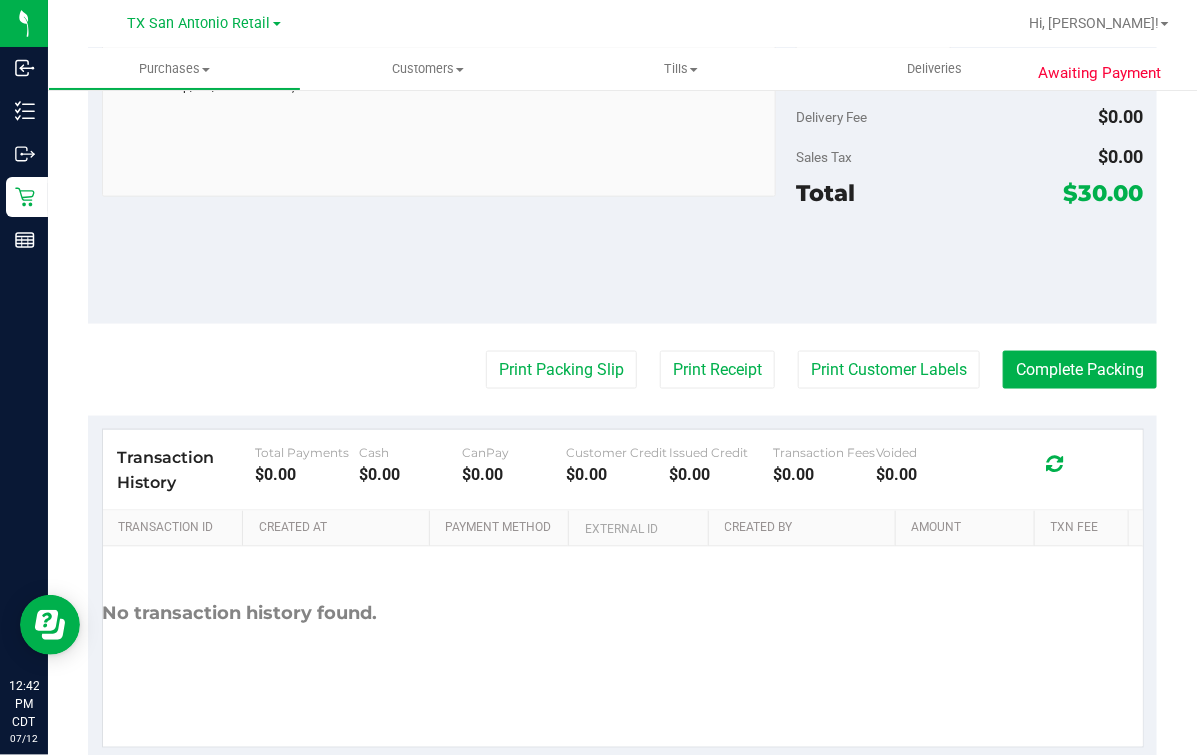 click on "$30.00" at bounding box center [1104, 193] 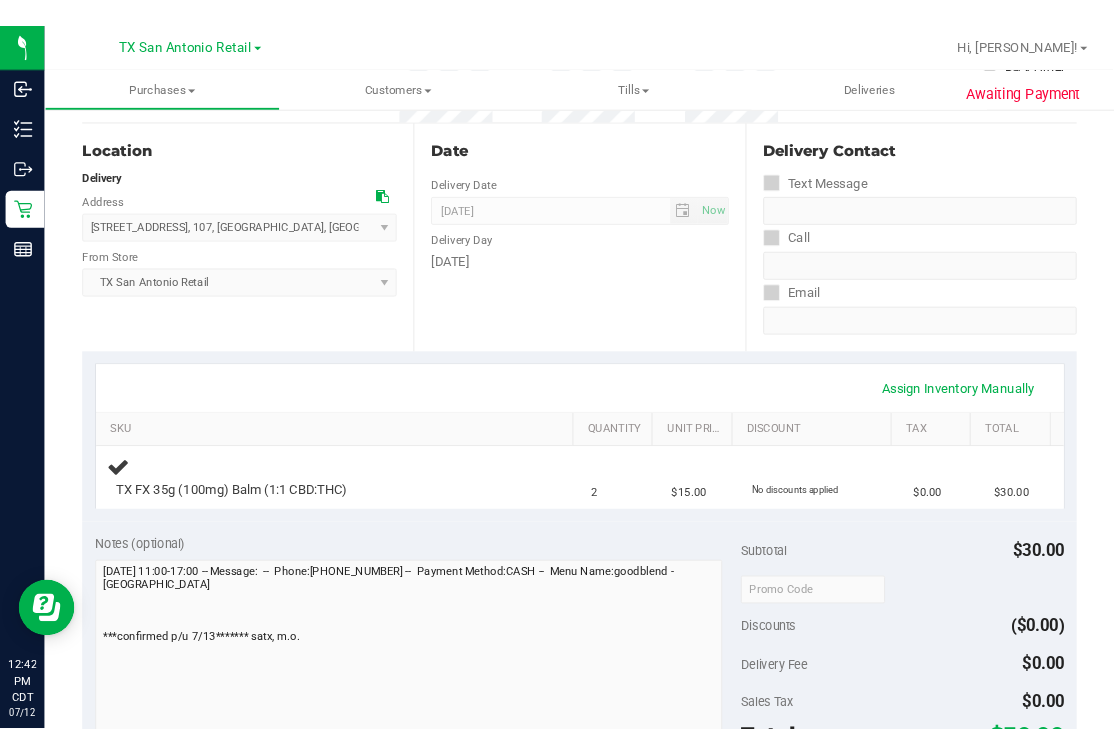 scroll, scrollTop: 0, scrollLeft: 0, axis: both 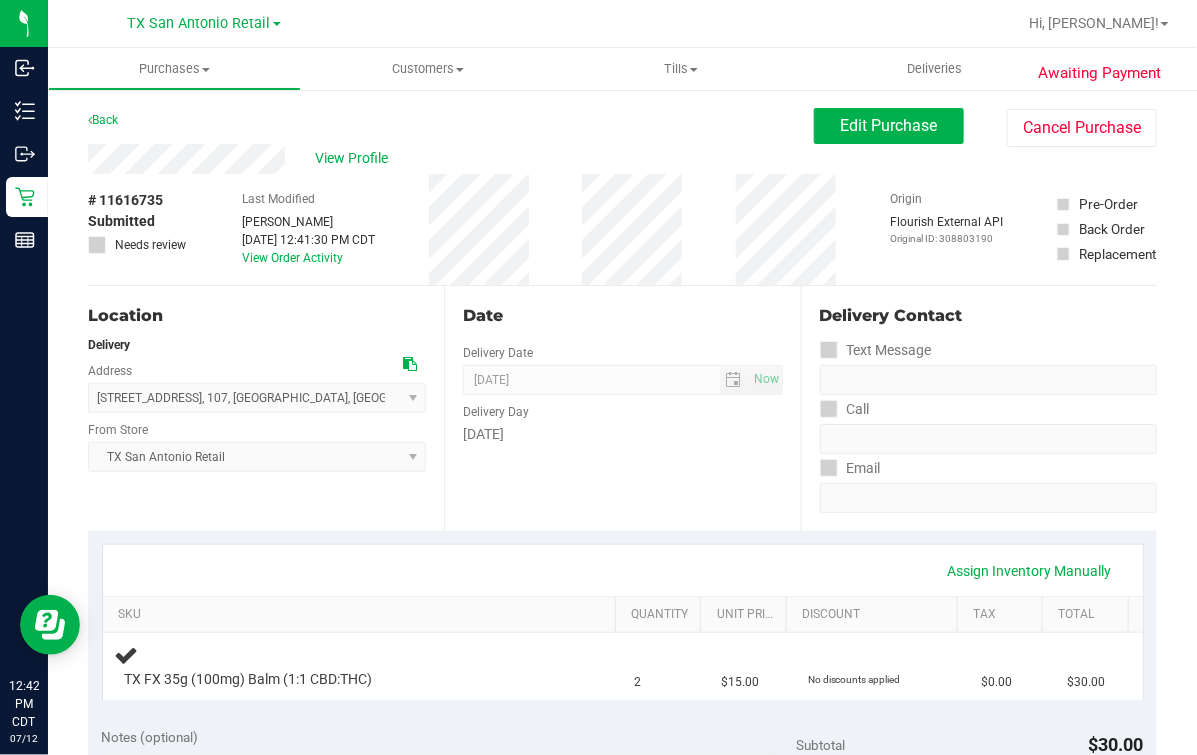 click on "Date" at bounding box center (622, 316) 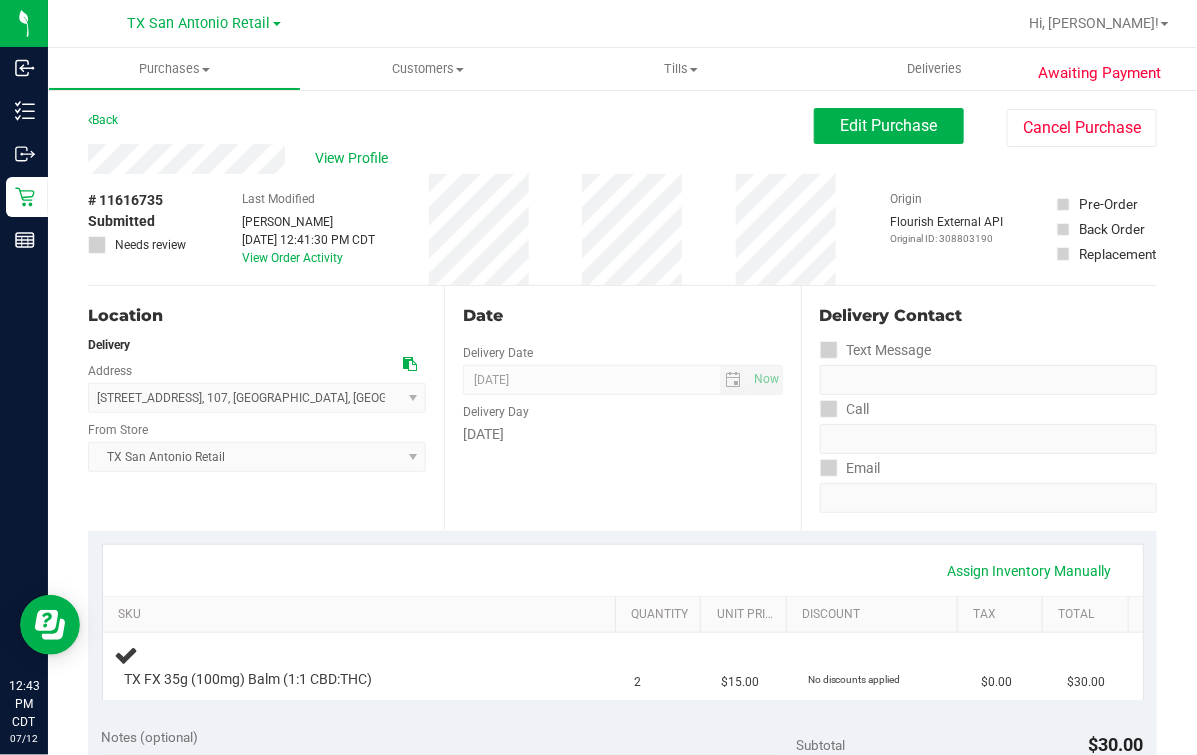 click on "Back
Edit Purchase
Cancel Purchase" at bounding box center (622, 126) 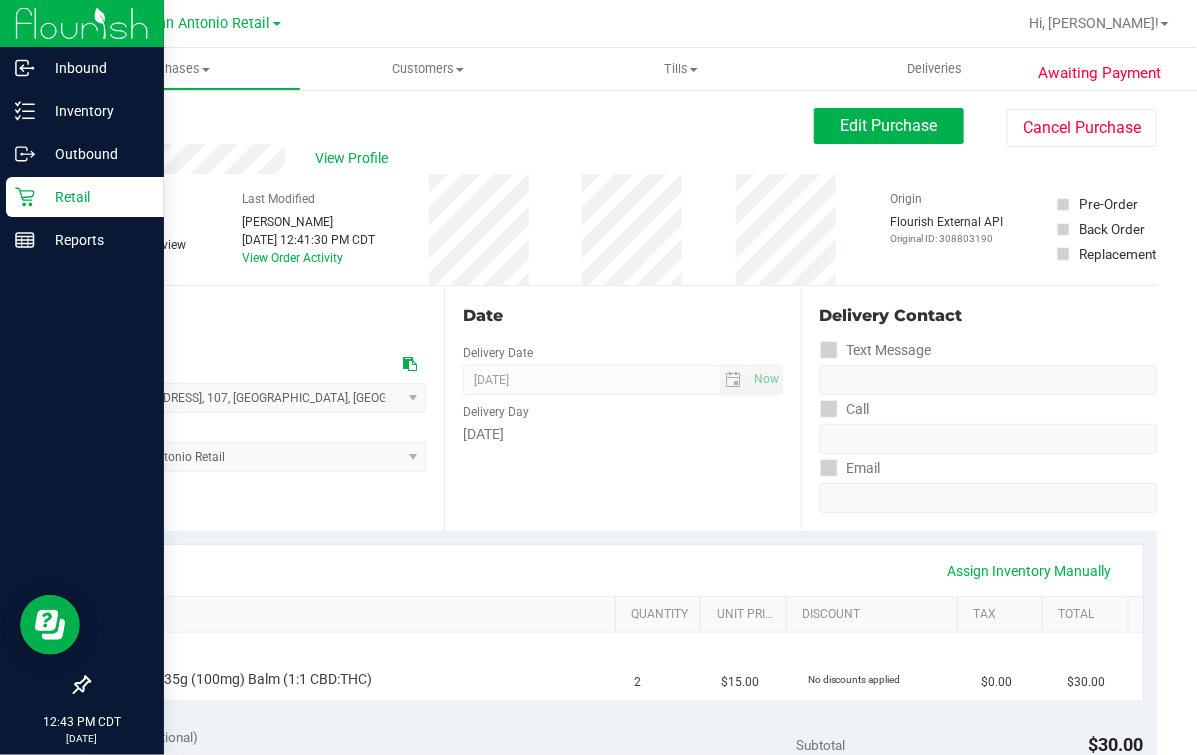 click on "Retail" at bounding box center [85, 197] 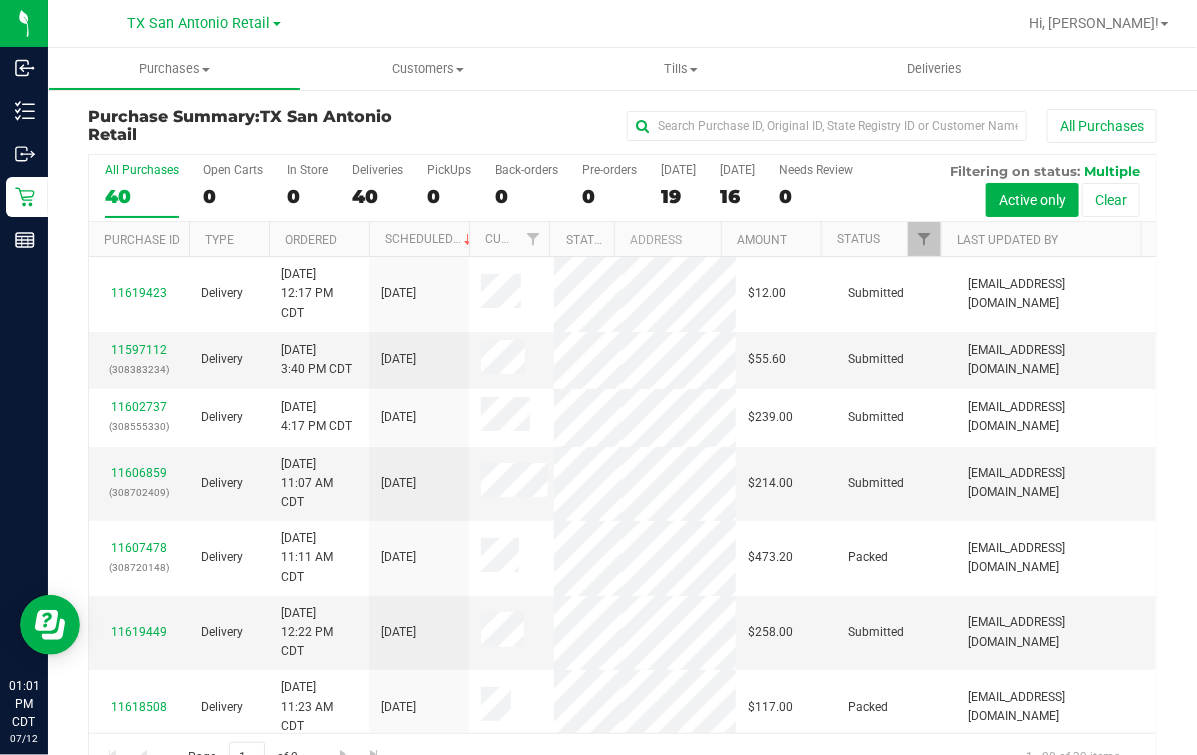 click at bounding box center (687, 23) 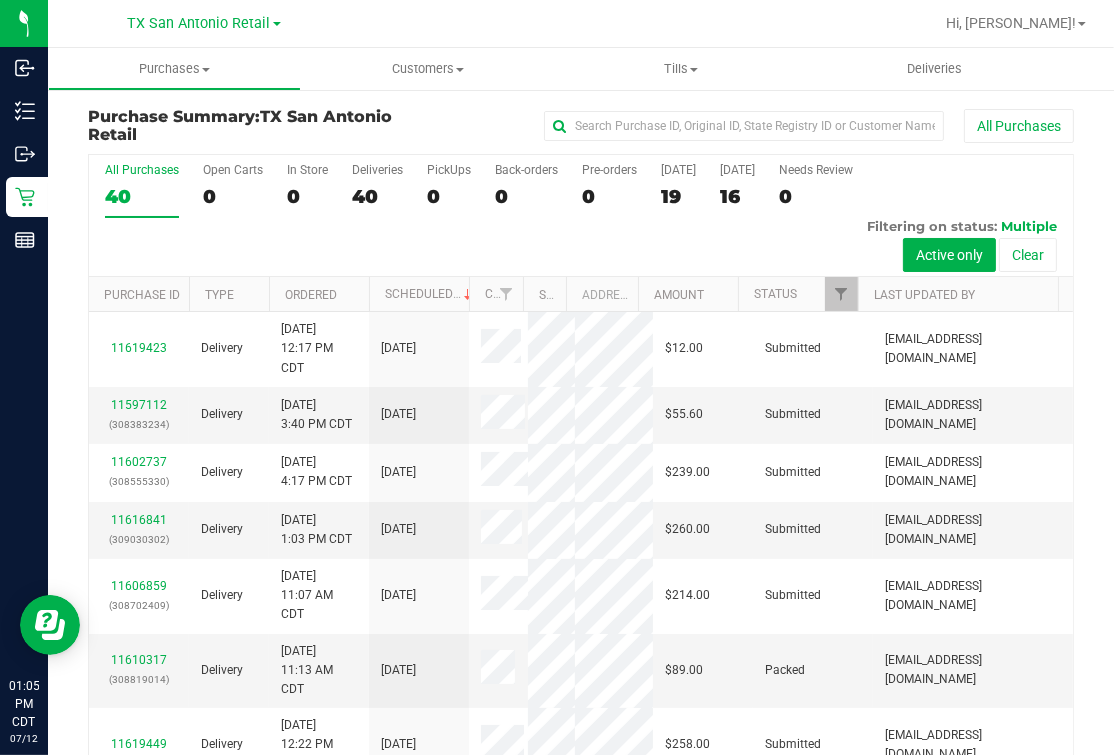 click on "40" at bounding box center (142, 196) 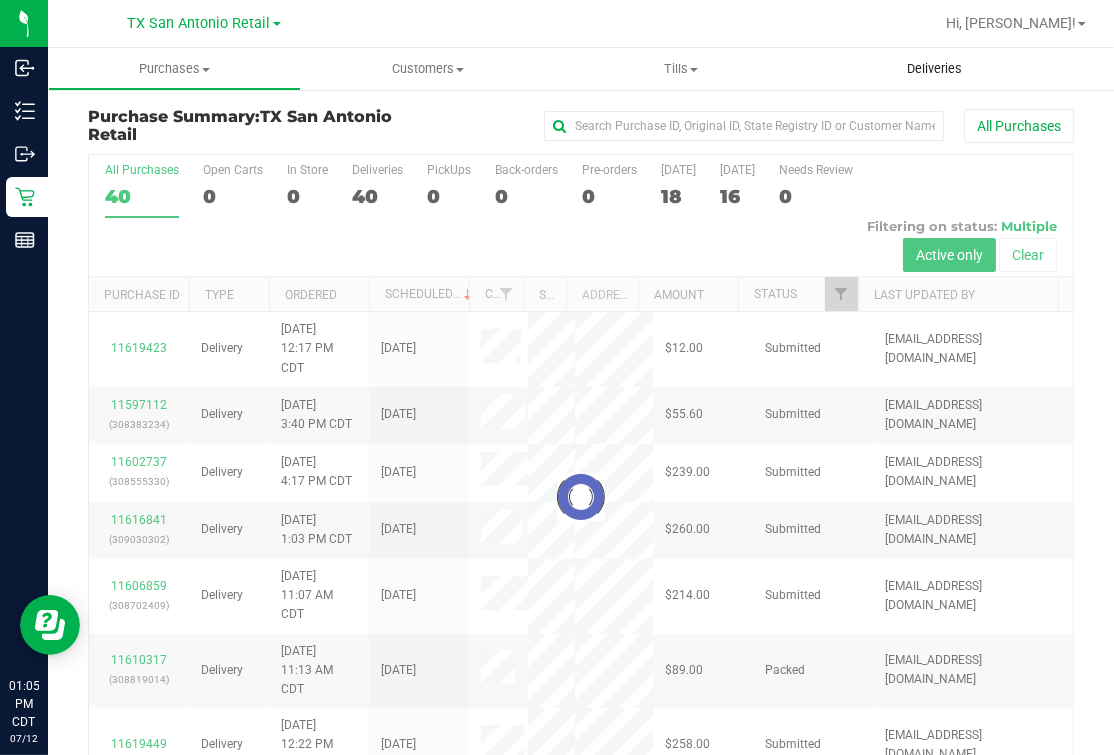 drag, startPoint x: 861, startPoint y: 38, endPoint x: 934, endPoint y: 66, distance: 78.18568 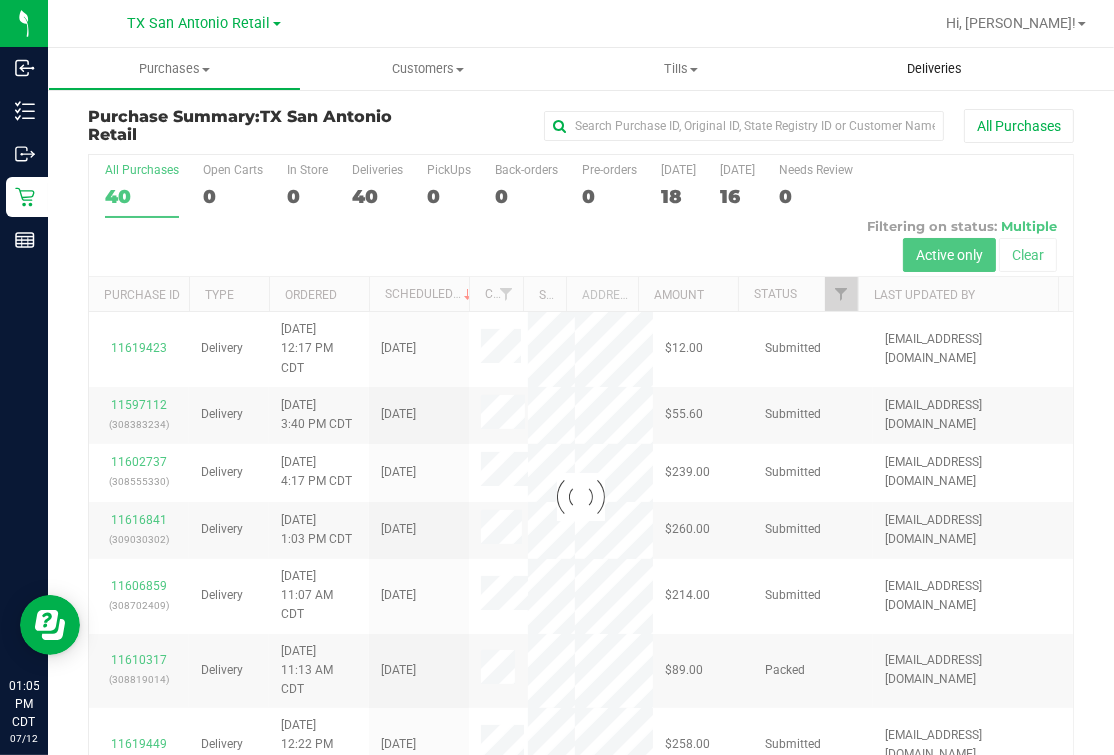 click at bounding box center (645, 23) 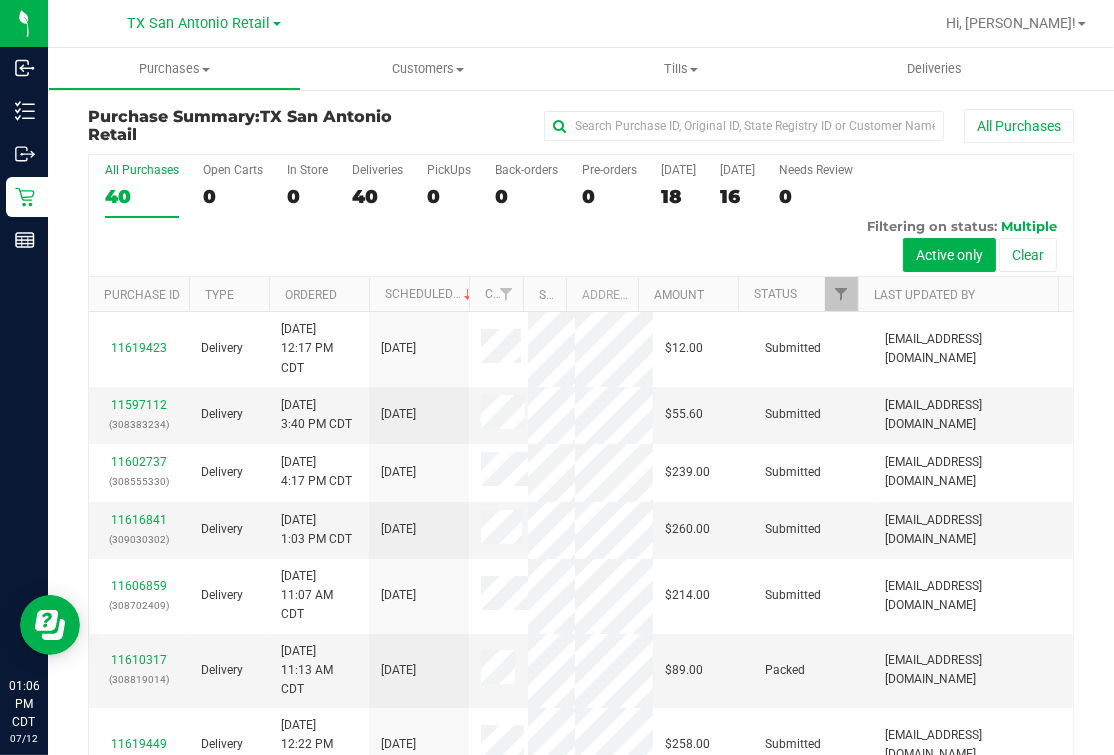 drag, startPoint x: 902, startPoint y: 41, endPoint x: 932, endPoint y: 46, distance: 30.413813 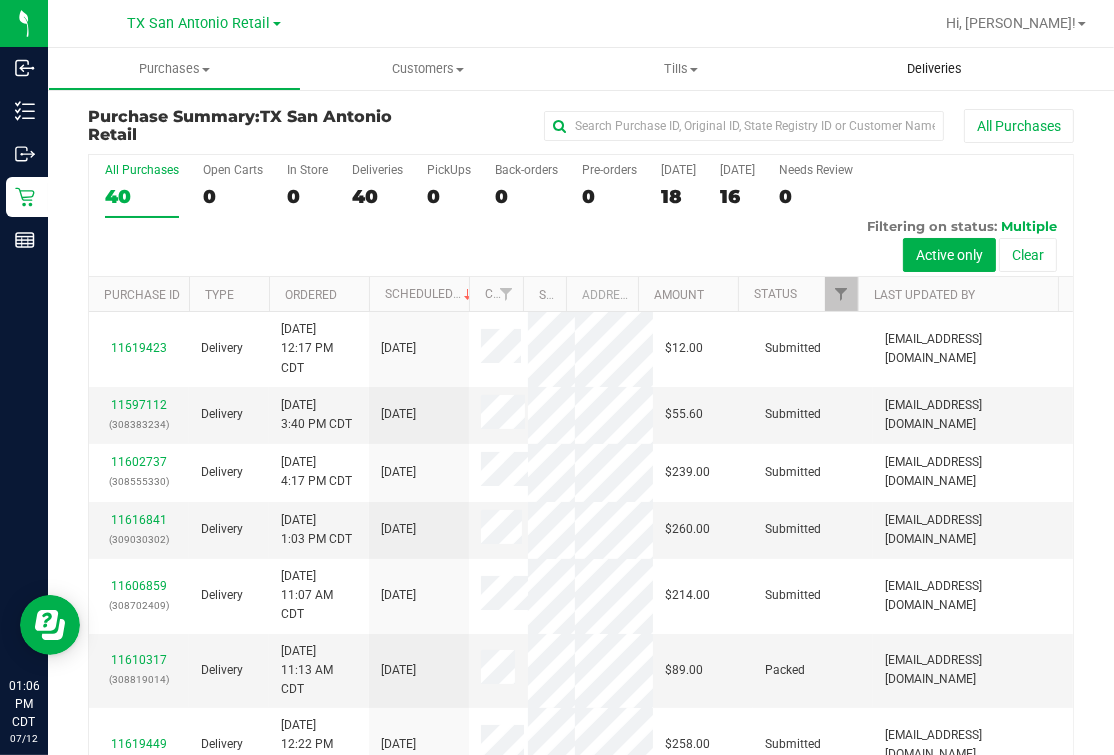 click on "Deliveries" at bounding box center [934, 69] 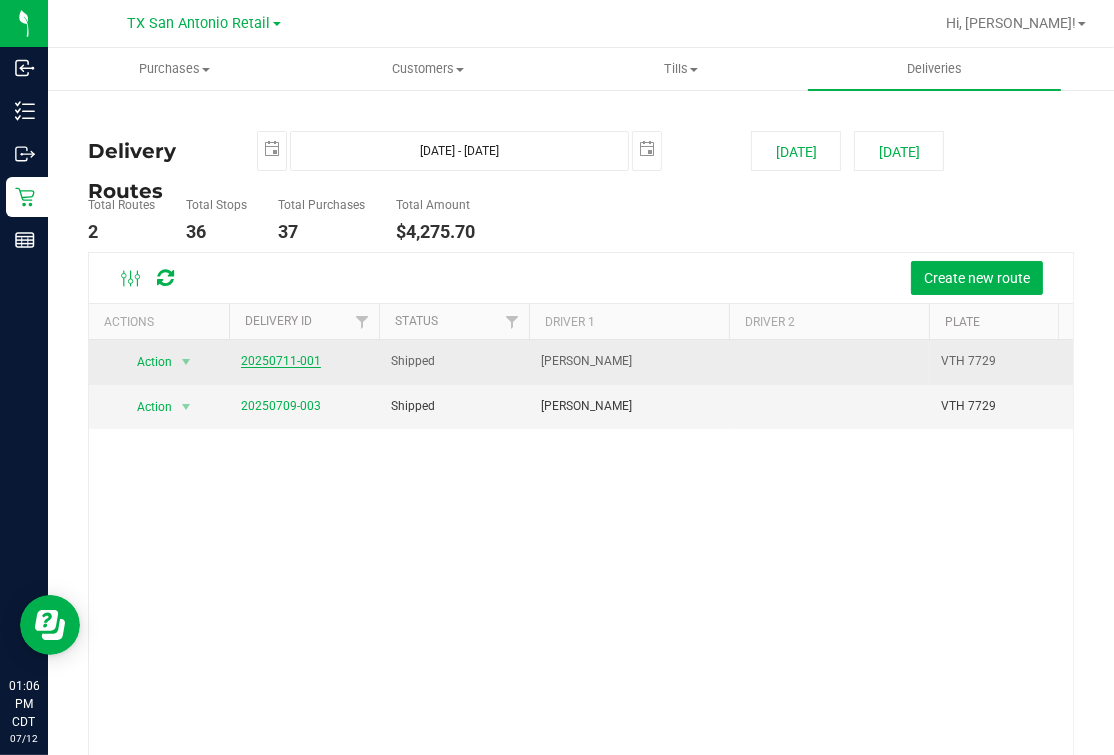 click on "20250711-001" at bounding box center (281, 361) 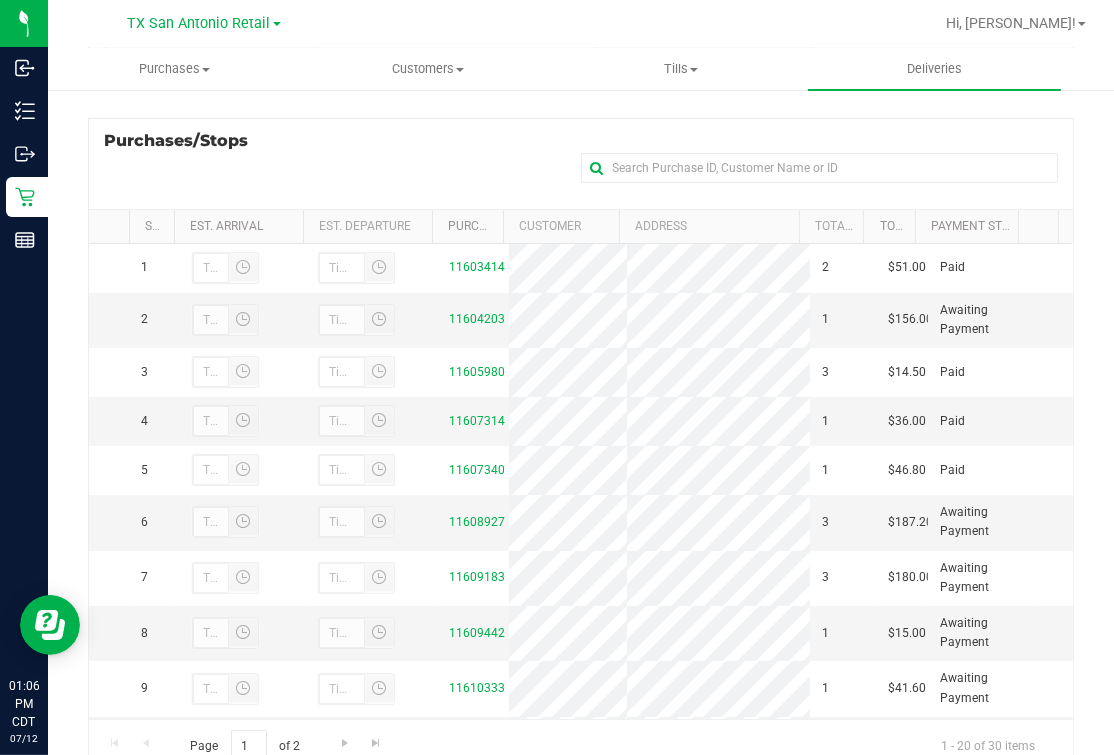 scroll, scrollTop: 357, scrollLeft: 0, axis: vertical 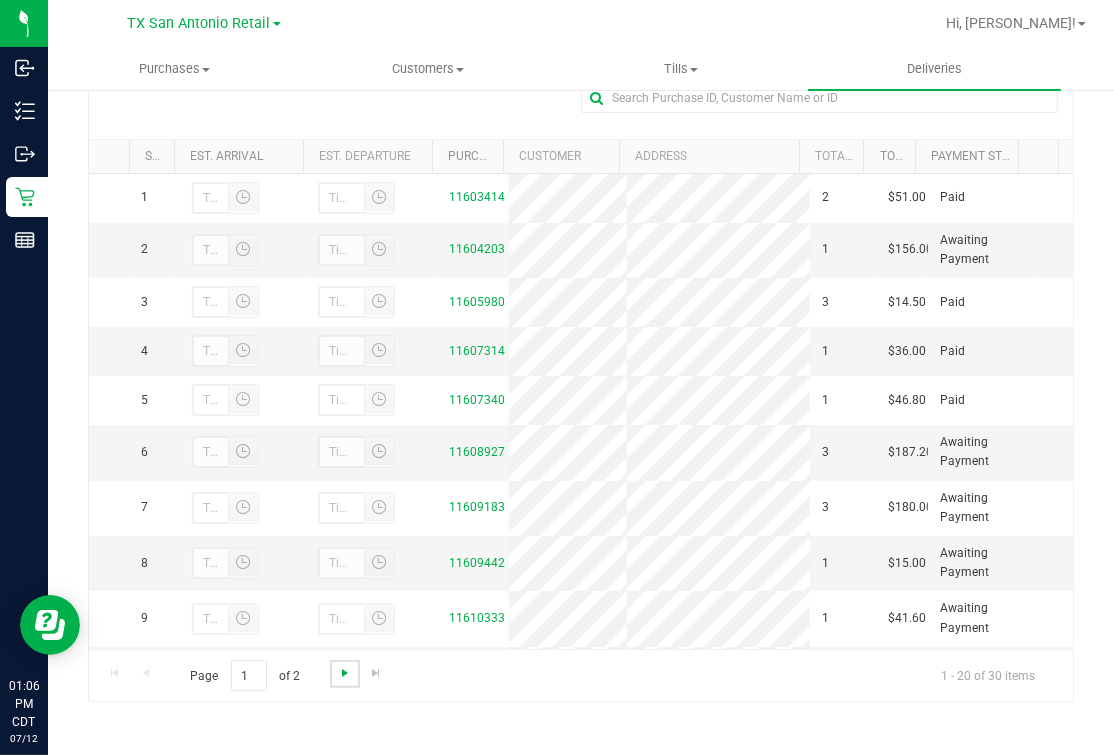click at bounding box center (345, 673) 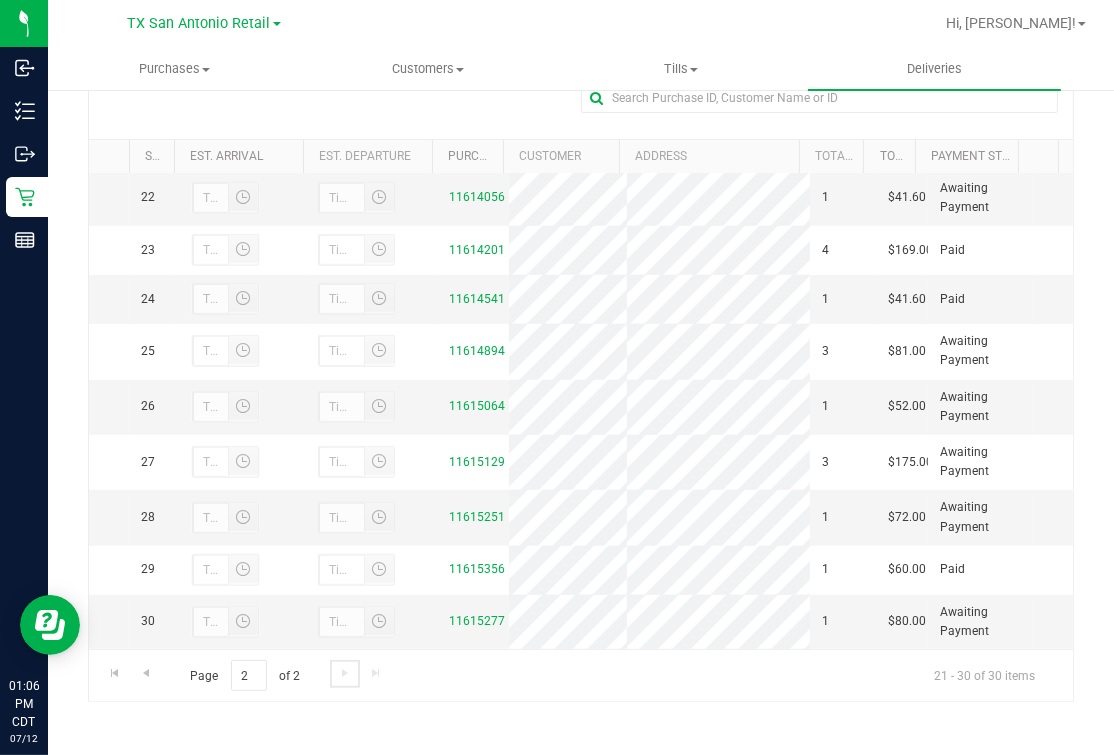 scroll, scrollTop: 1583, scrollLeft: 0, axis: vertical 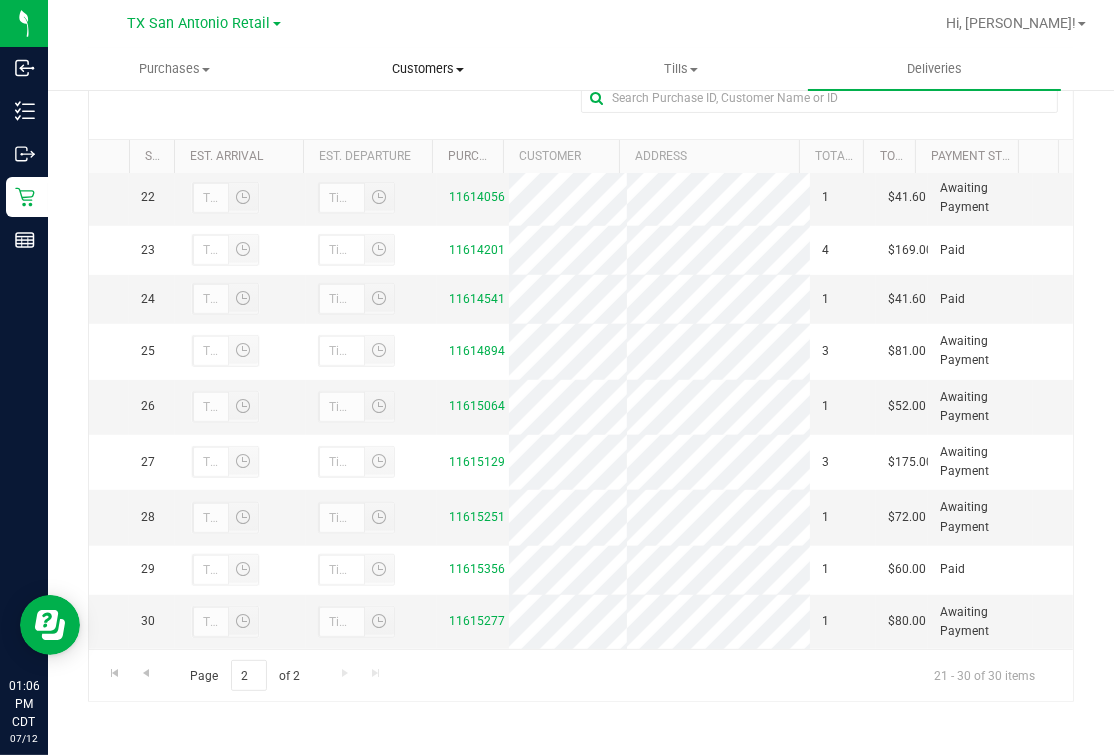 click on "Customers
All customers
Add a new customer
All physicians" at bounding box center [427, 69] 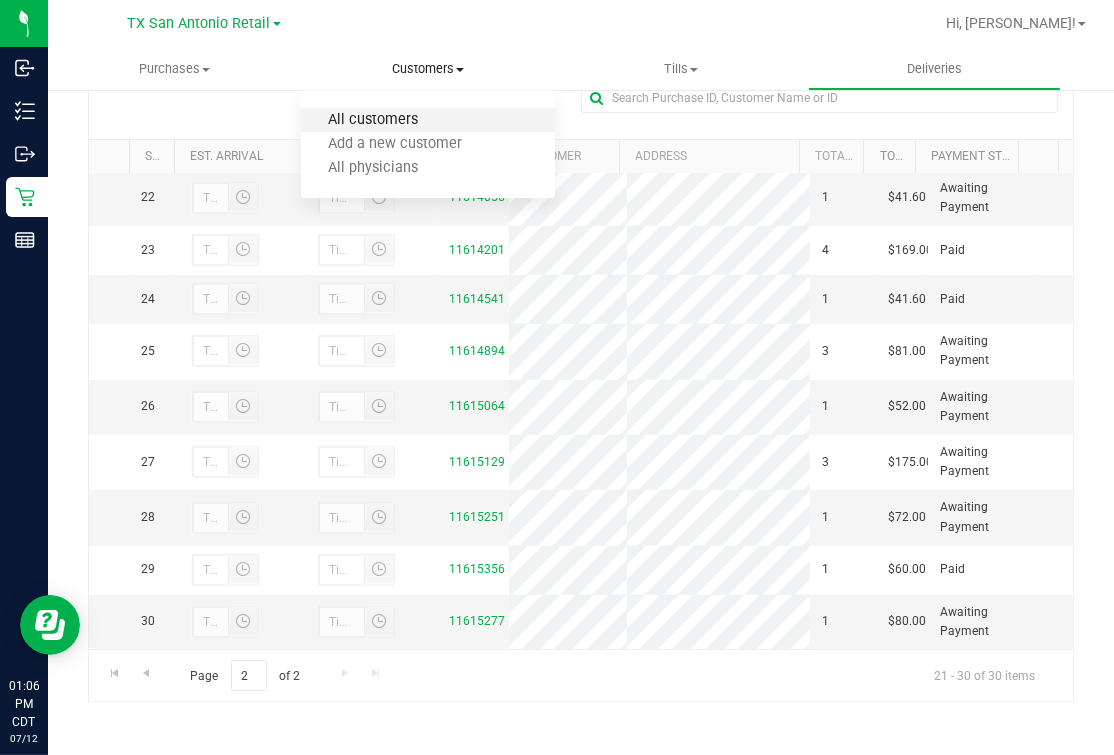 click on "All customers" at bounding box center [373, 120] 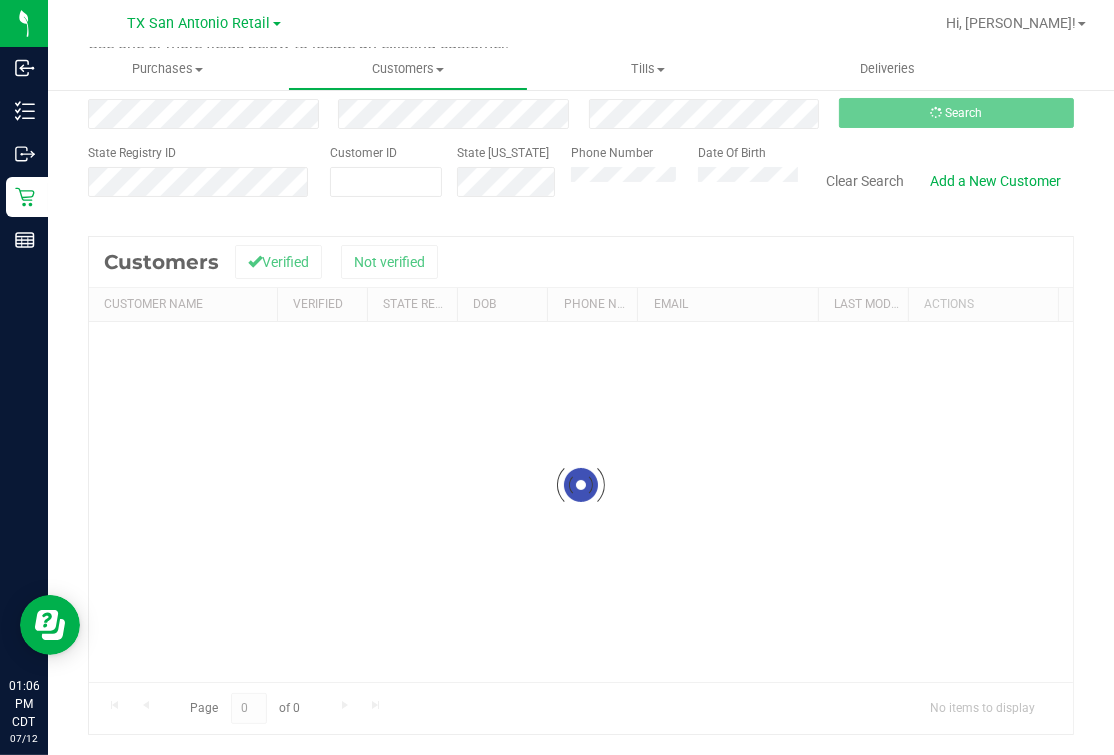 scroll, scrollTop: 0, scrollLeft: 0, axis: both 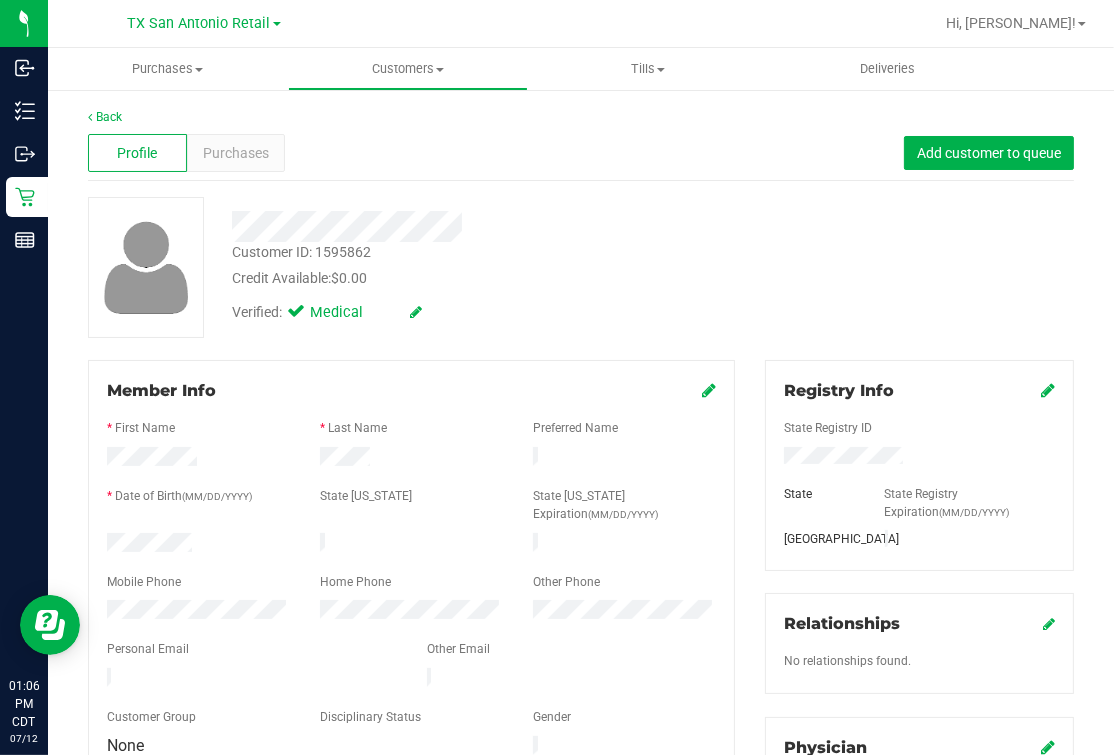 click on "Purchases" at bounding box center (236, 153) 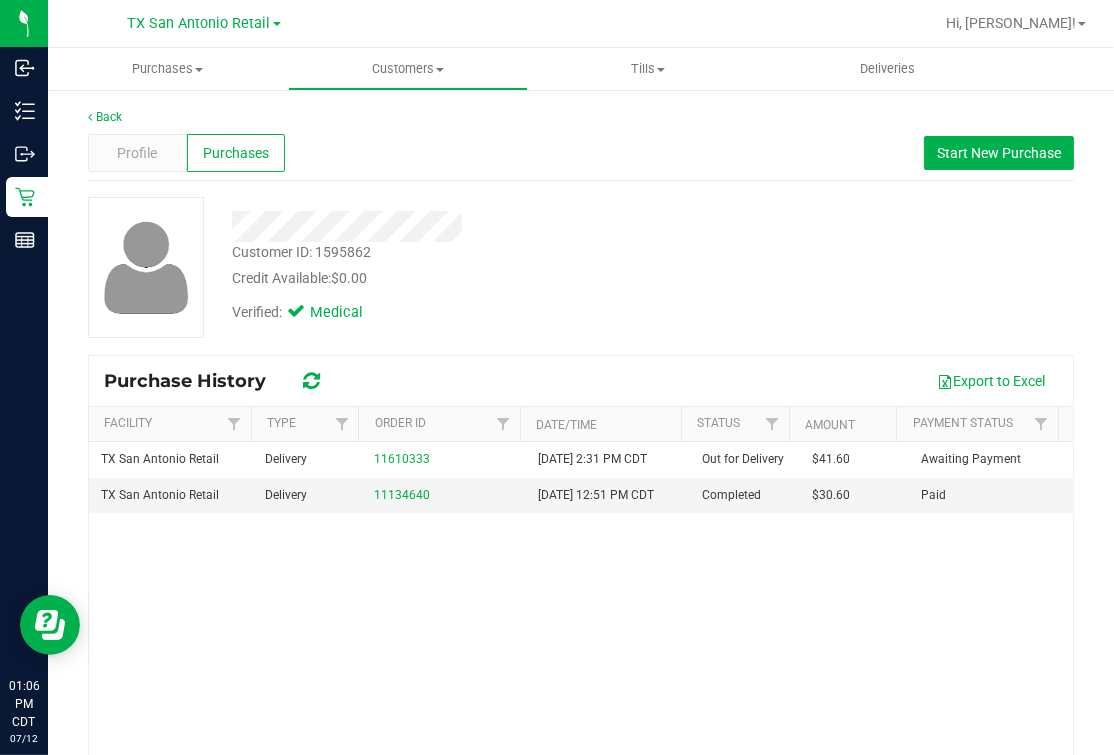 click on "Profile
Purchases
Start New Purchase" at bounding box center (581, 153) 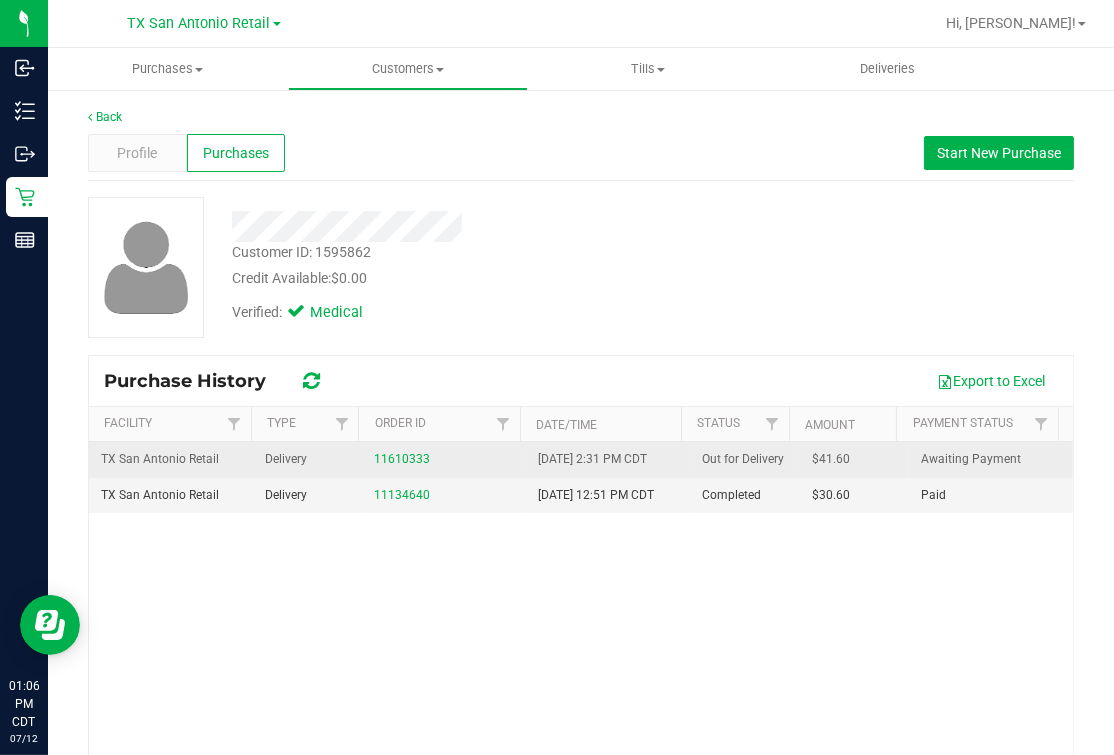 click on "Delivery" at bounding box center (307, 460) 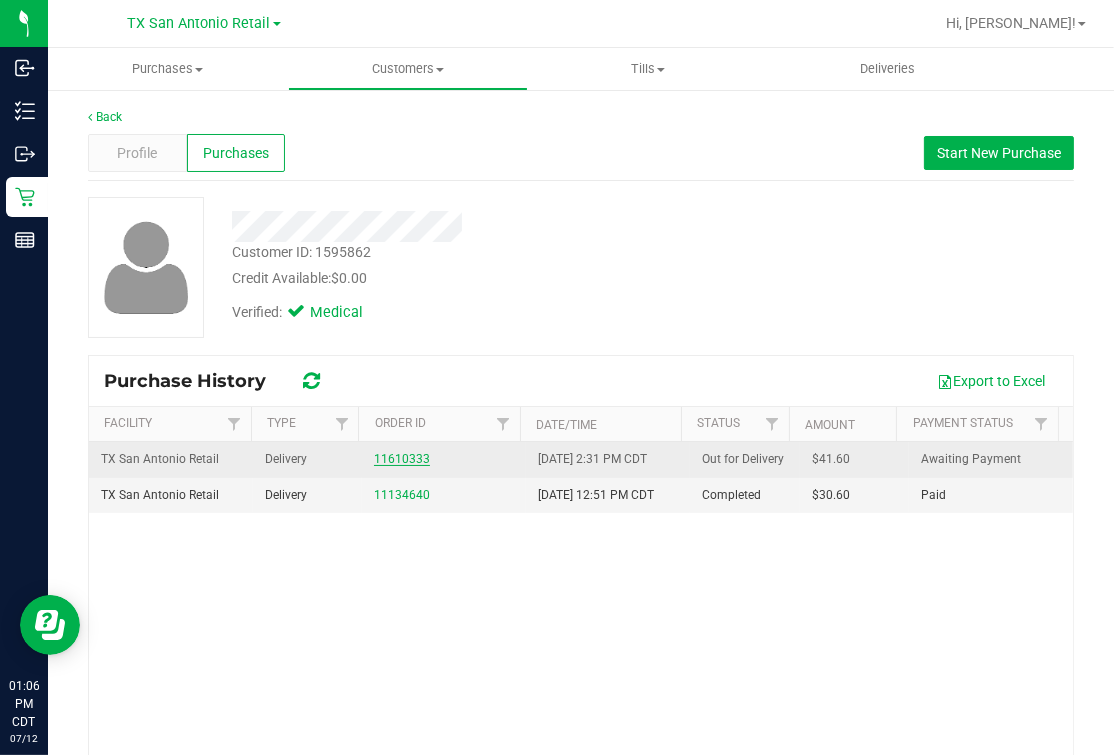 click on "11610333" at bounding box center (402, 459) 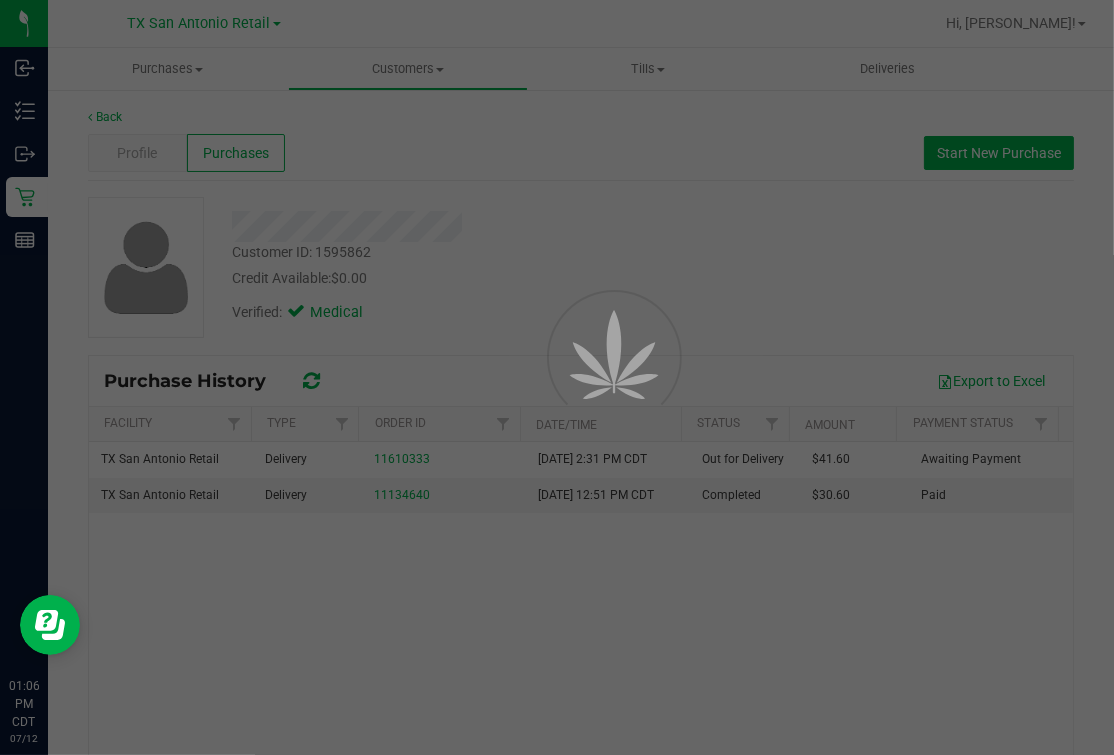 click at bounding box center (557, 377) 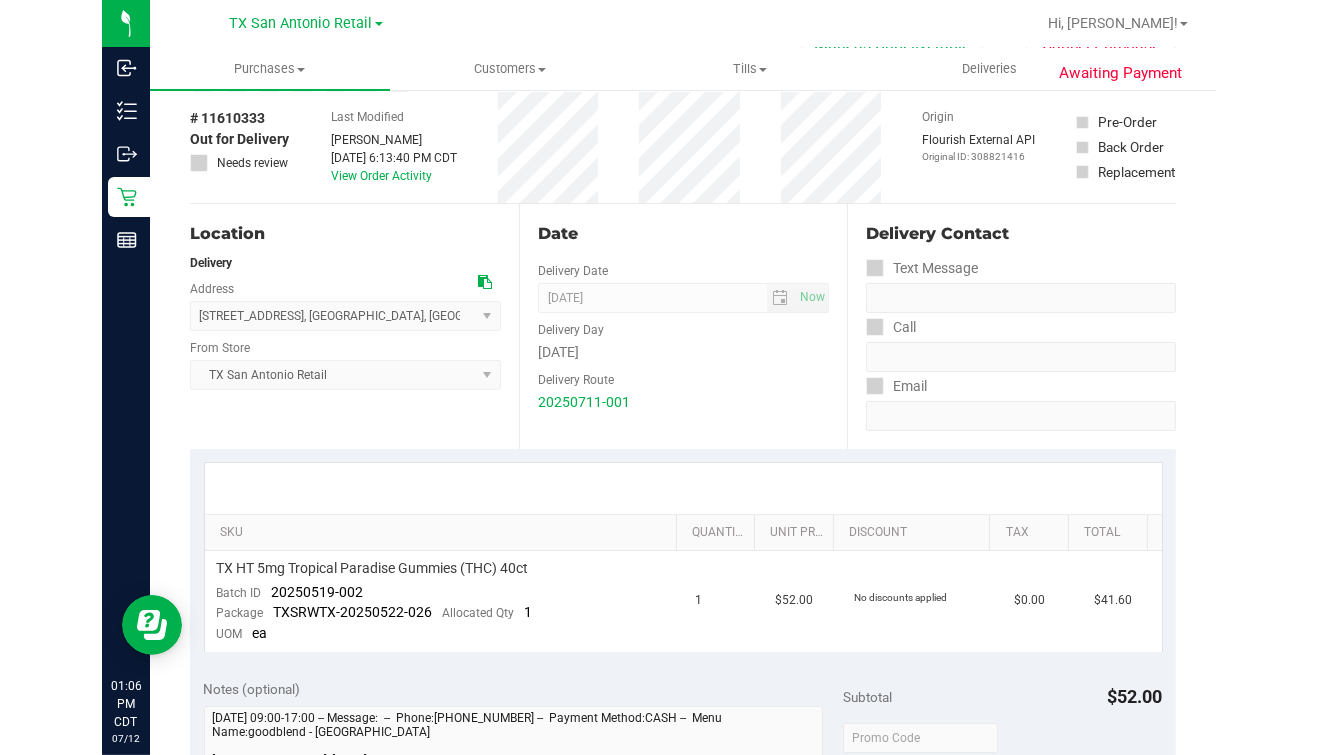 scroll, scrollTop: 0, scrollLeft: 0, axis: both 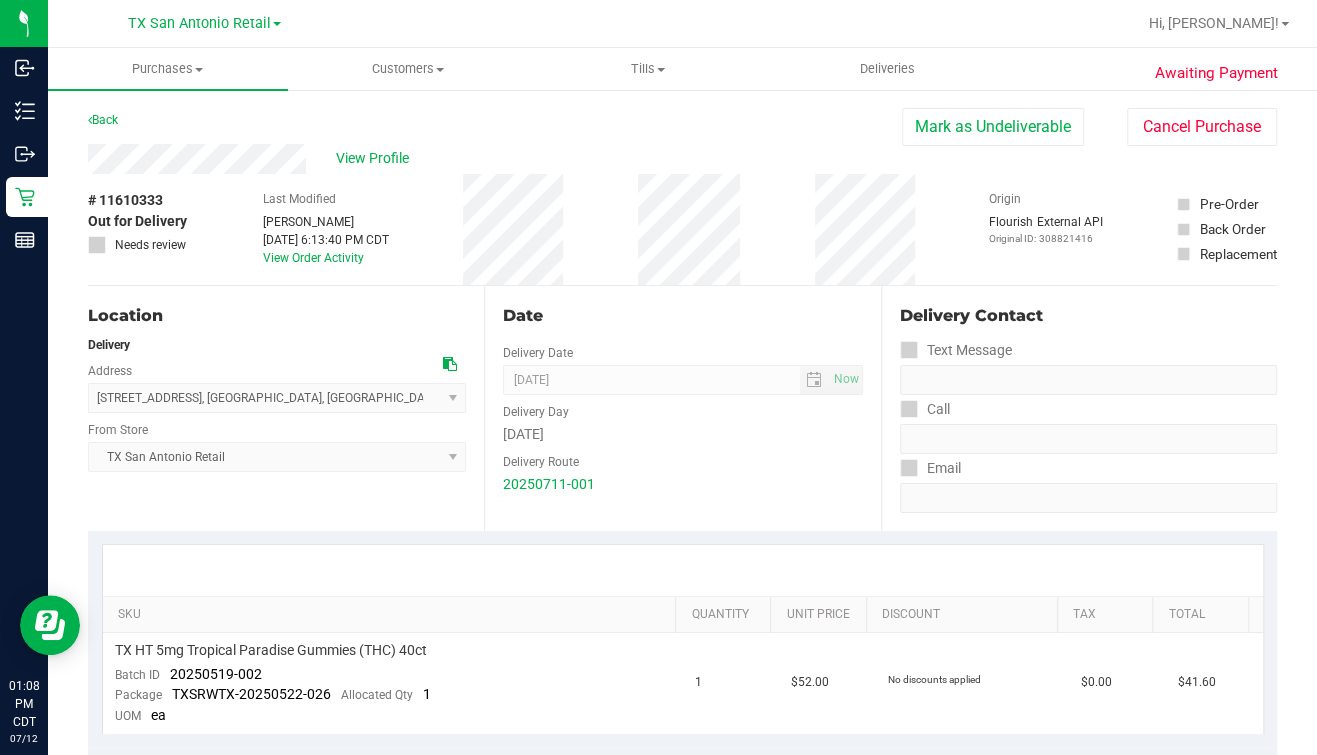 click on "20250711-001" at bounding box center (682, 484) 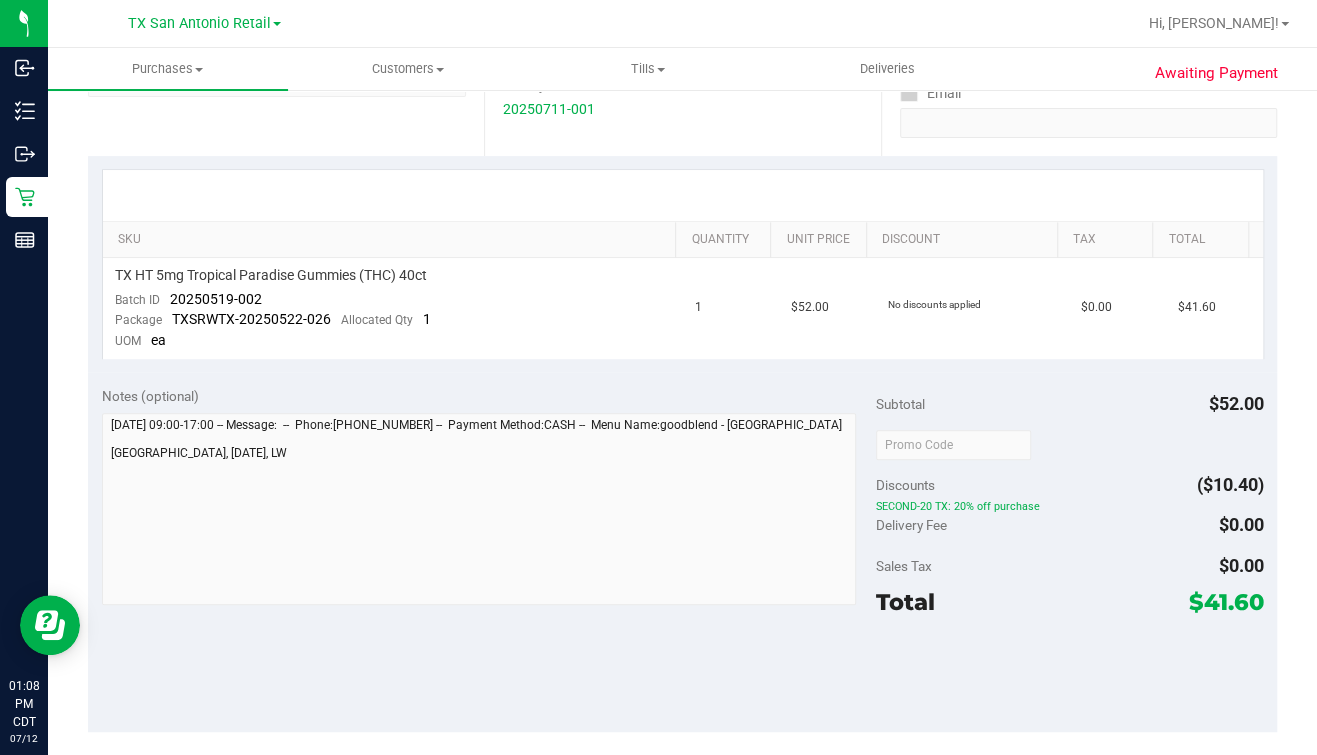scroll, scrollTop: 0, scrollLeft: 0, axis: both 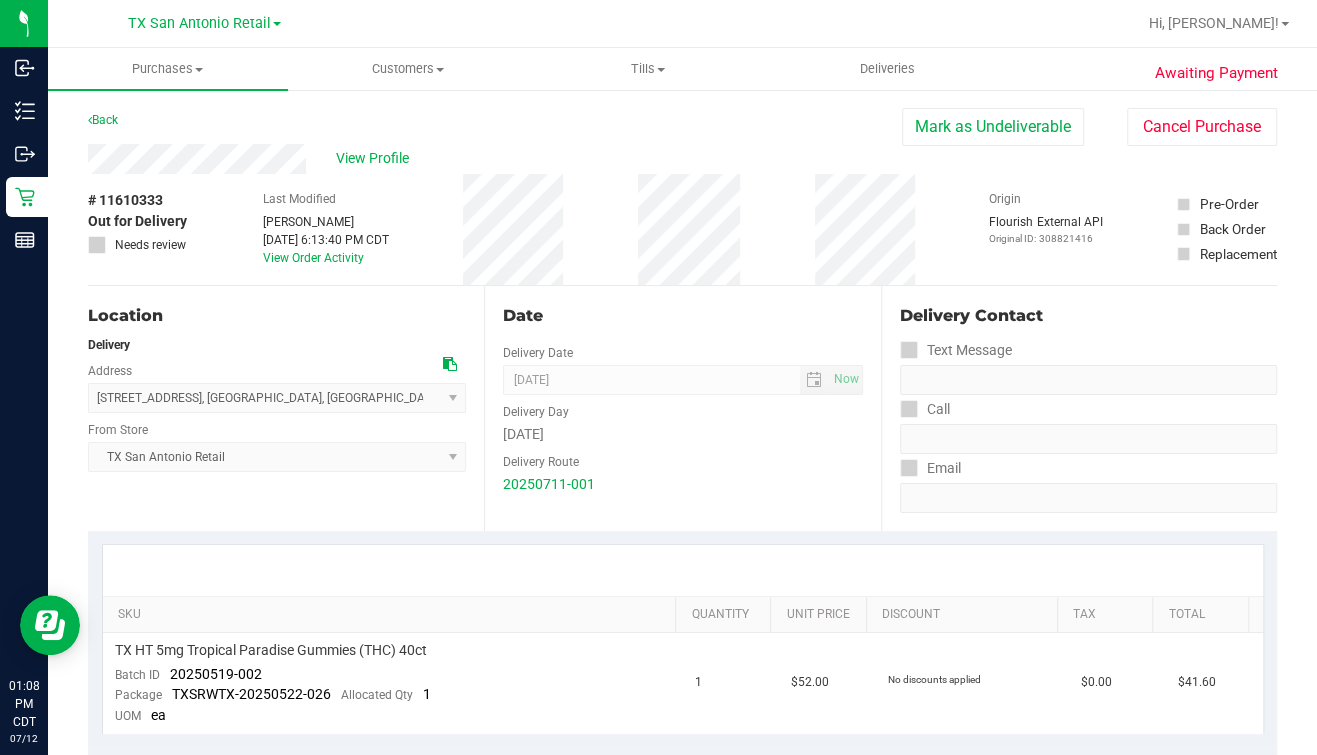 click on "20250711-001" at bounding box center (682, 484) 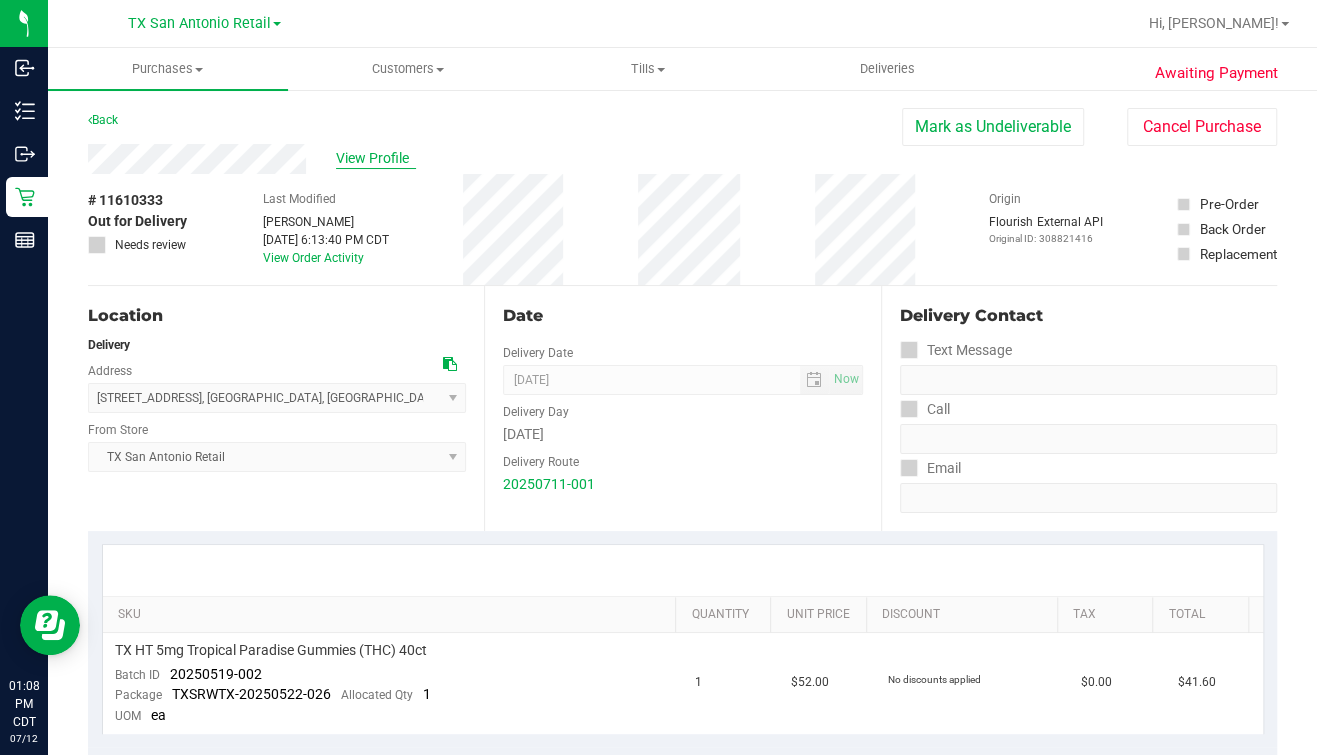 click on "View Profile" at bounding box center (376, 158) 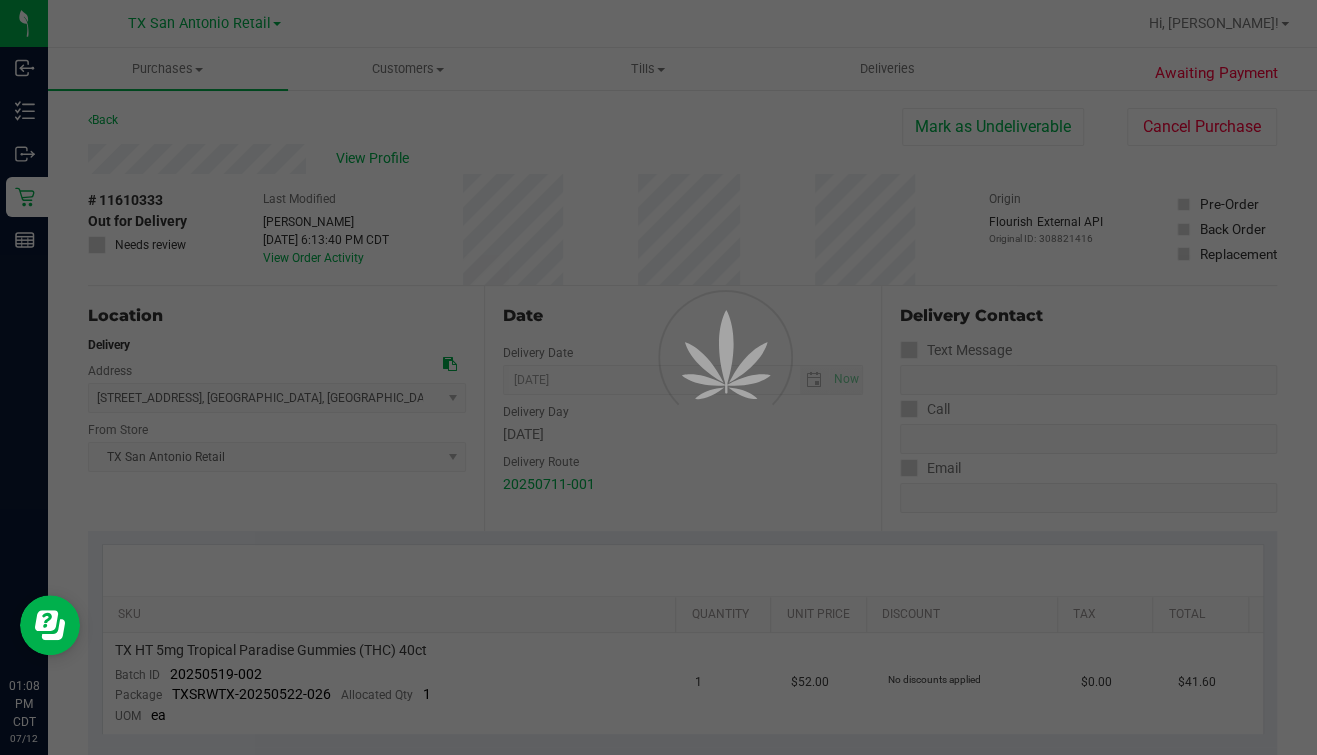 click at bounding box center (658, 377) 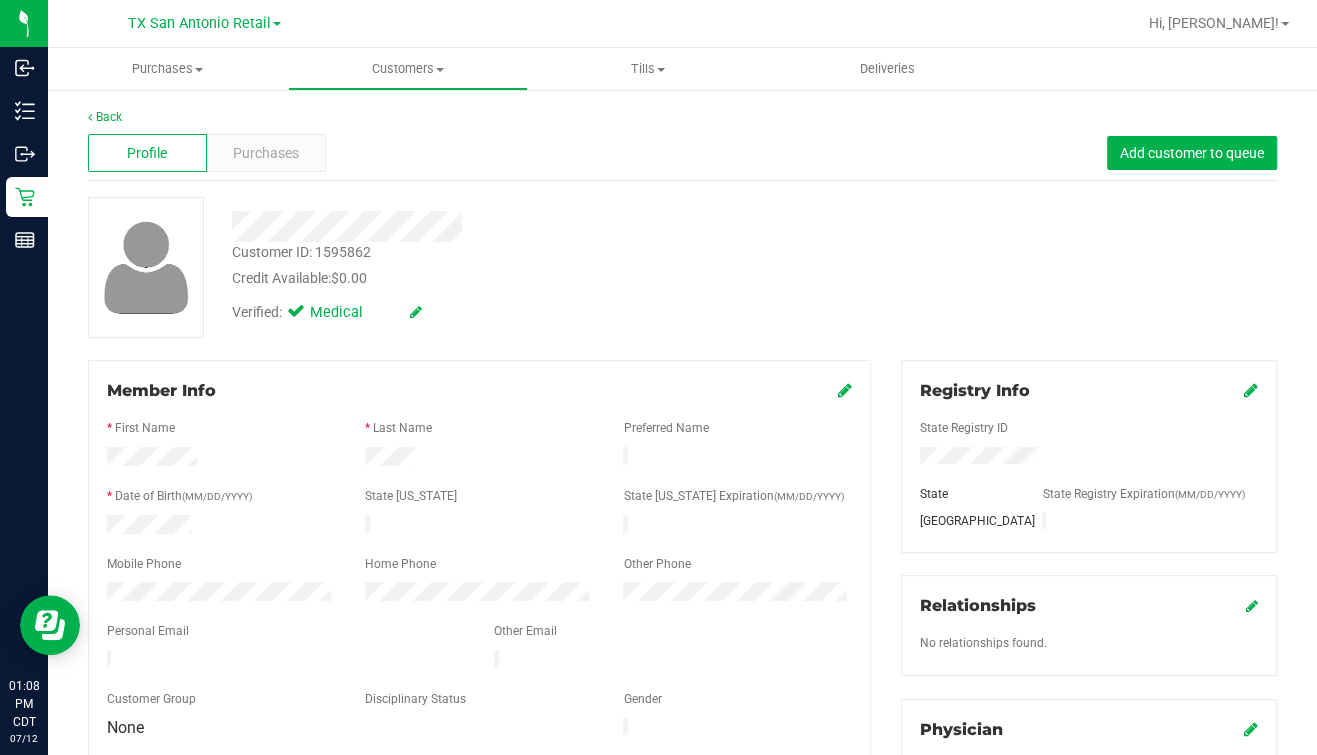 click on "Back
Profile
Purchases
Add customer to queue
Customer ID: 1595862
Credit Available:
$0.00
Verified:
Medical" at bounding box center [682, 761] 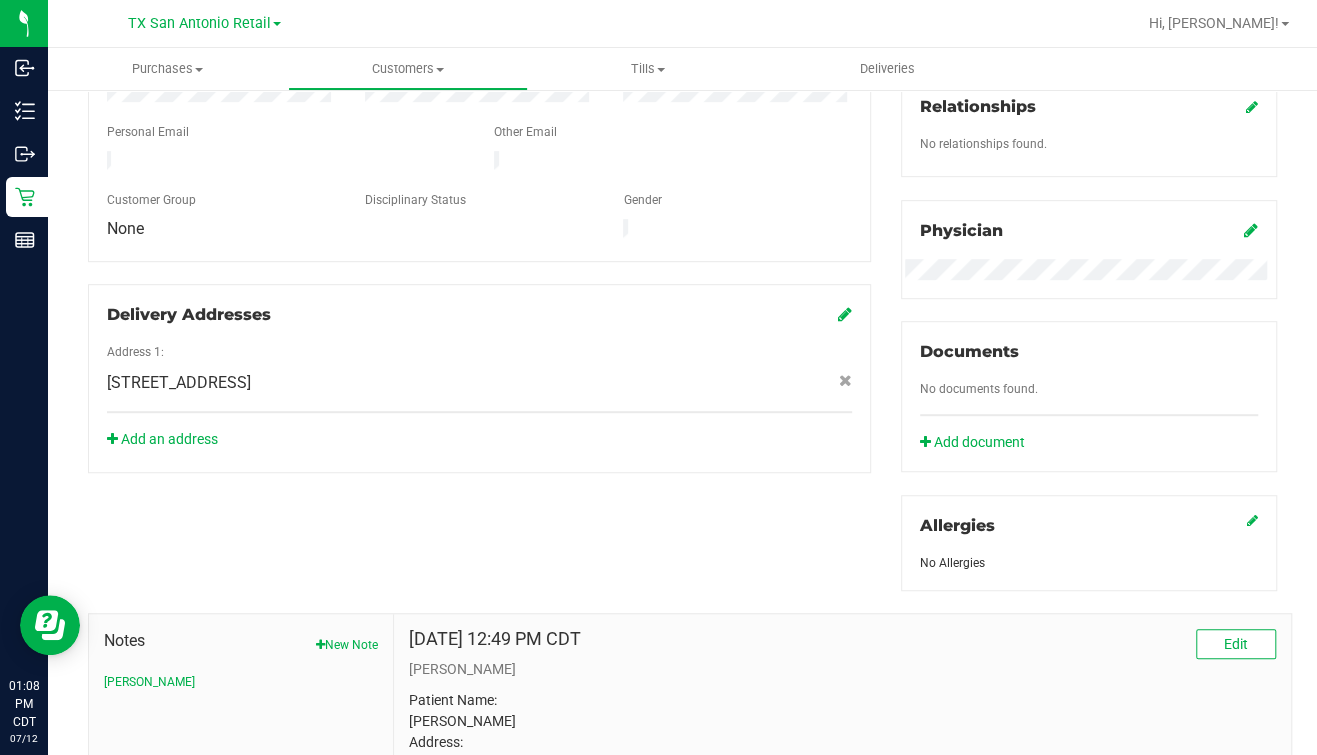 scroll, scrollTop: 249, scrollLeft: 0, axis: vertical 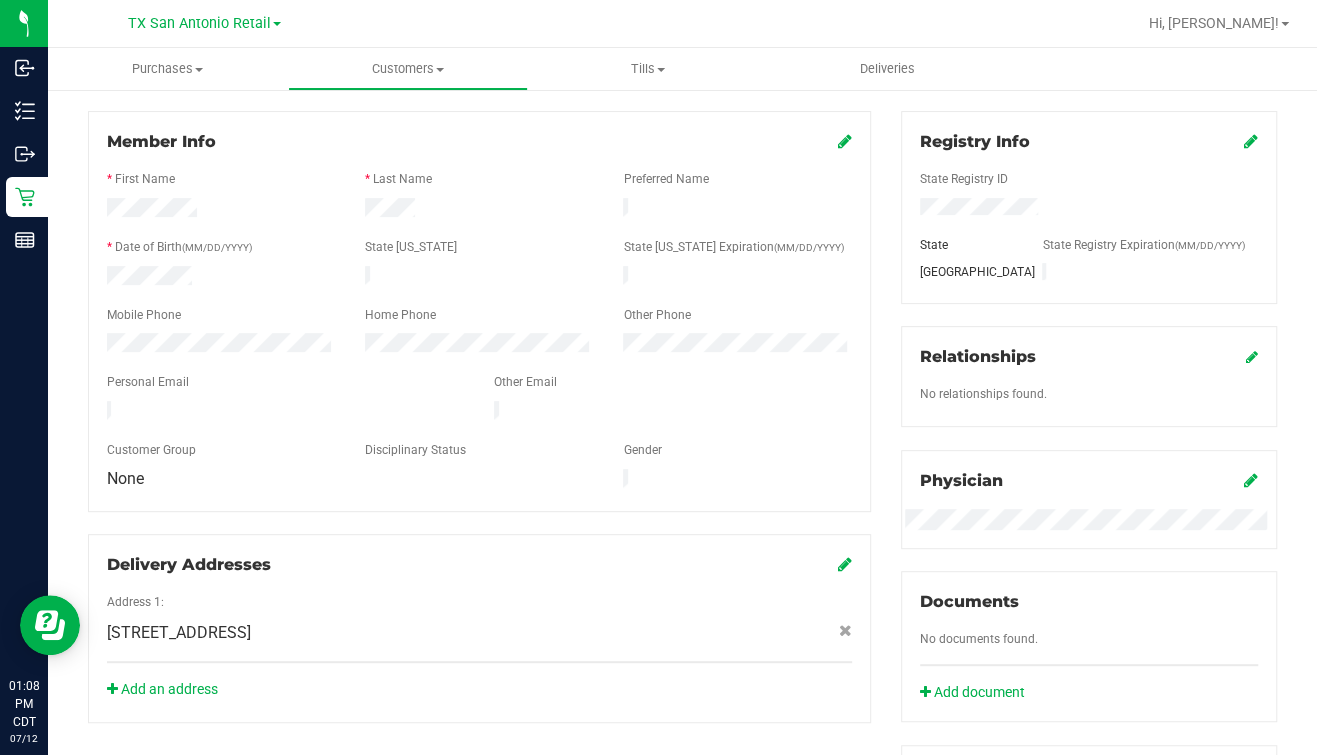 click on "Home Phone" at bounding box center [479, 317] 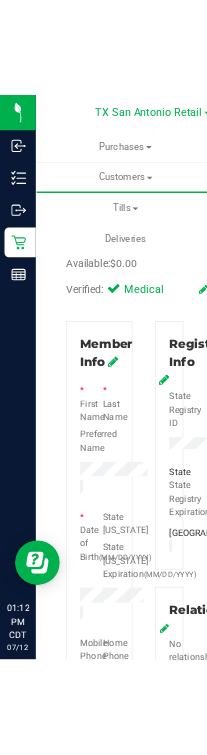 scroll, scrollTop: 249, scrollLeft: 0, axis: vertical 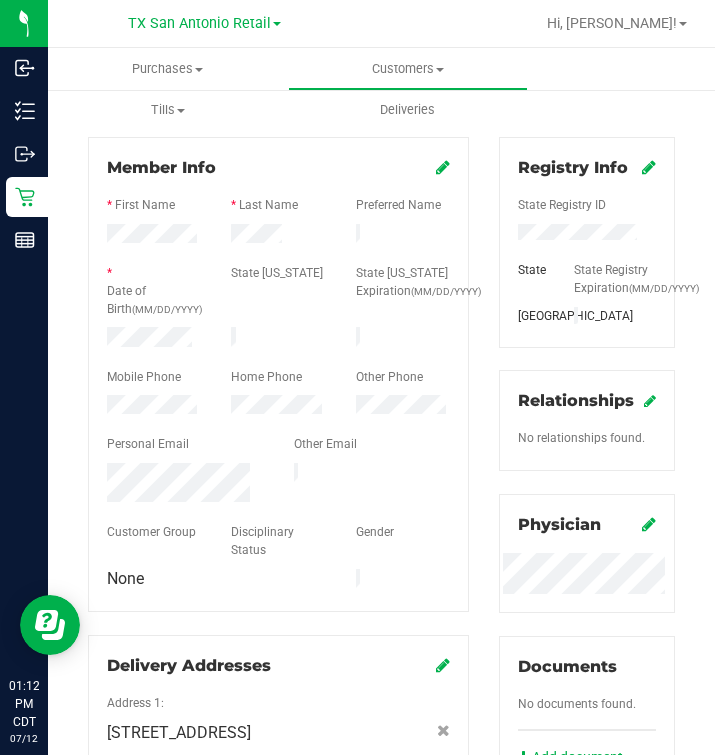 click on "State Registry ID" at bounding box center [587, 207] 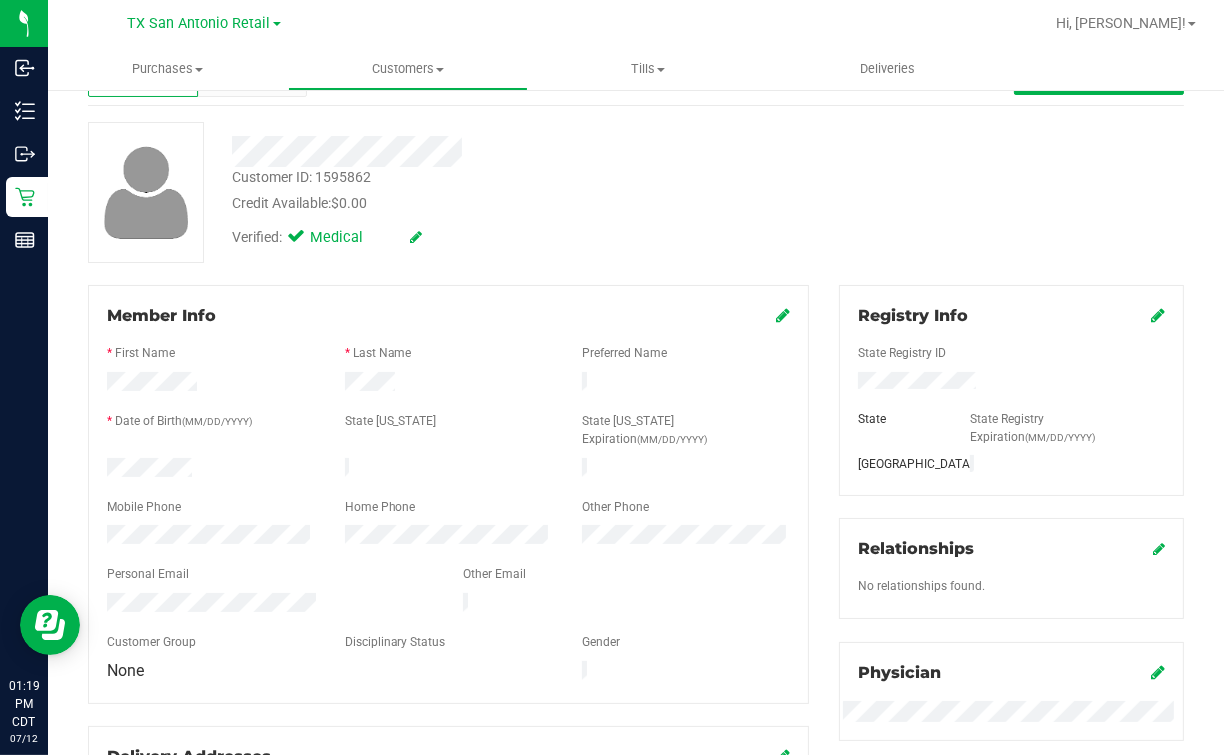 scroll, scrollTop: 0, scrollLeft: 0, axis: both 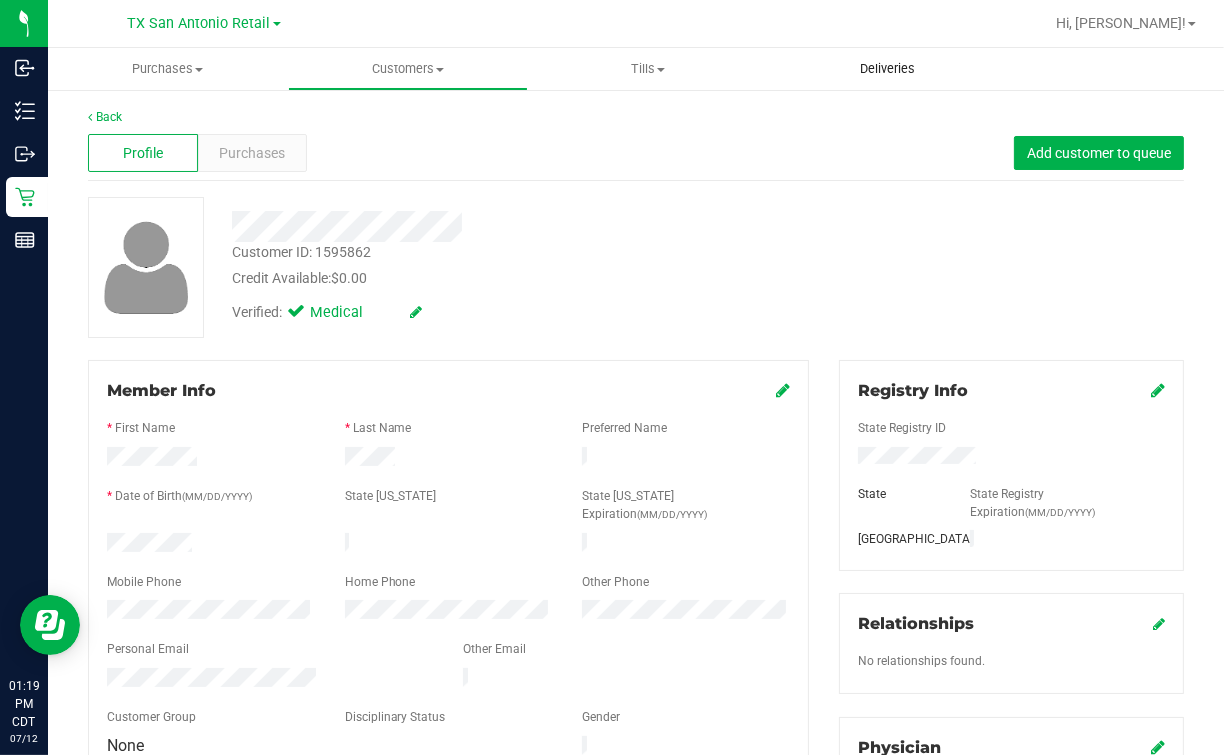 click on "Deliveries" at bounding box center (887, 69) 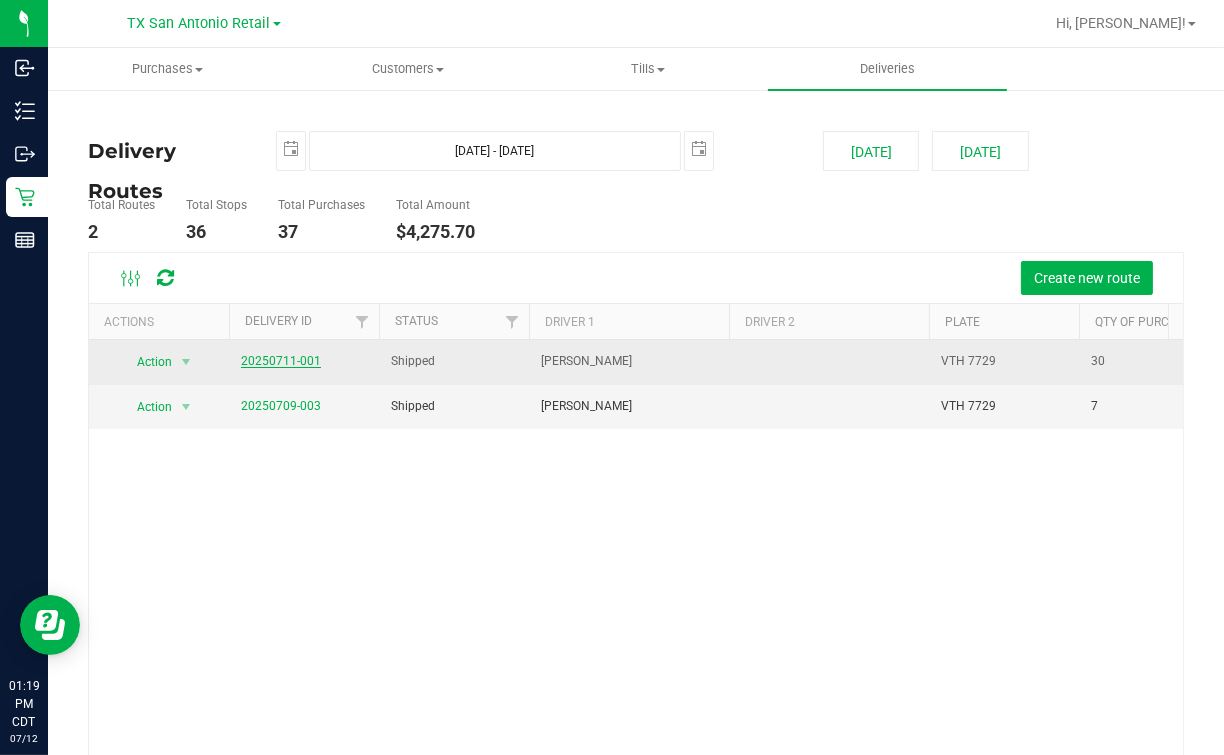 click on "20250711-001" at bounding box center [281, 361] 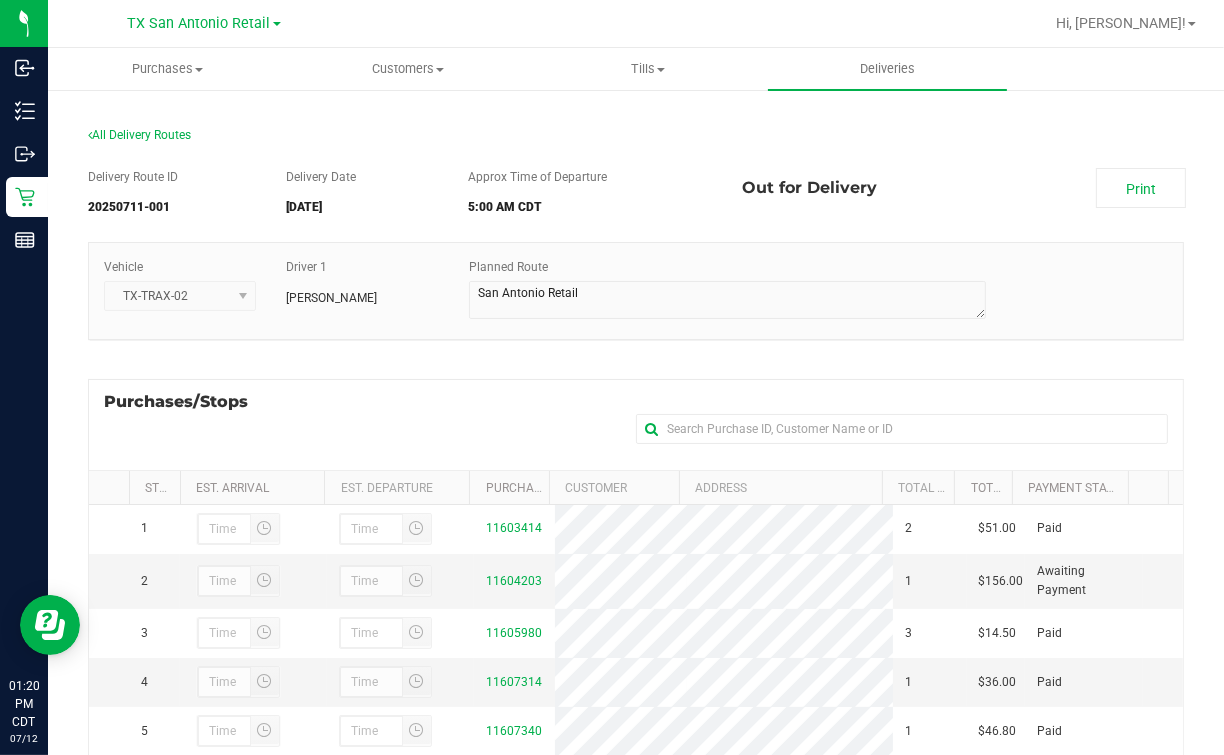 scroll, scrollTop: 353, scrollLeft: 0, axis: vertical 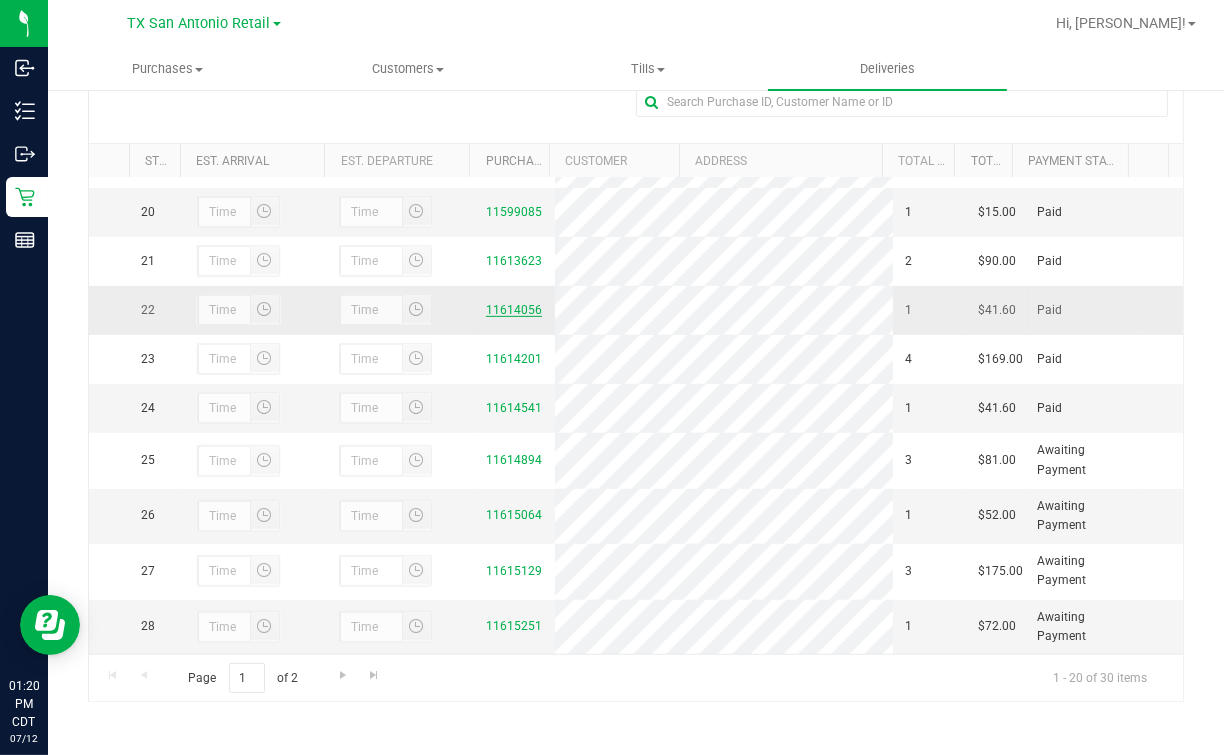click on "11614056" at bounding box center (514, 310) 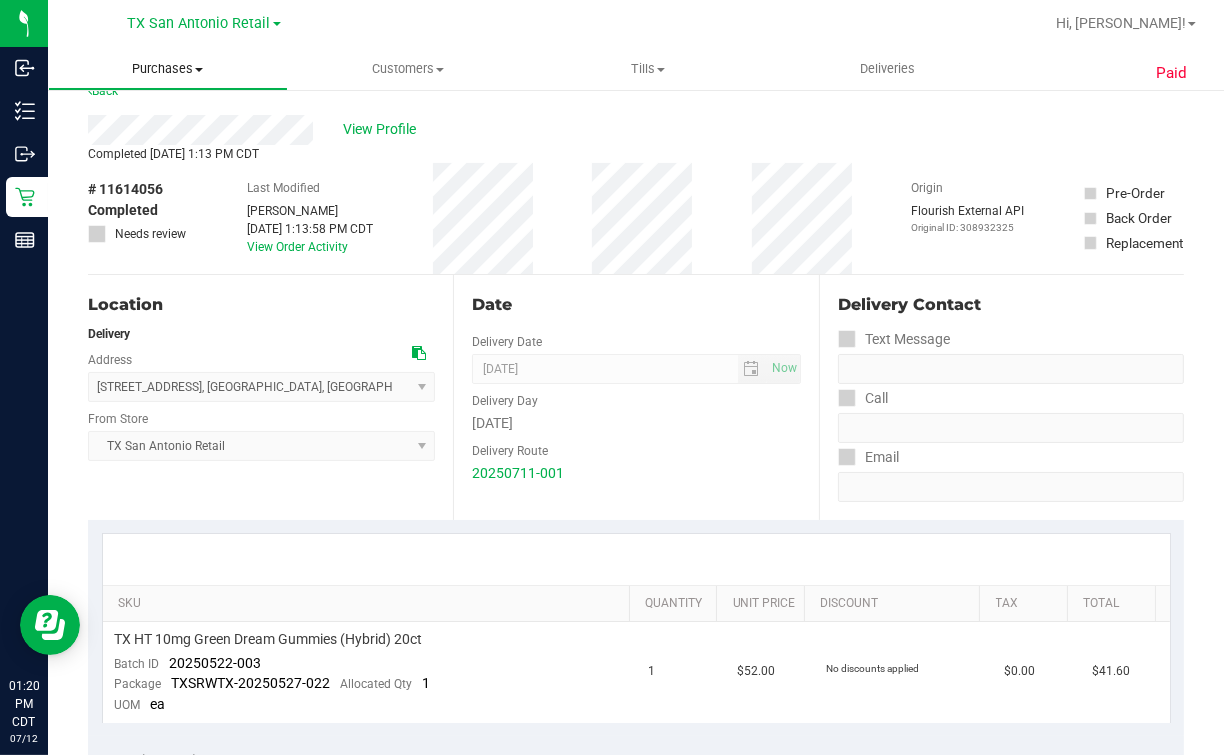 scroll, scrollTop: 0, scrollLeft: 0, axis: both 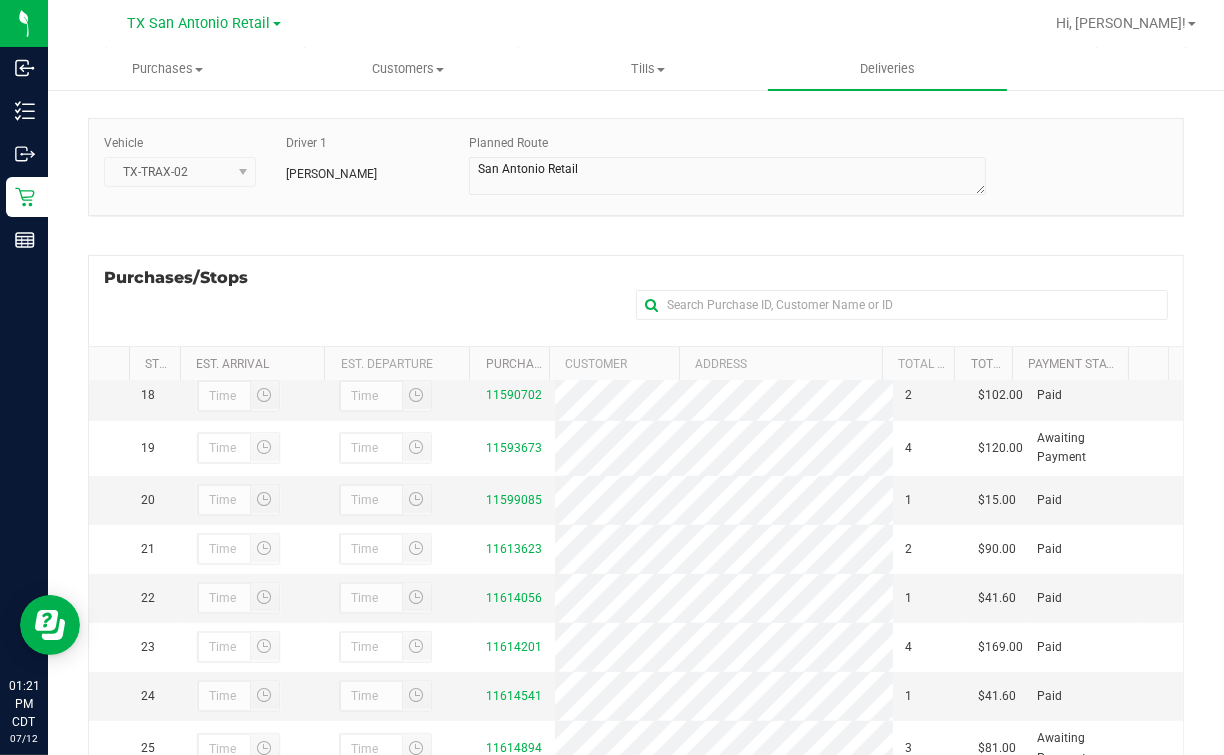 click on "[GEOGRAPHIC_DATA] [GEOGRAPHIC_DATA] Retail    [GEOGRAPHIC_DATA] [GEOGRAPHIC_DATA] [GEOGRAPHIC_DATA]   [GEOGRAPHIC_DATA] Plano Retail   [GEOGRAPHIC_DATA] [GEOGRAPHIC_DATA] [GEOGRAPHIC_DATA]    [GEOGRAPHIC_DATA] [GEOGRAPHIC_DATA] [GEOGRAPHIC_DATA]   [GEOGRAPHIC_DATA] [GEOGRAPHIC_DATA] Retail   Hi, [PERSON_NAME]!" at bounding box center (636, 24) 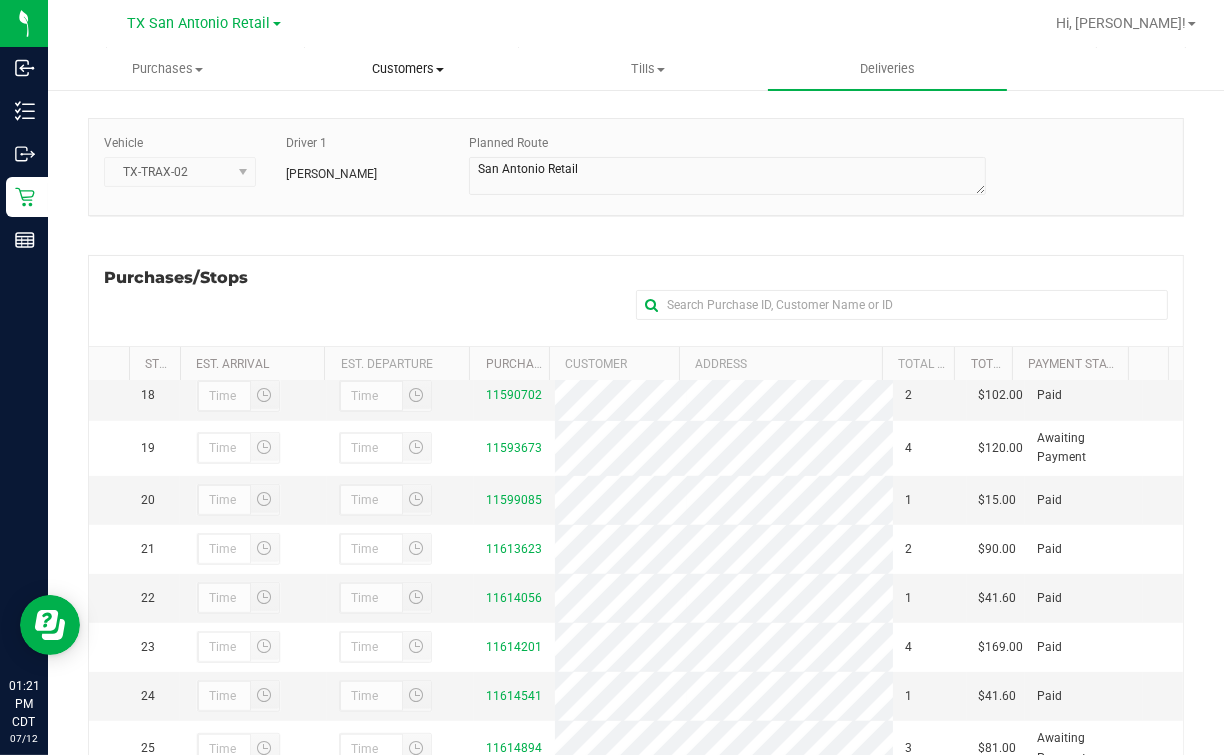 click on "Customers" at bounding box center (408, 69) 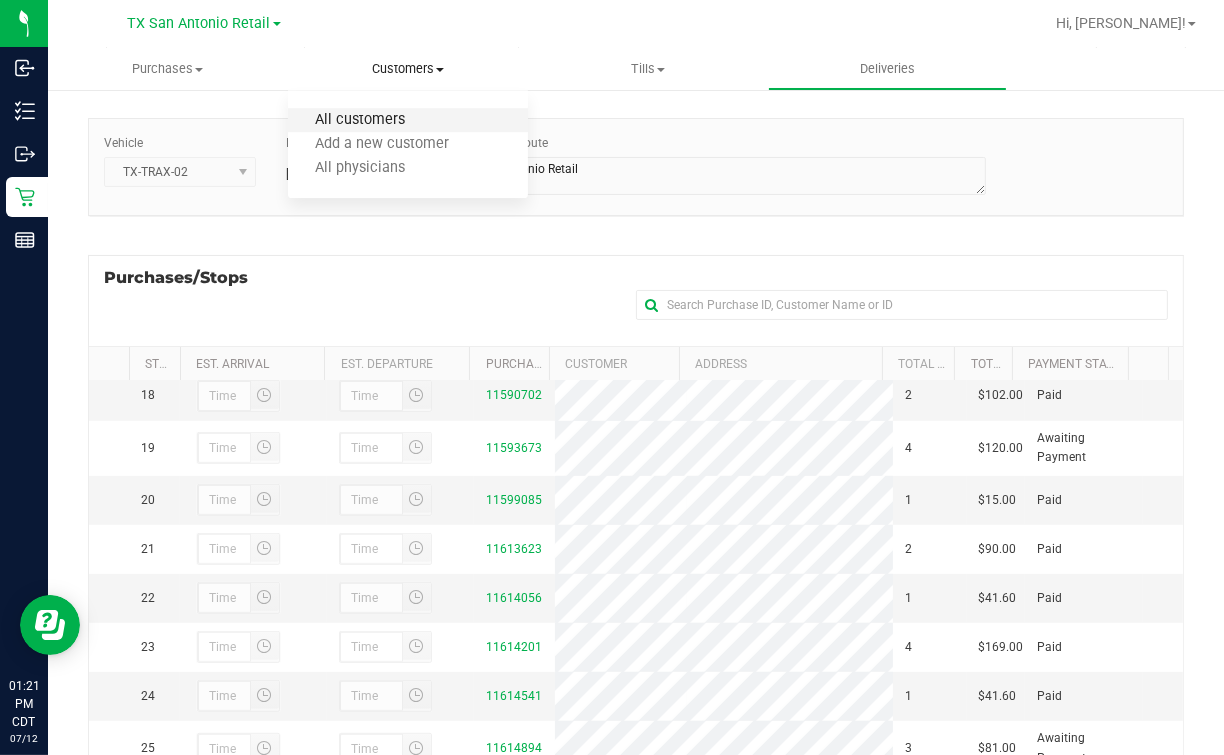 click on "All customers" at bounding box center [360, 120] 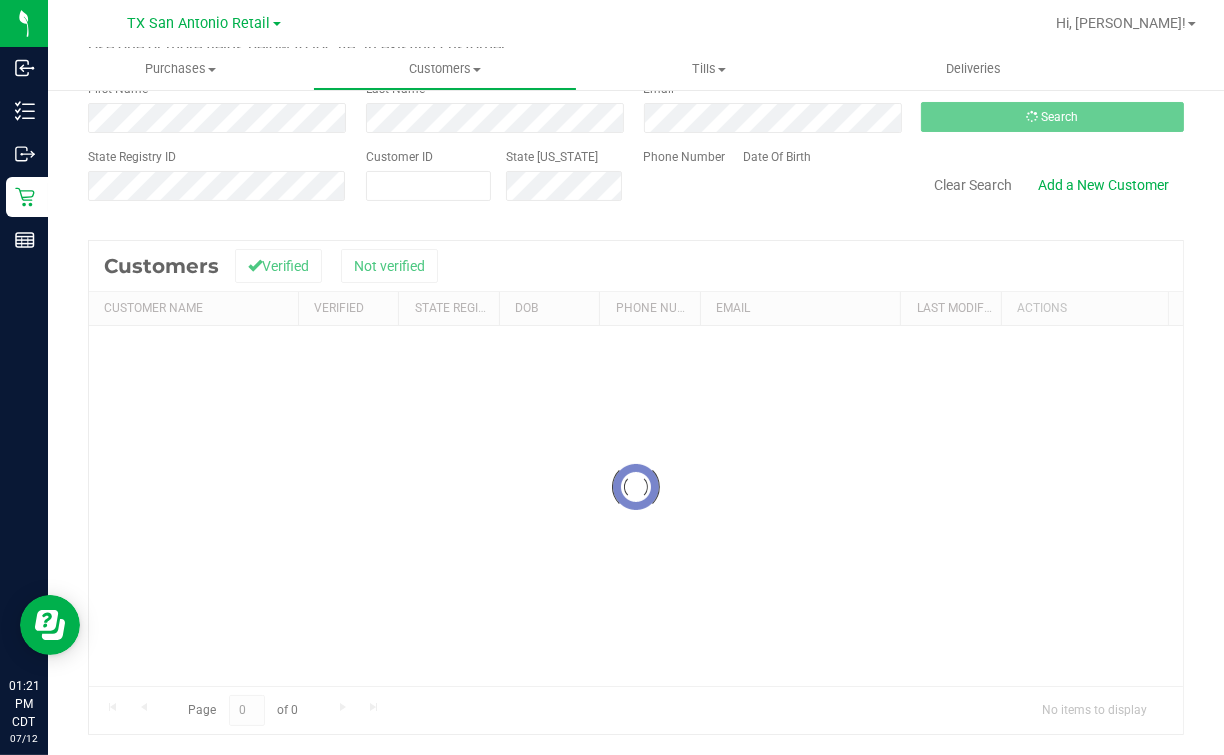 scroll, scrollTop: 0, scrollLeft: 0, axis: both 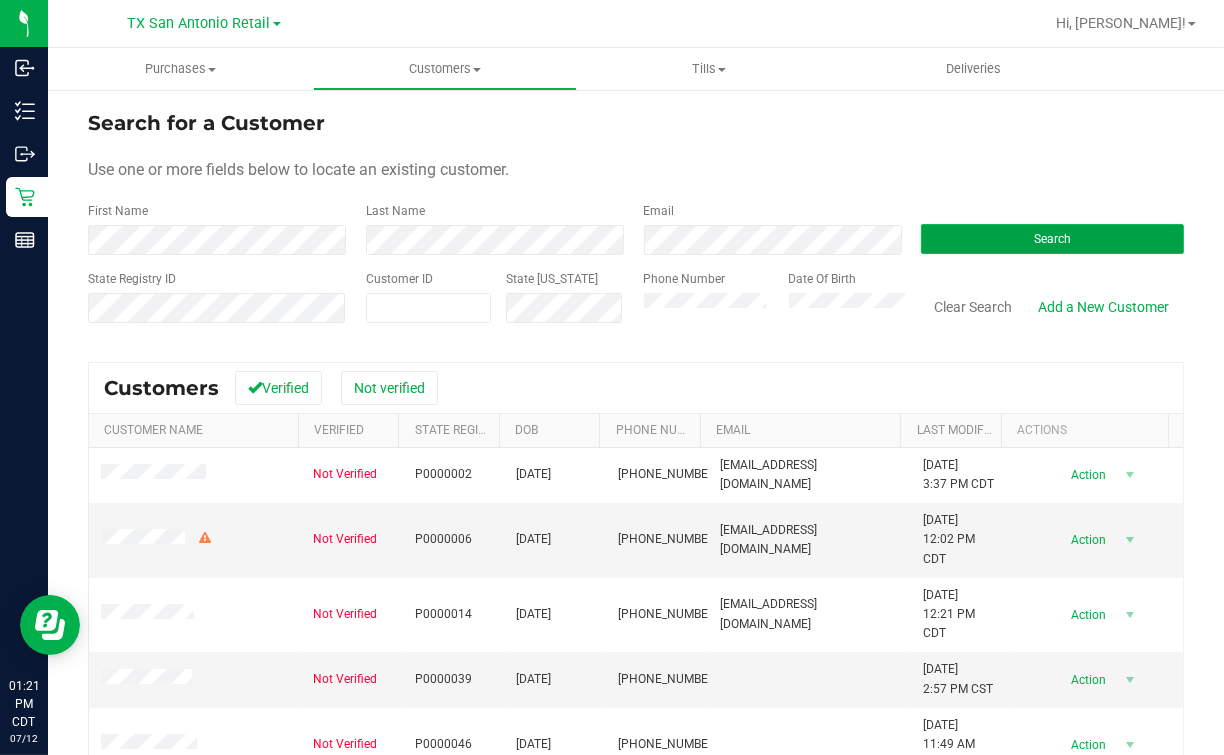 click on "Search" at bounding box center (1052, 239) 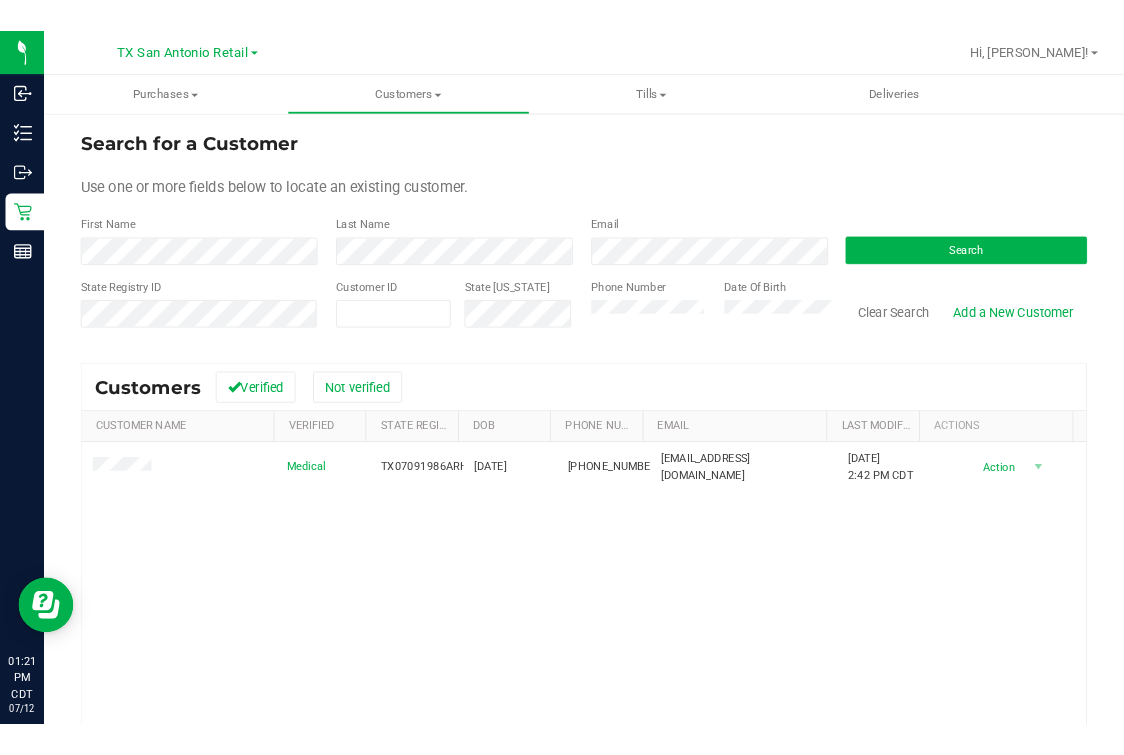 scroll, scrollTop: 124, scrollLeft: 0, axis: vertical 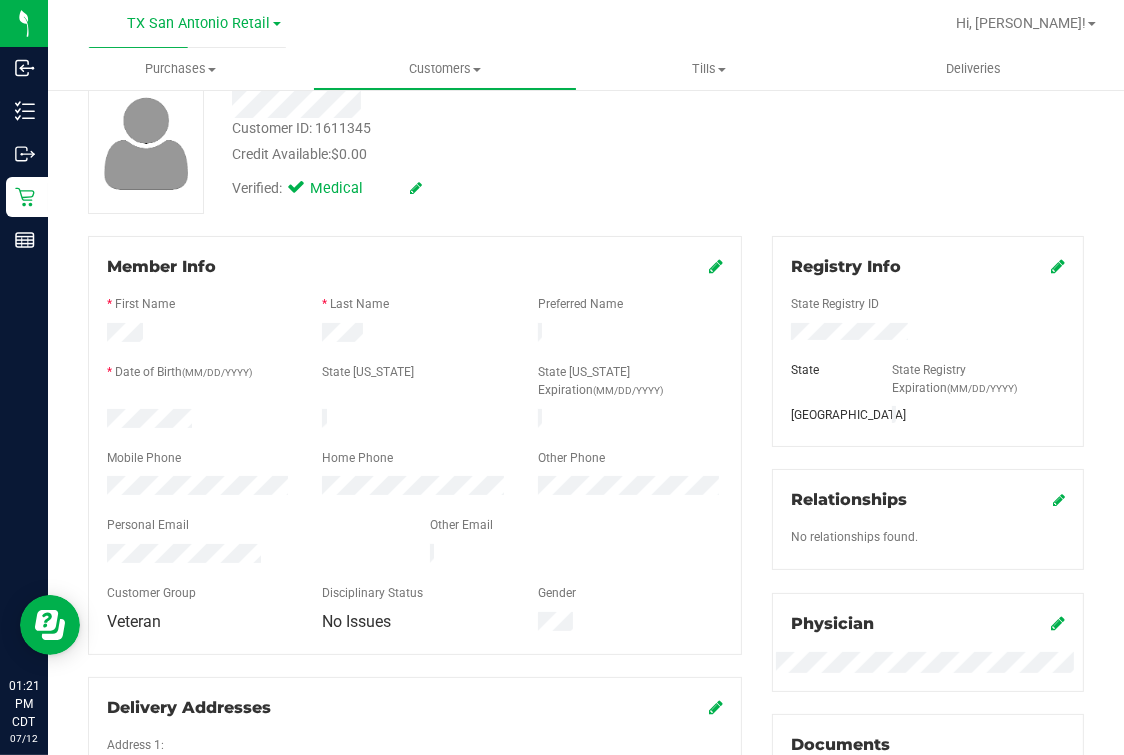 click at bounding box center [928, 334] 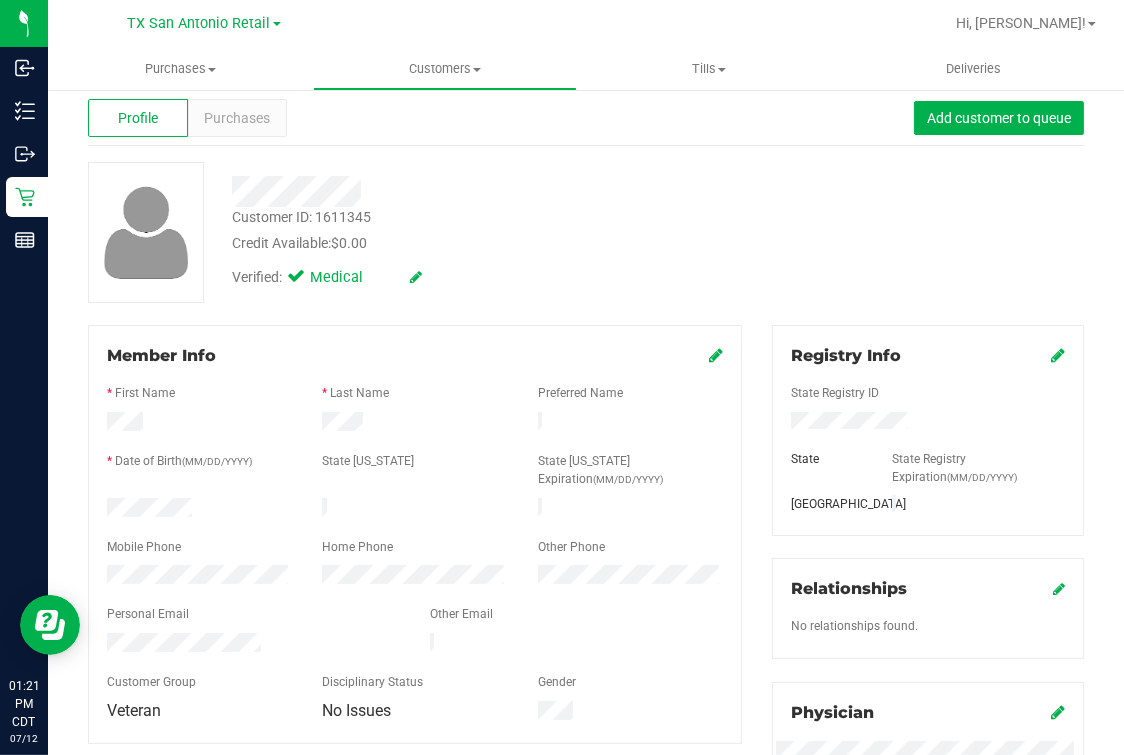 scroll, scrollTop: 0, scrollLeft: 0, axis: both 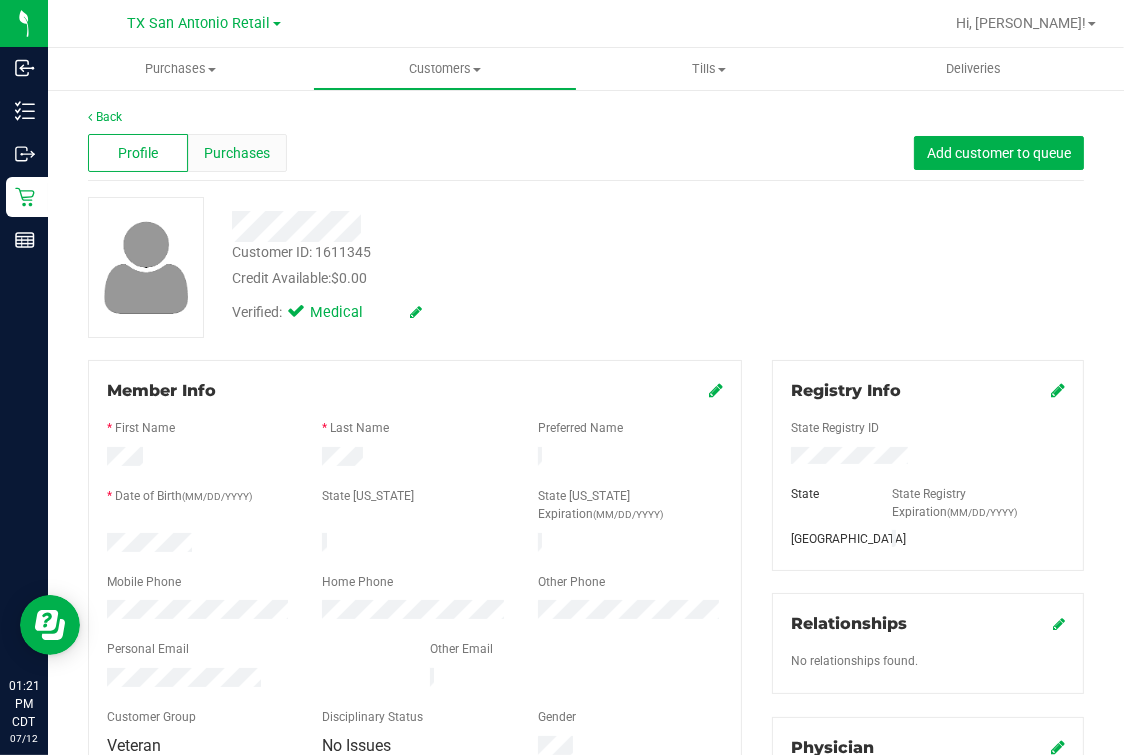 click on "Purchases" at bounding box center (237, 153) 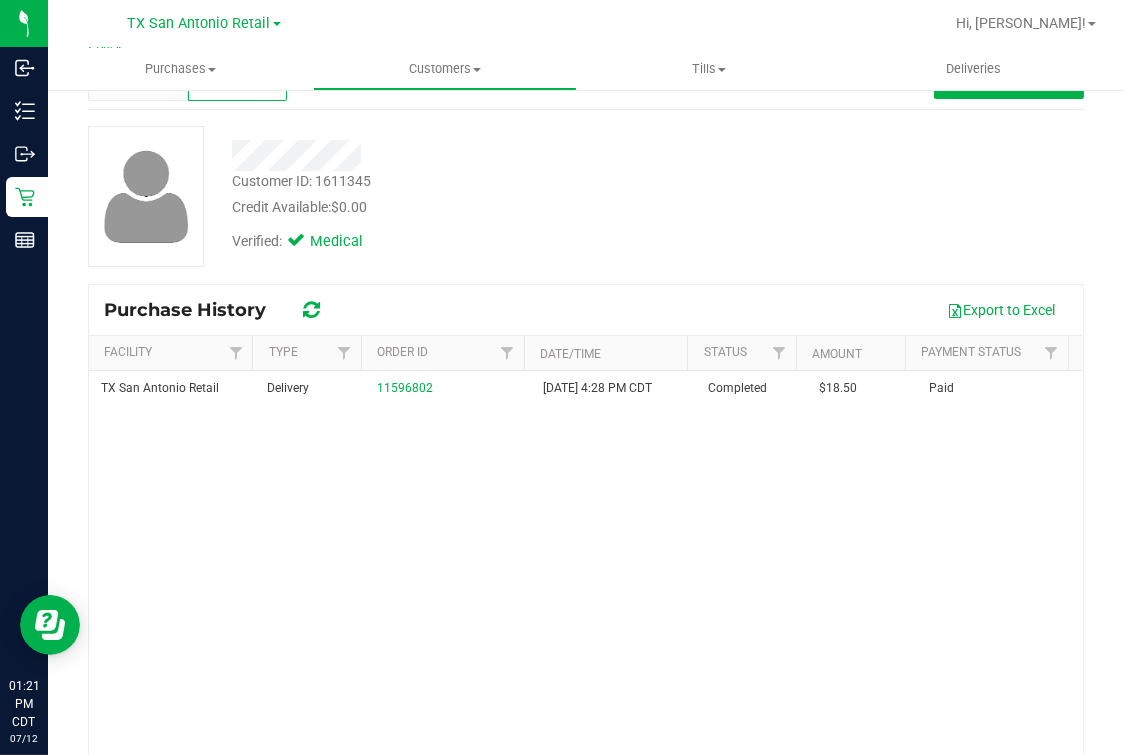 scroll, scrollTop: 34, scrollLeft: 0, axis: vertical 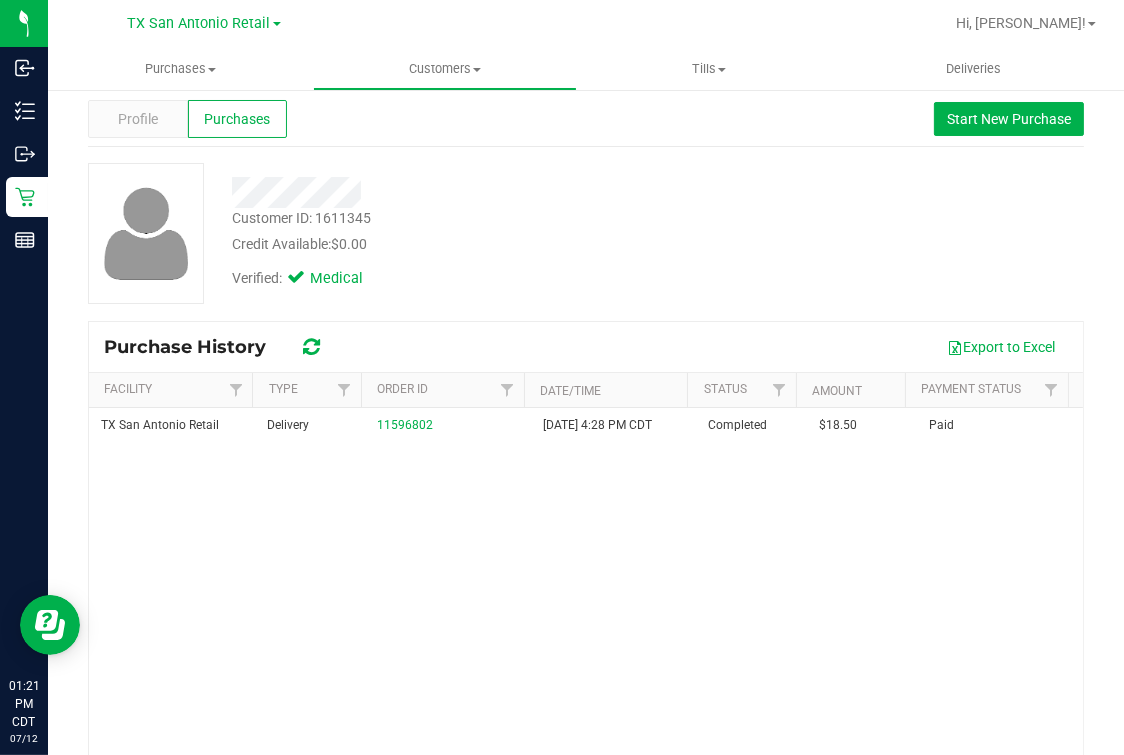 click on "Customer ID: 1611345
Credit Available:
$0.00
Verified:
Medical" at bounding box center [586, 233] 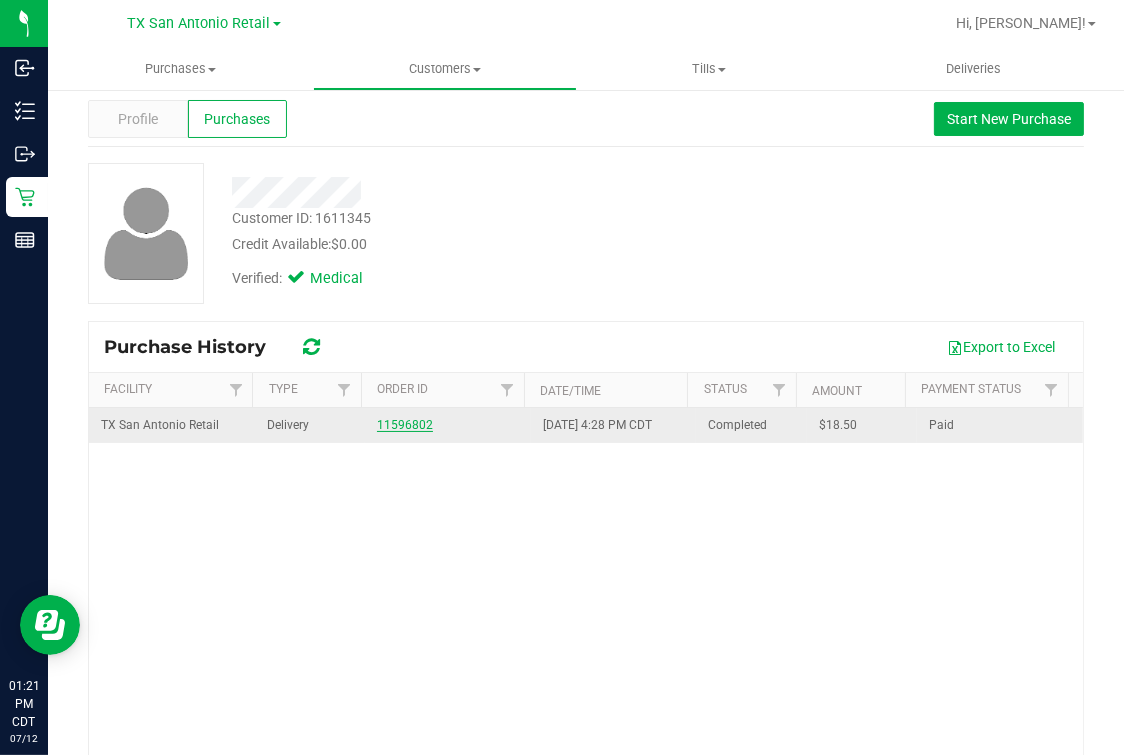 click on "11596802" at bounding box center (405, 425) 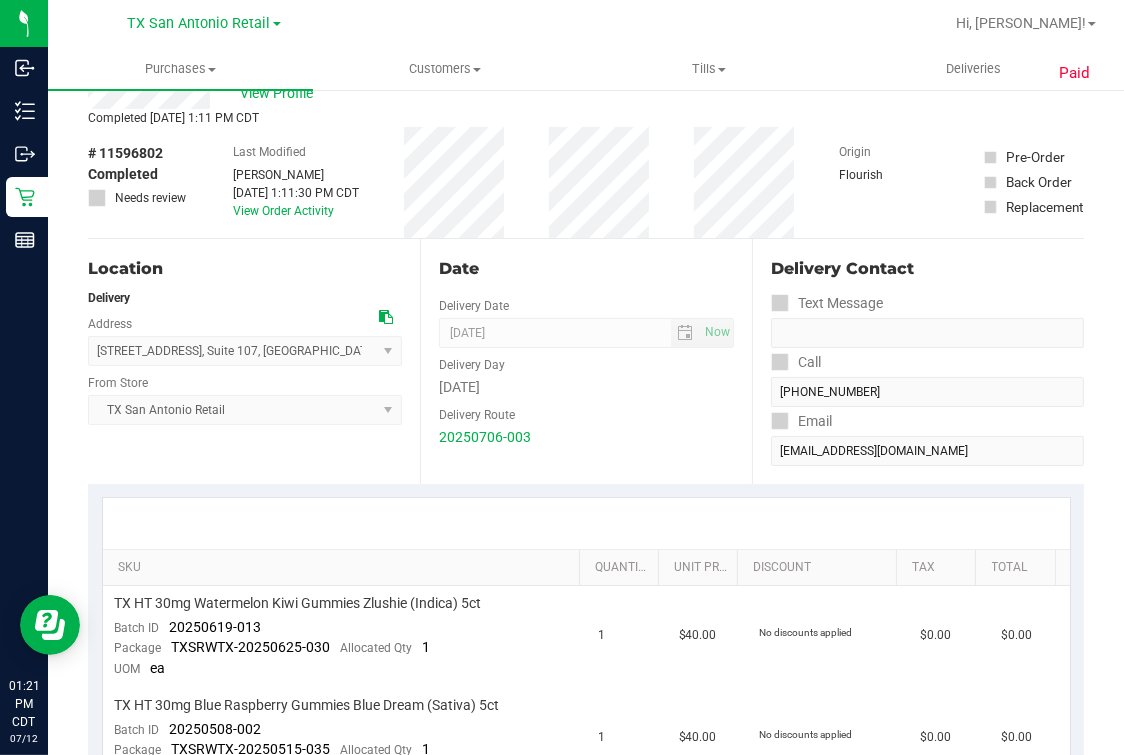scroll, scrollTop: 0, scrollLeft: 0, axis: both 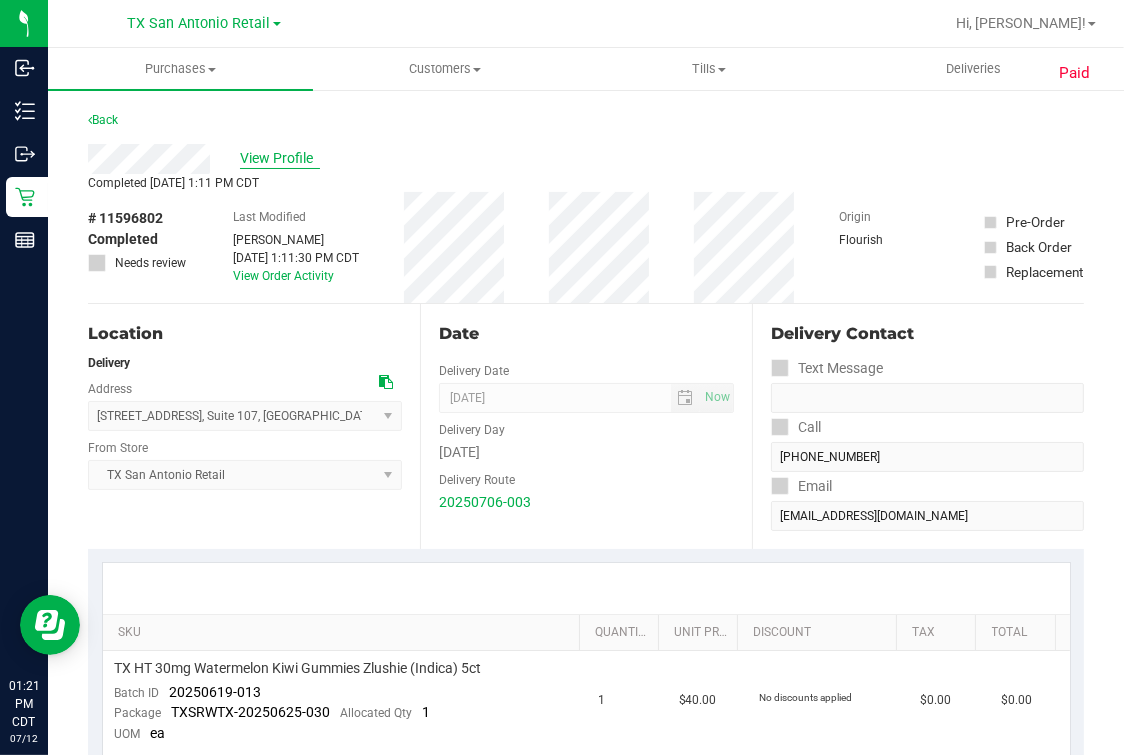 click on "View Profile" at bounding box center (280, 158) 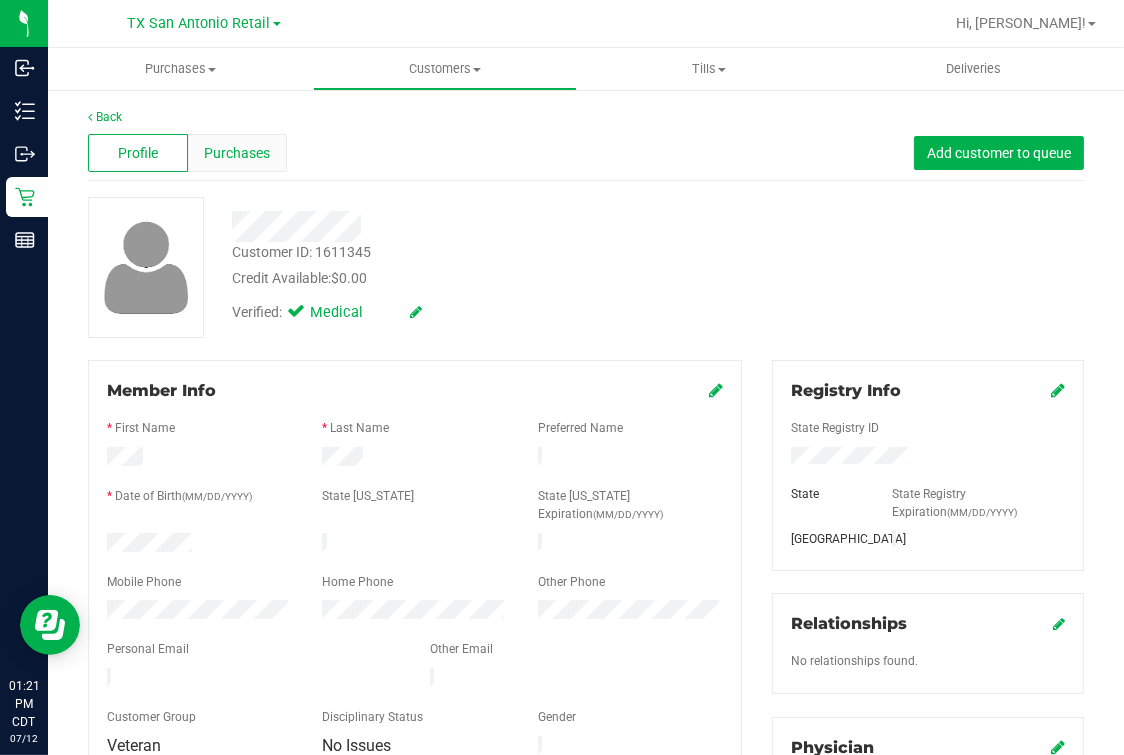 click on "Purchases" at bounding box center (238, 153) 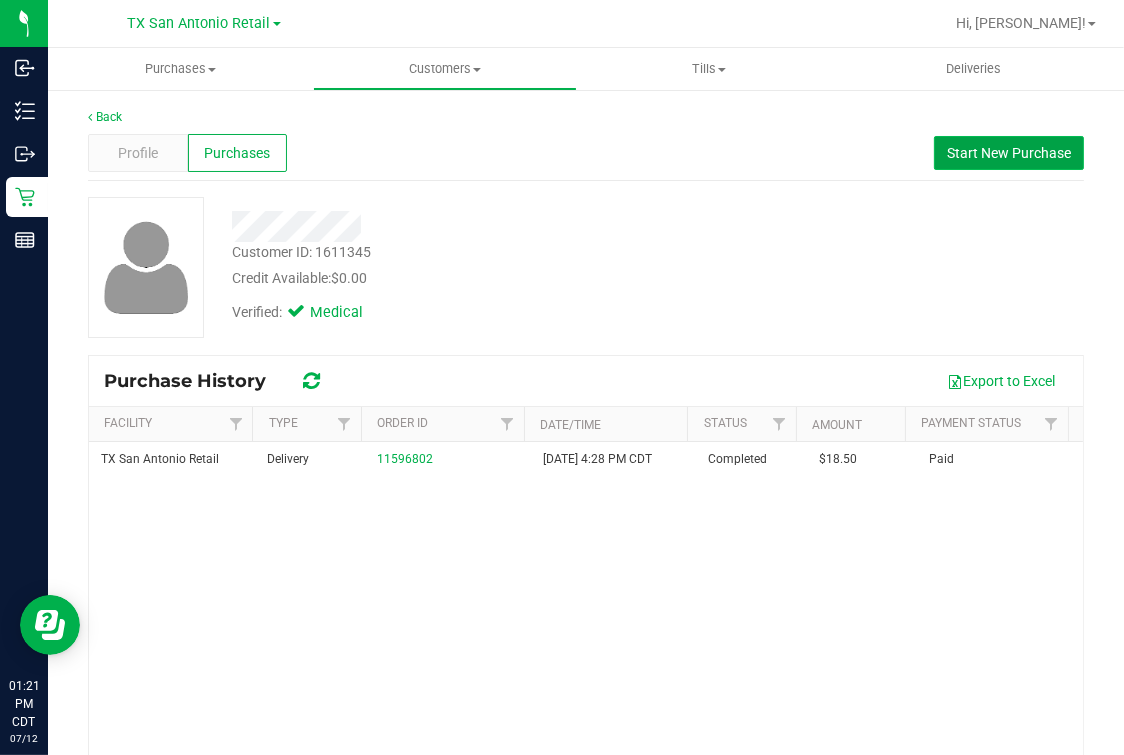 click on "Start New Purchase" at bounding box center [1009, 153] 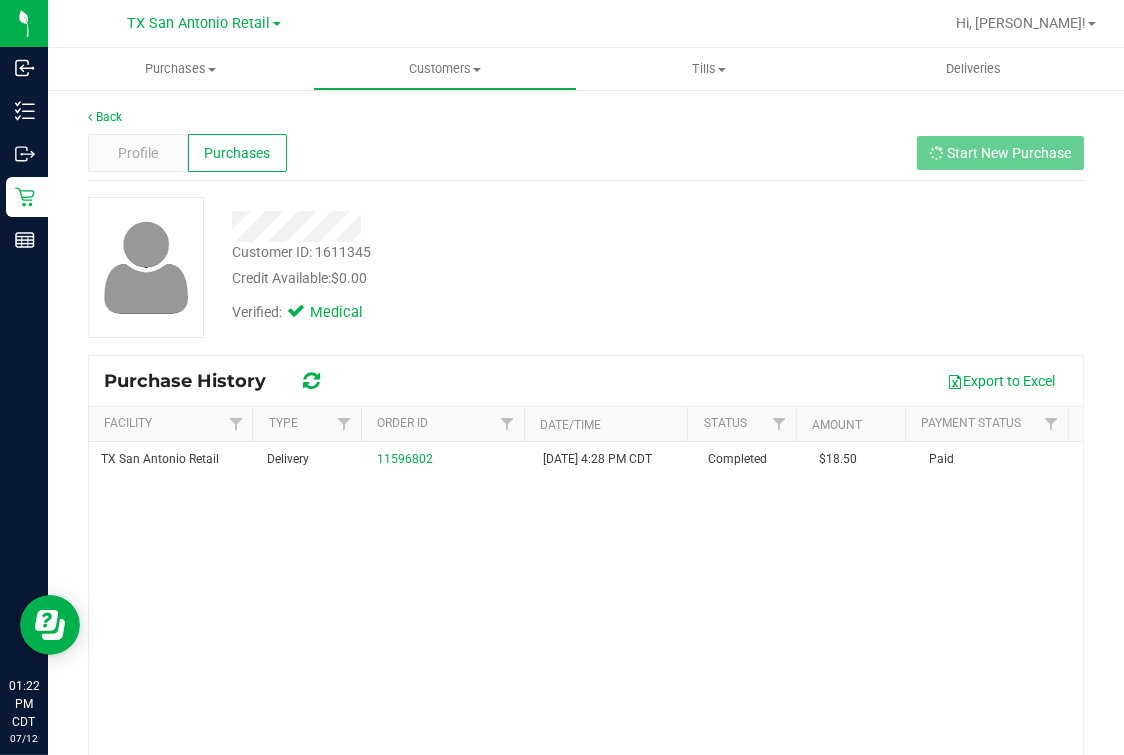 click at bounding box center (473, 226) 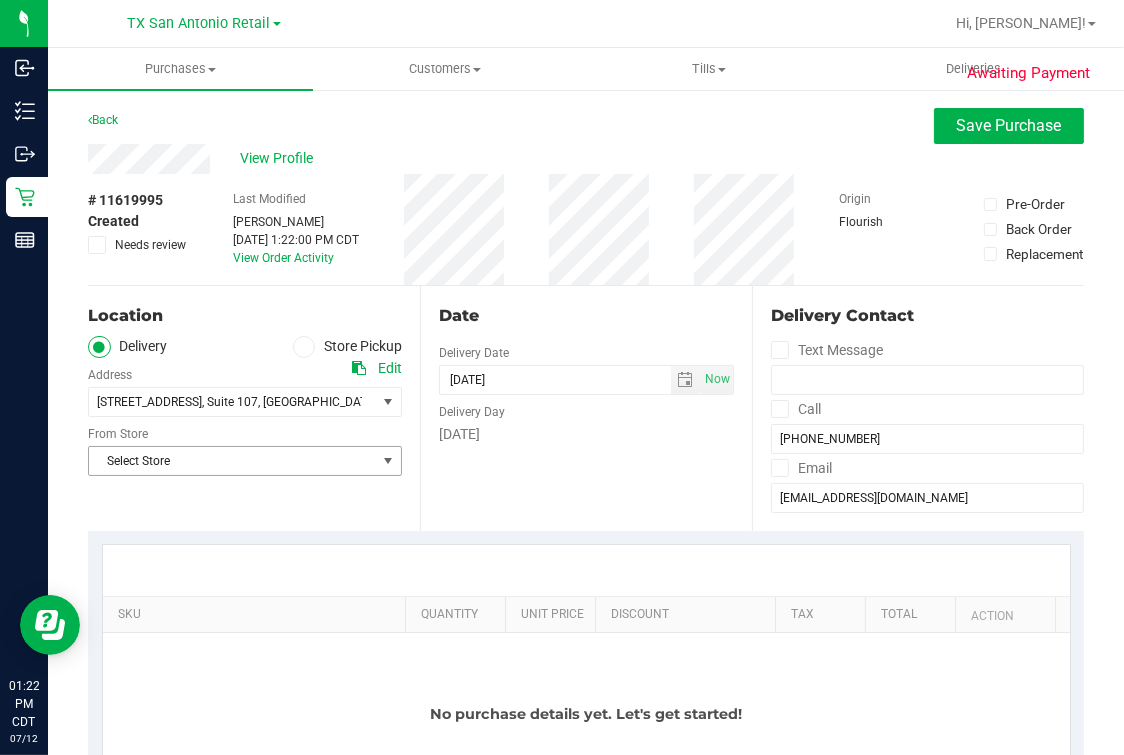 click on "Select Store" at bounding box center (232, 461) 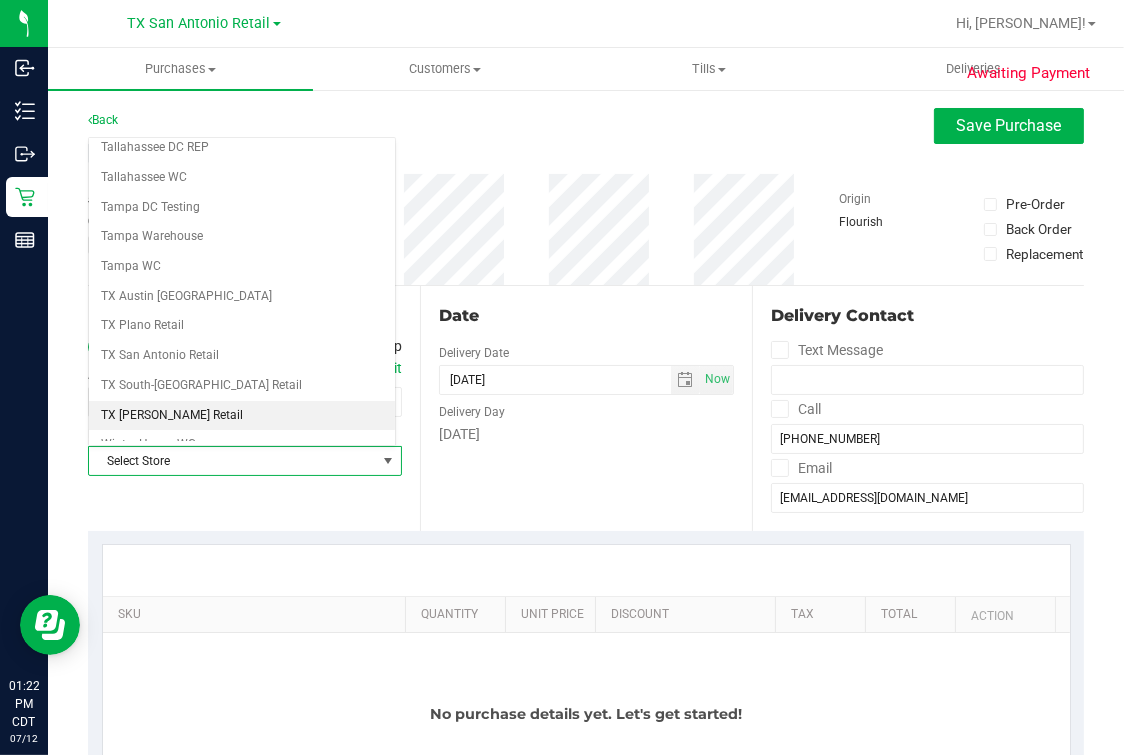 scroll, scrollTop: 1432, scrollLeft: 0, axis: vertical 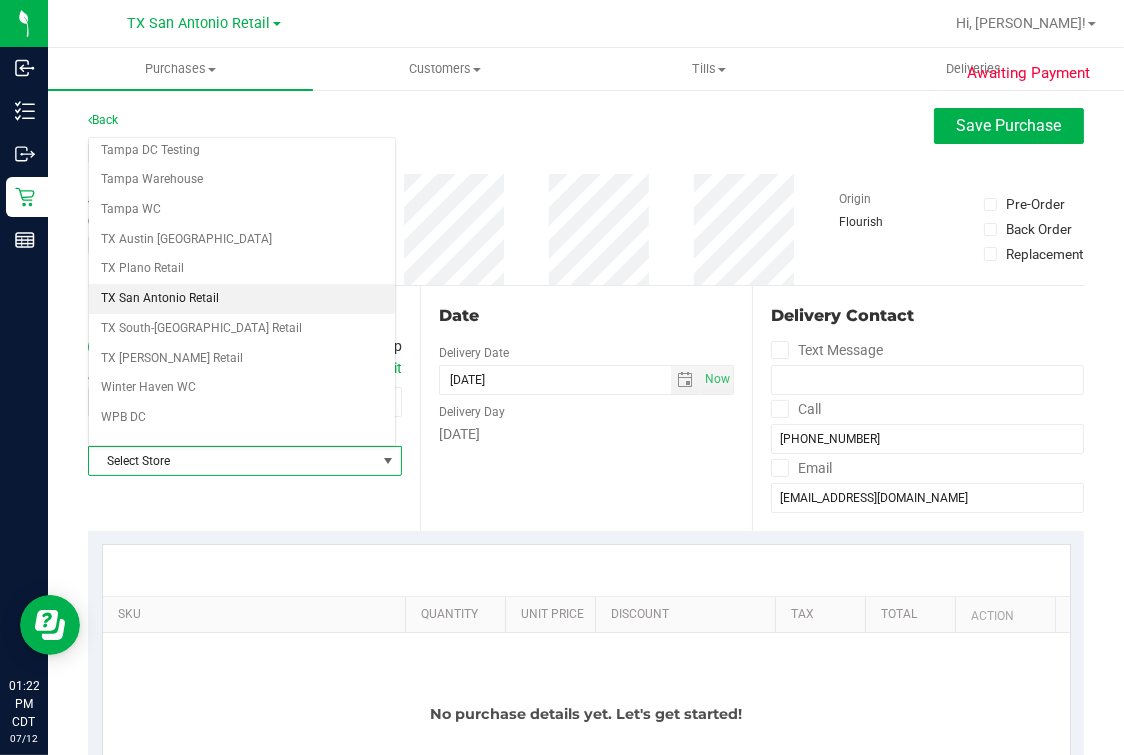 click on "TX San Antonio Retail" at bounding box center (242, 299) 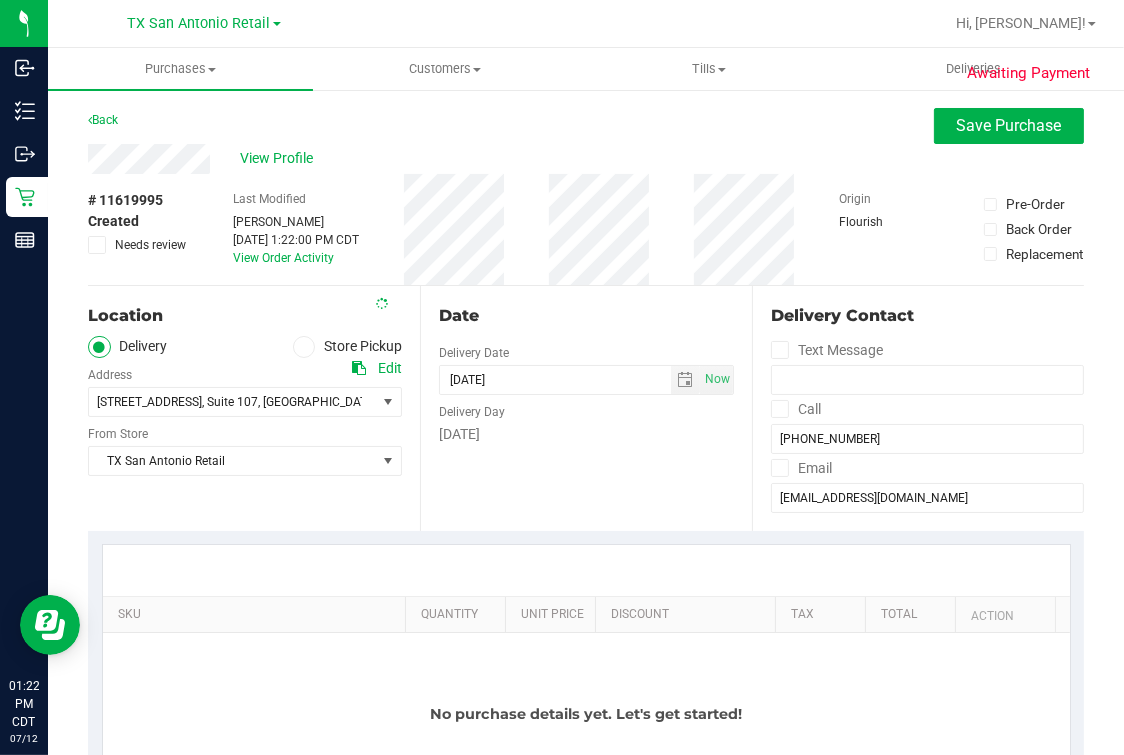 click on "# 11619995
Created
Needs review
Last Modified
[PERSON_NAME]
[DATE] 1:22:00 PM CDT
View Order Activity
Origin
Flourish
Pre-Order
Back Order
Replacement" at bounding box center [586, 229] 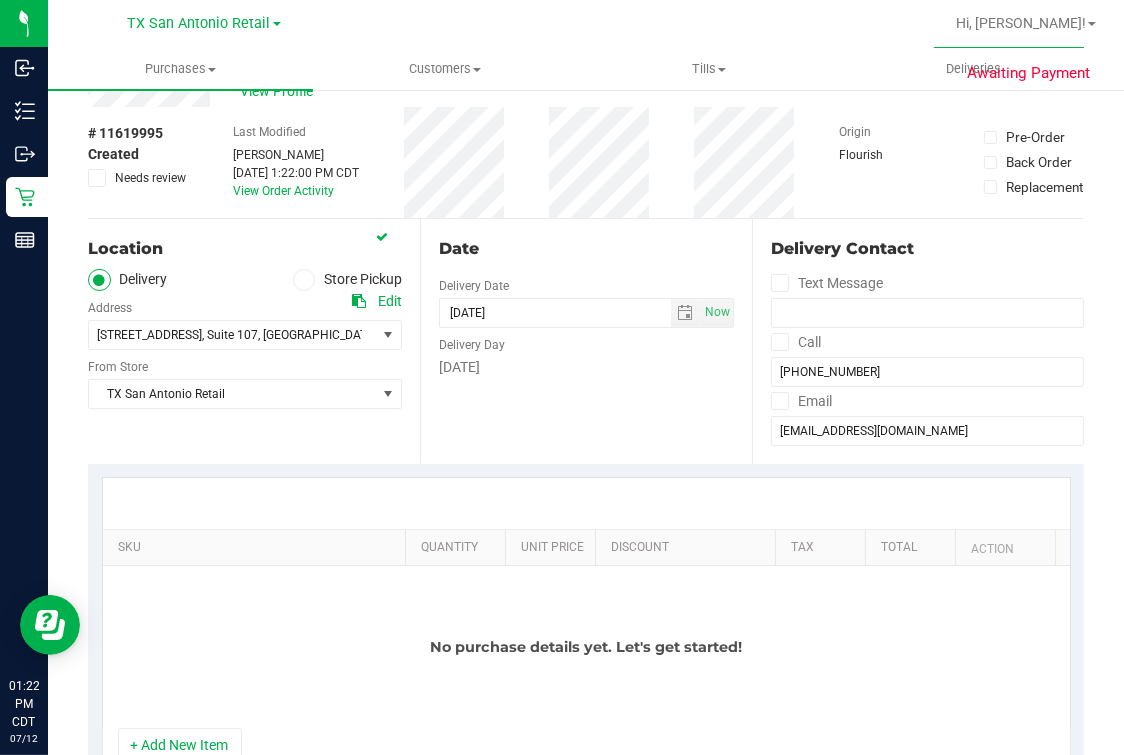 scroll, scrollTop: 124, scrollLeft: 0, axis: vertical 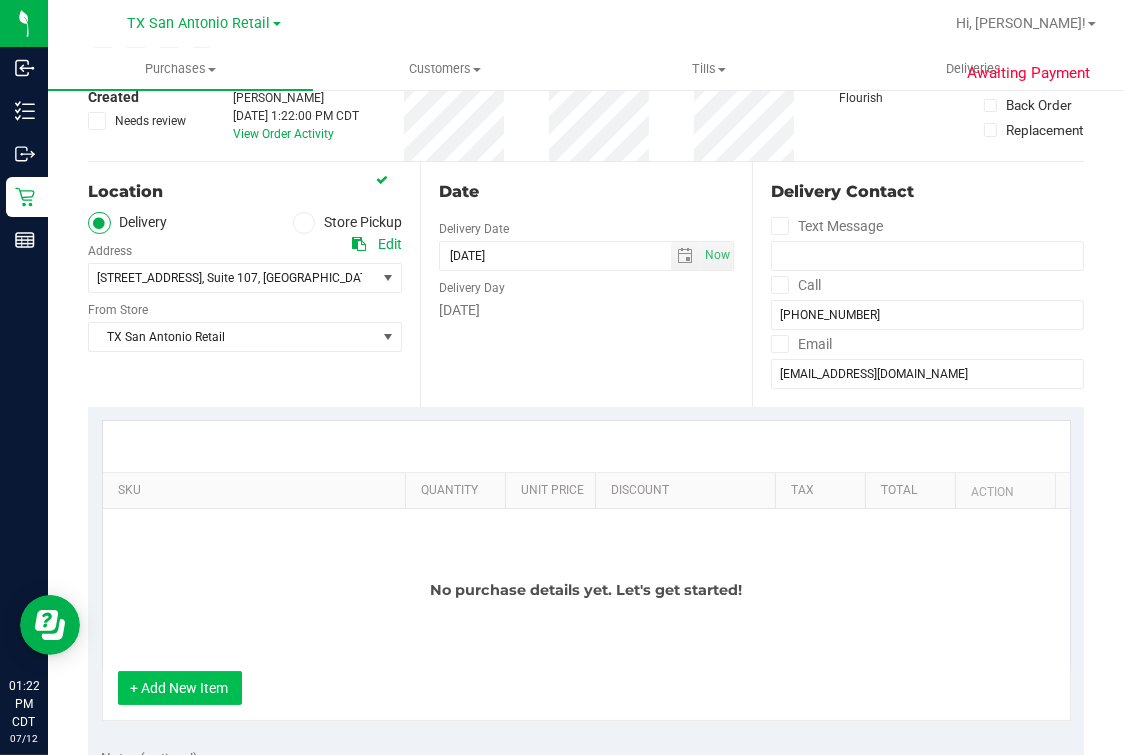 click on "+ Add New Item" at bounding box center [180, 688] 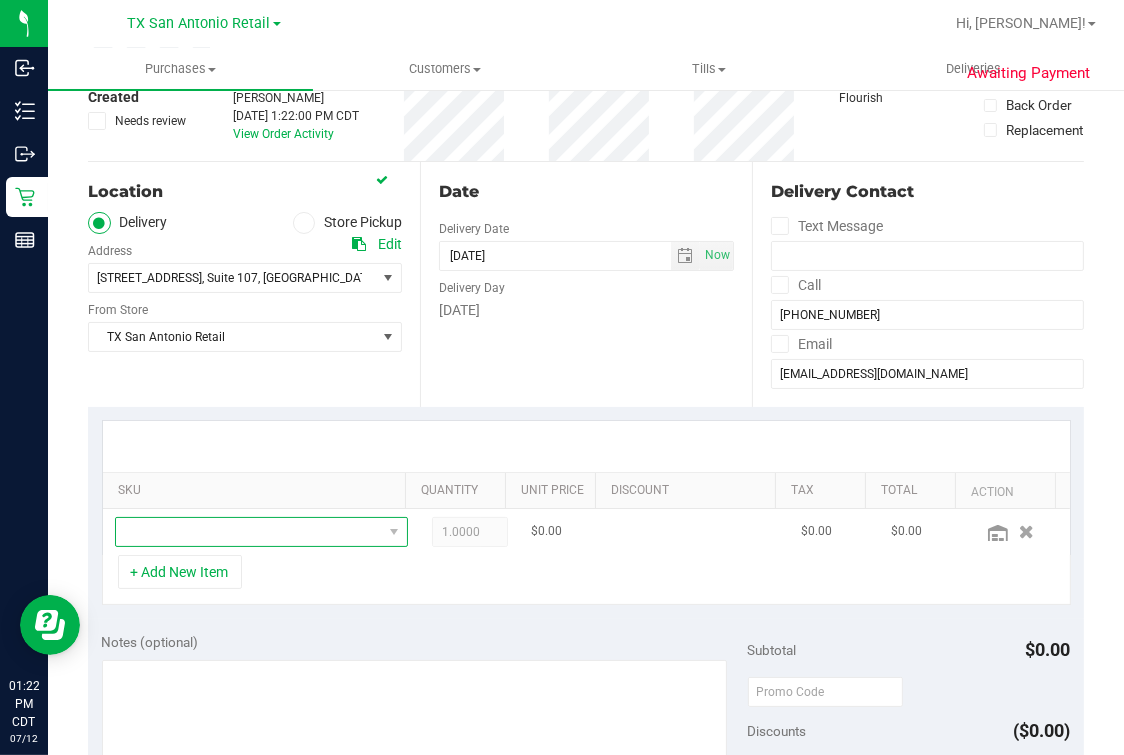 click at bounding box center [249, 532] 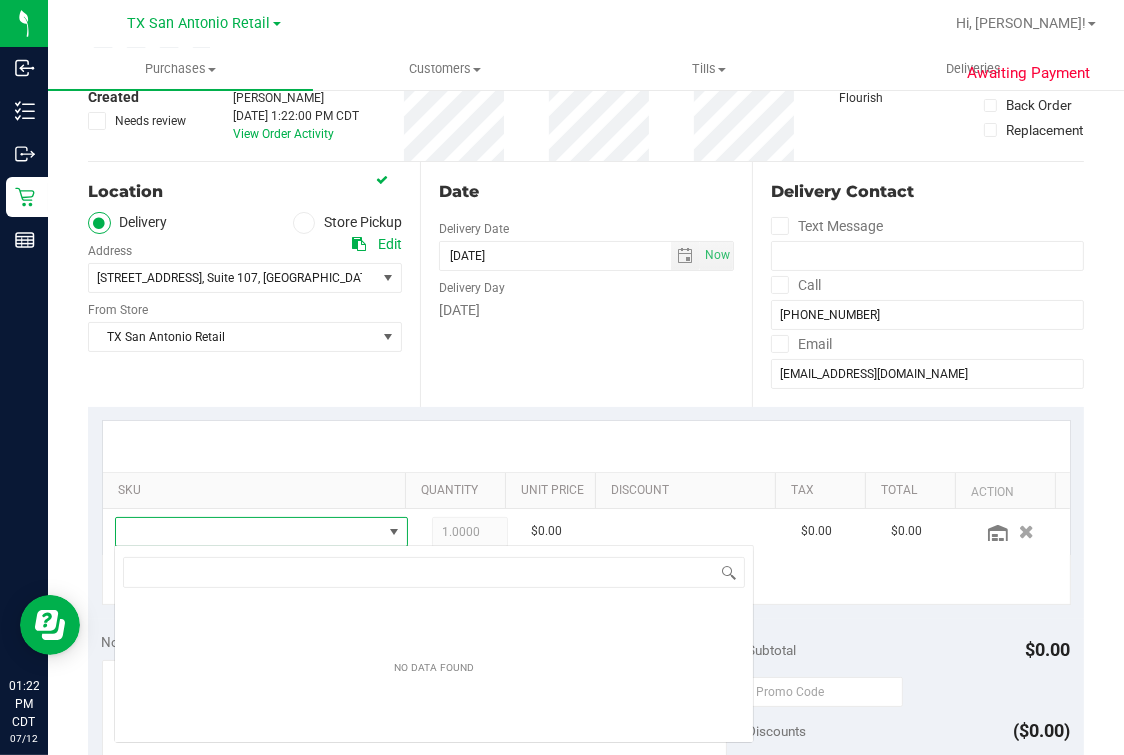 scroll, scrollTop: 99969, scrollLeft: 99744, axis: both 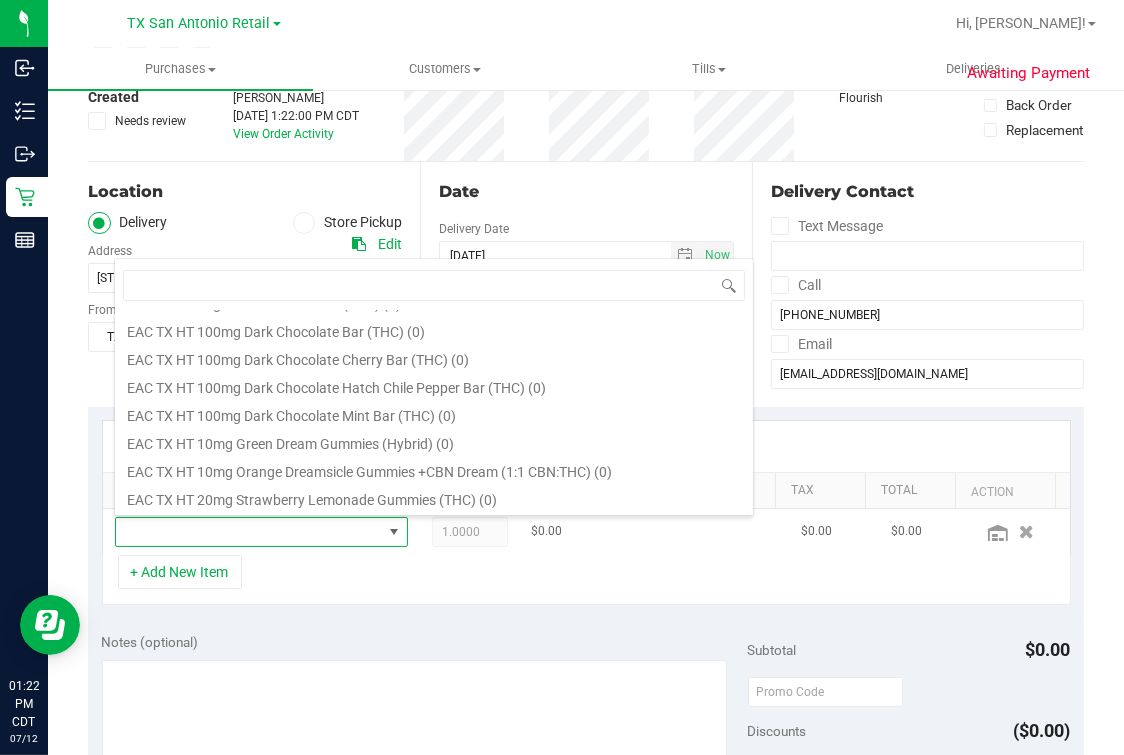 click at bounding box center (249, 532) 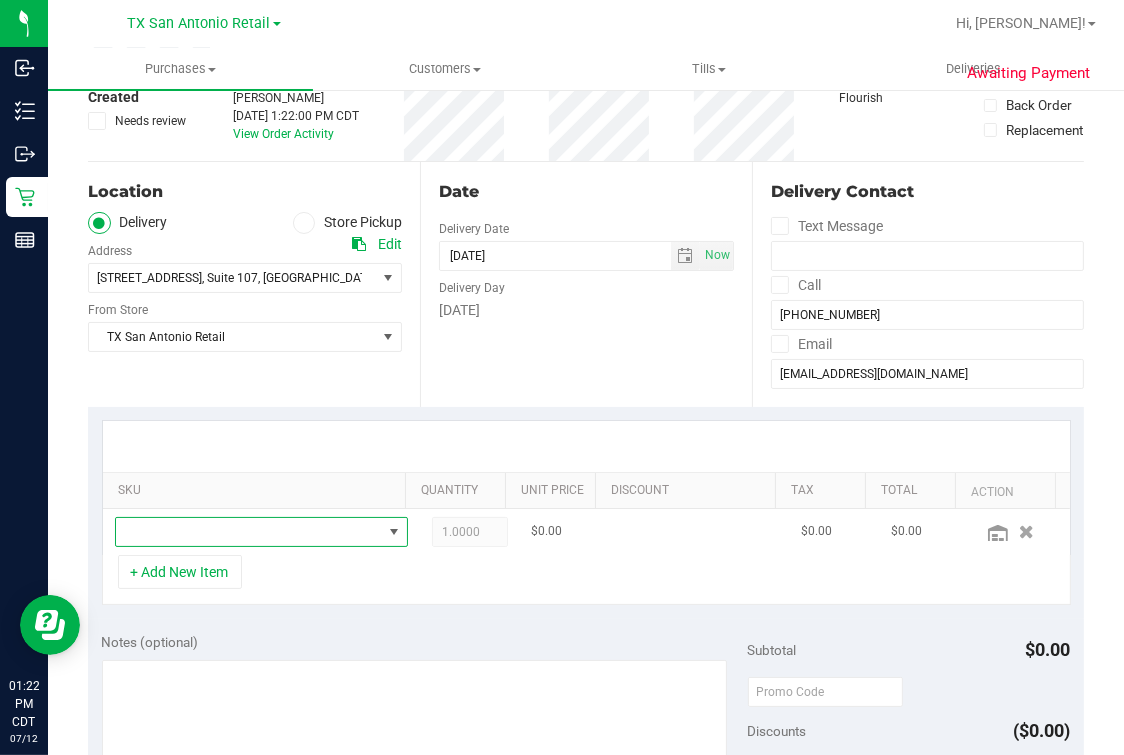 click at bounding box center (249, 532) 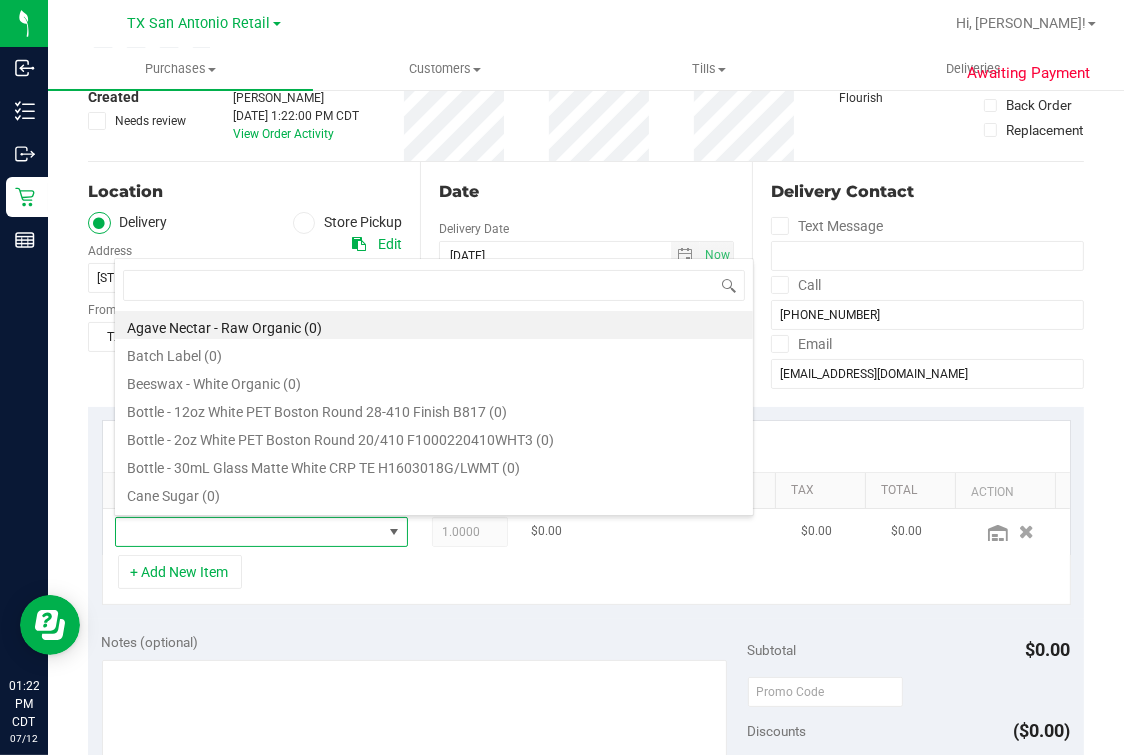 scroll, scrollTop: 99969, scrollLeft: 99744, axis: both 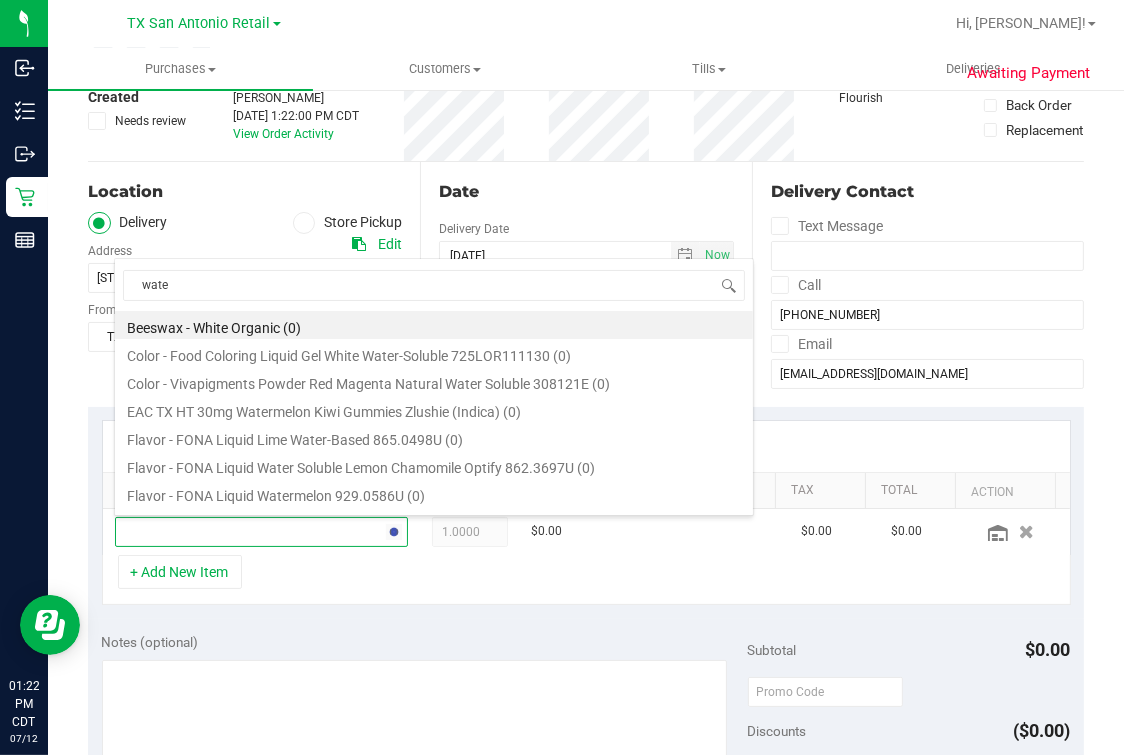 type on "water" 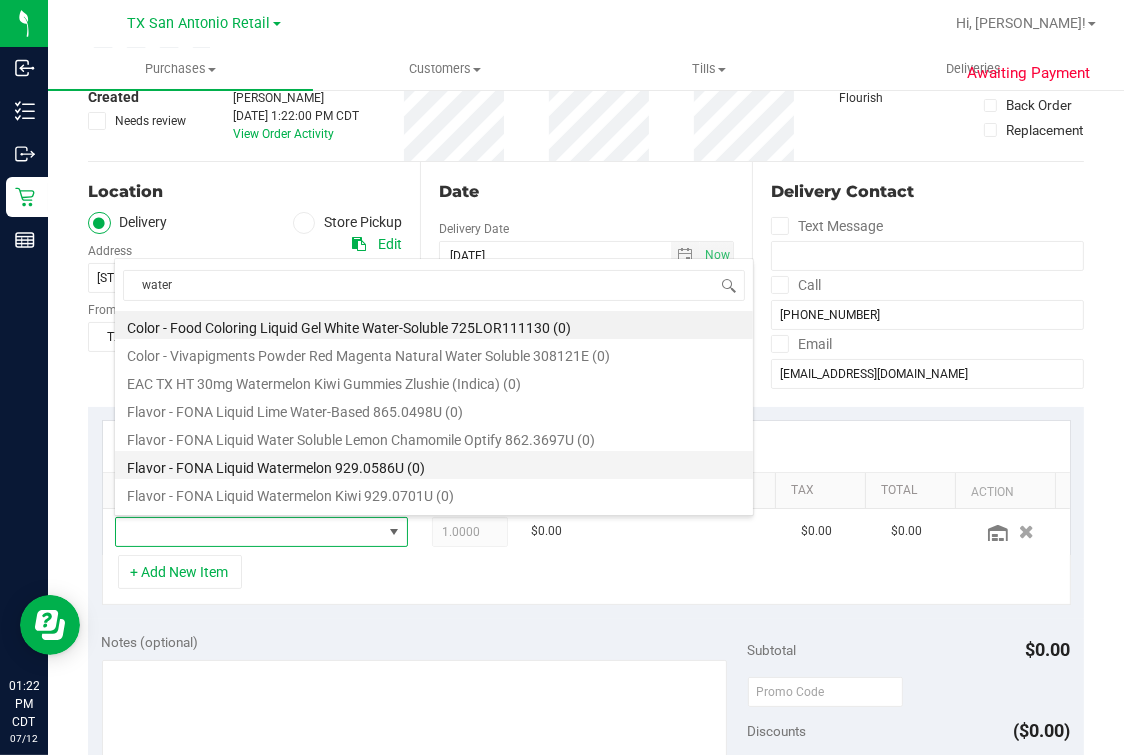 scroll, scrollTop: 249, scrollLeft: 0, axis: vertical 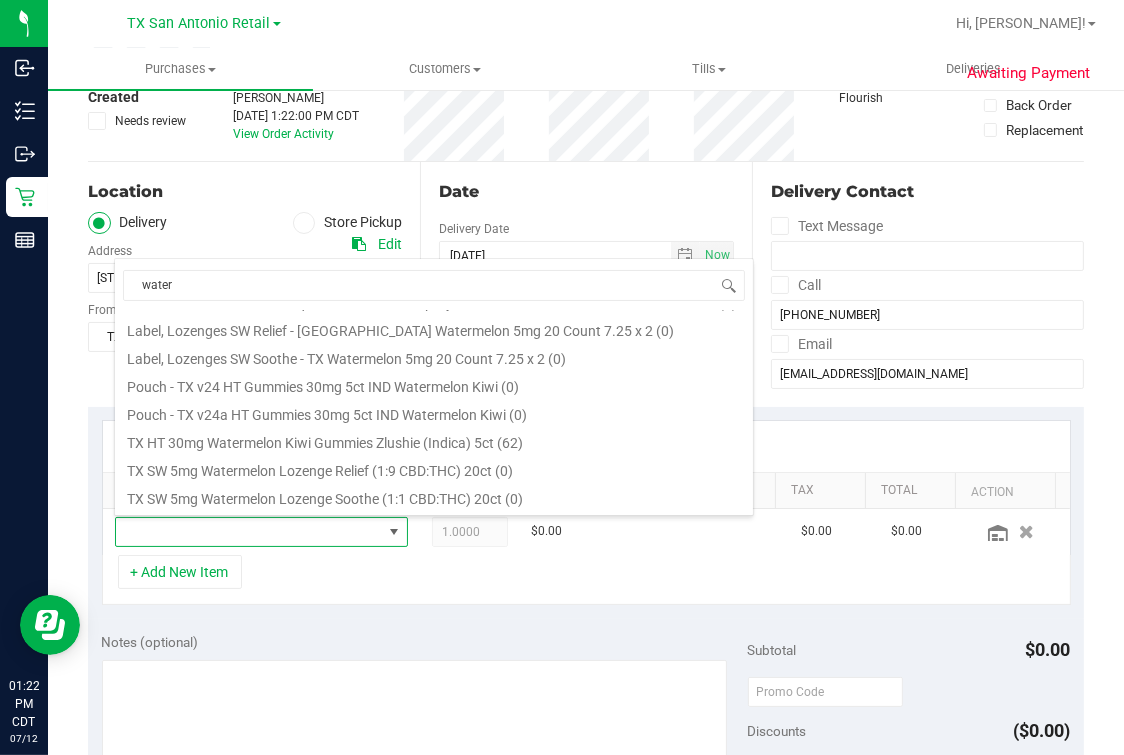 click on "TX HT 30mg Watermelon Kiwi Gummies Zlushie (Indica) 5ct (62)" at bounding box center [434, 440] 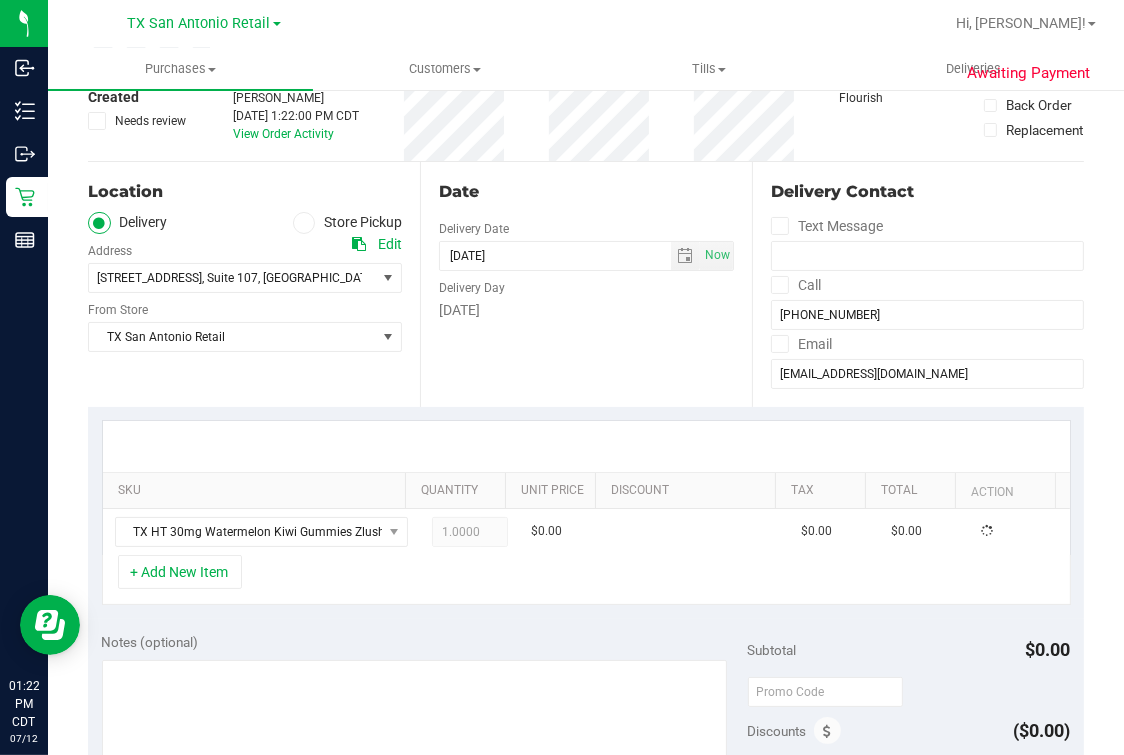 click on "+ Add New Item" at bounding box center (586, 580) 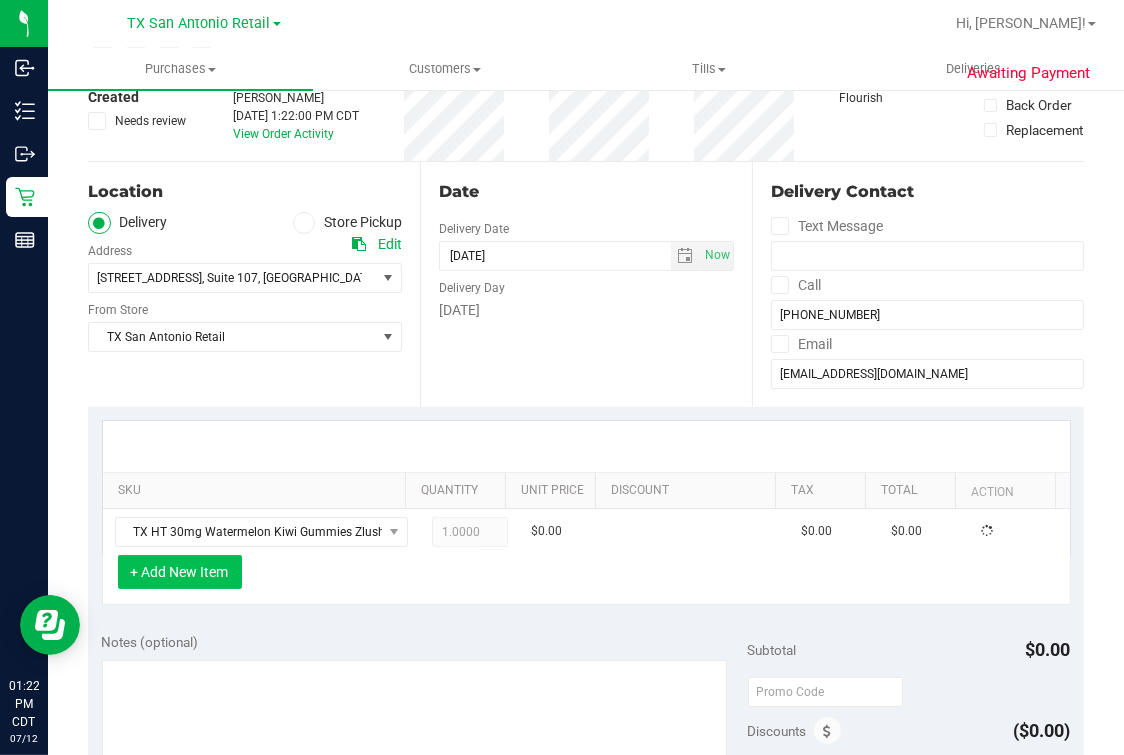click on "+ Add New Item" at bounding box center (180, 572) 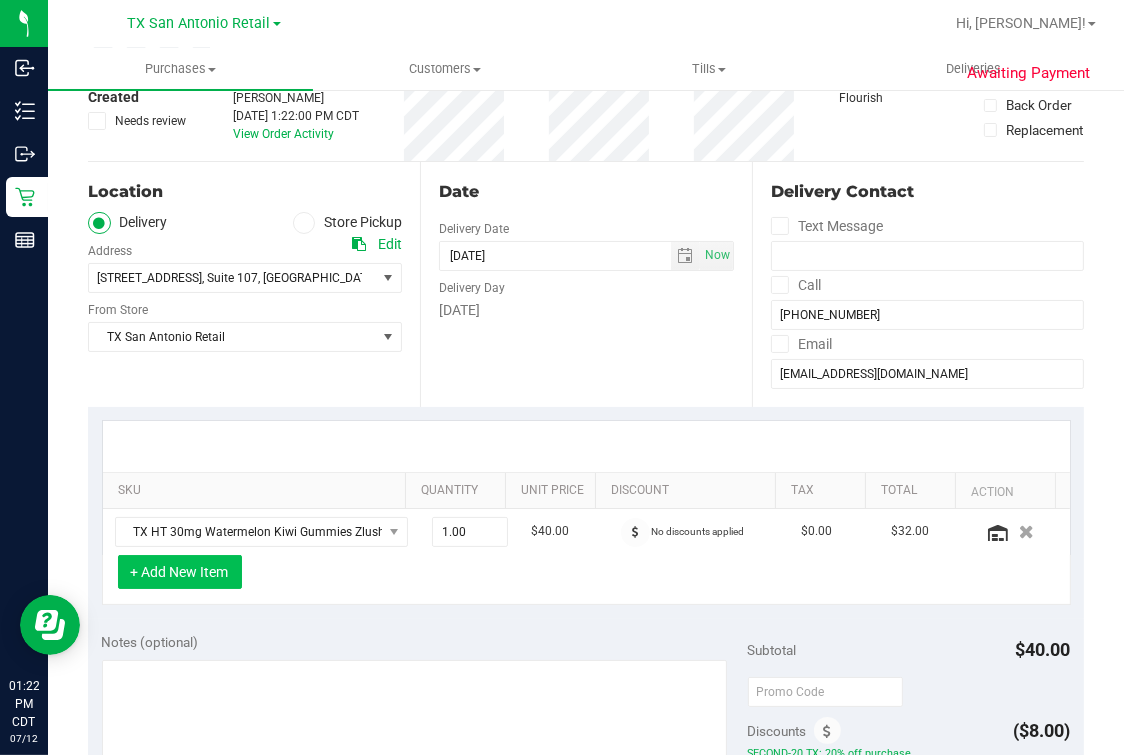 click on "+ Add New Item" at bounding box center (180, 572) 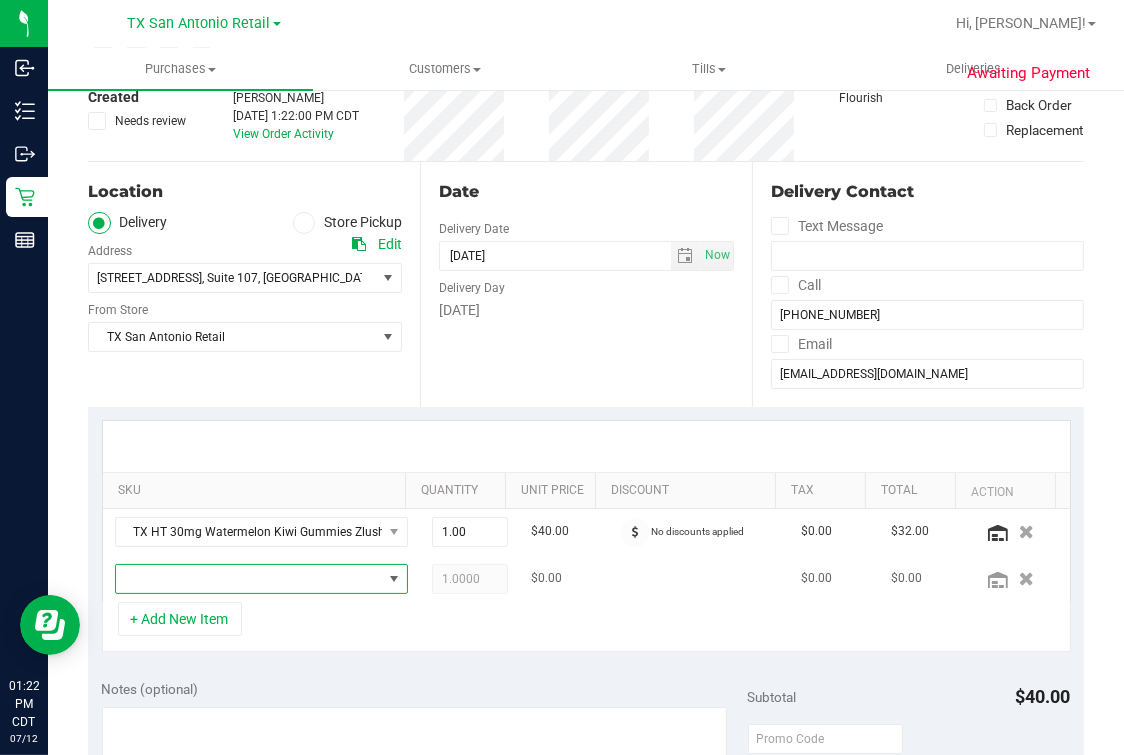 click at bounding box center (249, 579) 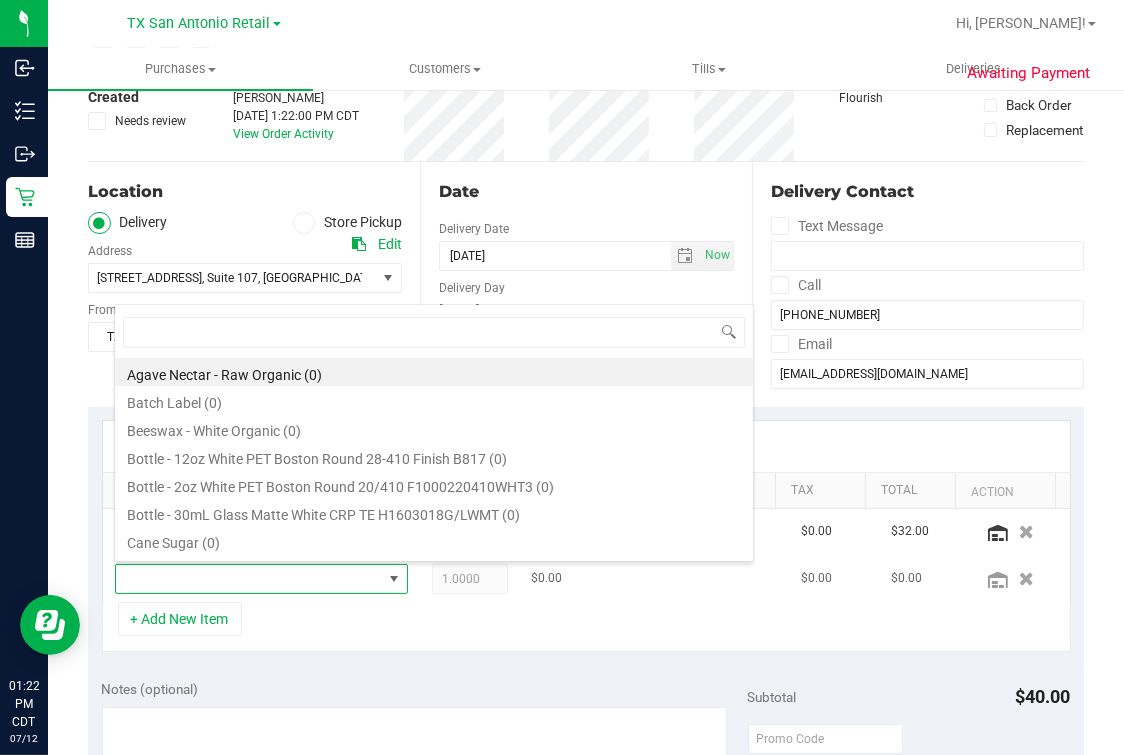 scroll, scrollTop: 99969, scrollLeft: 99744, axis: both 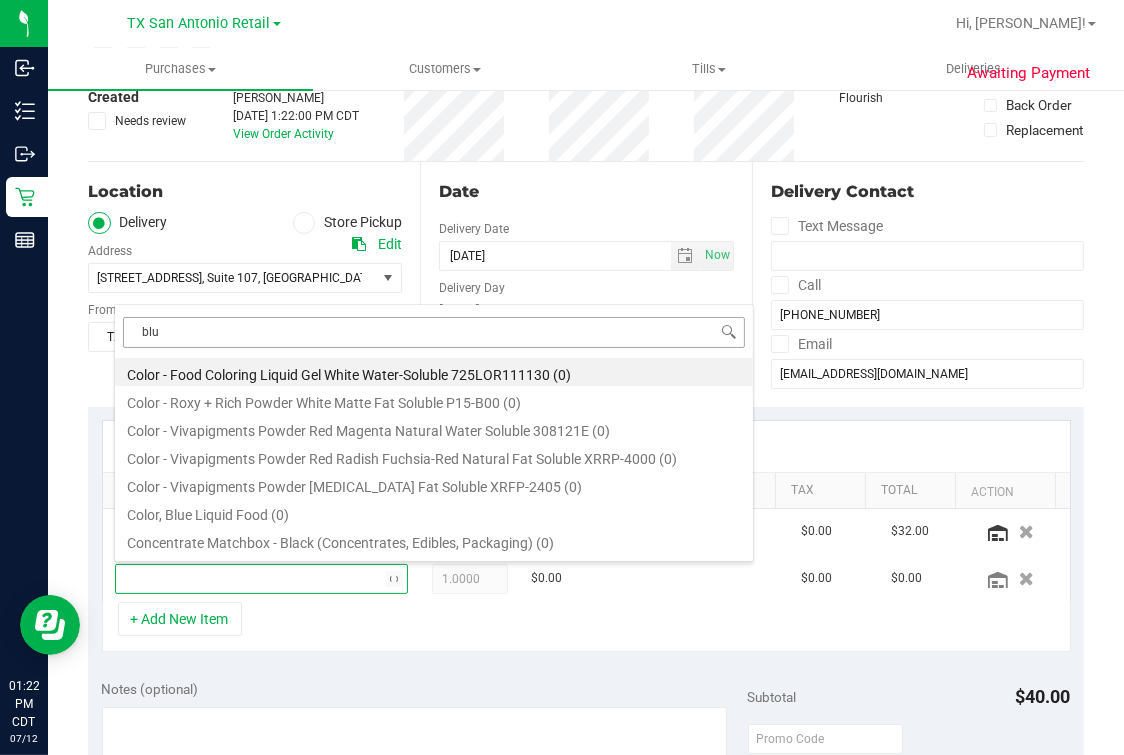 type on "blue" 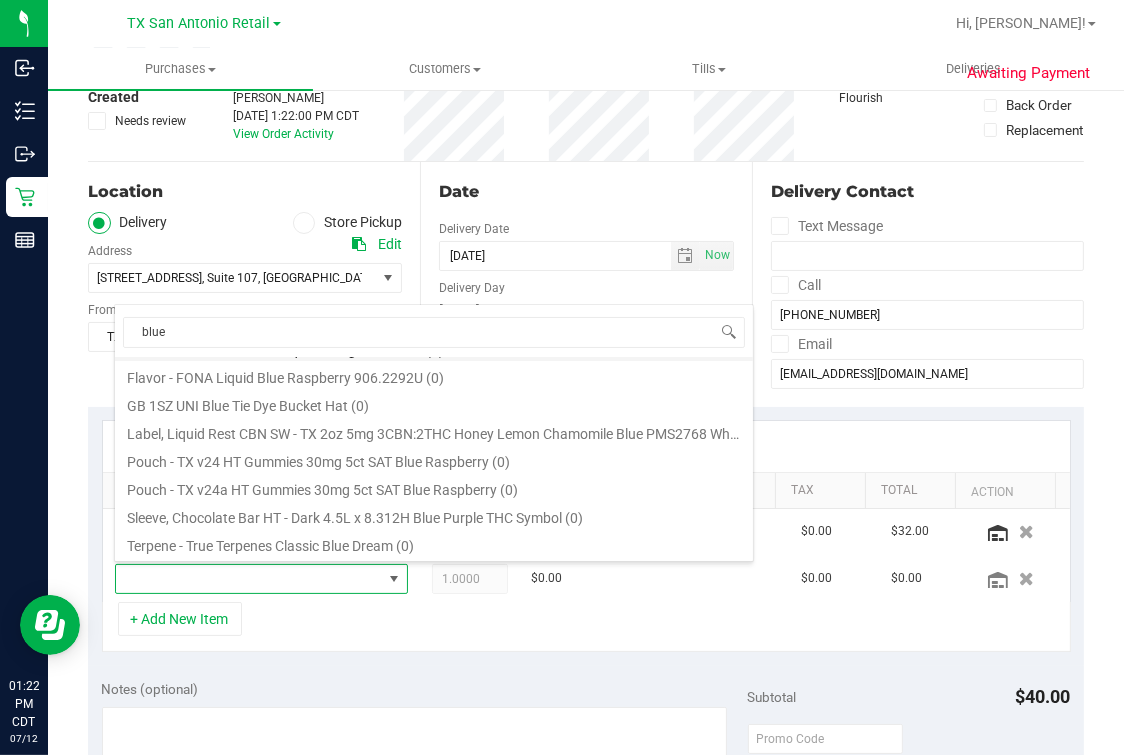 scroll, scrollTop: 247, scrollLeft: 0, axis: vertical 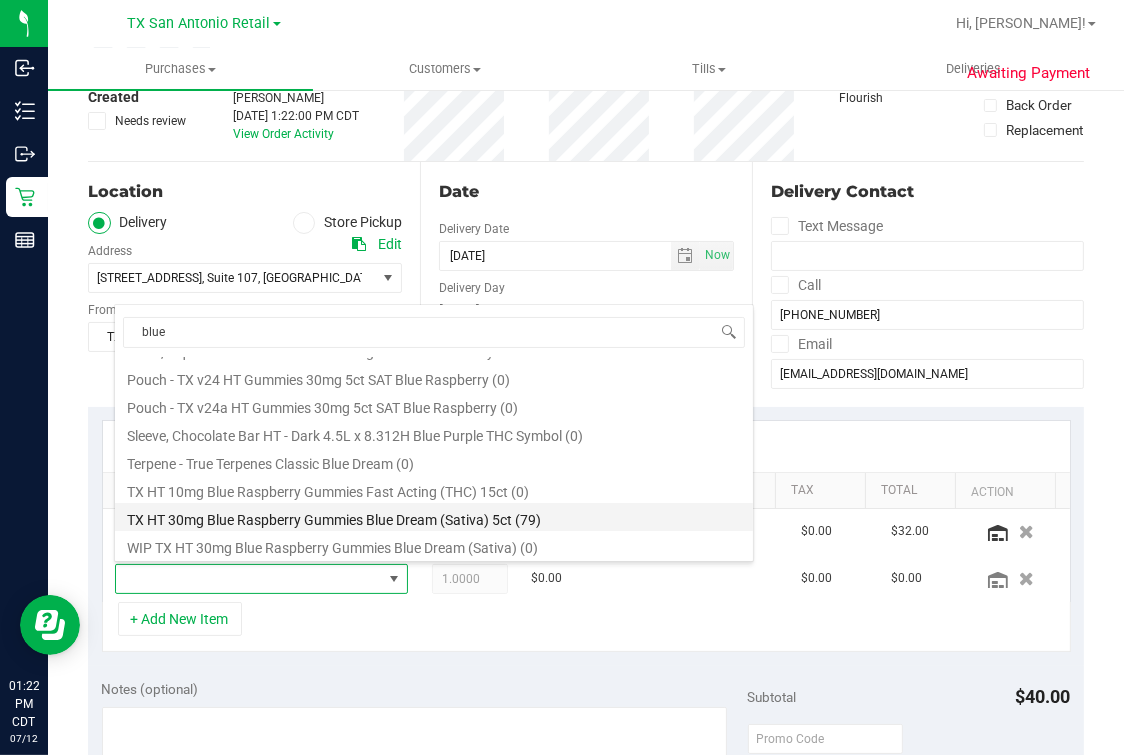 click on "TX HT 30mg Blue Raspberry Gummies Blue Dream (Sativa) 5ct (79)" at bounding box center [434, 517] 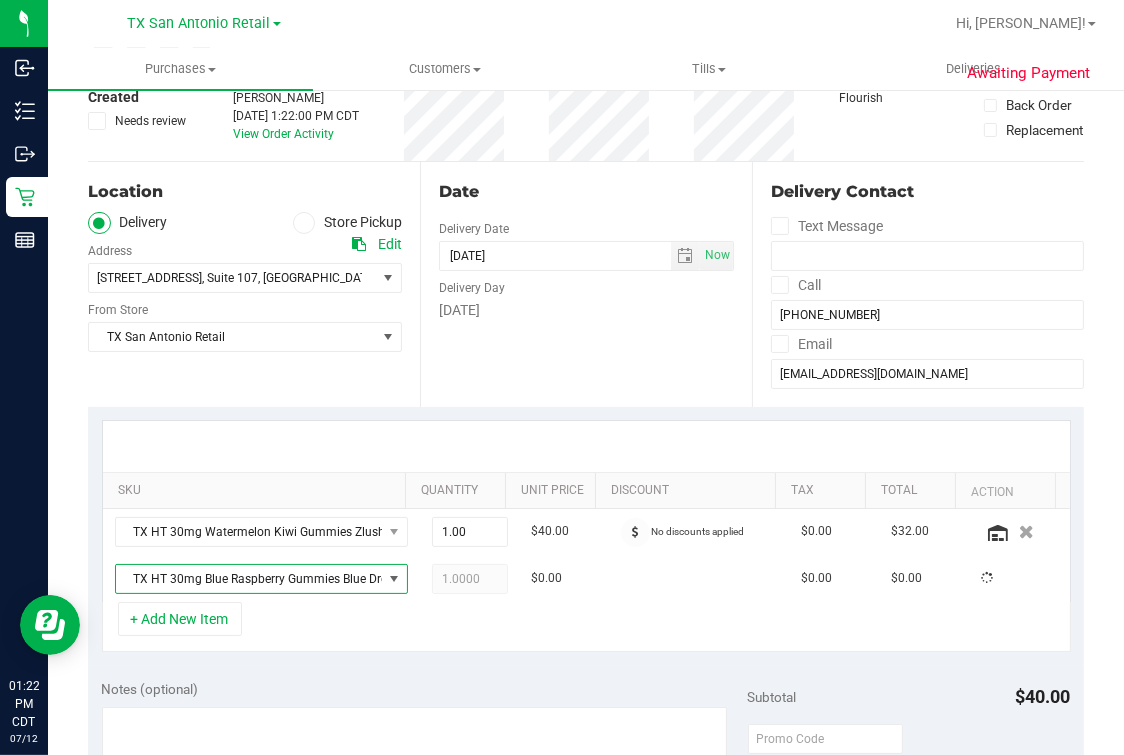 click on "+ Add New Item" at bounding box center [586, 627] 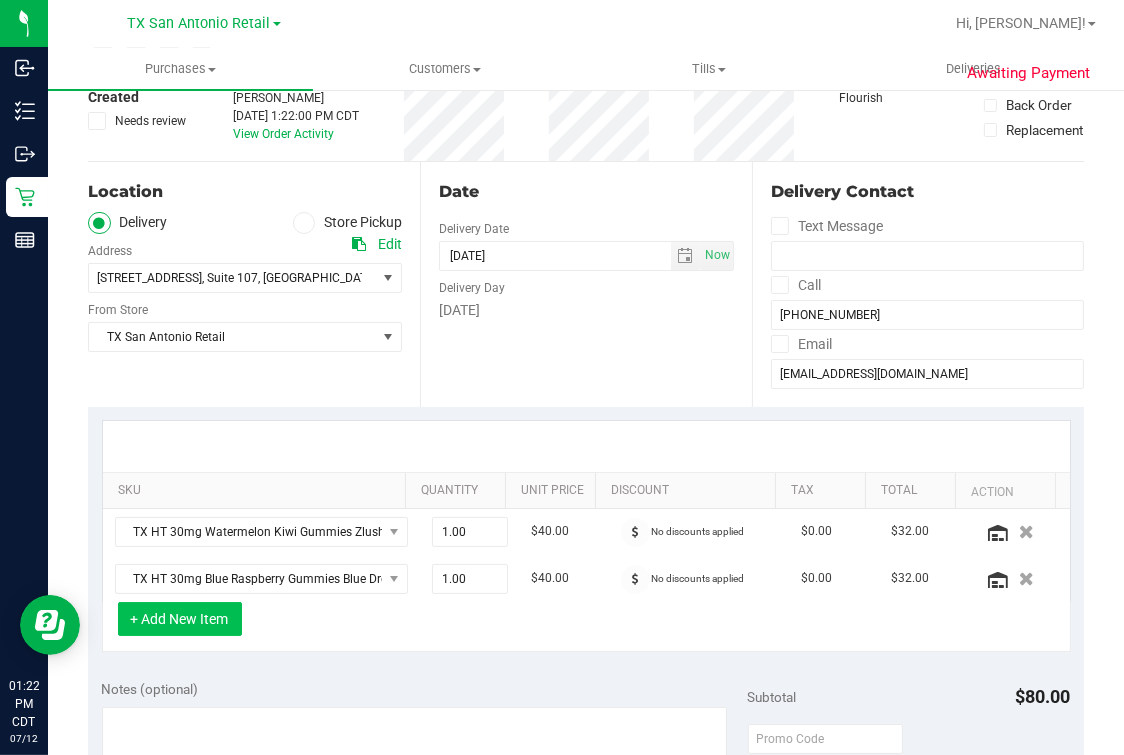 click on "+ Add New Item" at bounding box center (180, 619) 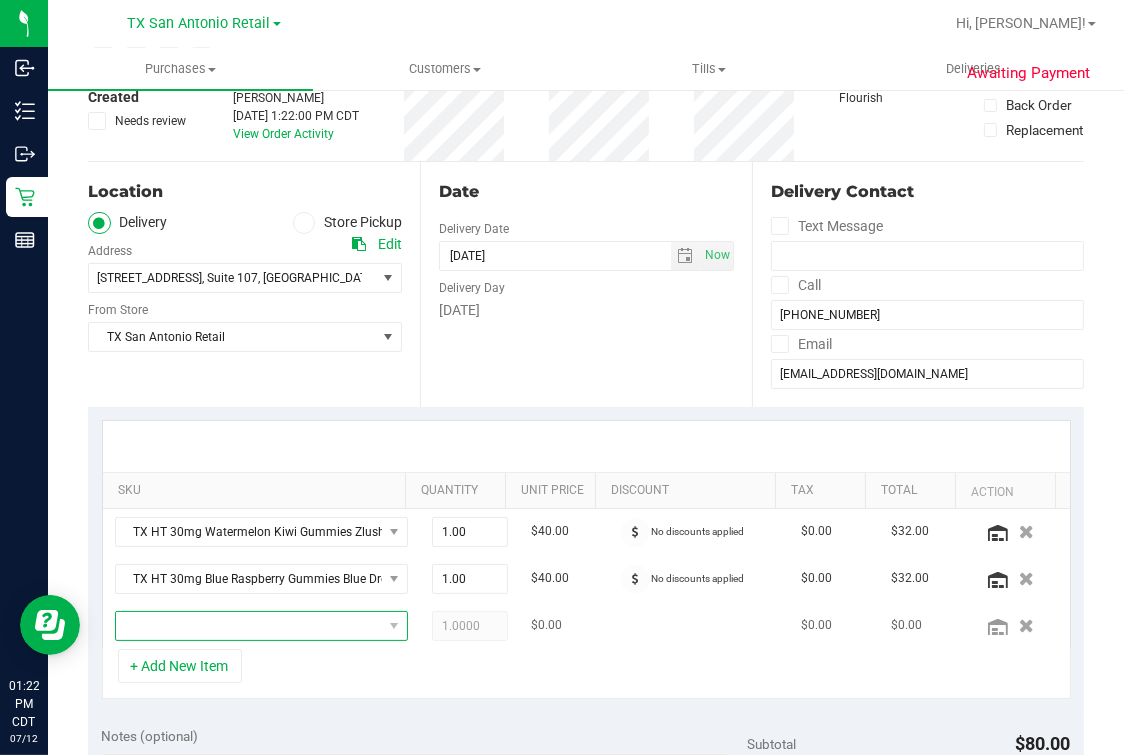 click at bounding box center [249, 626] 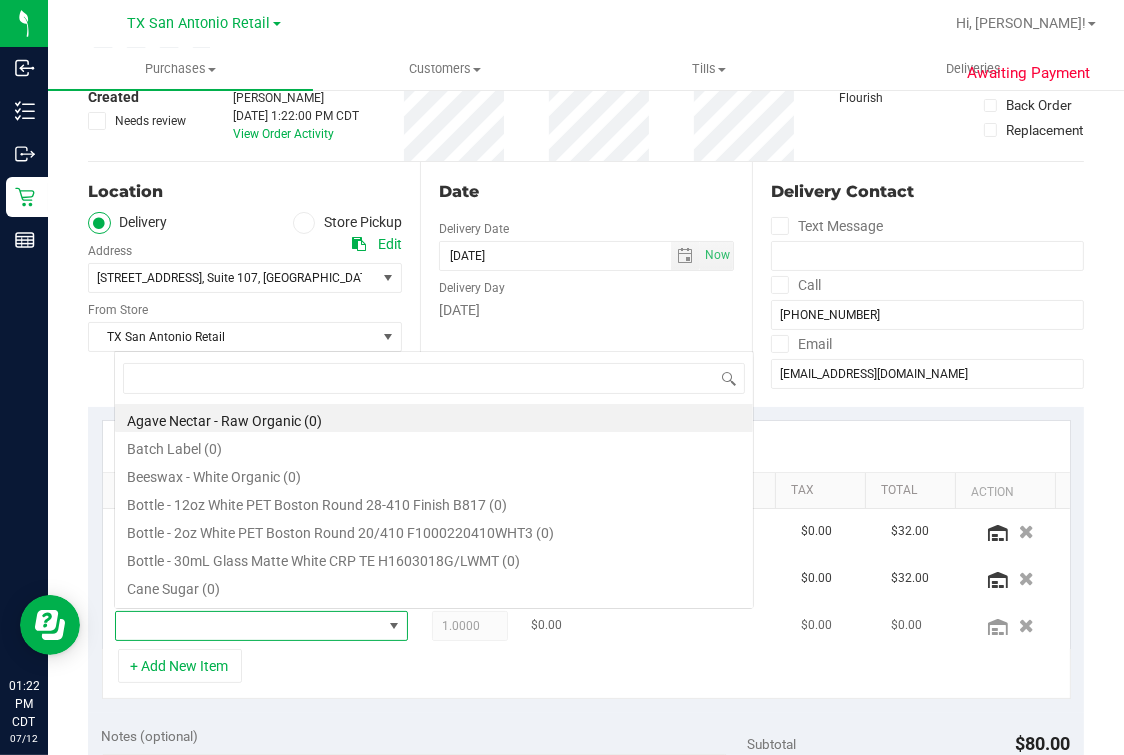 scroll, scrollTop: 0, scrollLeft: 0, axis: both 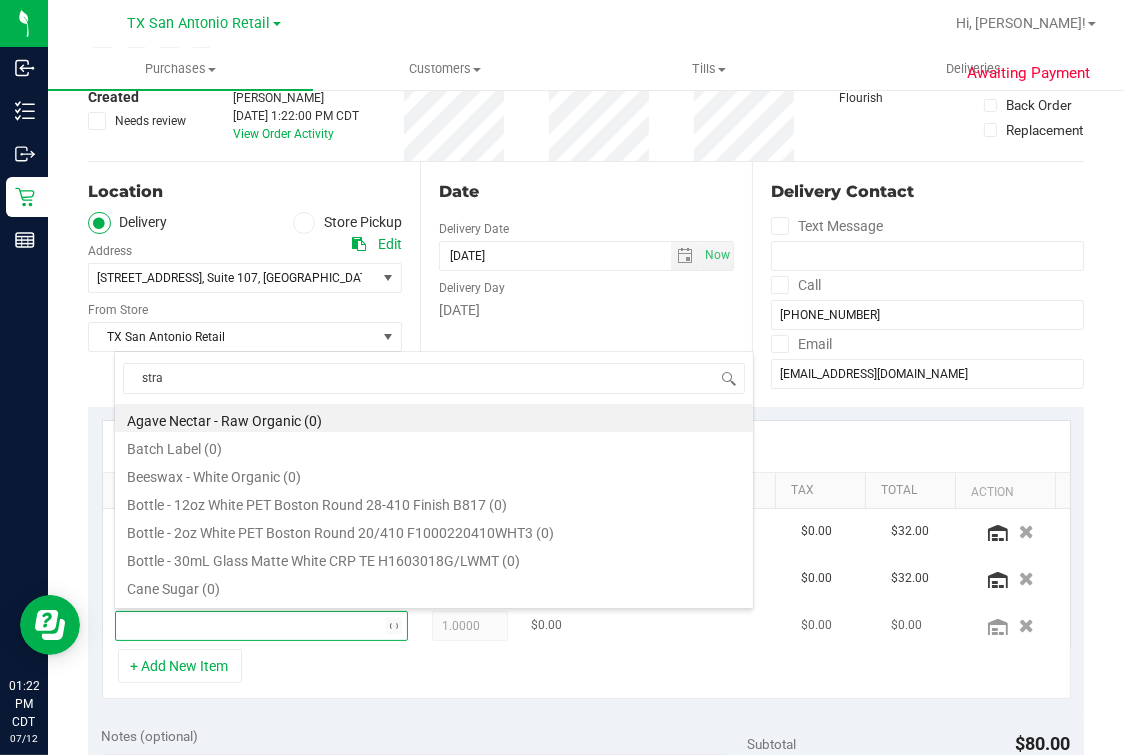 type on "straw" 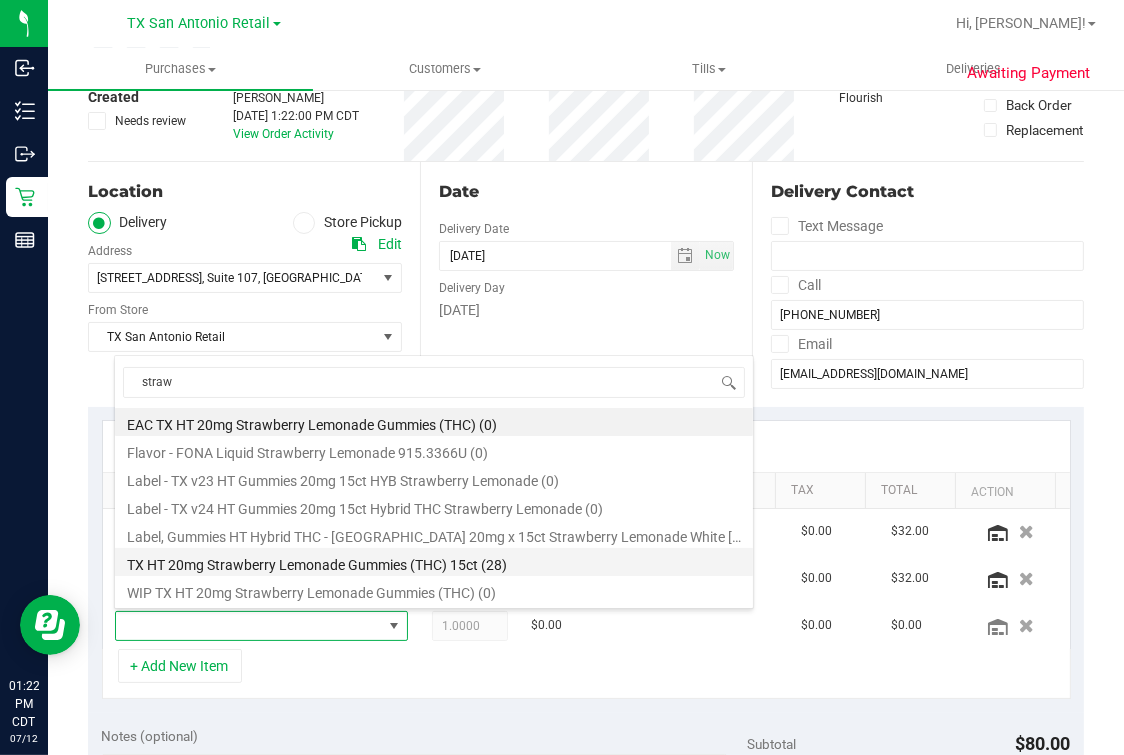 click on "TX HT 20mg Strawberry Lemonade Gummies (THC) 15ct (28)" at bounding box center [434, 562] 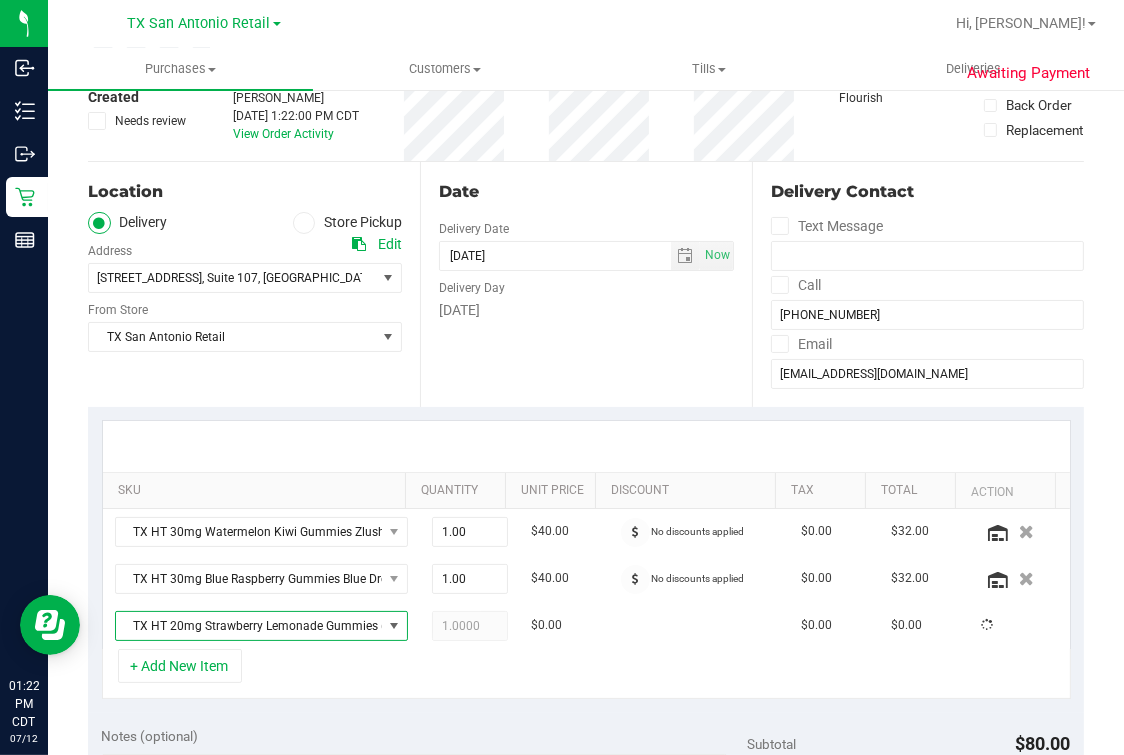 click on "+ Add New Item" at bounding box center [586, 674] 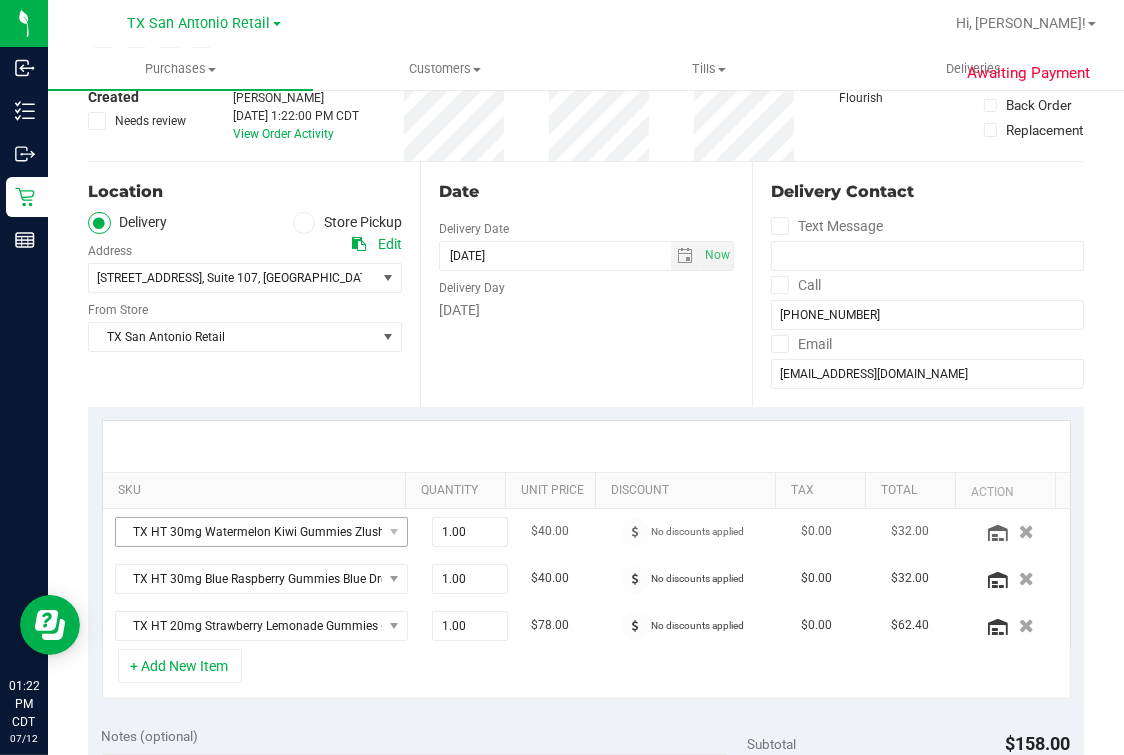 scroll, scrollTop: 375, scrollLeft: 0, axis: vertical 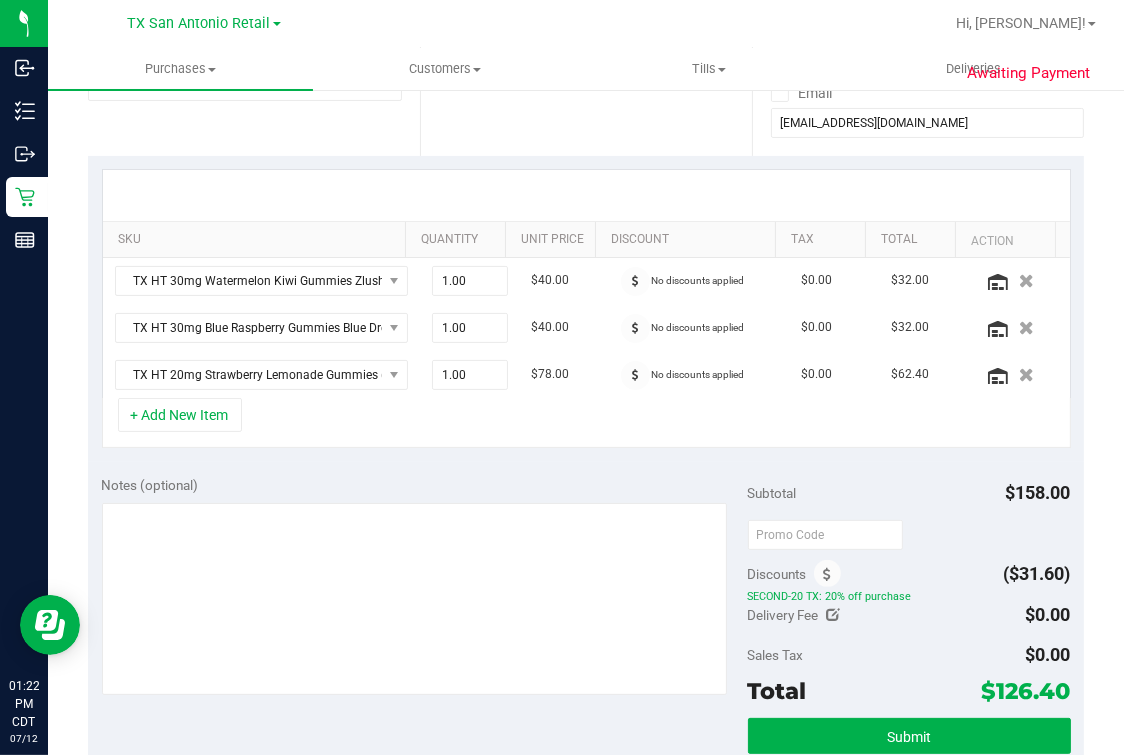 click on "+ Add New Item" at bounding box center [586, 423] 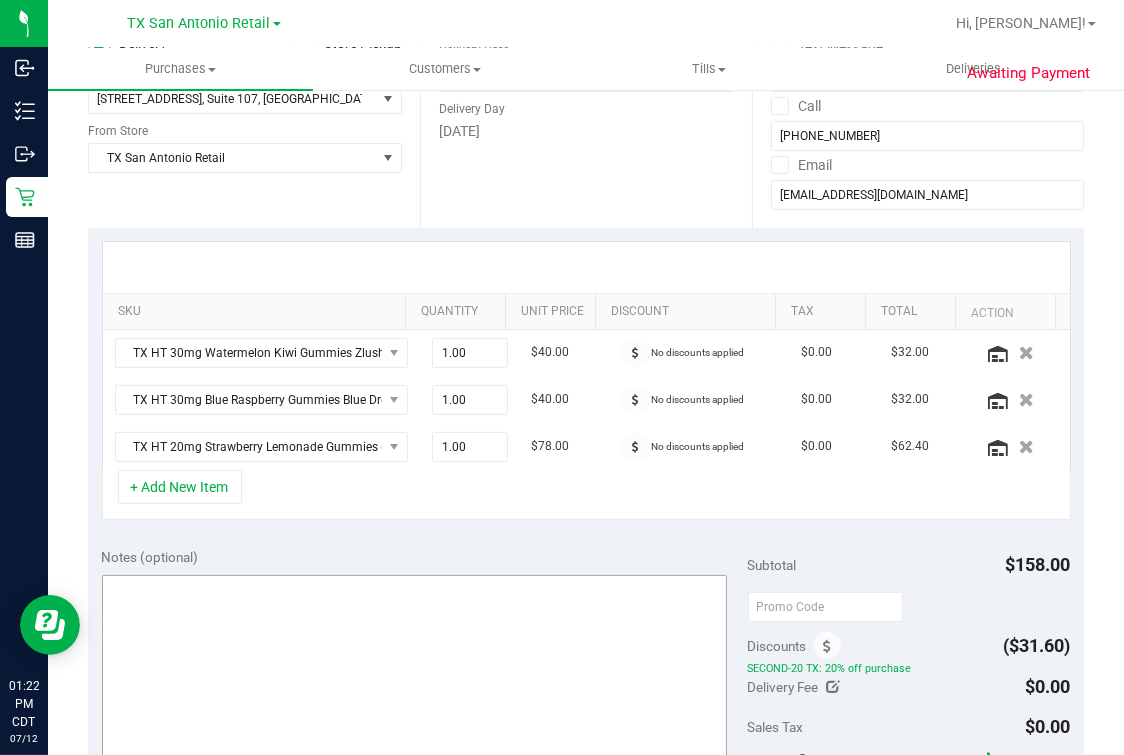 scroll, scrollTop: 249, scrollLeft: 0, axis: vertical 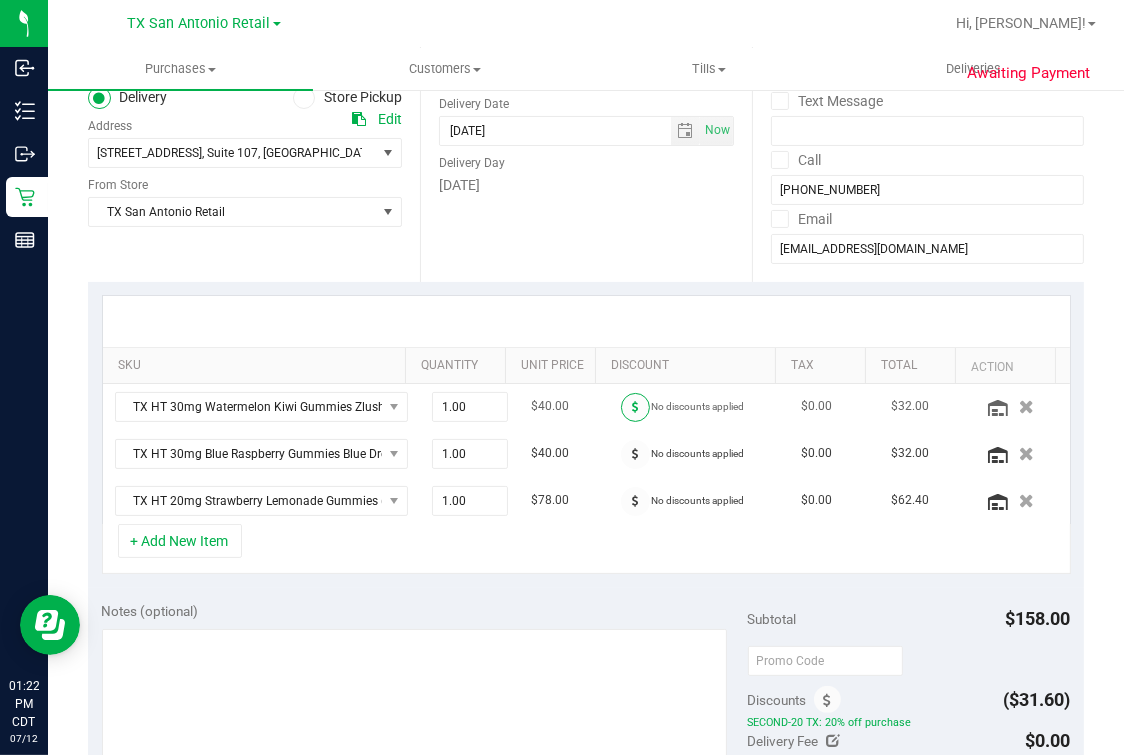 click at bounding box center (635, 407) 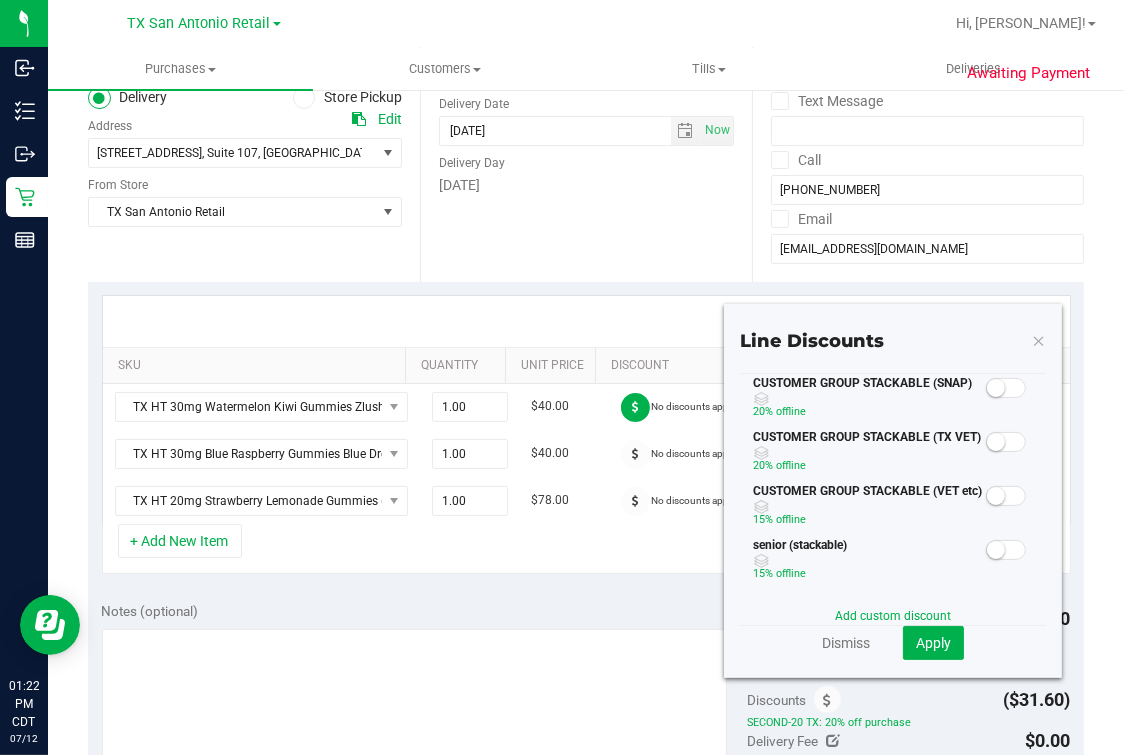 click at bounding box center (996, 442) 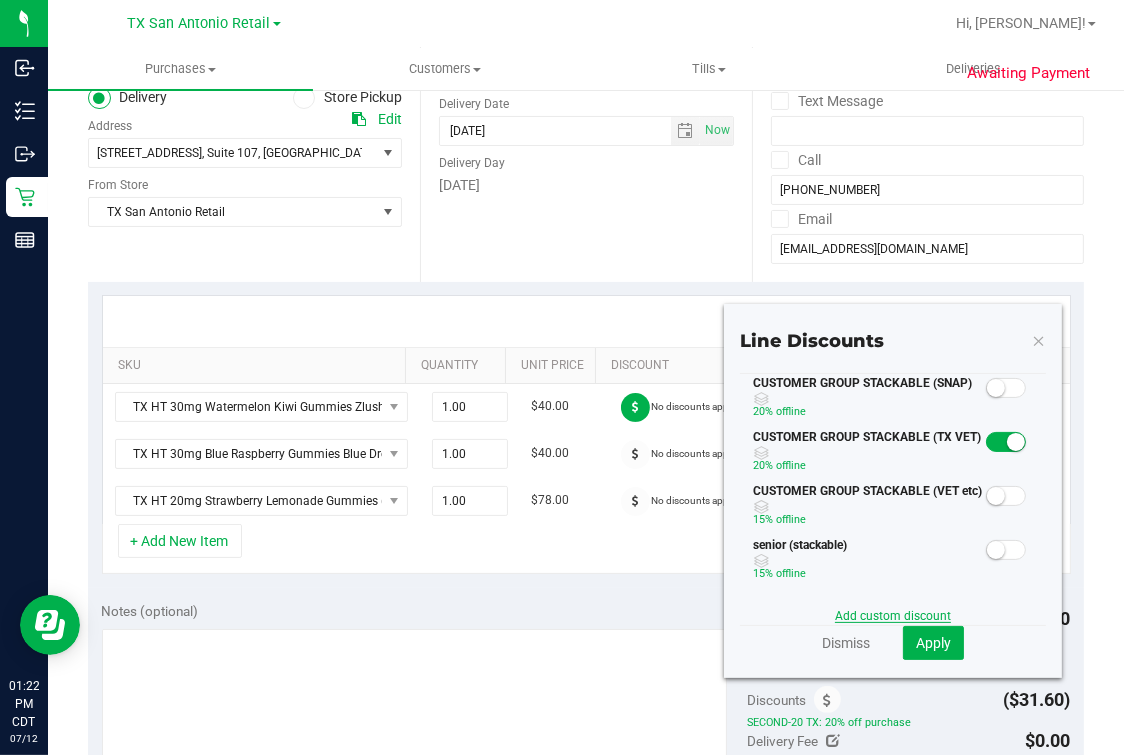 click on "Add custom discount" at bounding box center [893, 616] 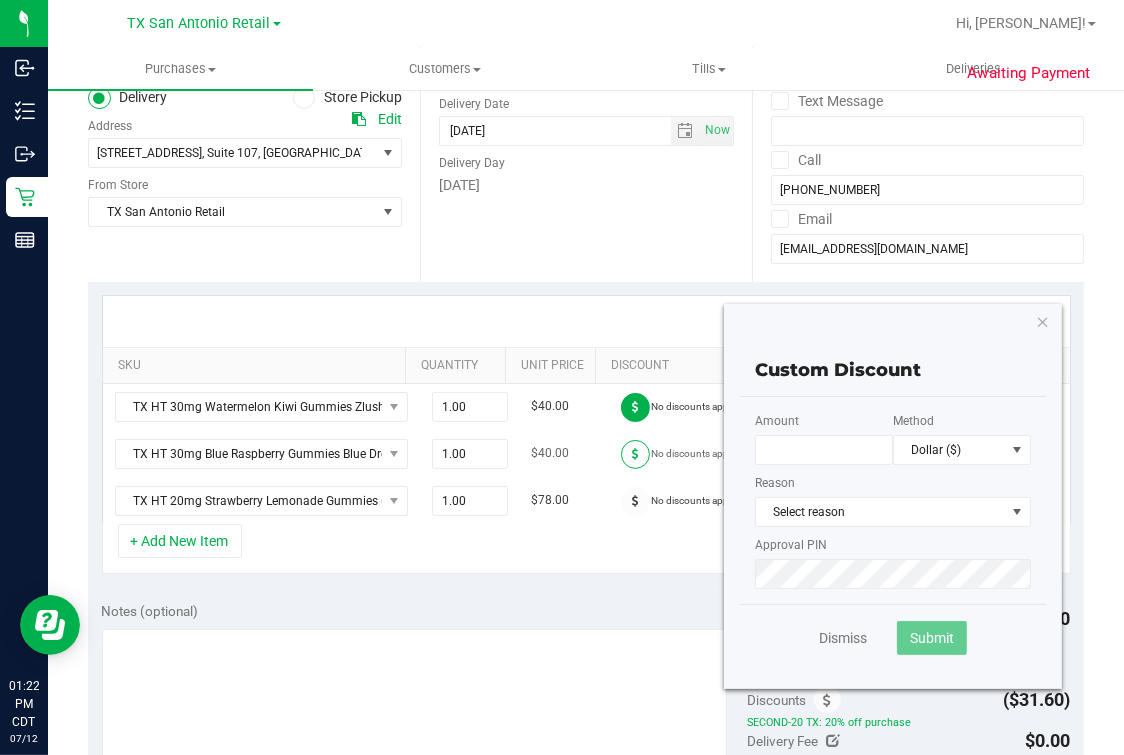 click at bounding box center (635, 454) 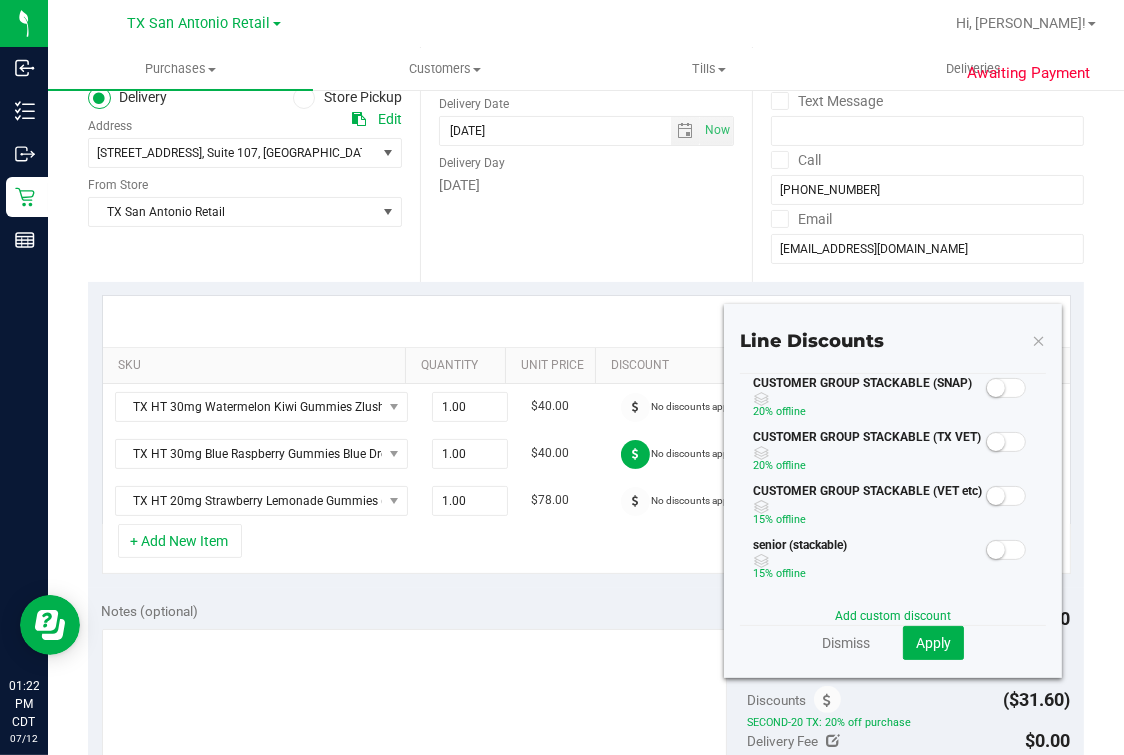 click at bounding box center [996, 442] 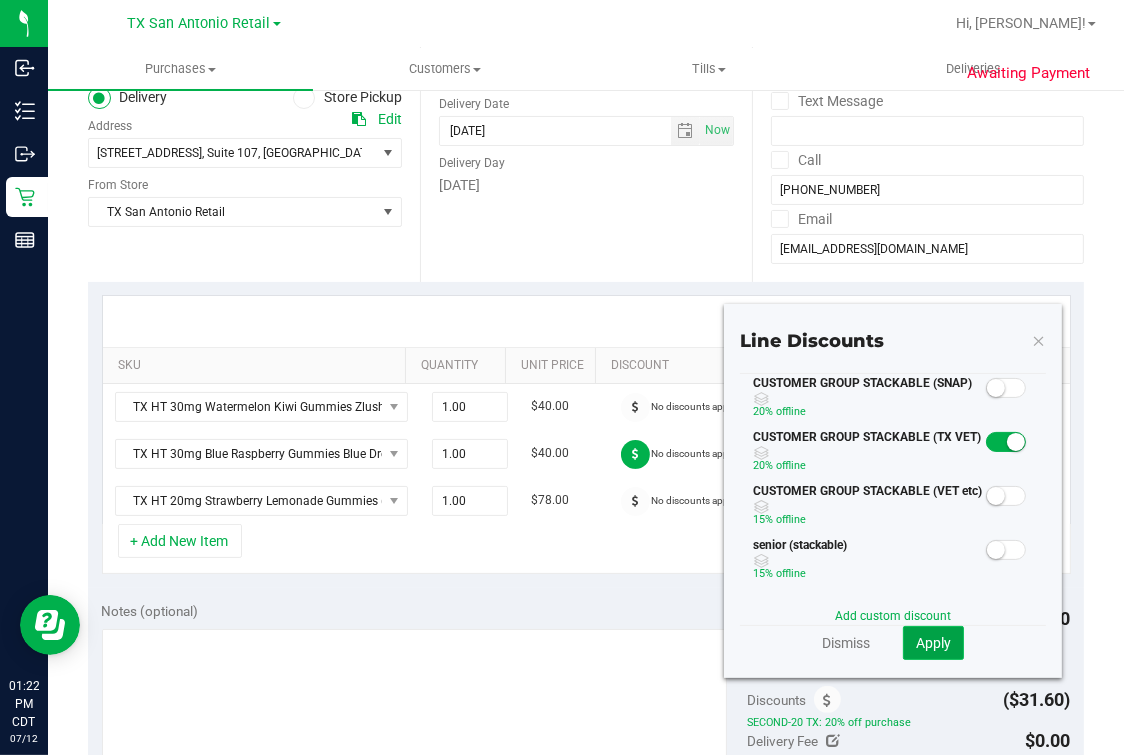 click on "Apply" 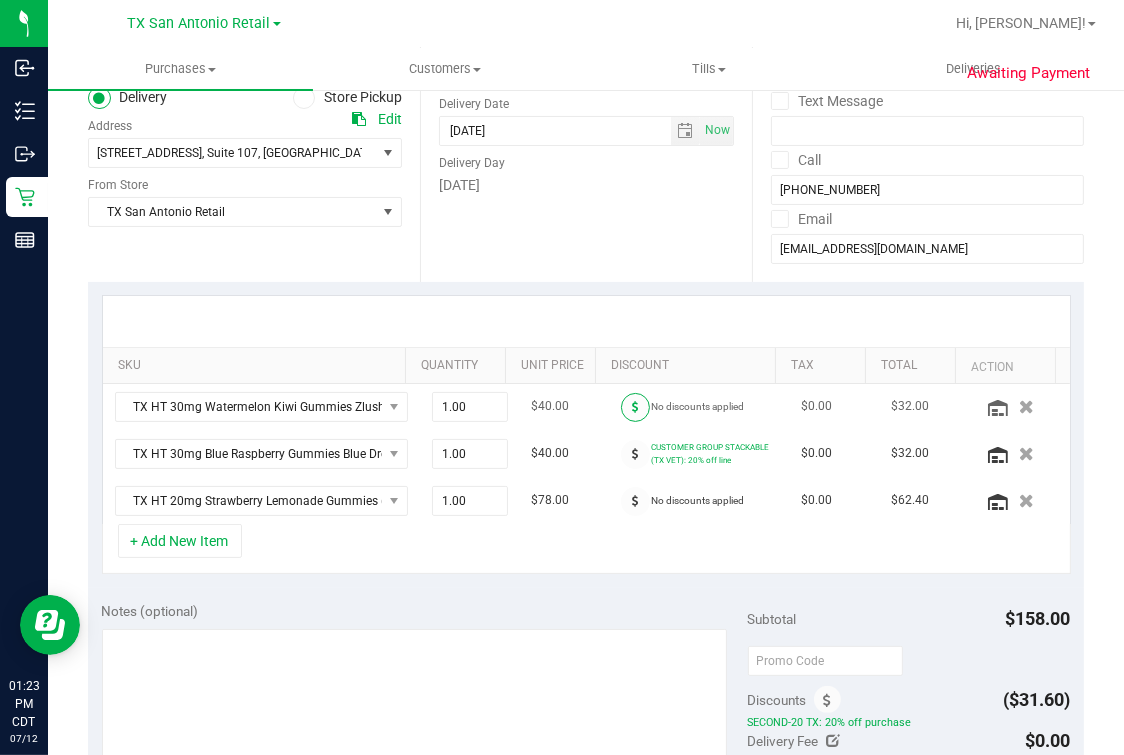 click at bounding box center [635, 407] 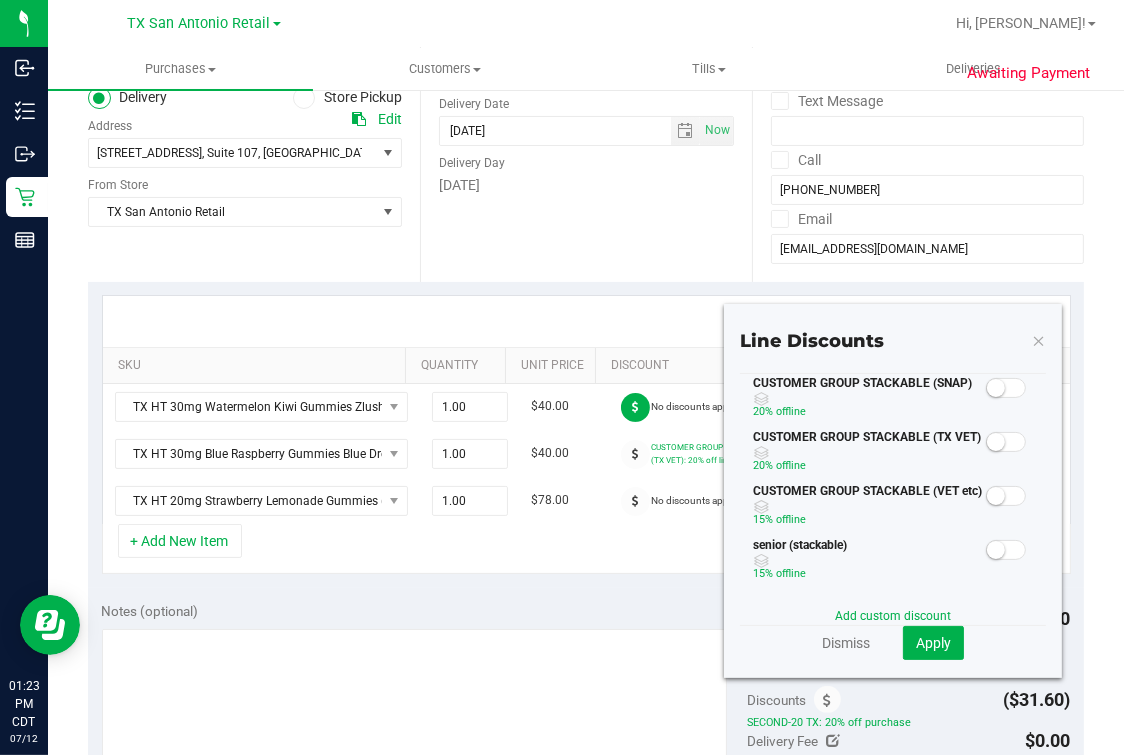 click at bounding box center (1006, 442) 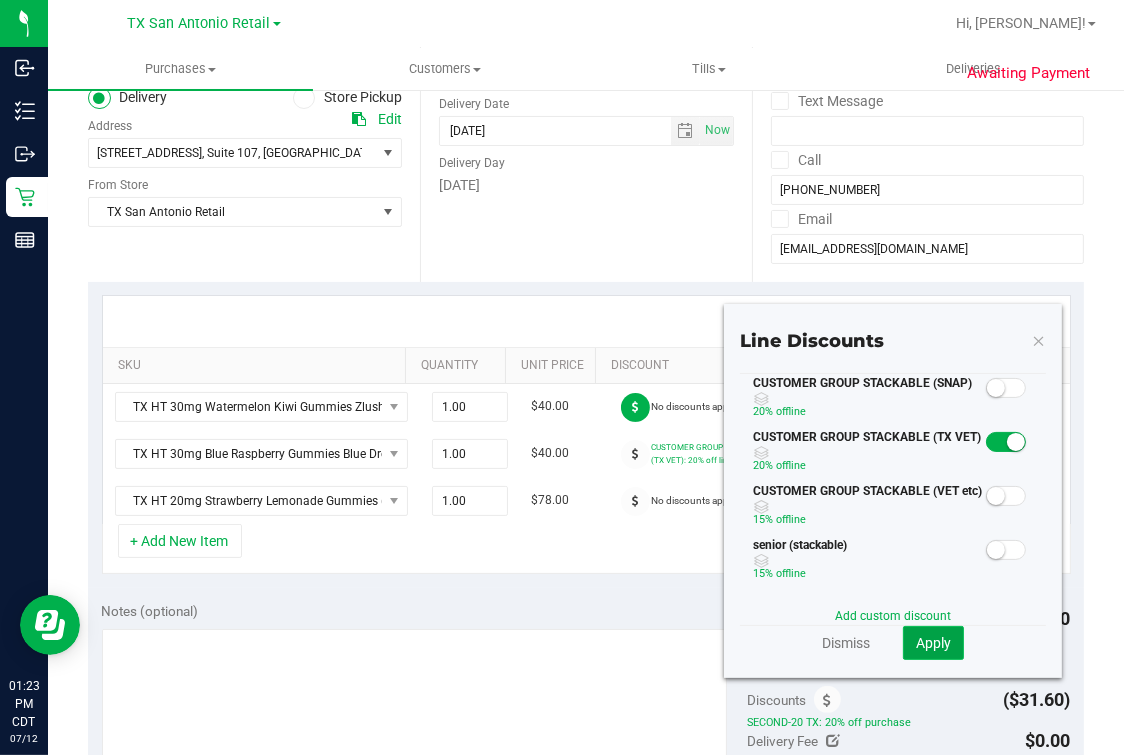 click on "Apply" 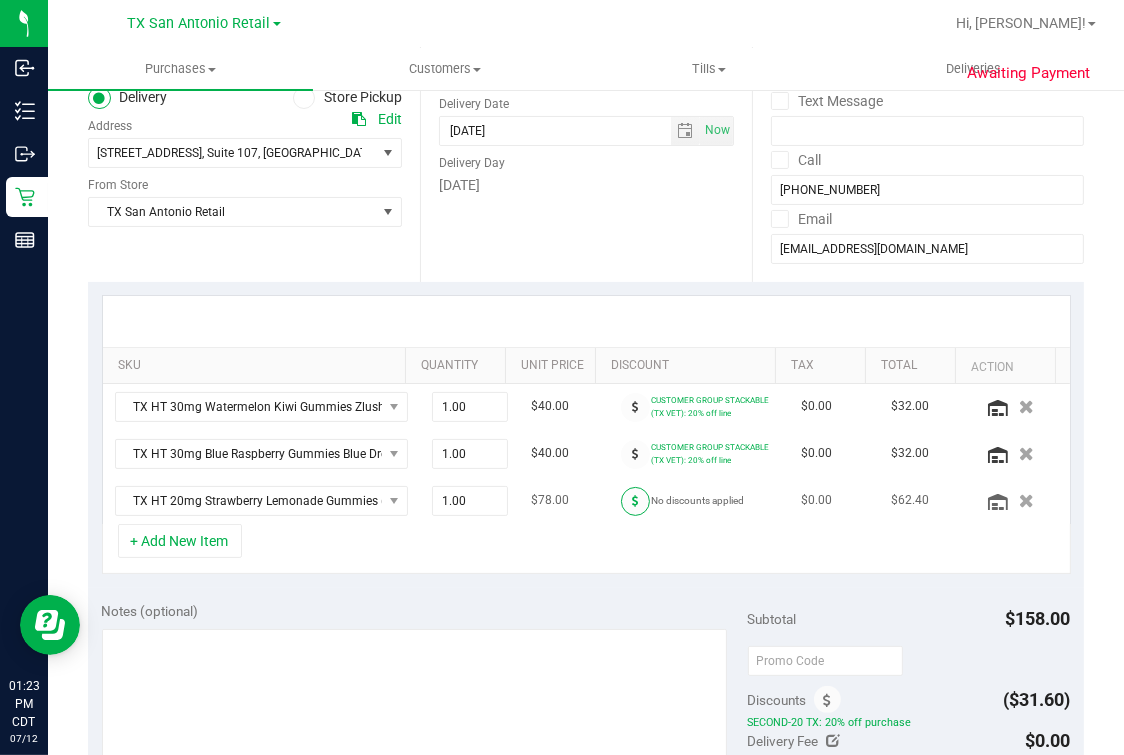 click at bounding box center (635, 501) 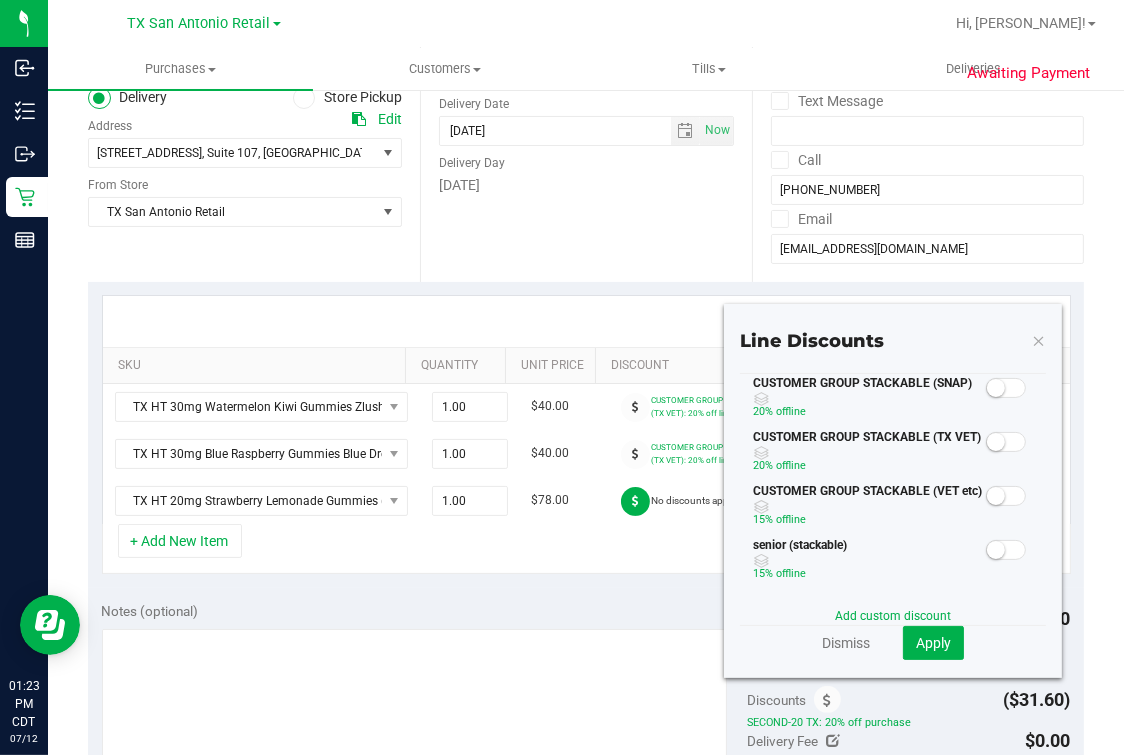 click at bounding box center (1006, 442) 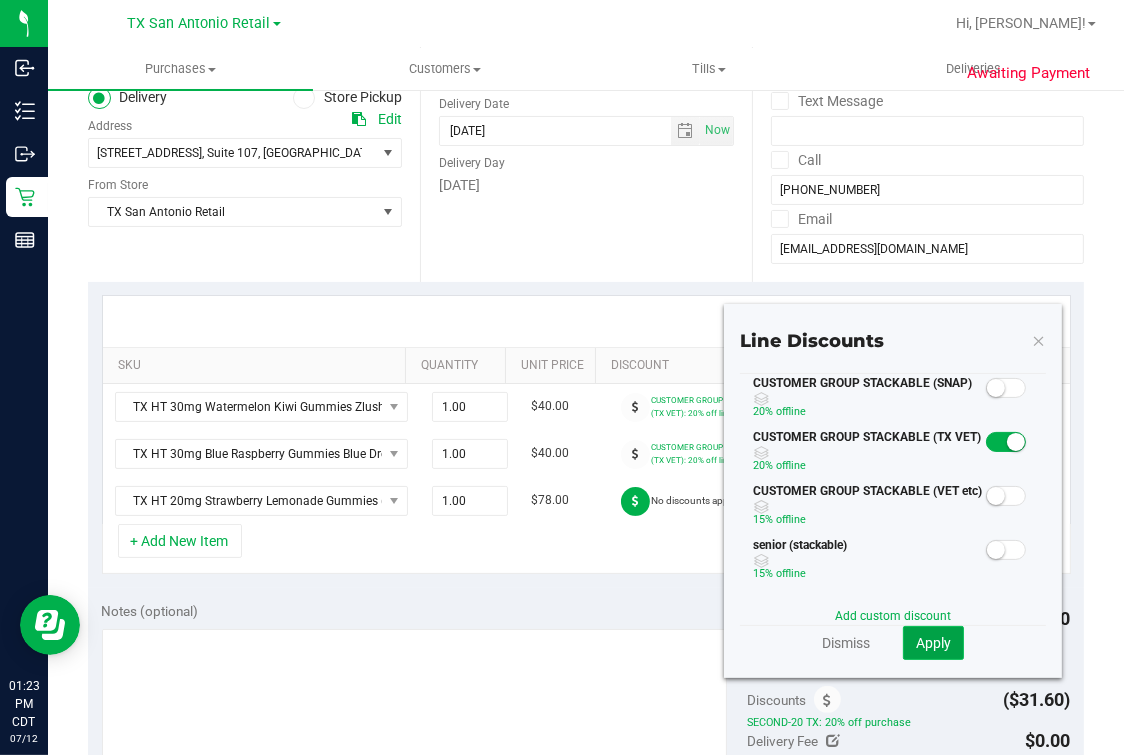 click on "Apply" 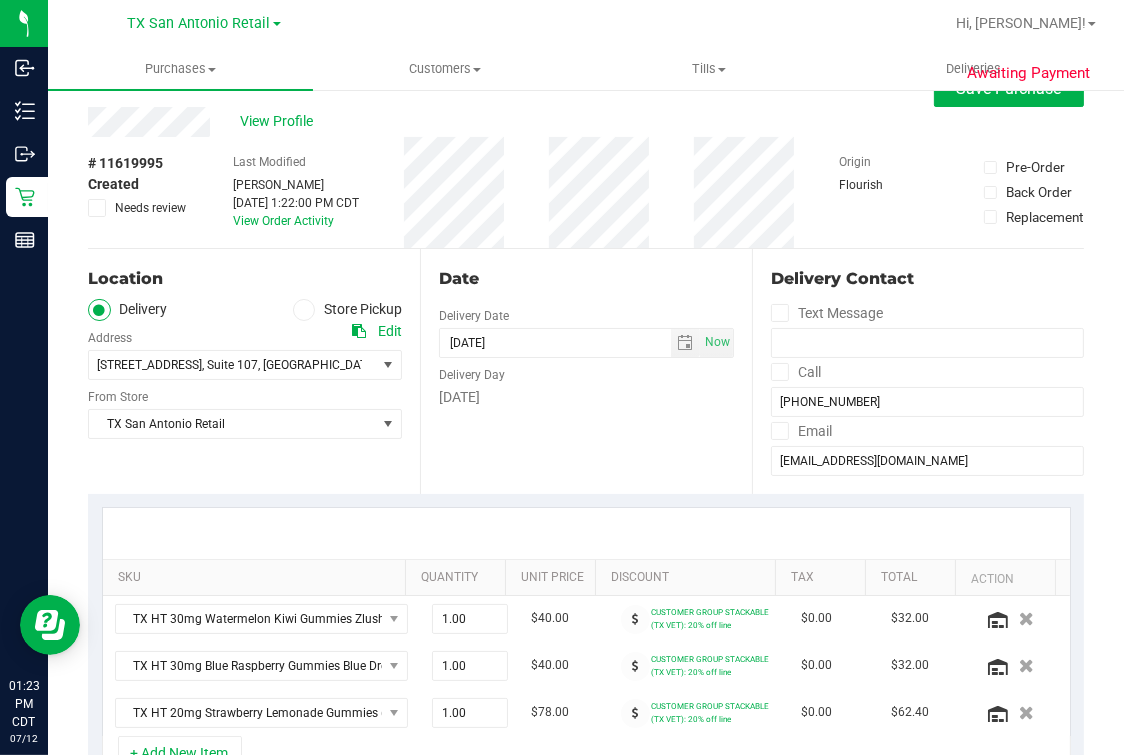 scroll, scrollTop: 0, scrollLeft: 0, axis: both 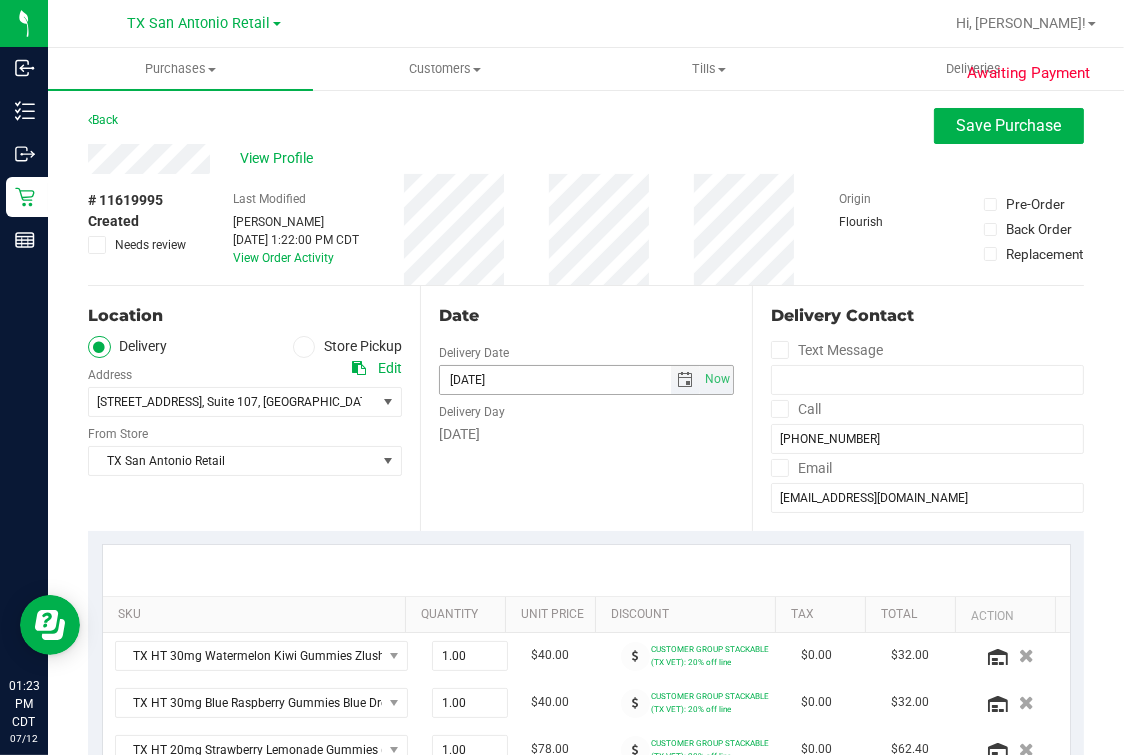 click at bounding box center [685, 380] 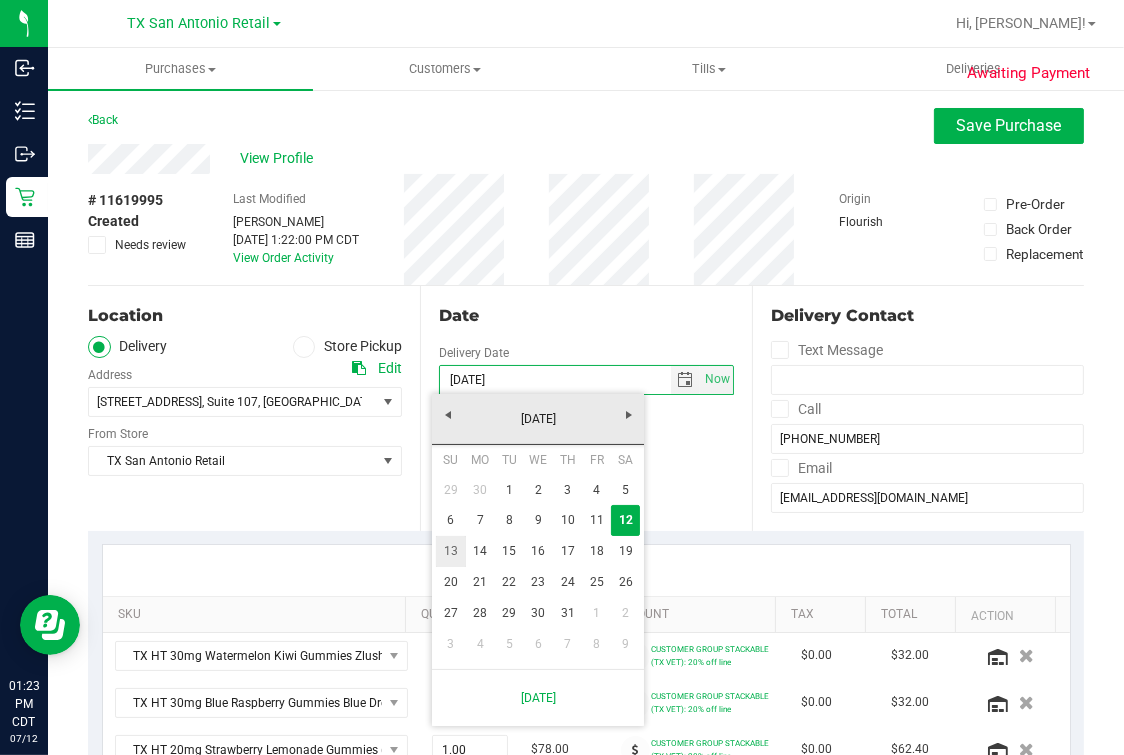 click on "13" at bounding box center [450, 551] 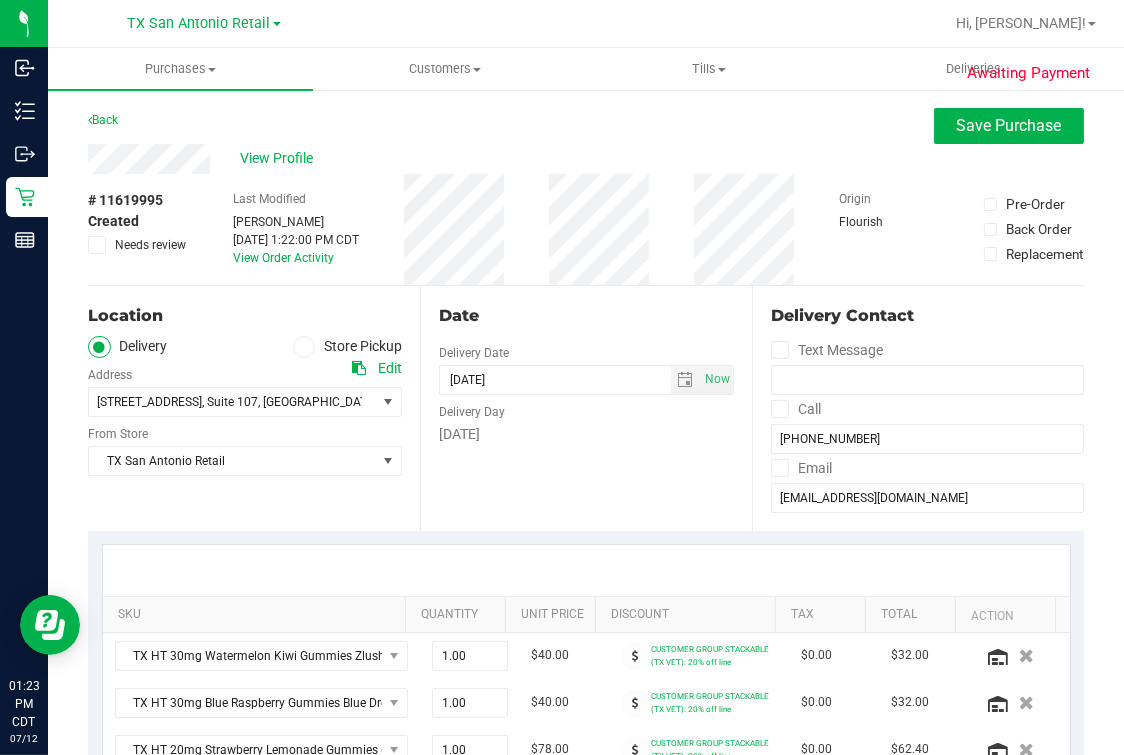 click on "Date
Delivery Date
[DATE]
Now
[DATE] 07:00 AM
Now
Delivery Day
[DATE]" at bounding box center (586, 408) 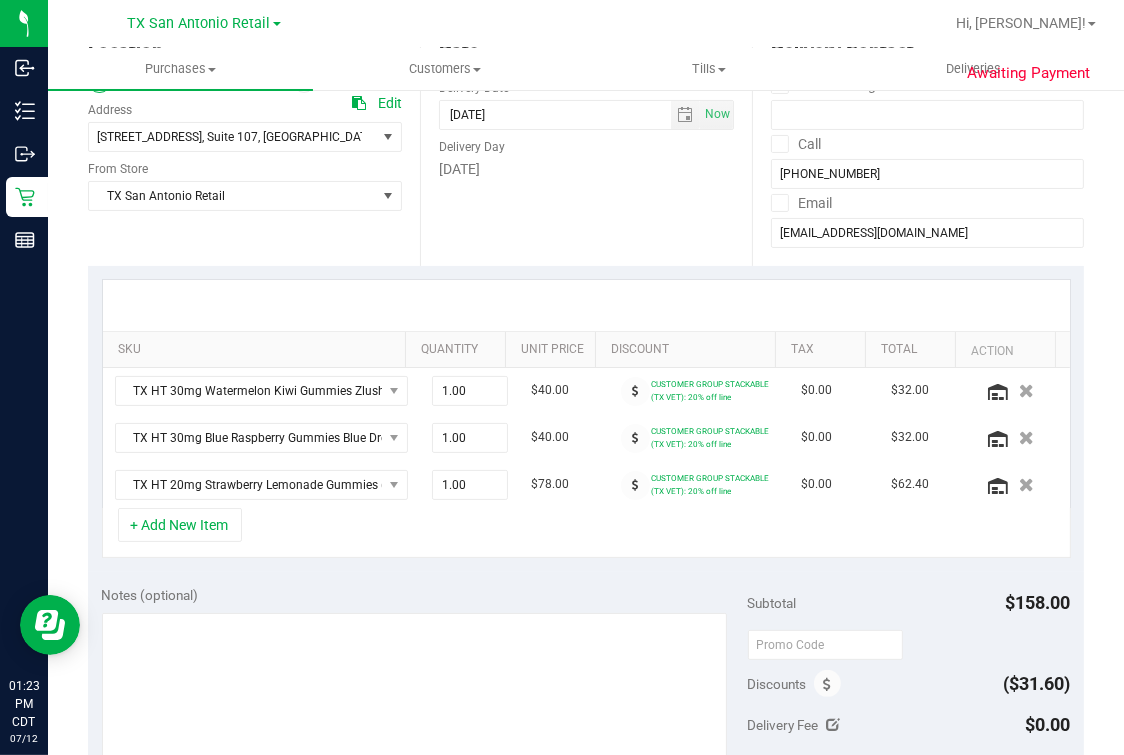 scroll, scrollTop: 0, scrollLeft: 0, axis: both 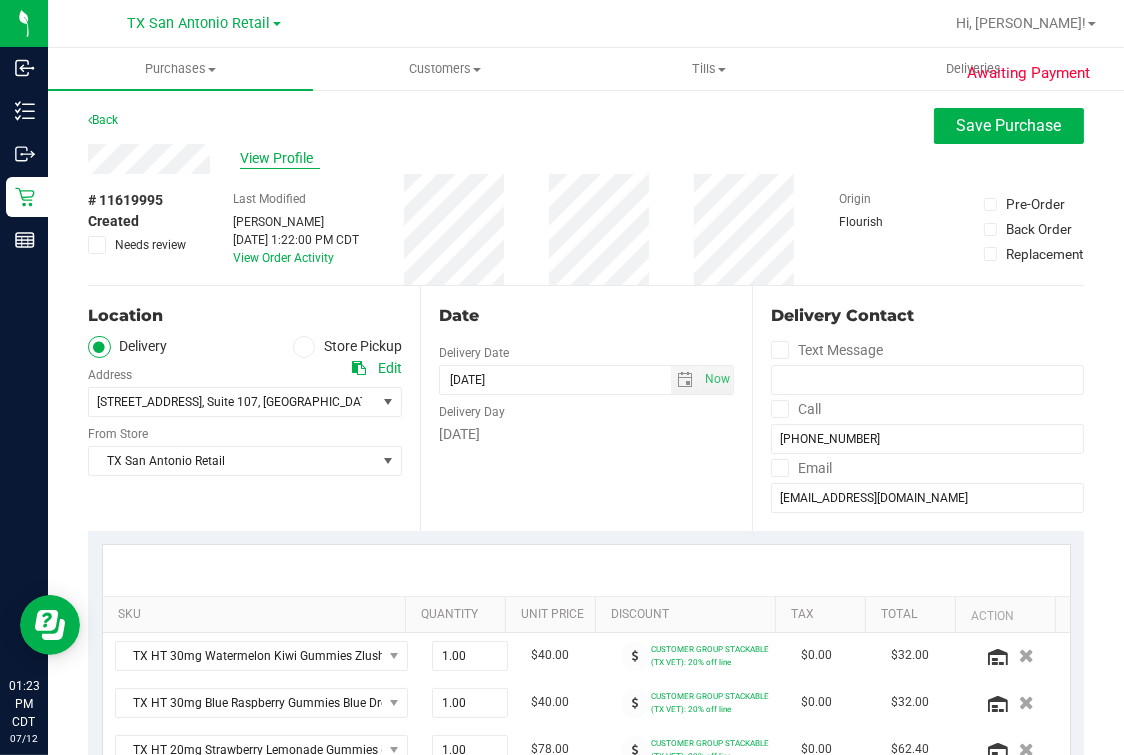 click on "View Profile" at bounding box center [280, 158] 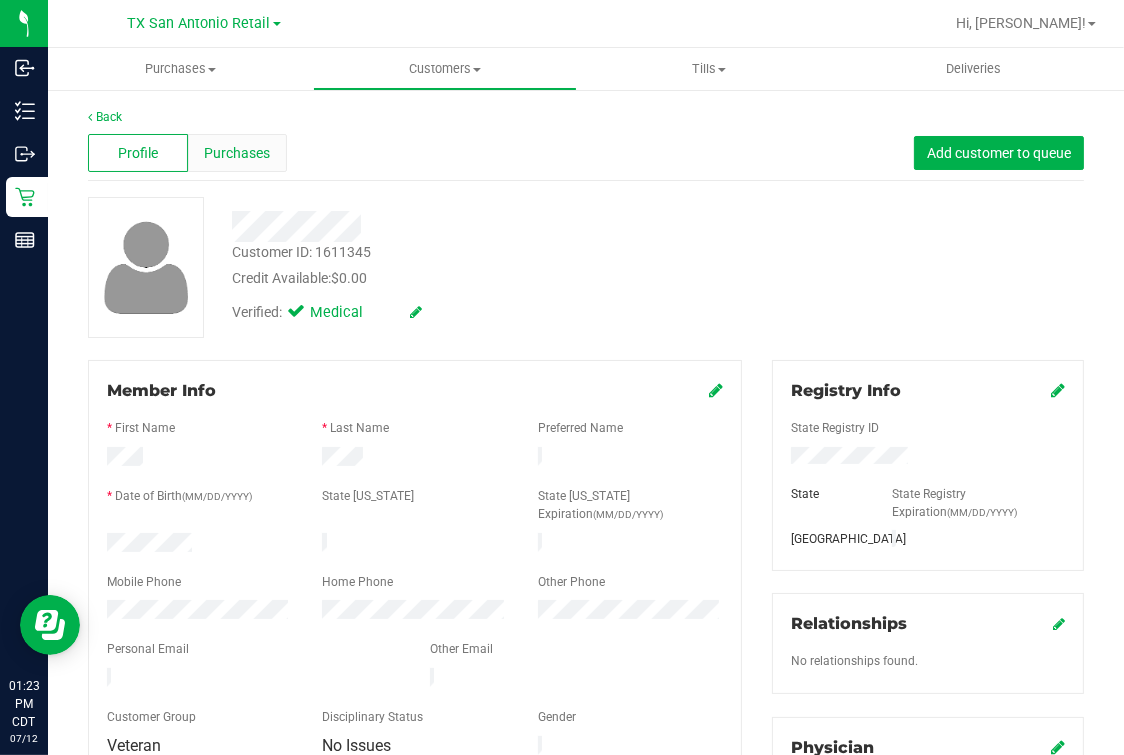 click on "Purchases" at bounding box center [237, 153] 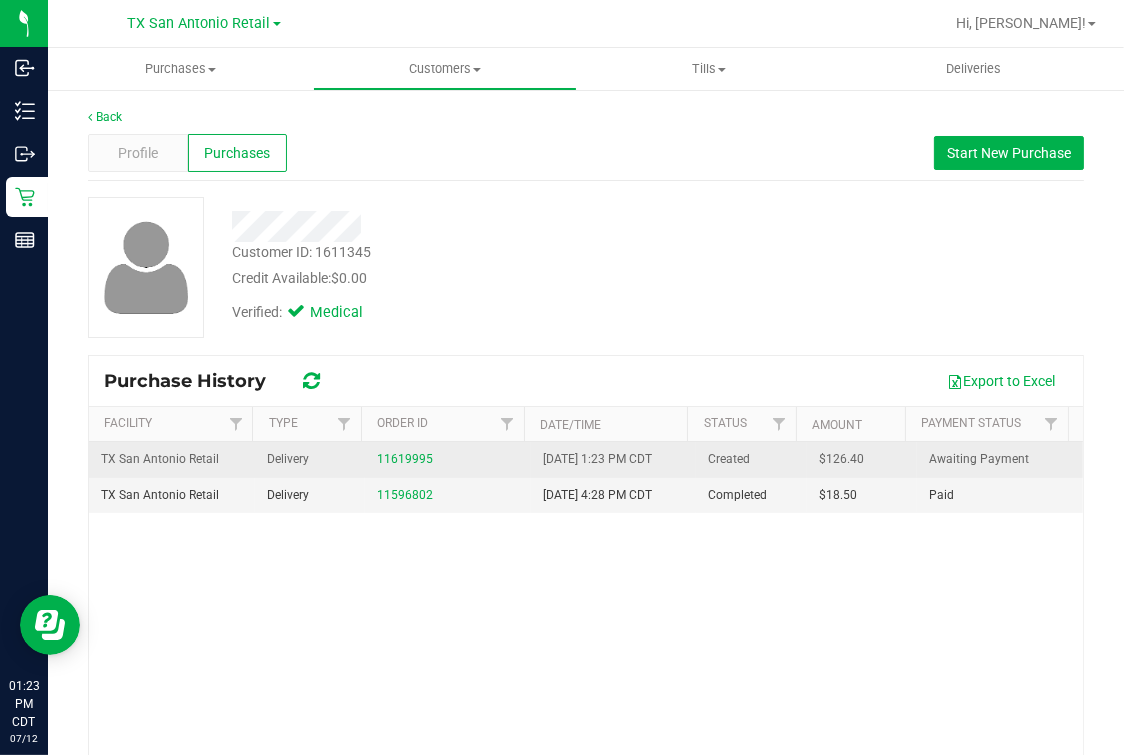 click on "11619995" at bounding box center [448, 460] 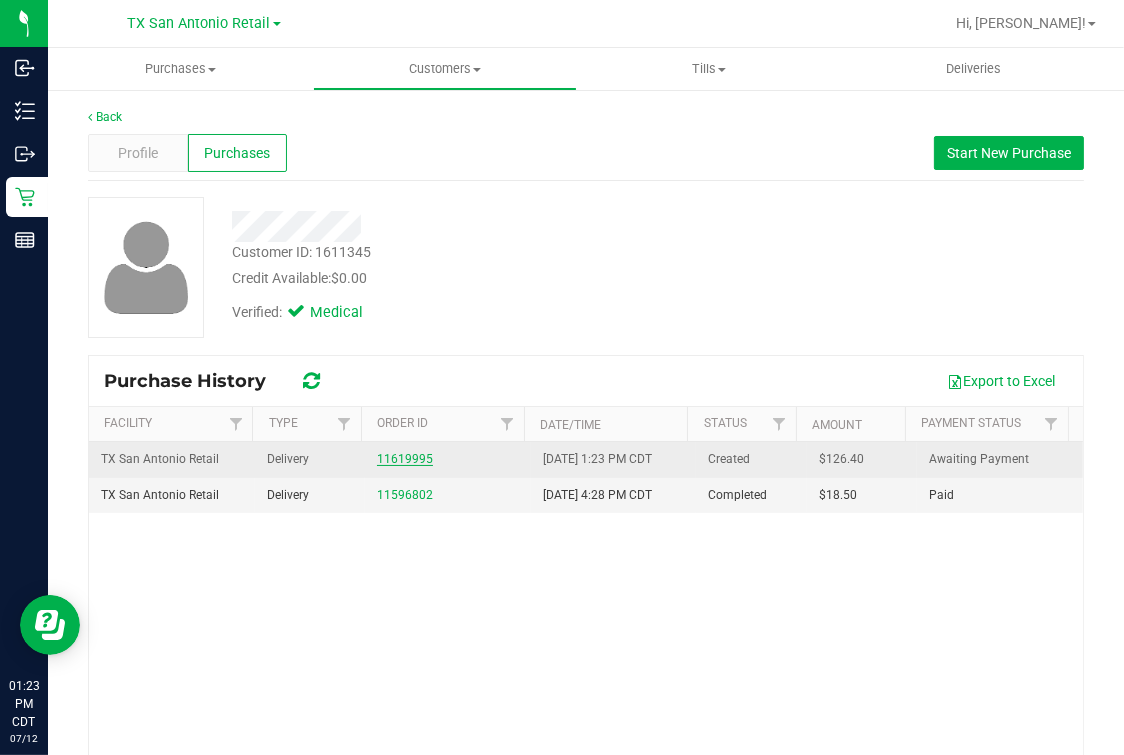 click on "11619995" at bounding box center [405, 459] 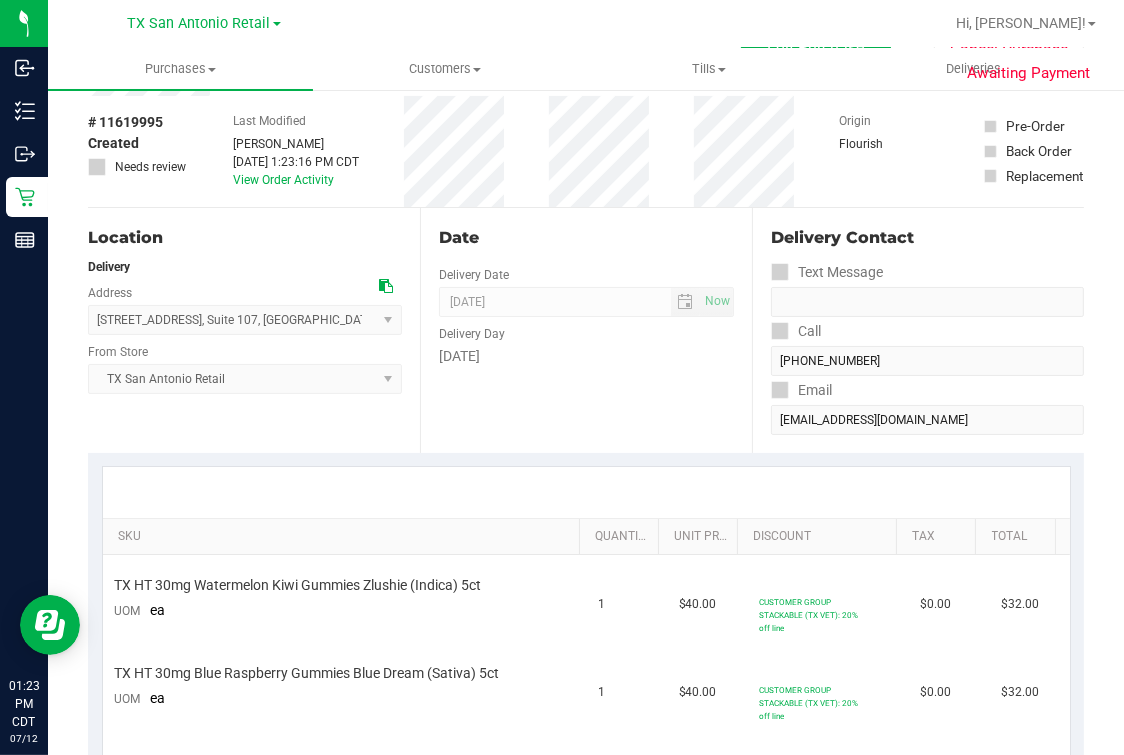 scroll, scrollTop: 0, scrollLeft: 0, axis: both 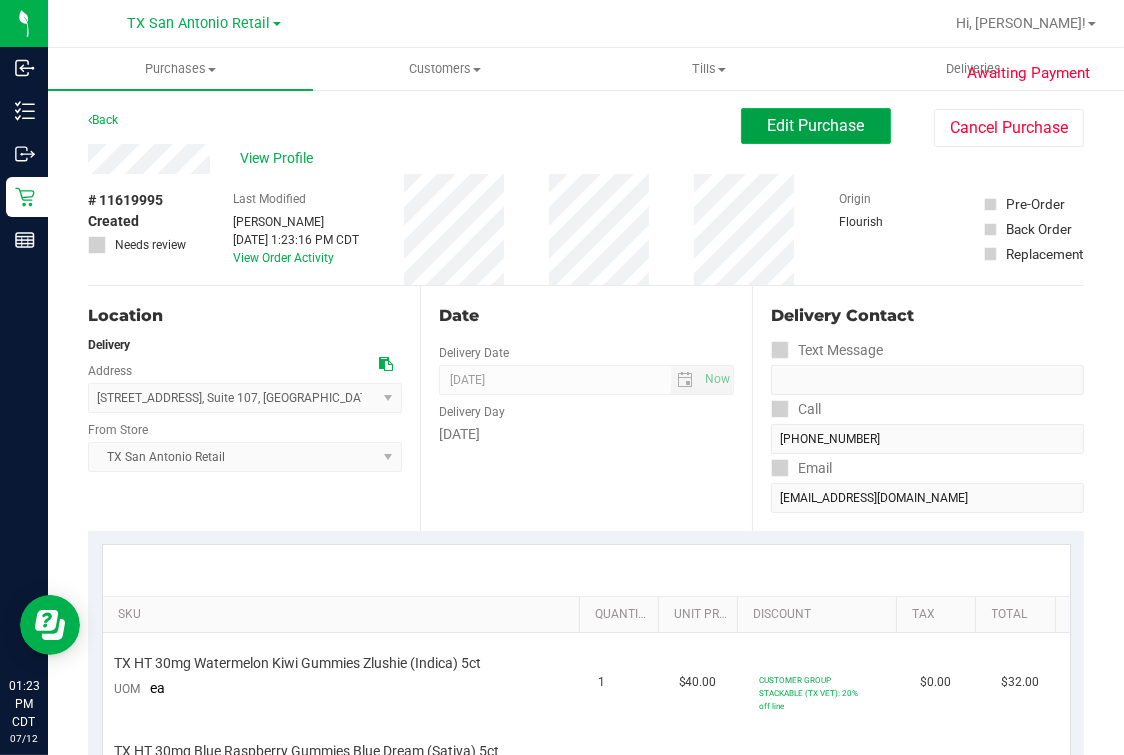 click on "Edit Purchase" at bounding box center (816, 125) 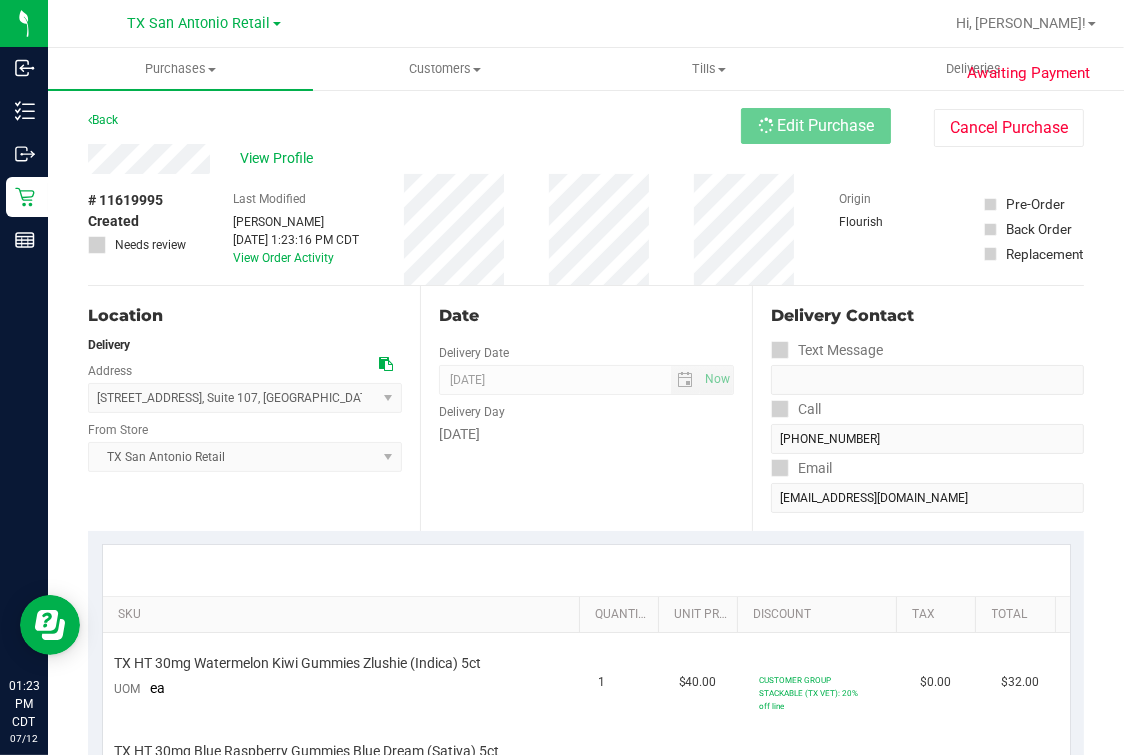 click on "View Profile" at bounding box center (414, 159) 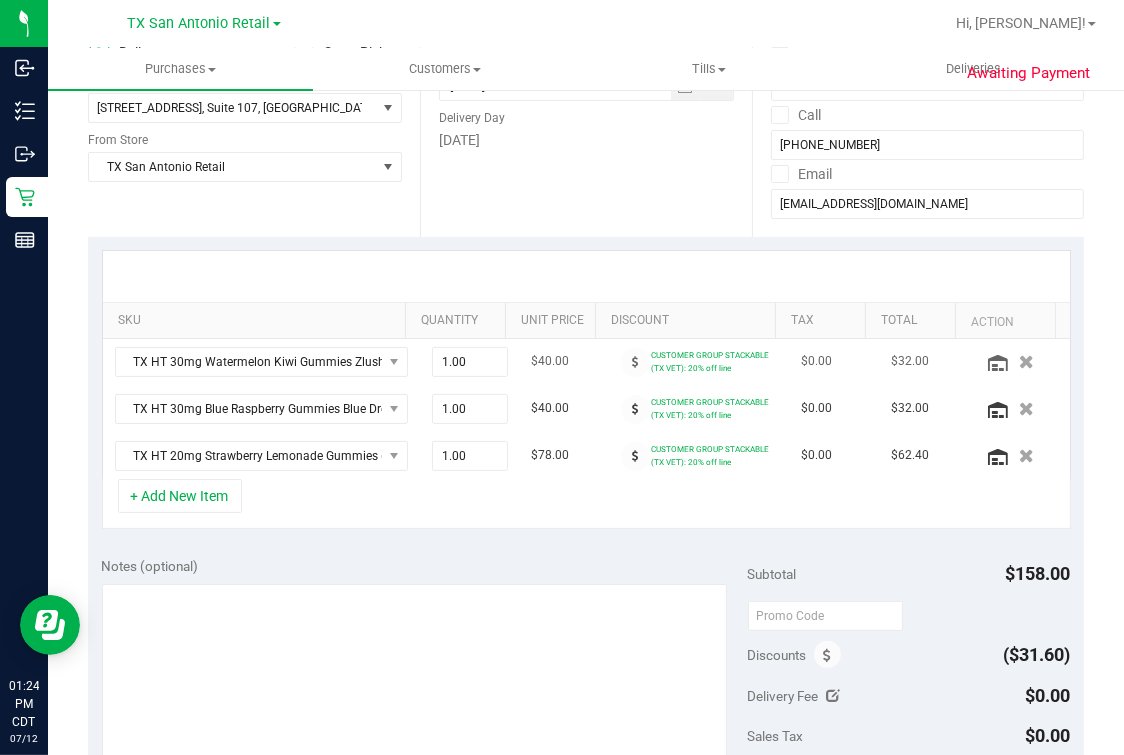 scroll, scrollTop: 419, scrollLeft: 0, axis: vertical 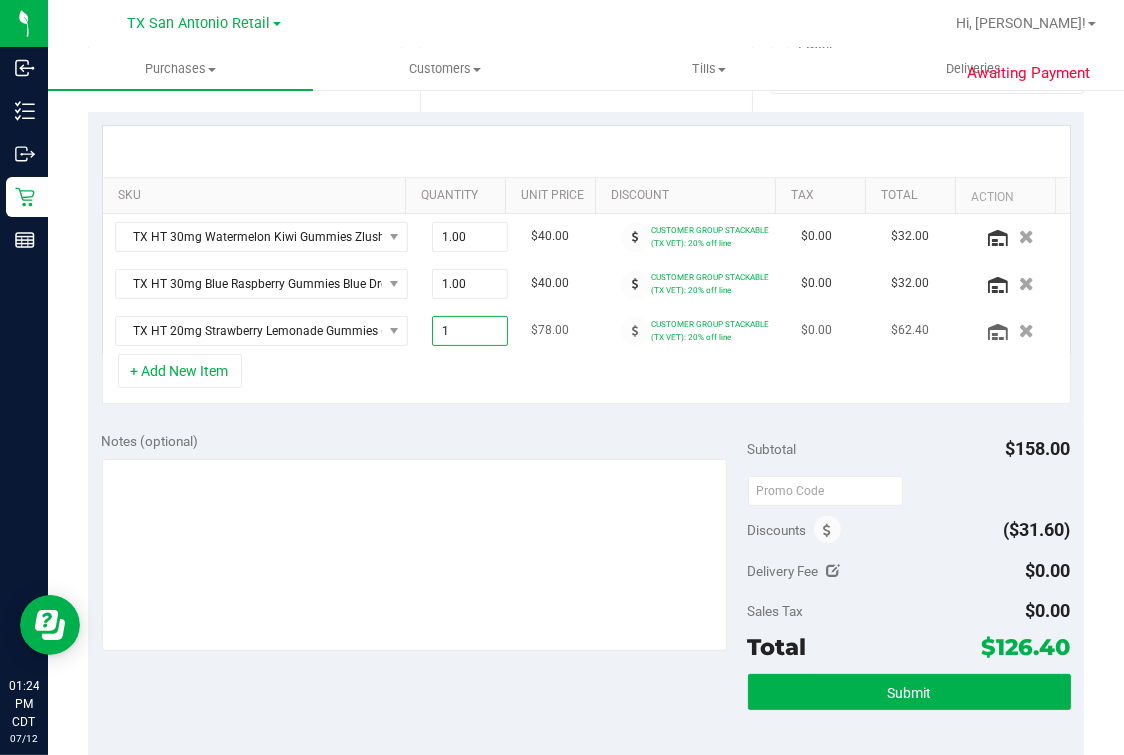 click on "1.00 1" at bounding box center [470, 331] 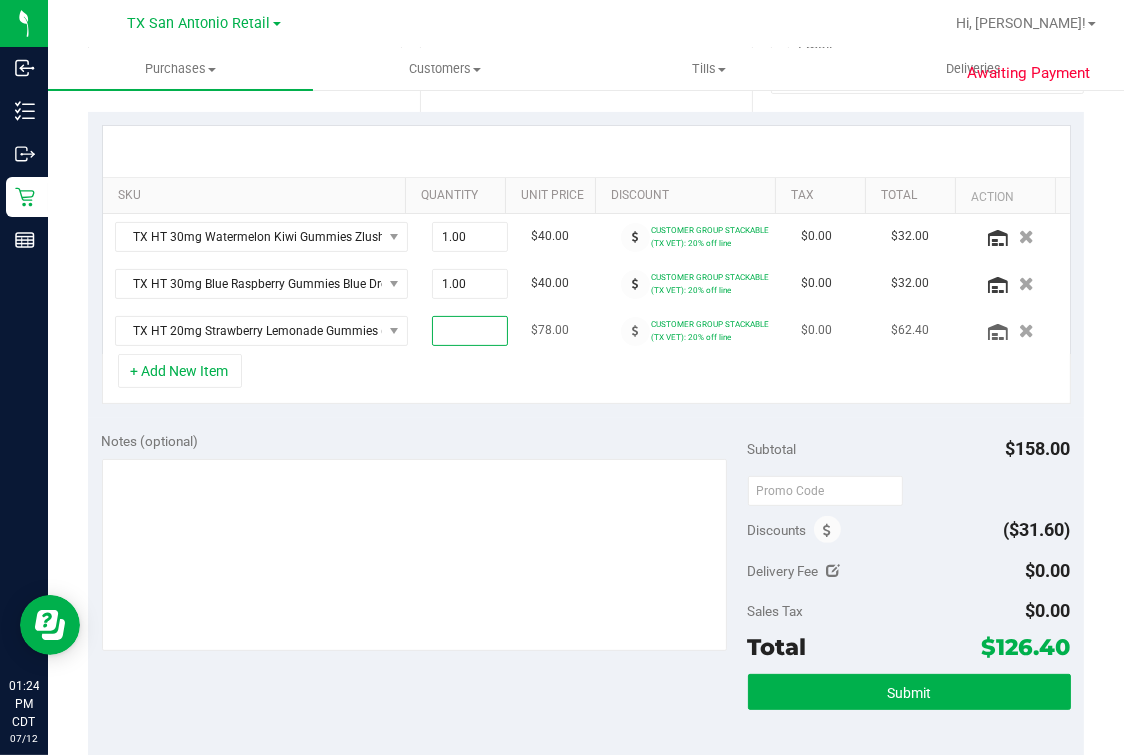 type on "2" 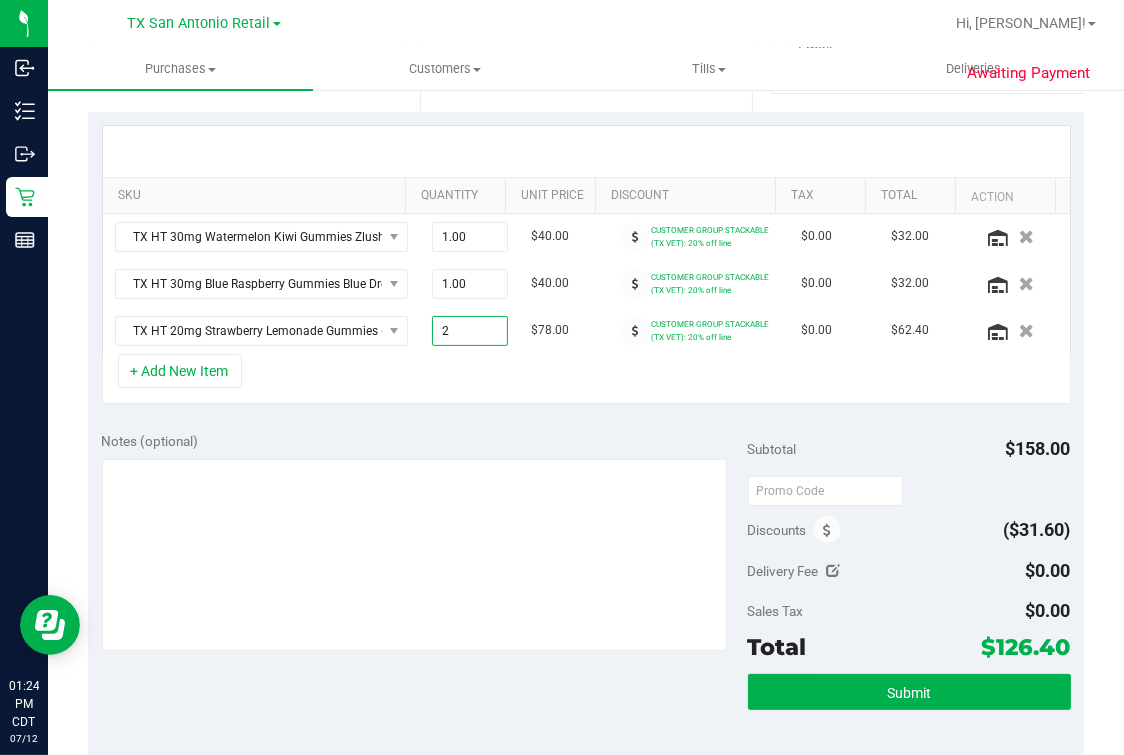 type on "2.00" 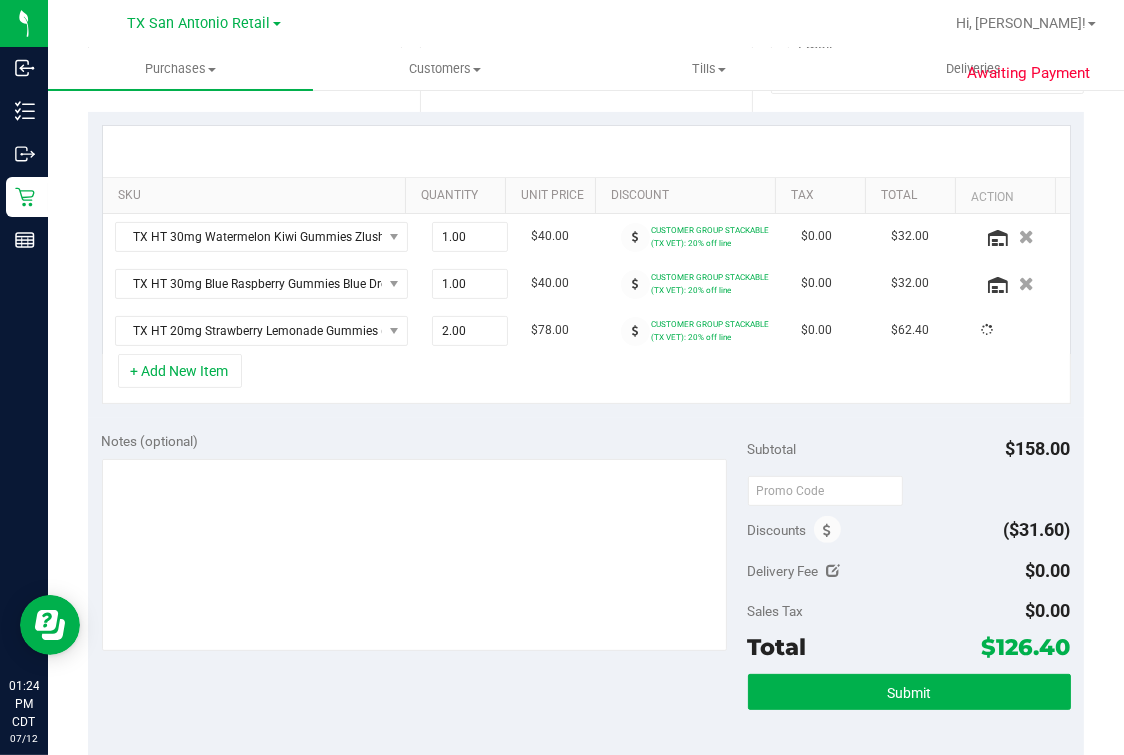 click on "+ Add New Item" at bounding box center [586, 379] 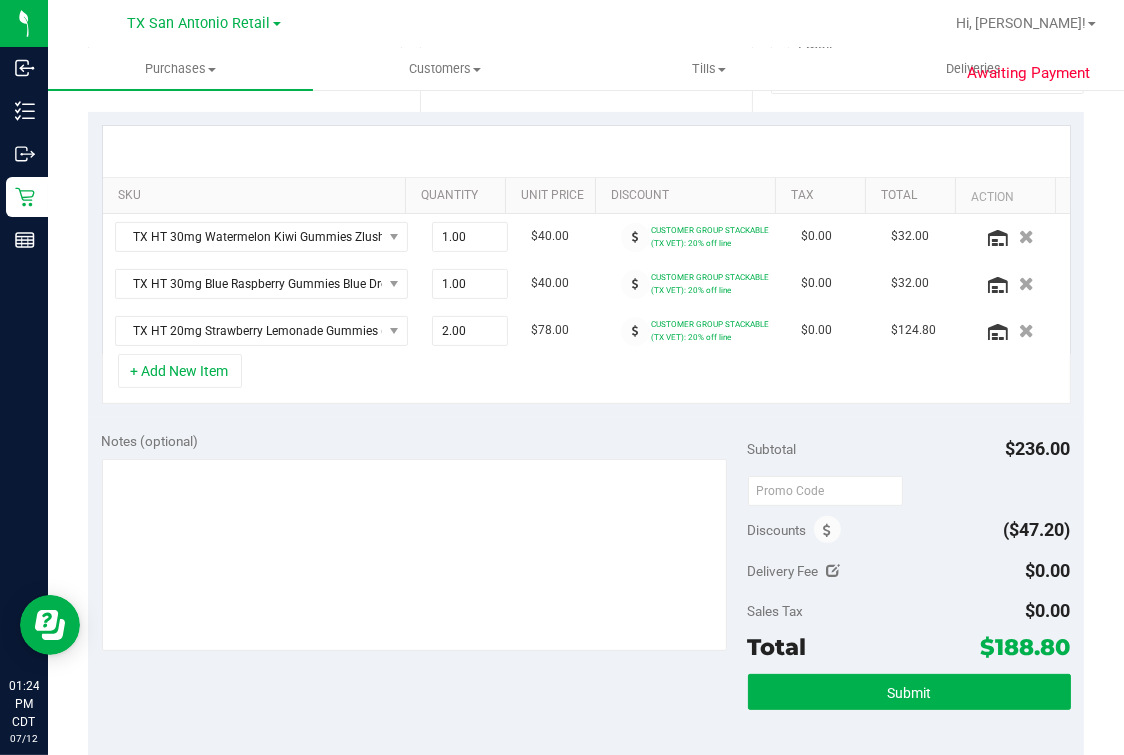 click at bounding box center [909, 490] 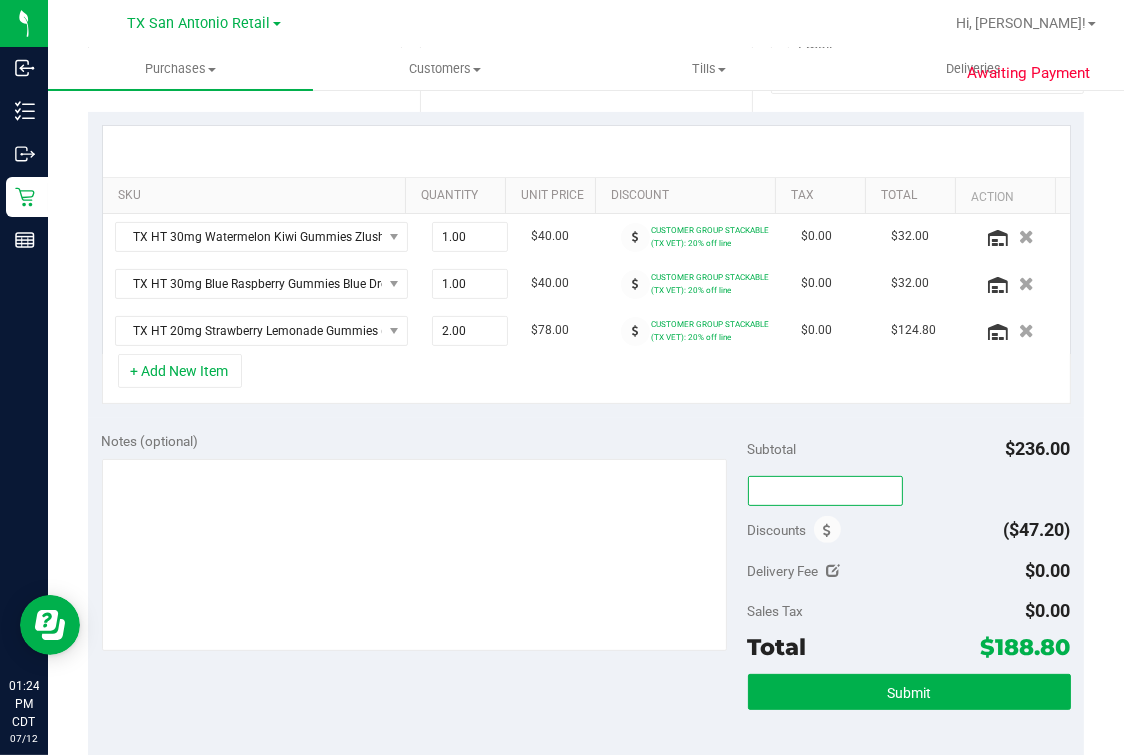 click at bounding box center (825, 491) 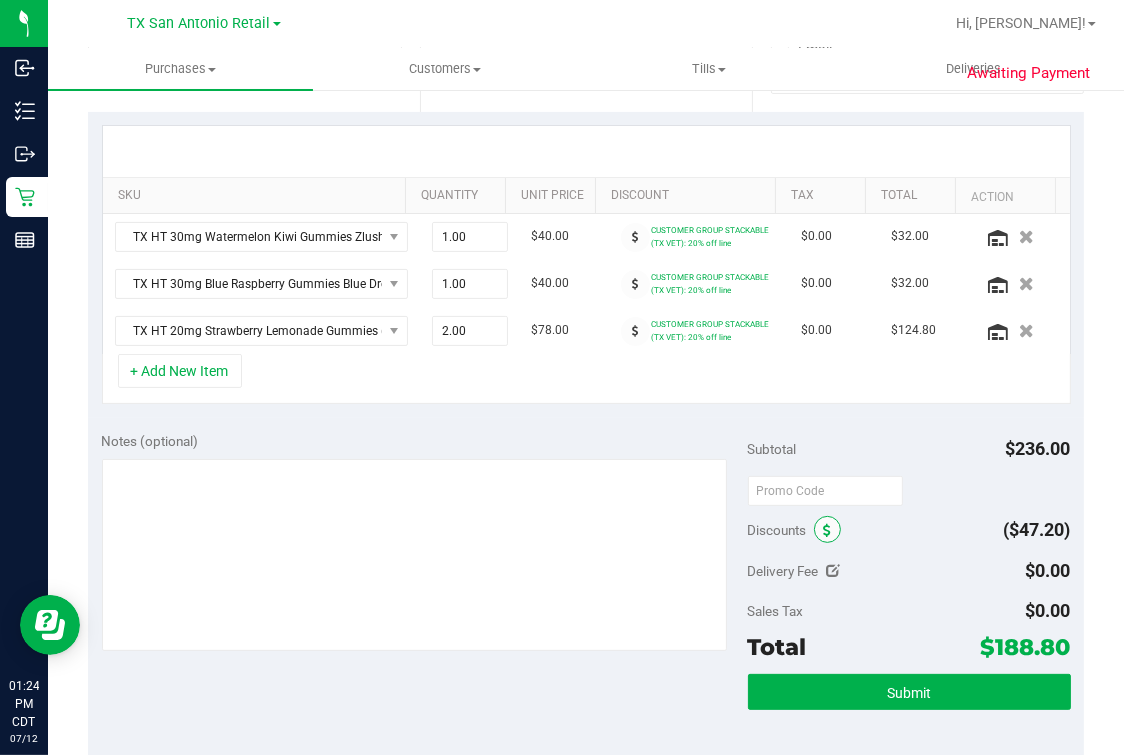 click at bounding box center [828, 531] 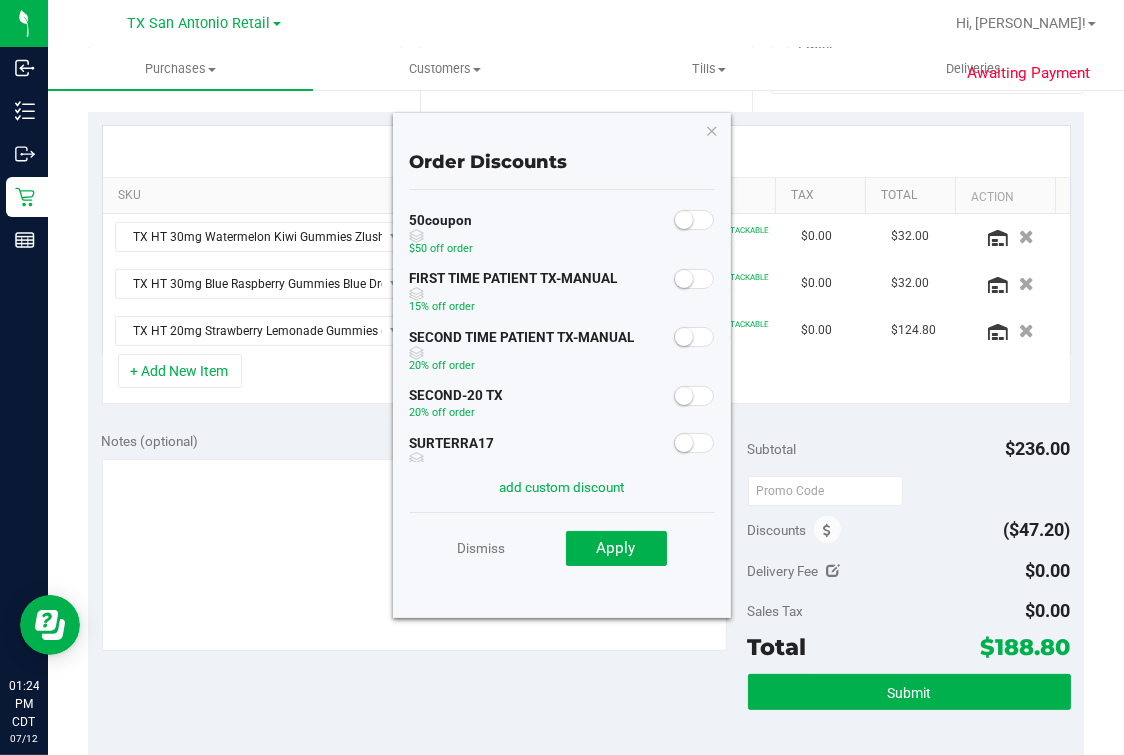 click at bounding box center (694, 337) 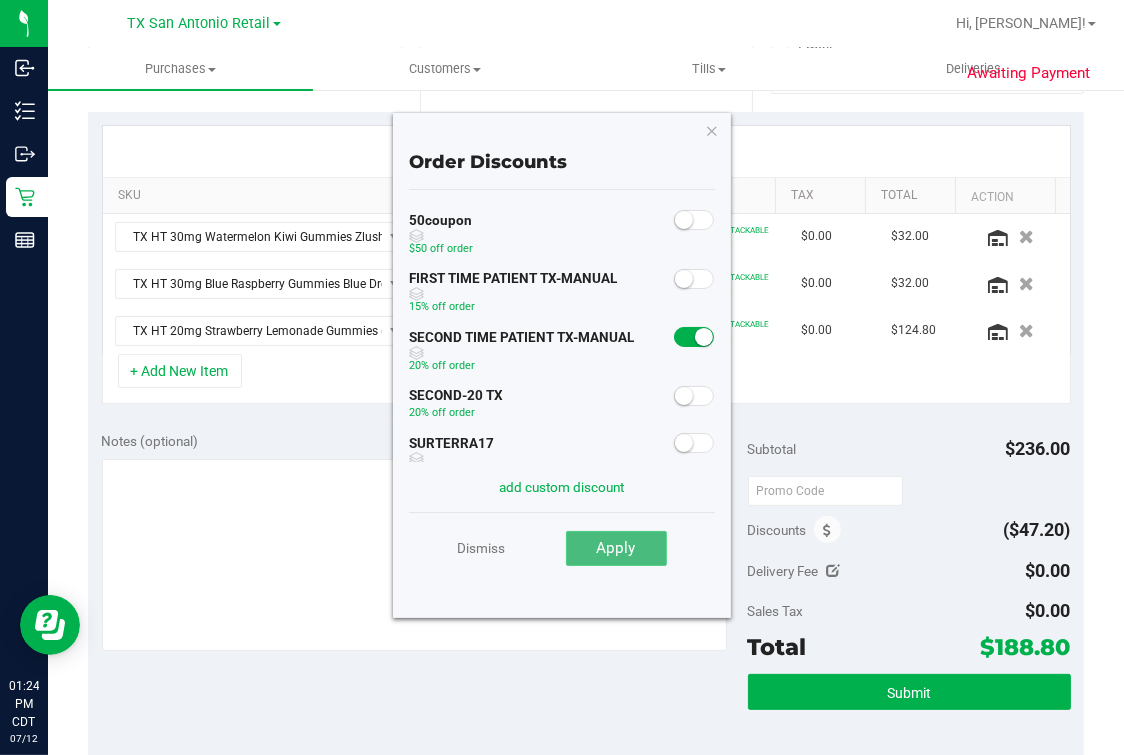 click on "Apply" at bounding box center [616, 549] 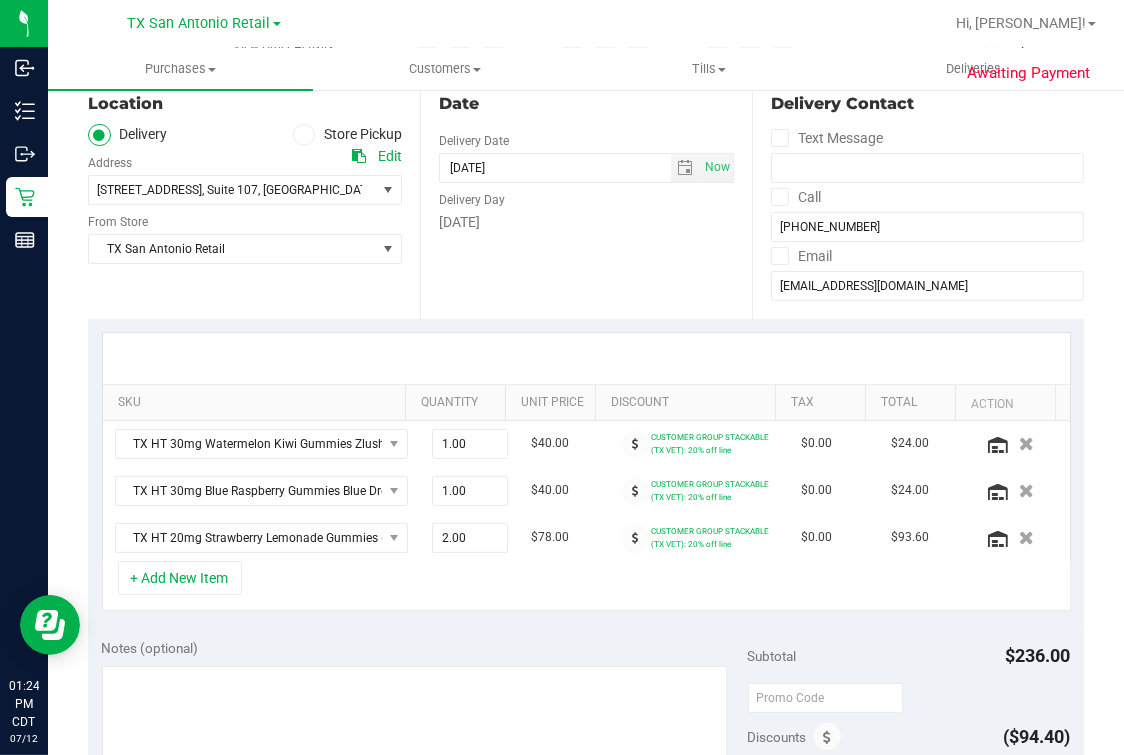 scroll, scrollTop: 0, scrollLeft: 0, axis: both 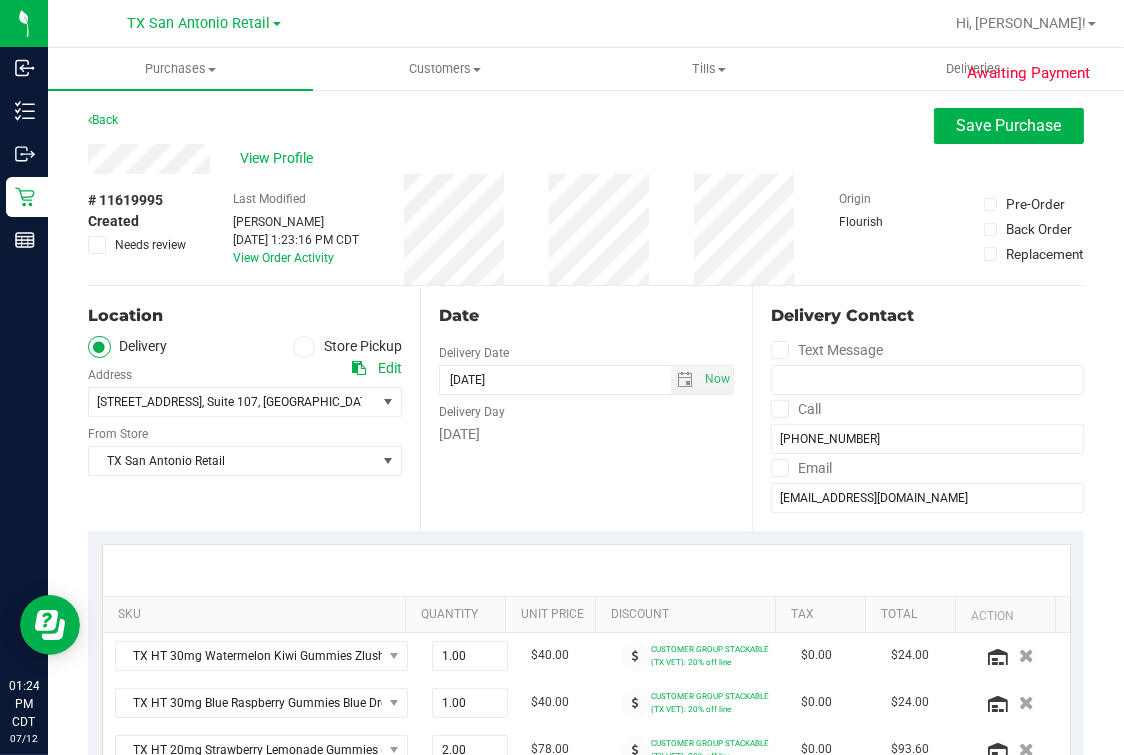 click on "Date
Delivery Date
[DATE]
Now
[DATE] 07:00 AM
Now
Delivery Day
[DATE]" at bounding box center (586, 408) 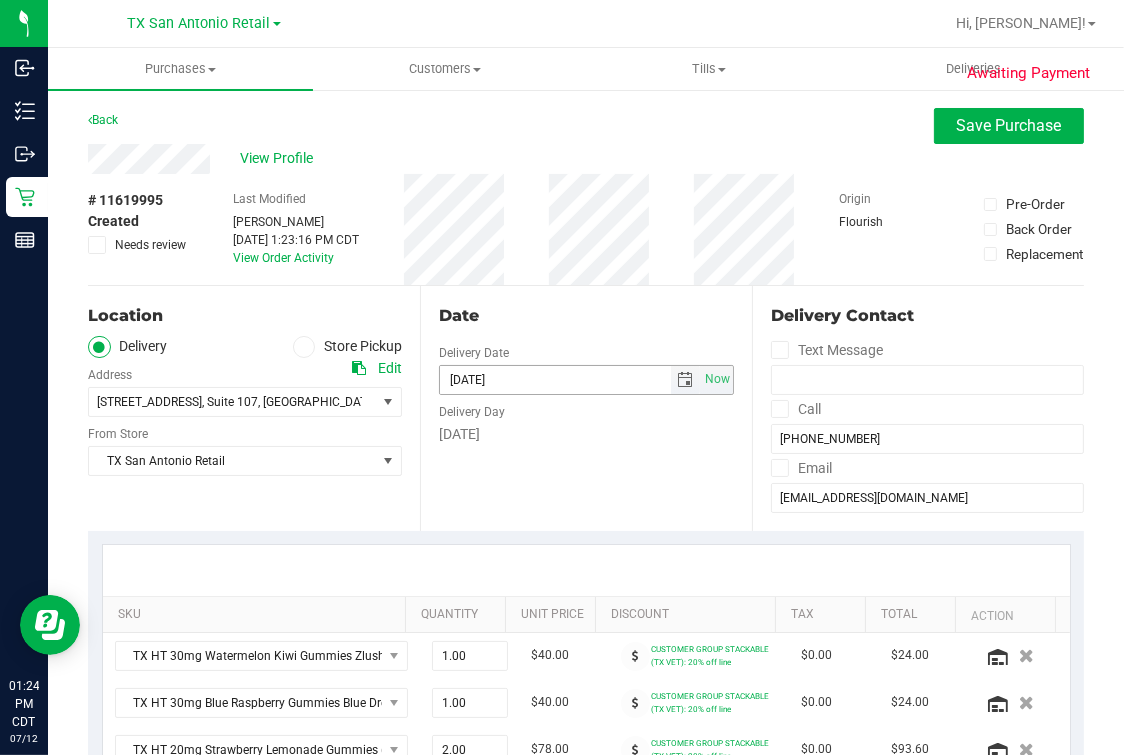 click at bounding box center (685, 380) 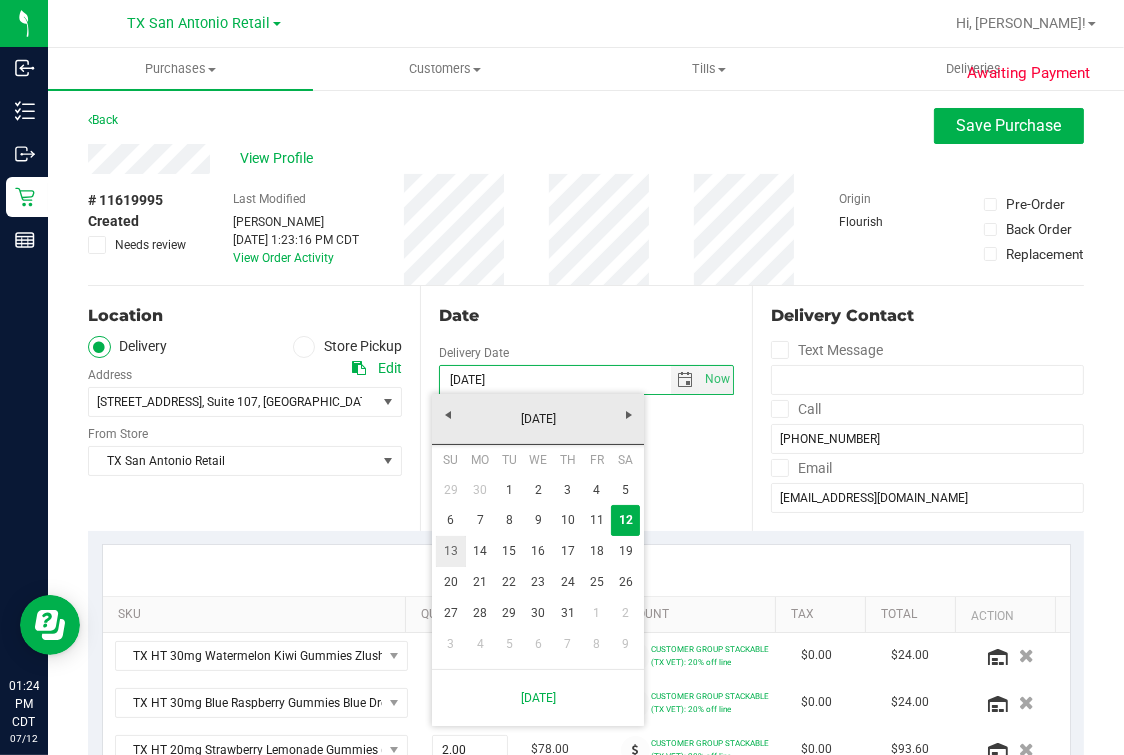 click on "13" at bounding box center [450, 551] 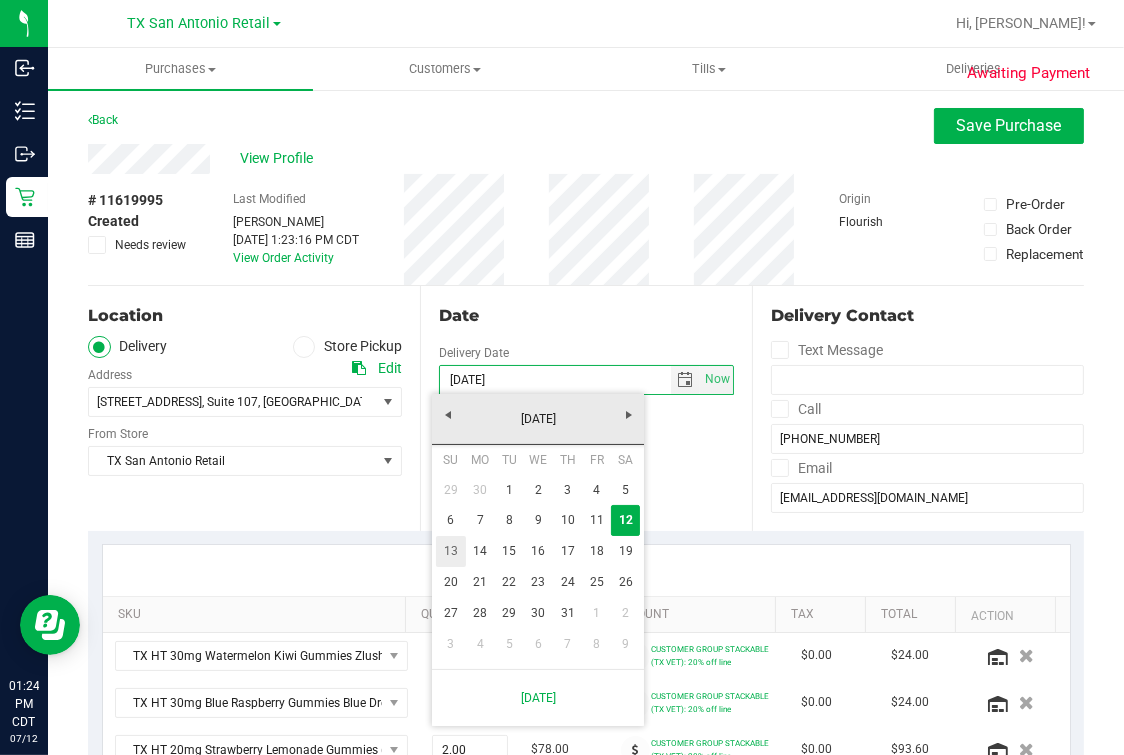 type on "[DATE]" 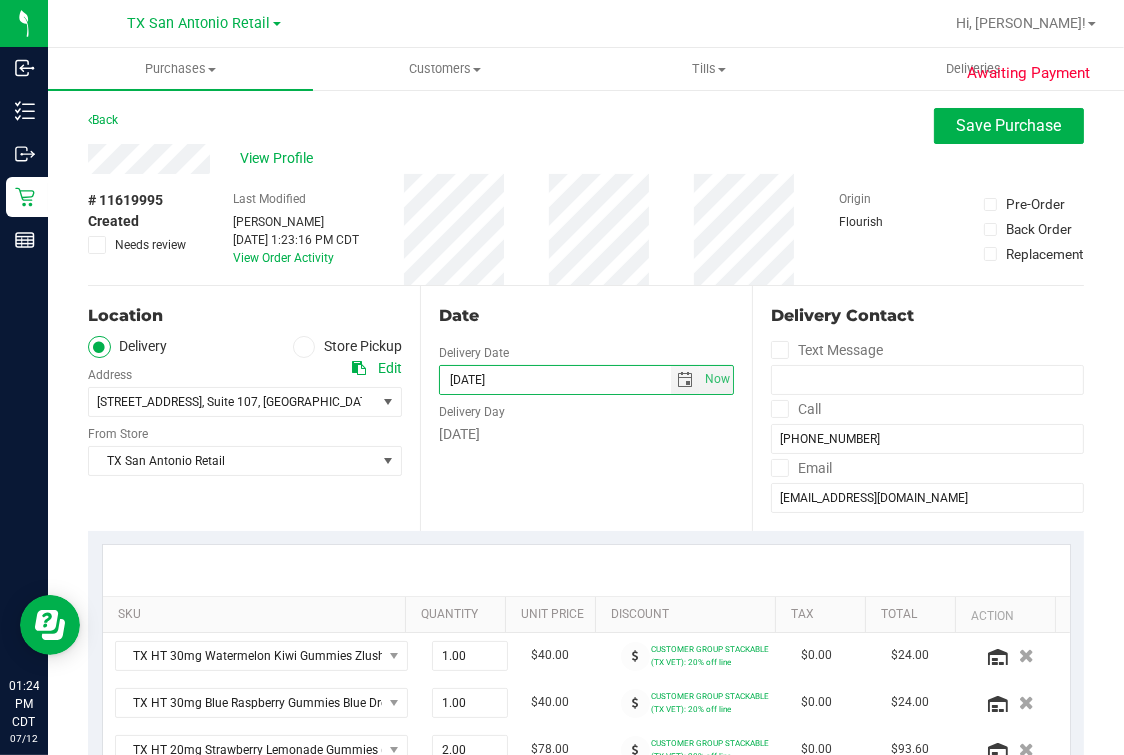 click on "Date" at bounding box center (586, 316) 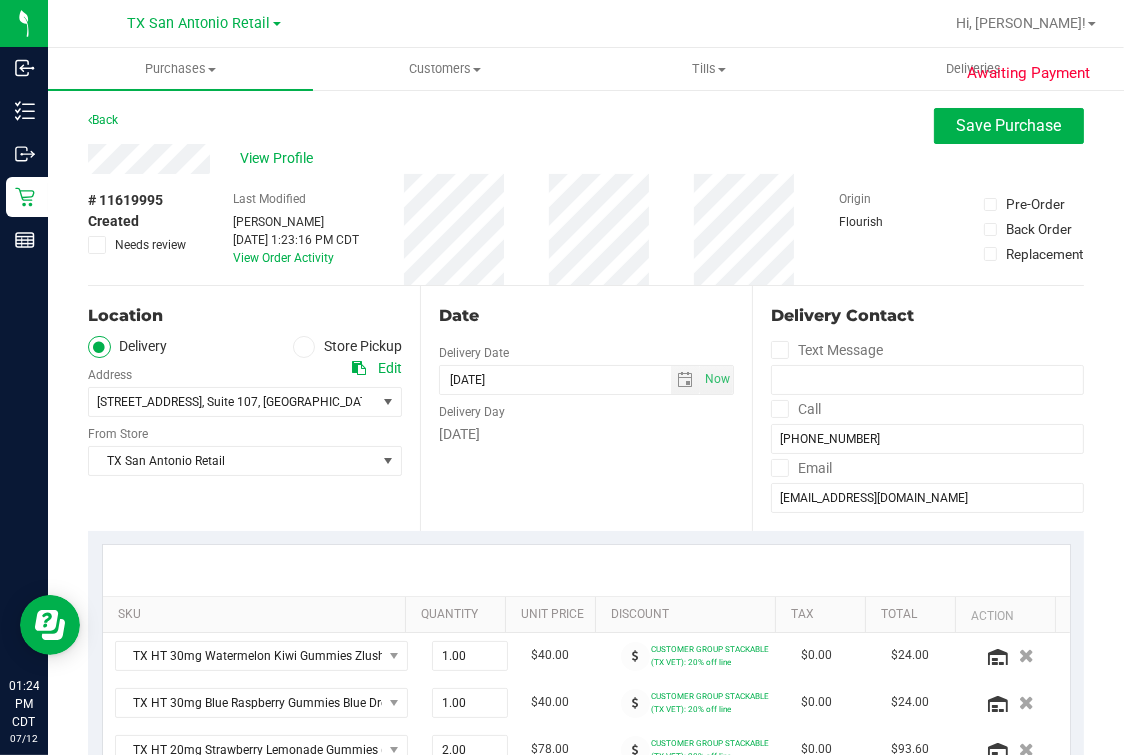 click on "Date
Delivery Date
[DATE]
Now
[DATE] 07:00 AM
Now
Delivery Day
[DATE]" at bounding box center [586, 408] 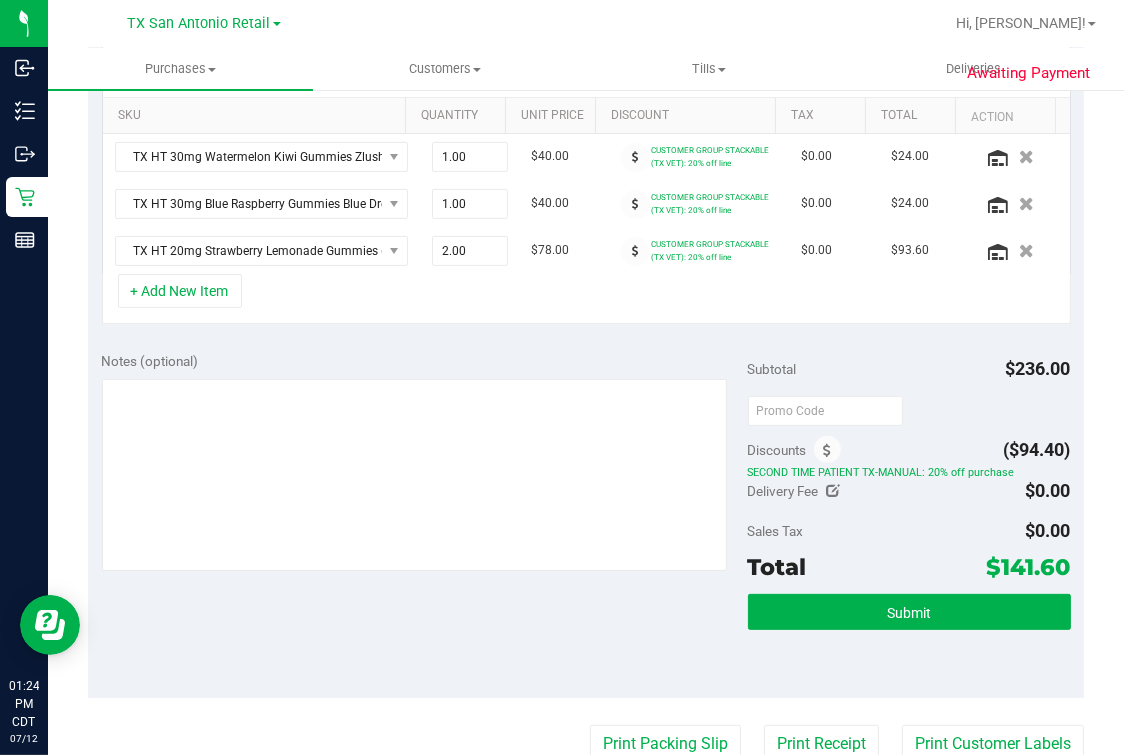 scroll, scrollTop: 0, scrollLeft: 0, axis: both 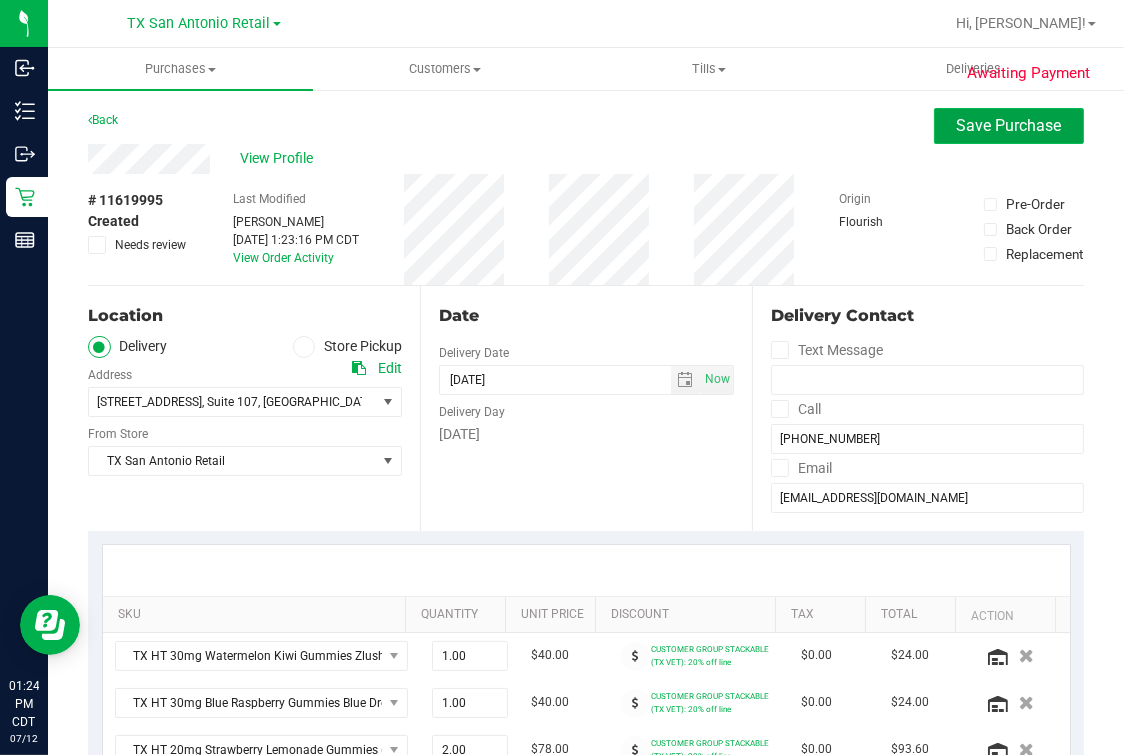 click on "Save Purchase" at bounding box center [1009, 125] 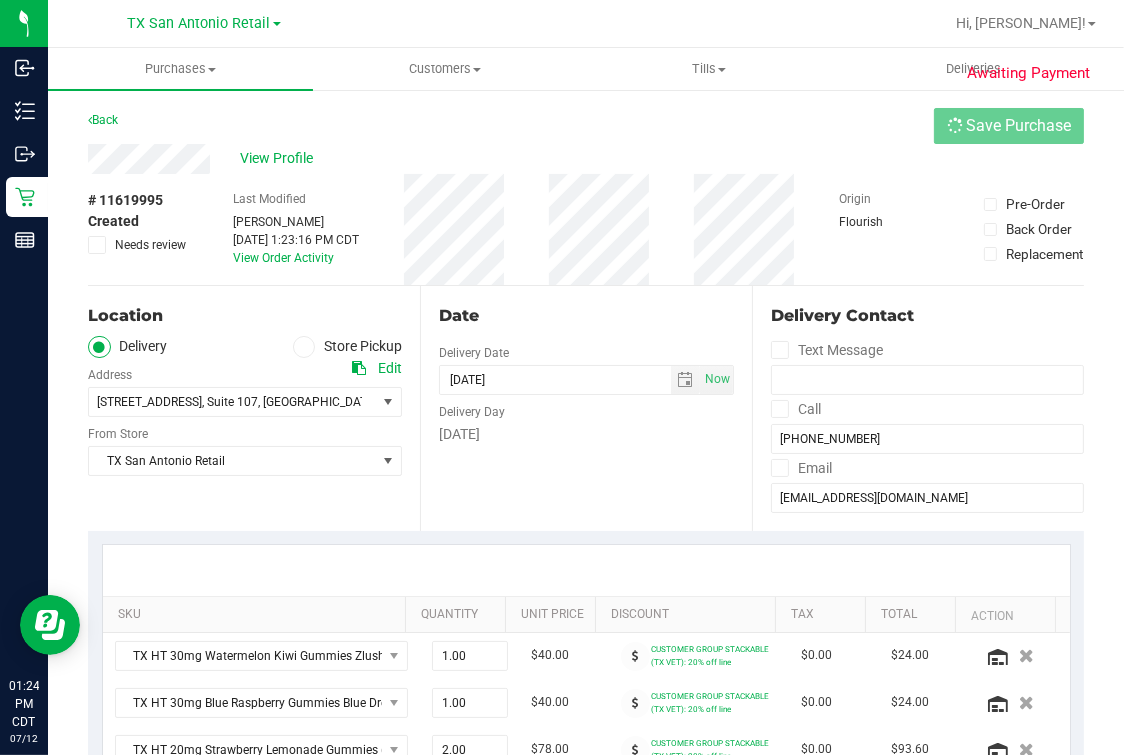 click on "Back
Save Purchase" at bounding box center [586, 126] 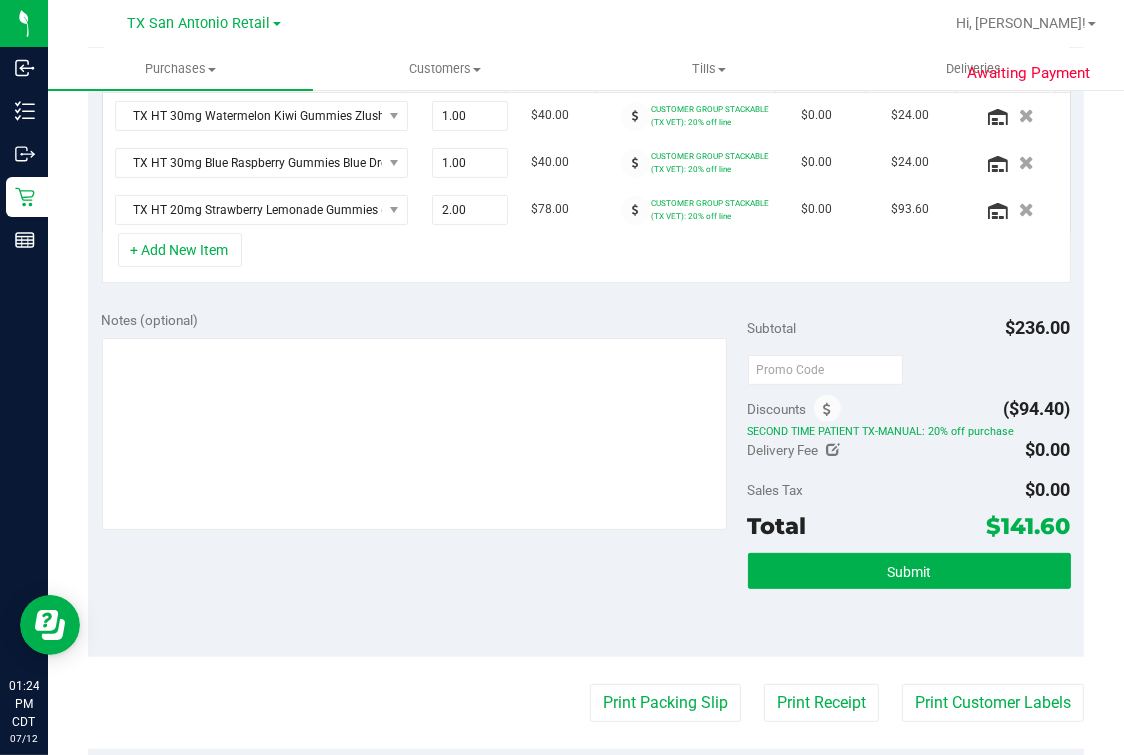 scroll, scrollTop: 750, scrollLeft: 0, axis: vertical 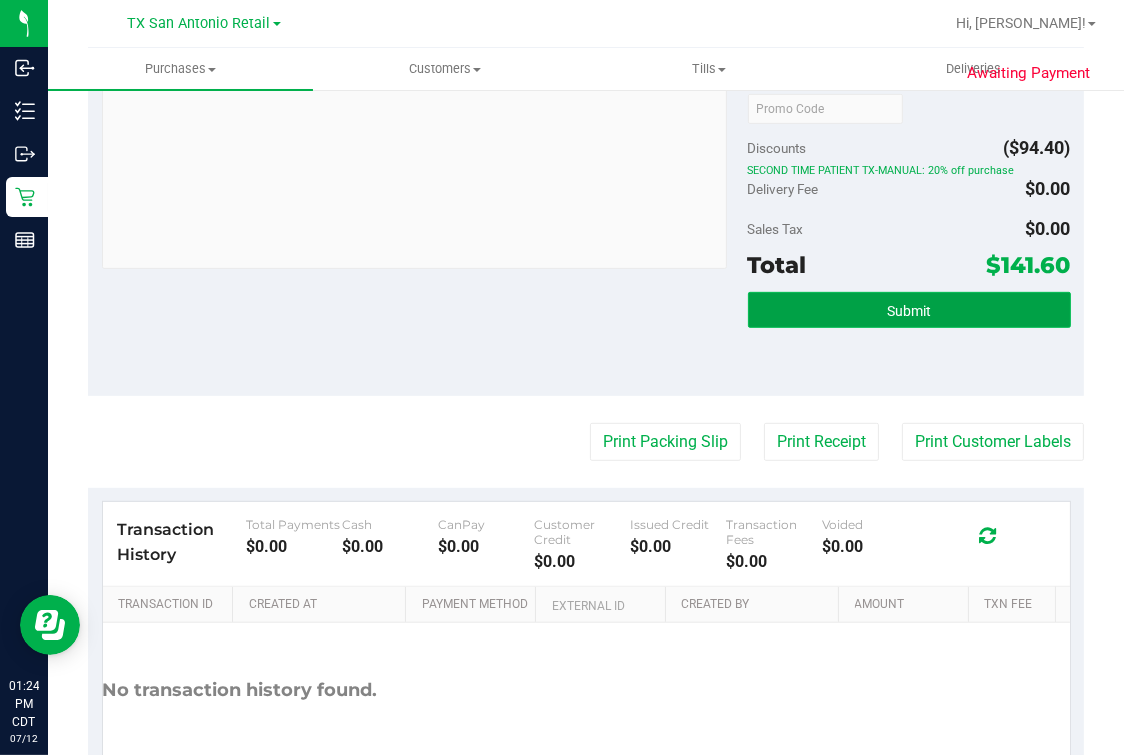 click on "Submit" at bounding box center (909, 310) 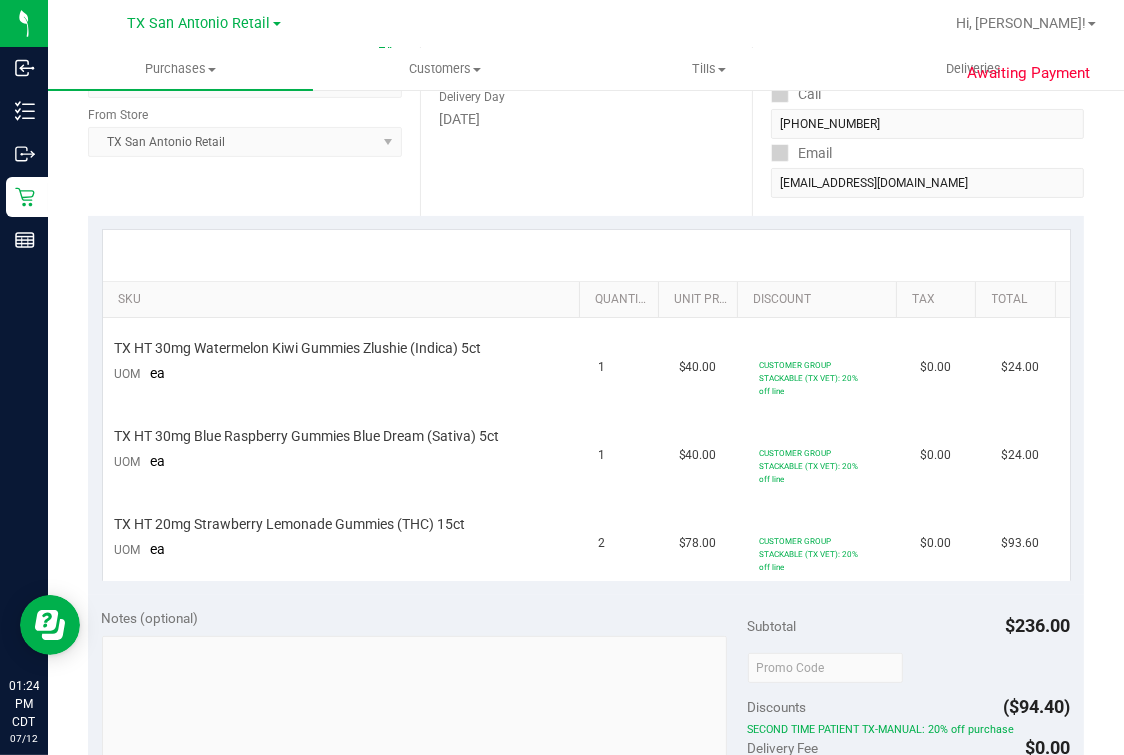 scroll, scrollTop: 0, scrollLeft: 0, axis: both 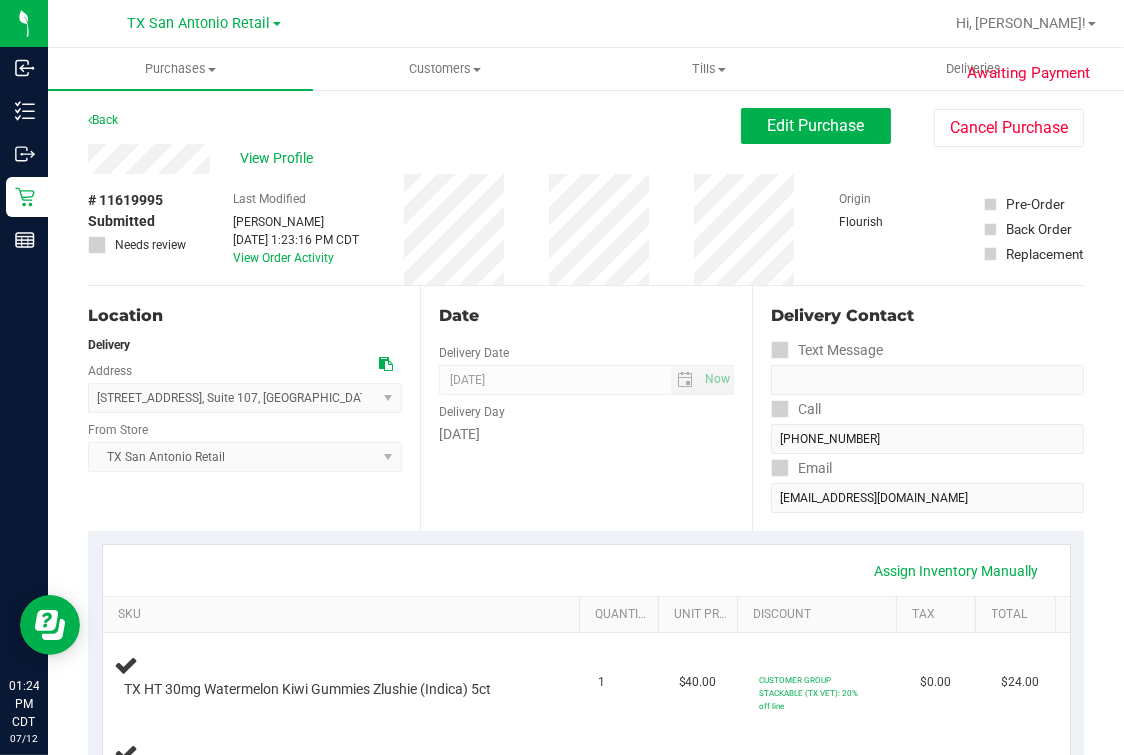 click on "Date
Delivery Date
[DATE]
Now
[DATE] 07:00 AM
Now
Delivery Day
[DATE]" at bounding box center (586, 408) 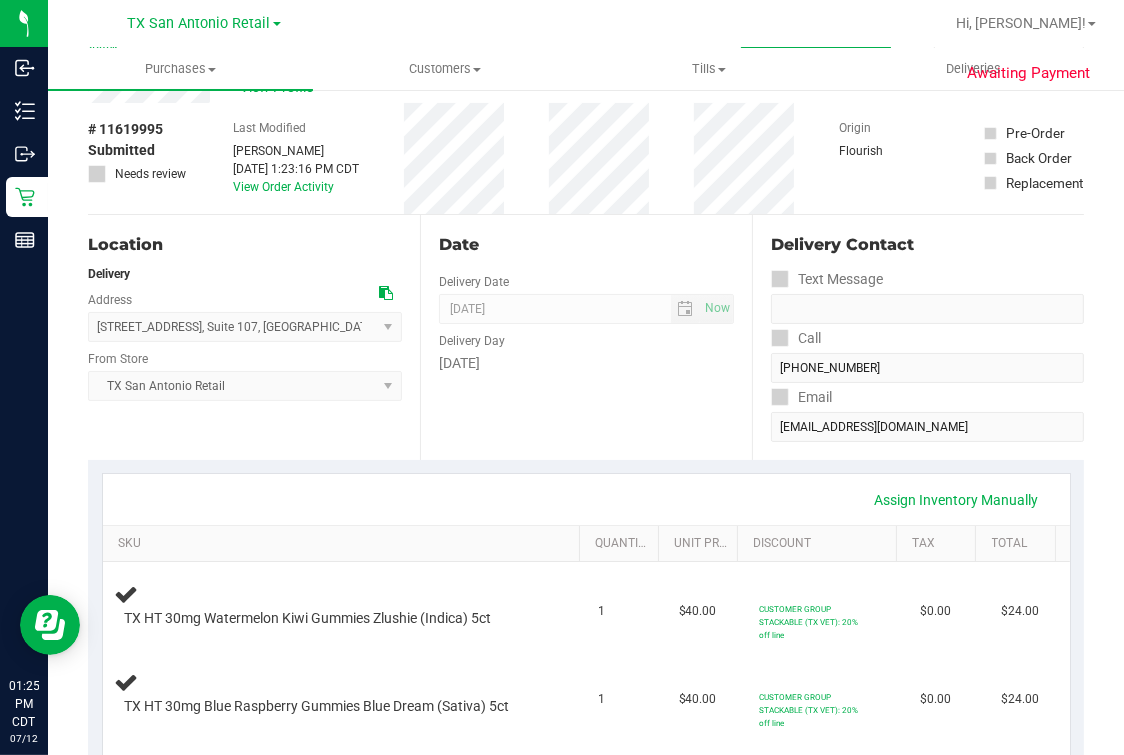 scroll, scrollTop: 0, scrollLeft: 0, axis: both 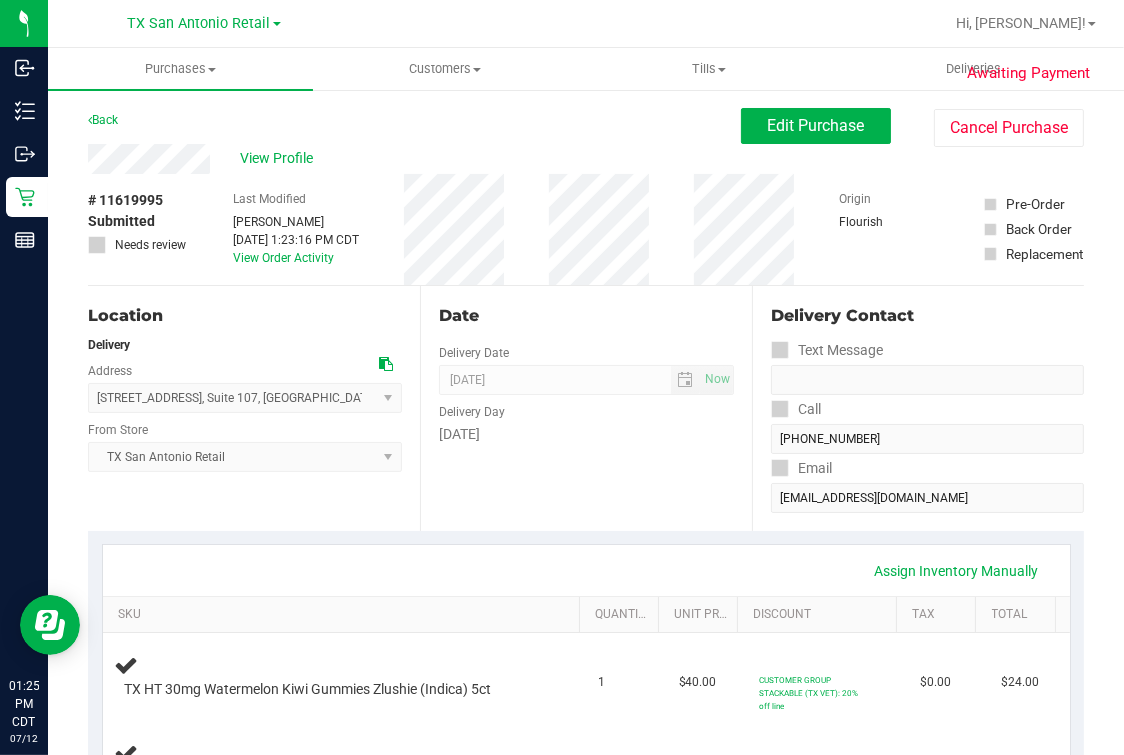 click on "Edit Purchase
Cancel Purchase" at bounding box center (912, 127) 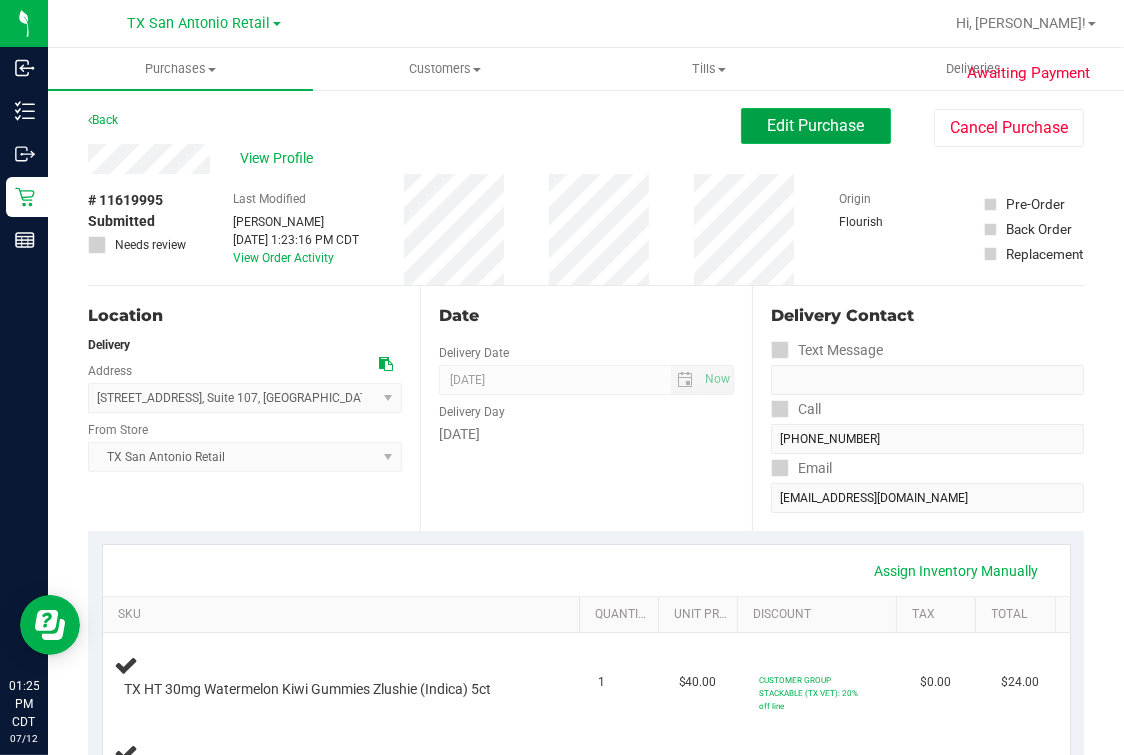 click on "Edit Purchase" at bounding box center [816, 126] 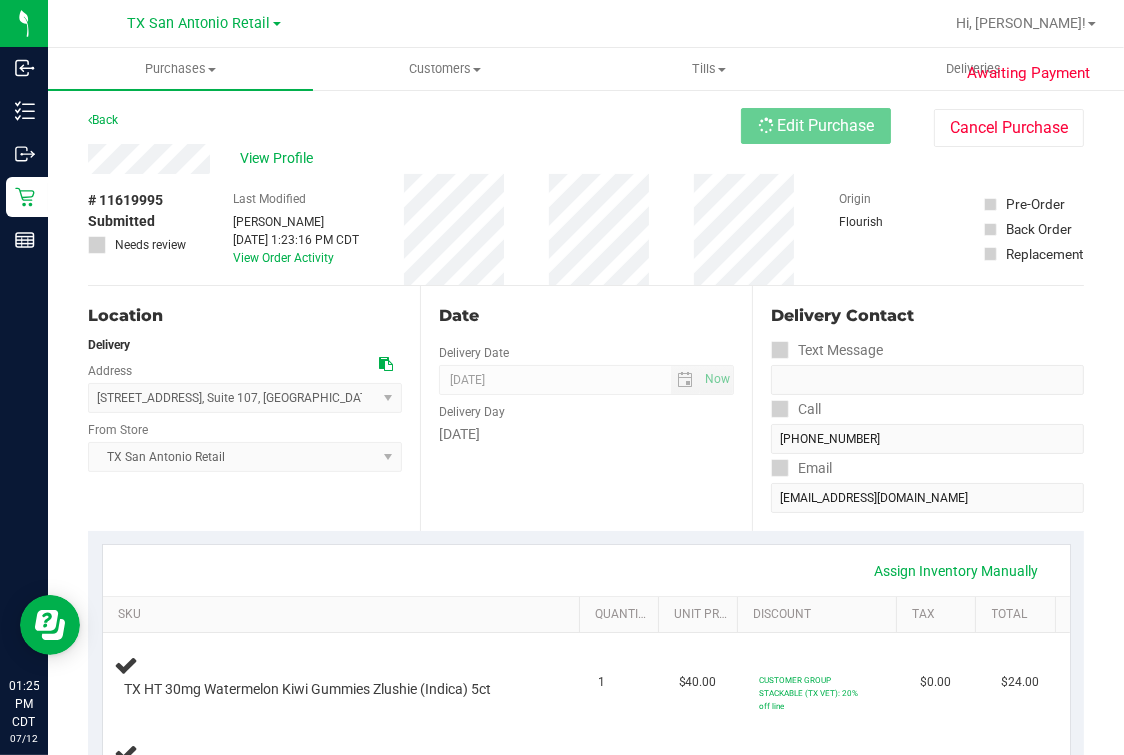 click on "View Profile" at bounding box center [414, 159] 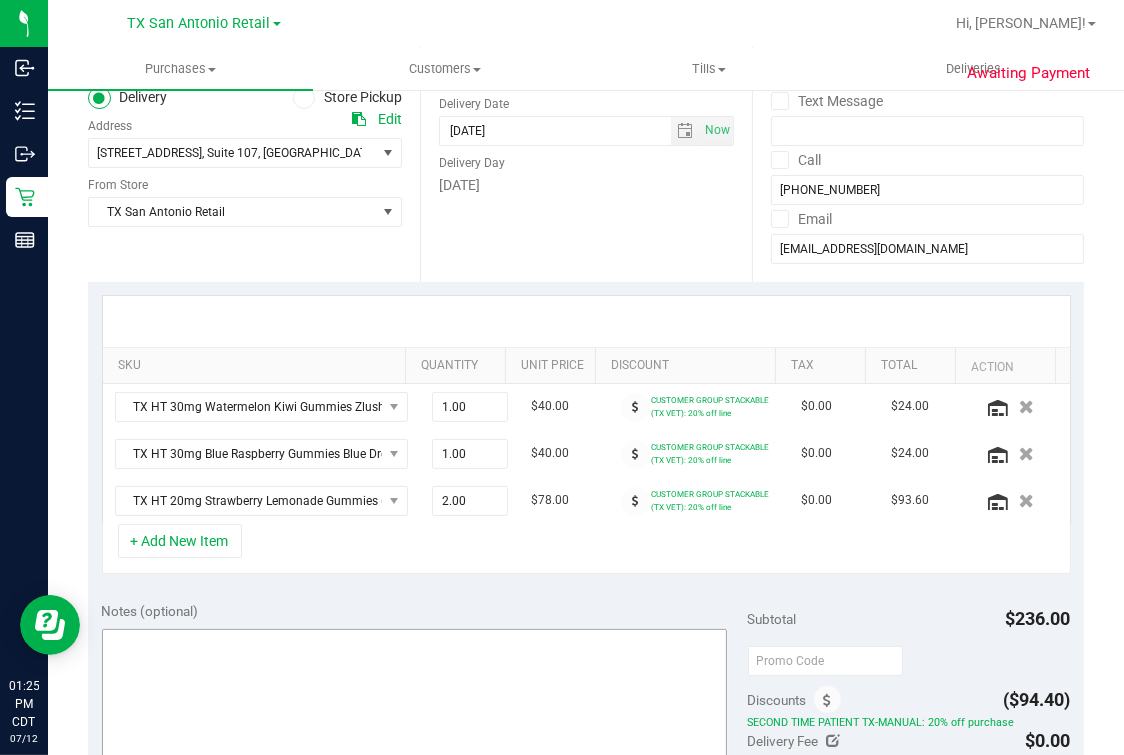 scroll, scrollTop: 499, scrollLeft: 0, axis: vertical 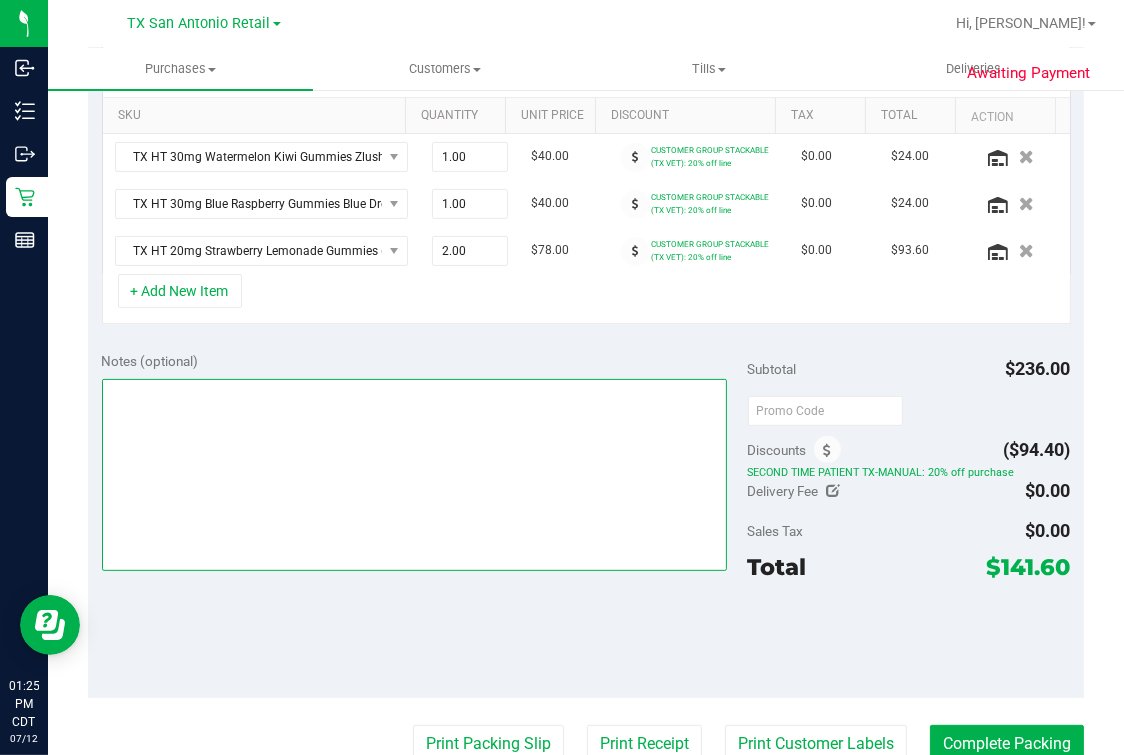 click at bounding box center [415, 475] 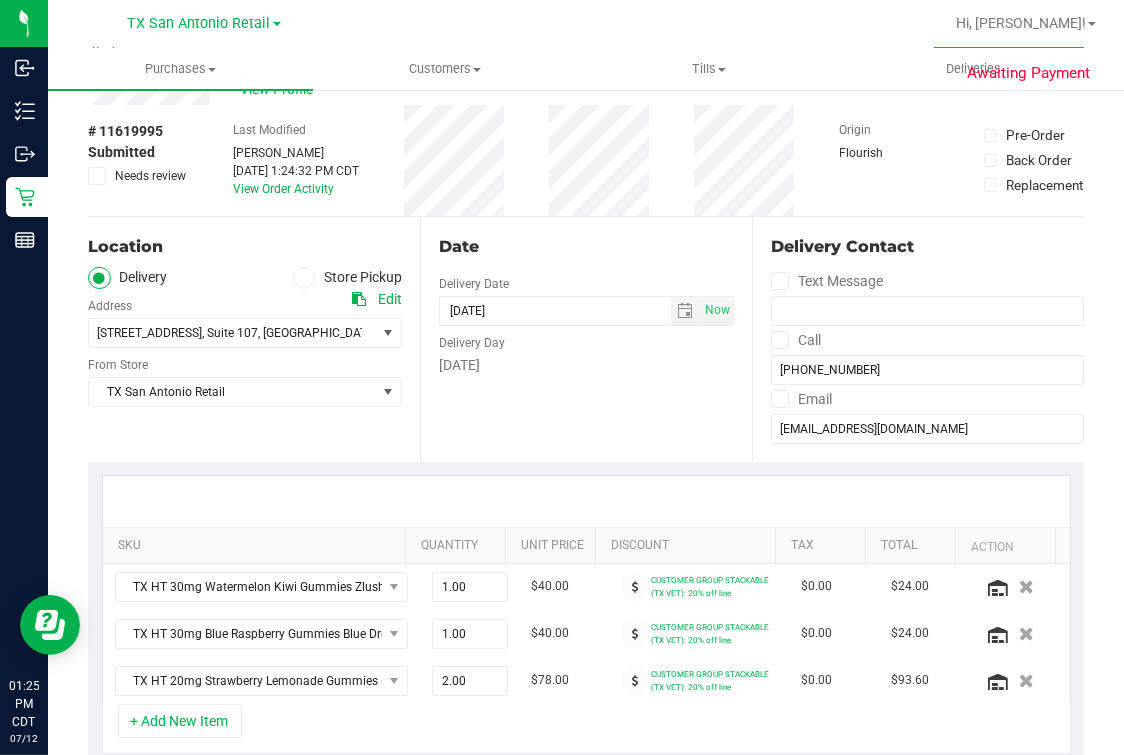 scroll, scrollTop: 0, scrollLeft: 0, axis: both 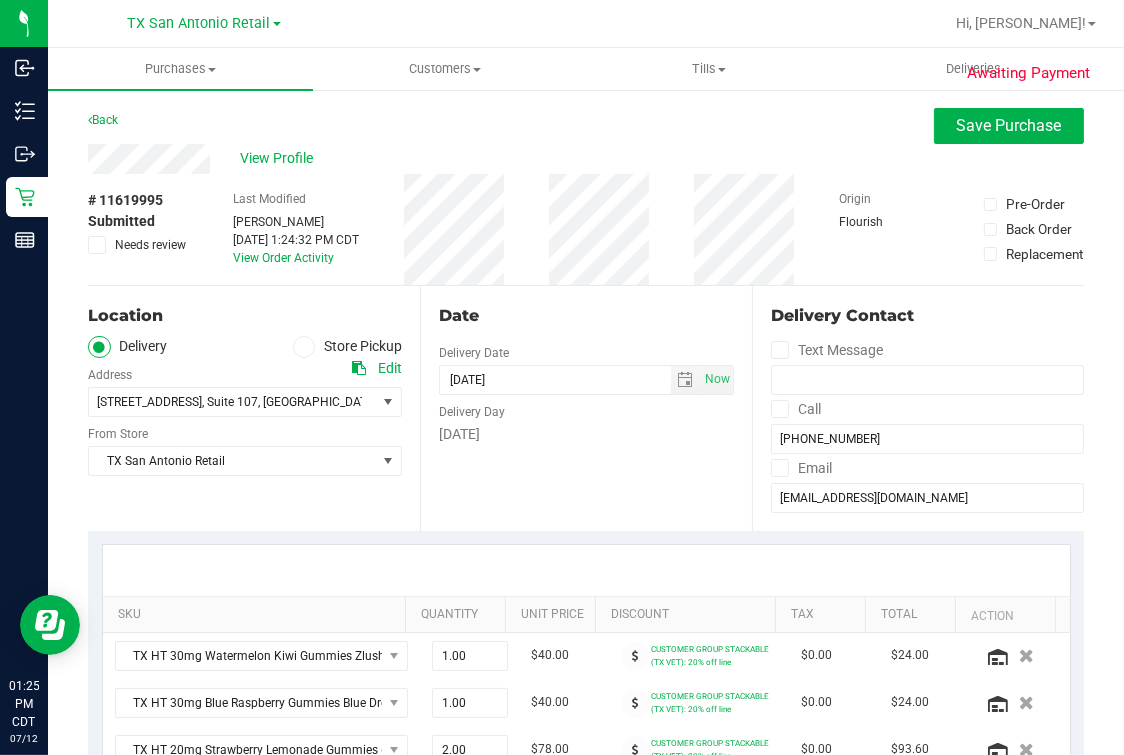 type on "*** confirmed p/u 7/13.*** satx, m.o." 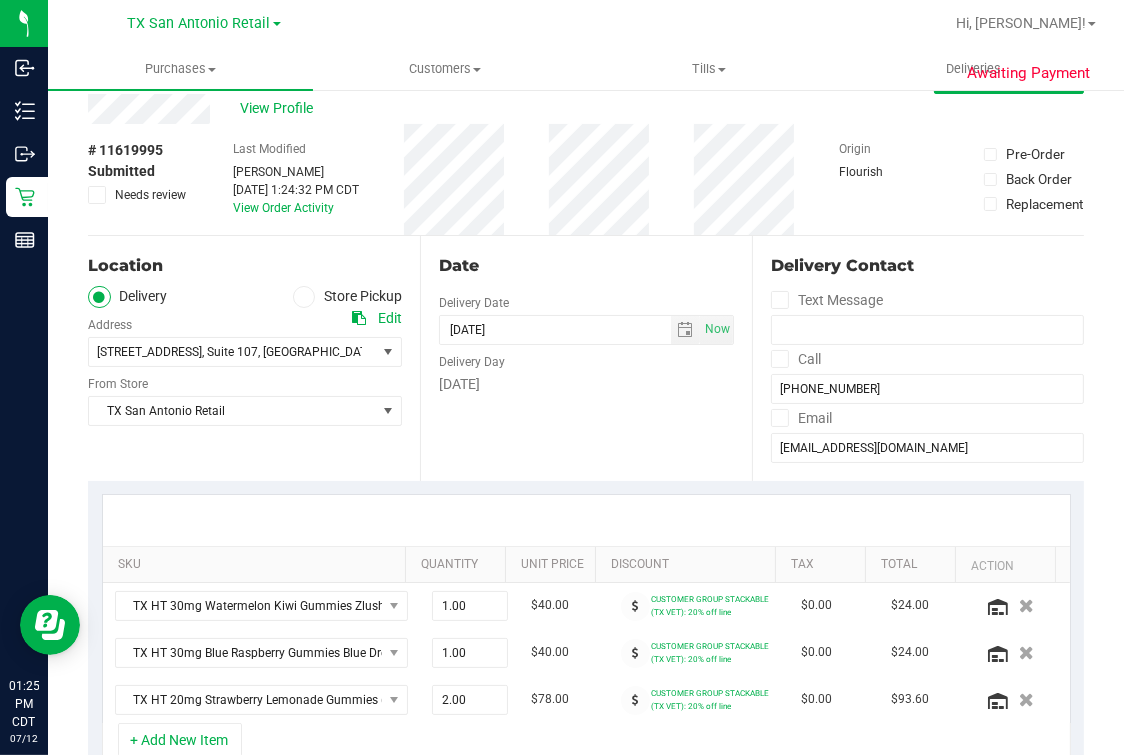 scroll, scrollTop: 0, scrollLeft: 0, axis: both 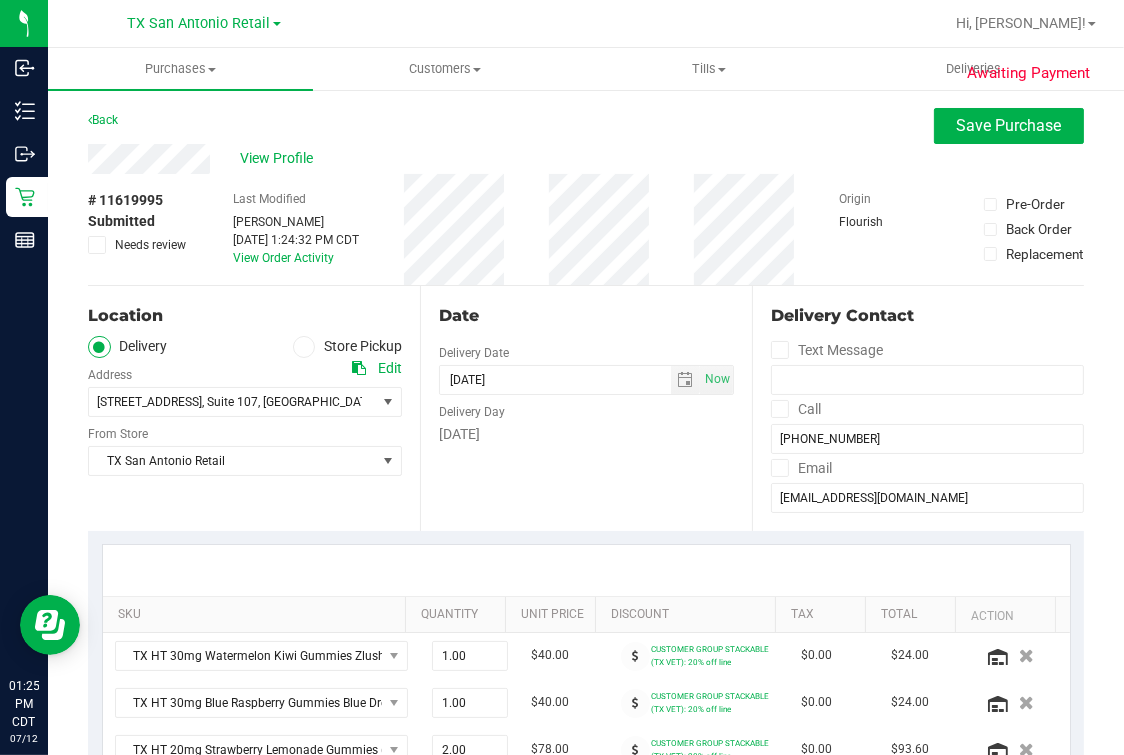 click on "Date
Delivery Date
[DATE]
Now
[DATE] 07:00 AM
Now
Delivery Day
[DATE]" at bounding box center [586, 408] 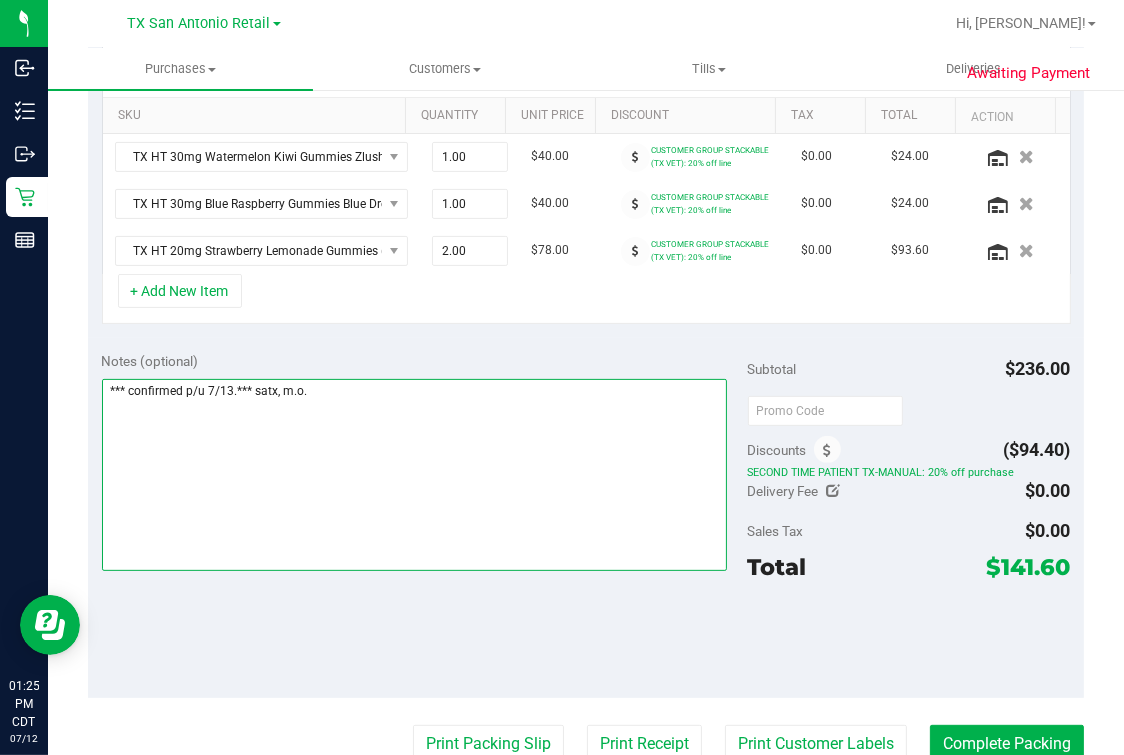 click at bounding box center [415, 475] 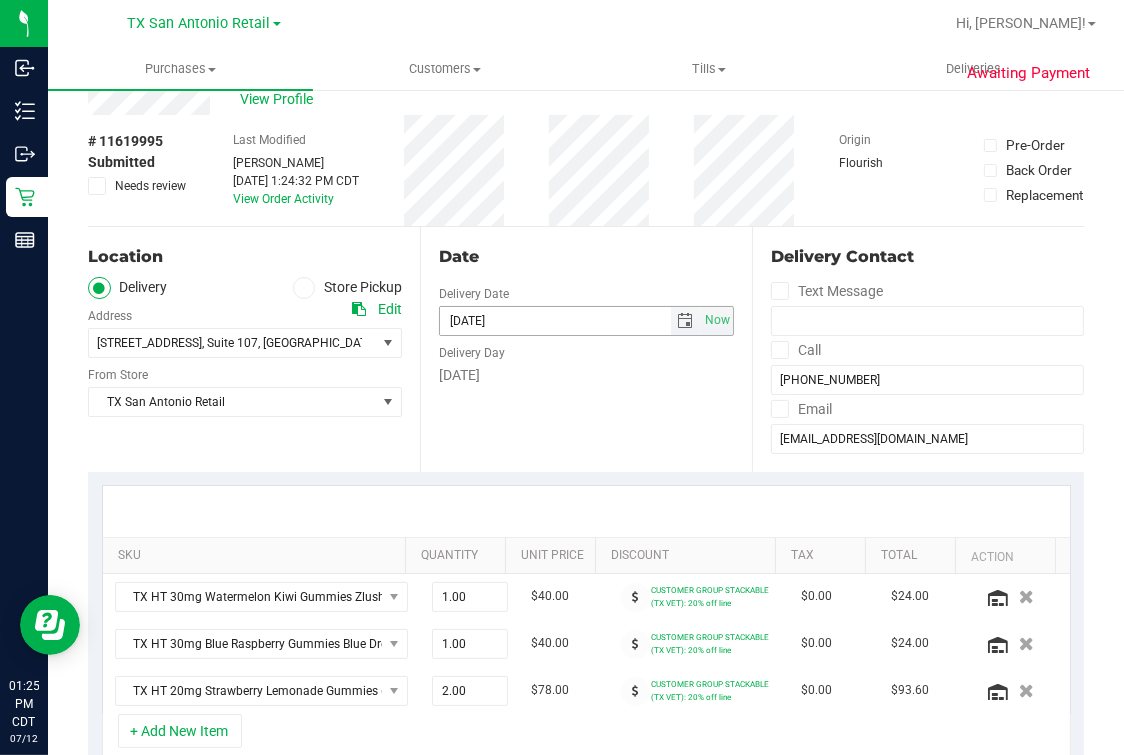 scroll, scrollTop: 0, scrollLeft: 0, axis: both 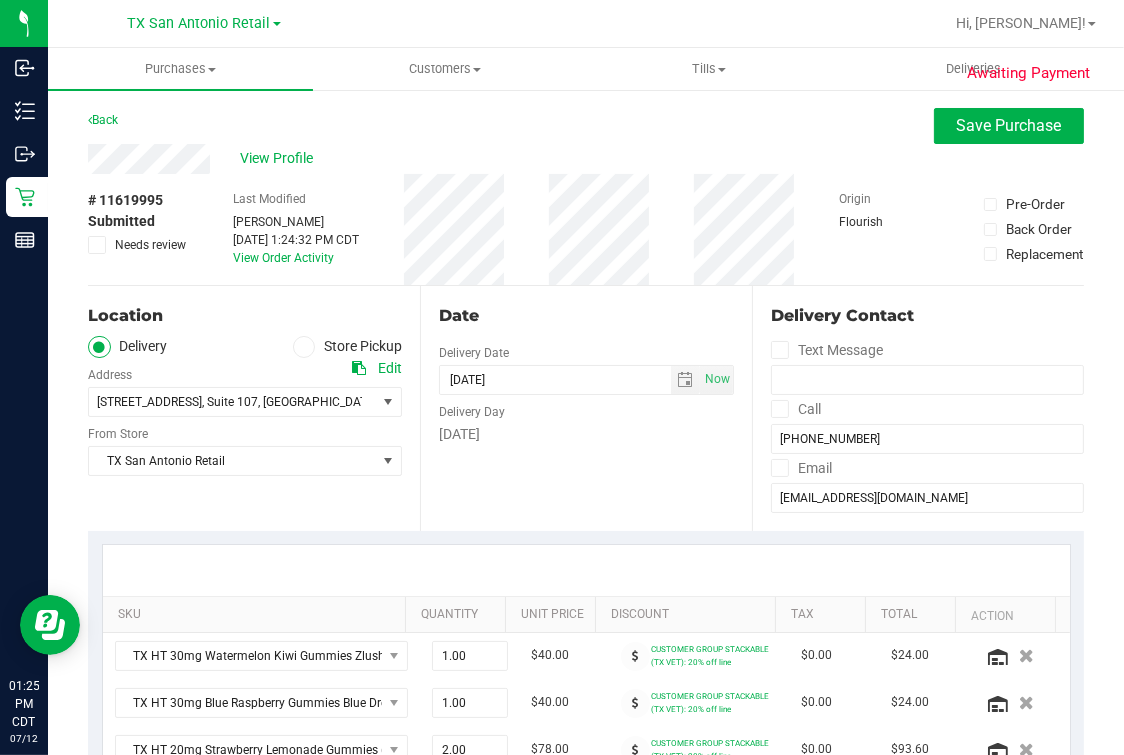 drag, startPoint x: 654, startPoint y: 131, endPoint x: 942, endPoint y: 150, distance: 288.62607 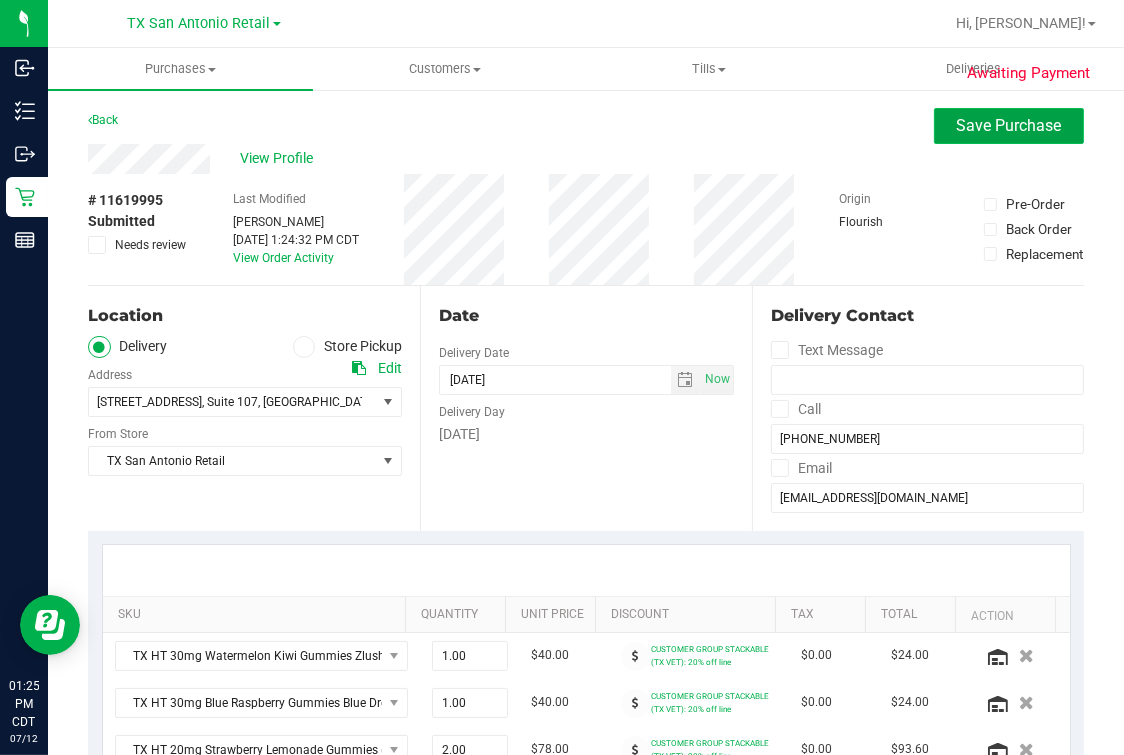 click on "Save Purchase" at bounding box center [1009, 126] 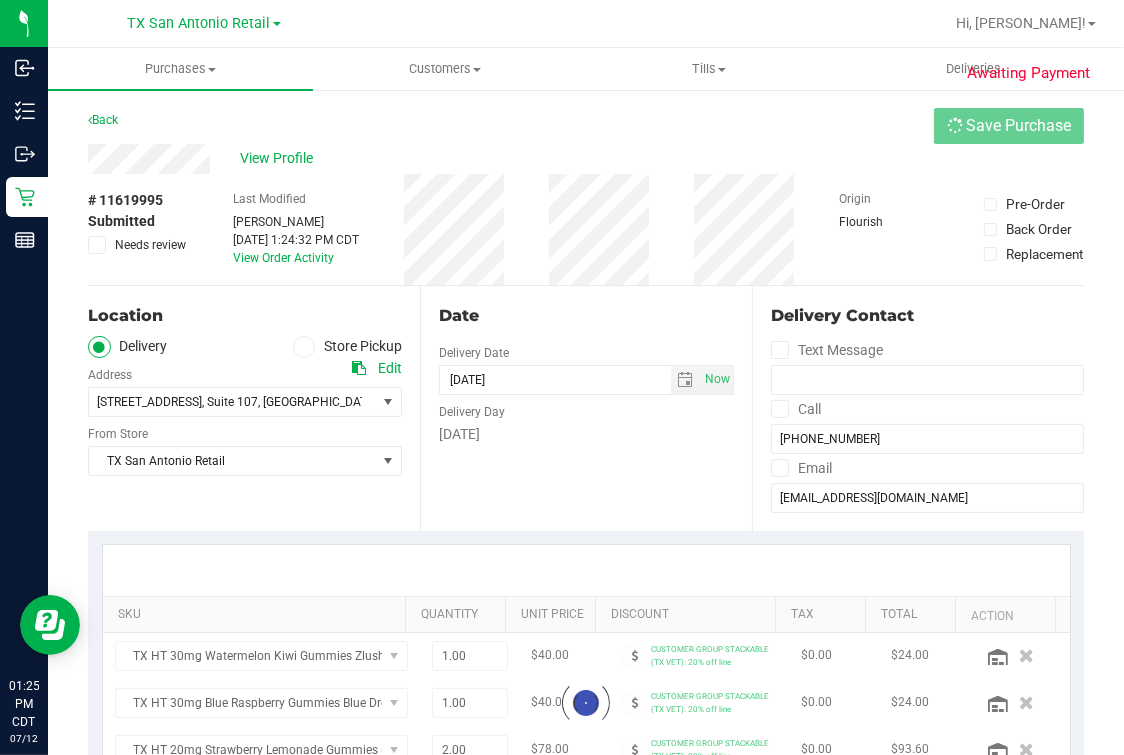 click on "View Profile" at bounding box center [586, 159] 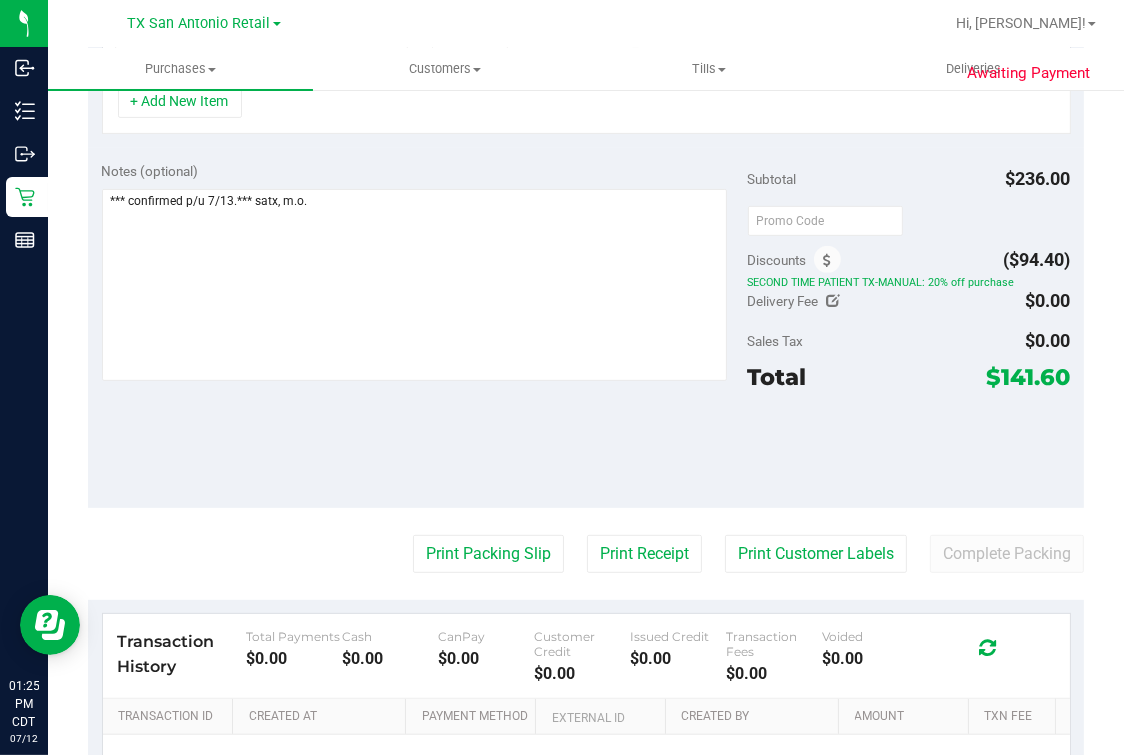 scroll, scrollTop: 874, scrollLeft: 0, axis: vertical 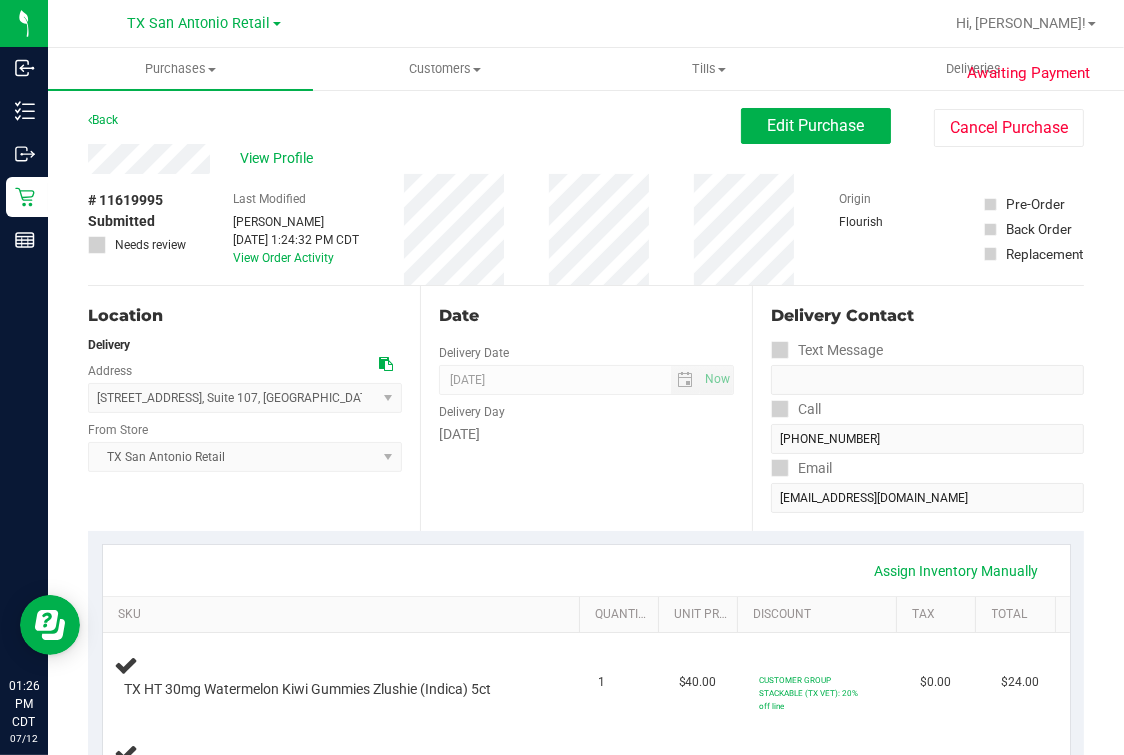 click on "Date
Delivery Date
[DATE]
Now
[DATE] 07:00 AM
Now
Delivery Day
[DATE]" at bounding box center [586, 408] 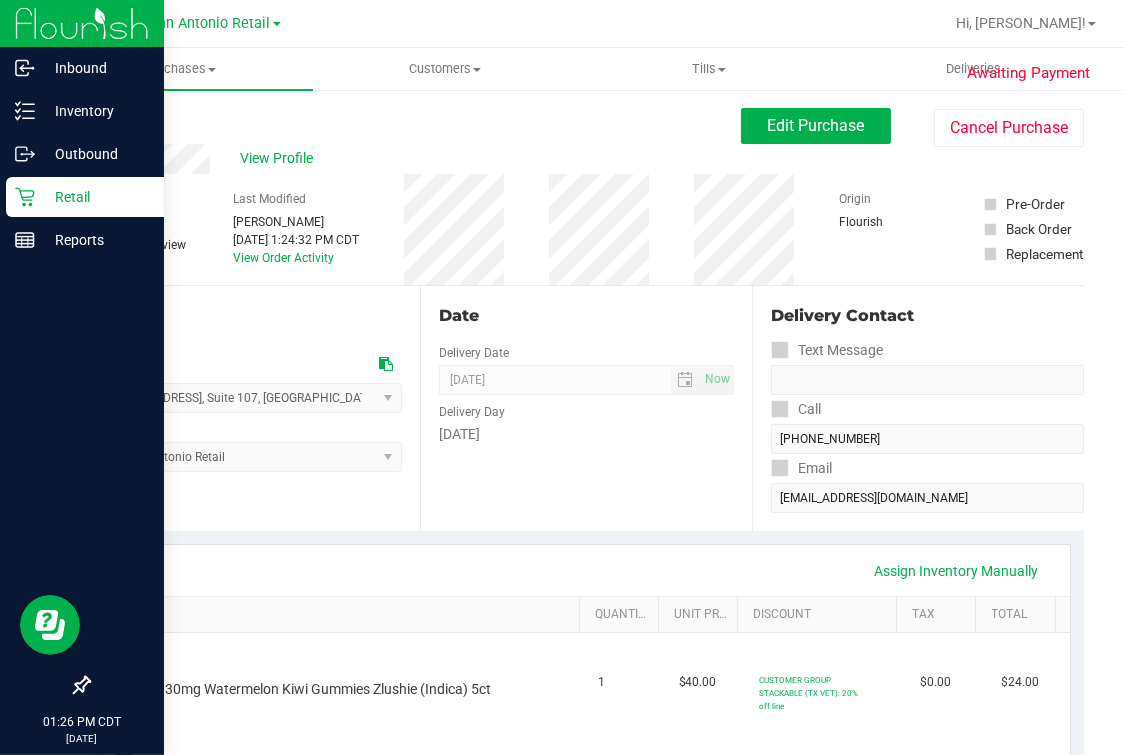 click on "Retail" at bounding box center [95, 197] 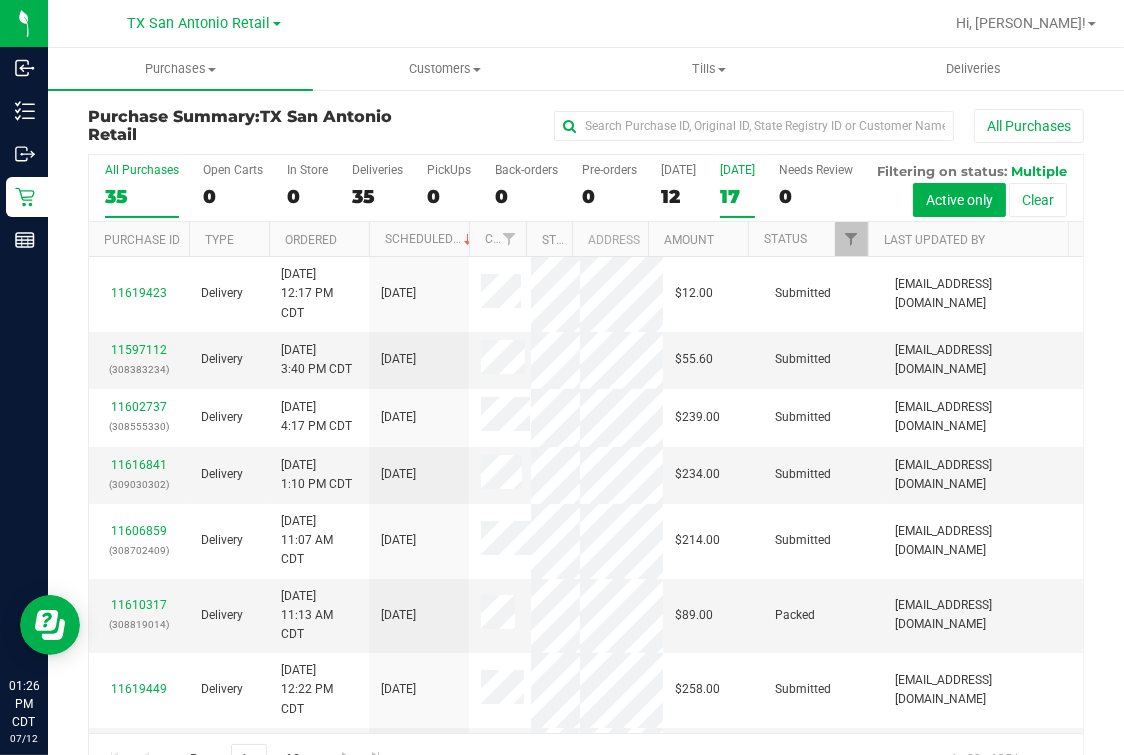 click on "[DATE]
17" at bounding box center [737, 190] 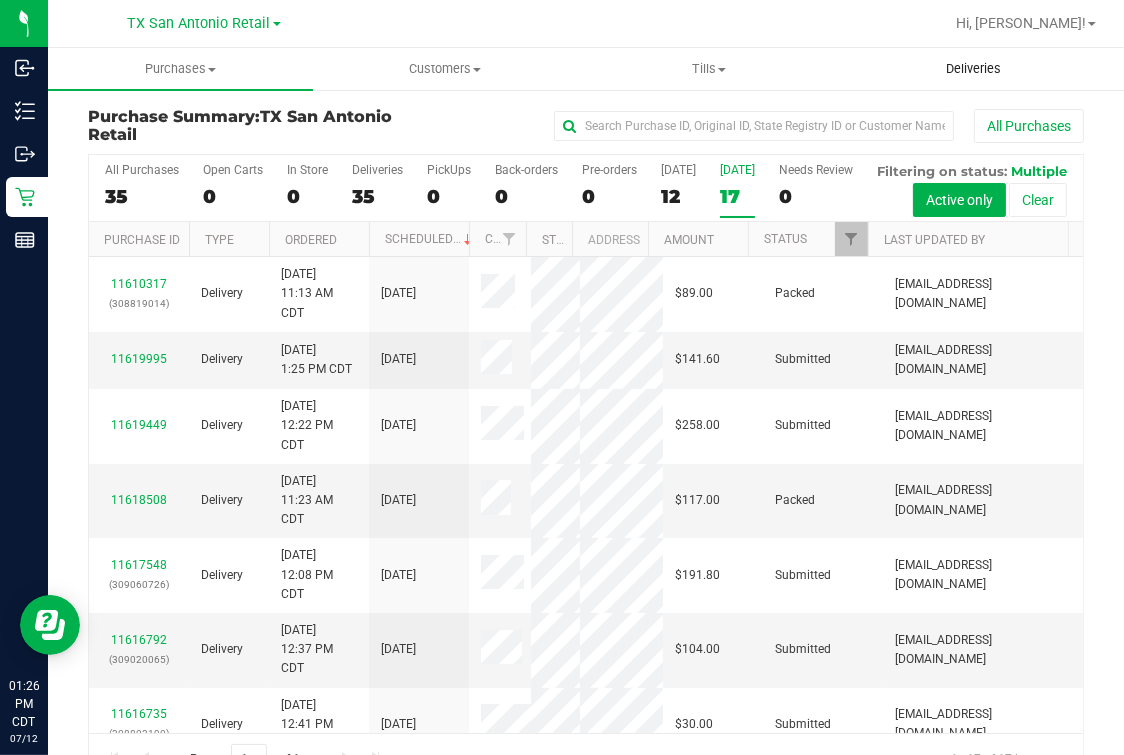 click on "Deliveries" at bounding box center (974, 69) 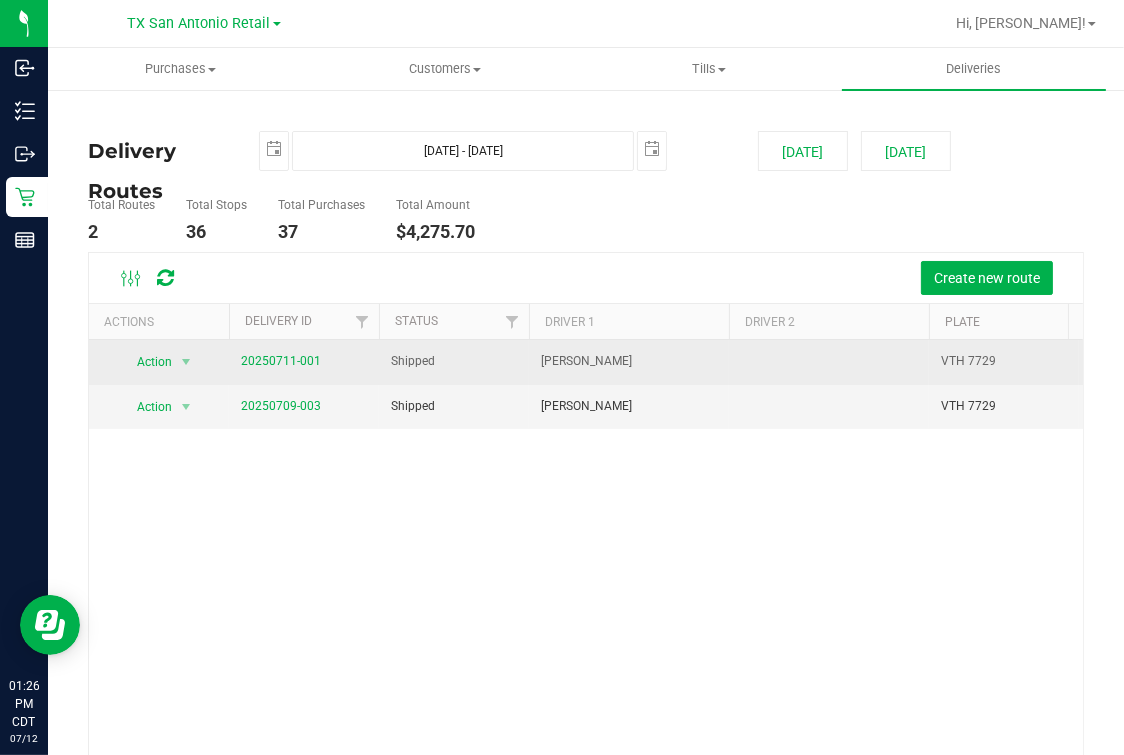 click on "20250711-001" at bounding box center [281, 361] 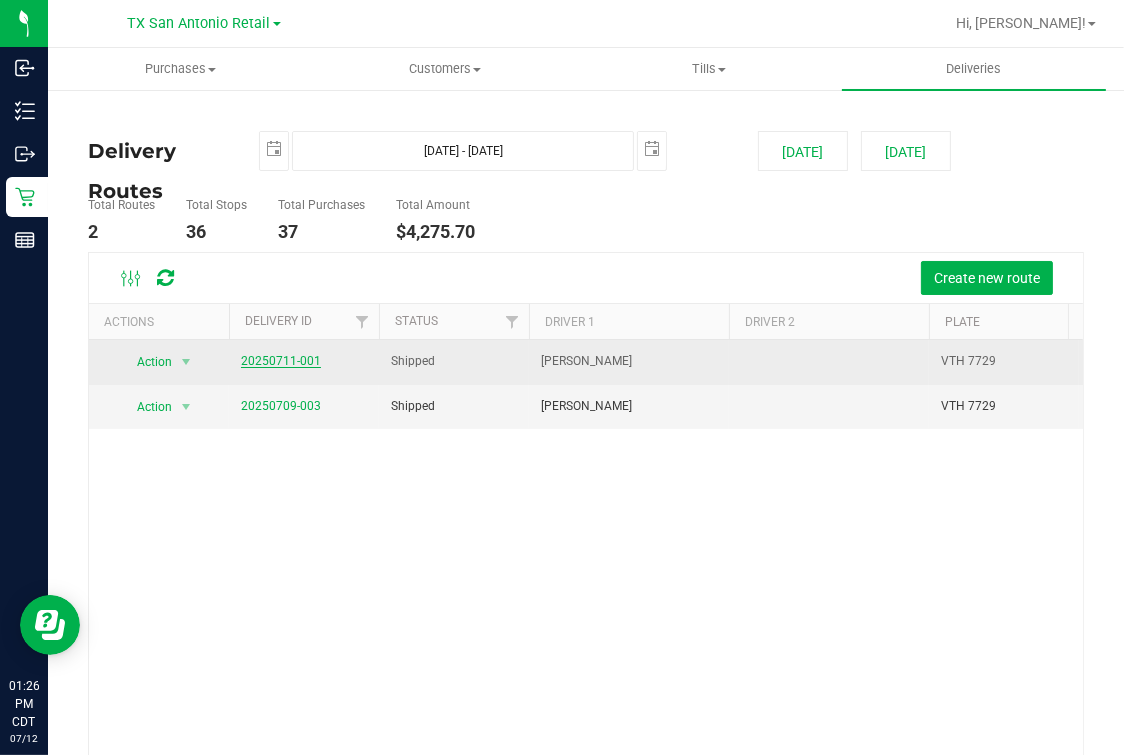 click on "20250711-001" at bounding box center [281, 361] 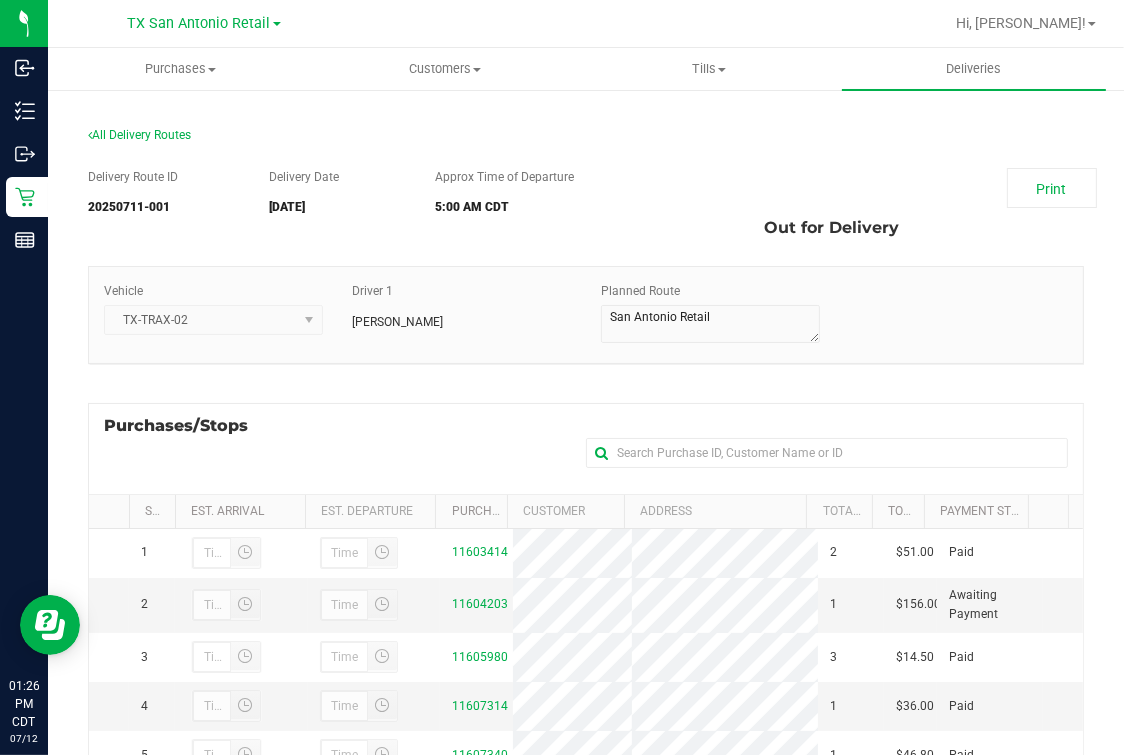 scroll, scrollTop: 124, scrollLeft: 0, axis: vertical 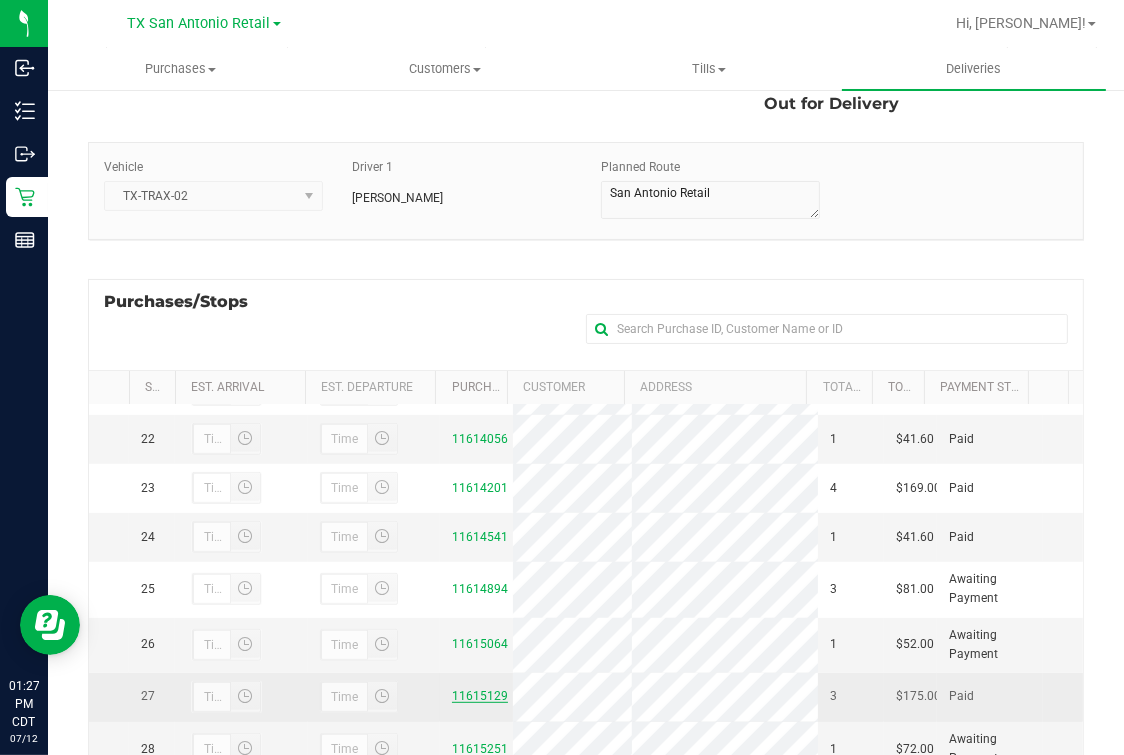 click on "11615129" at bounding box center (480, 696) 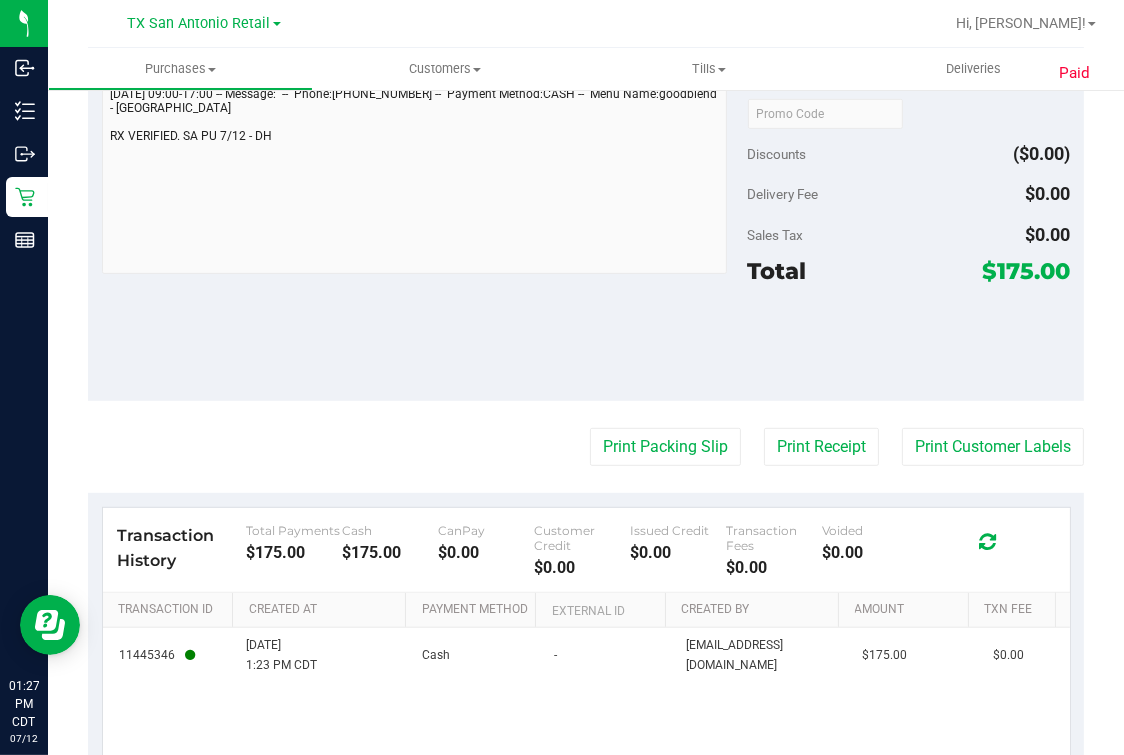 scroll, scrollTop: 1051, scrollLeft: 0, axis: vertical 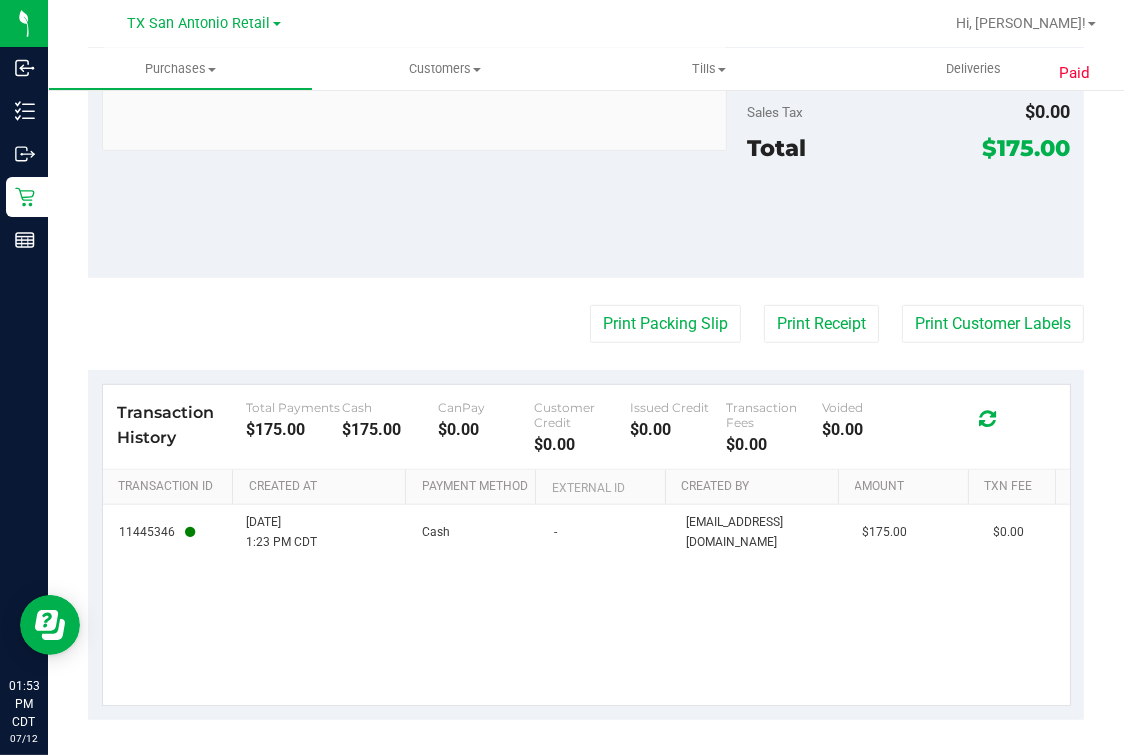 click on "Back
View Profile
Completed [DATE] 1:23 PM CDT
# 11615129
Completed
Needs review
Last Modified
[PERSON_NAME]
[DATE] 1:23:47 PM CDT
View Order Activity
Origin
Flourish External API
Original ID: 308963135" at bounding box center [586, -112] 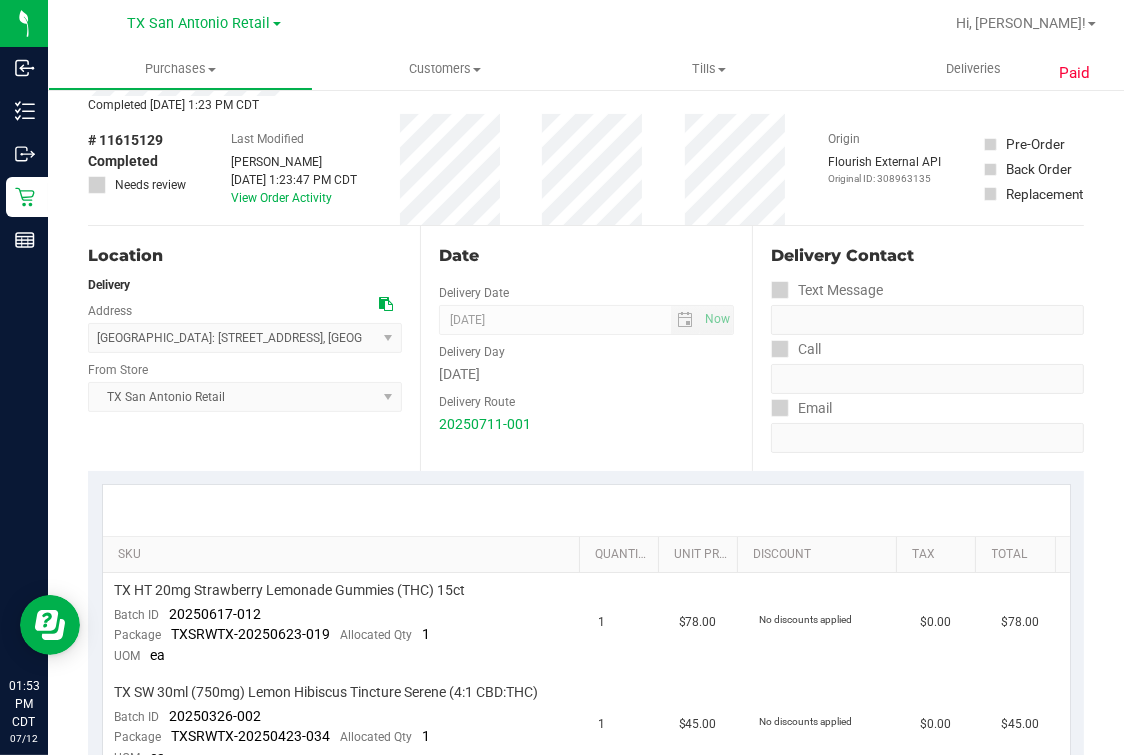 scroll, scrollTop: 0, scrollLeft: 0, axis: both 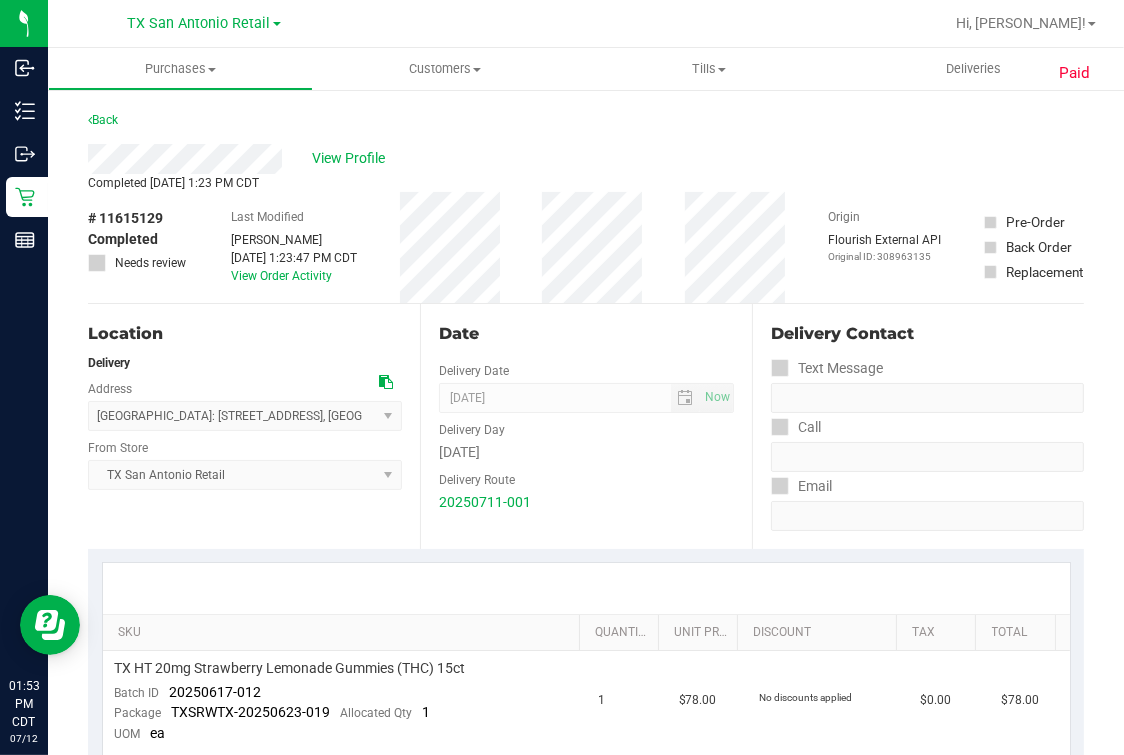 click on "View Profile" at bounding box center (586, 159) 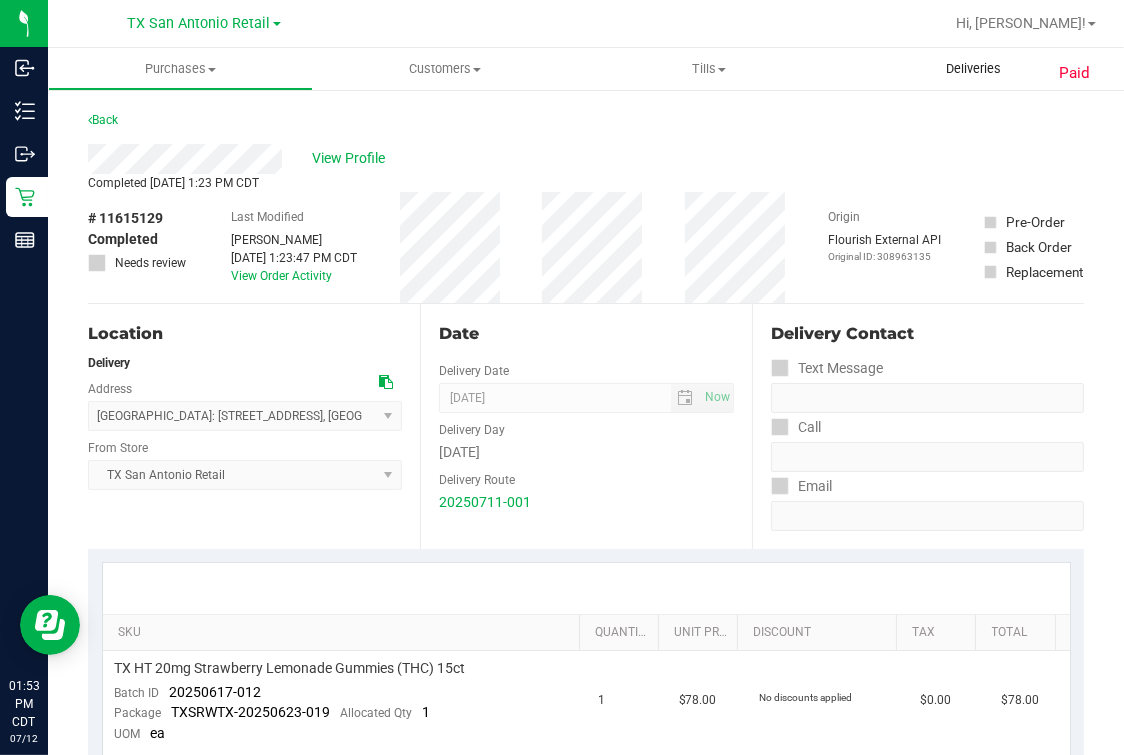 click on "Deliveries" at bounding box center [974, 69] 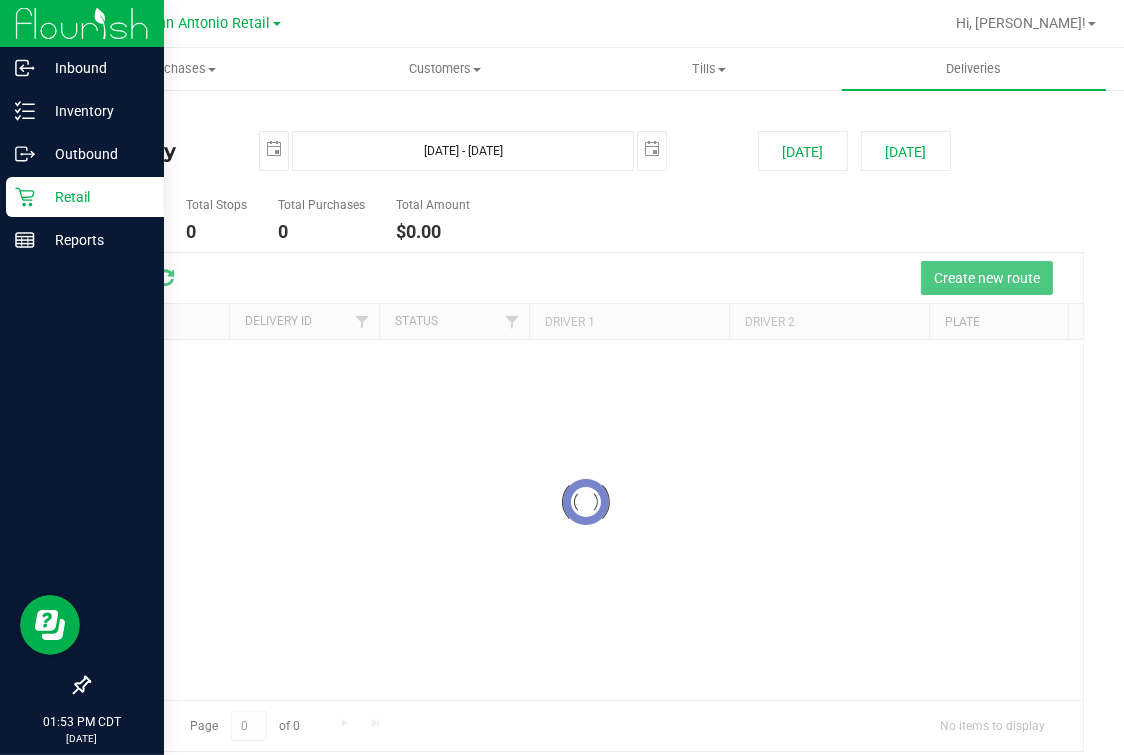 click 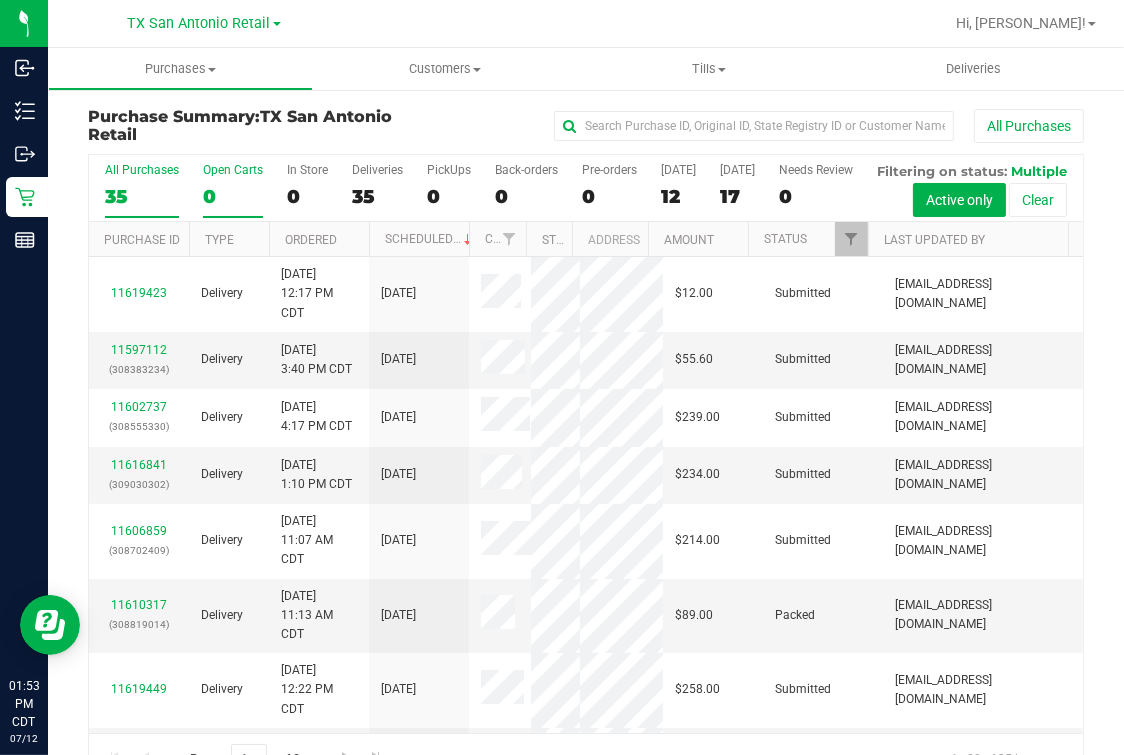 click on "0" at bounding box center [233, 196] 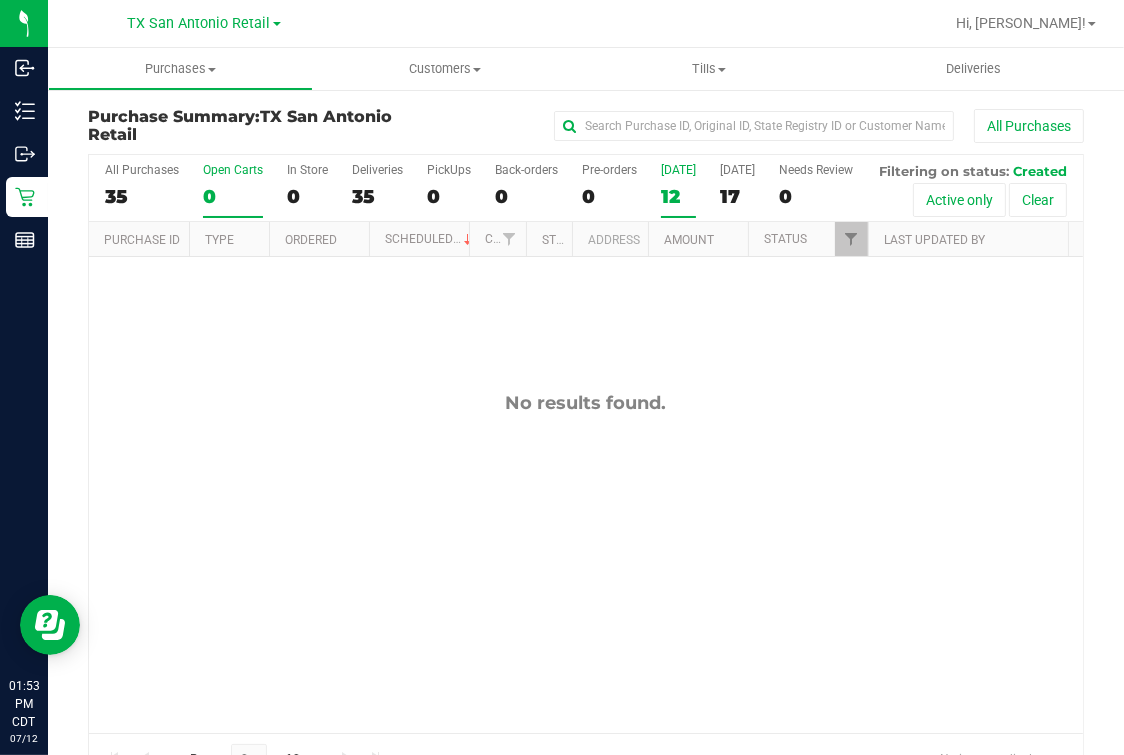 click on "[DATE]" at bounding box center [678, 170] 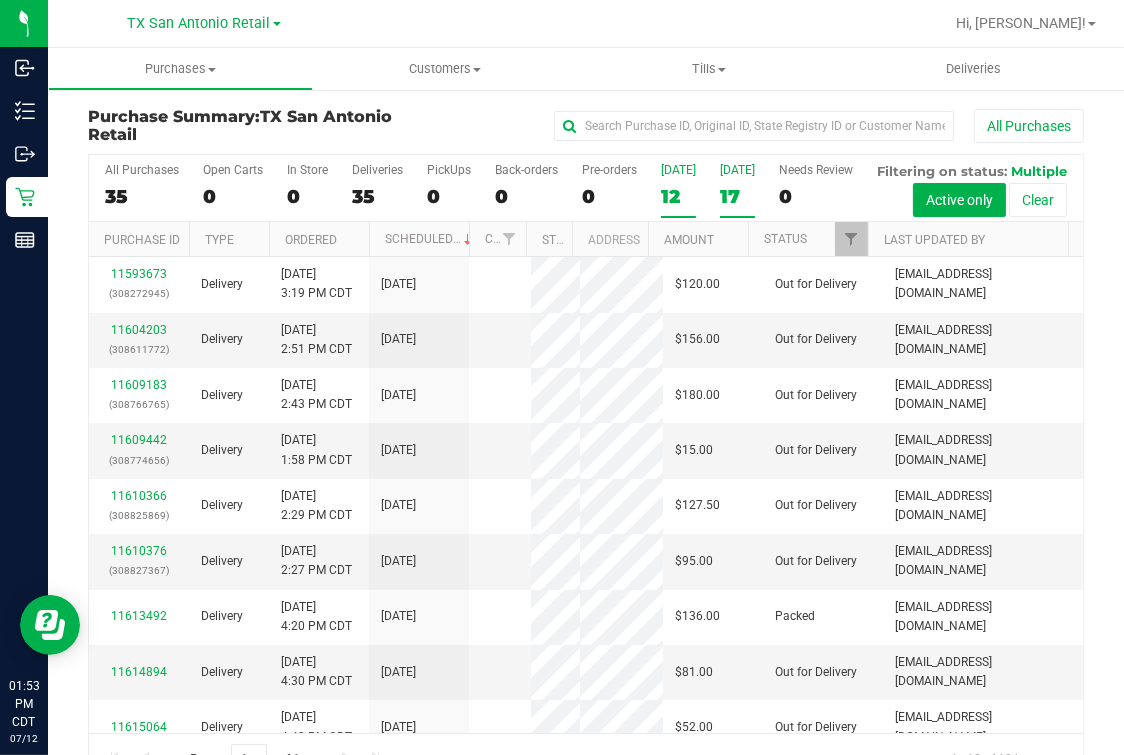 click on "17" at bounding box center [737, 196] 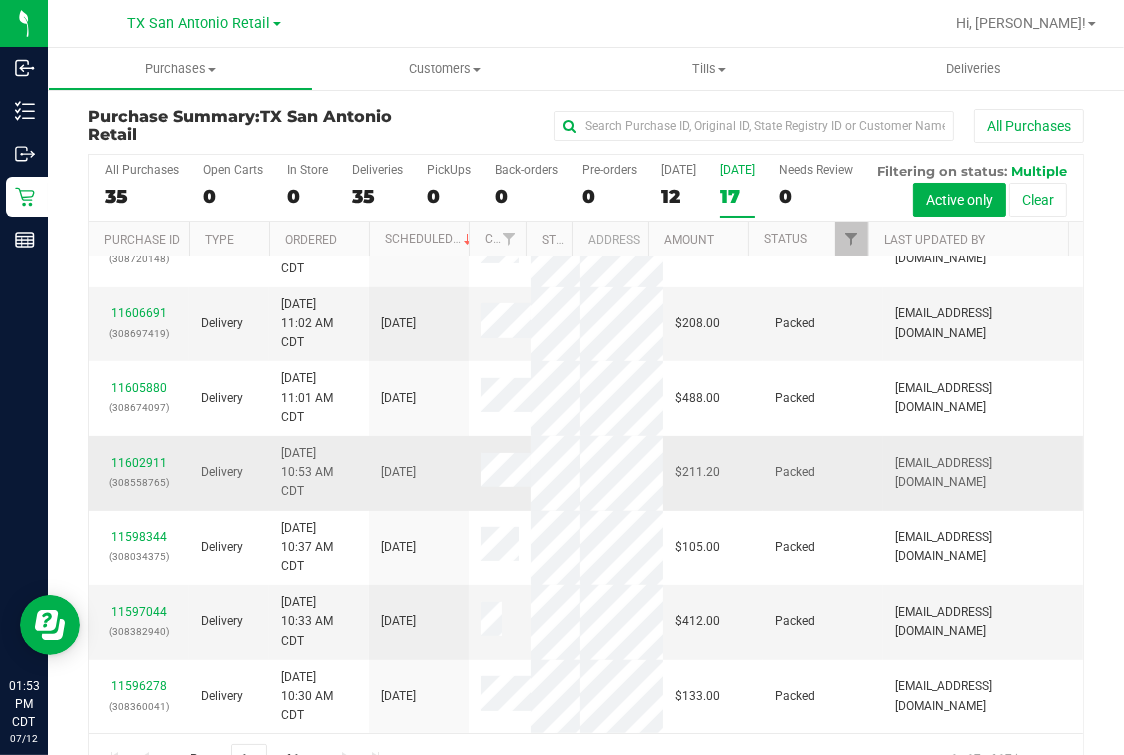 scroll, scrollTop: 2133, scrollLeft: 0, axis: vertical 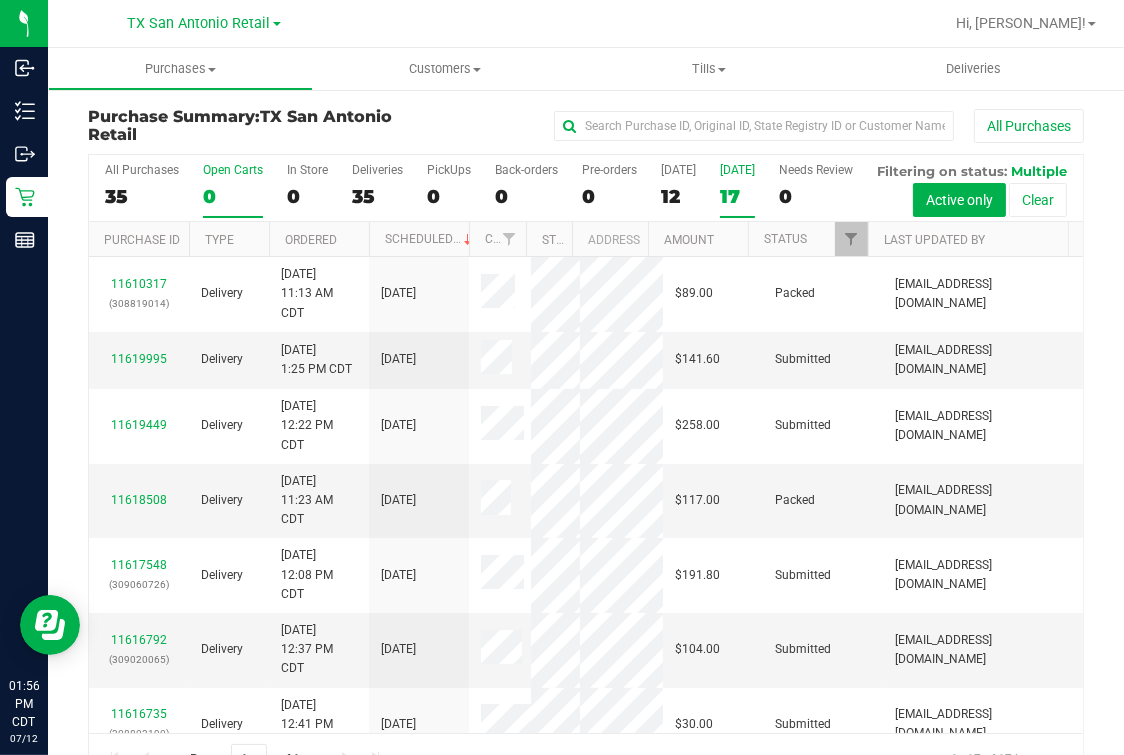 click on "0" at bounding box center [233, 196] 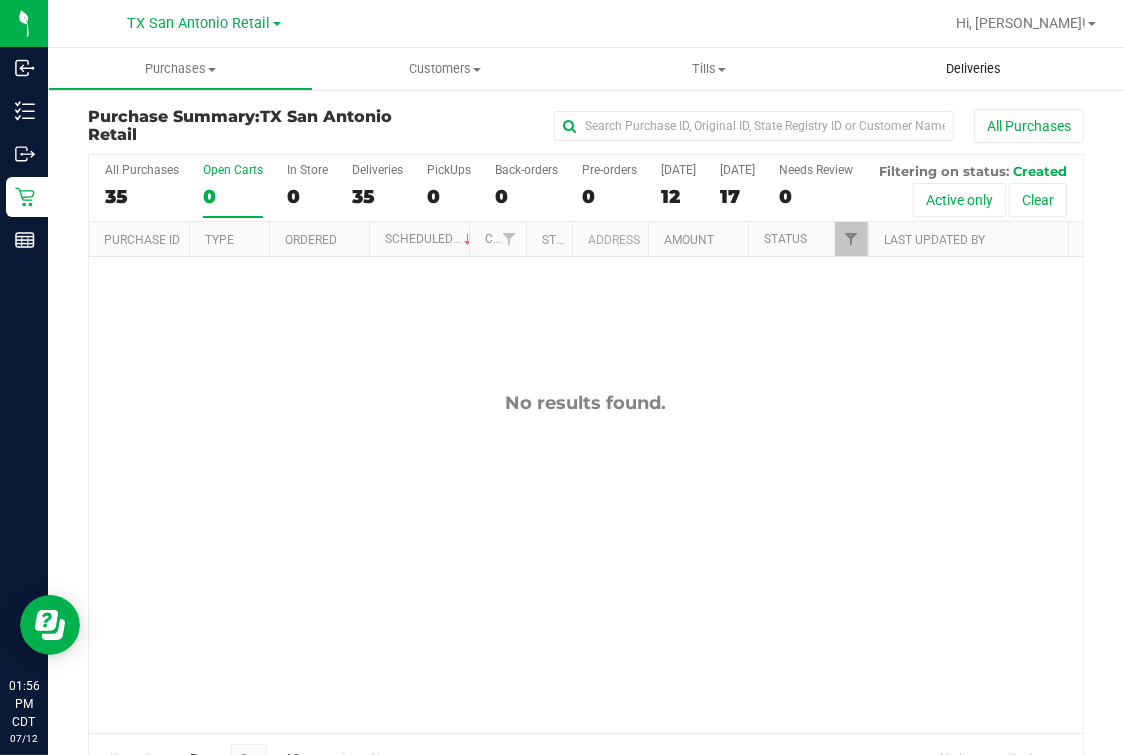 drag, startPoint x: 937, startPoint y: 64, endPoint x: 872, endPoint y: 86, distance: 68.622154 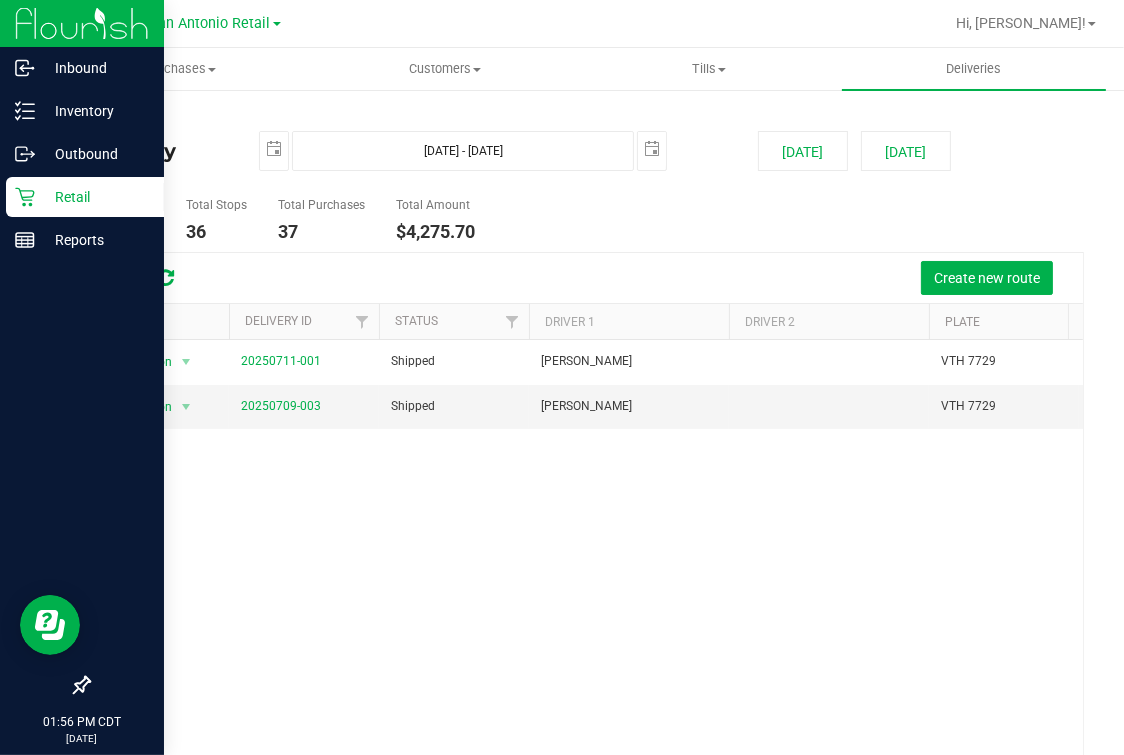 click 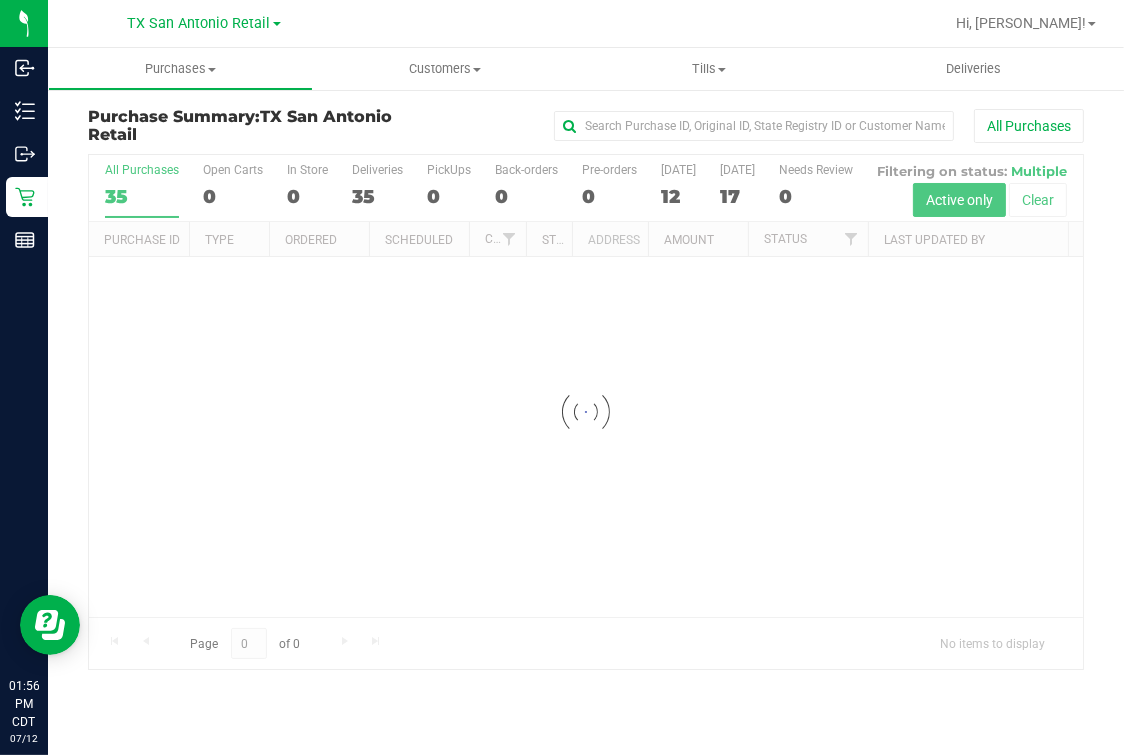 click at bounding box center (650, 23) 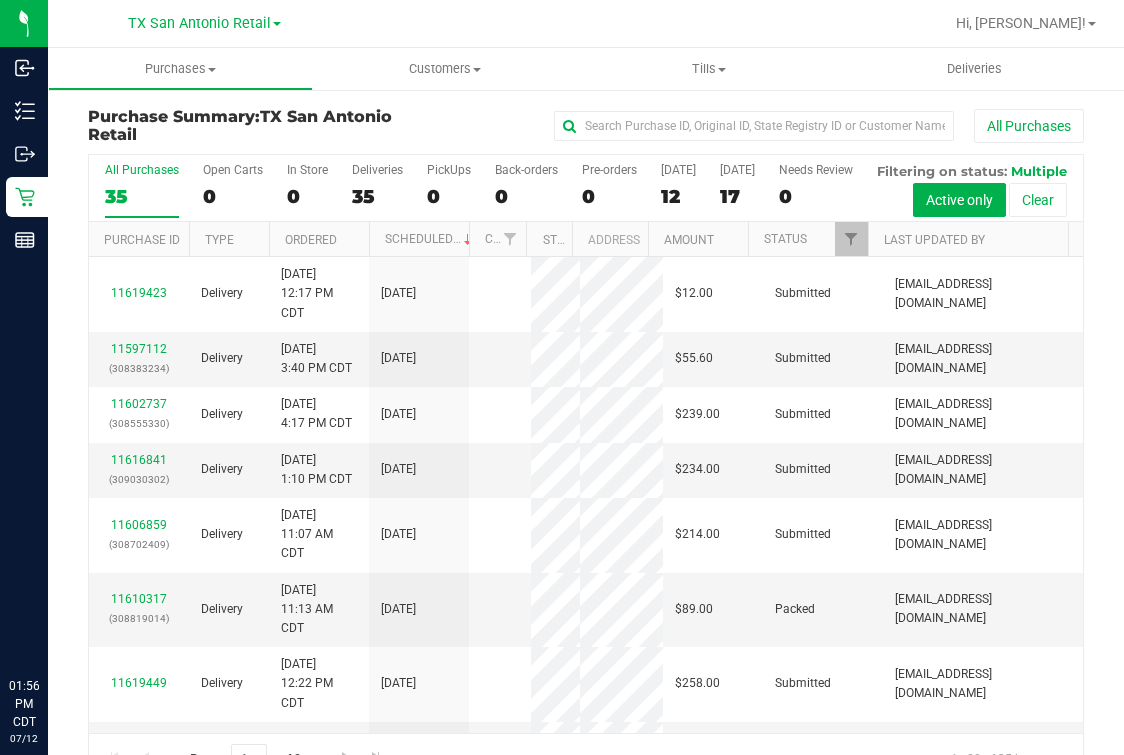 scroll, scrollTop: 0, scrollLeft: 0, axis: both 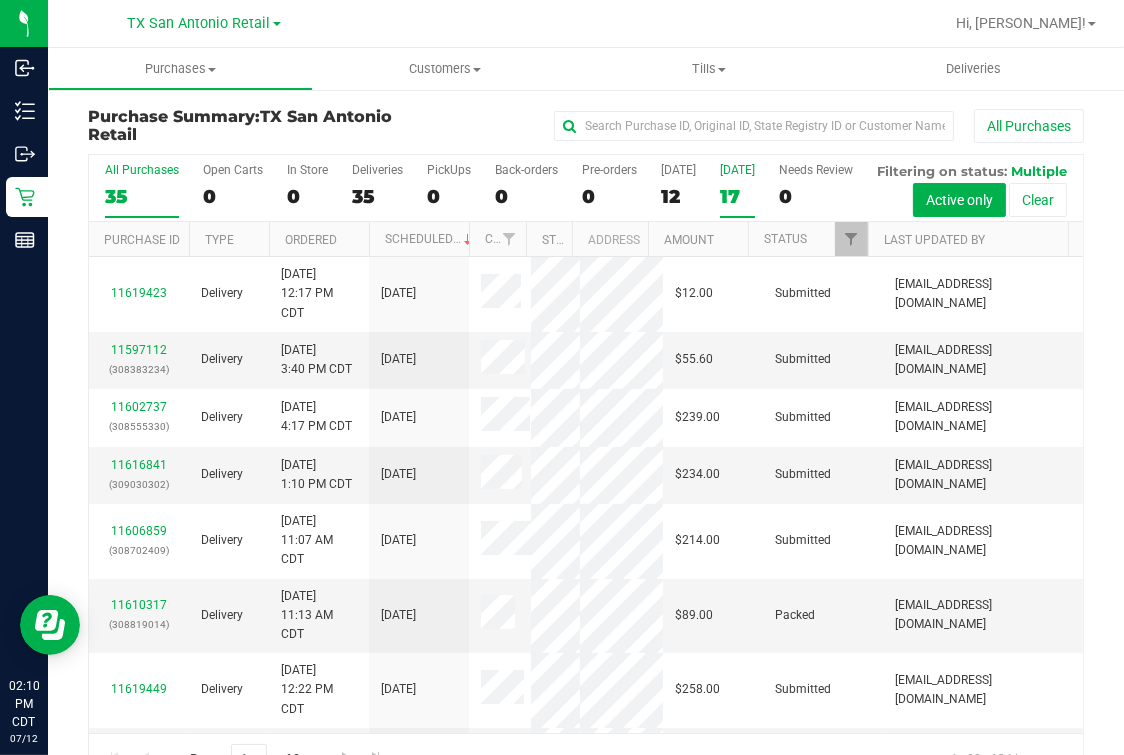 click on "17" at bounding box center (737, 196) 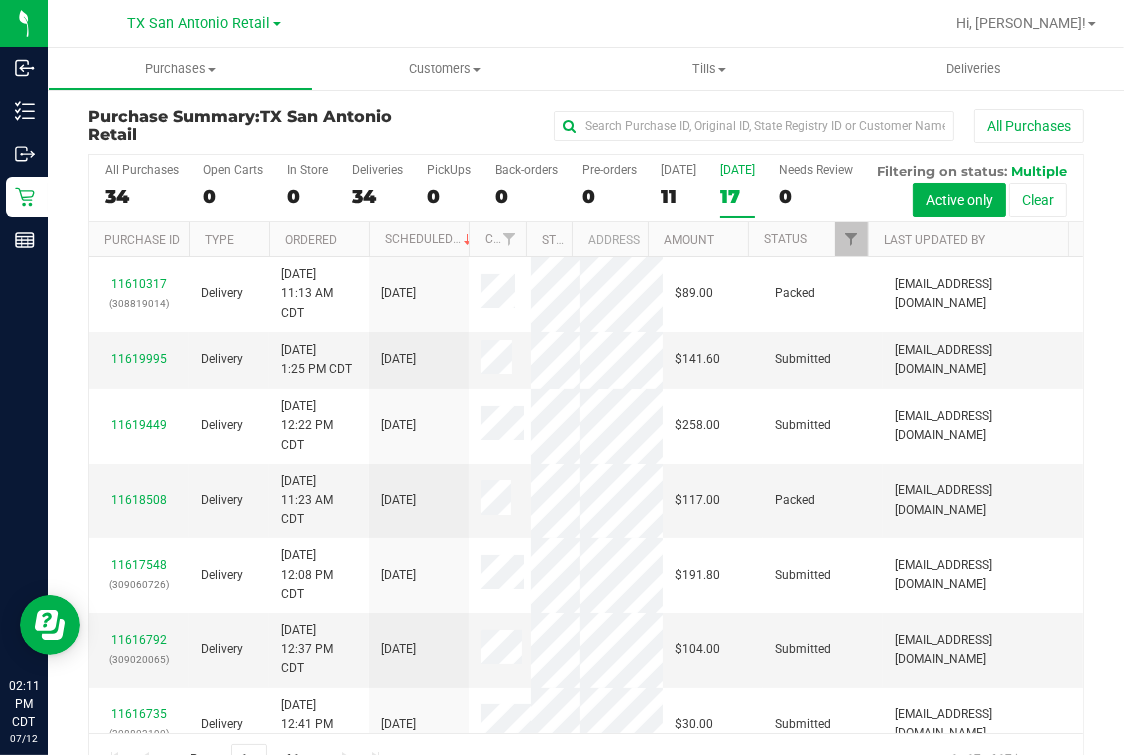 click on "17" at bounding box center [737, 196] 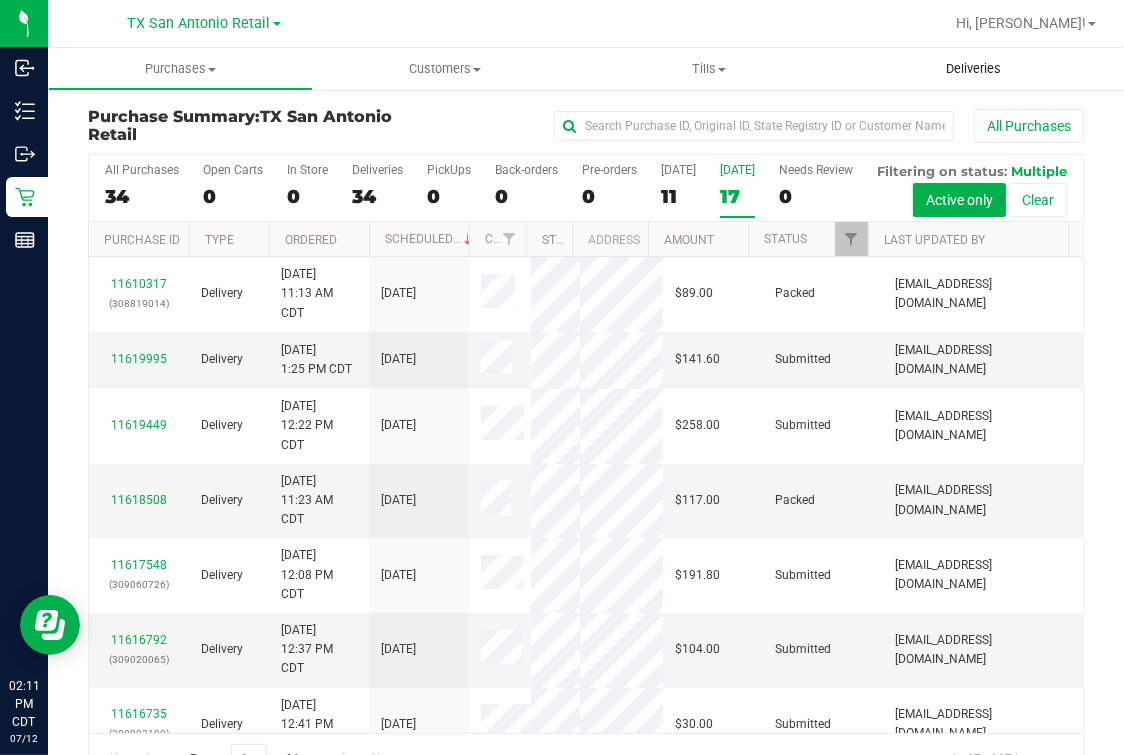click on "Deliveries" at bounding box center [974, 69] 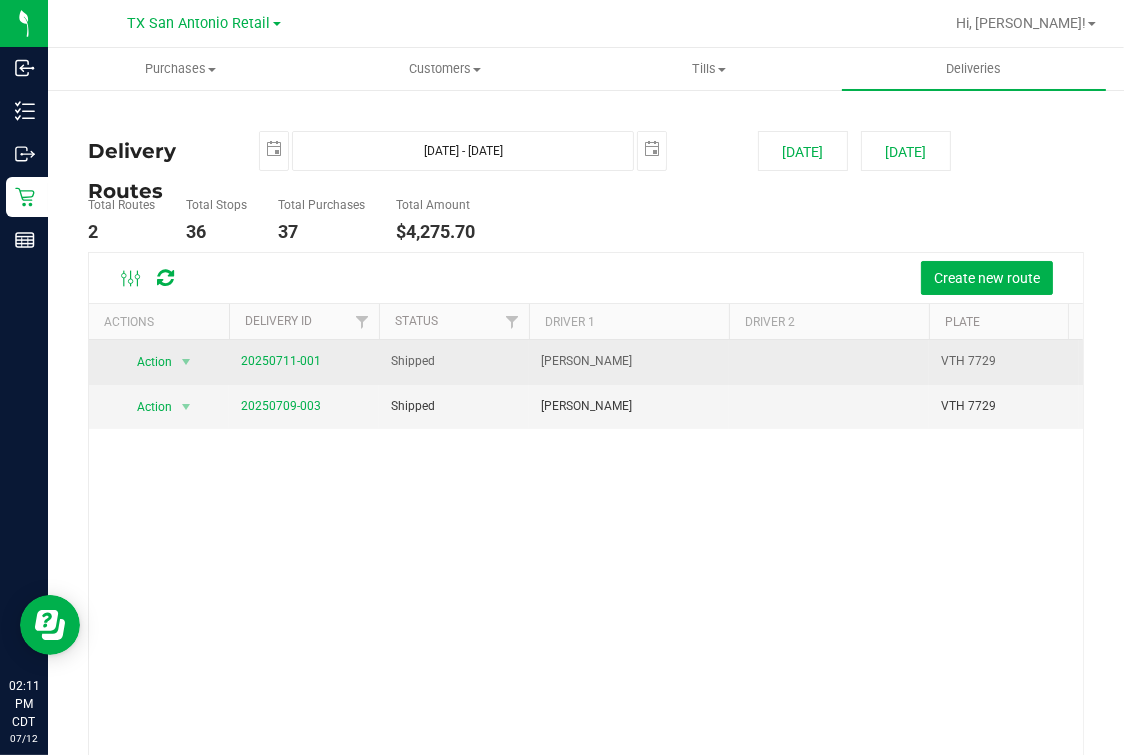 click on "20250711-001" at bounding box center [304, 362] 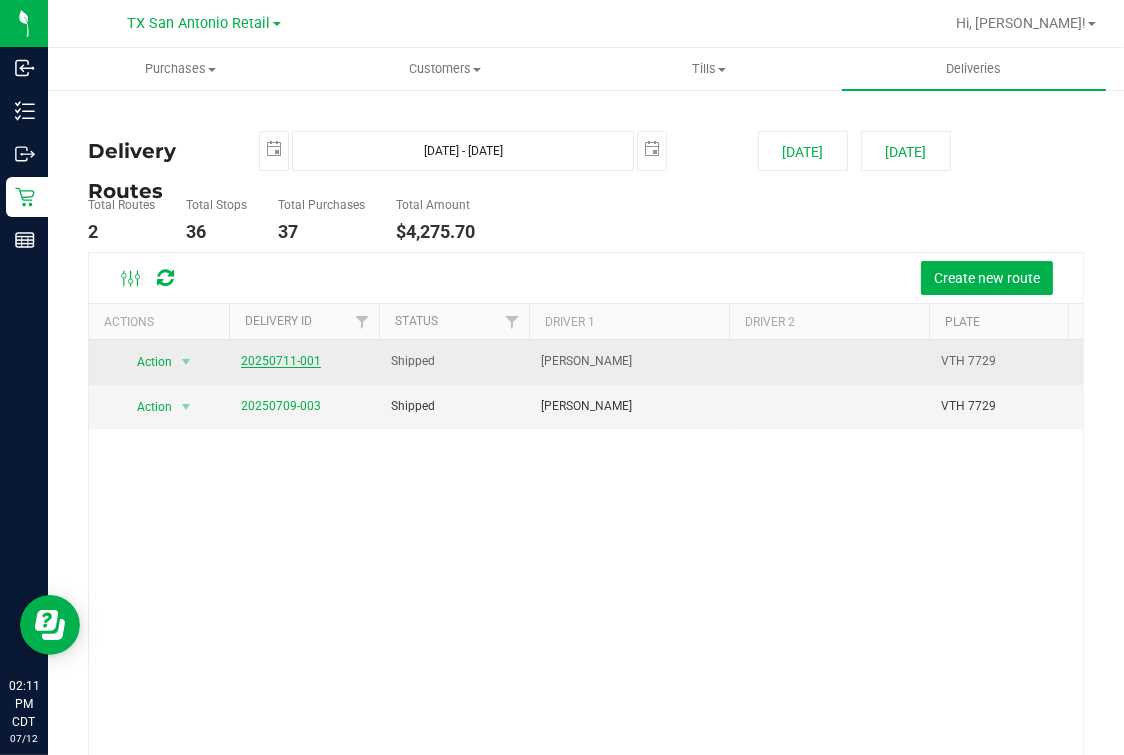 click on "20250711-001" at bounding box center [281, 361] 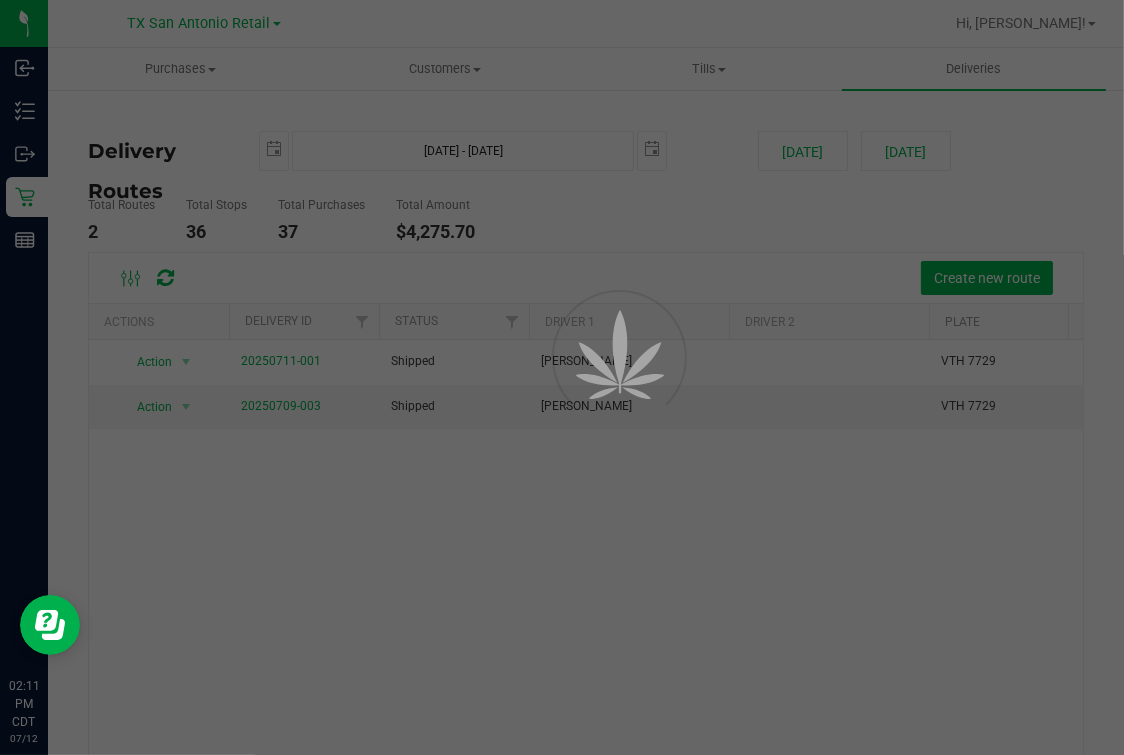 click at bounding box center (588, 354) 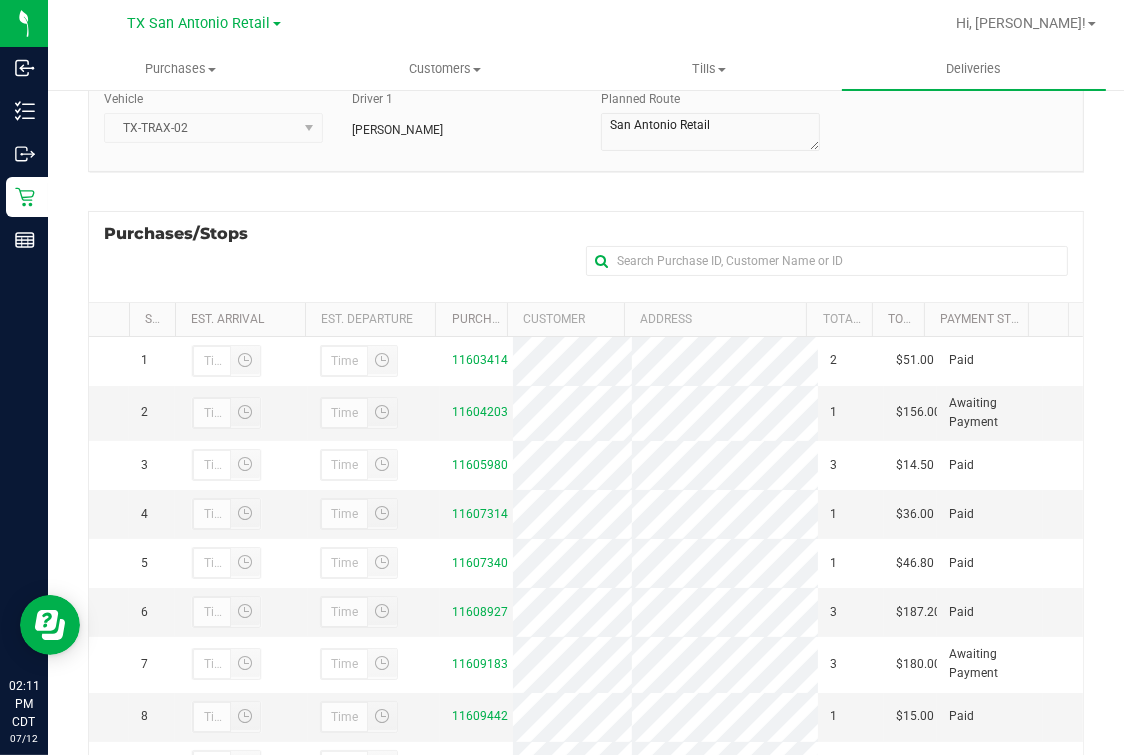 scroll, scrollTop: 357, scrollLeft: 0, axis: vertical 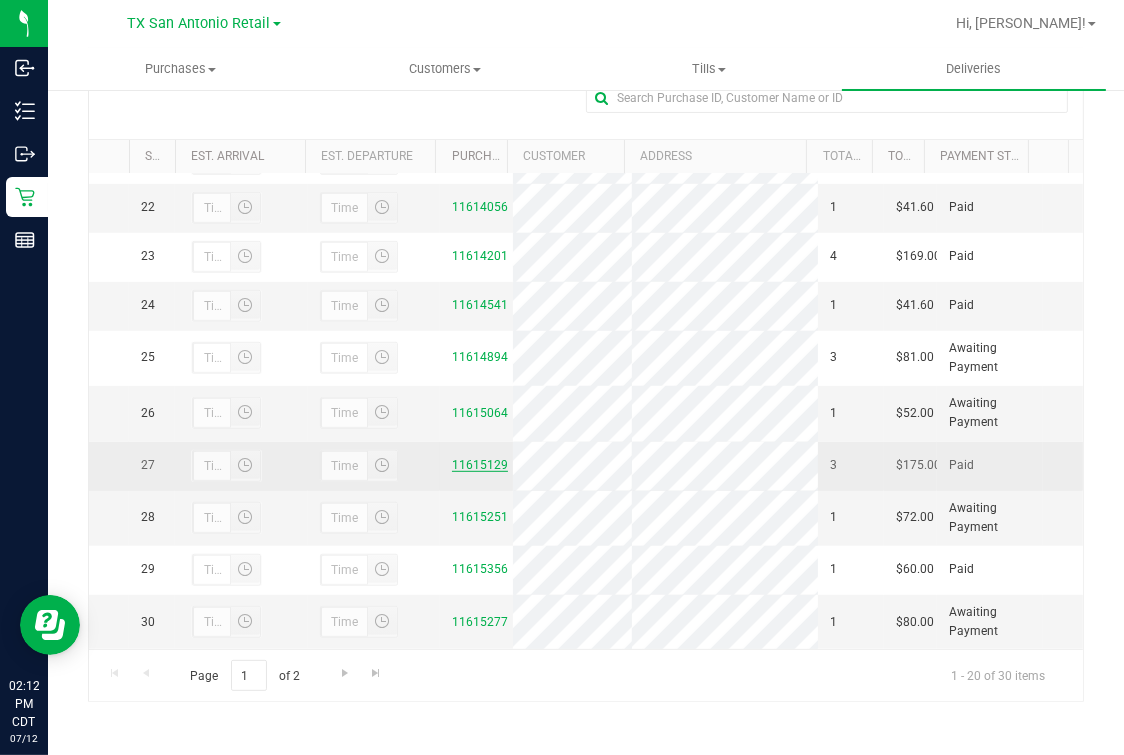 click on "11615129" at bounding box center [480, 465] 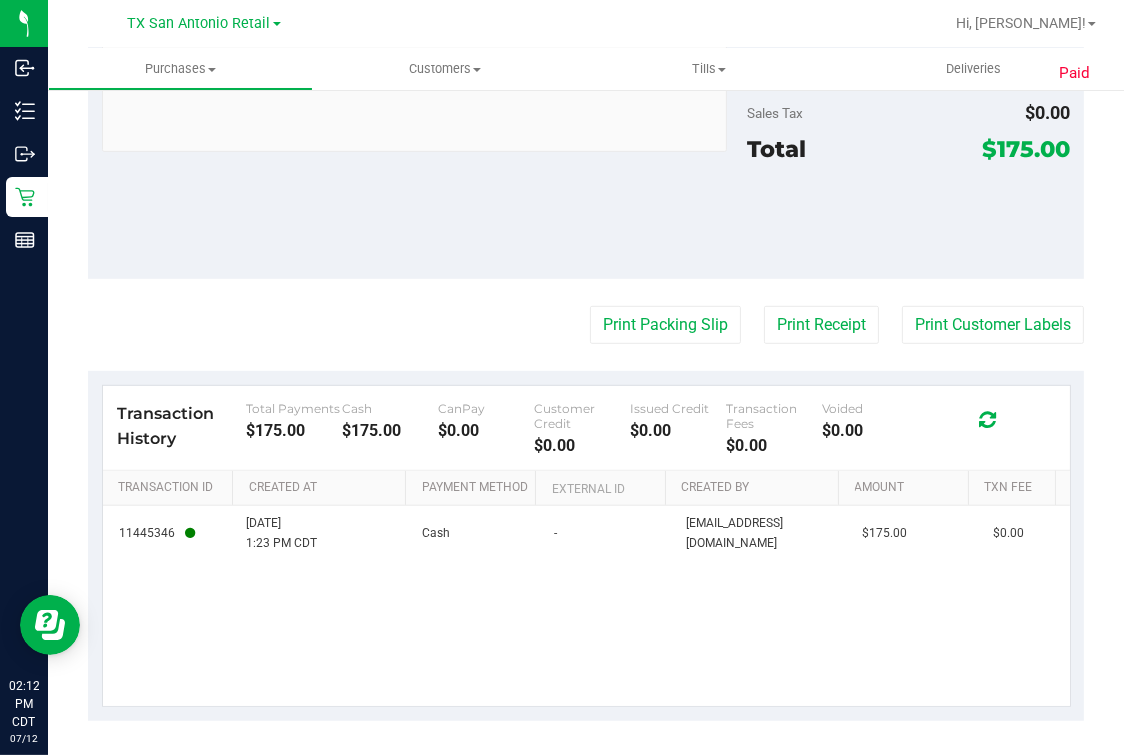 scroll, scrollTop: 1051, scrollLeft: 0, axis: vertical 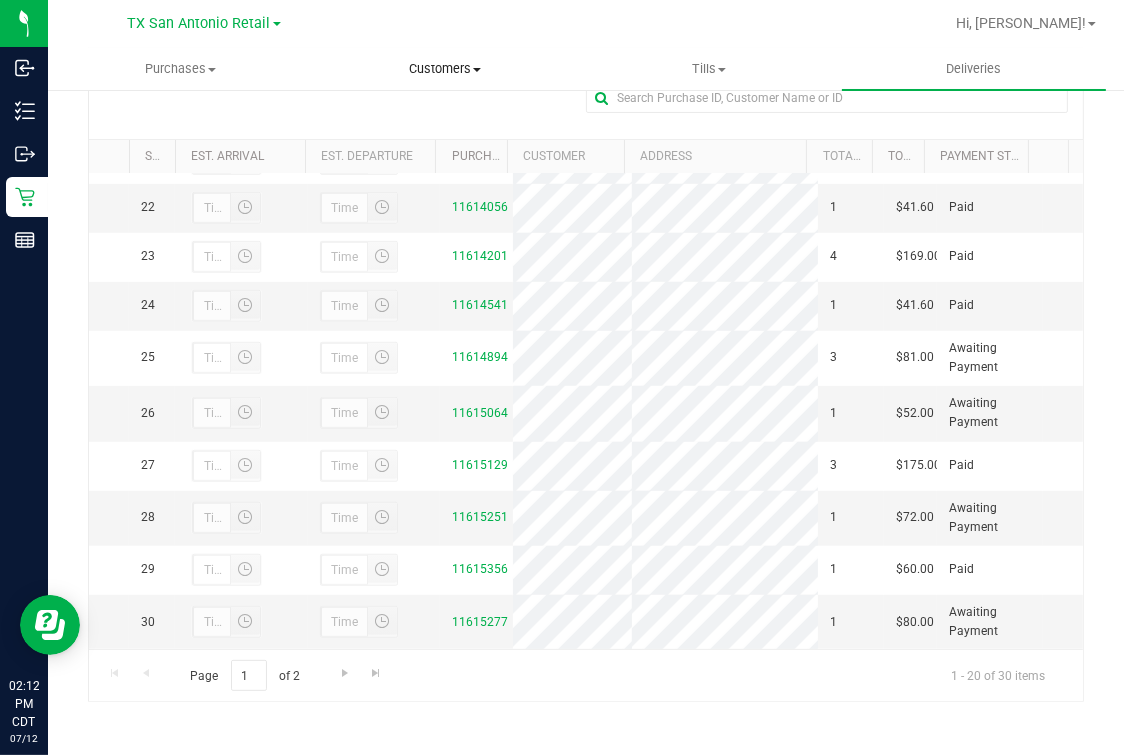 click on "Customers" at bounding box center (445, 69) 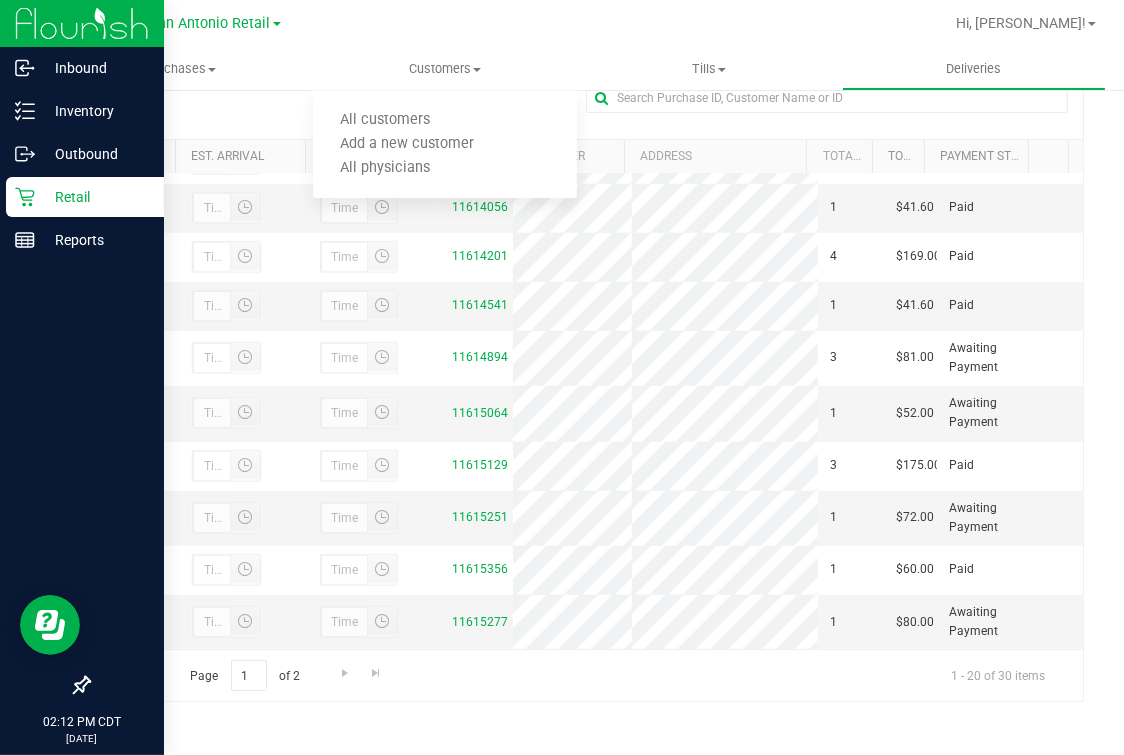 click 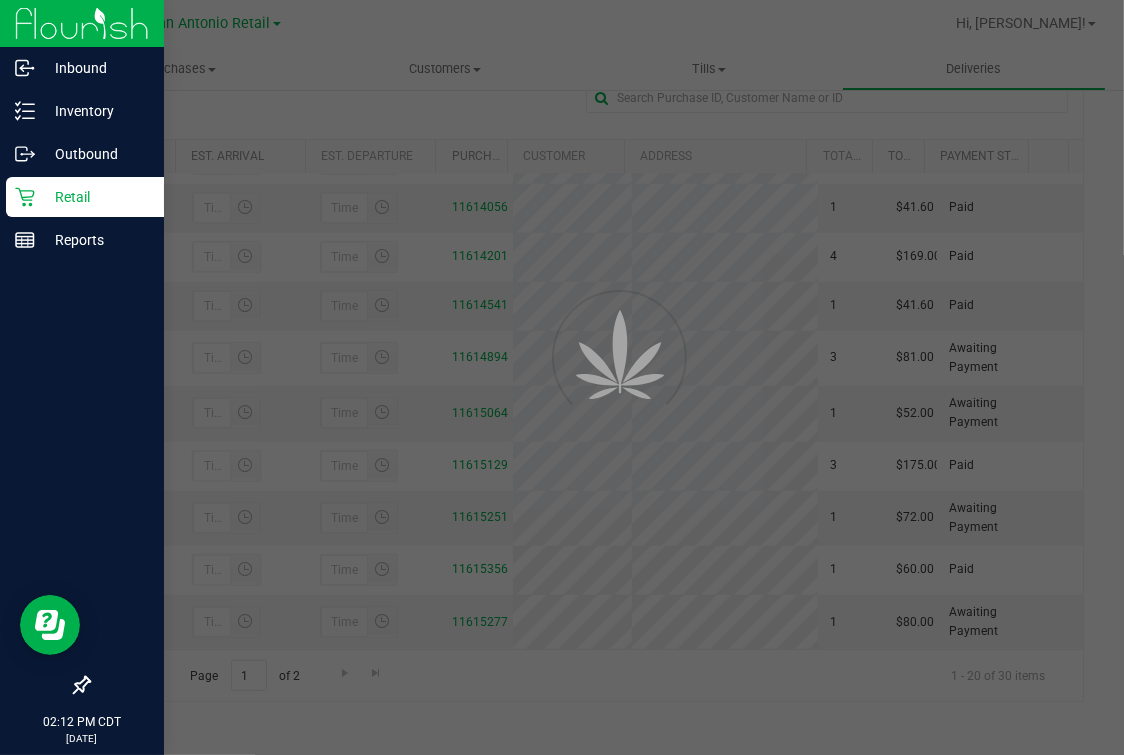 scroll, scrollTop: 0, scrollLeft: 0, axis: both 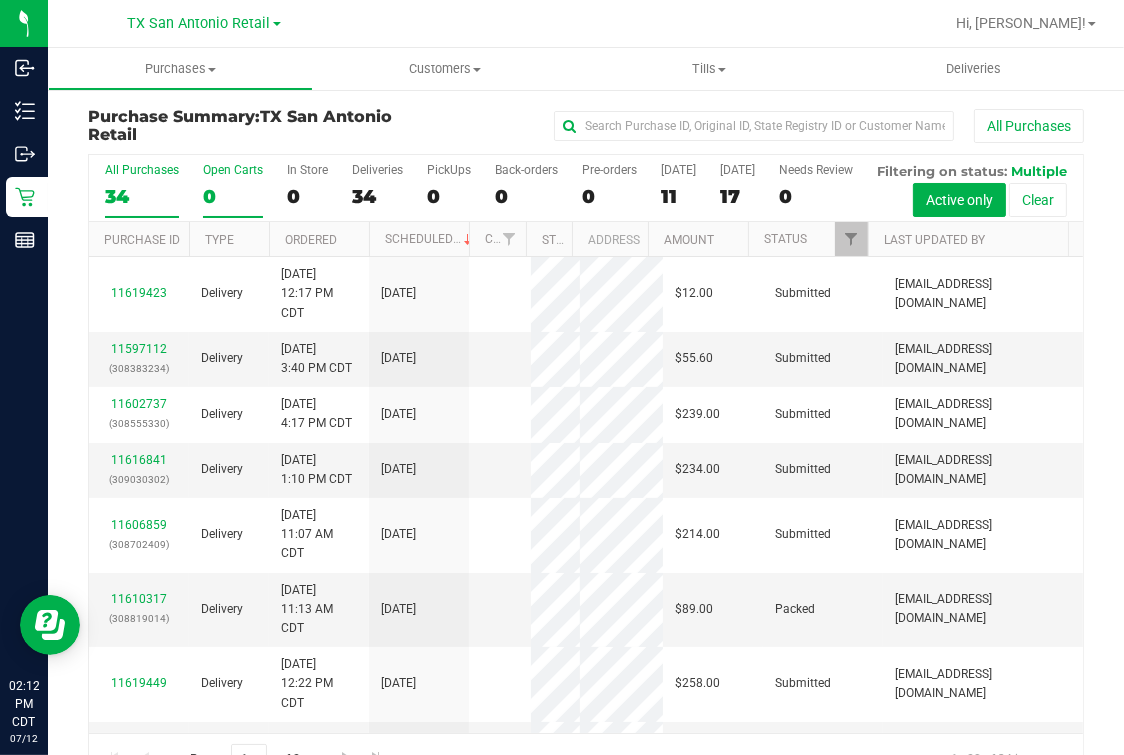 click on "0" at bounding box center [233, 196] 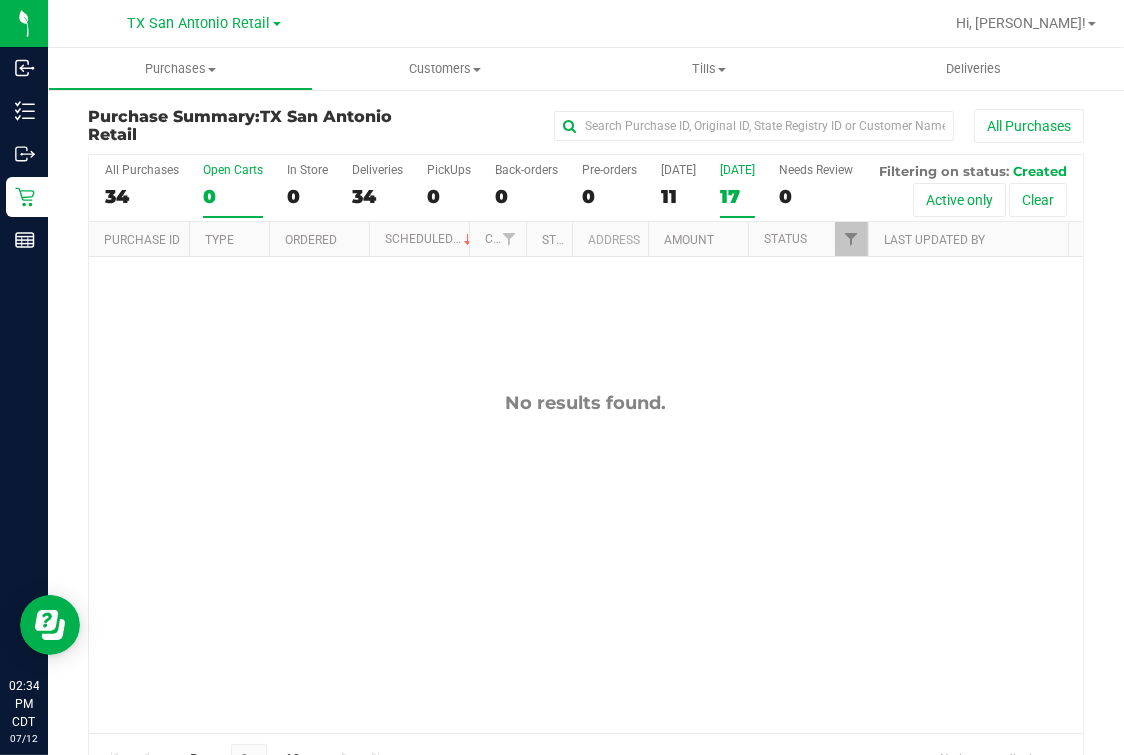 click on "[DATE]
17" at bounding box center (737, 190) 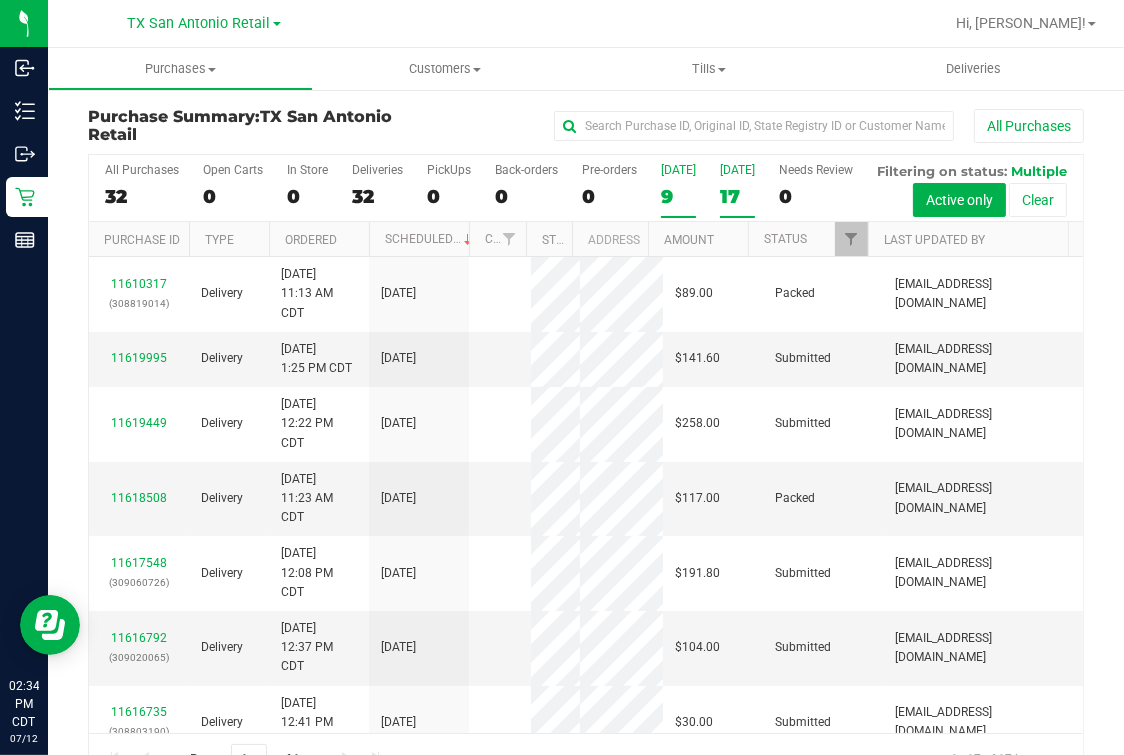 click on "9" at bounding box center [678, 196] 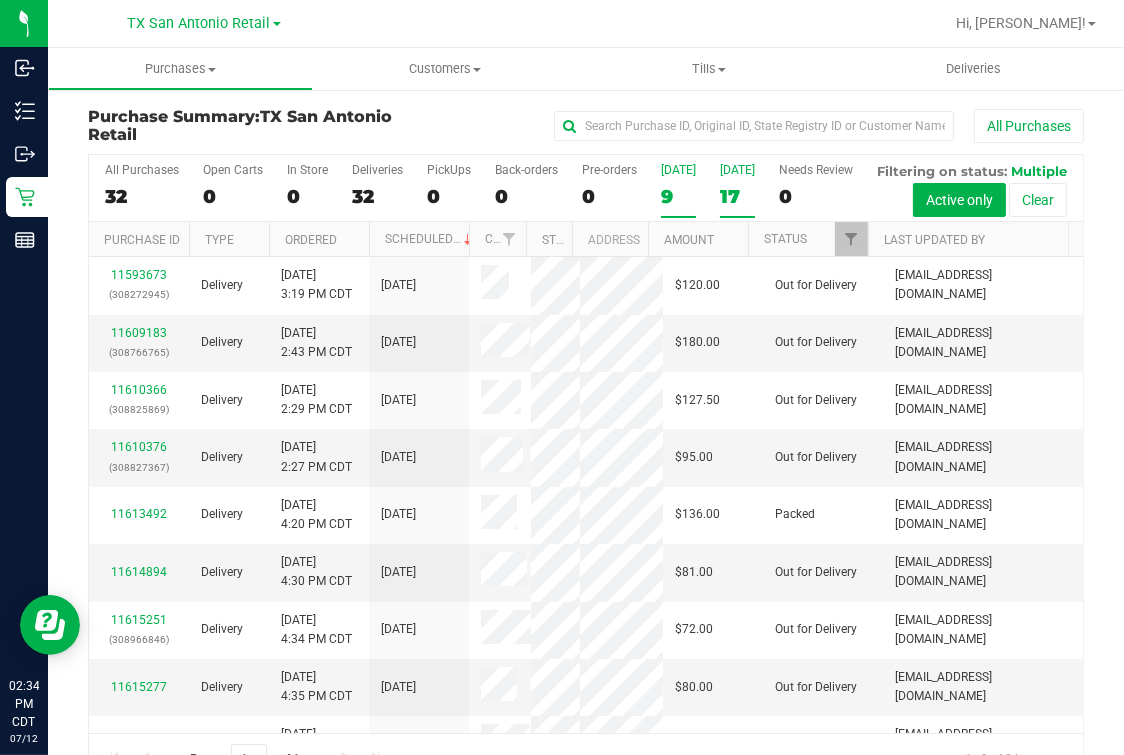 click on "17" at bounding box center (737, 196) 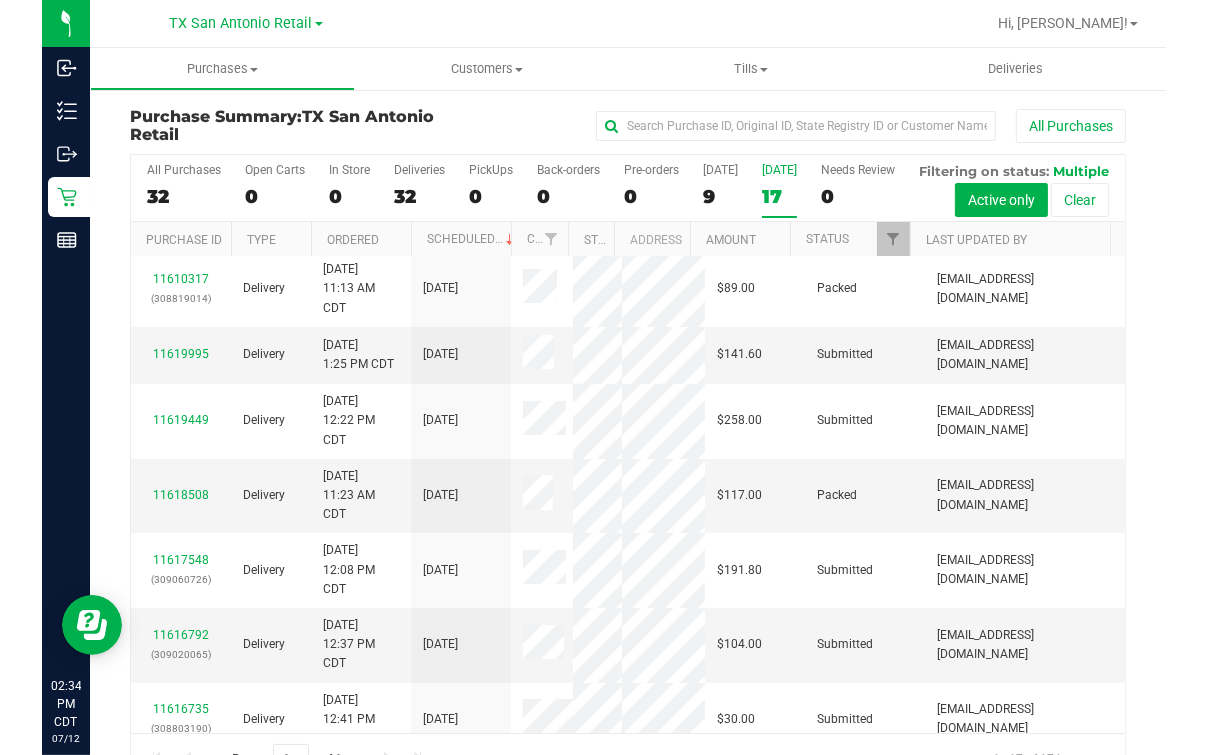 scroll, scrollTop: 0, scrollLeft: 0, axis: both 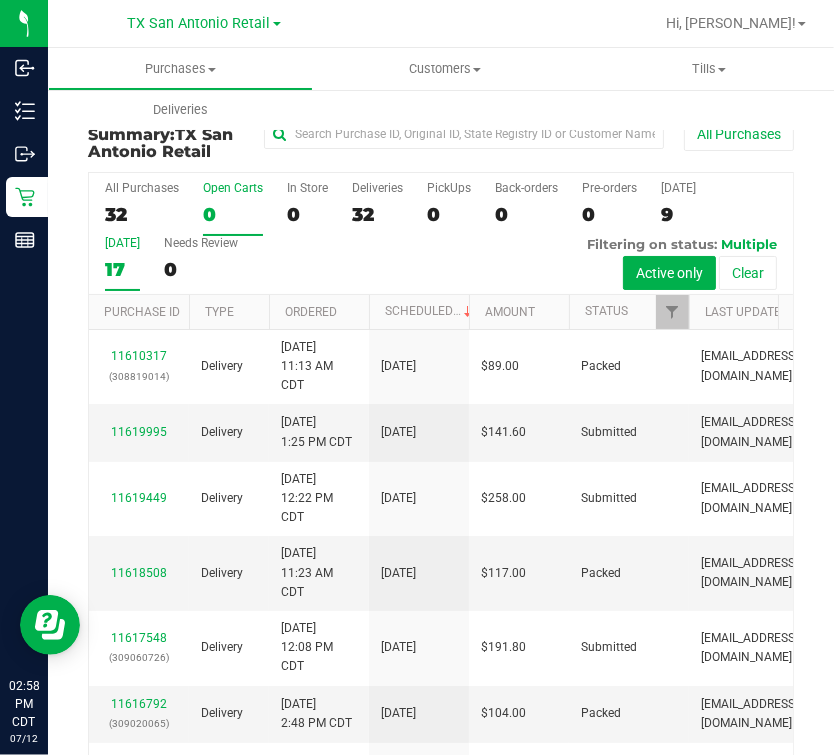 click on "0" at bounding box center (233, 214) 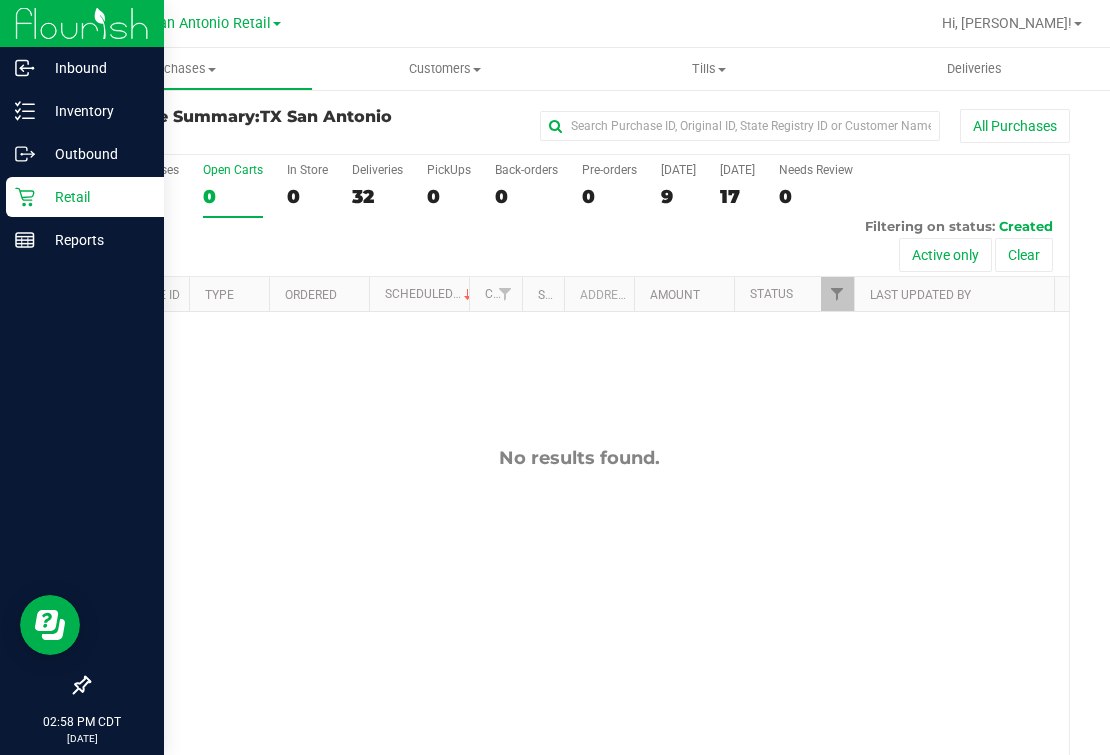click 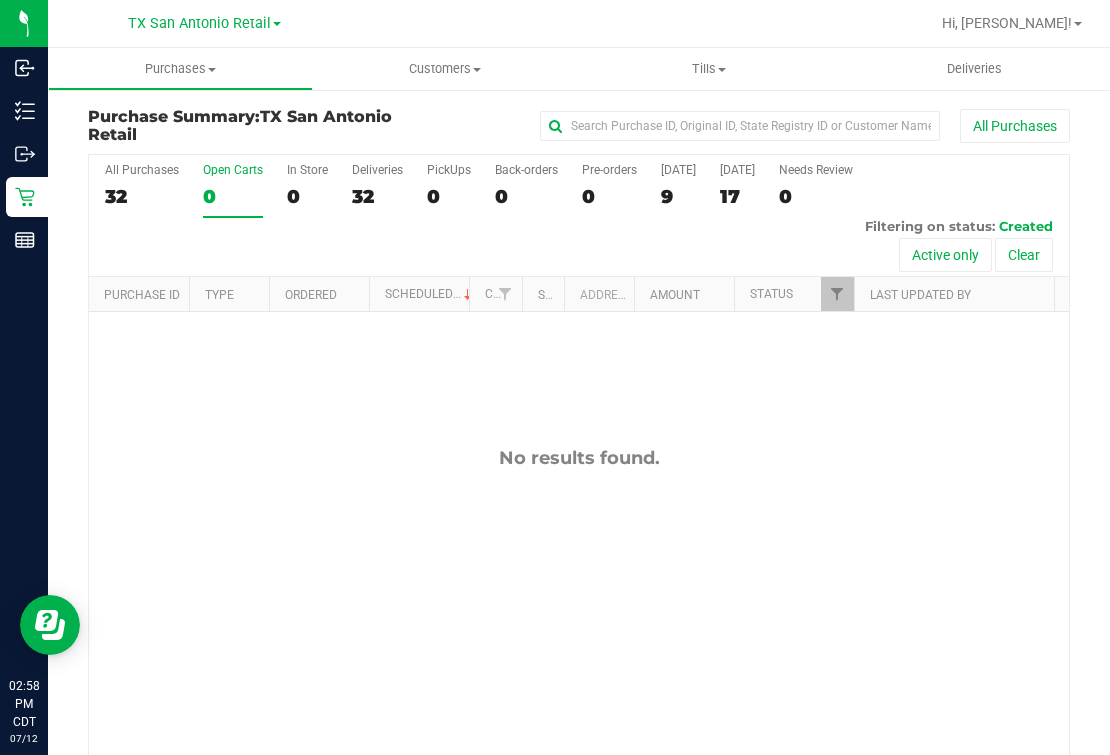 click on "All Purchases
32
Open Carts
0
In Store
0
Deliveries
32
PickUps
0
Back-orders
0
Pre-orders
0
Today
9
Tomorrow
17" at bounding box center [579, 163] 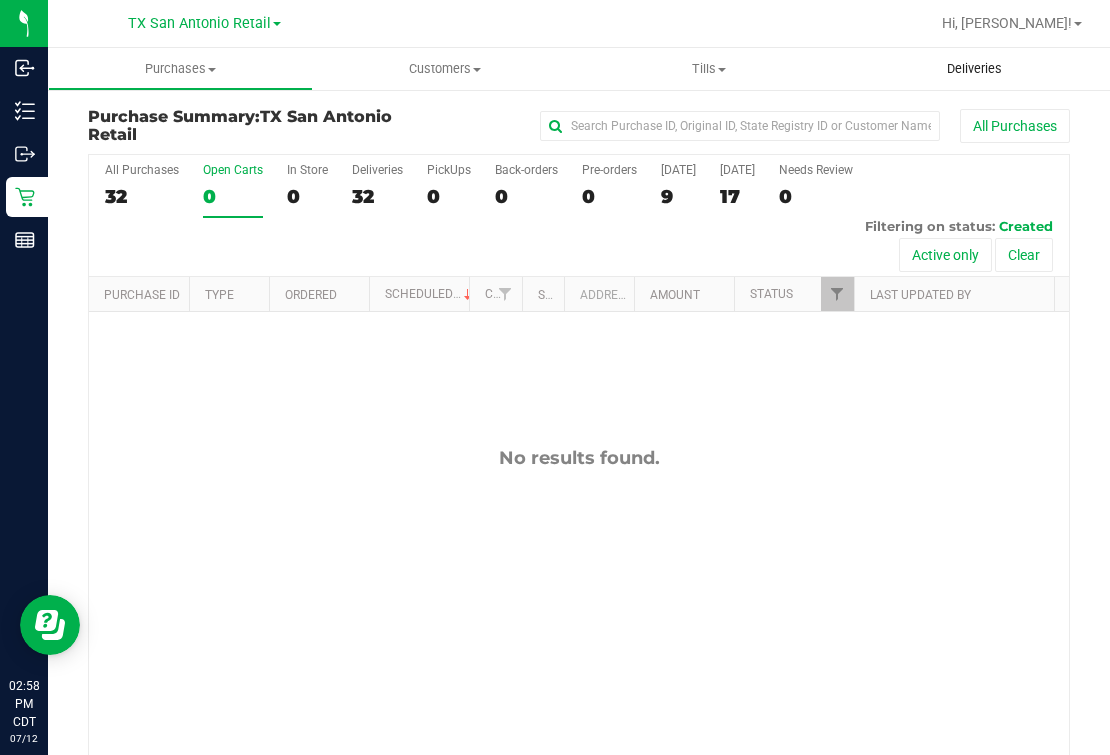 click on "Deliveries" at bounding box center [974, 69] 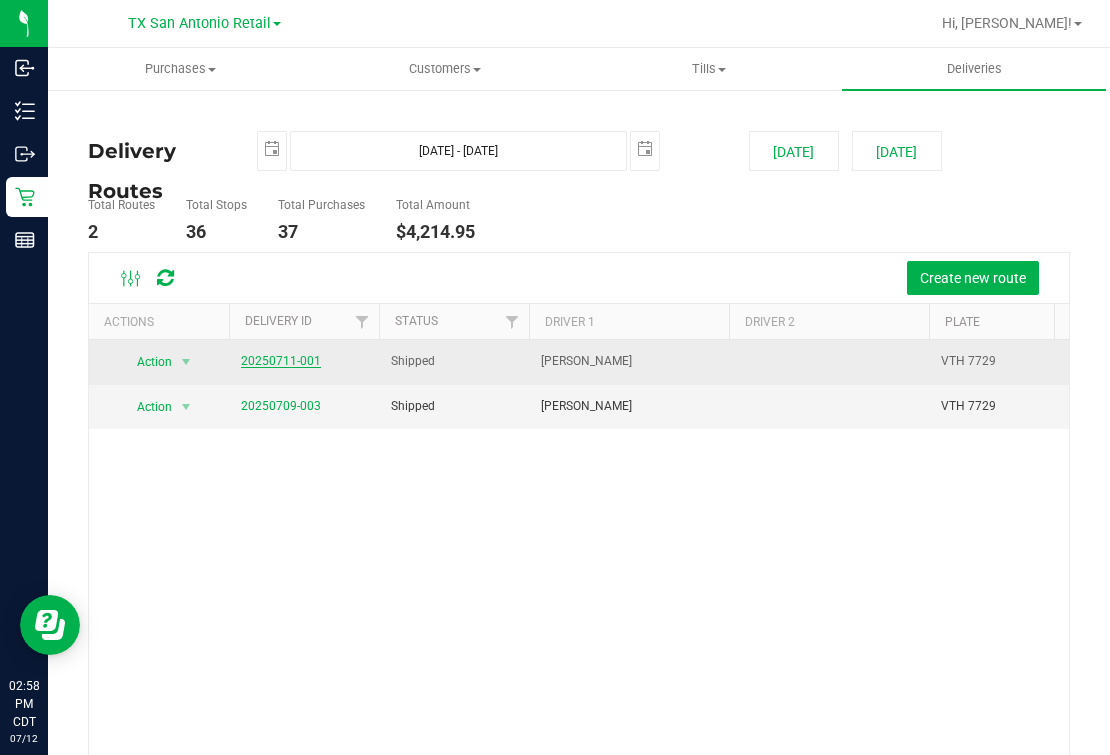 click on "20250711-001" at bounding box center (281, 361) 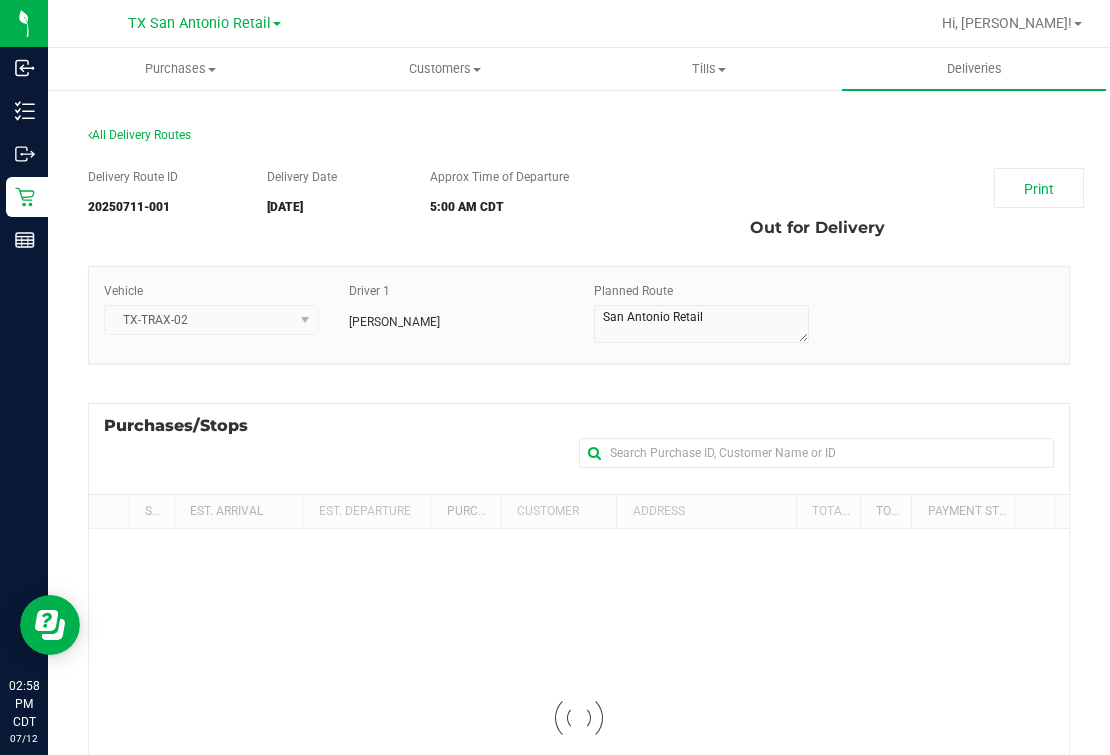 click on "Approx Time of Departure
5:00 AM CDT" at bounding box center [538, 196] 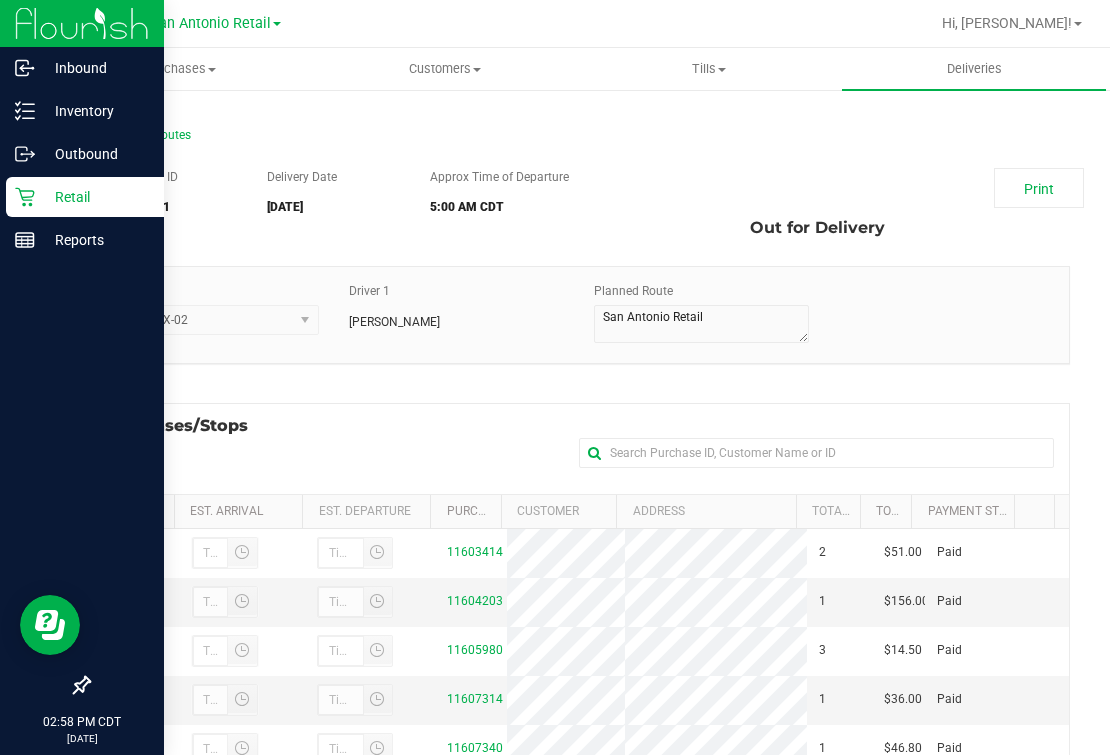 click on "Retail" at bounding box center [95, 197] 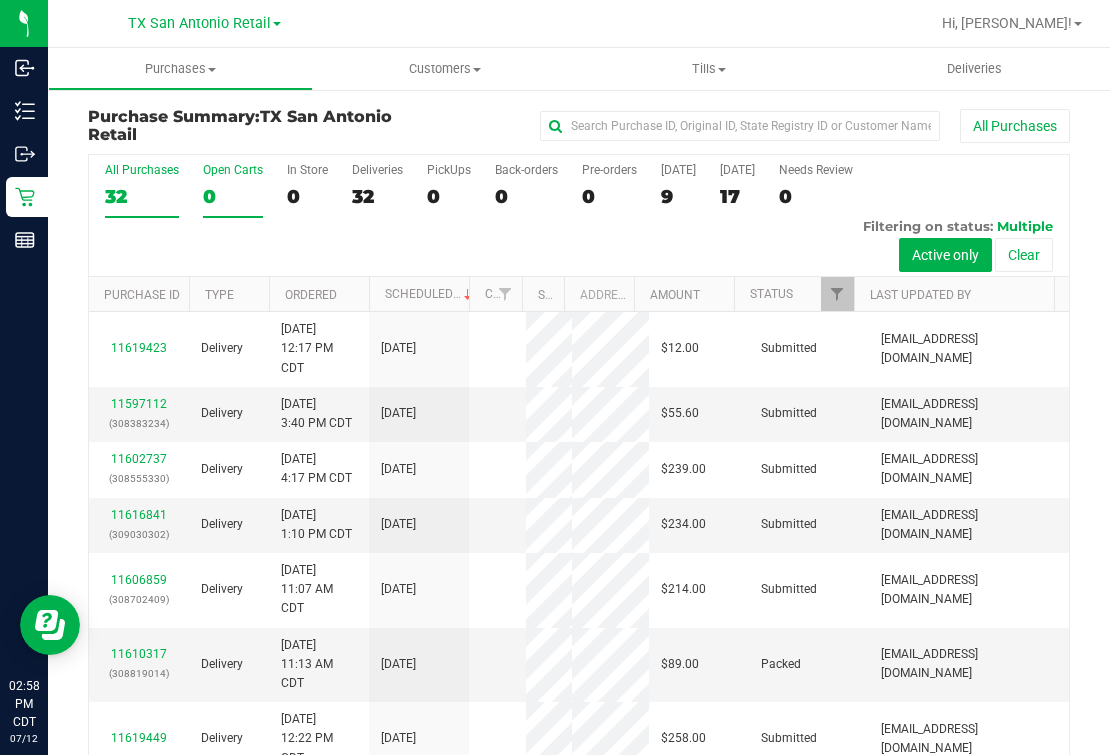 click on "0" at bounding box center [233, 196] 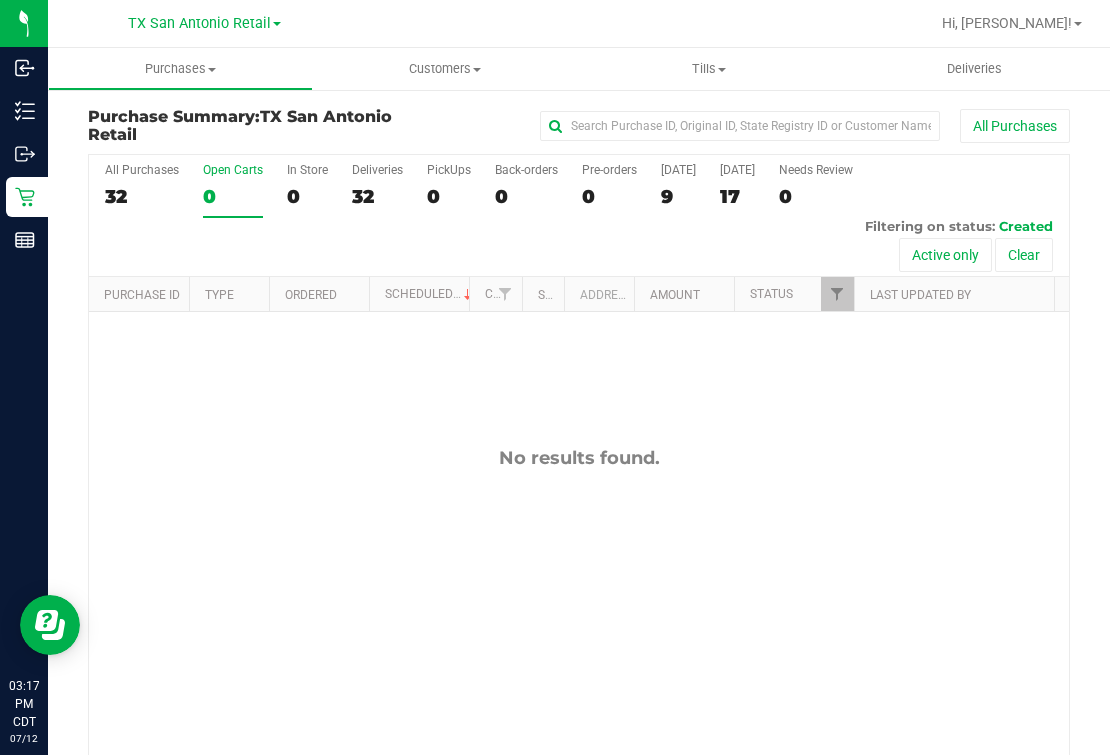 click on "0" at bounding box center (233, 196) 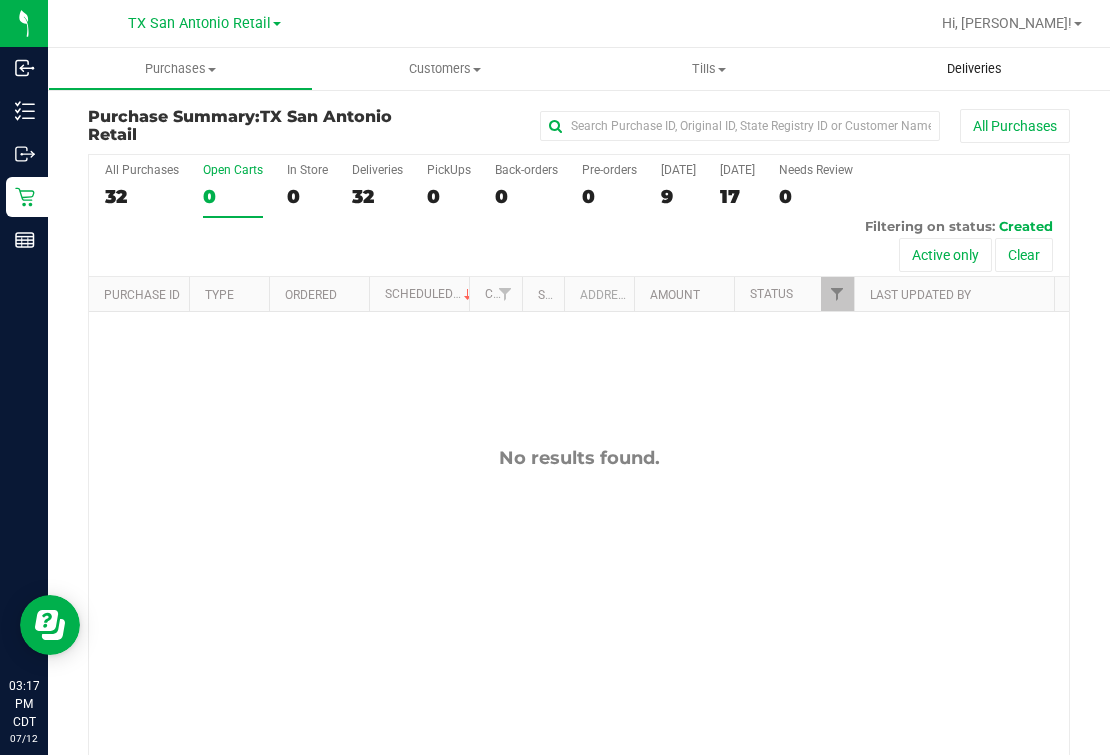 click on "Deliveries" at bounding box center (974, 69) 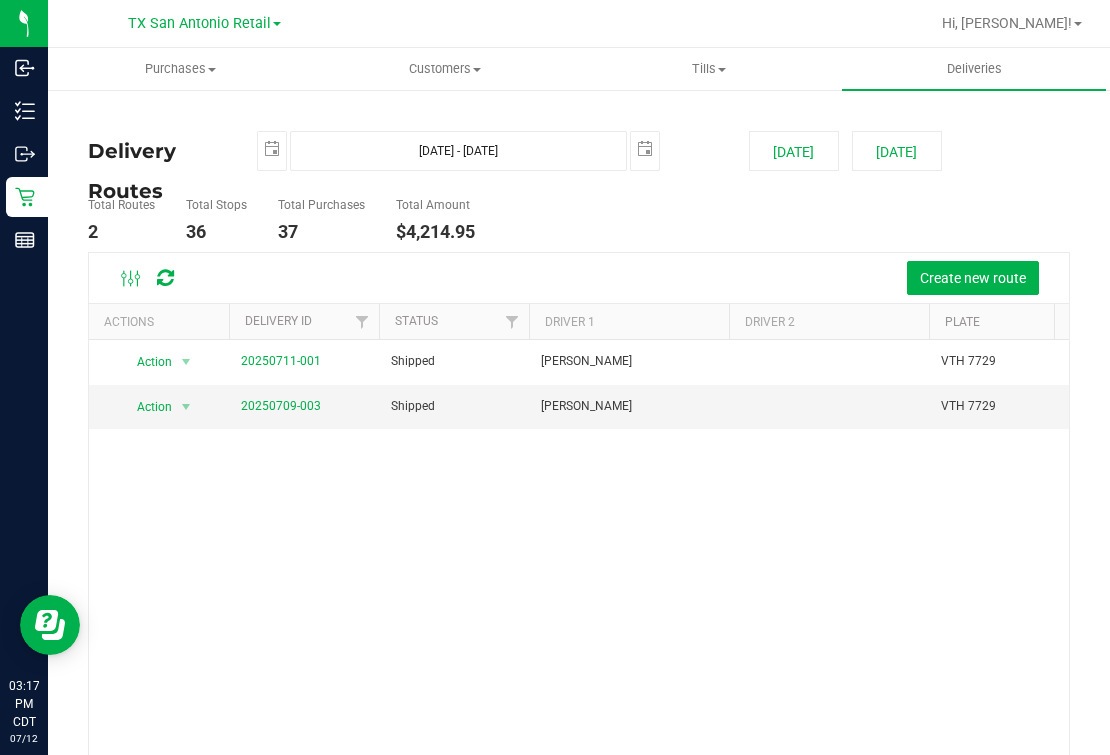 click on "Total Routes
2
Total Stops
36
Total Purchases
37
Total Amount
$4,214.95" at bounding box center (408, 220) 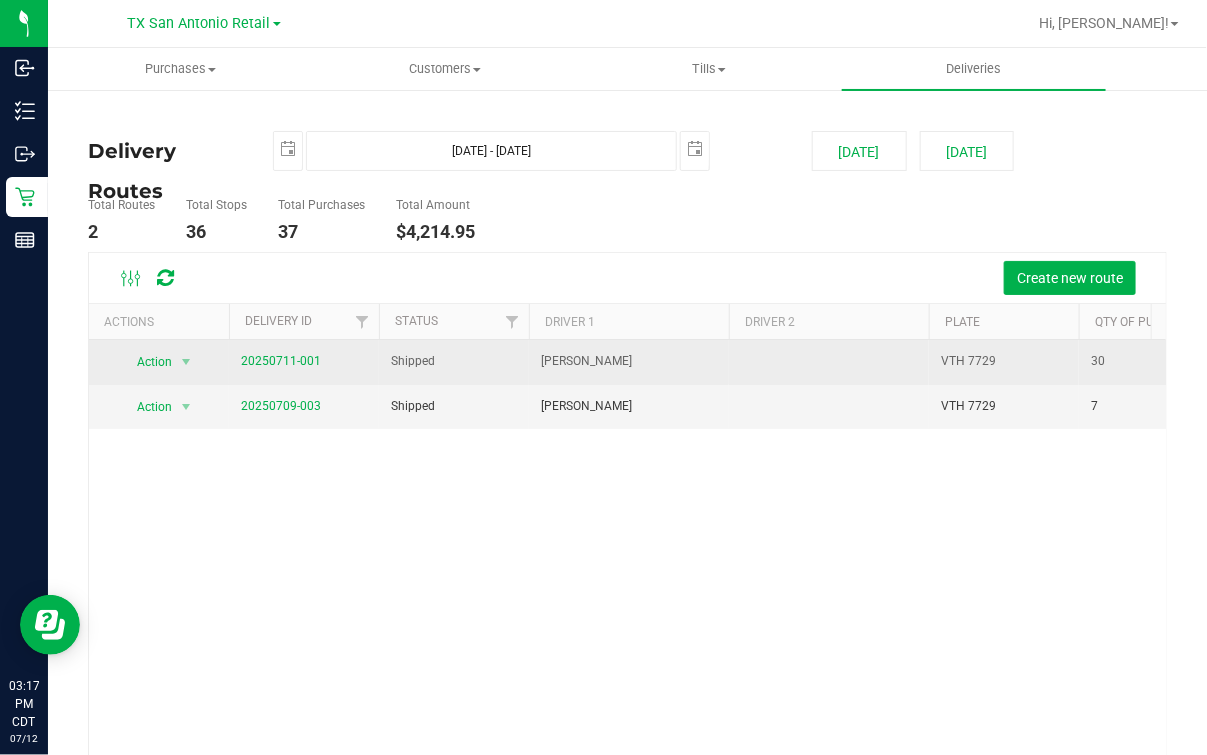 click on "20250711-001" at bounding box center (304, 362) 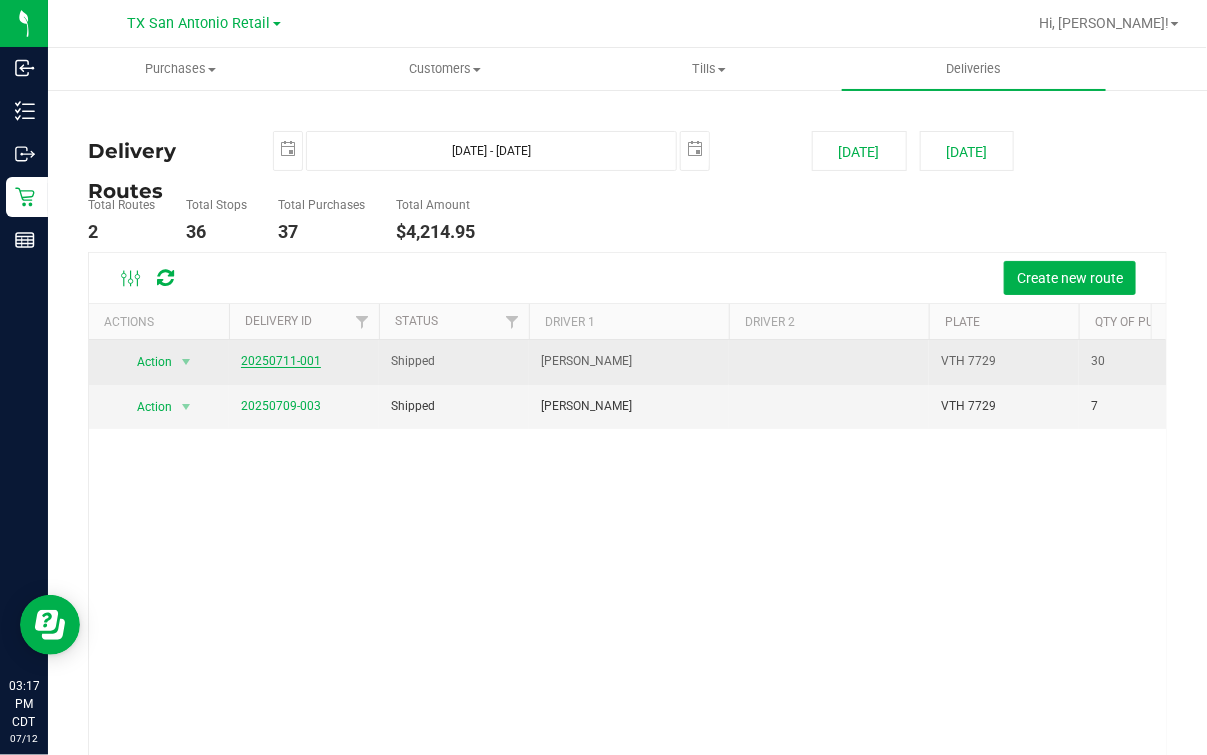 click on "20250711-001" at bounding box center [281, 361] 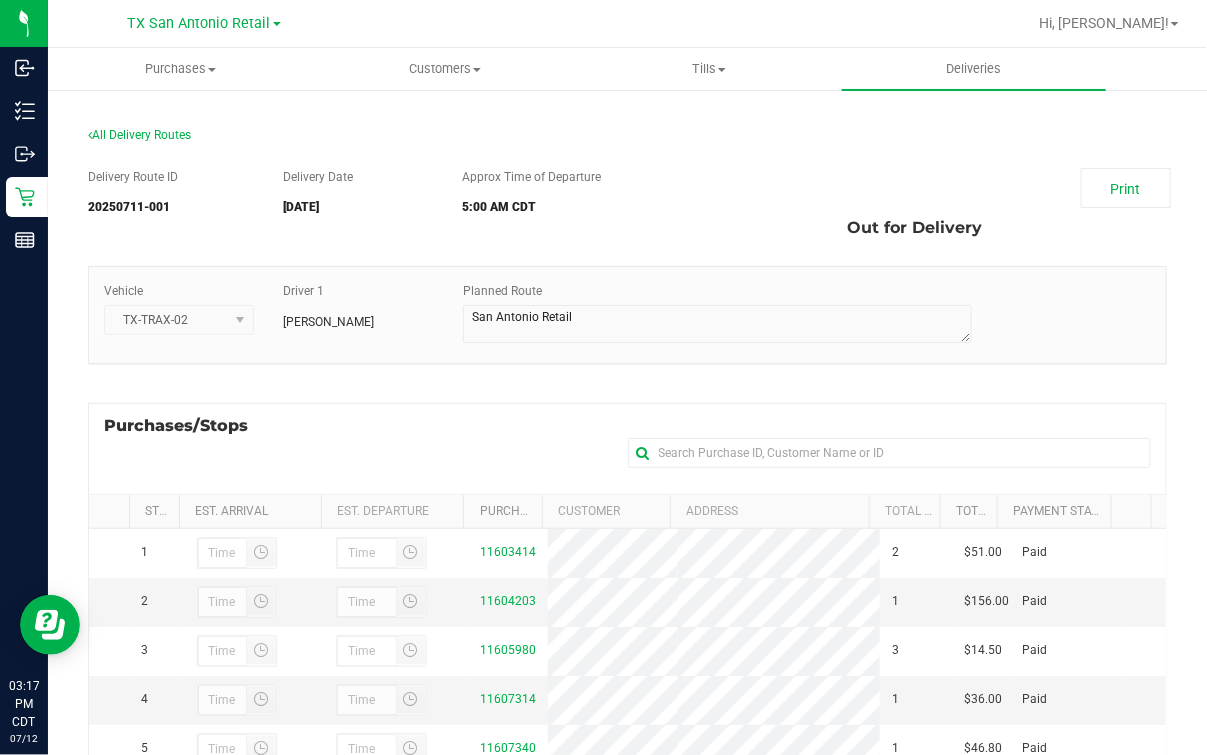 click on "Delivery Route ID
20250711-001
Delivery Date
07/12/2025
Approx Time of Departure
5:00 AM CDT
Print
Out for Delivery
Vehicle
TX-TRAX-02" at bounding box center (627, 610) 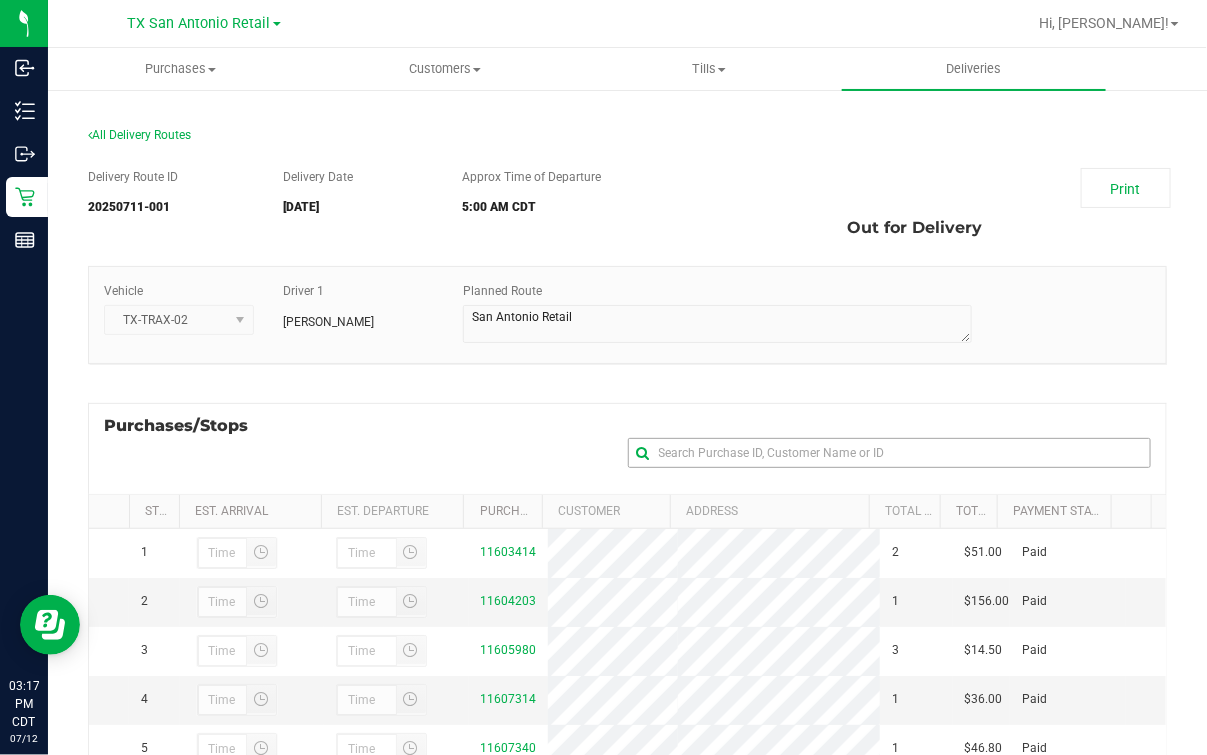 scroll, scrollTop: 353, scrollLeft: 0, axis: vertical 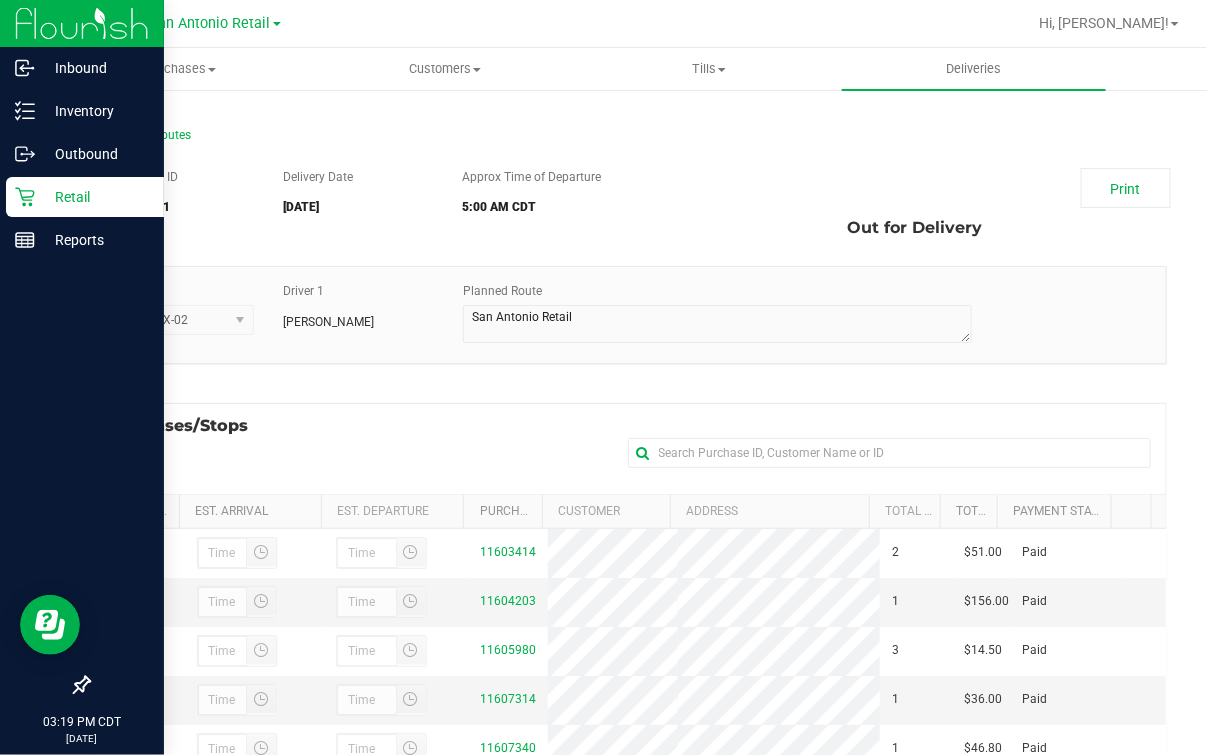 click 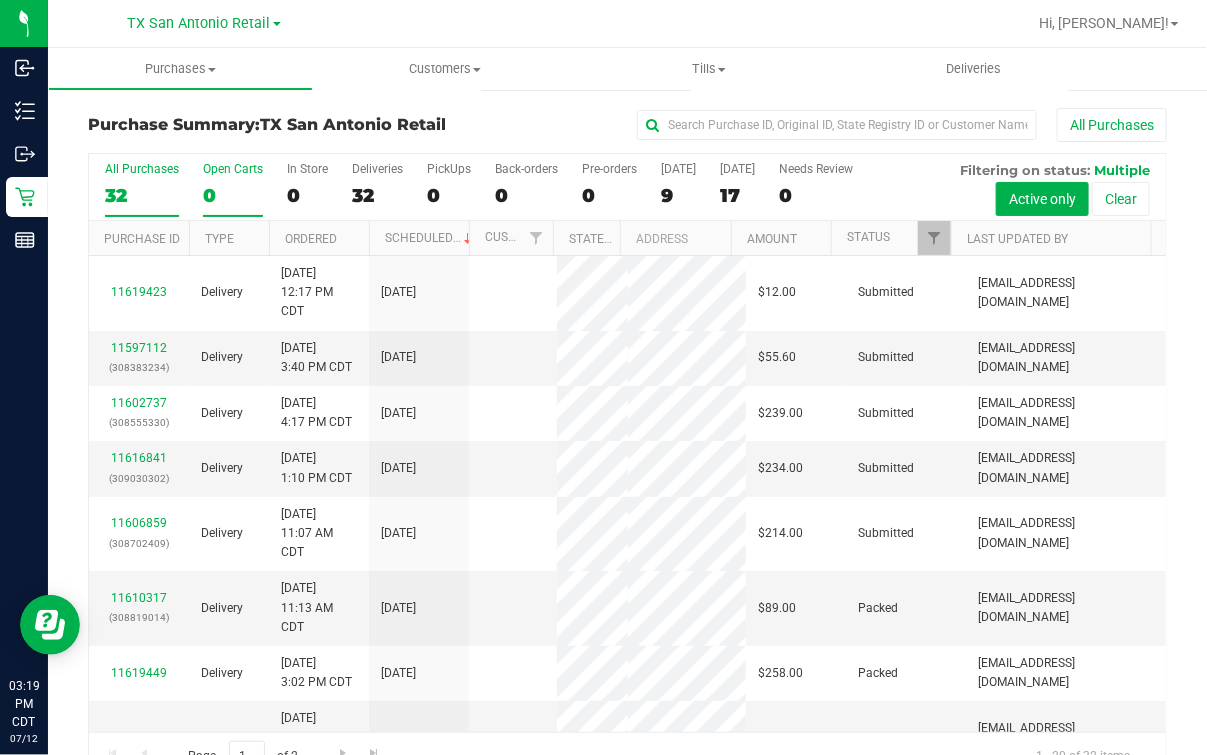 click on "0" at bounding box center (233, 195) 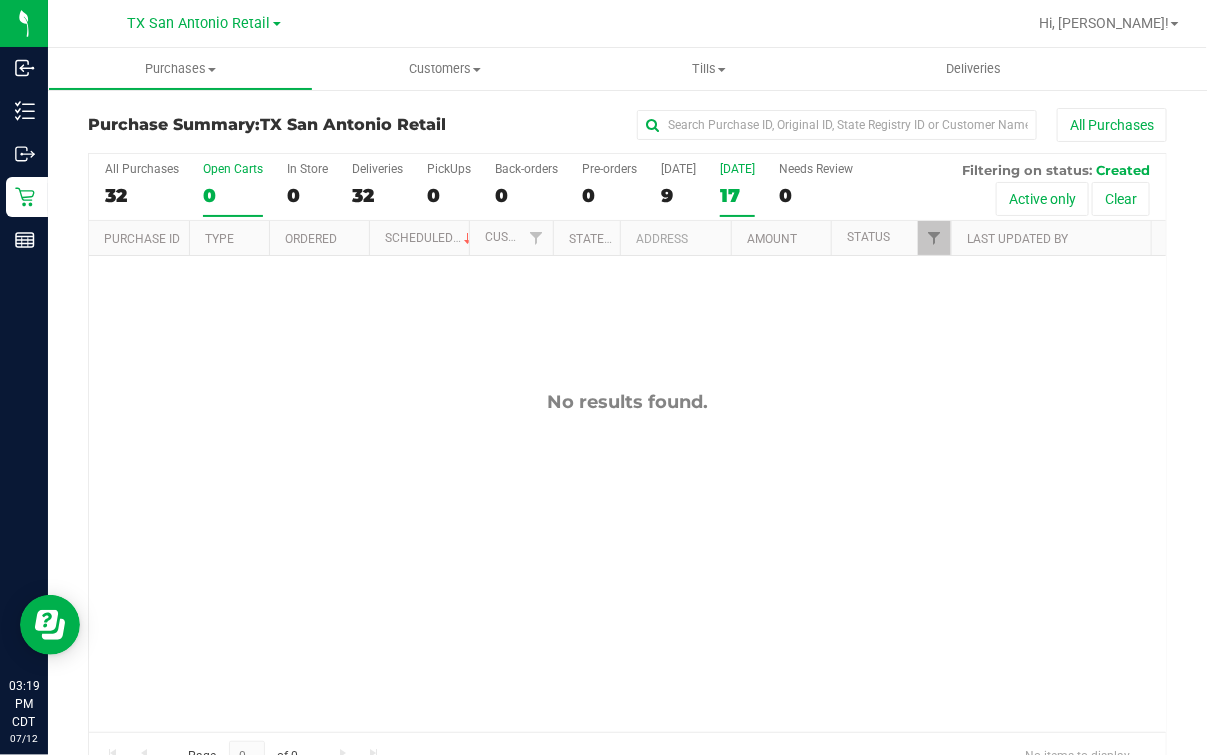 click on "[DATE]
17" at bounding box center [737, 189] 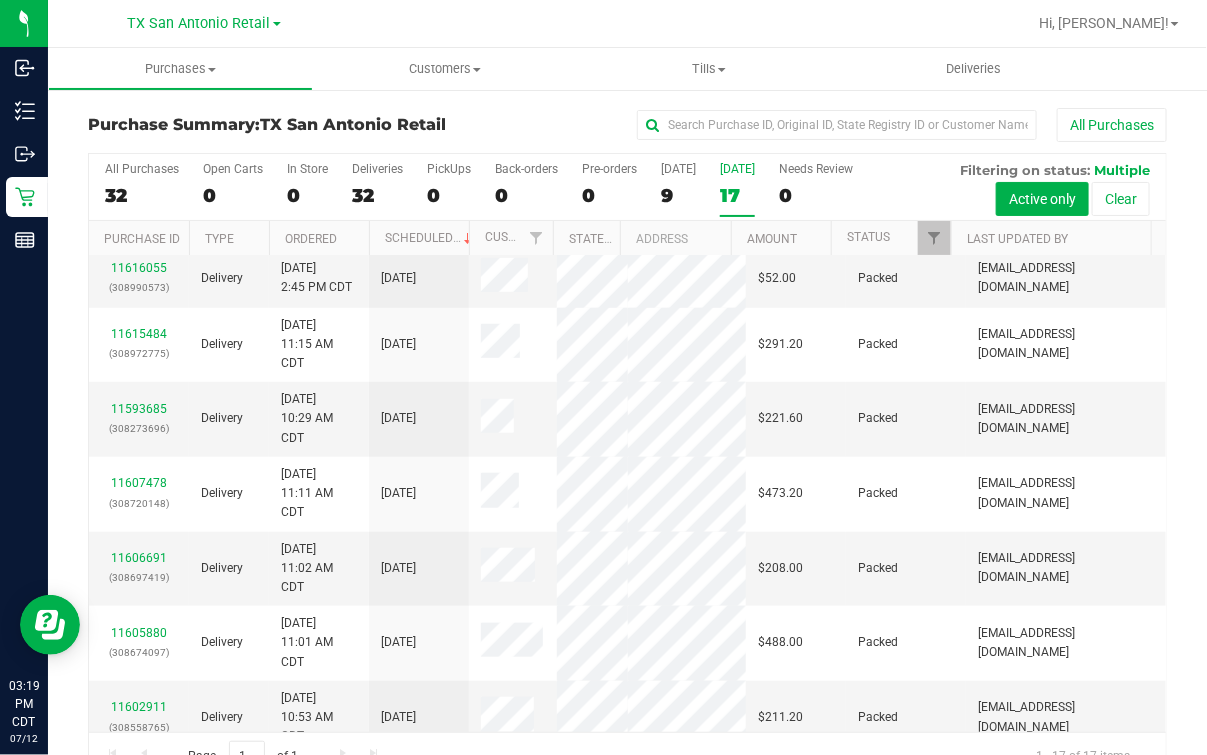scroll, scrollTop: 0, scrollLeft: 0, axis: both 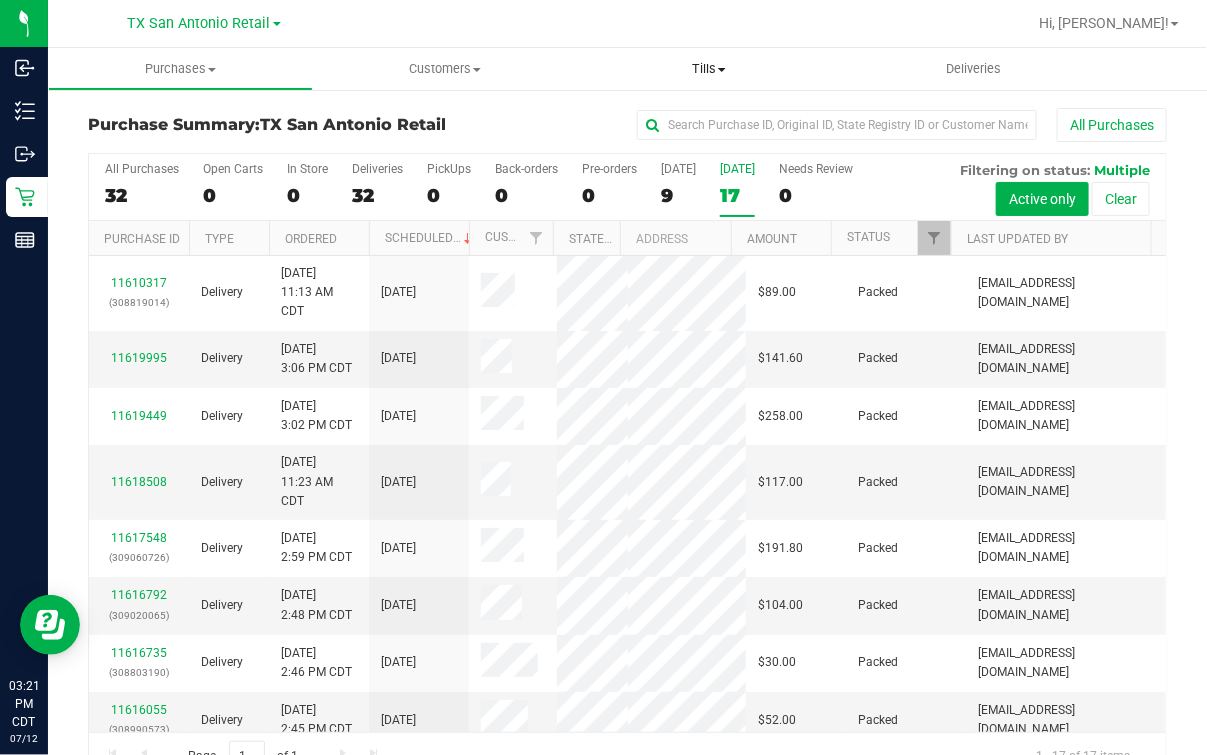 drag, startPoint x: 587, startPoint y: 30, endPoint x: 702, endPoint y: 49, distance: 116.559 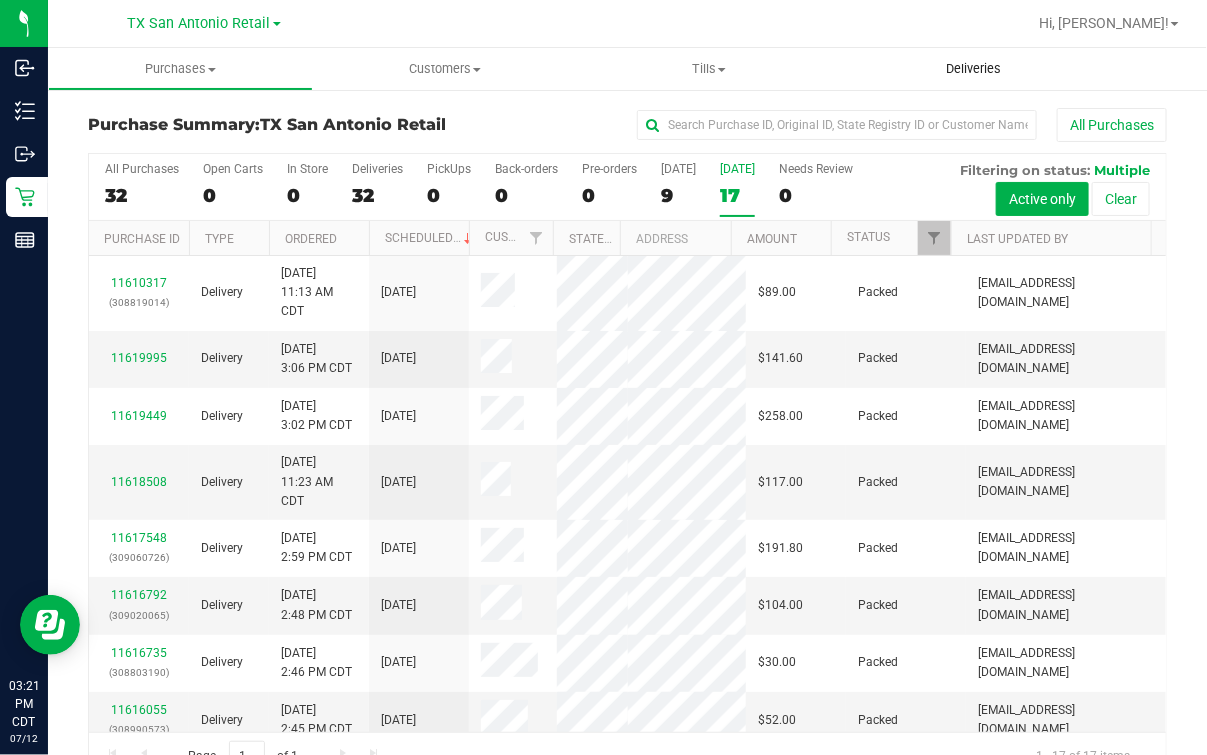 click on "Deliveries" at bounding box center [974, 69] 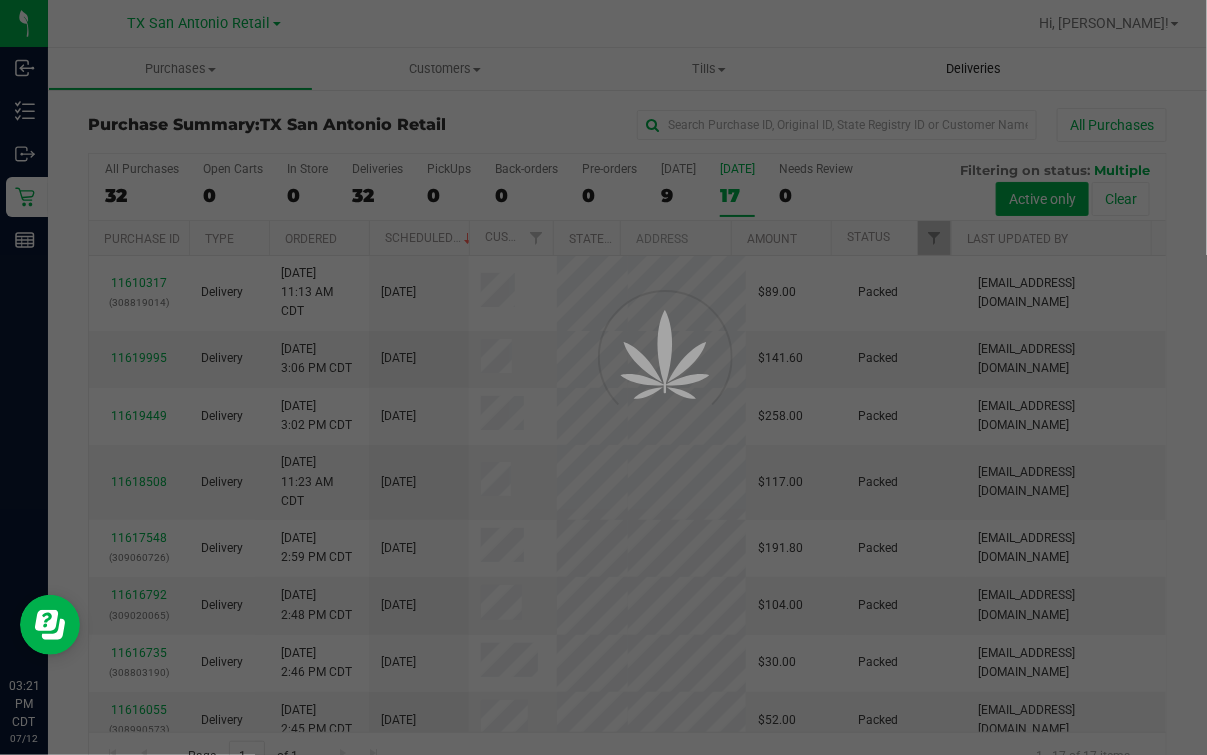 click on "Deliveries" at bounding box center (974, 69) 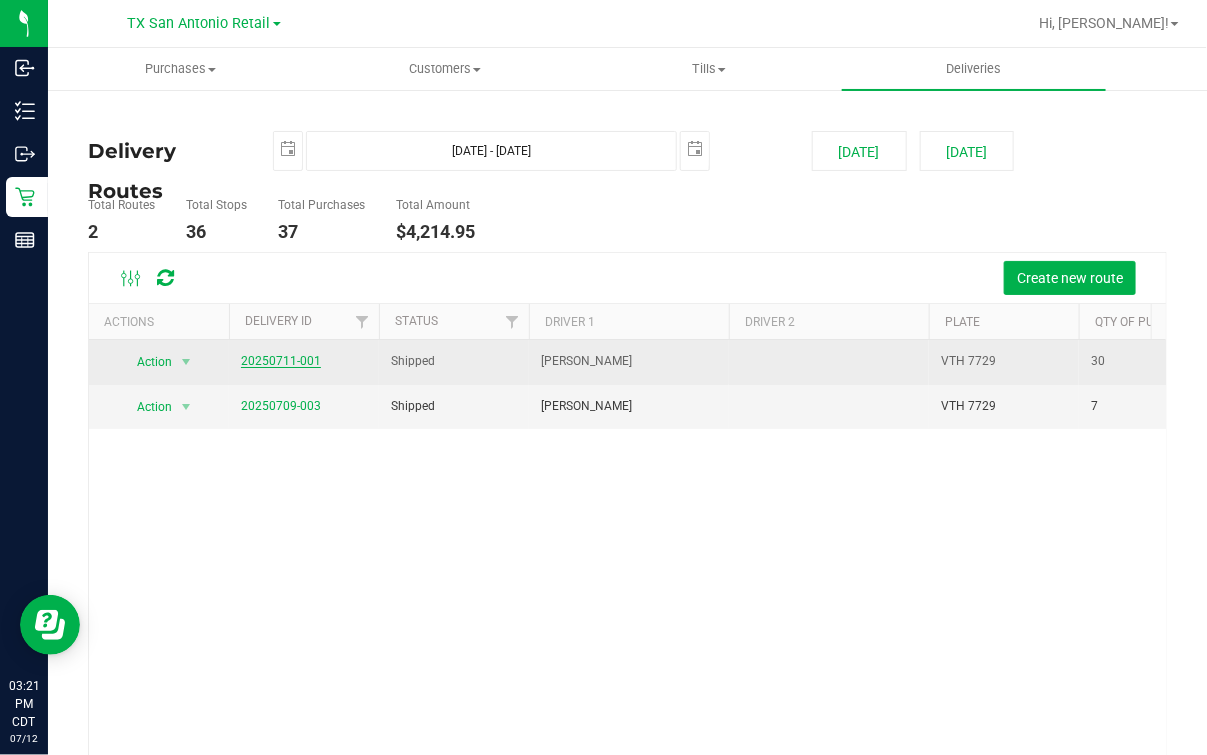 click on "20250711-001" at bounding box center [281, 361] 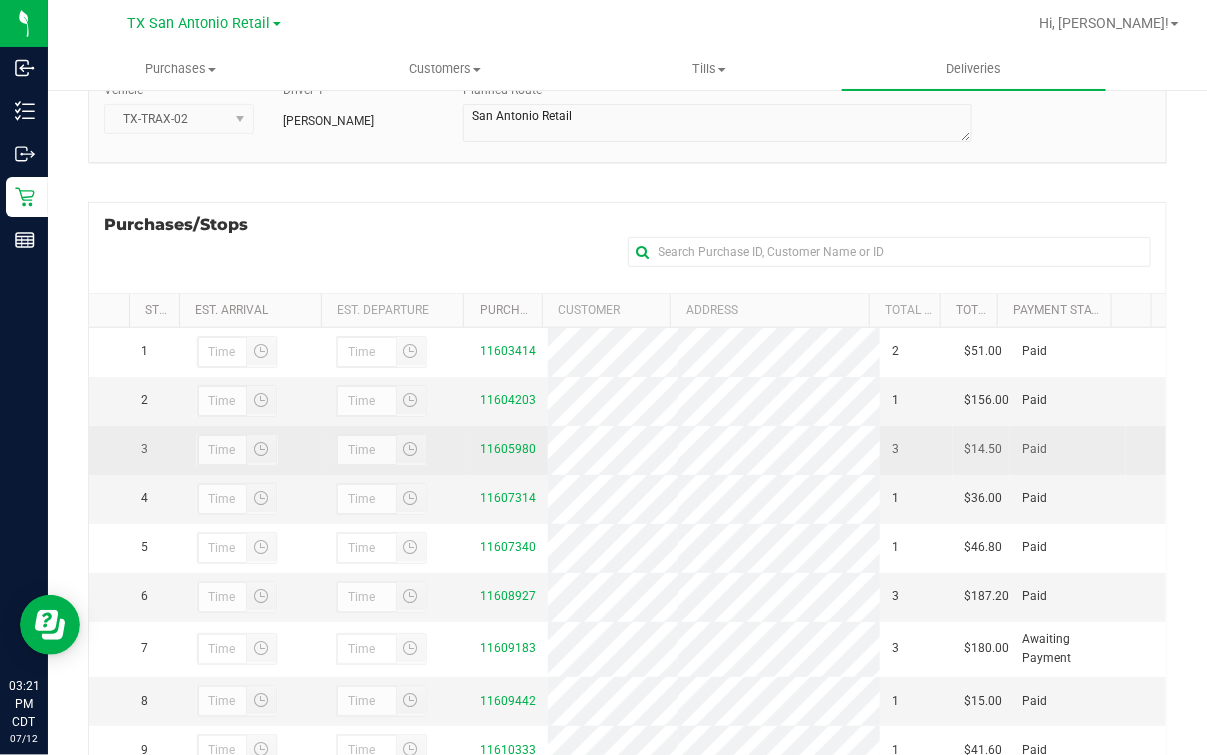 scroll, scrollTop: 237, scrollLeft: 0, axis: vertical 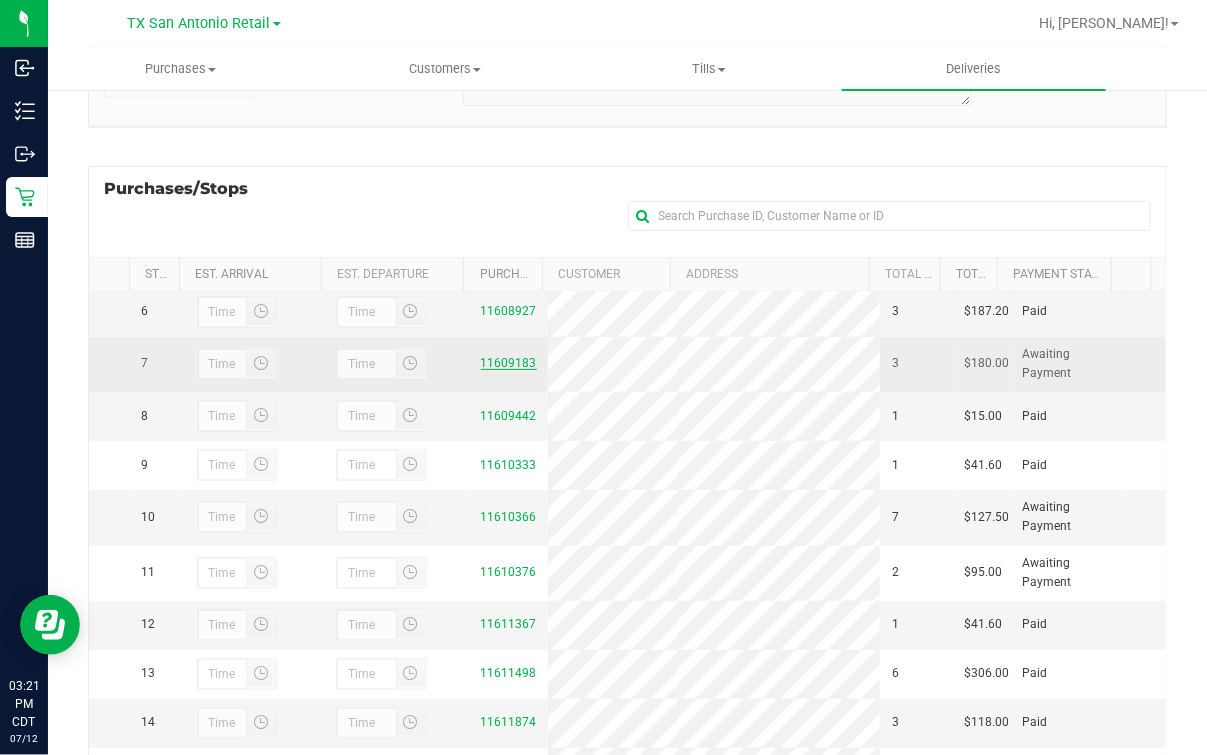 click on "11609183" at bounding box center (509, 363) 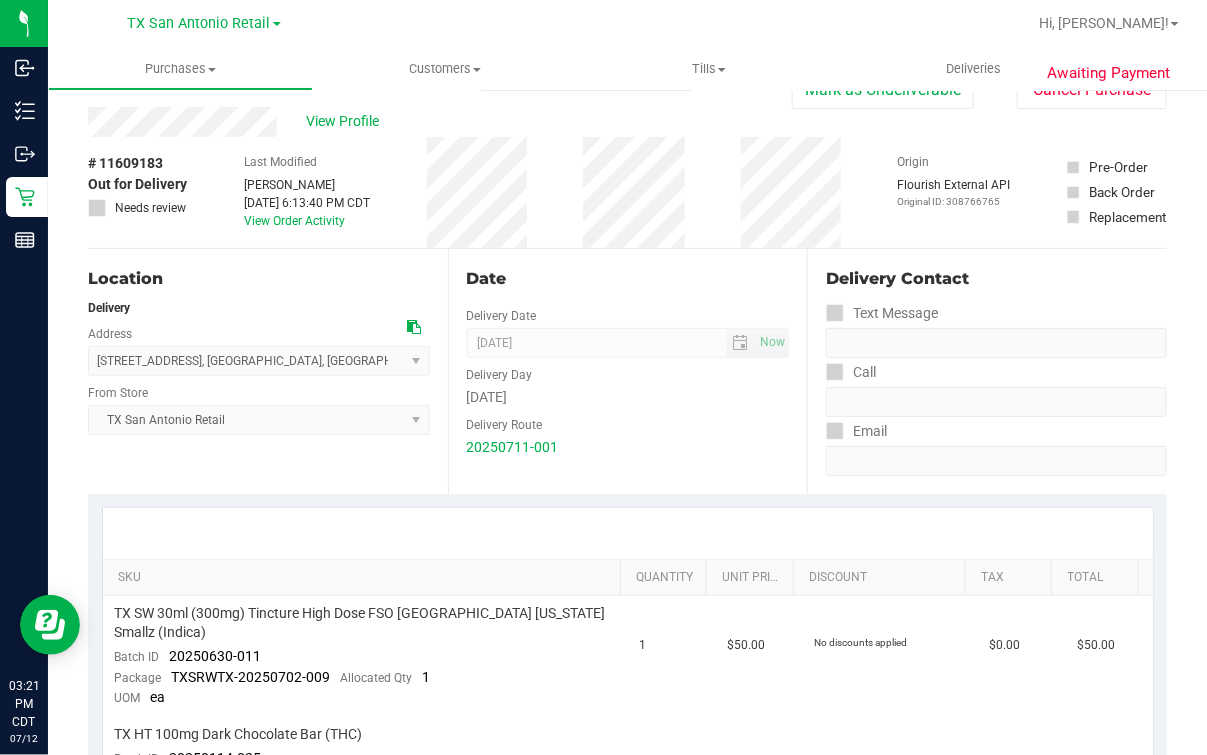 scroll, scrollTop: 0, scrollLeft: 0, axis: both 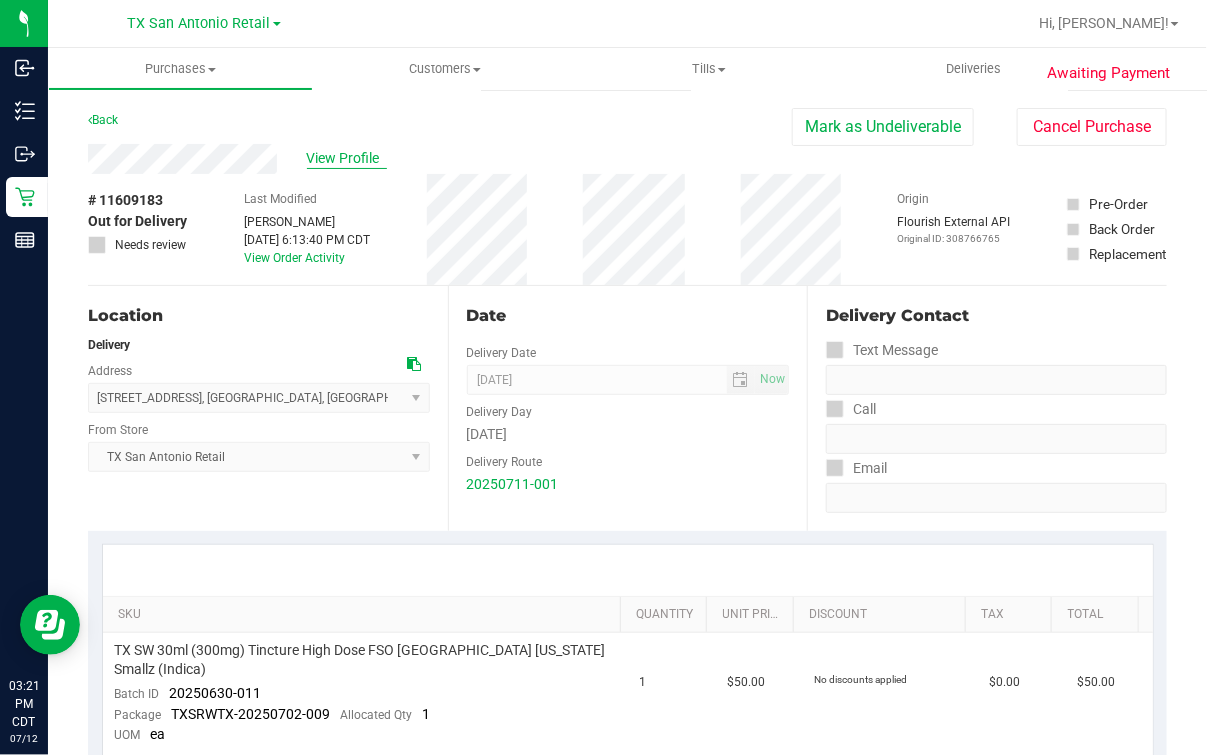 click on "View Profile" at bounding box center [347, 158] 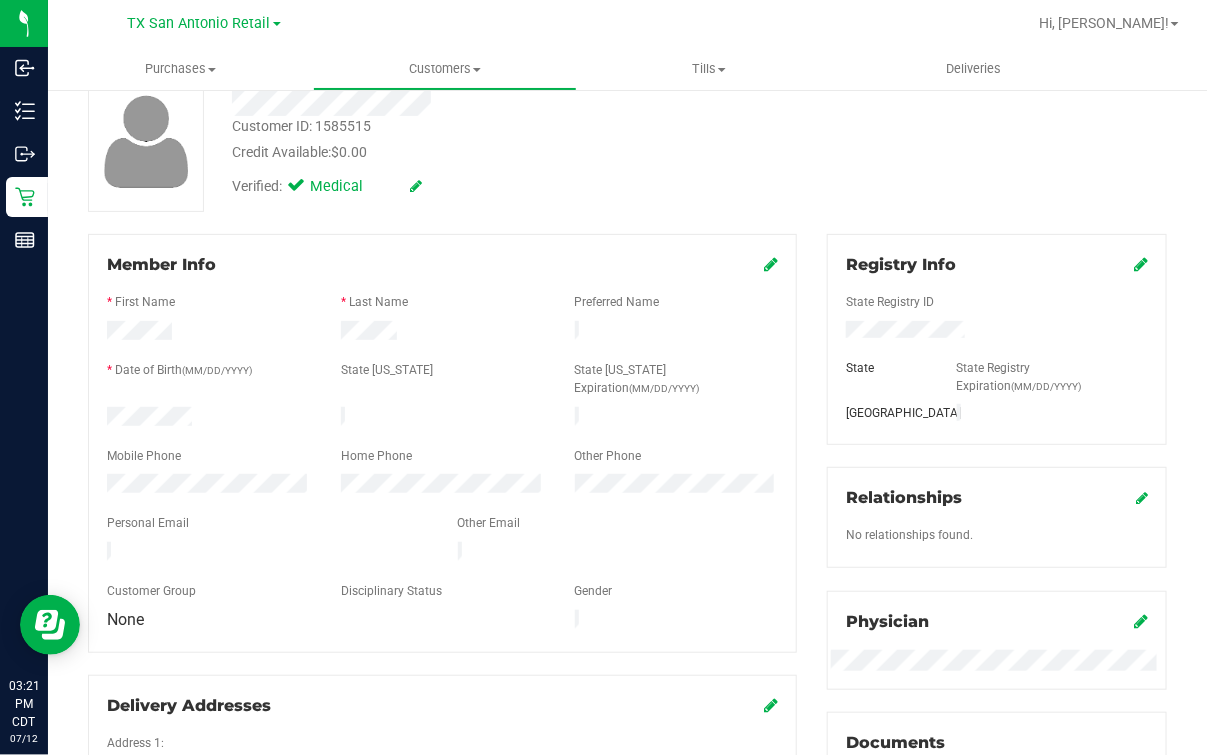 scroll, scrollTop: 249, scrollLeft: 0, axis: vertical 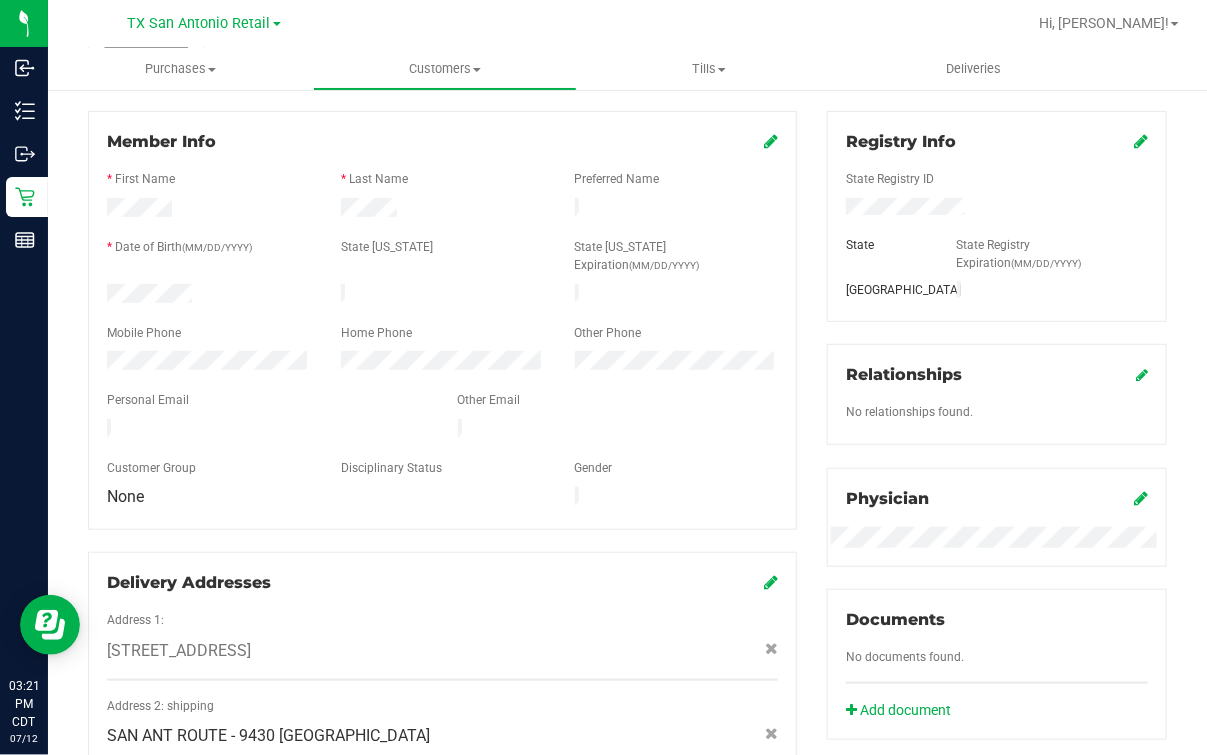 click at bounding box center (771, 141) 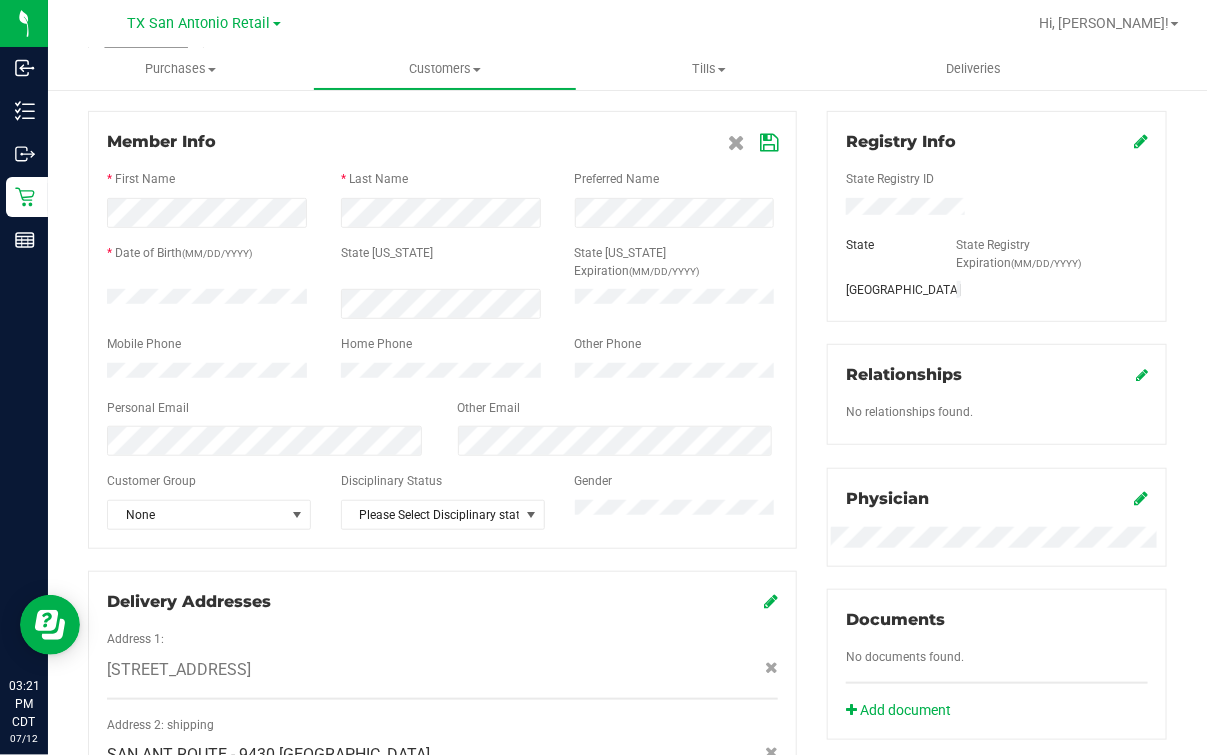 click on "Member Info
*
First Name
*
Last Name
Preferred Name
*
Date of Birth
(MM/DD/YYYY)
State ID
State ID Expiration
(MM/DD/YYYY)" at bounding box center (442, 330) 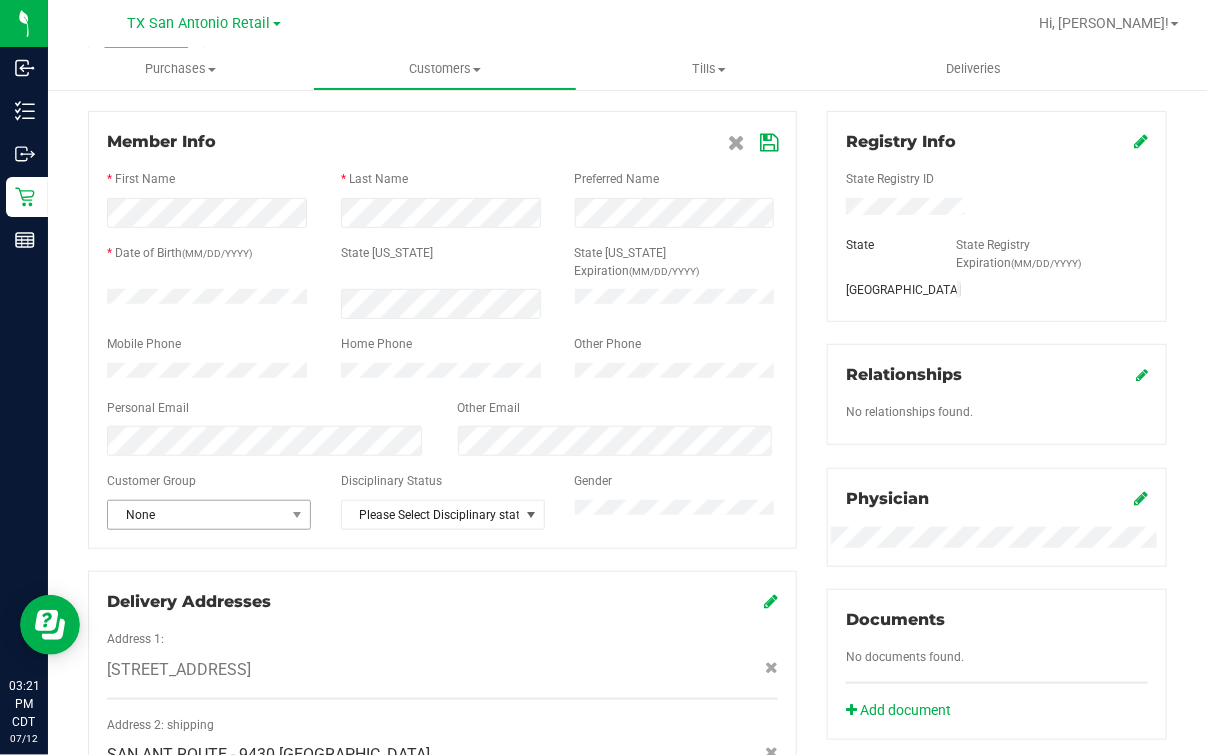 click on "None" at bounding box center [196, 515] 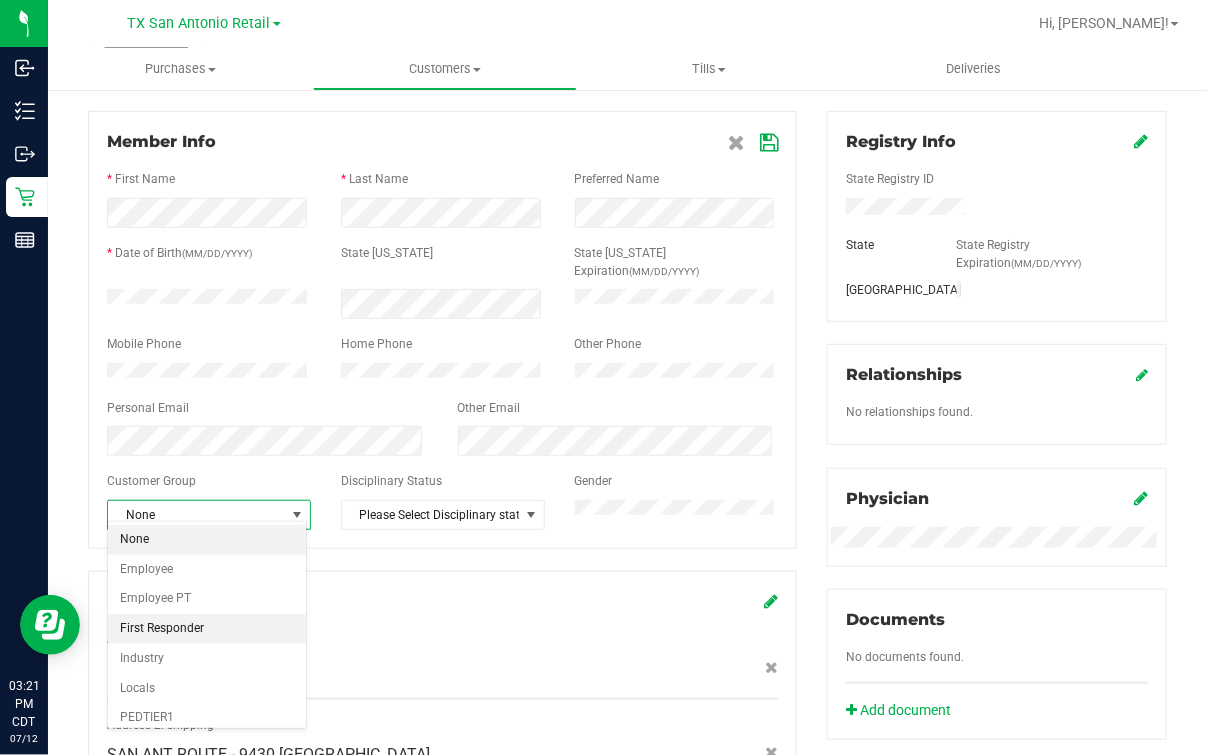 click on "First Responder" at bounding box center [207, 629] 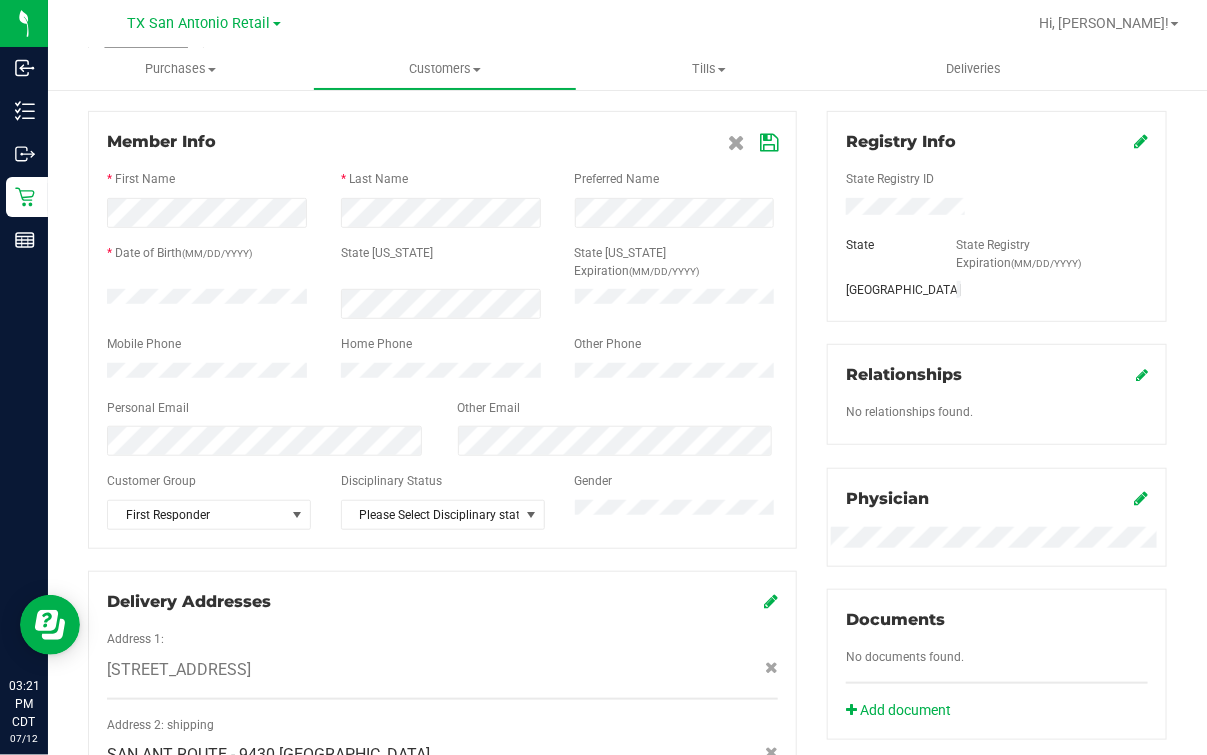 click on "Member Info
*
First Name
*
Last Name
Preferred Name
*
Date of Birth
(MM/DD/YYYY)
State ID
State ID Expiration
(MM/DD/YYYY)" at bounding box center (442, 478) 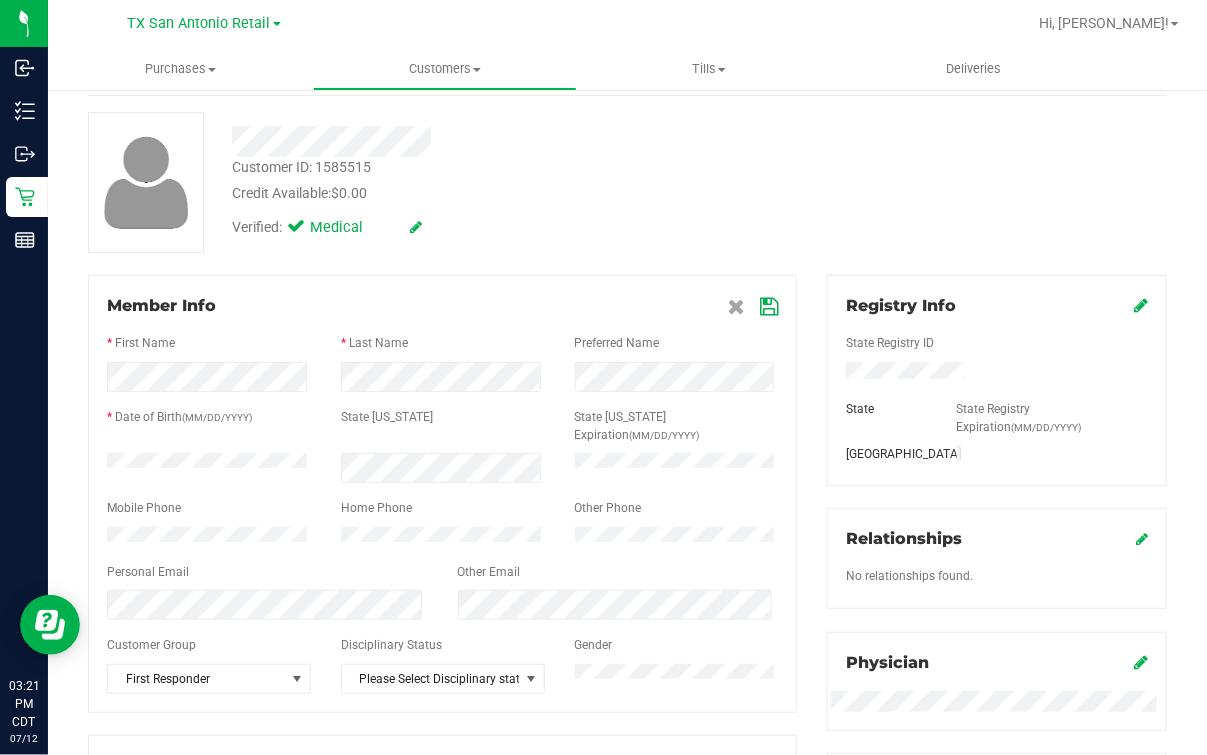 scroll, scrollTop: 0, scrollLeft: 0, axis: both 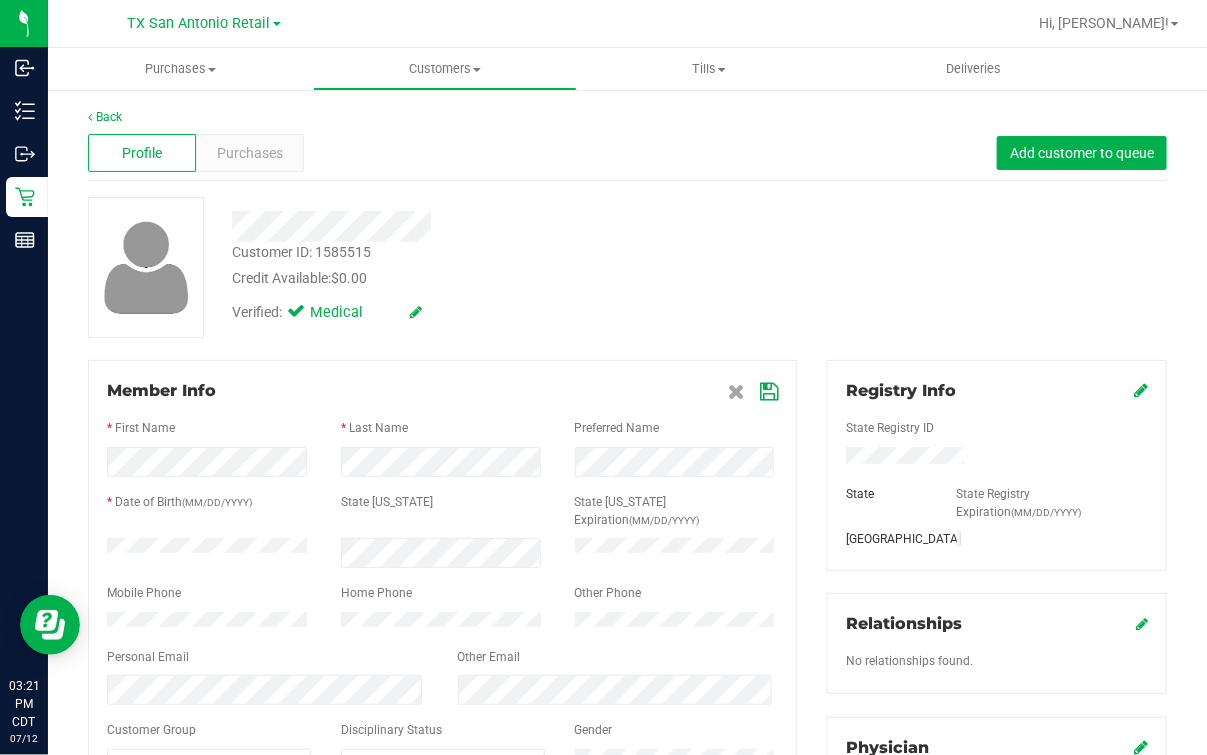 click at bounding box center [769, 392] 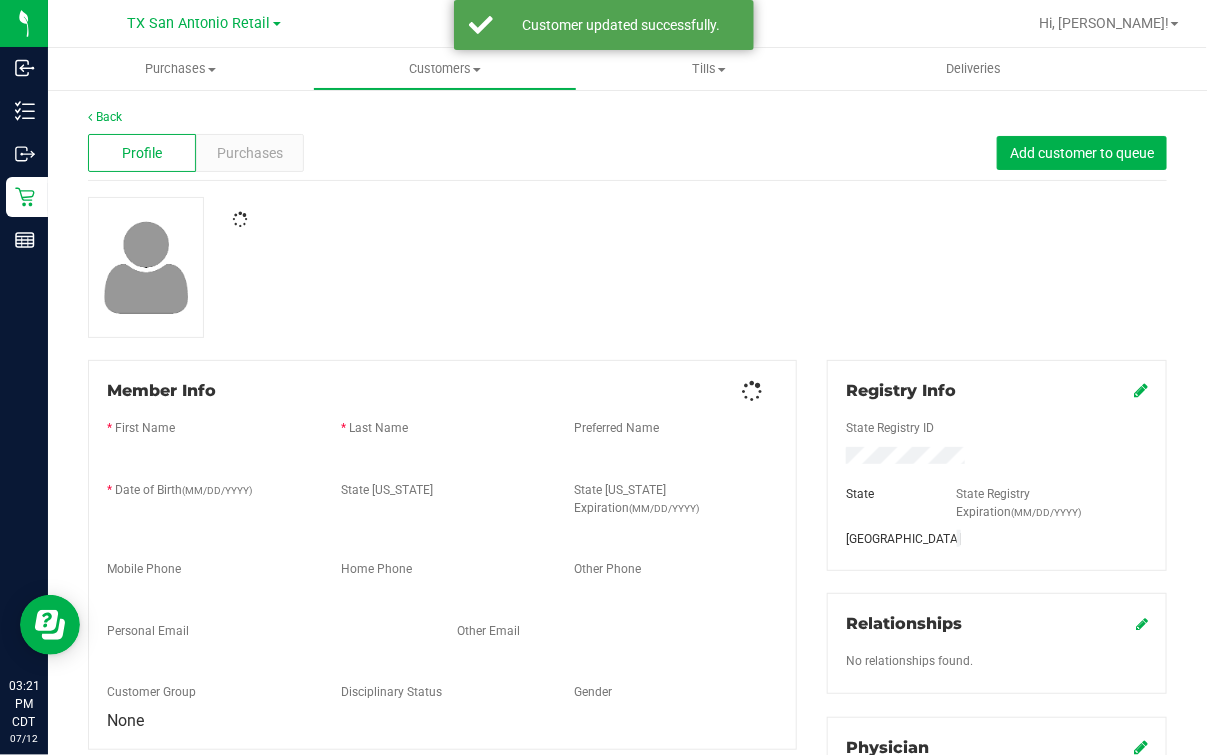 click at bounding box center [627, 267] 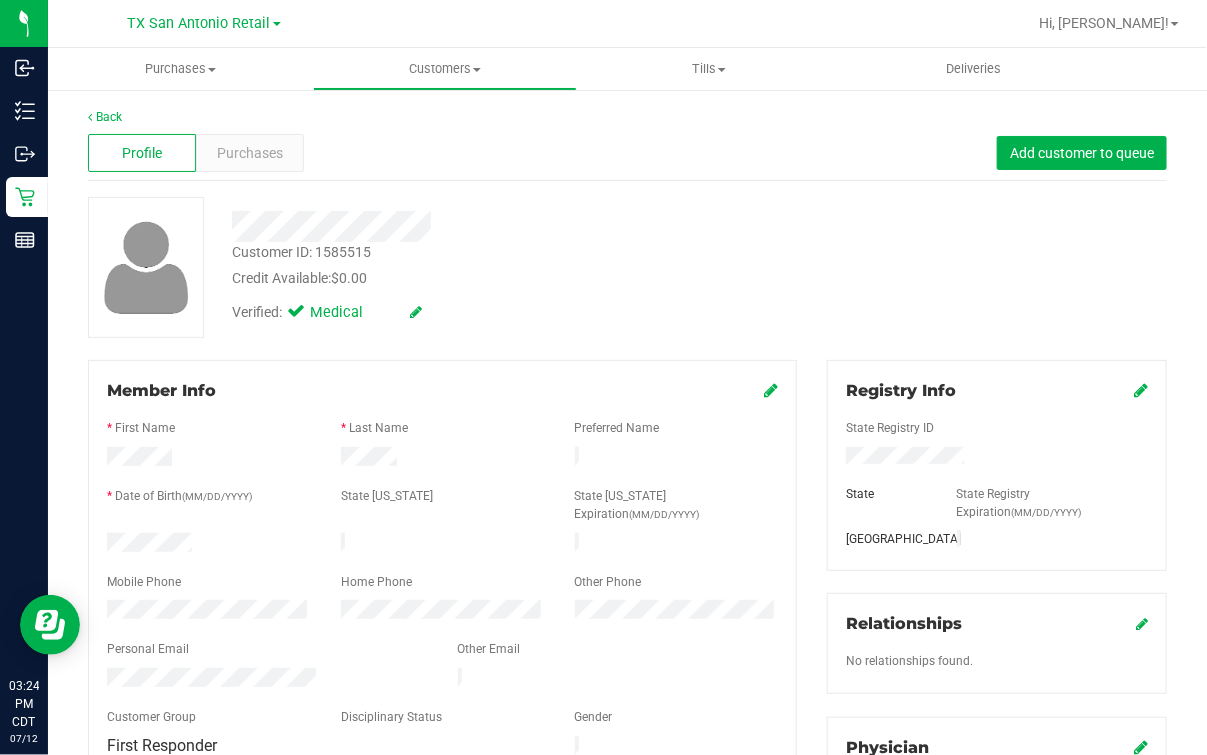 click on "Customer ID: 1585515
Credit Available:
$0.00" at bounding box center (494, 265) 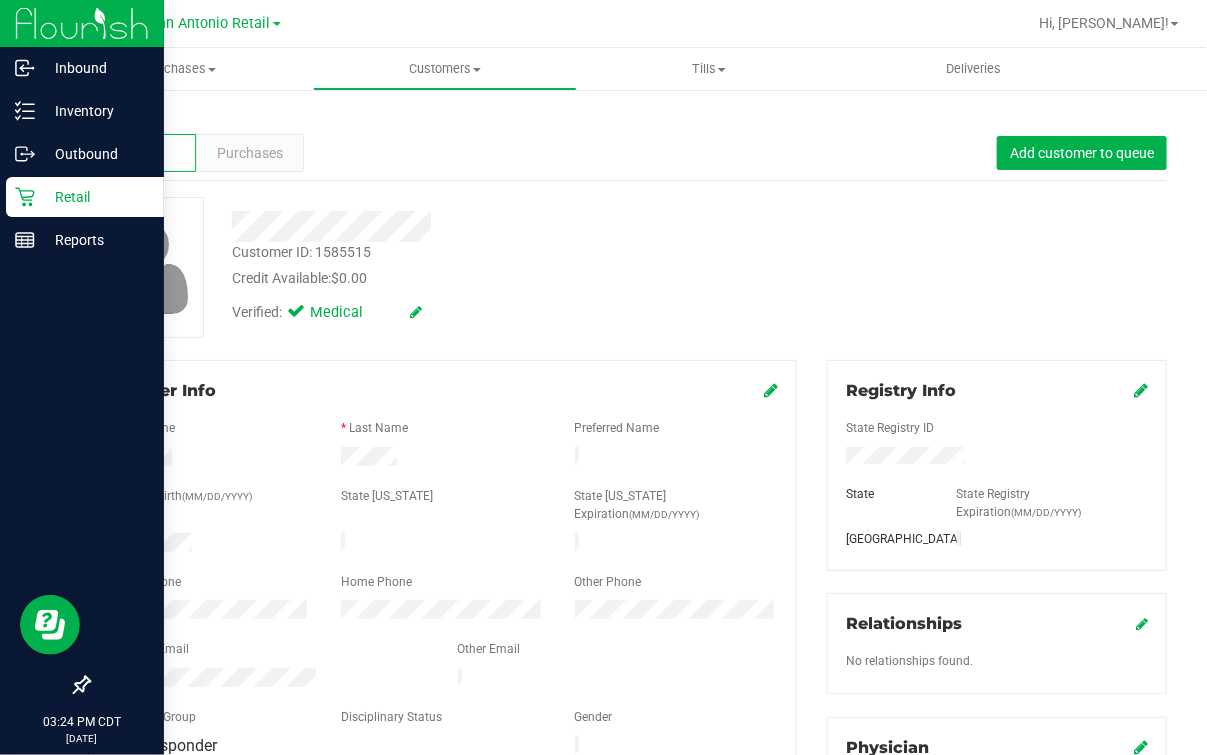 click 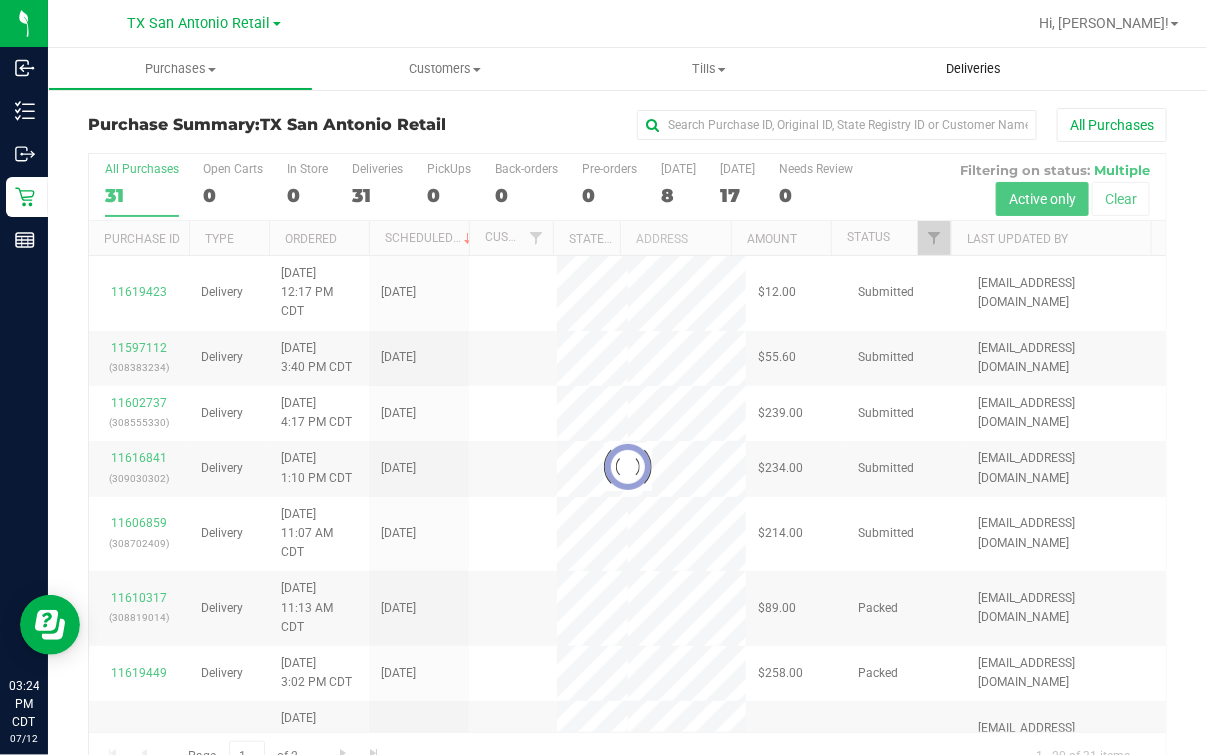 click on "Deliveries" at bounding box center [974, 69] 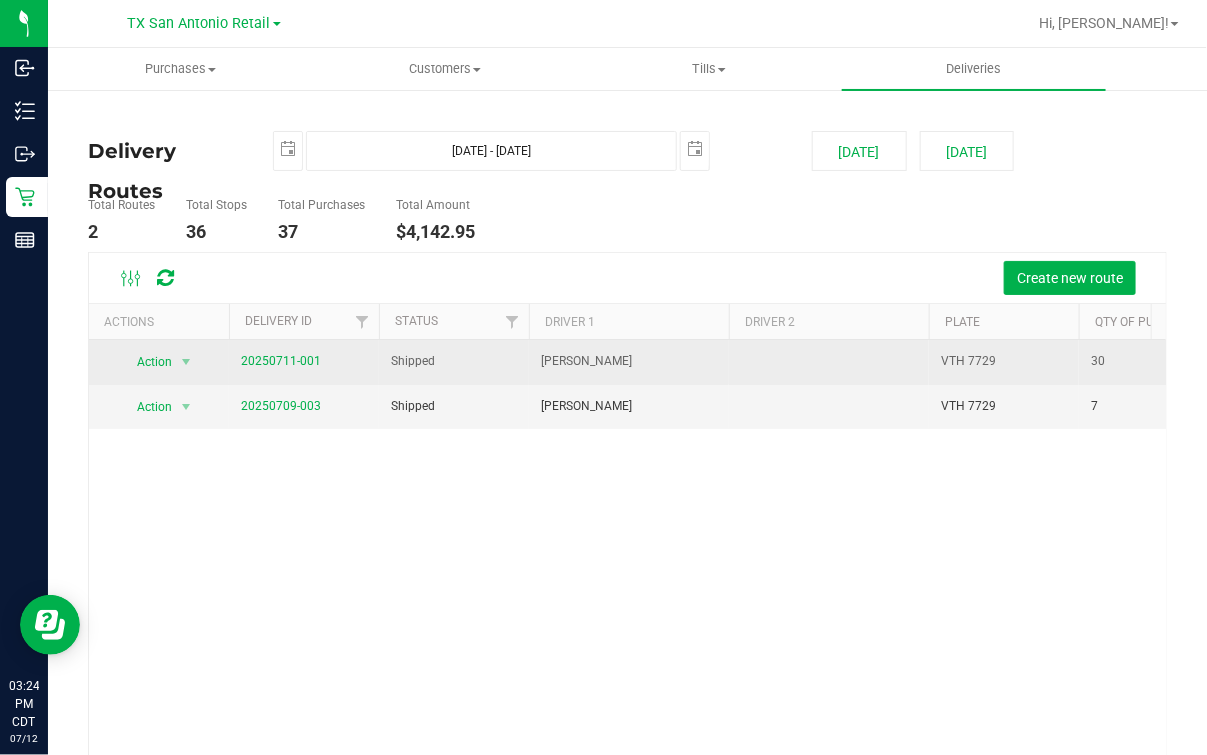 click on "20250711-001" at bounding box center (281, 361) 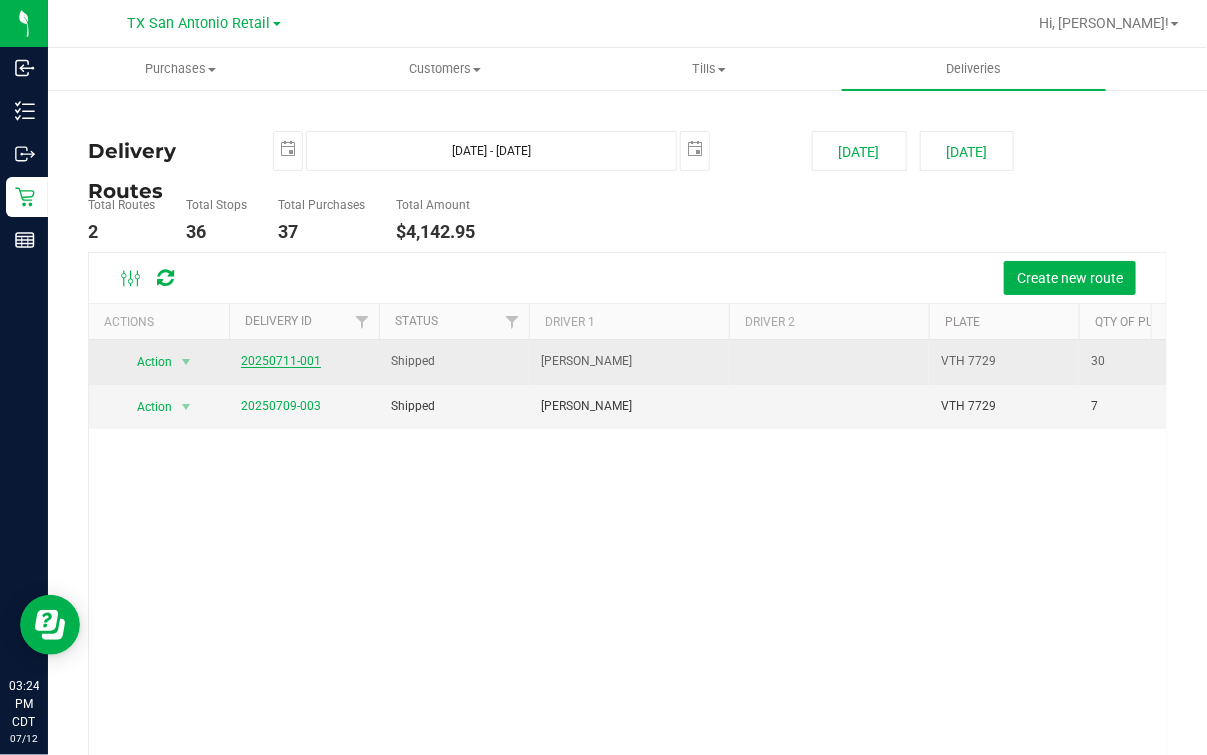 click on "20250711-001" at bounding box center [281, 361] 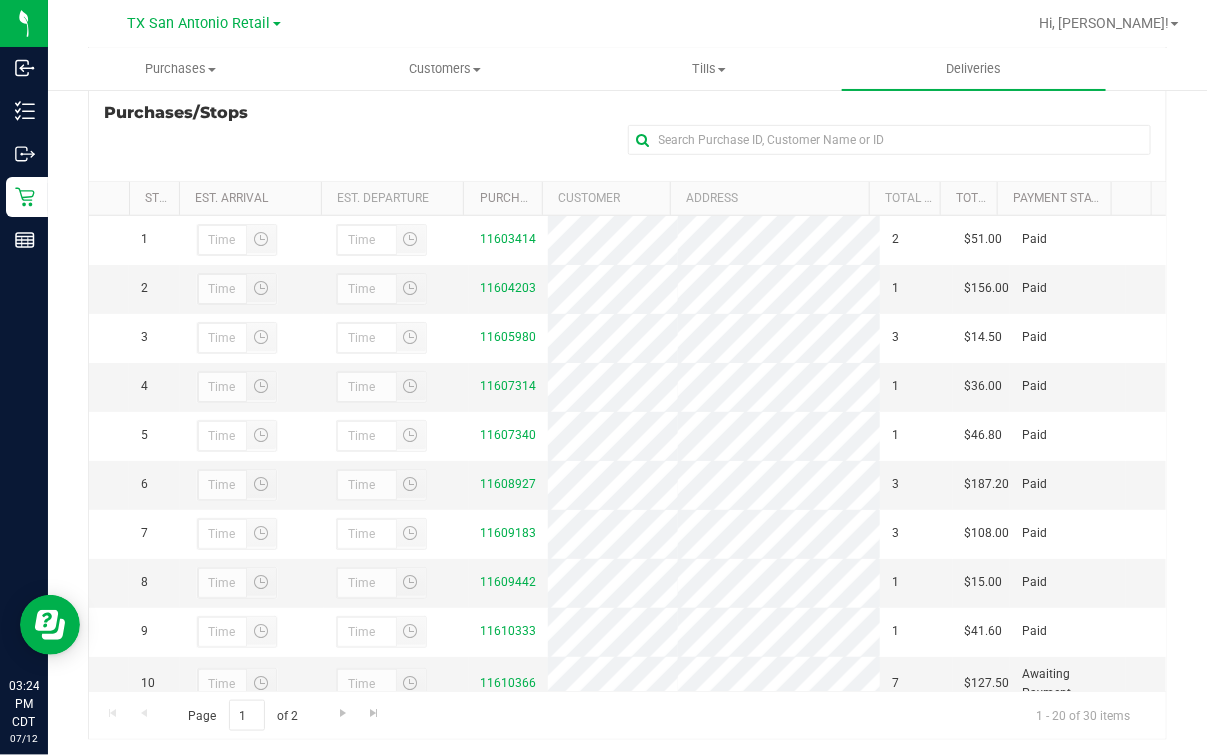 scroll, scrollTop: 353, scrollLeft: 0, axis: vertical 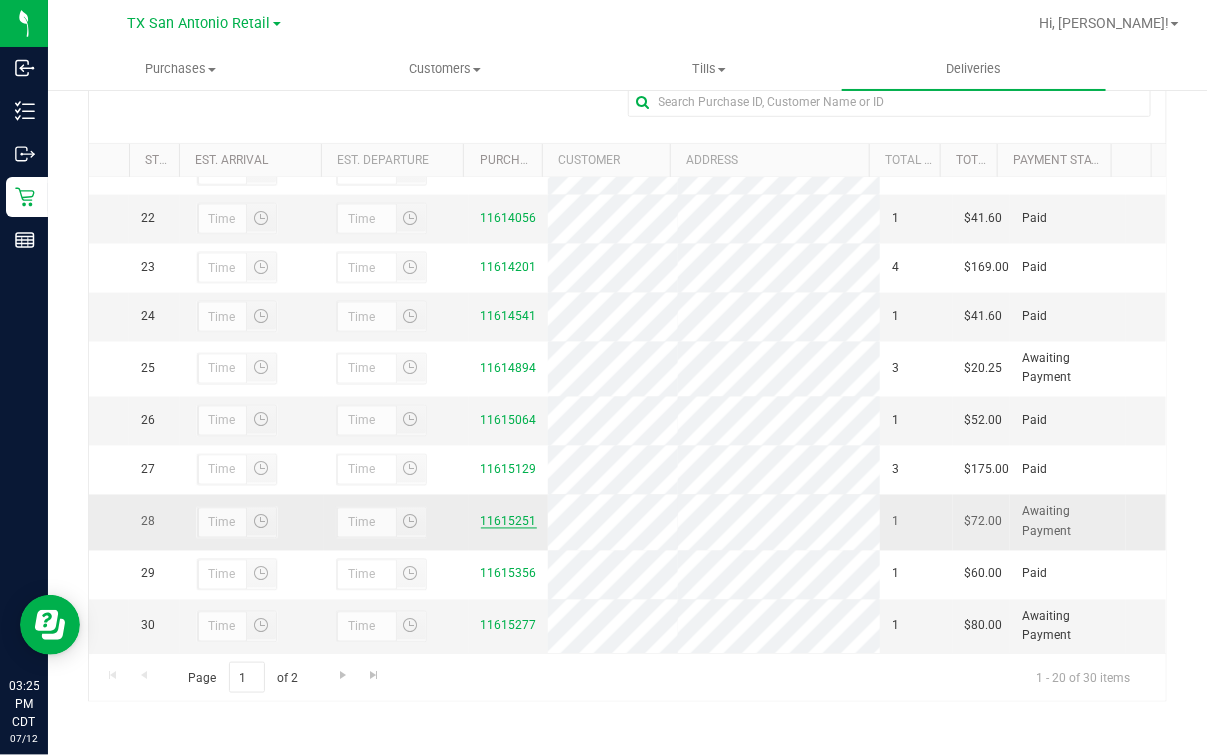 click on "11615251" at bounding box center (509, 522) 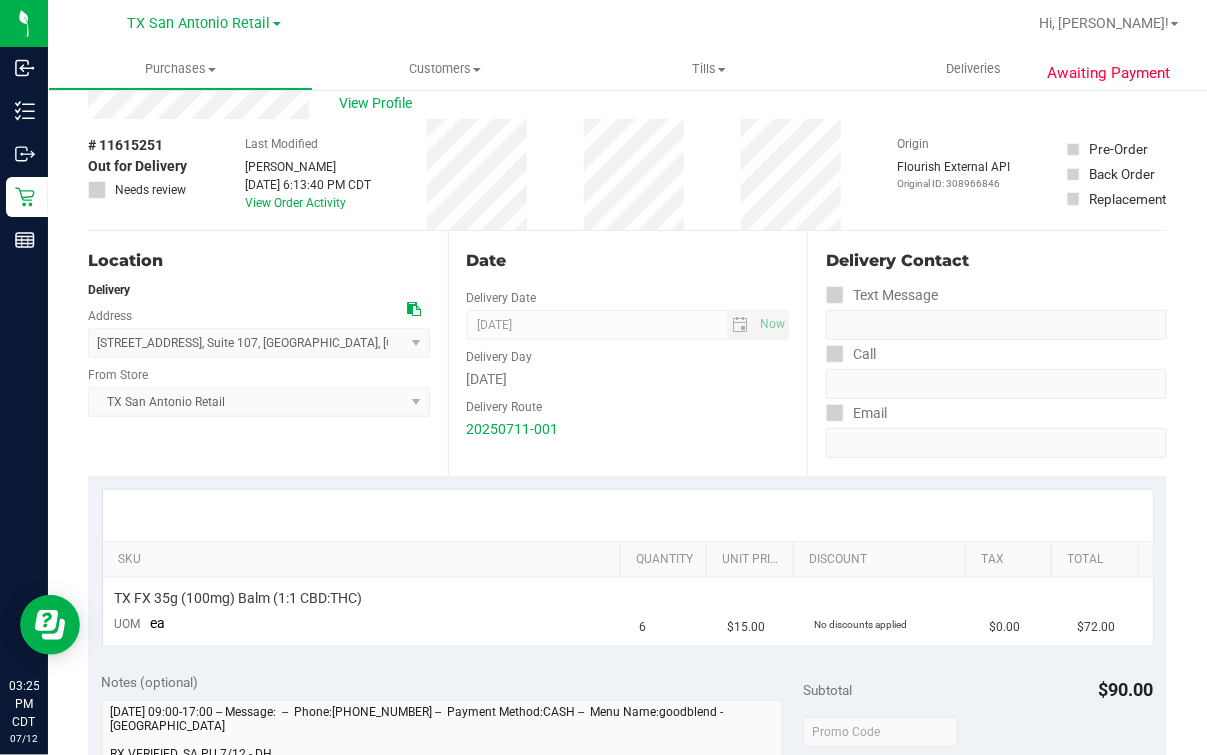 scroll, scrollTop: 0, scrollLeft: 0, axis: both 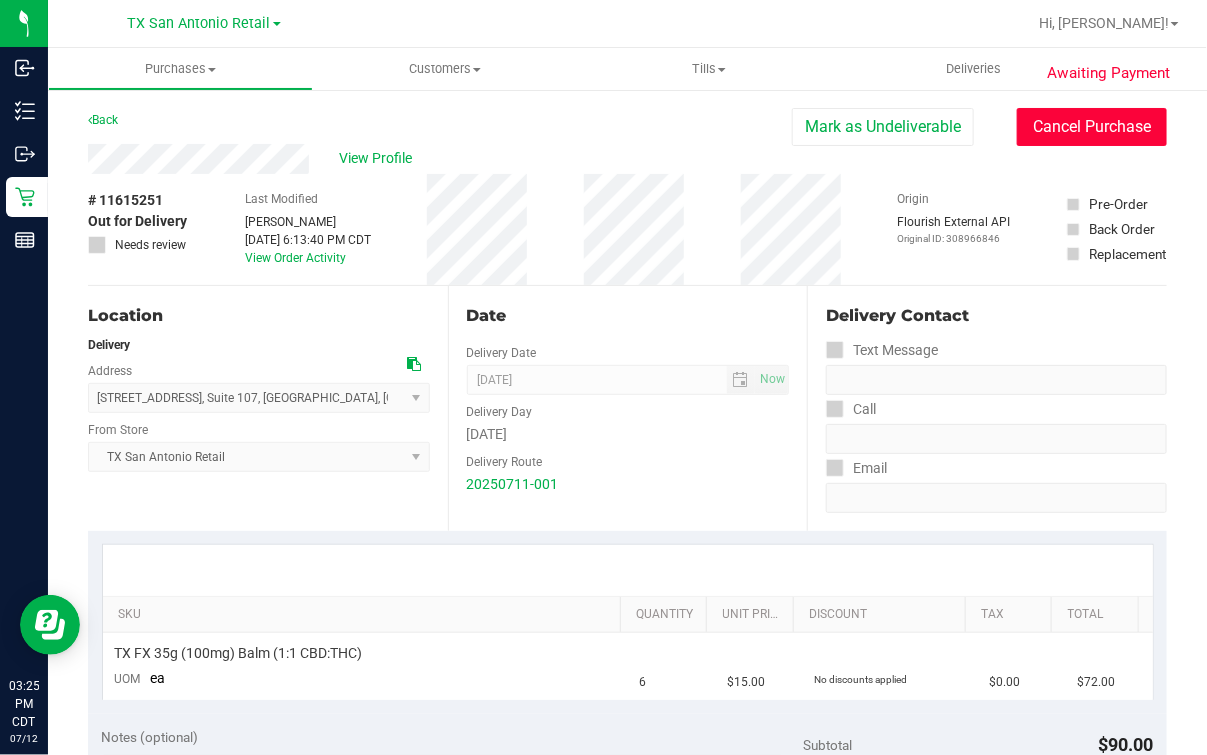 click on "Cancel Purchase" at bounding box center (1092, 127) 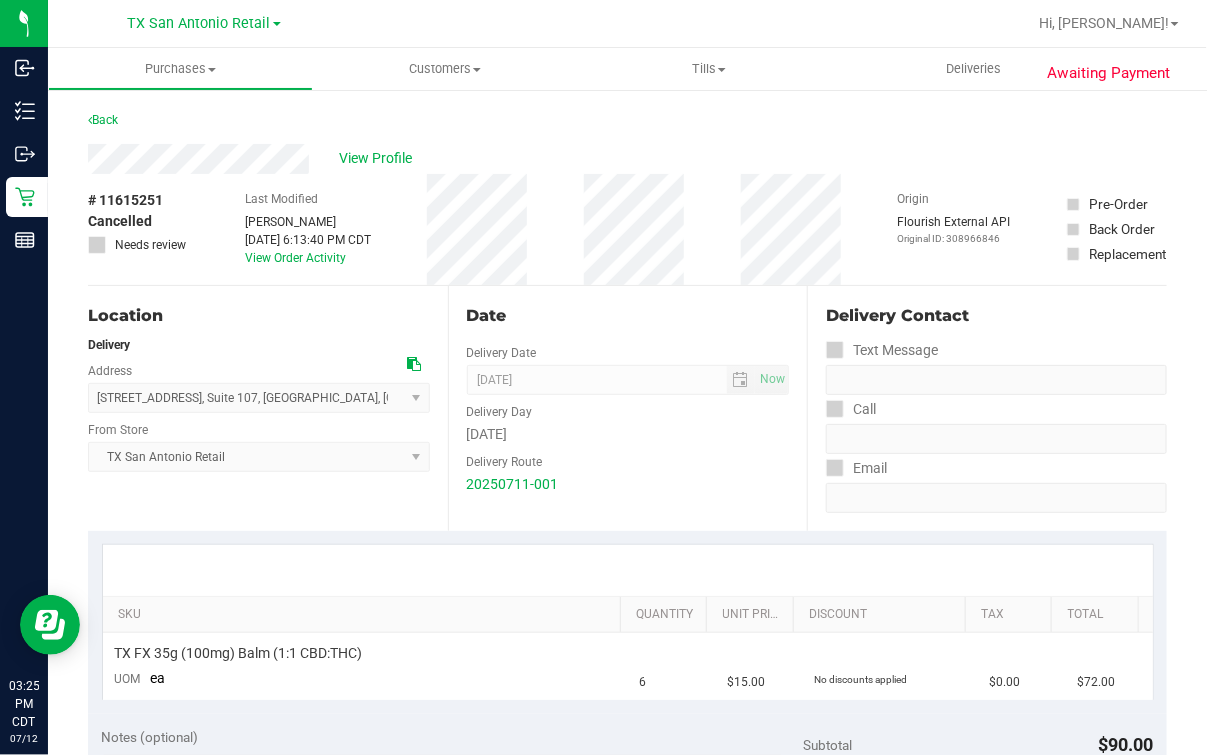 click on "Back" at bounding box center (627, 126) 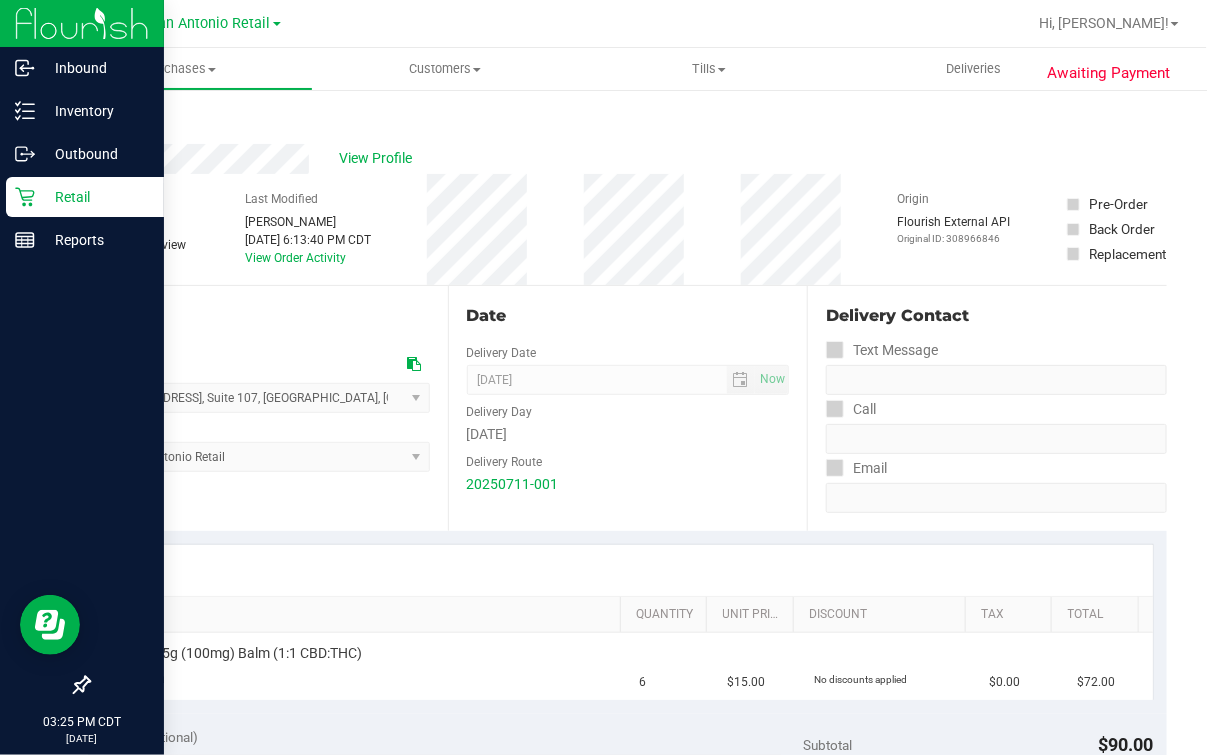 click on "Retail" at bounding box center [85, 197] 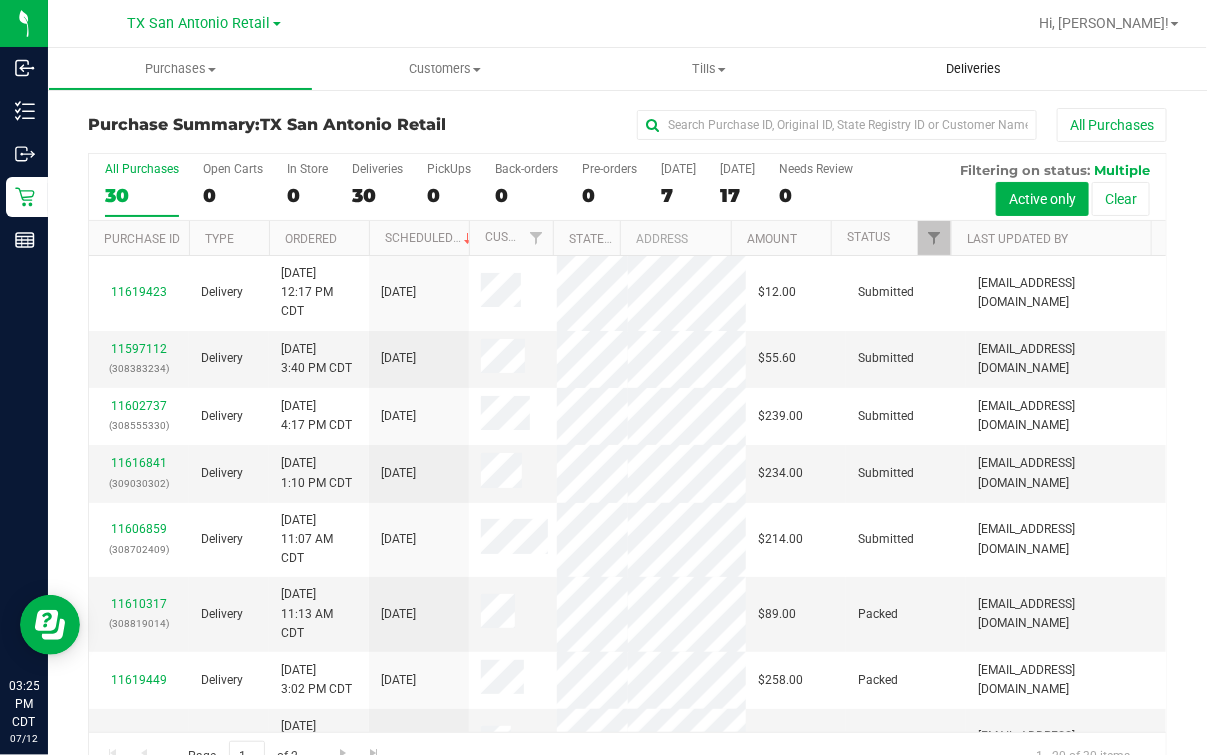 click on "Deliveries" at bounding box center [974, 69] 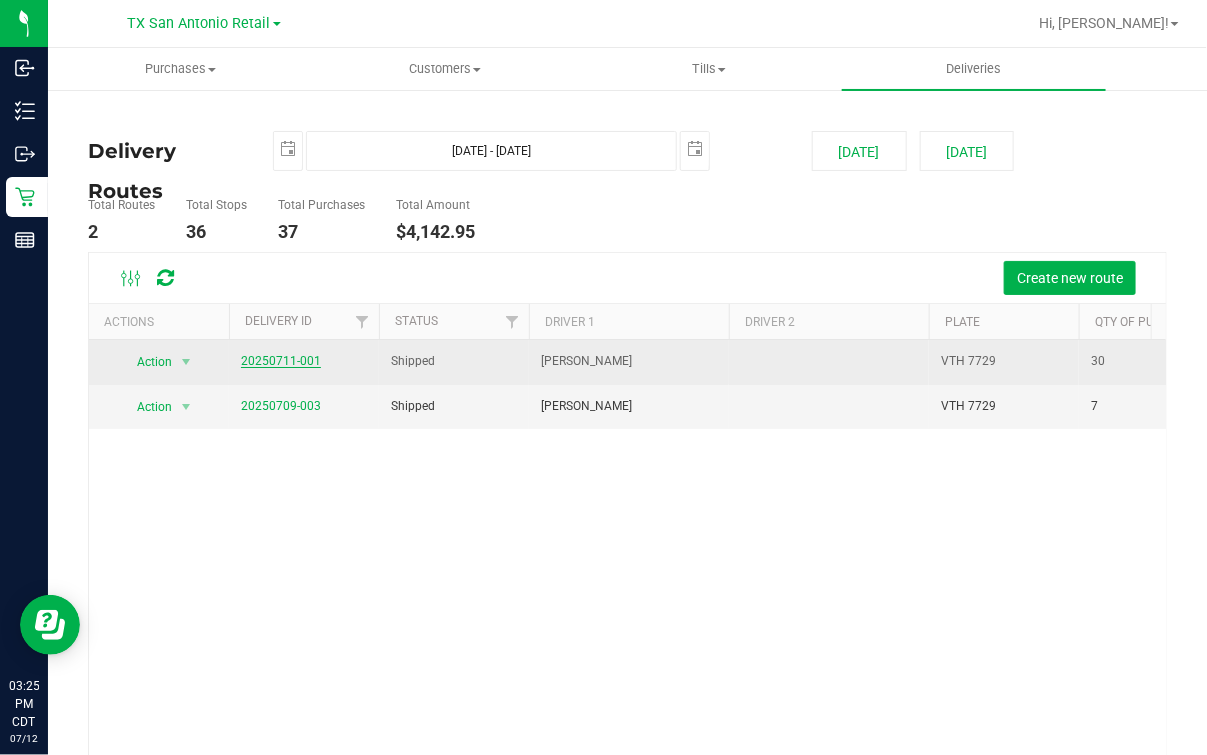click on "20250711-001" at bounding box center (281, 361) 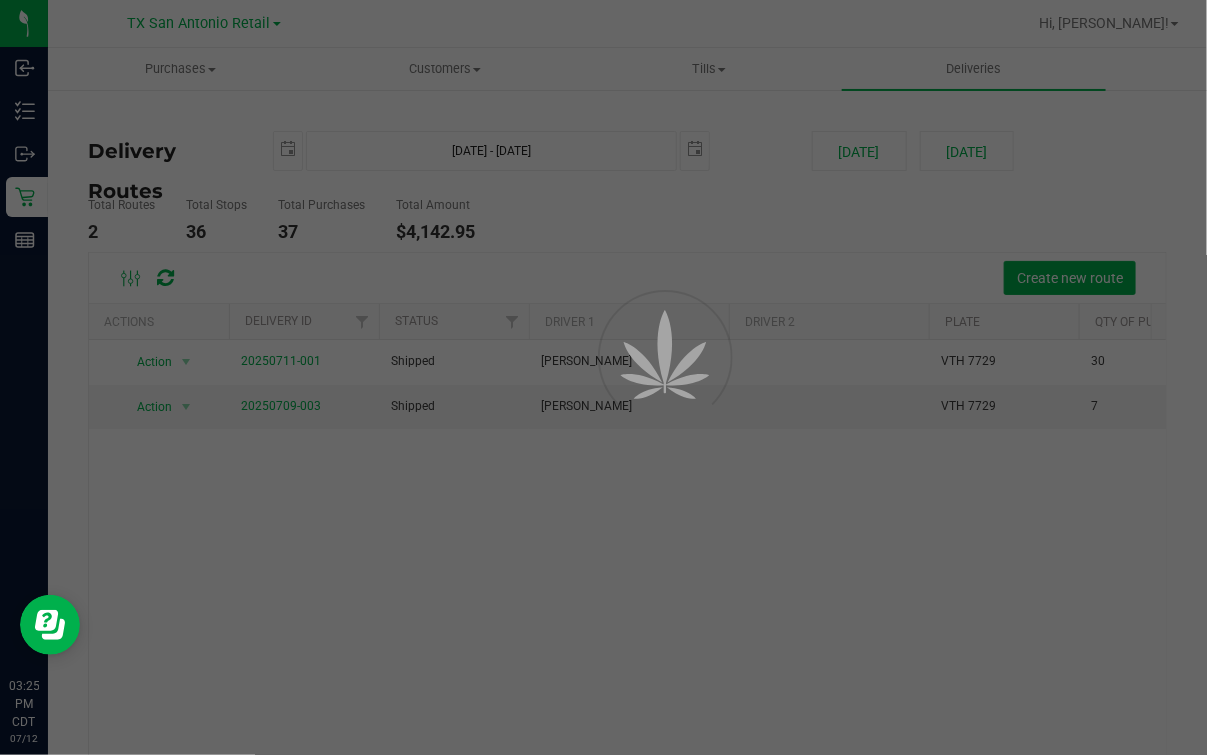 click at bounding box center (603, 377) 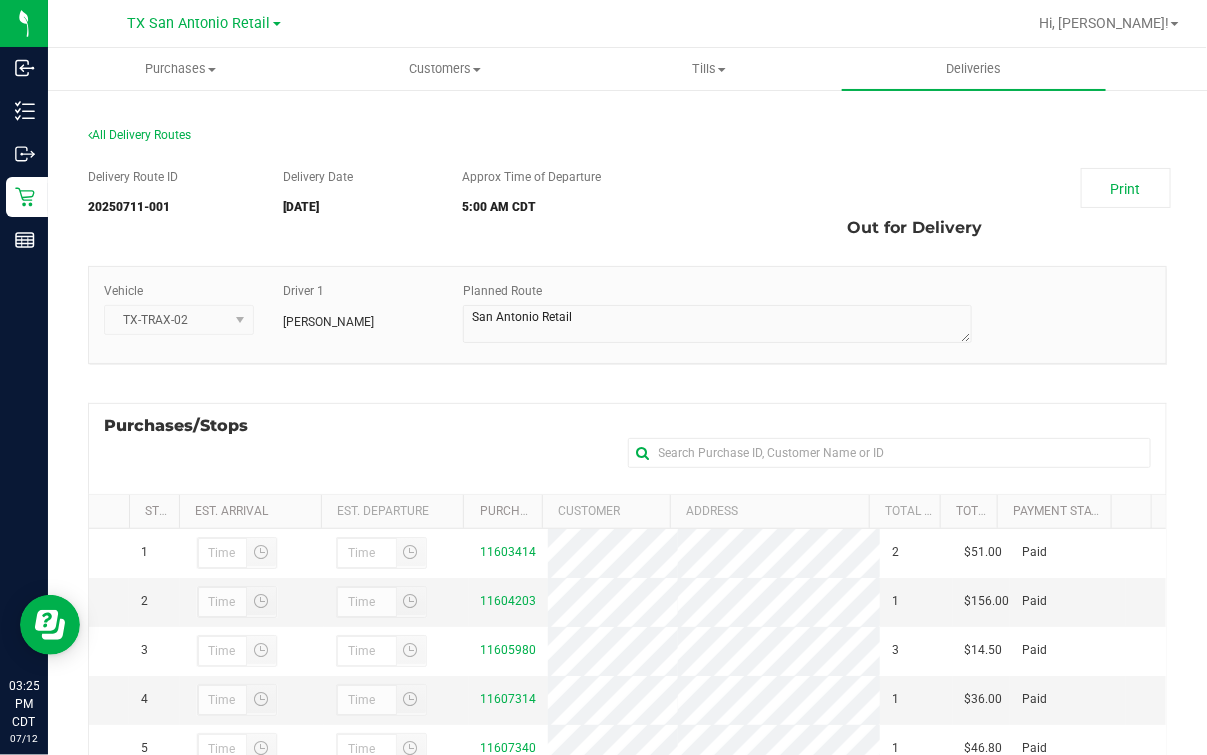 scroll, scrollTop: 237, scrollLeft: 0, axis: vertical 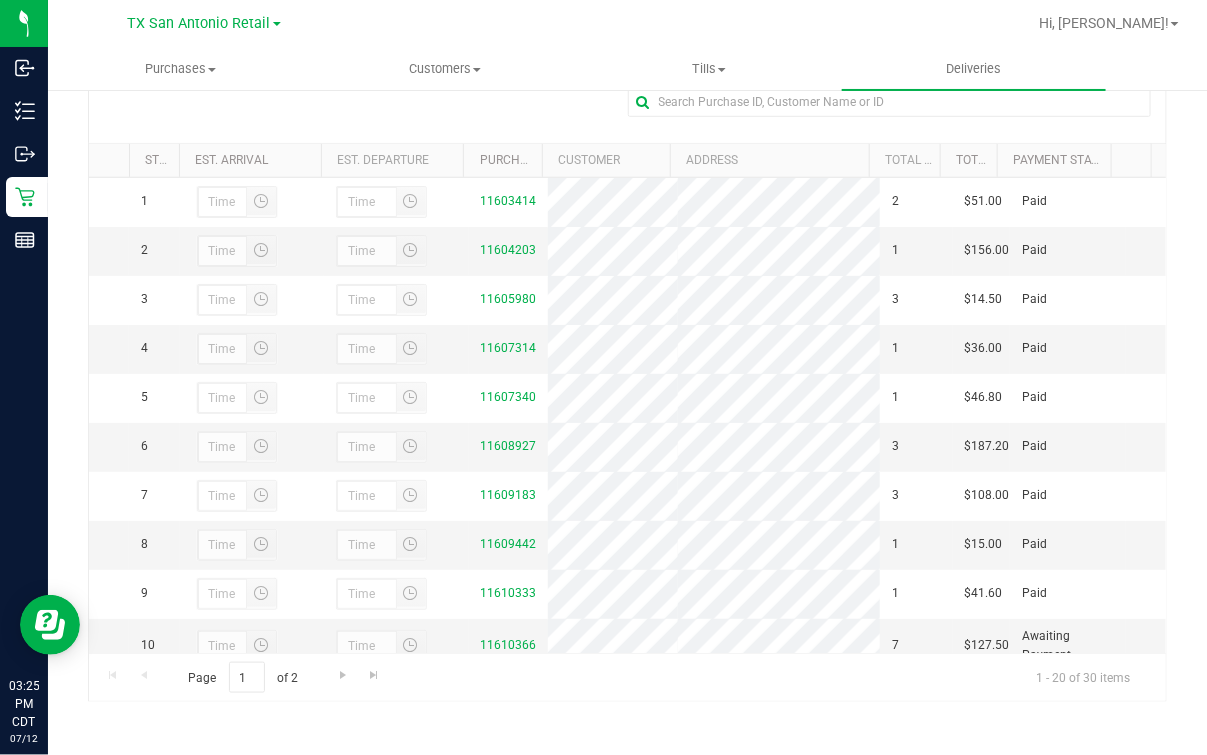 click on "Purchases/Stops
+ Add Purchase" at bounding box center [627, 97] 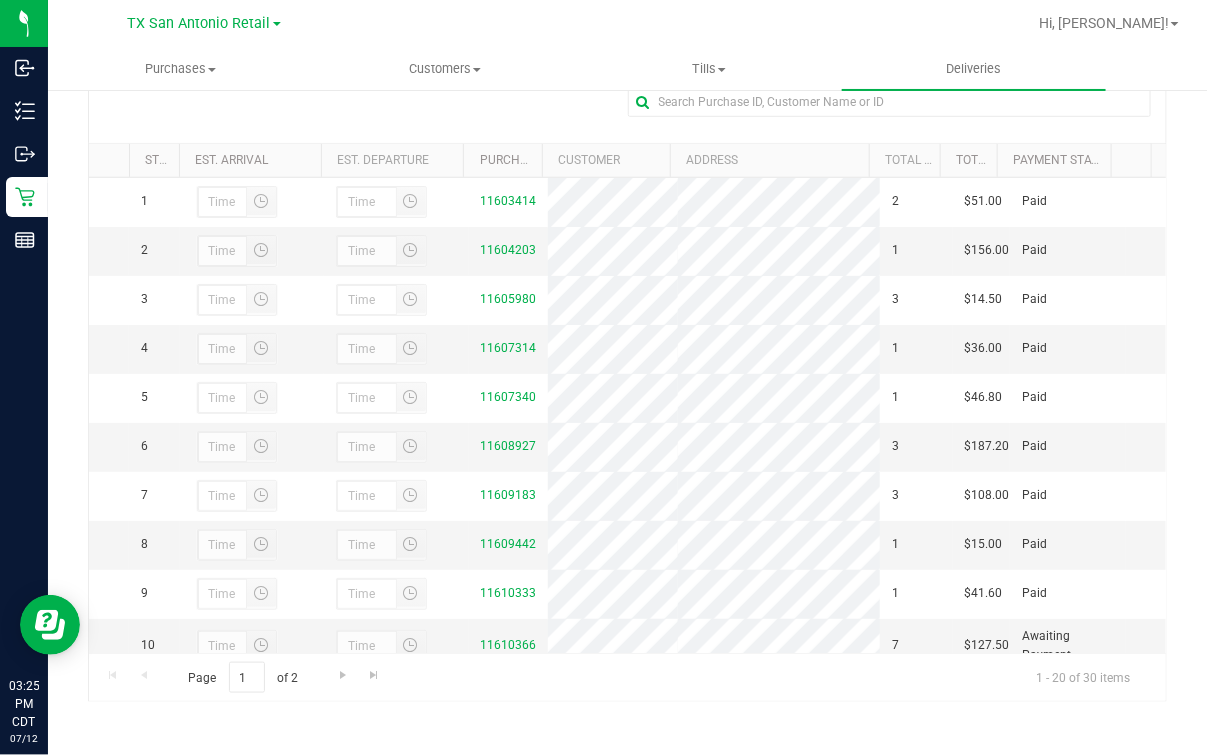 scroll, scrollTop: 0, scrollLeft: 0, axis: both 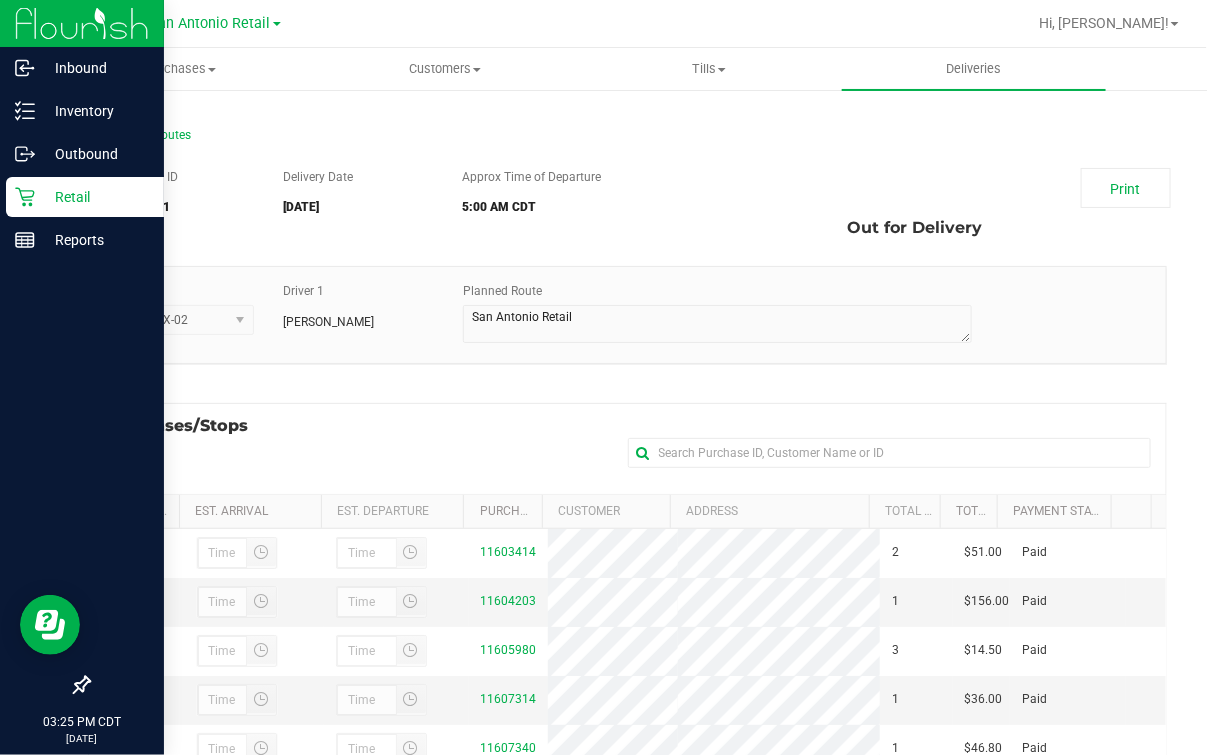 click on "Retail" at bounding box center (95, 197) 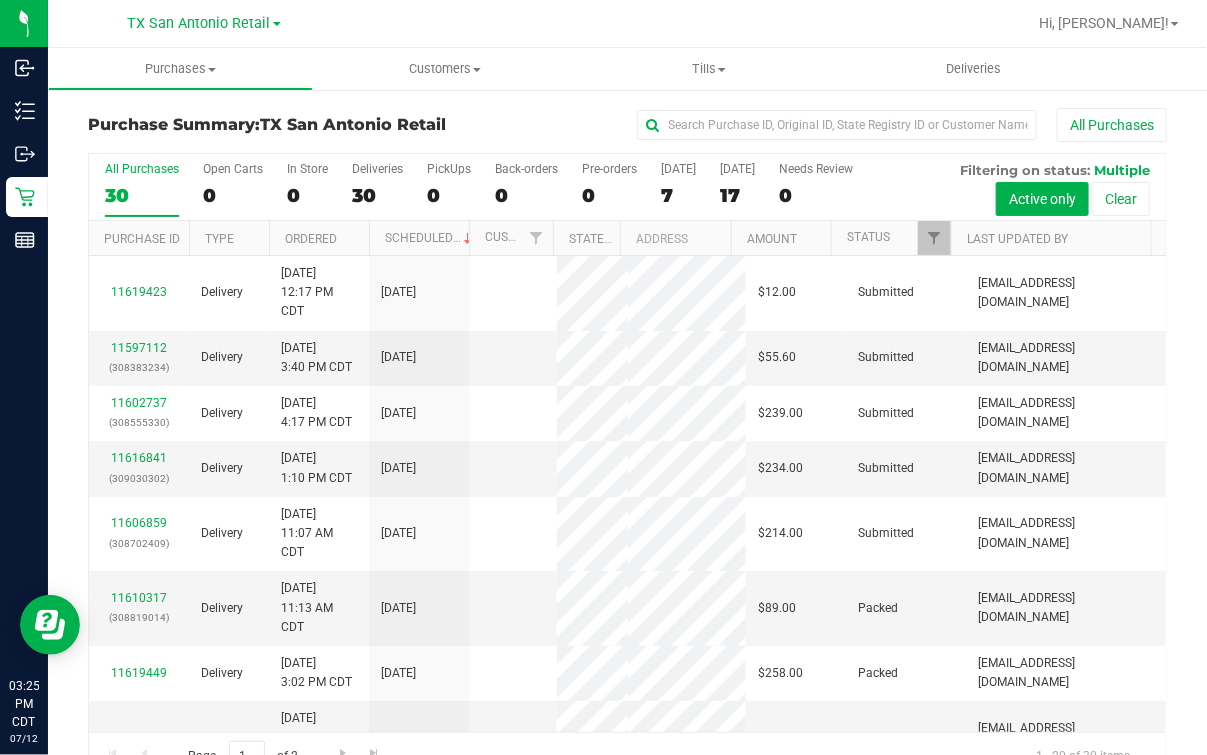 click on "Inbound Inventory Outbound Retail Reports 03:25 PM CDT 07/12/2025  07/12   TX San Antonio Retail    TX Austin DC   TX Plano Retail   TX San Antonio Retail    TX South-Austin Retail   TX Sugarland Retail   Hi, Mindy!
Purchases
Summary of purchases
Fulfillment
All purchases
Customers" at bounding box center [603, 377] 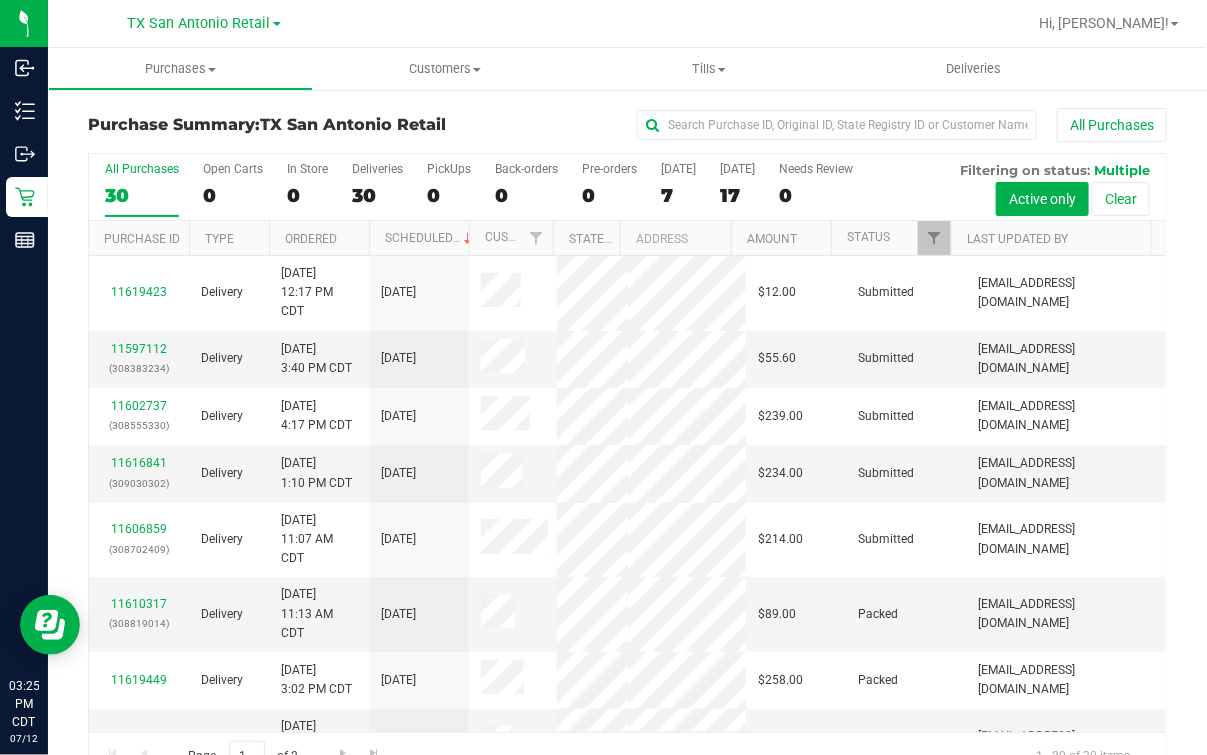click on "Purchase Summary:
TX San Antonio Retail" at bounding box center [268, 125] 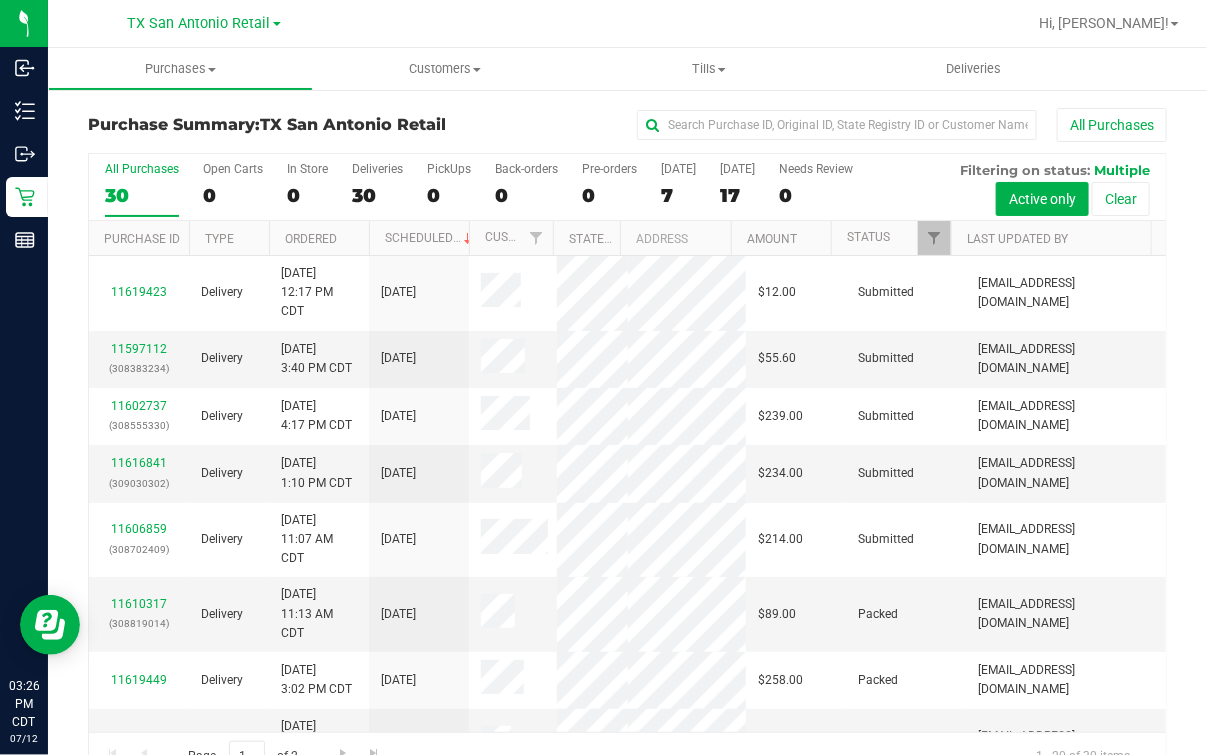 drag, startPoint x: 500, startPoint y: 117, endPoint x: 707, endPoint y: 92, distance: 208.5042 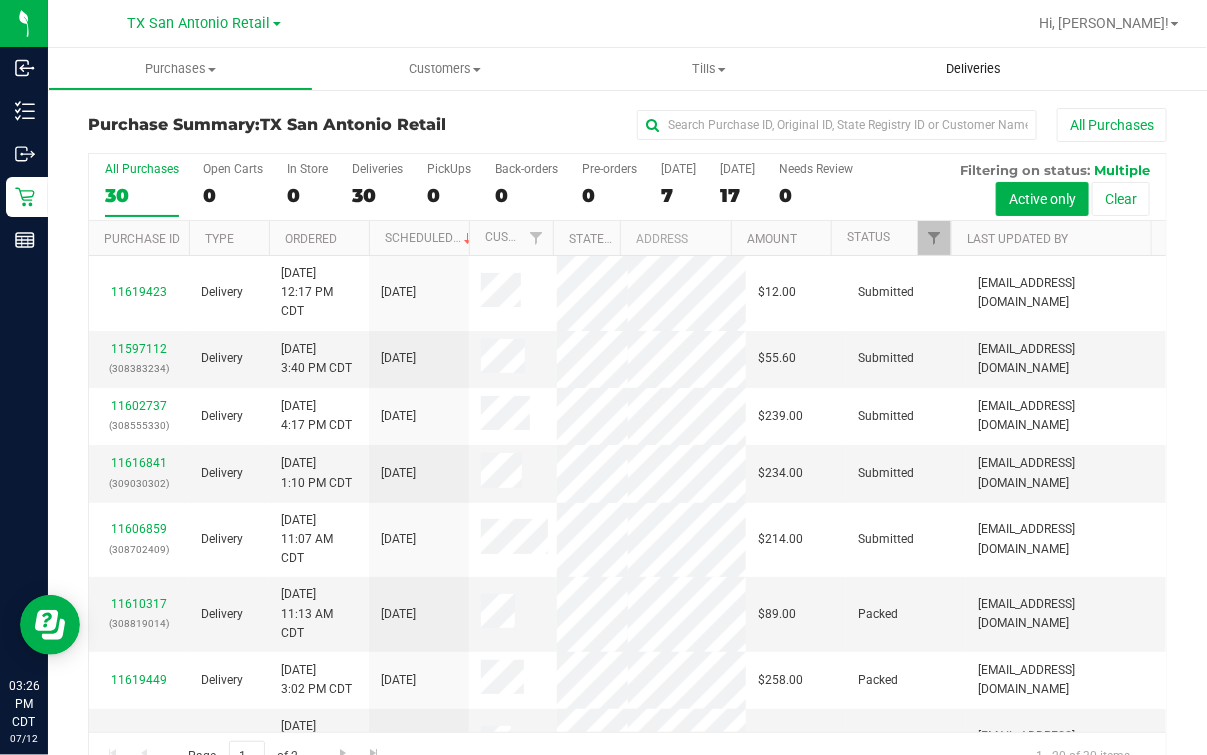 click on "Deliveries" at bounding box center (974, 69) 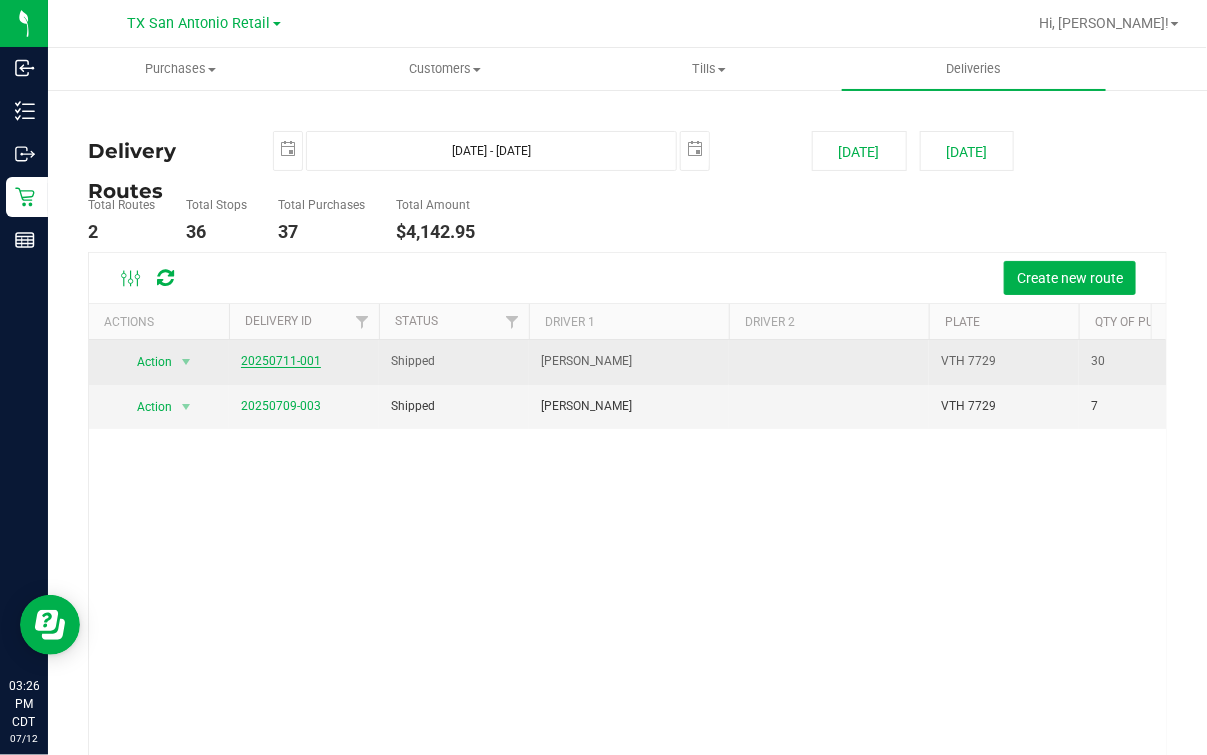 click on "20250711-001" at bounding box center (281, 361) 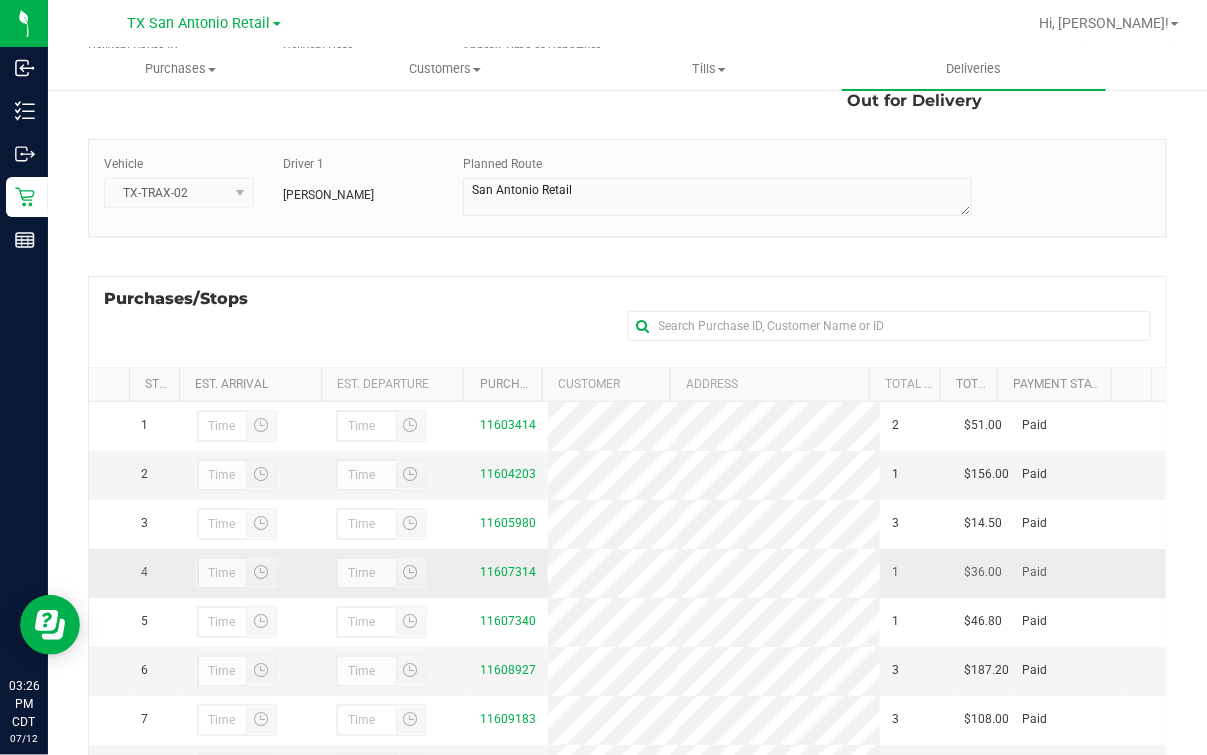 scroll, scrollTop: 353, scrollLeft: 0, axis: vertical 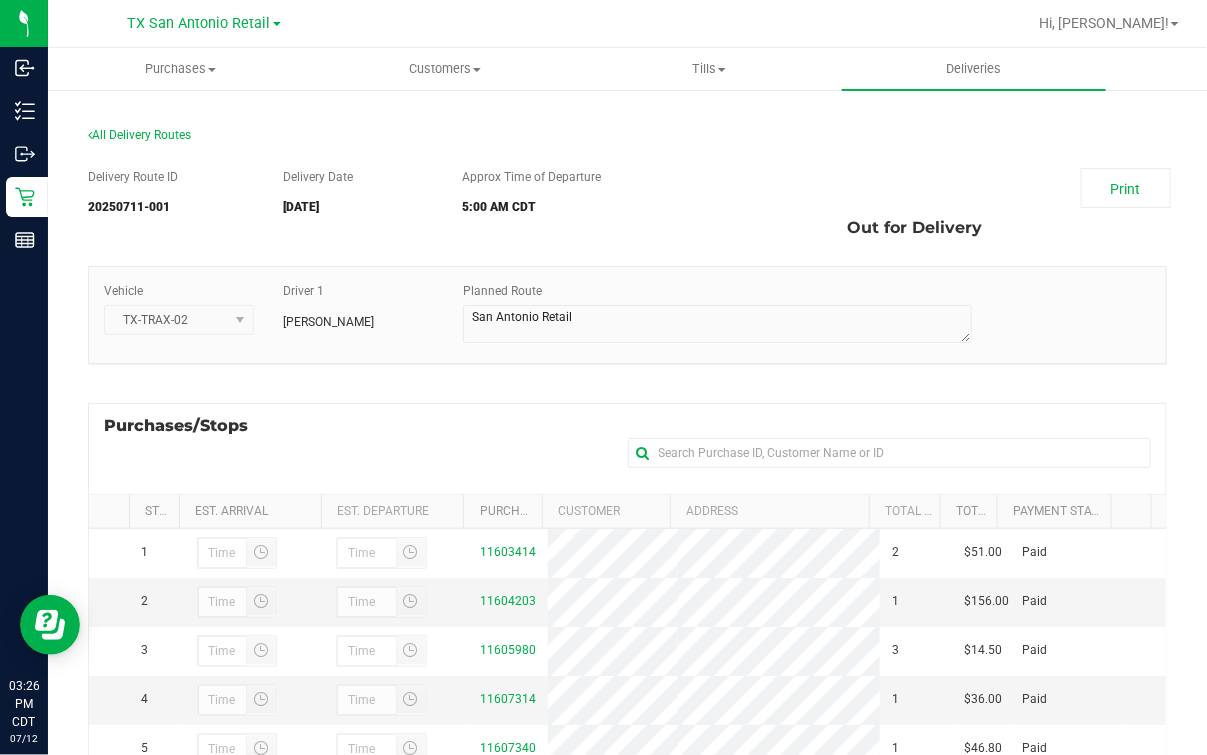 click on "Print
Out for Delivery" at bounding box center [949, 208] 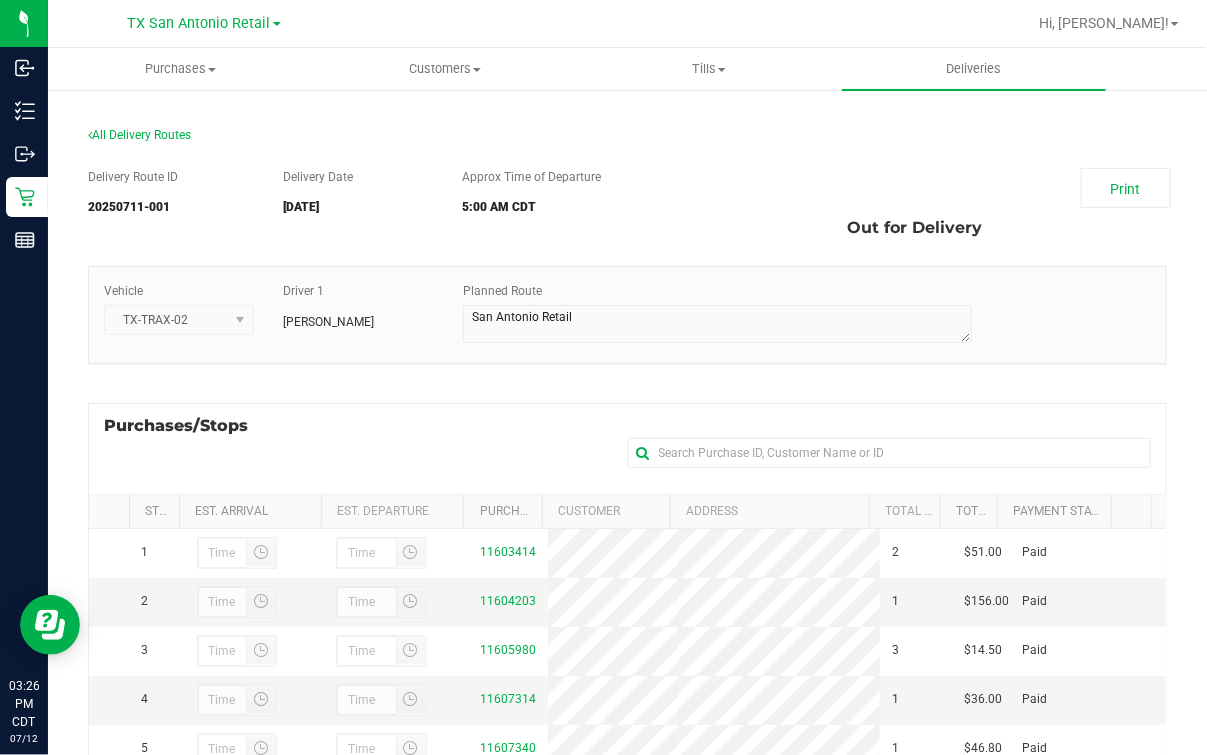 click on "Delivery Route ID
20250711-001
Delivery Date
07/12/2025
Approx Time of Departure
5:00 AM CDT
Print
Out for Delivery
Vehicle
TX-TRAX-02" at bounding box center [627, 610] 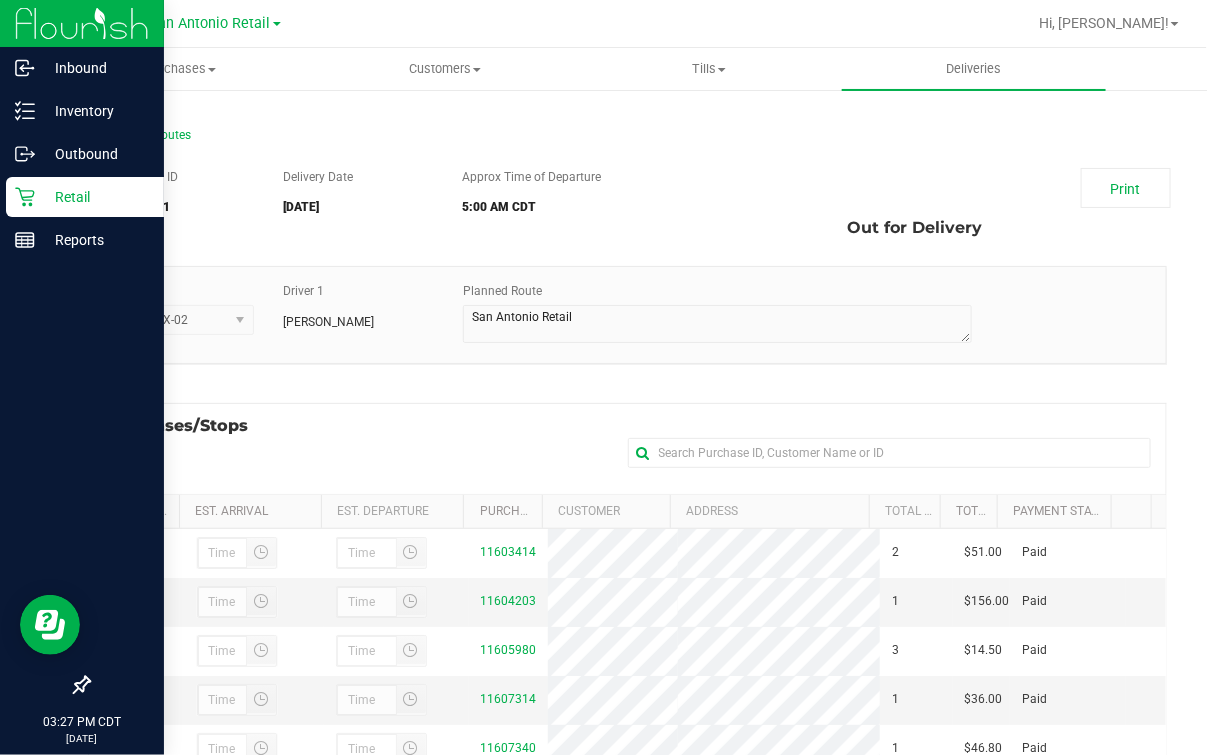 click on "Retail" at bounding box center [95, 197] 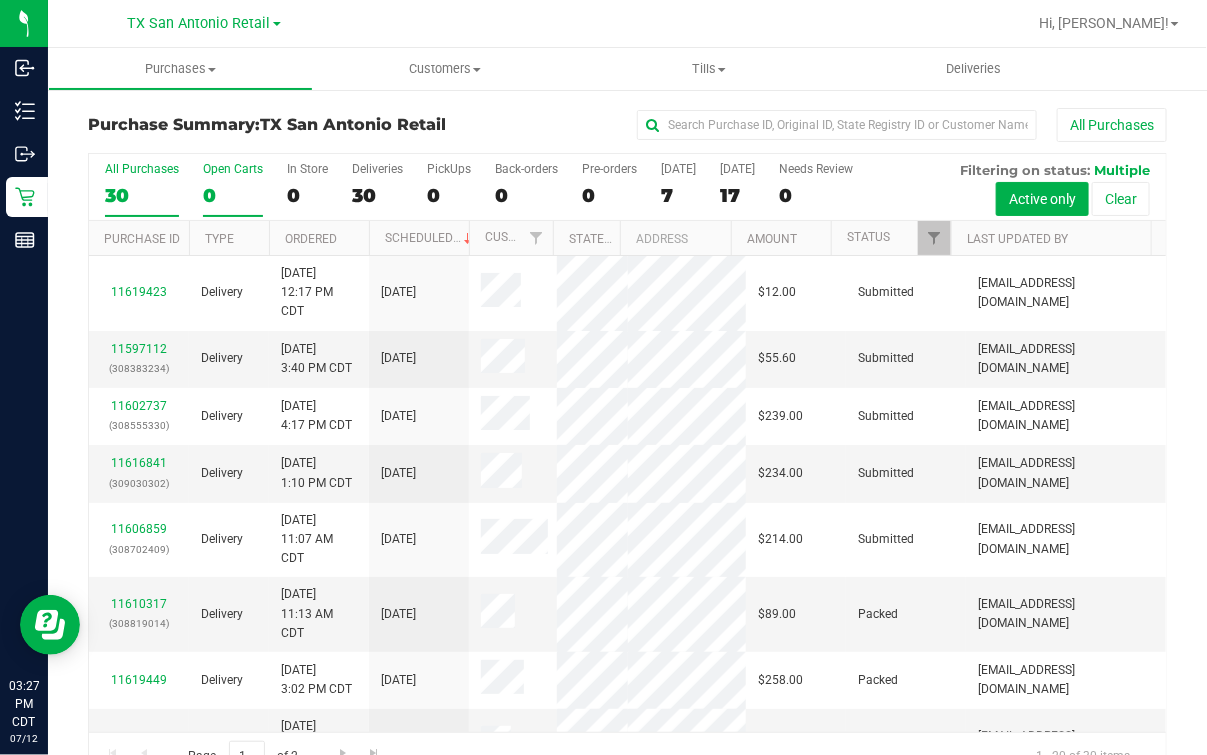click on "Open Carts
0" at bounding box center [233, 189] 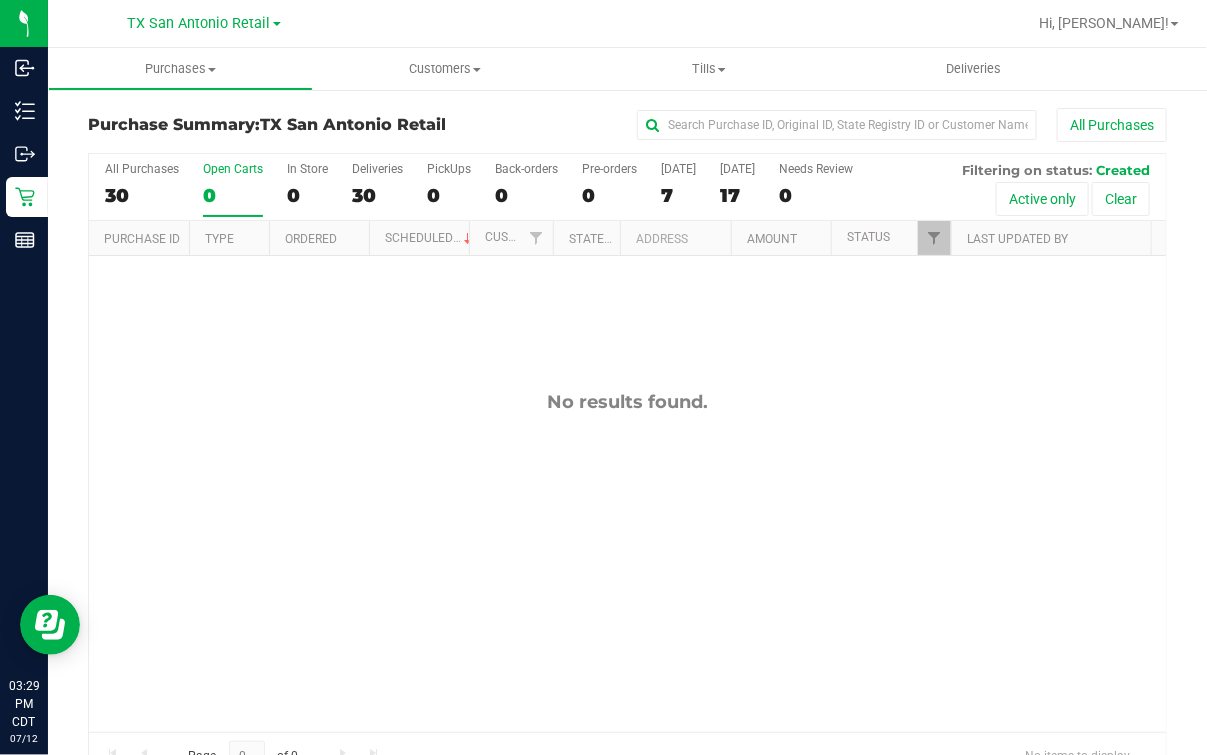 click on "No results found." at bounding box center [627, 561] 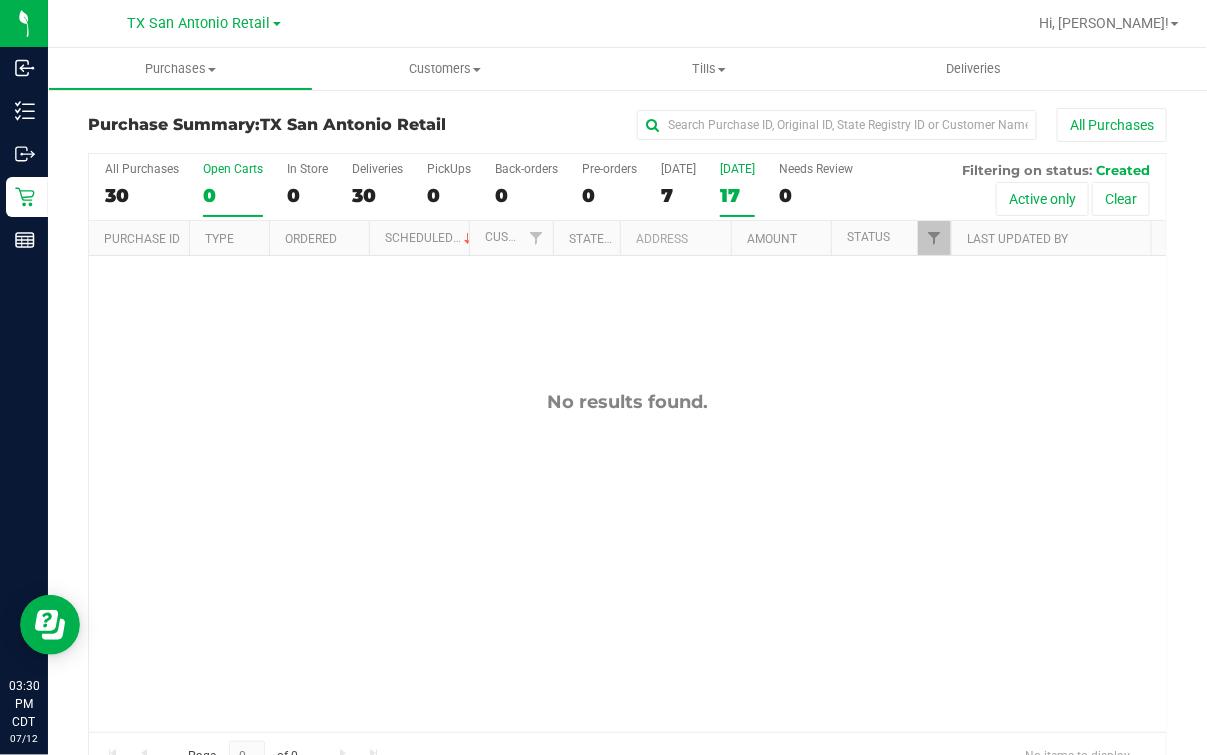 click on "[DATE]" at bounding box center [737, 169] 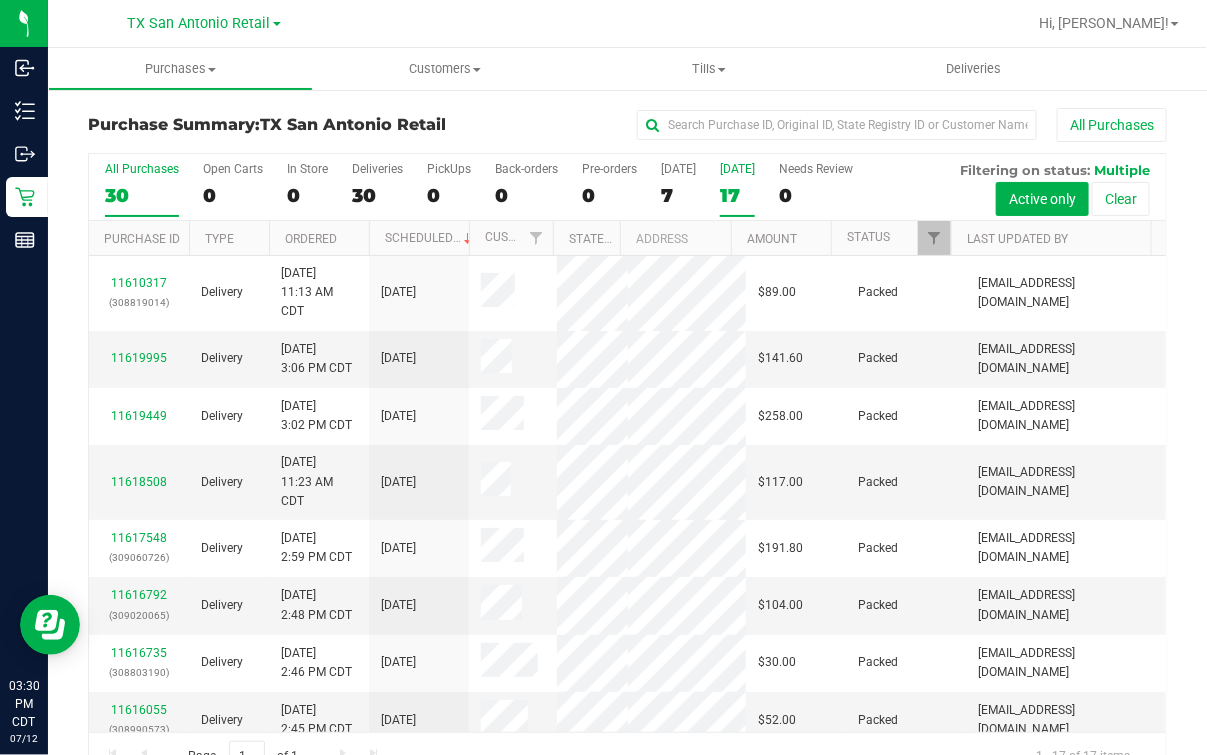 click on "30" at bounding box center (142, 195) 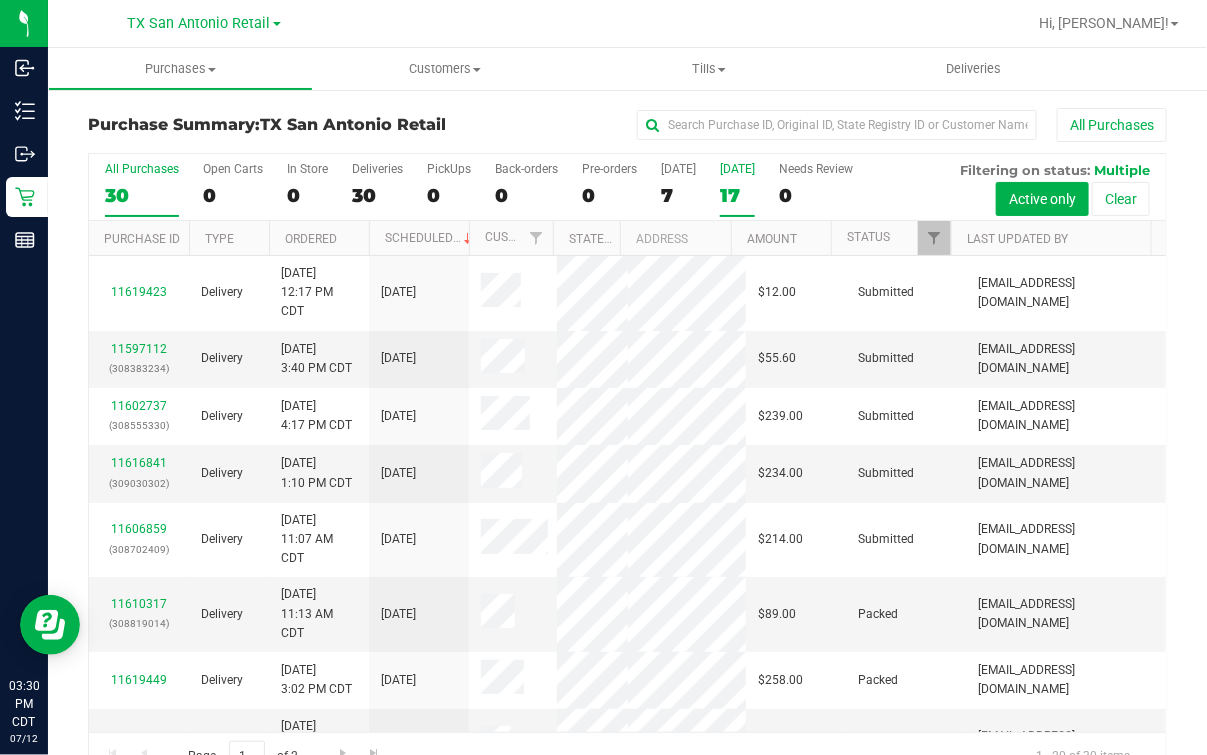 click on "17" at bounding box center [737, 195] 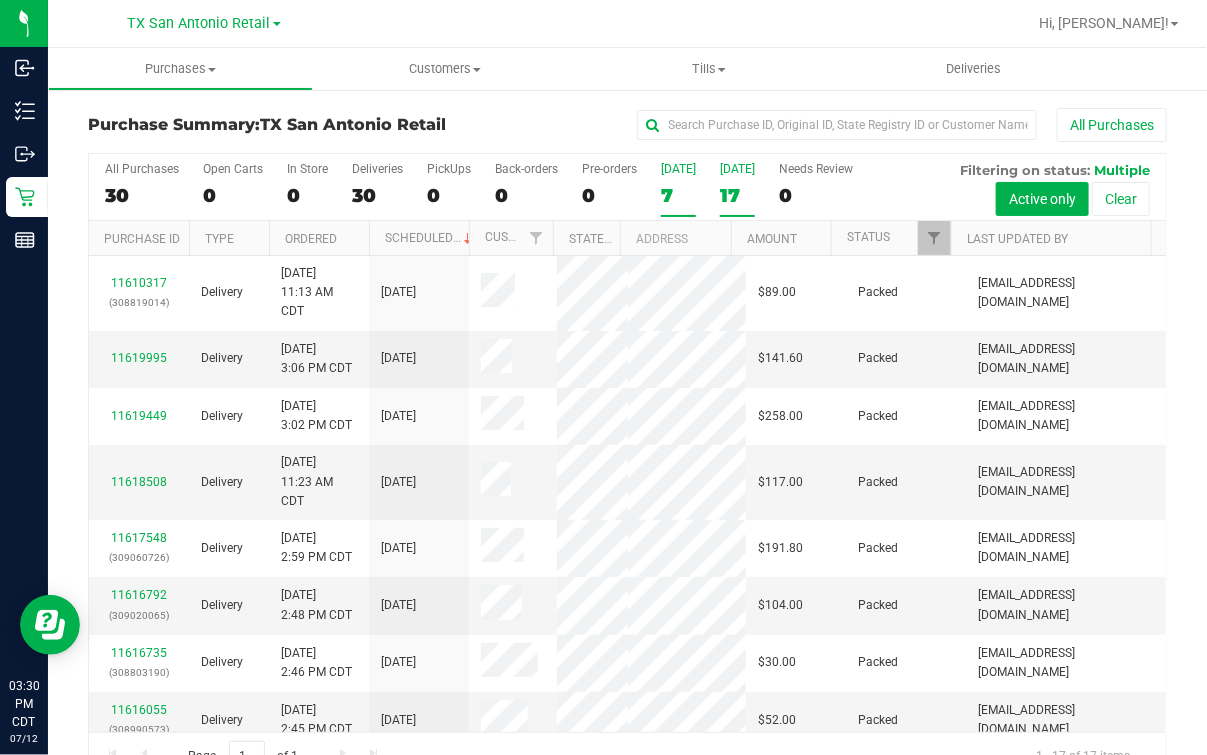 click on "7" at bounding box center [678, 195] 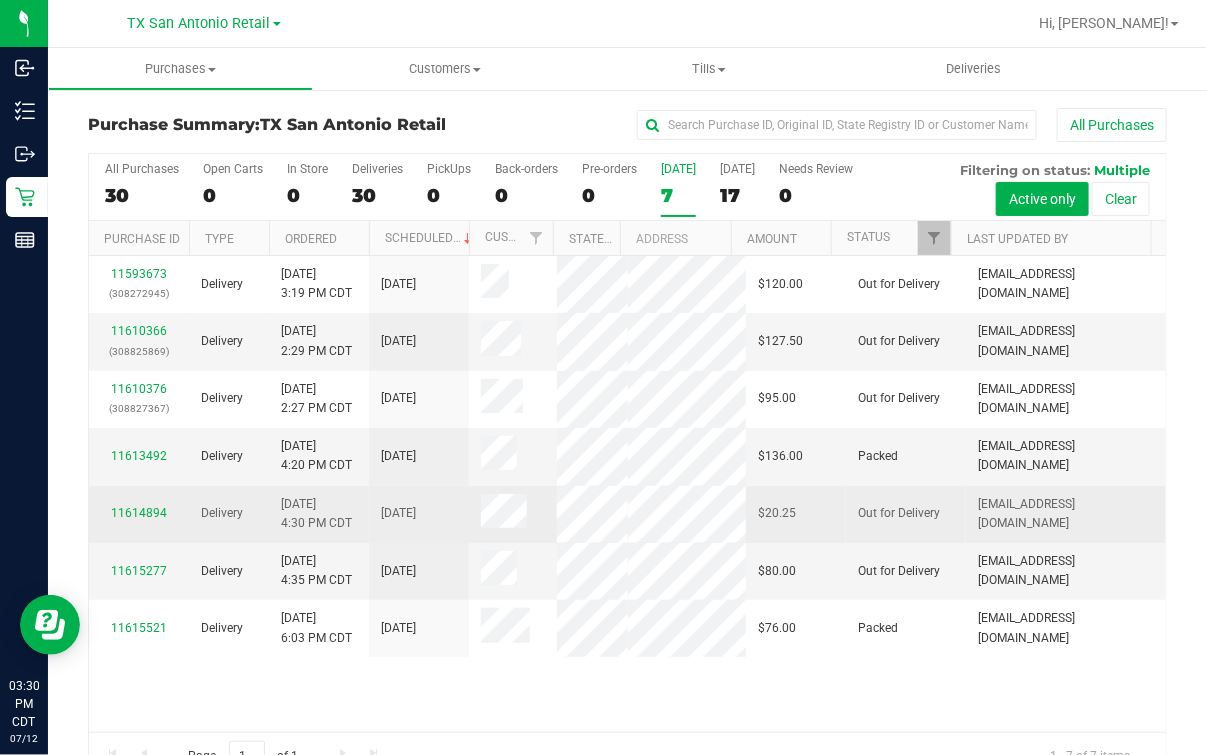 scroll, scrollTop: 236, scrollLeft: 0, axis: vertical 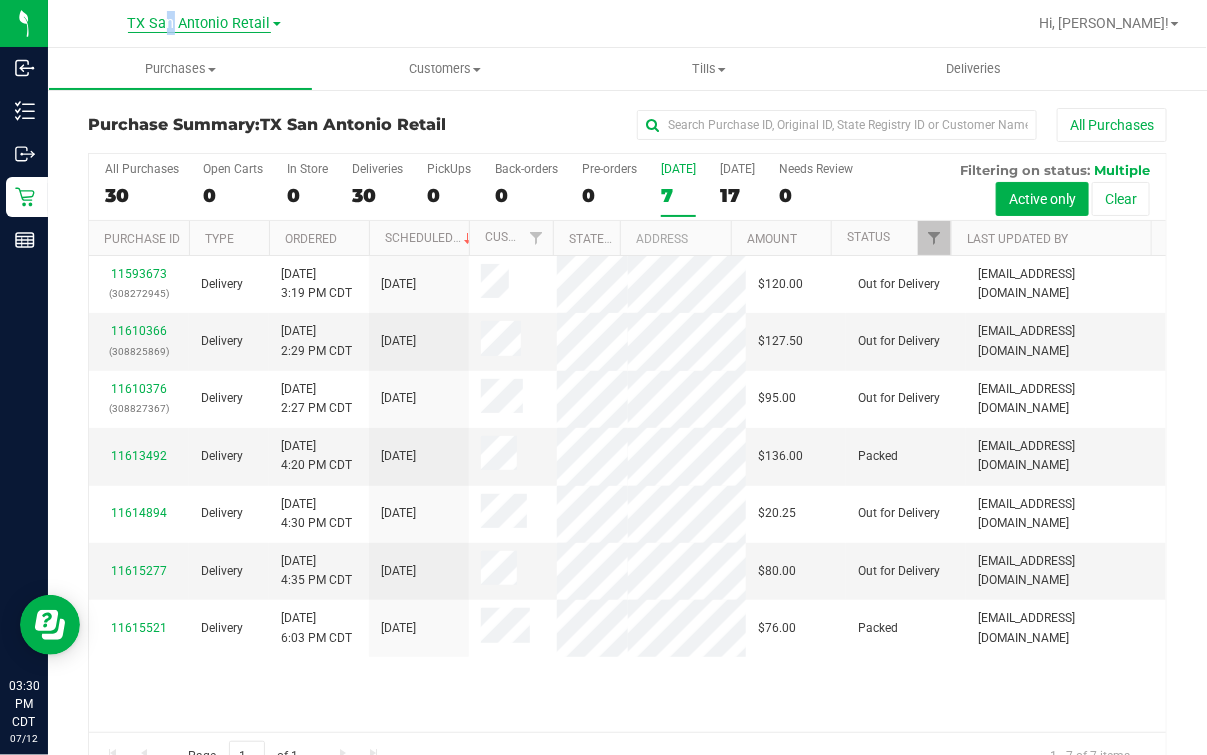 click on "TX San Antonio Retail" at bounding box center [199, 24] 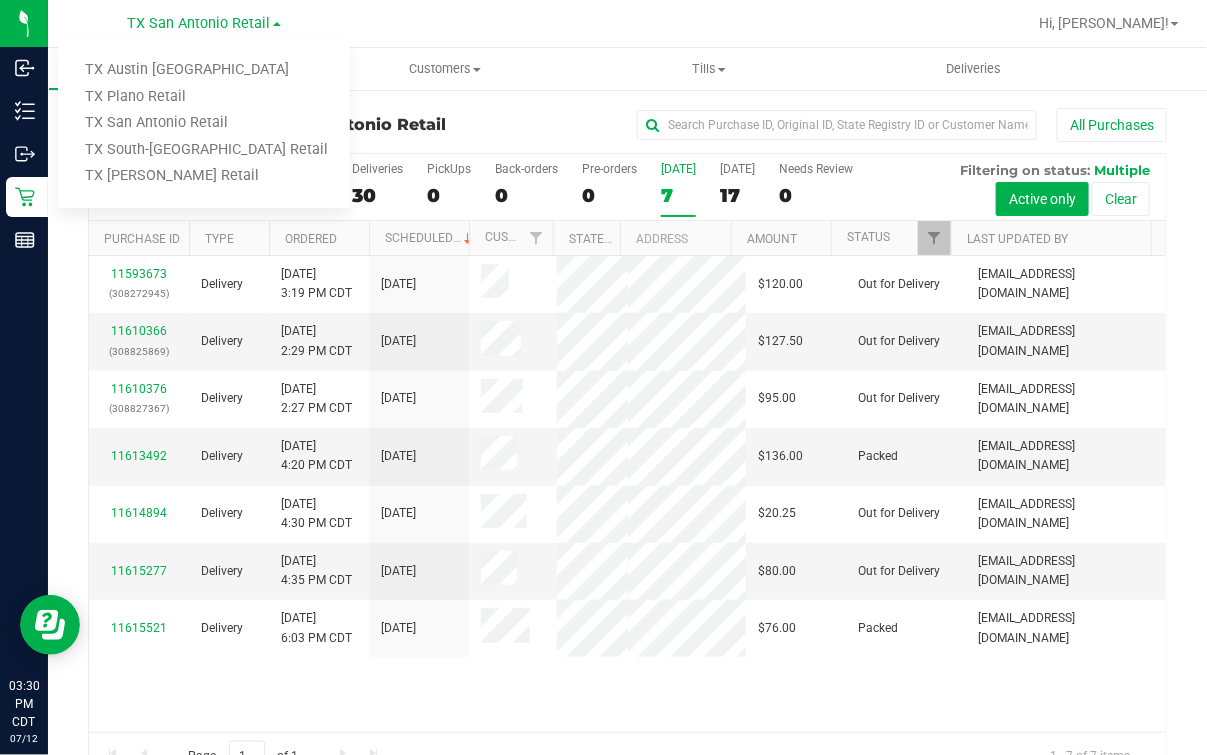 drag, startPoint x: 164, startPoint y: 21, endPoint x: 158, endPoint y: 68, distance: 47.38143 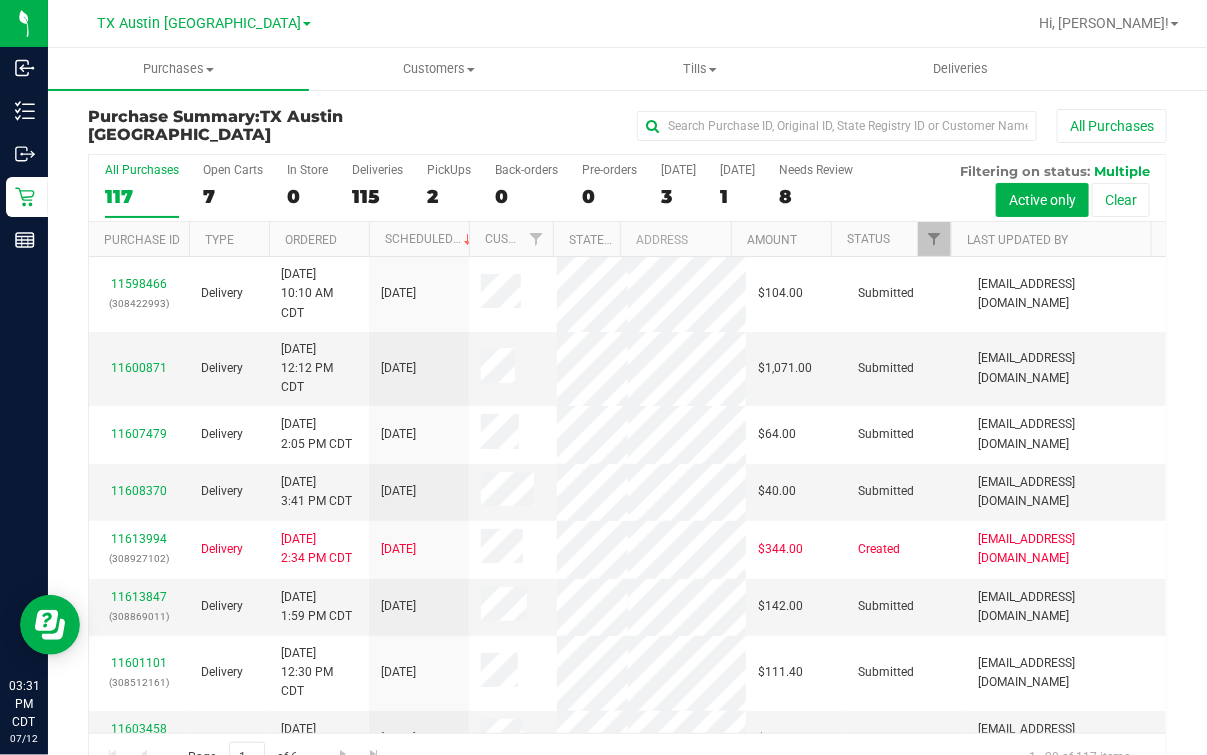 click on "Purchase Summary:
TX Austin DC
All Purchases
All Purchases
117
Open Carts
7
In Store
0
Deliveries
115
PickUps
2
Back-orders
0" at bounding box center [627, 445] 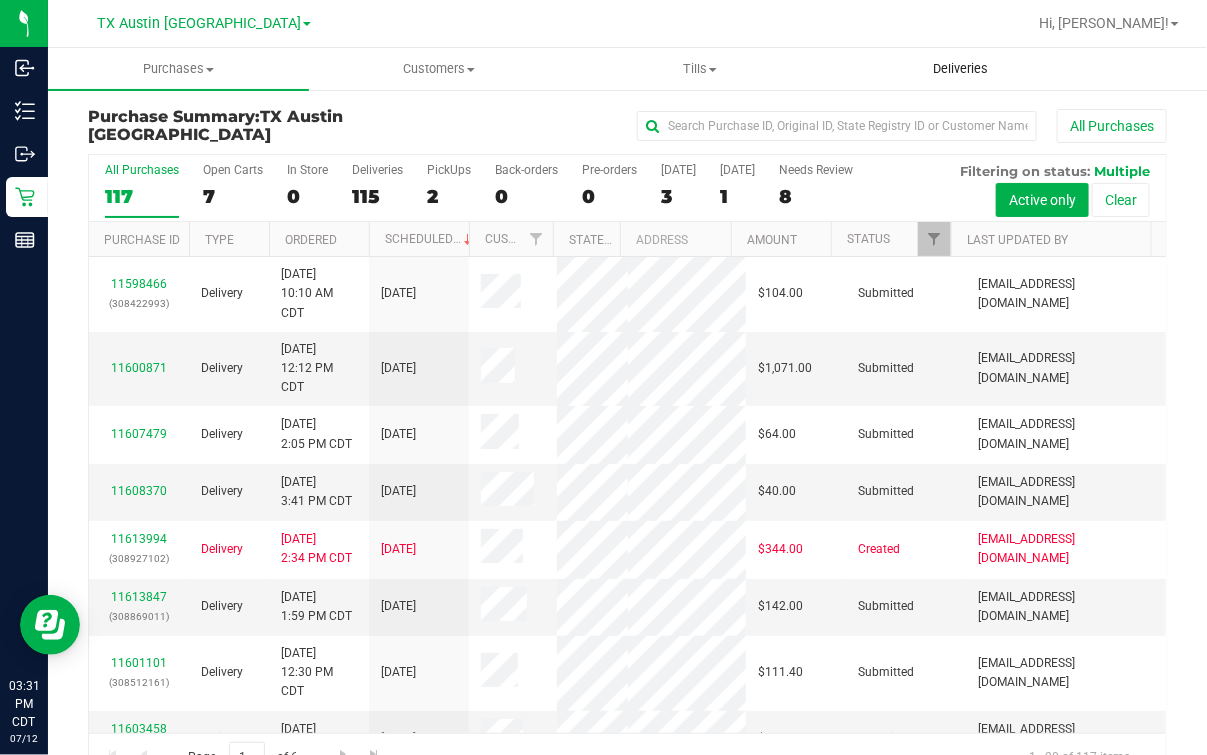 click on "TX Austin DC   TX Austin DC   TX Plano Retail   TX San Antonio Retail    TX South-Austin Retail   TX Sugarland Retail   Hi, Mindy!" at bounding box center [627, 24] 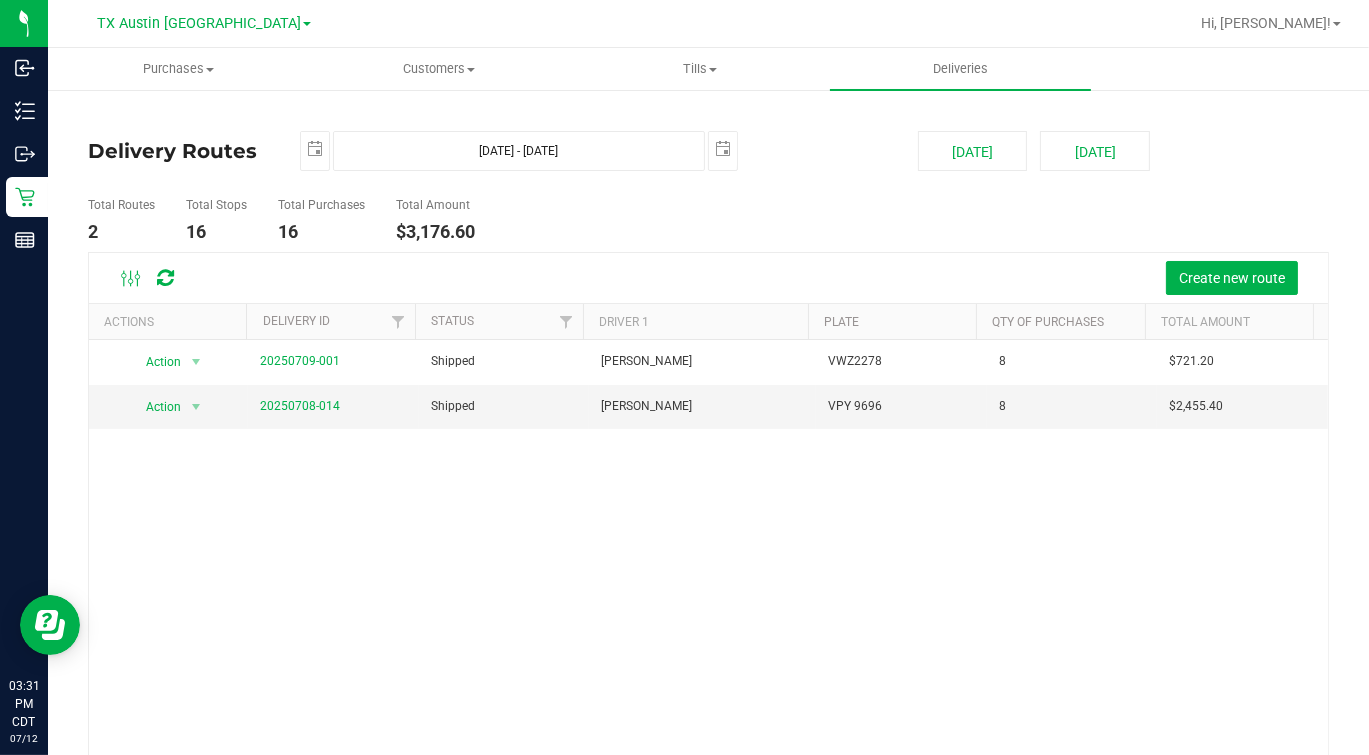click on "TX Austin DC   TX Austin DC   TX Plano Retail   TX San Antonio Retail    TX South-Austin Retail   TX Sugarland Retail   Hi, Mindy!" at bounding box center (708, 24) 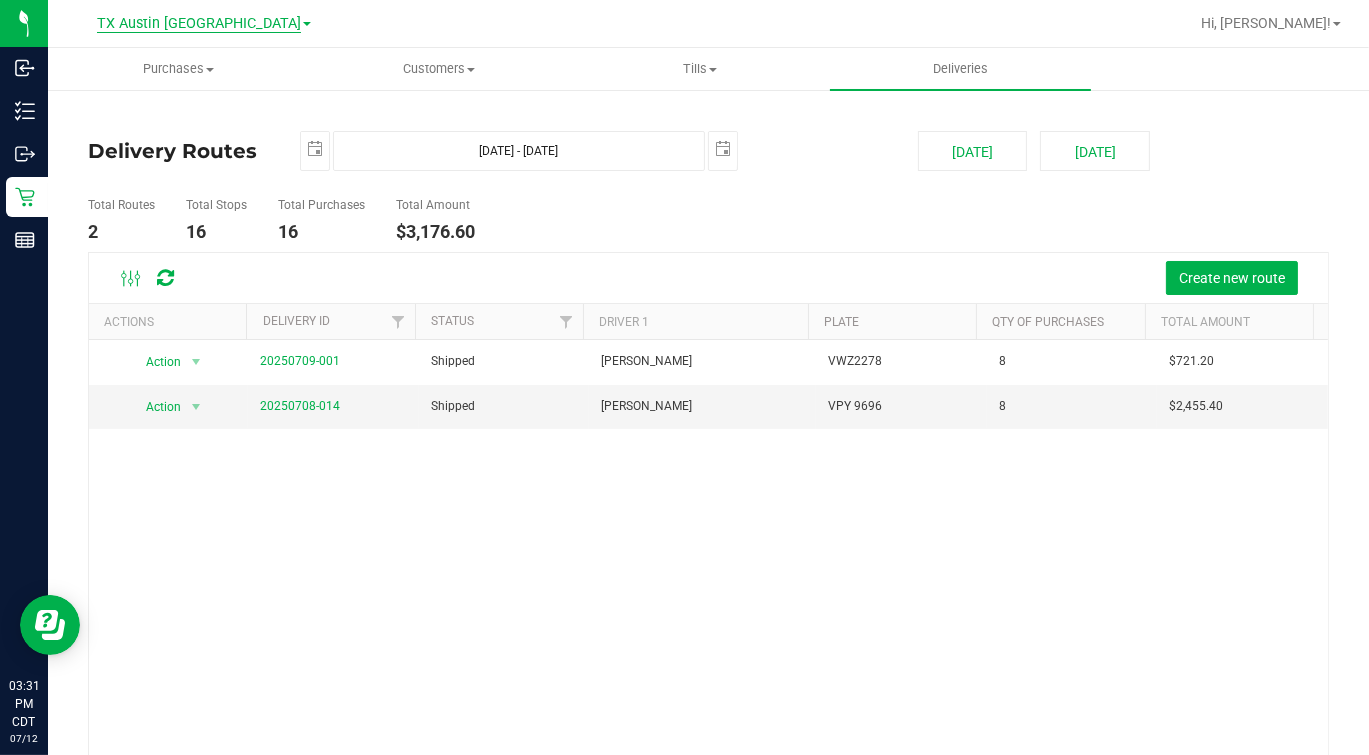 click on "TX Austin [GEOGRAPHIC_DATA]" at bounding box center (199, 24) 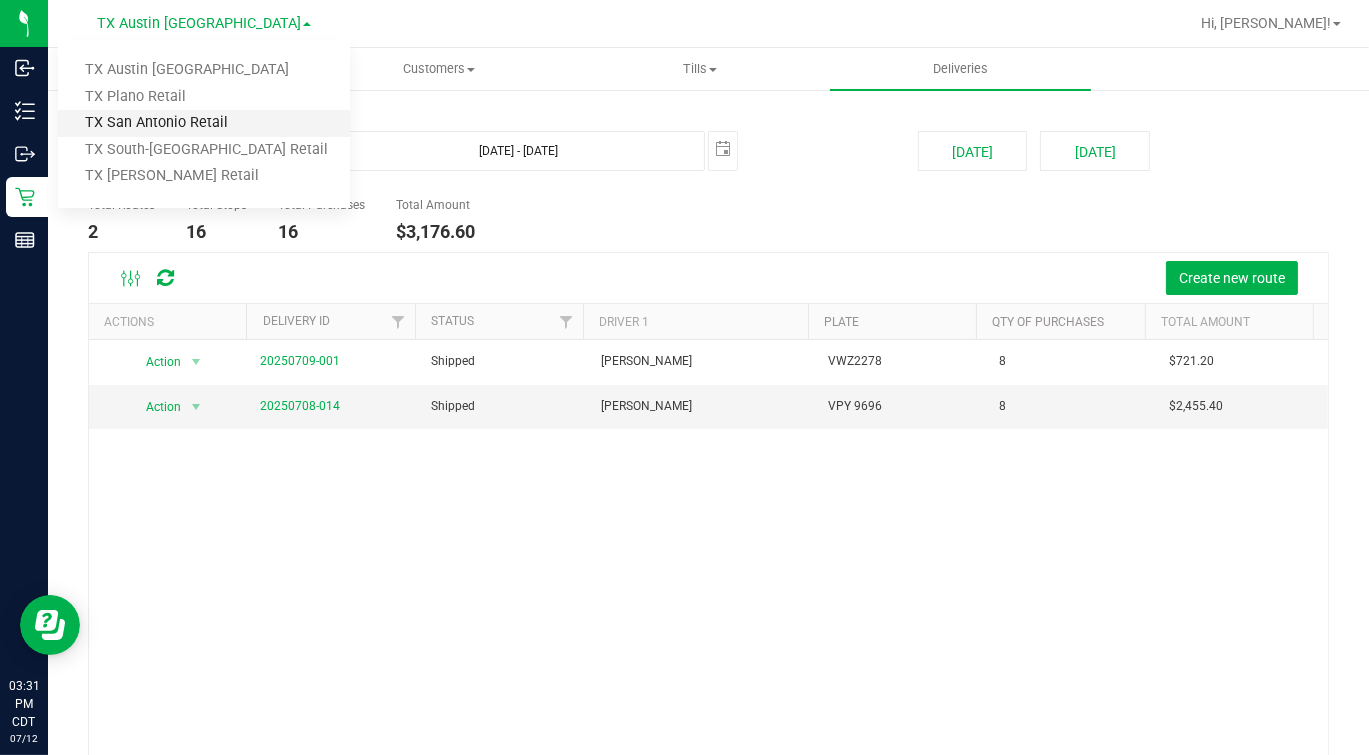 click on "TX San Antonio Retail" at bounding box center (204, 123) 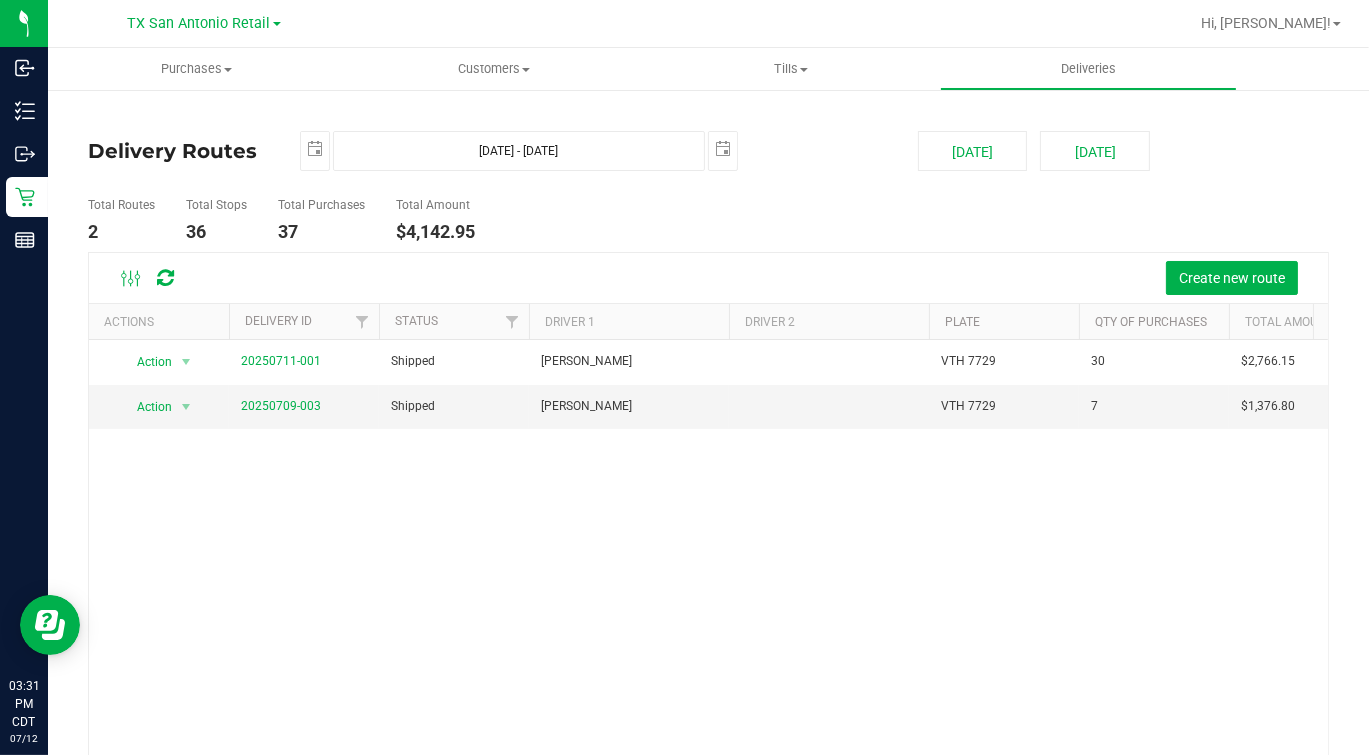 click on "Create new route" at bounding box center (708, 278) 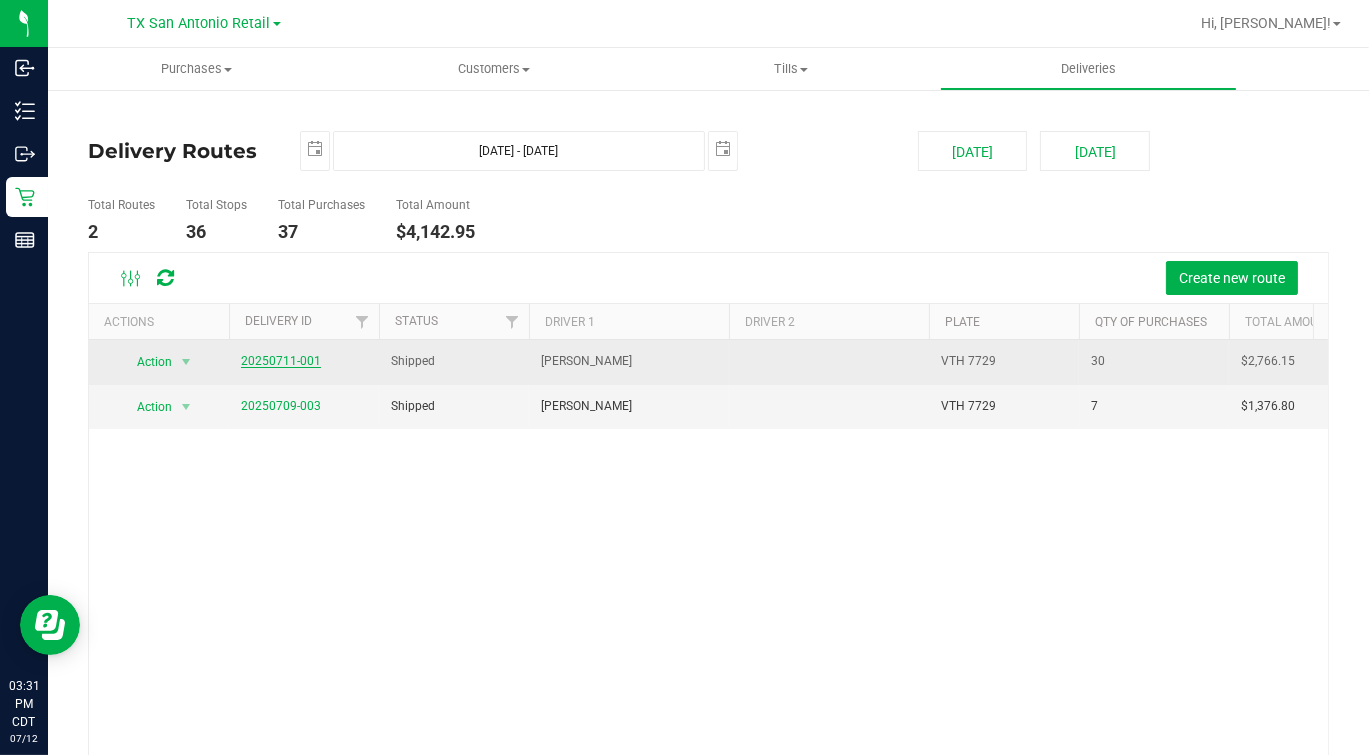 click on "20250711-001" at bounding box center [281, 361] 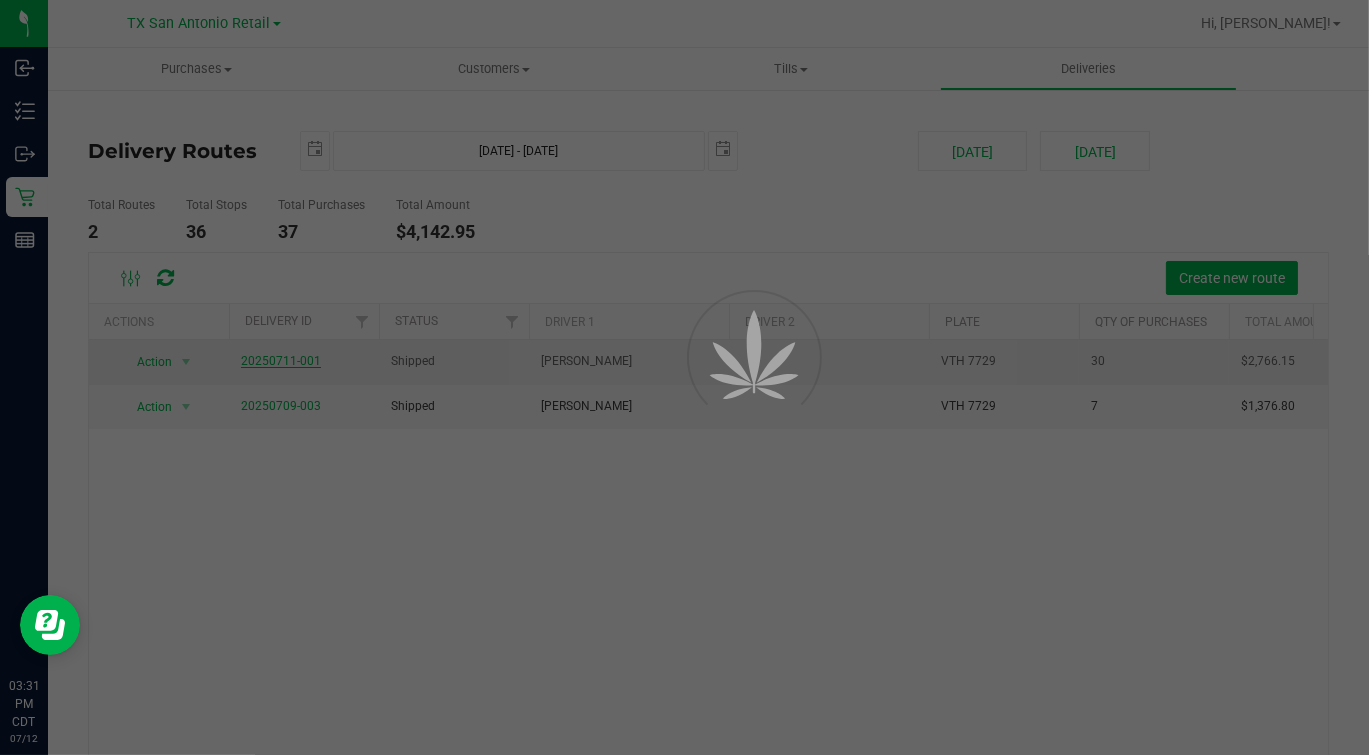 click at bounding box center (684, 377) 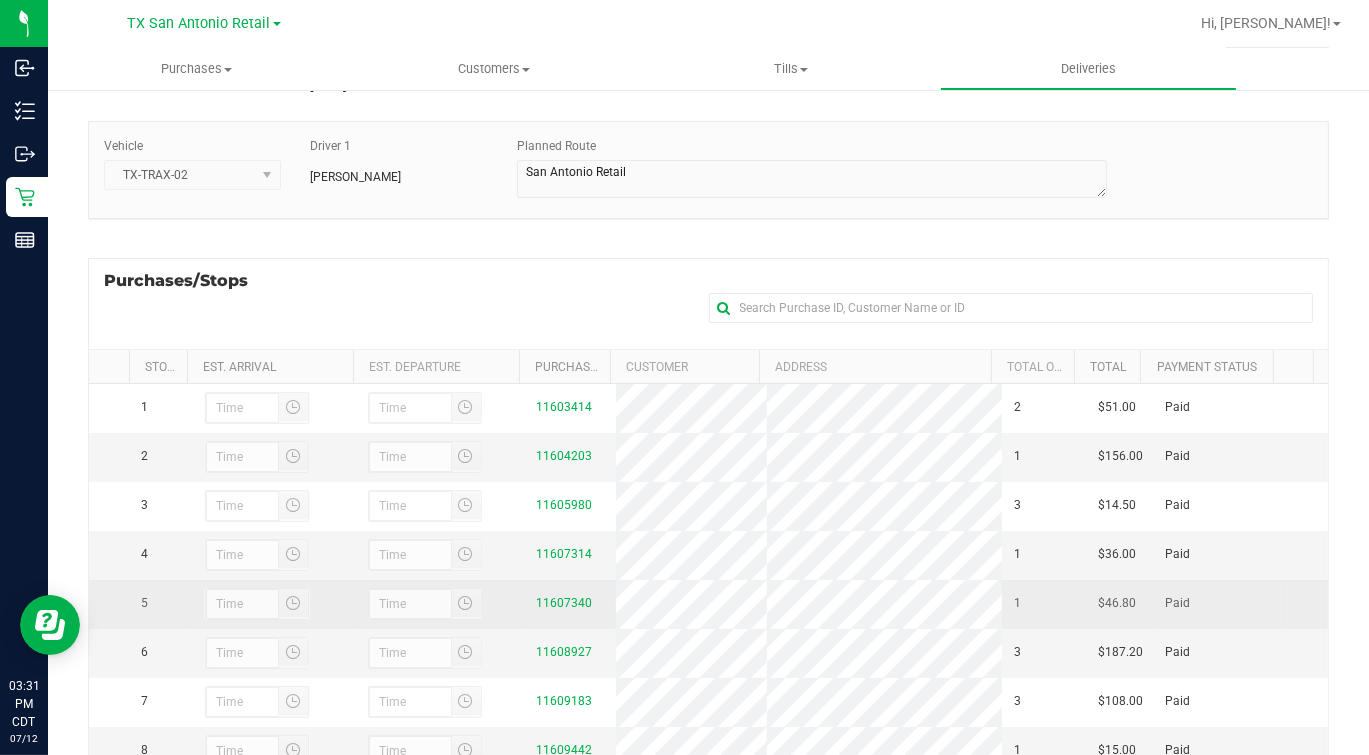 scroll, scrollTop: 0, scrollLeft: 0, axis: both 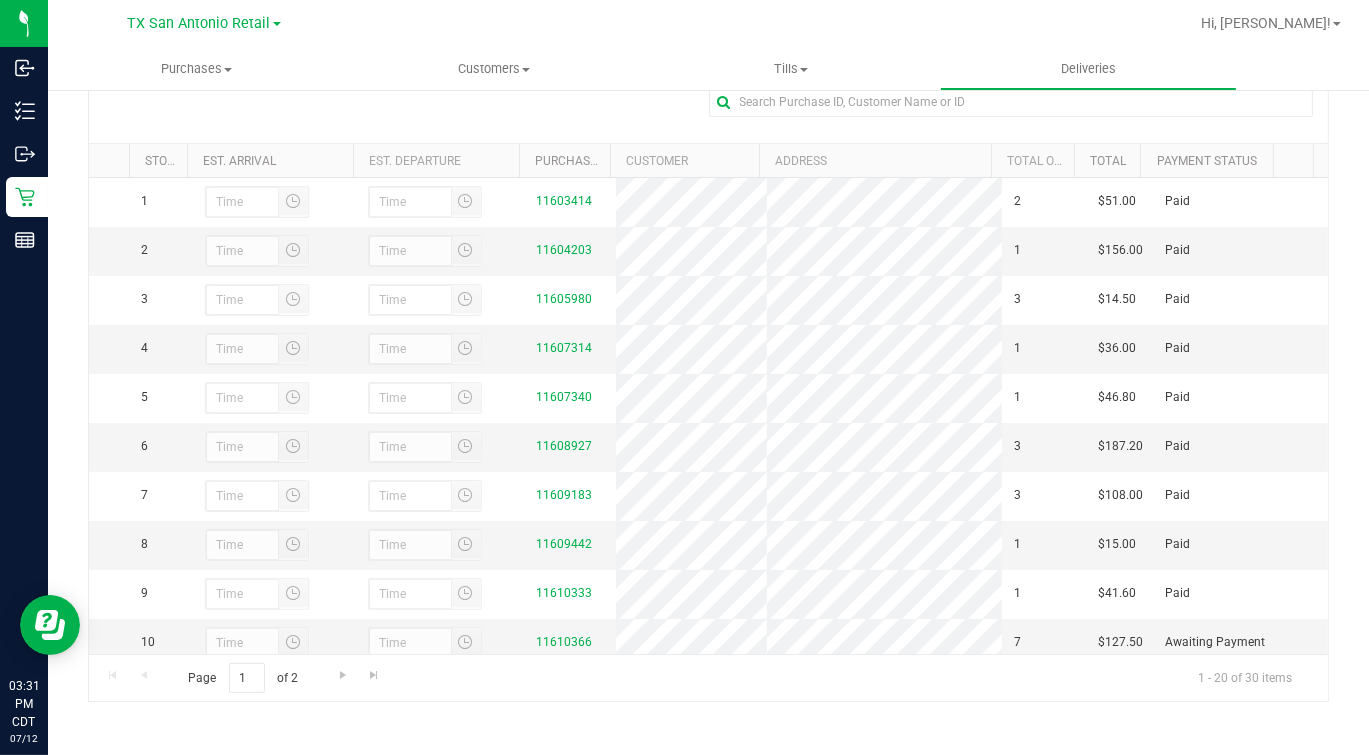 drag, startPoint x: 1023, startPoint y: 448, endPoint x: 605, endPoint y: 105, distance: 540.7153 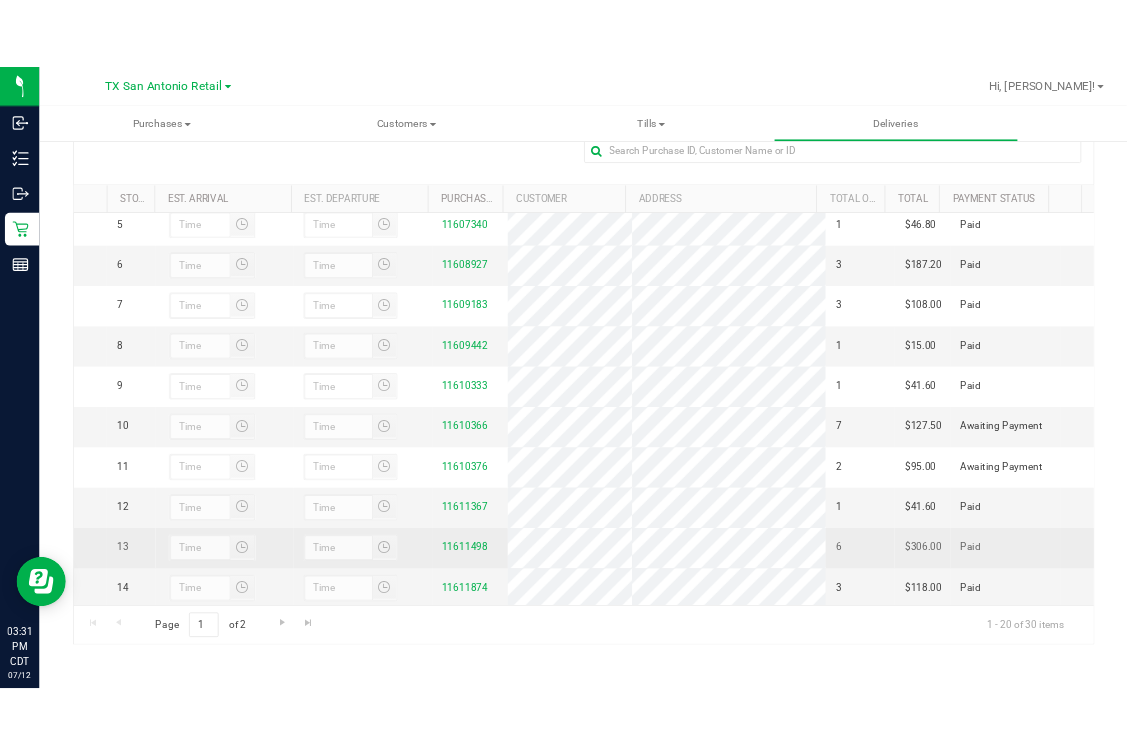 scroll, scrollTop: 375, scrollLeft: 0, axis: vertical 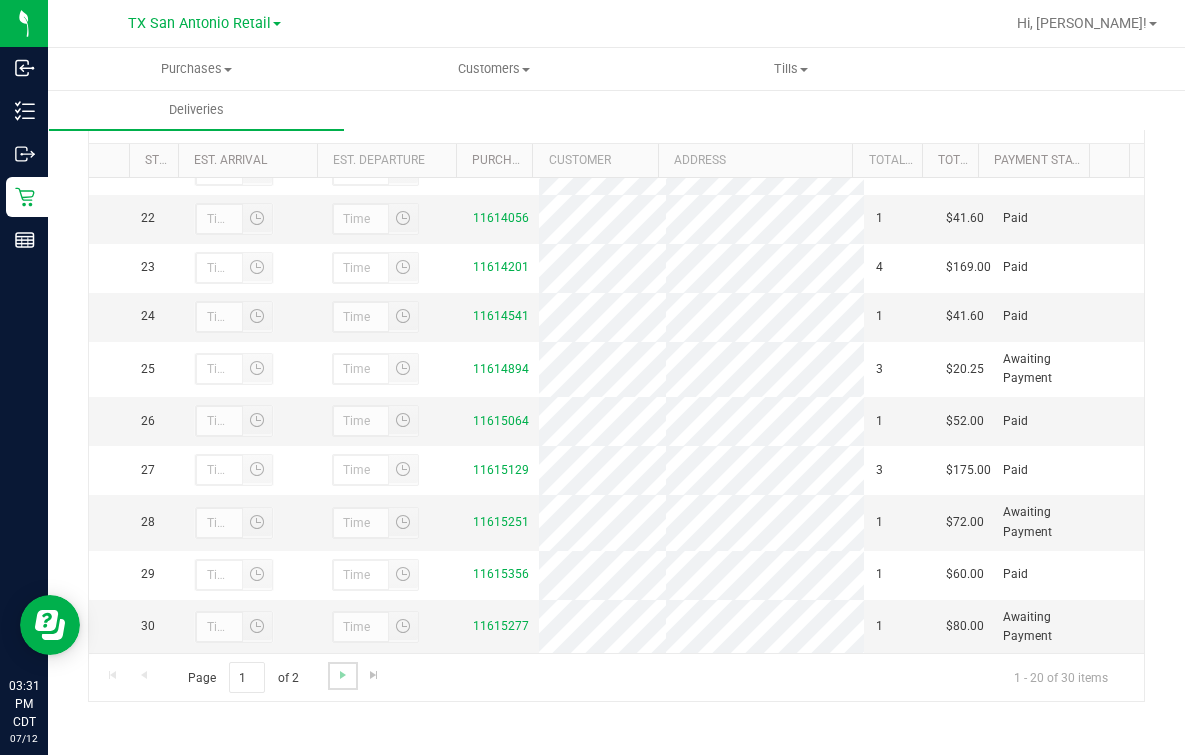 click at bounding box center (342, 675) 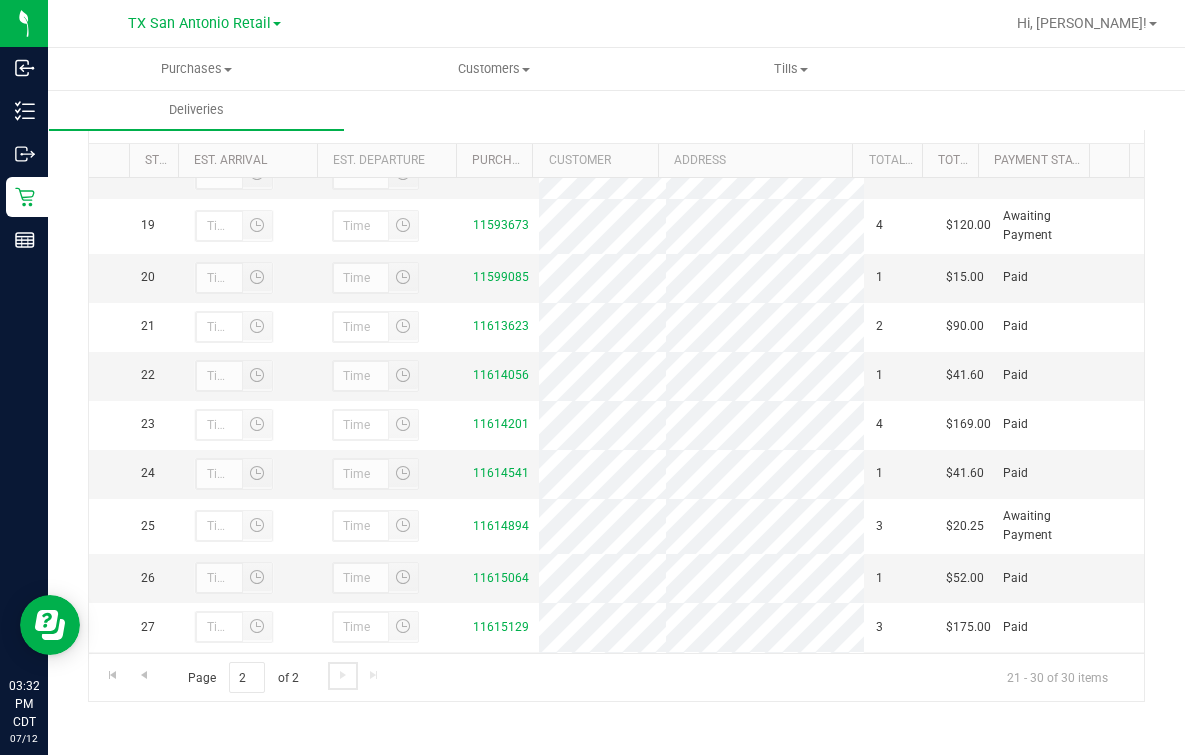 scroll, scrollTop: 1372, scrollLeft: 0, axis: vertical 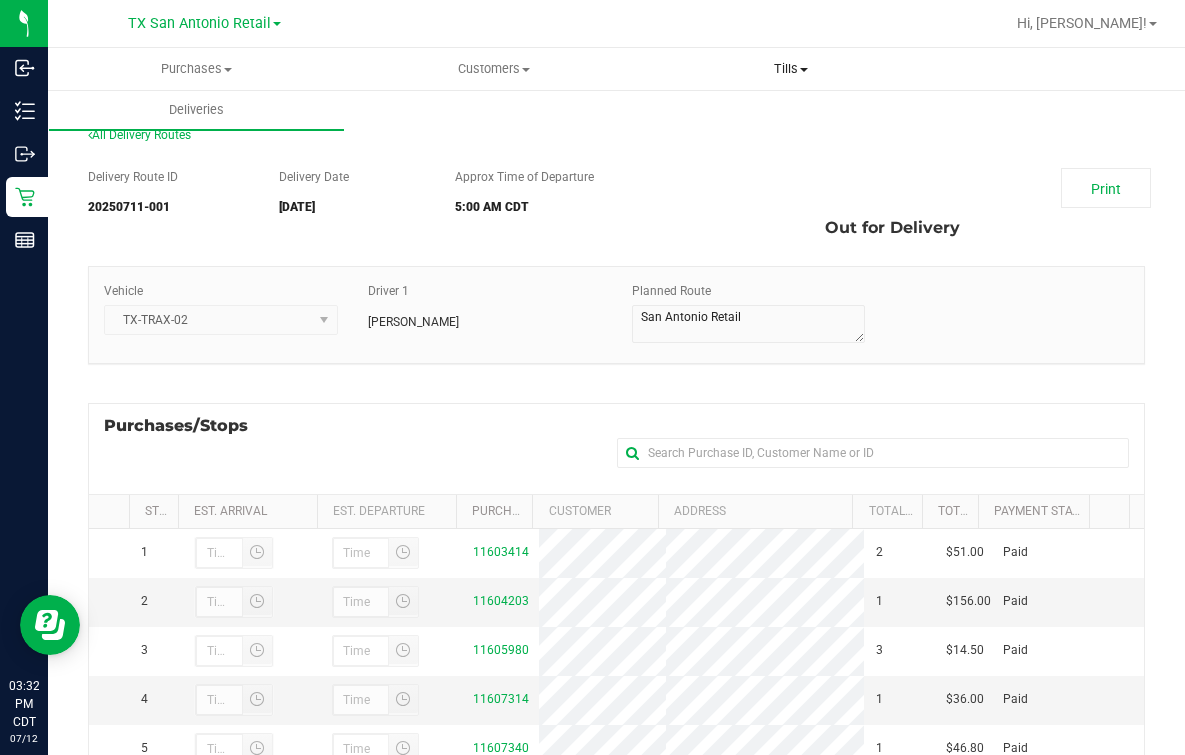 click on "Tills" at bounding box center [790, 69] 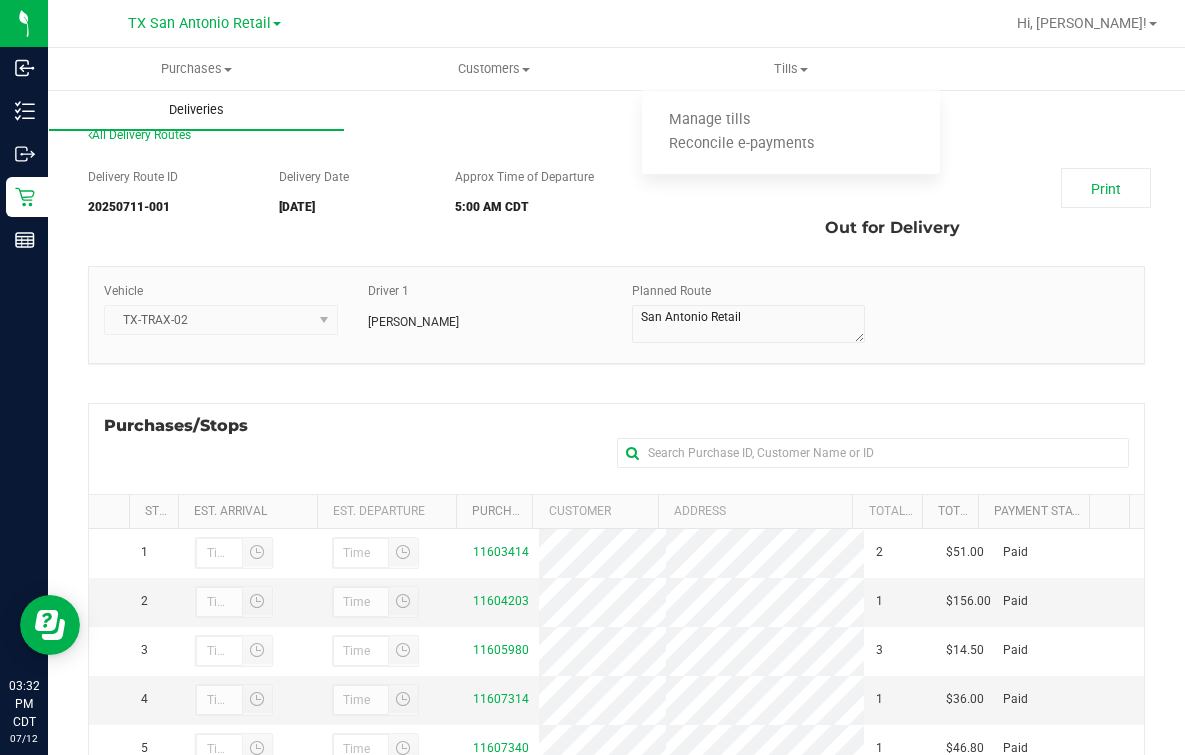 click on "Deliveries" at bounding box center [196, 110] 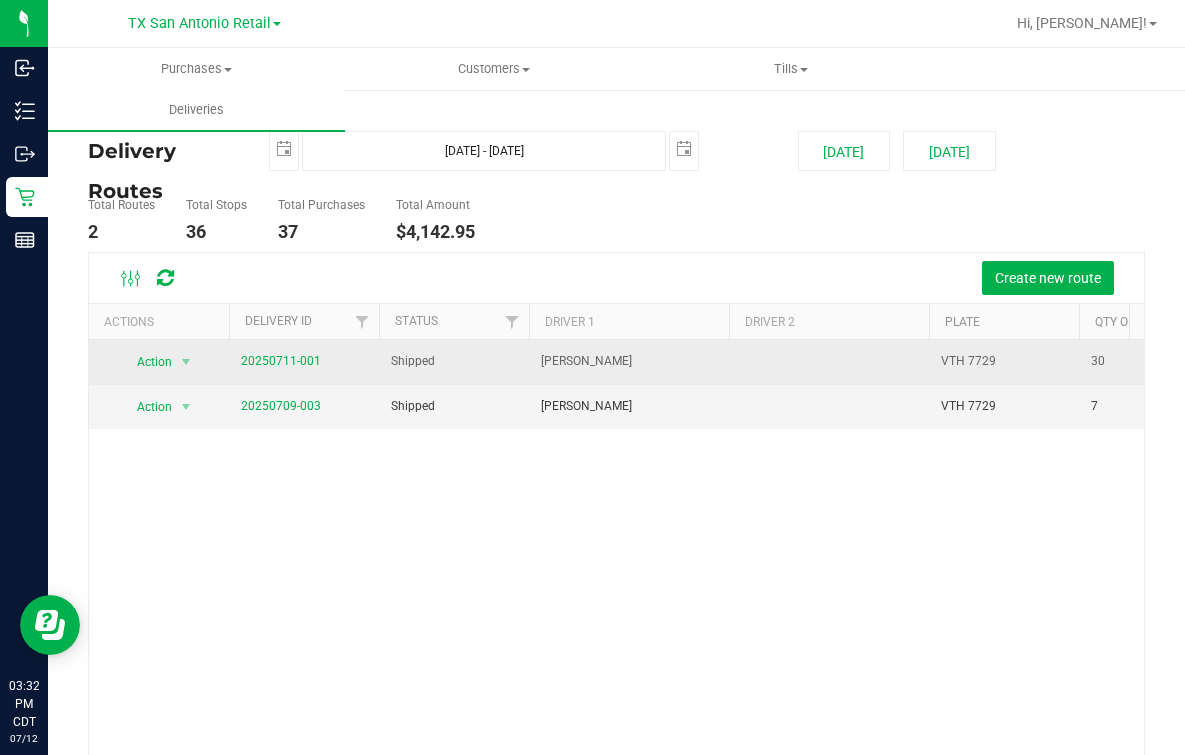 click on "20250711-001" at bounding box center (281, 361) 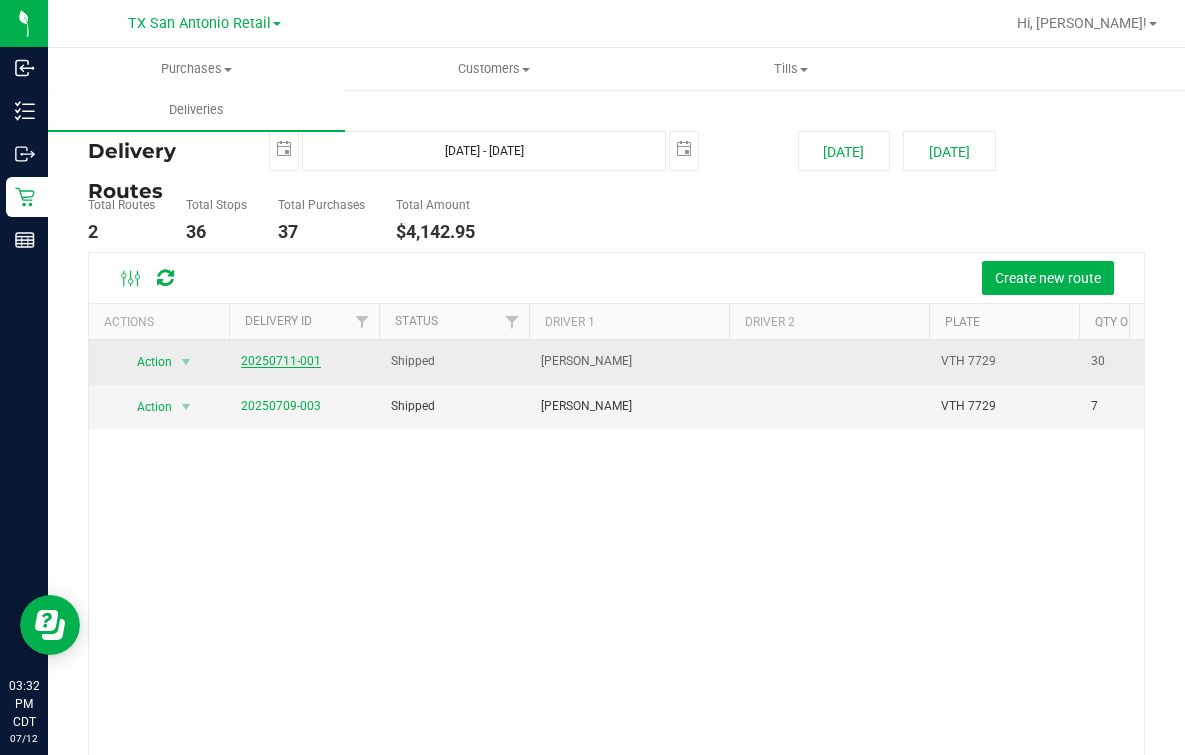 click on "20250711-001" at bounding box center (281, 361) 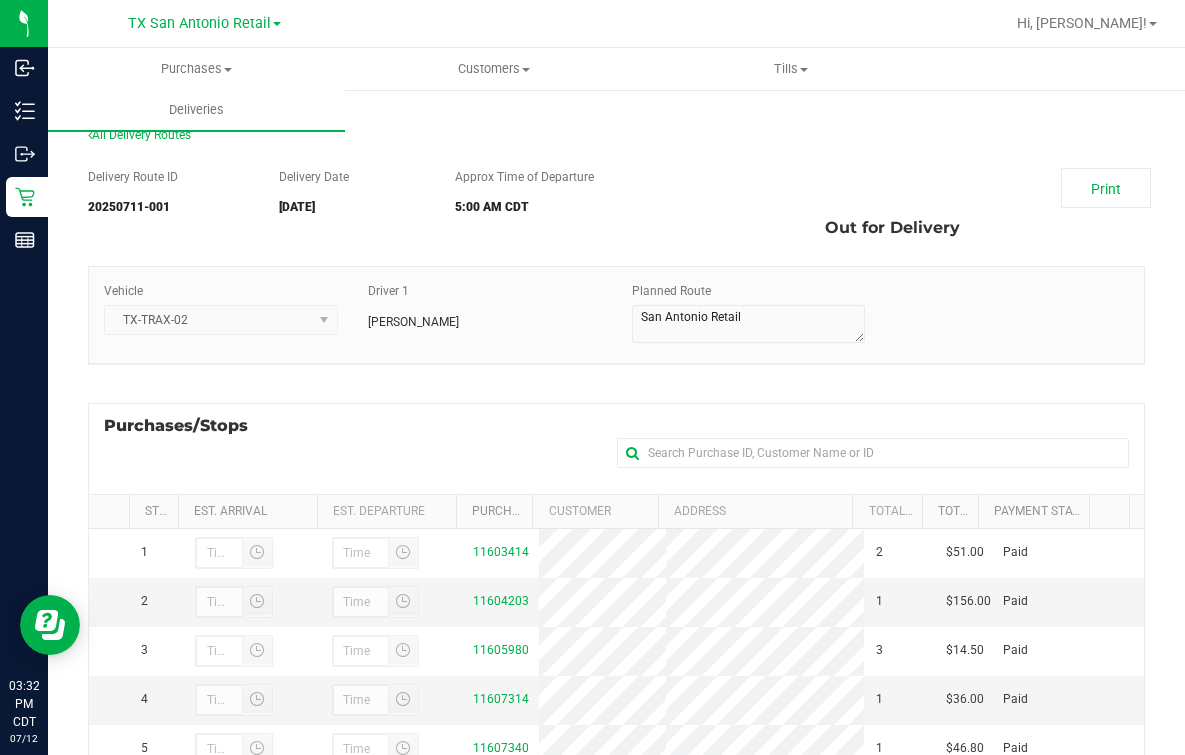 click on "Delivery Route ID
20250711-001
Delivery Date
07/12/2025
Approx Time of Departure
5:00 AM CDT
Print
Out for Delivery
Vehicle
TX-TRAX-02" at bounding box center [616, 610] 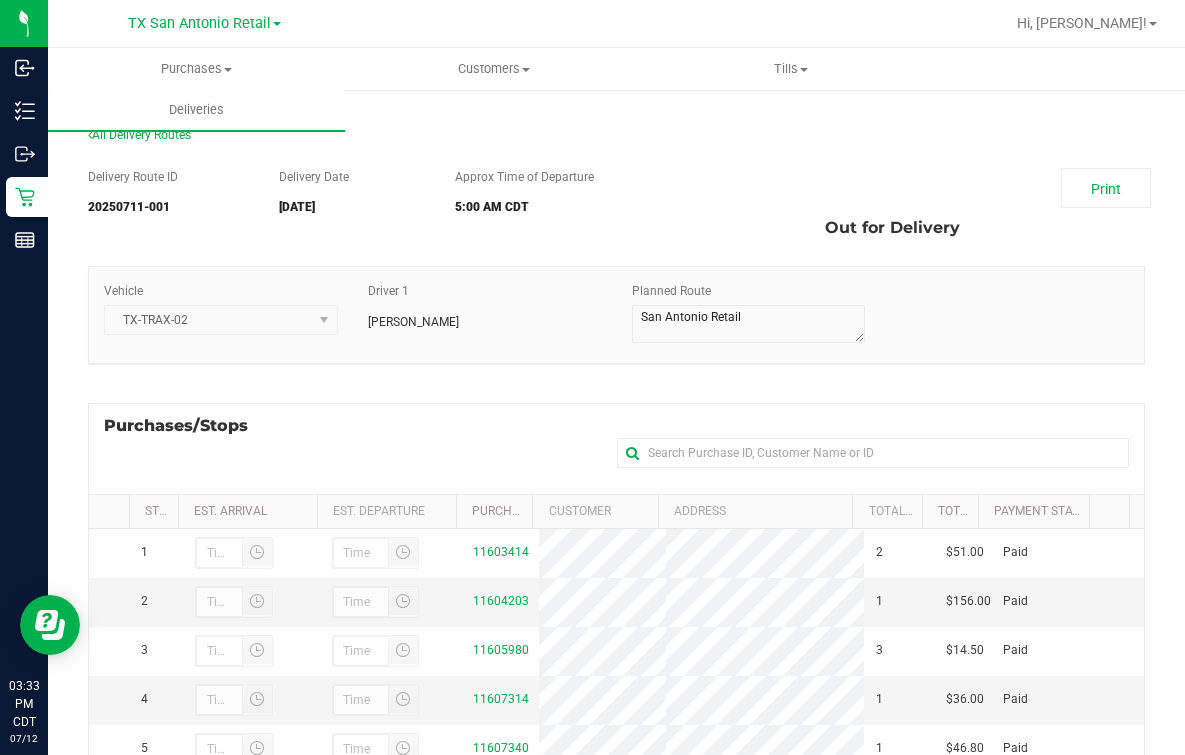 click on "All Delivery Routes" at bounding box center (616, 139) 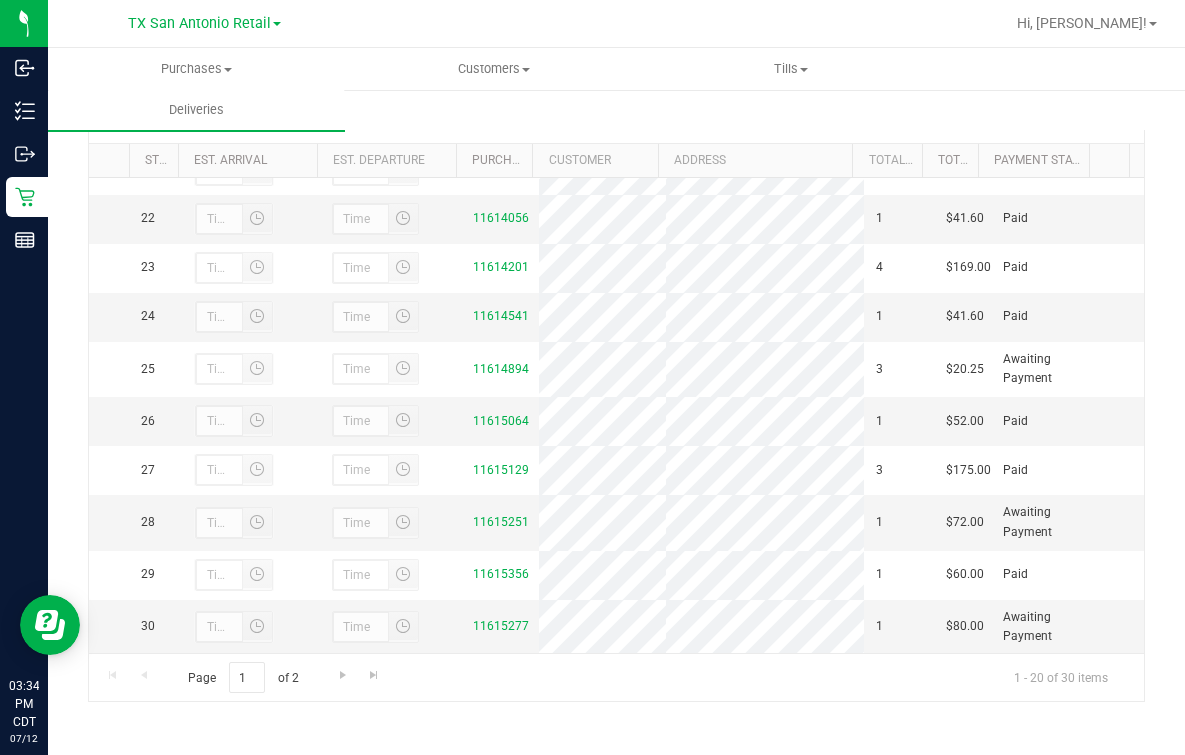 scroll, scrollTop: 1372, scrollLeft: 0, axis: vertical 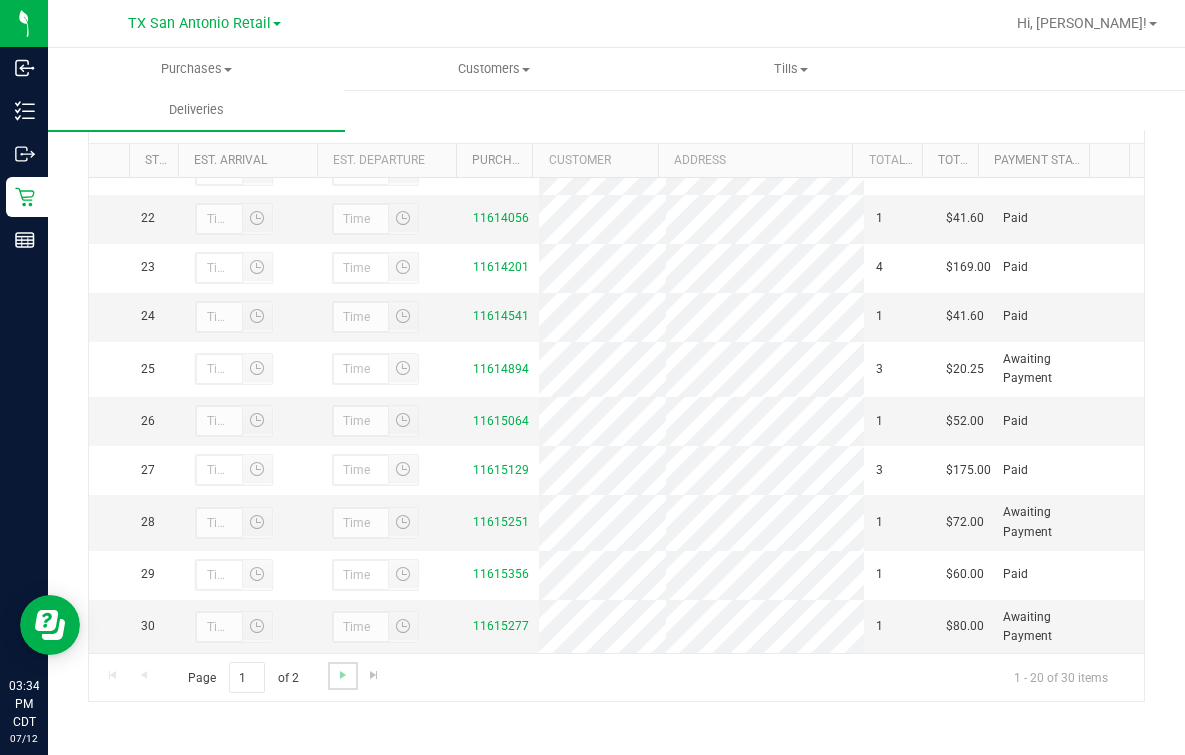click at bounding box center [342, 675] 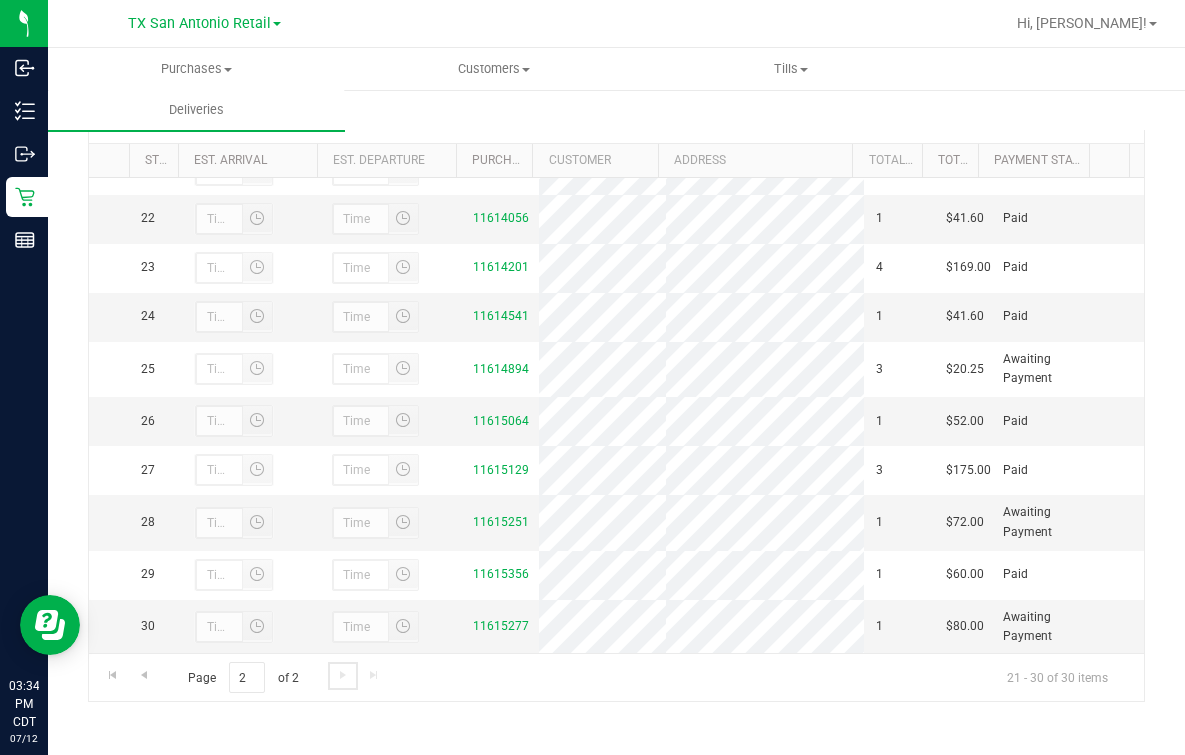 scroll, scrollTop: 1372, scrollLeft: 0, axis: vertical 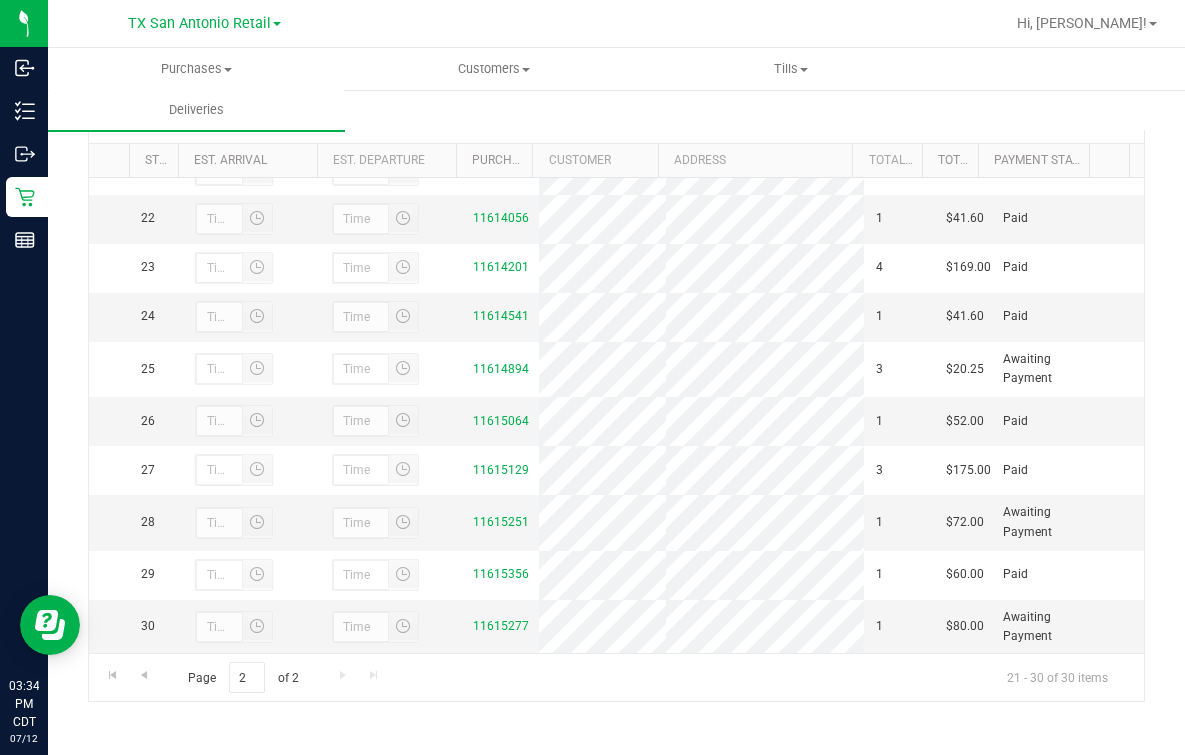 click on "Page 2 of 2 21 - 30 of 30 items" at bounding box center (616, 677) 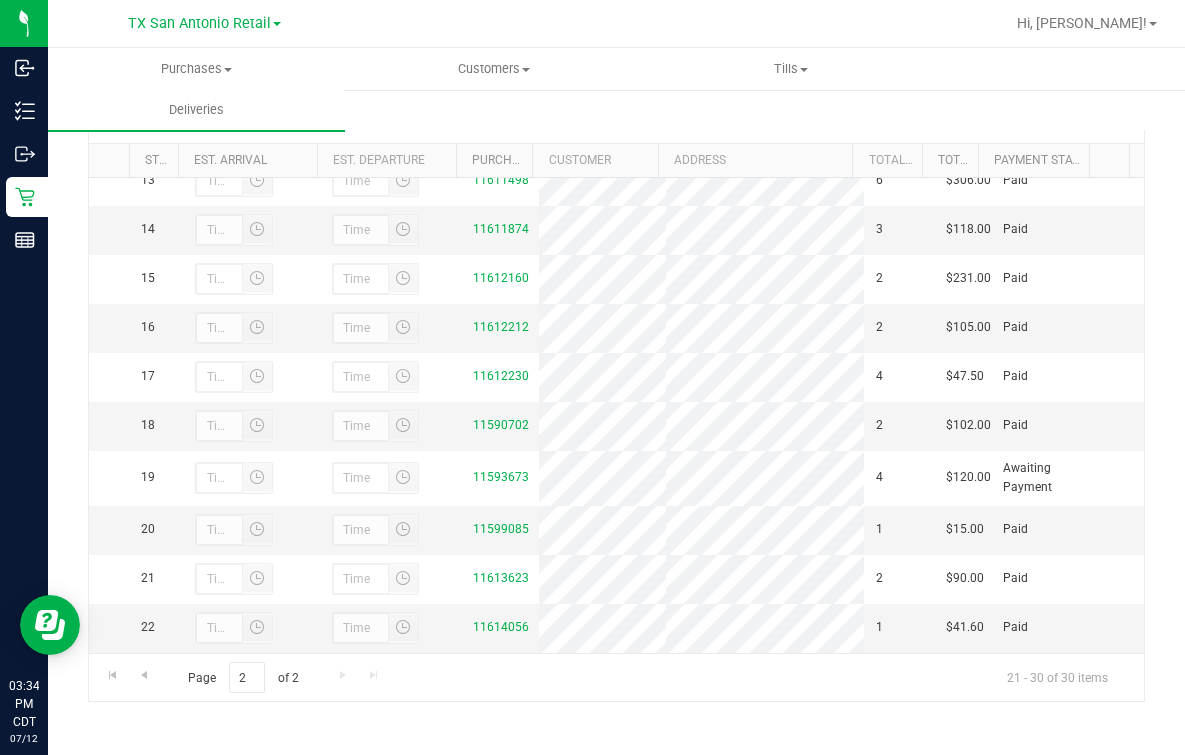 scroll, scrollTop: 0, scrollLeft: 0, axis: both 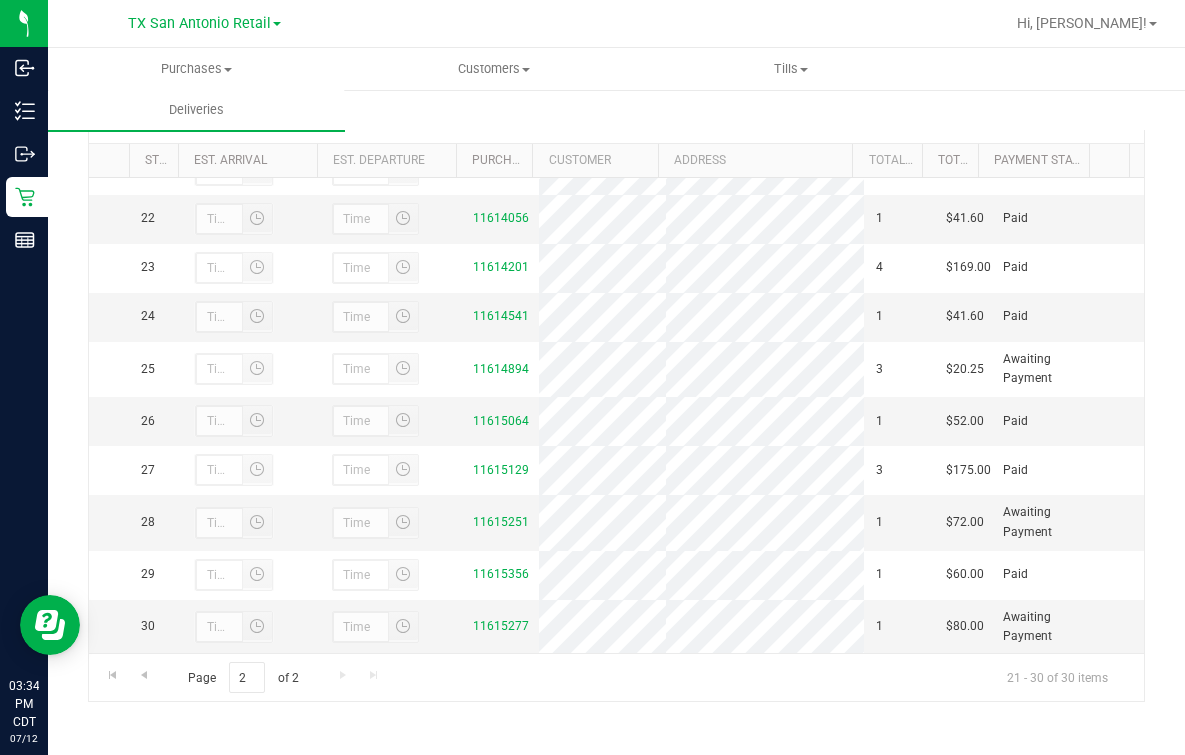 click at bounding box center [681, 23] 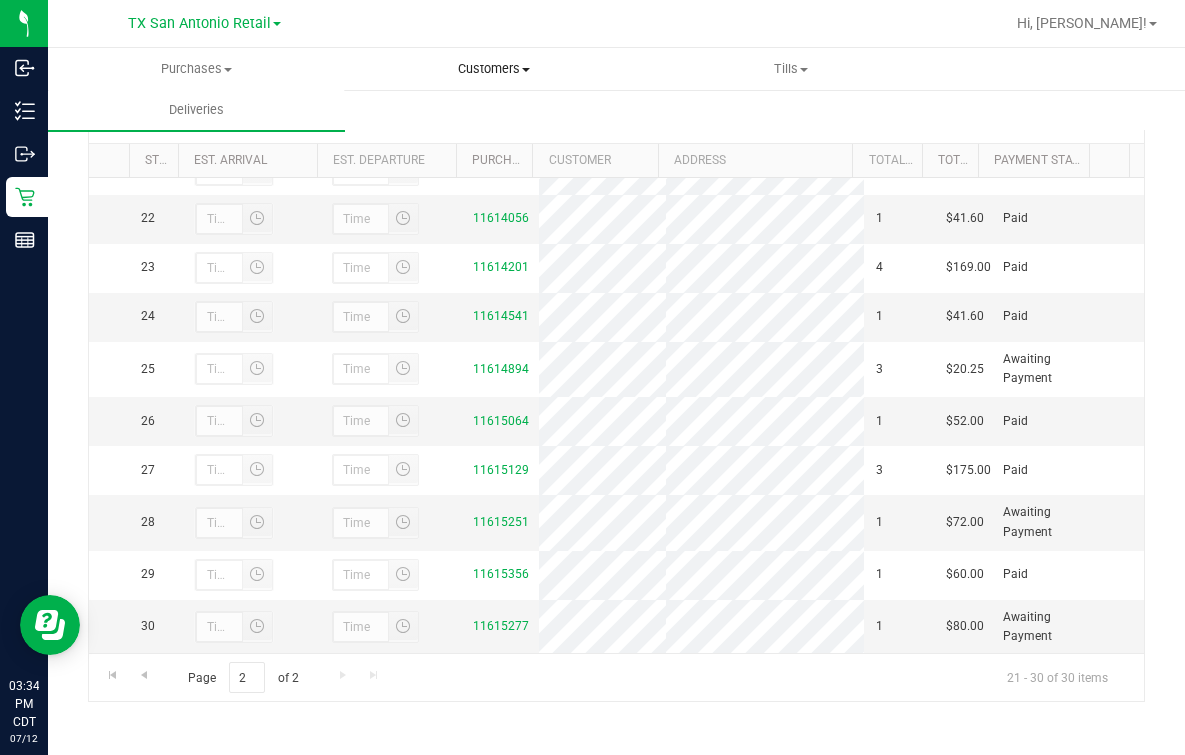 click on "Customers" at bounding box center (493, 69) 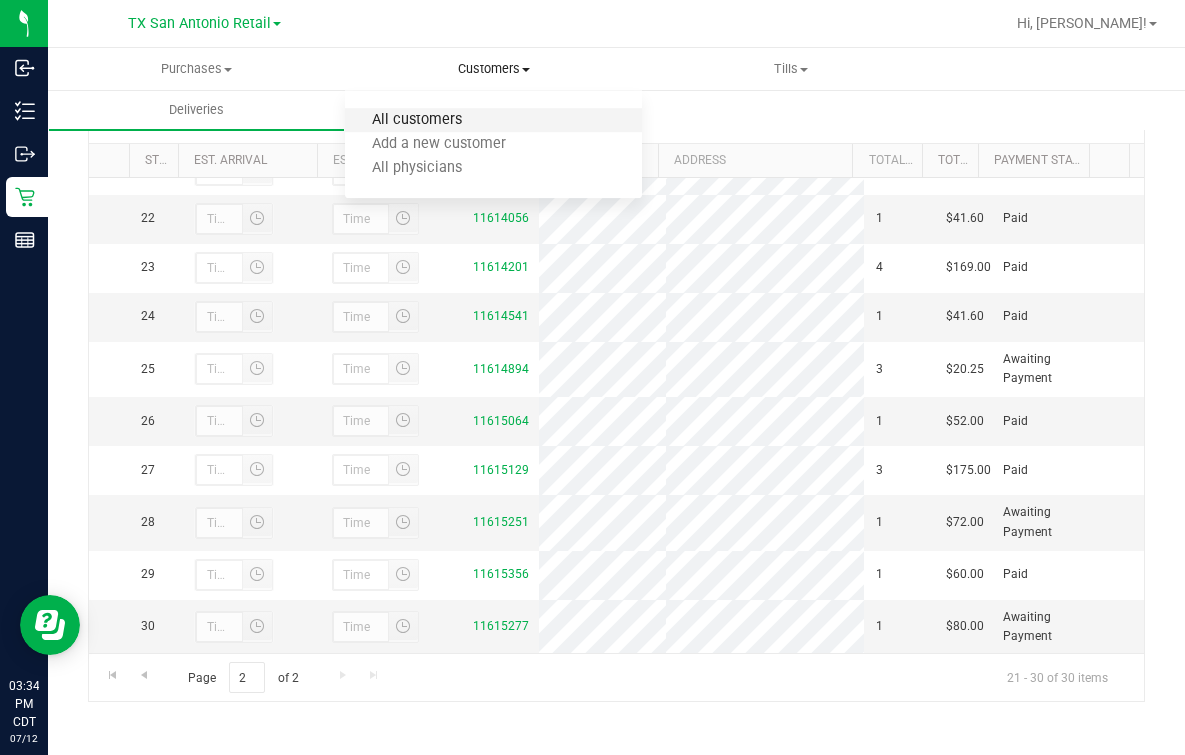 click on "All customers" at bounding box center [417, 120] 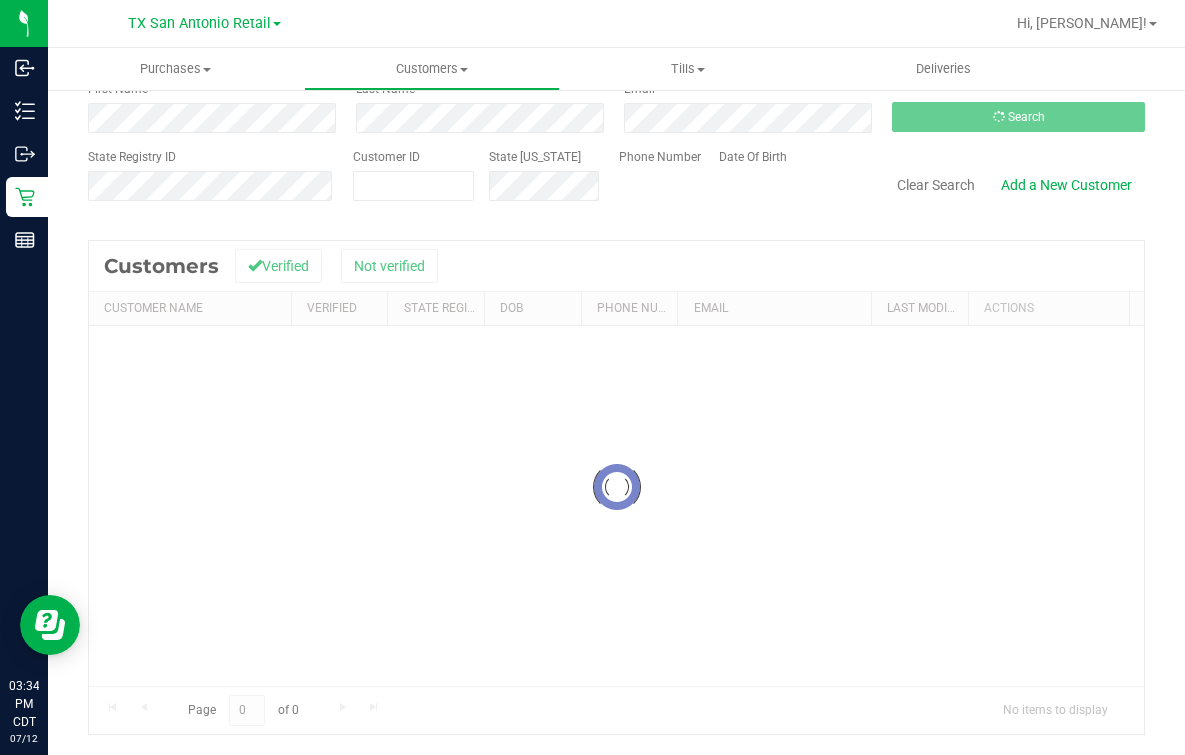 scroll, scrollTop: 0, scrollLeft: 0, axis: both 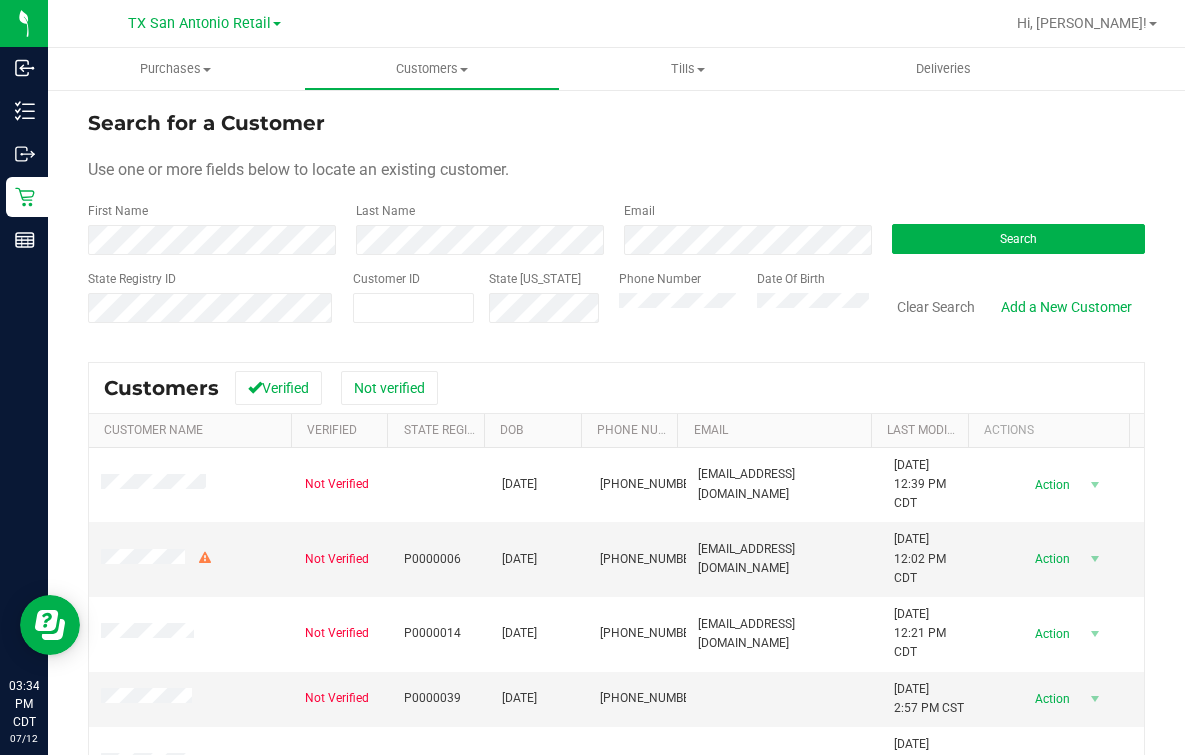 click on "First Name" at bounding box center [214, 228] 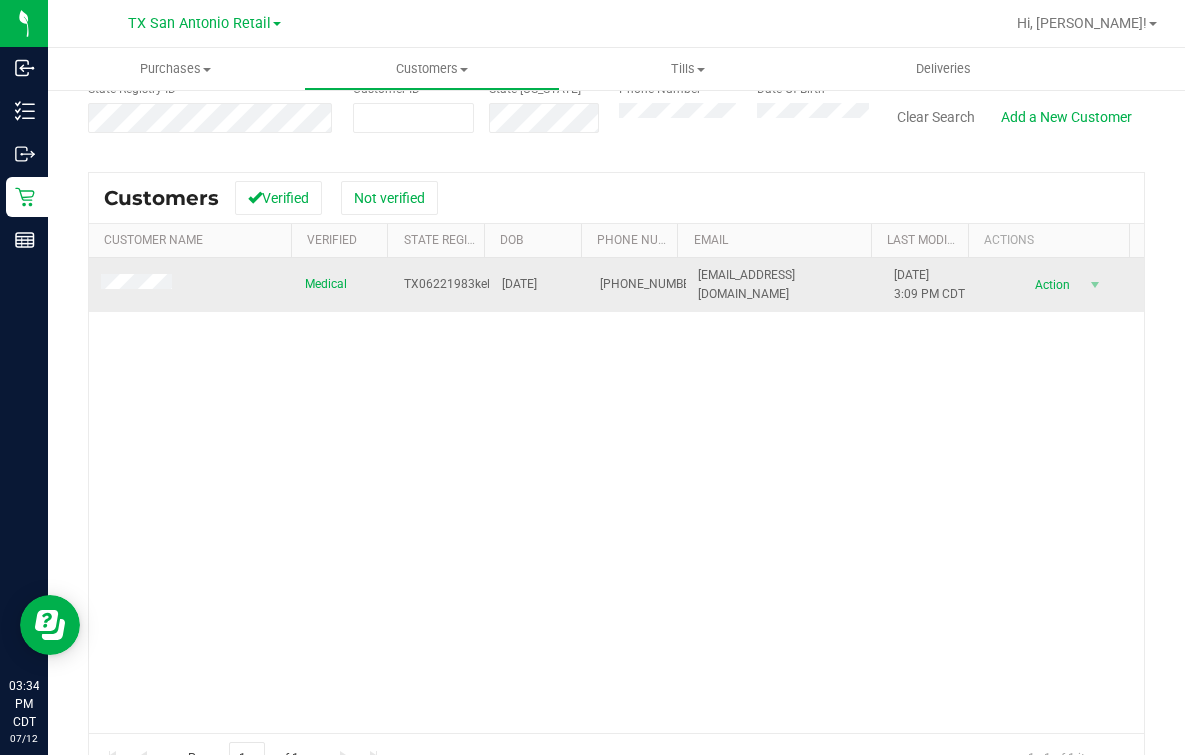 scroll, scrollTop: 237, scrollLeft: 0, axis: vertical 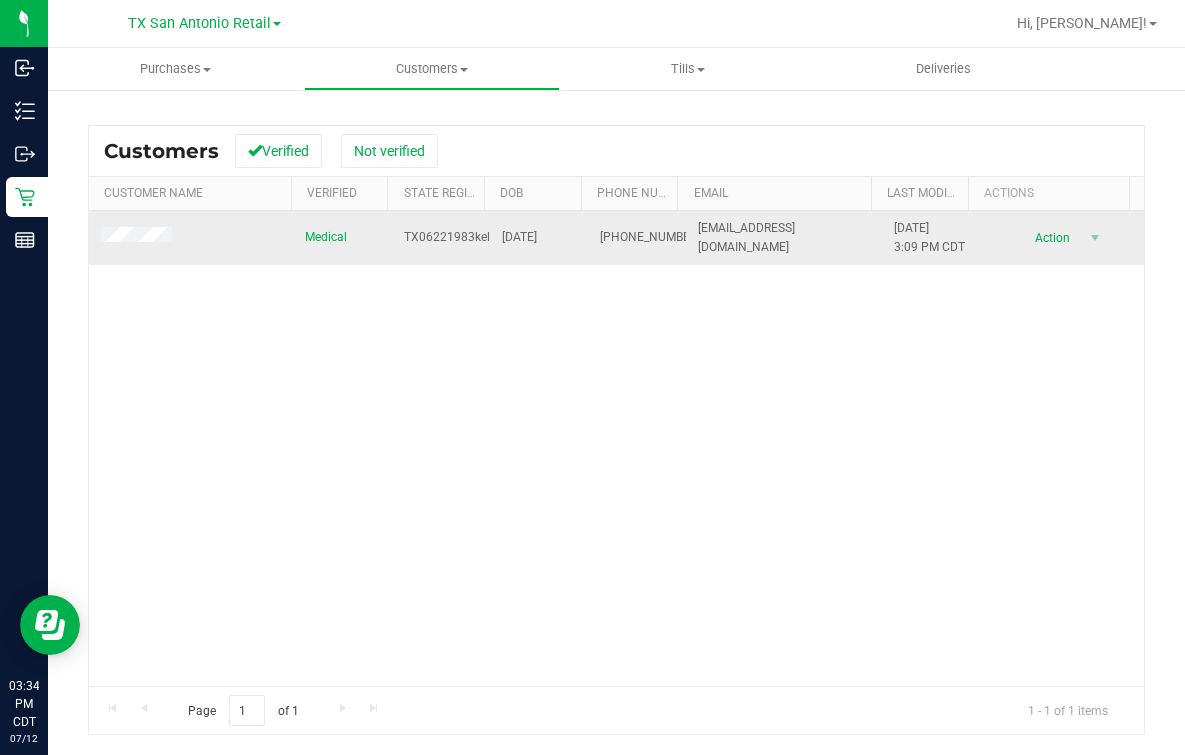 click at bounding box center [139, 237] 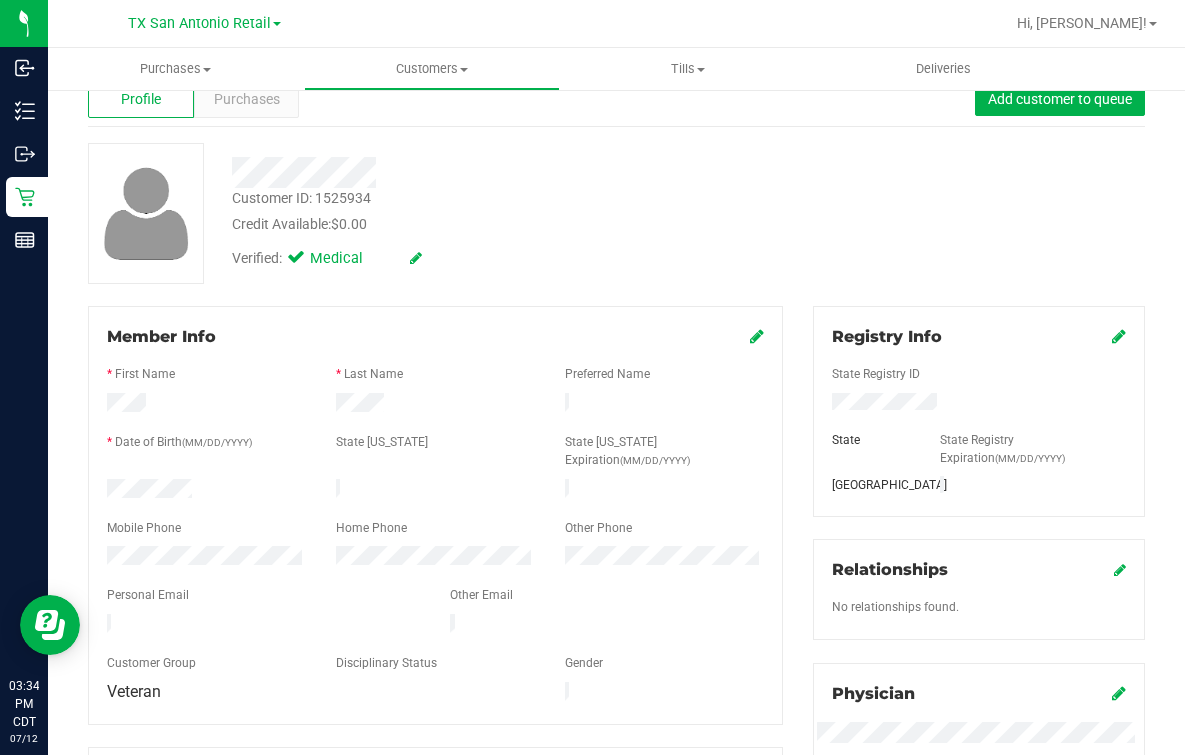 scroll, scrollTop: 0, scrollLeft: 0, axis: both 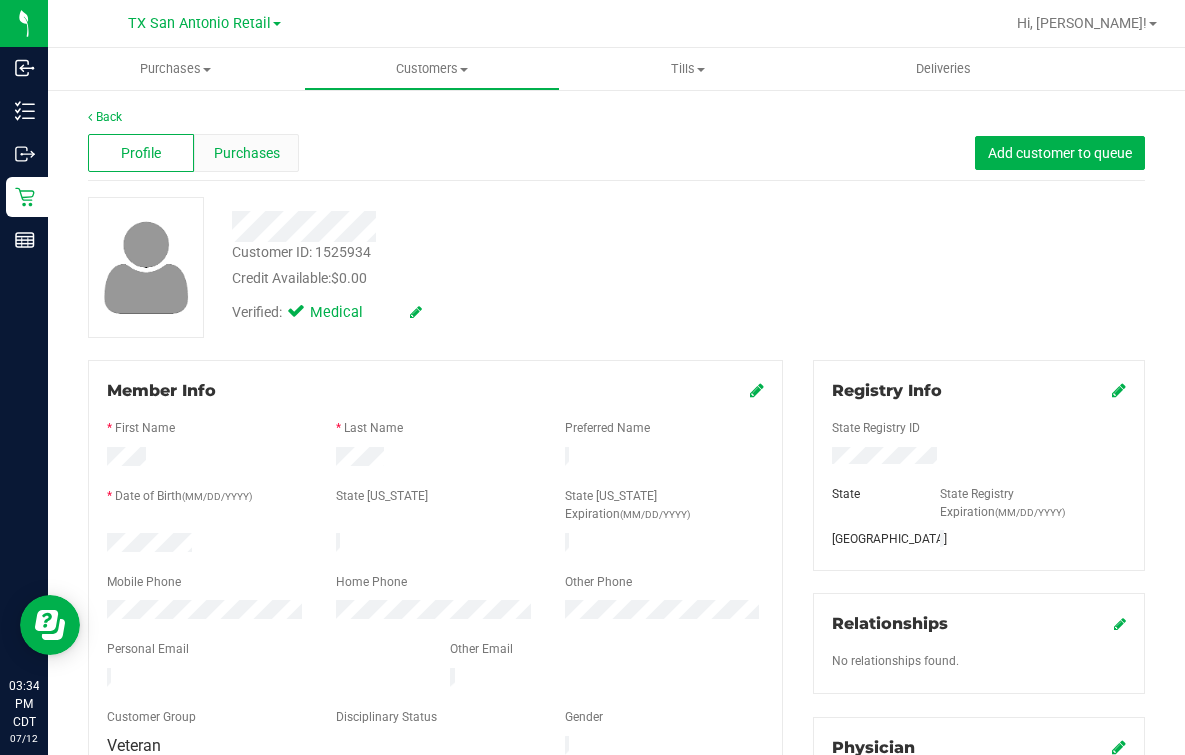 click on "Purchases" at bounding box center [247, 153] 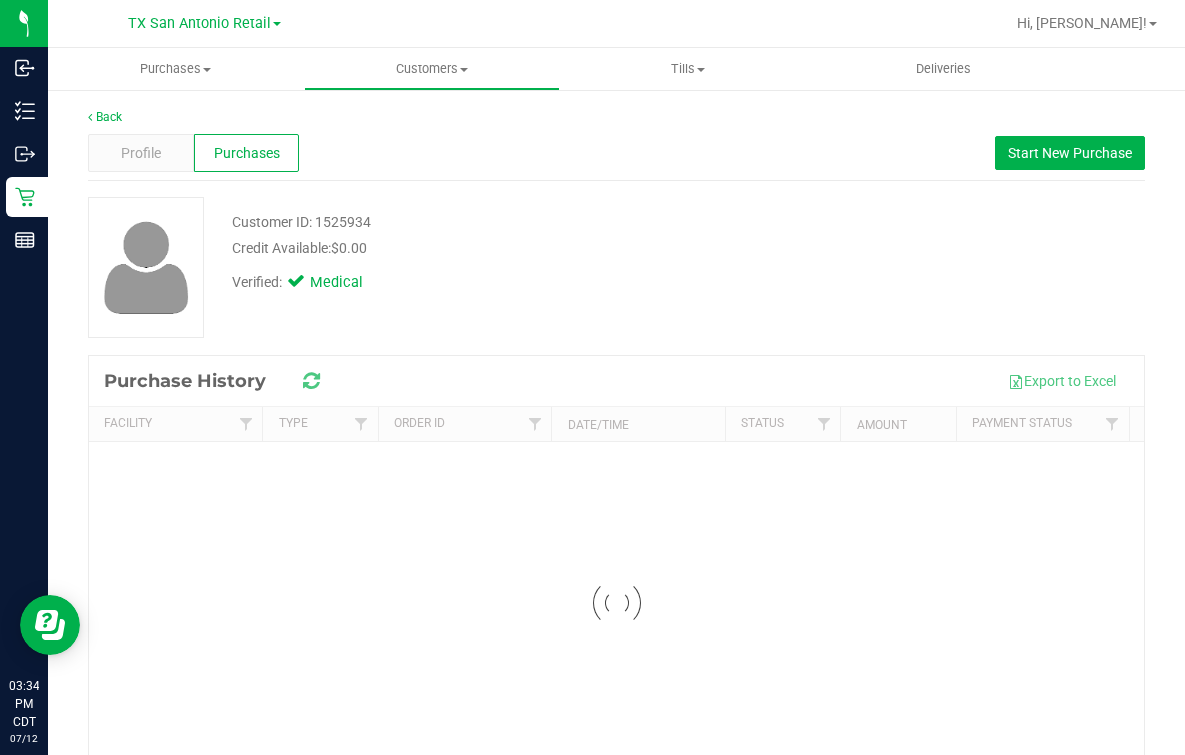 click on "Profile
Purchases
Start New Purchase" at bounding box center [616, 153] 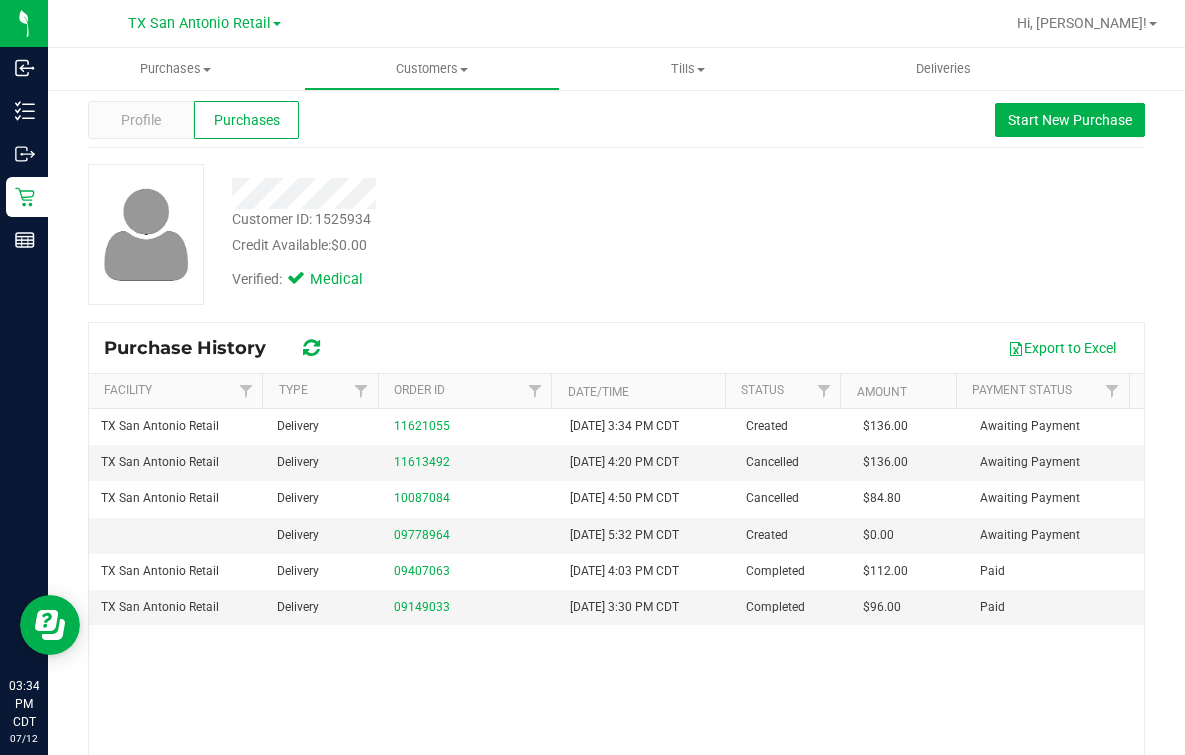 scroll, scrollTop: 124, scrollLeft: 0, axis: vertical 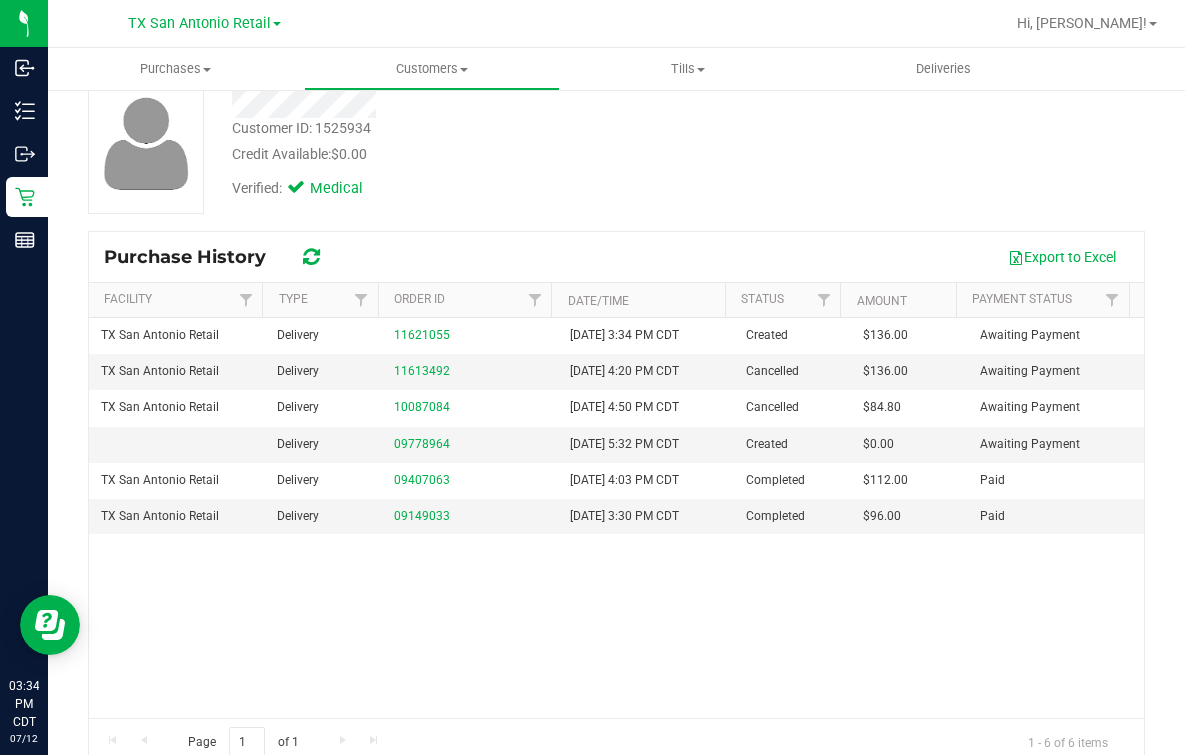 click on "Customer ID: 1525934
Credit Available:
$0.00
Verified:
Medical" at bounding box center [489, 141] 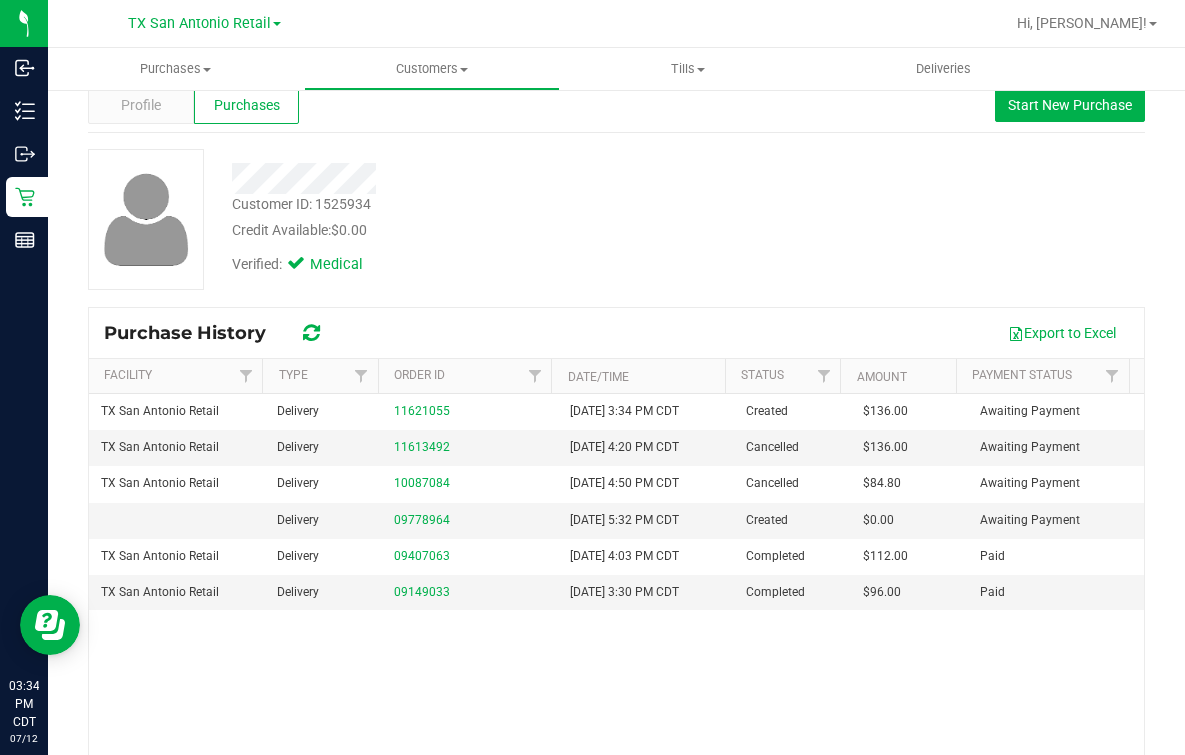 scroll, scrollTop: 0, scrollLeft: 0, axis: both 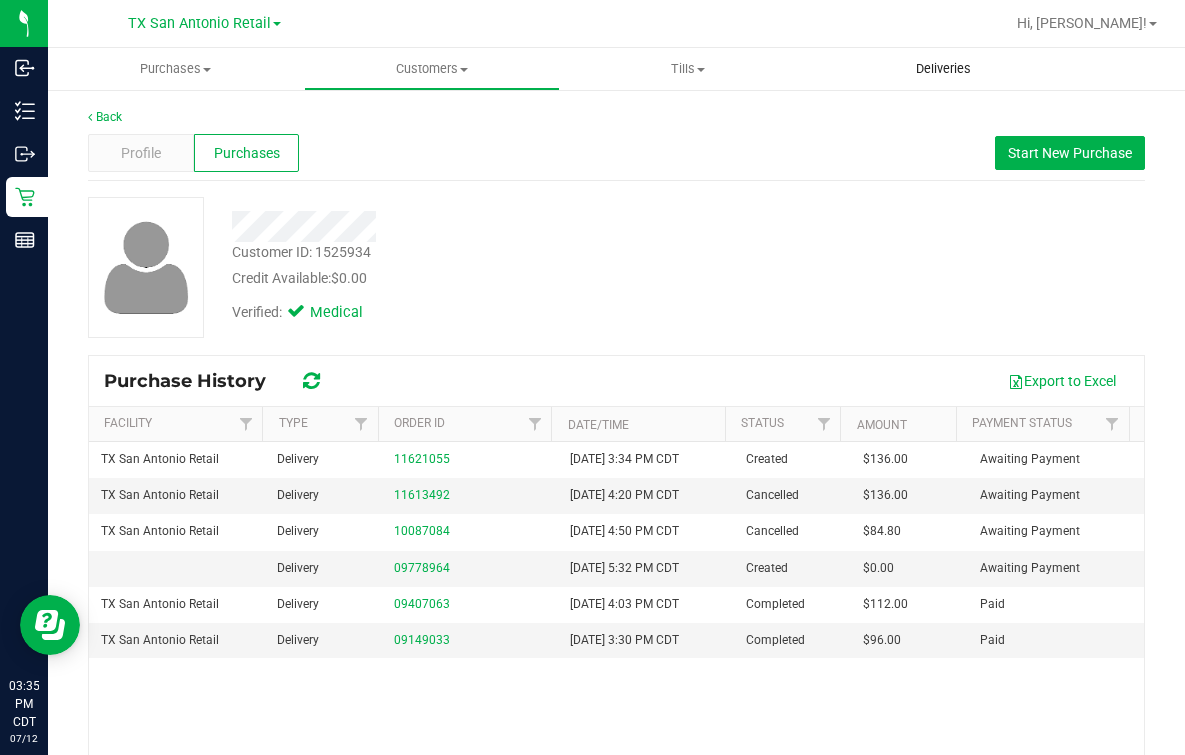 click on "Deliveries" at bounding box center [943, 69] 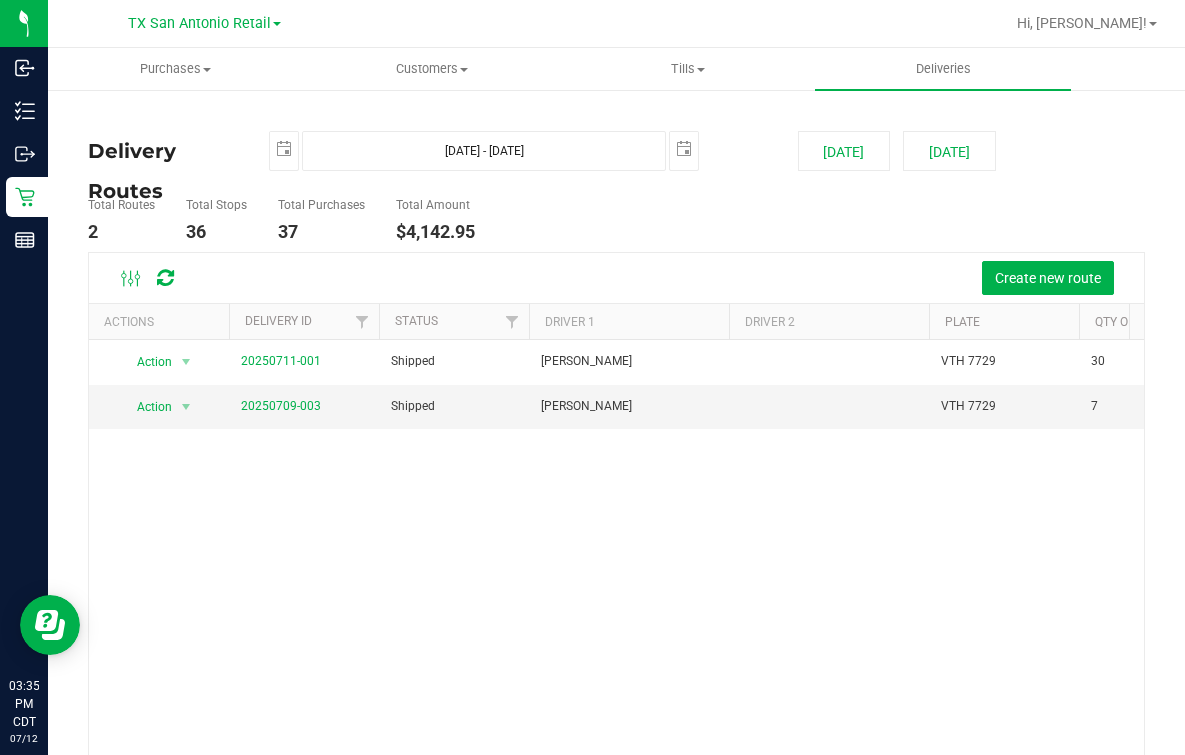 click on "Total Routes
2
Total Stops
36
Total Purchases
37
Total Amount
$4,142.95" at bounding box center [433, 220] 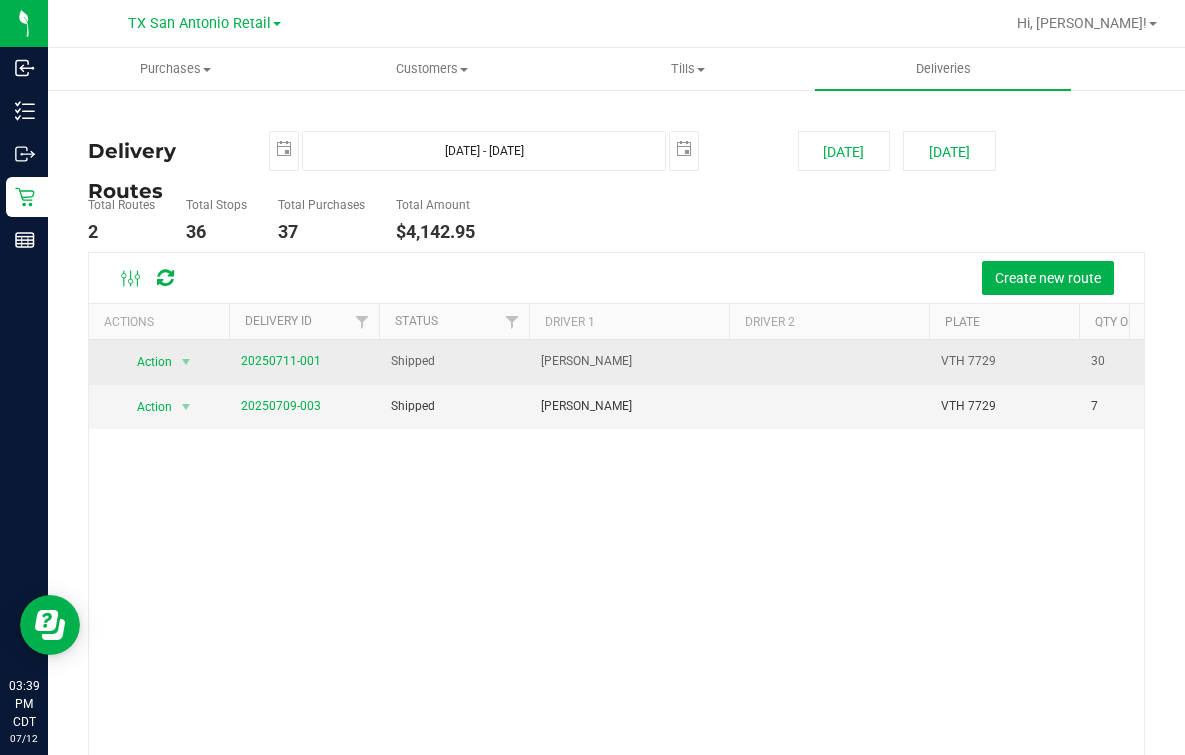 click on "20250711-001" at bounding box center [281, 361] 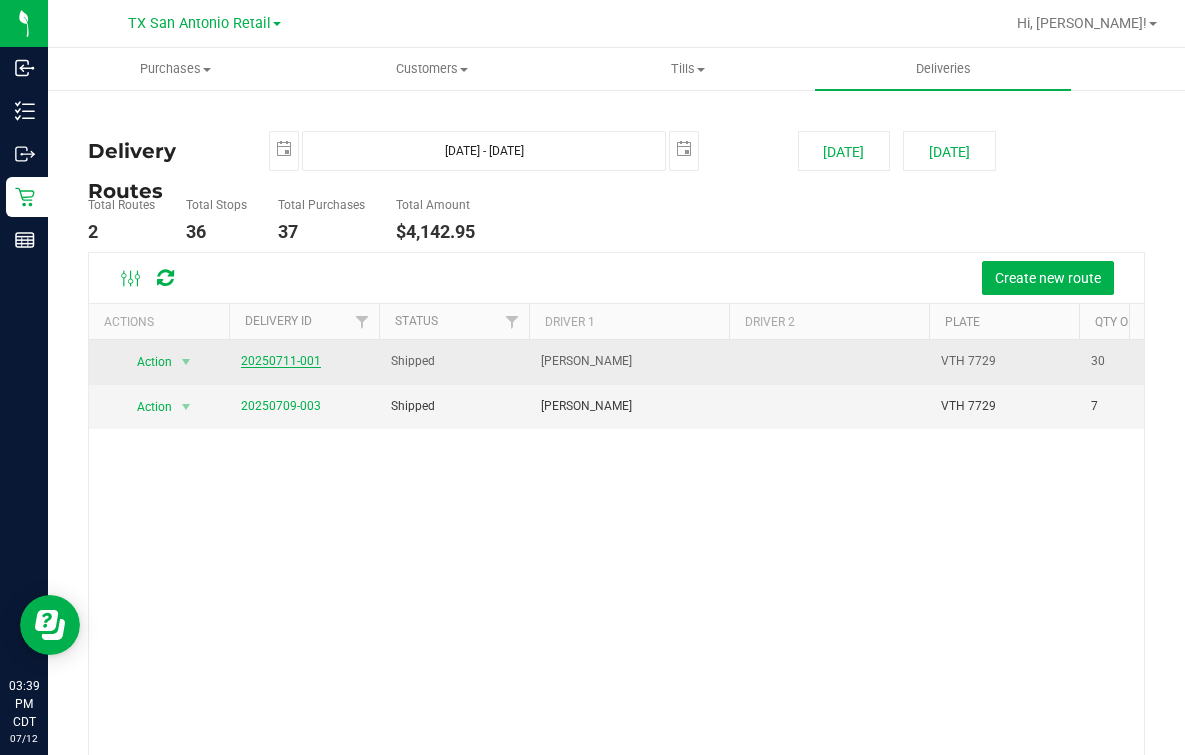 click on "20250711-001" at bounding box center (281, 361) 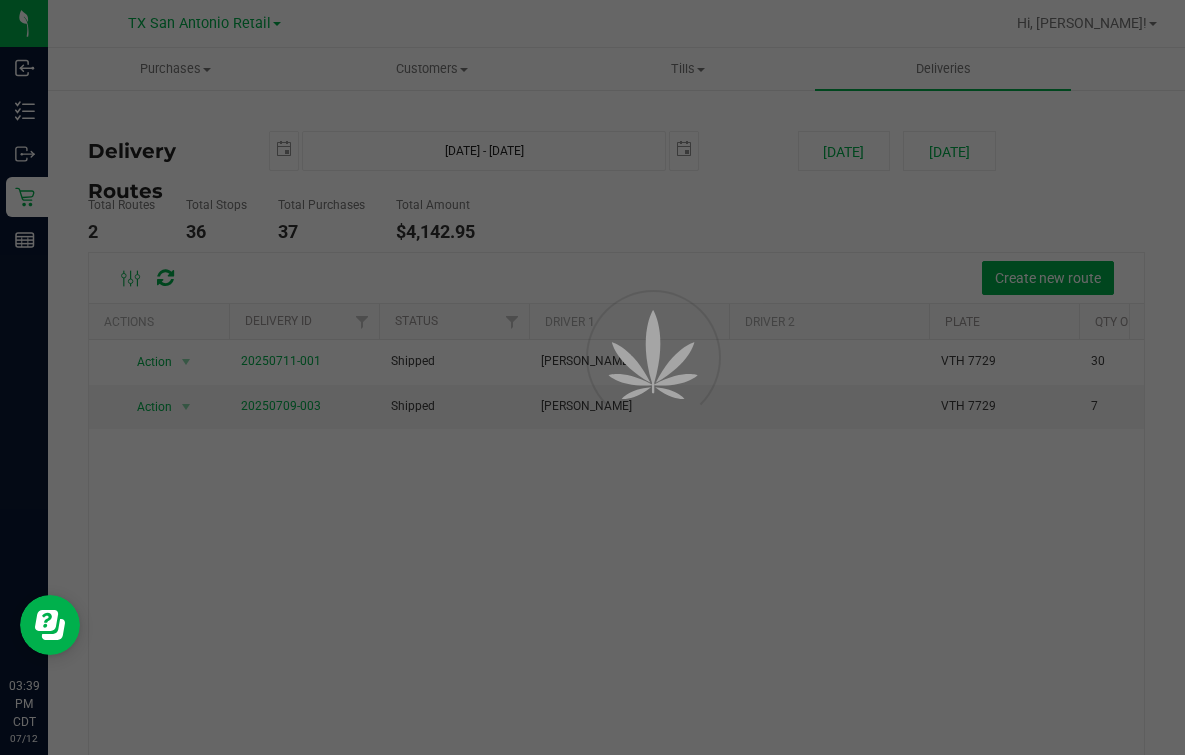 click at bounding box center [592, 377] 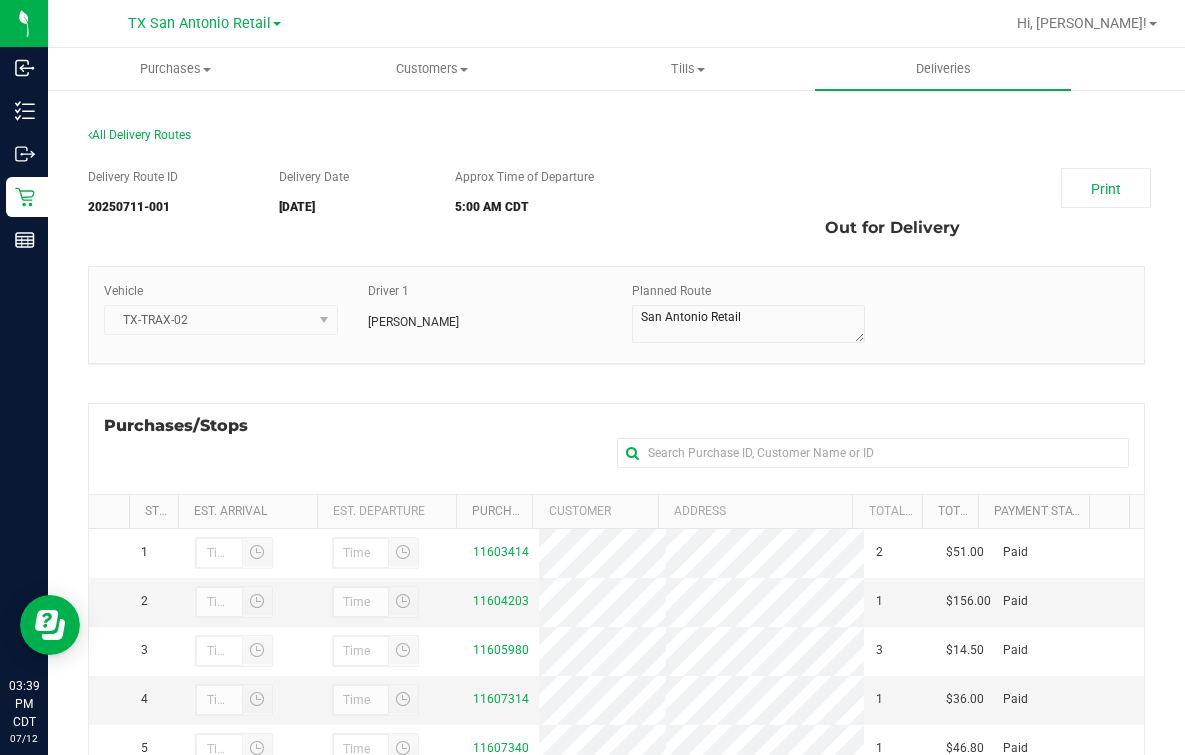 scroll, scrollTop: 237, scrollLeft: 0, axis: vertical 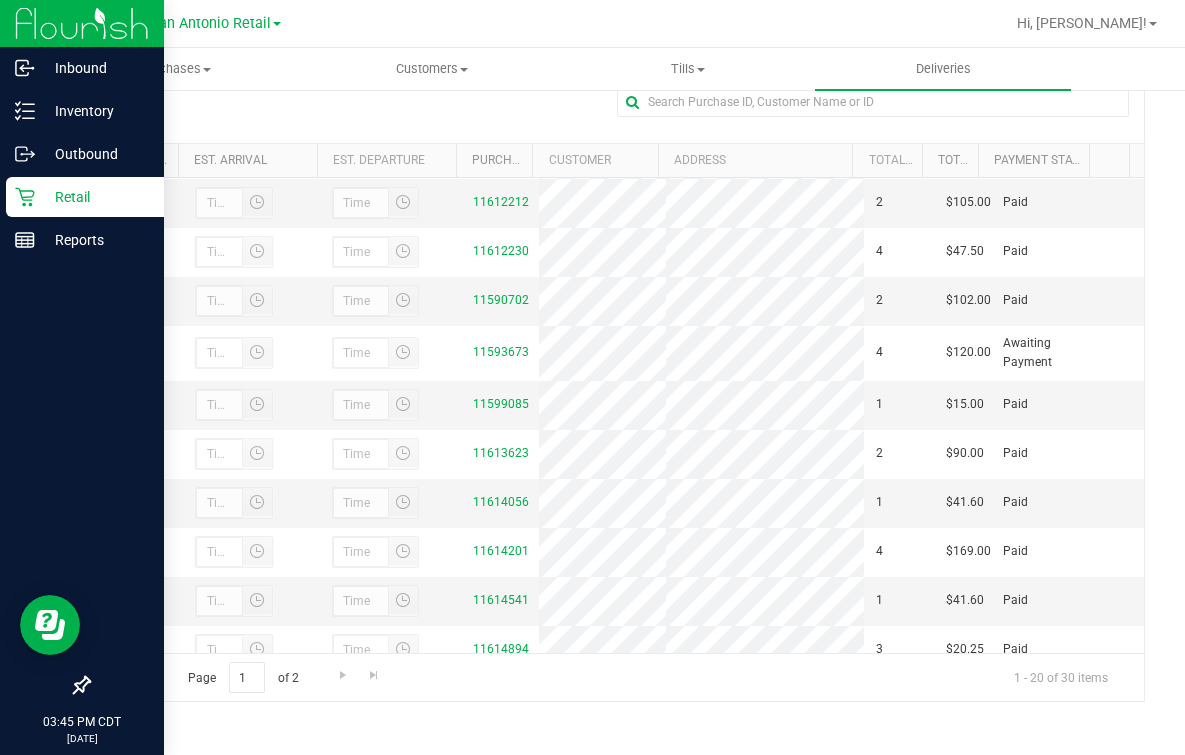 drag, startPoint x: 15, startPoint y: 199, endPoint x: 75, endPoint y: 216, distance: 62.361847 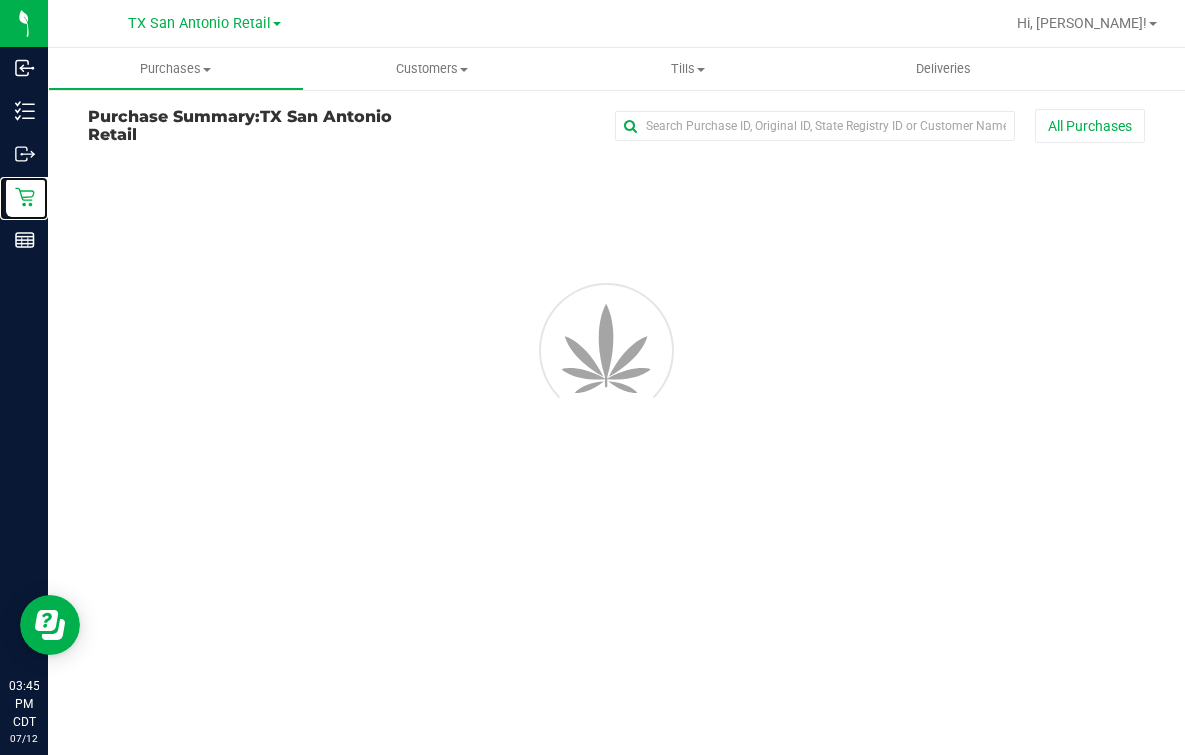 scroll, scrollTop: 0, scrollLeft: 0, axis: both 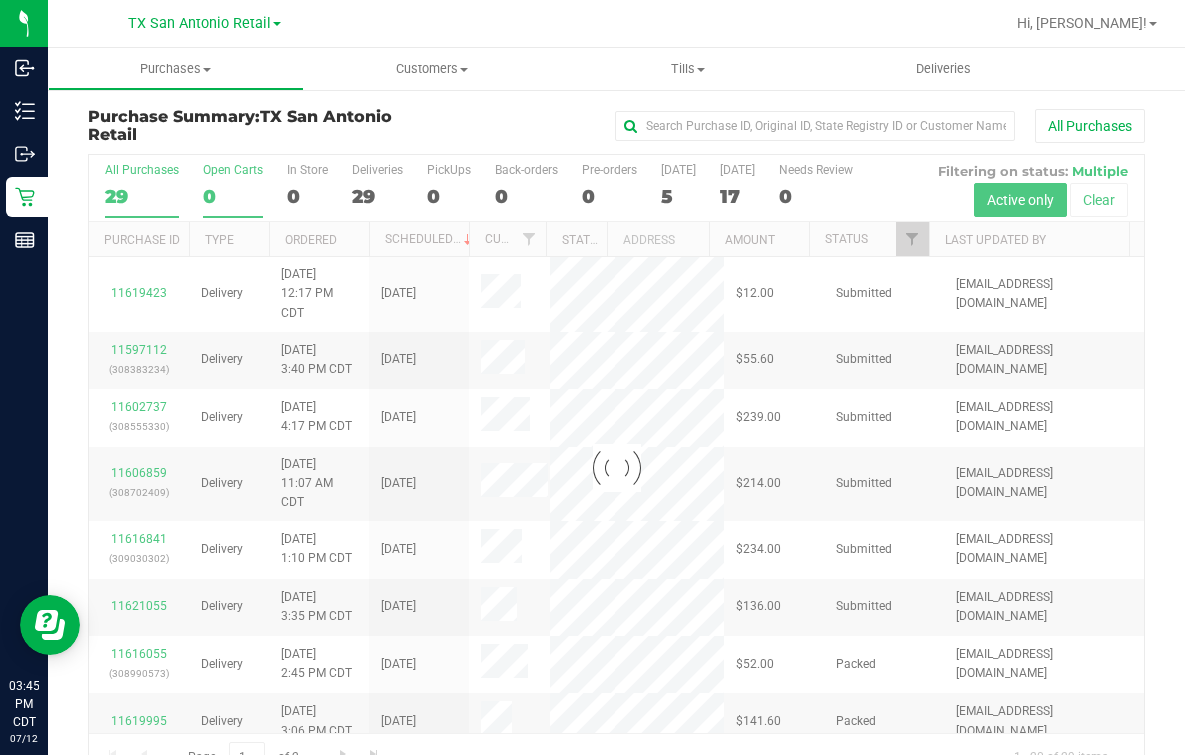 click on "Open Carts" at bounding box center [233, 170] 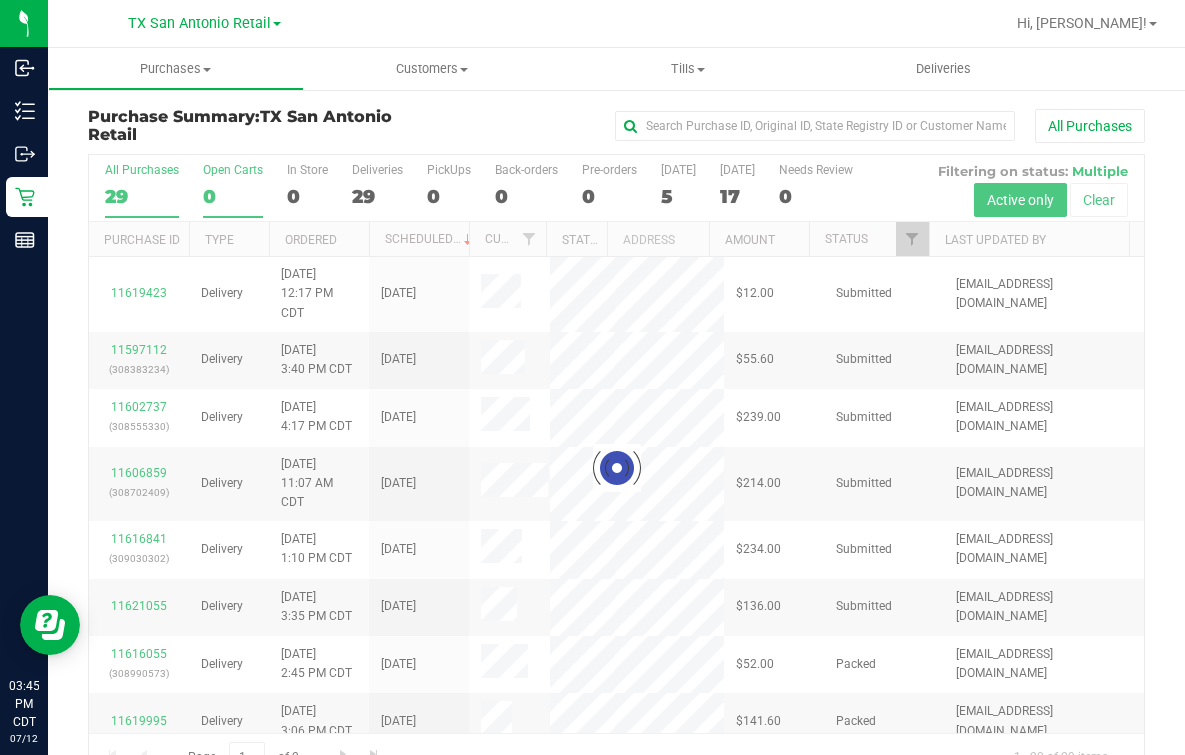 click on "Open Carts
0" at bounding box center [0, 0] 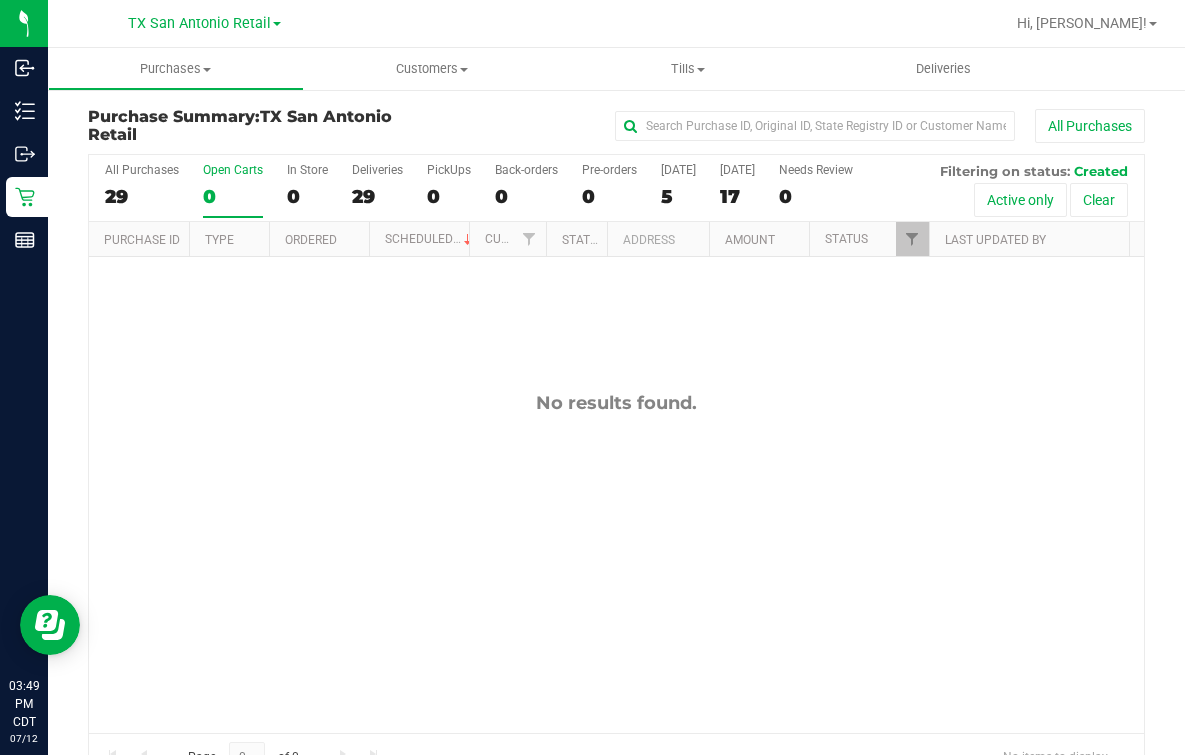 drag, startPoint x: 383, startPoint y: 534, endPoint x: 165, endPoint y: 299, distance: 320.54486 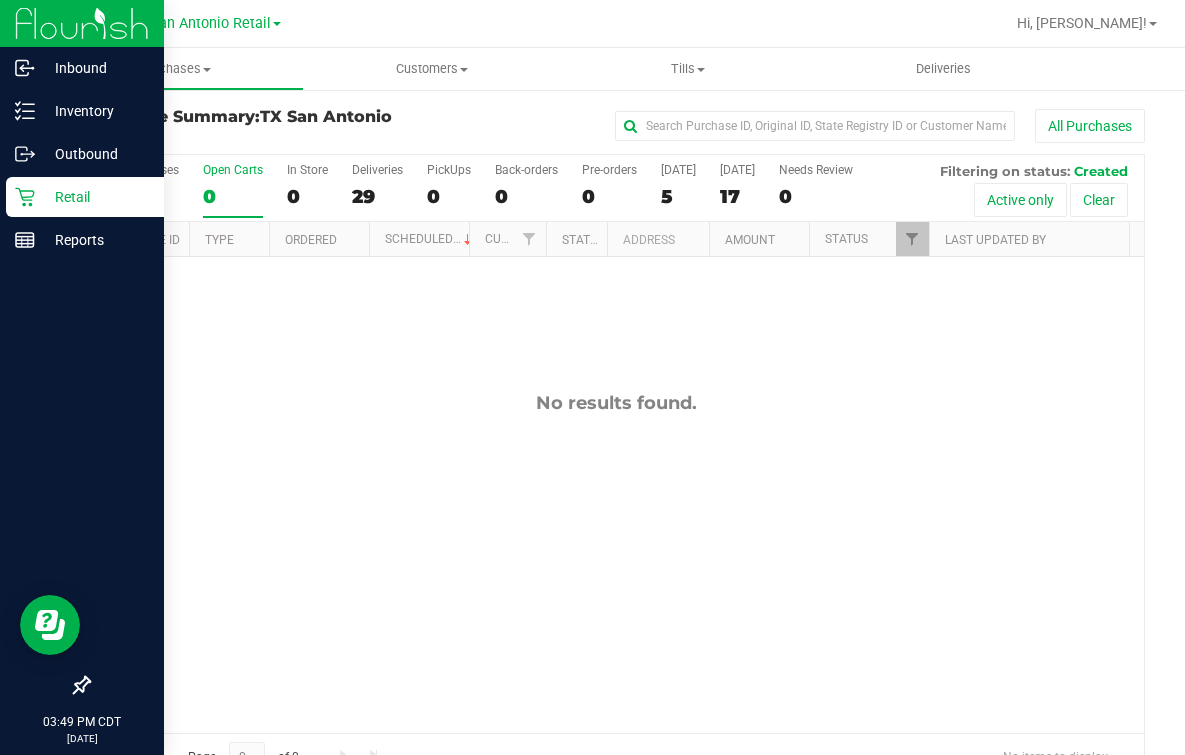 click on "Retail" at bounding box center (85, 197) 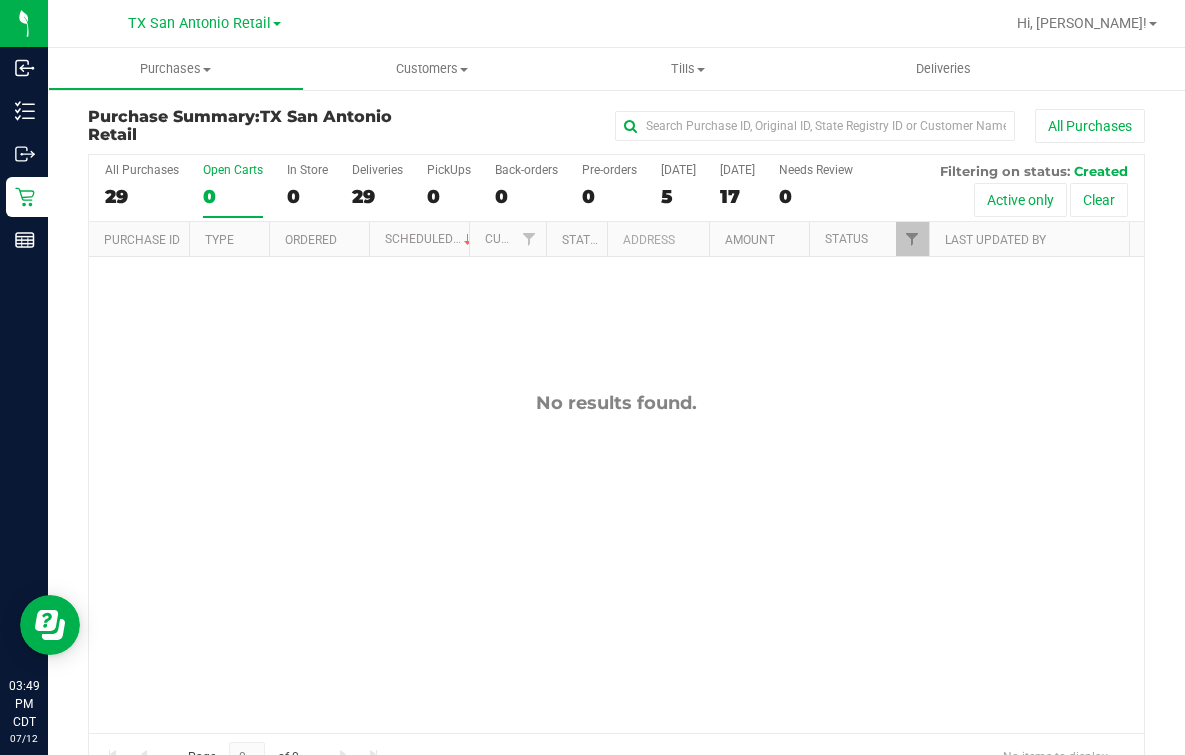 click on "[GEOGRAPHIC_DATA] [GEOGRAPHIC_DATA] Retail    [GEOGRAPHIC_DATA] [GEOGRAPHIC_DATA] [GEOGRAPHIC_DATA]   [GEOGRAPHIC_DATA] Plano Retail   [GEOGRAPHIC_DATA] [GEOGRAPHIC_DATA] [GEOGRAPHIC_DATA]    [GEOGRAPHIC_DATA] [GEOGRAPHIC_DATA] [GEOGRAPHIC_DATA]   [GEOGRAPHIC_DATA] [GEOGRAPHIC_DATA] Retail   Hi, [PERSON_NAME]!" at bounding box center [616, 24] 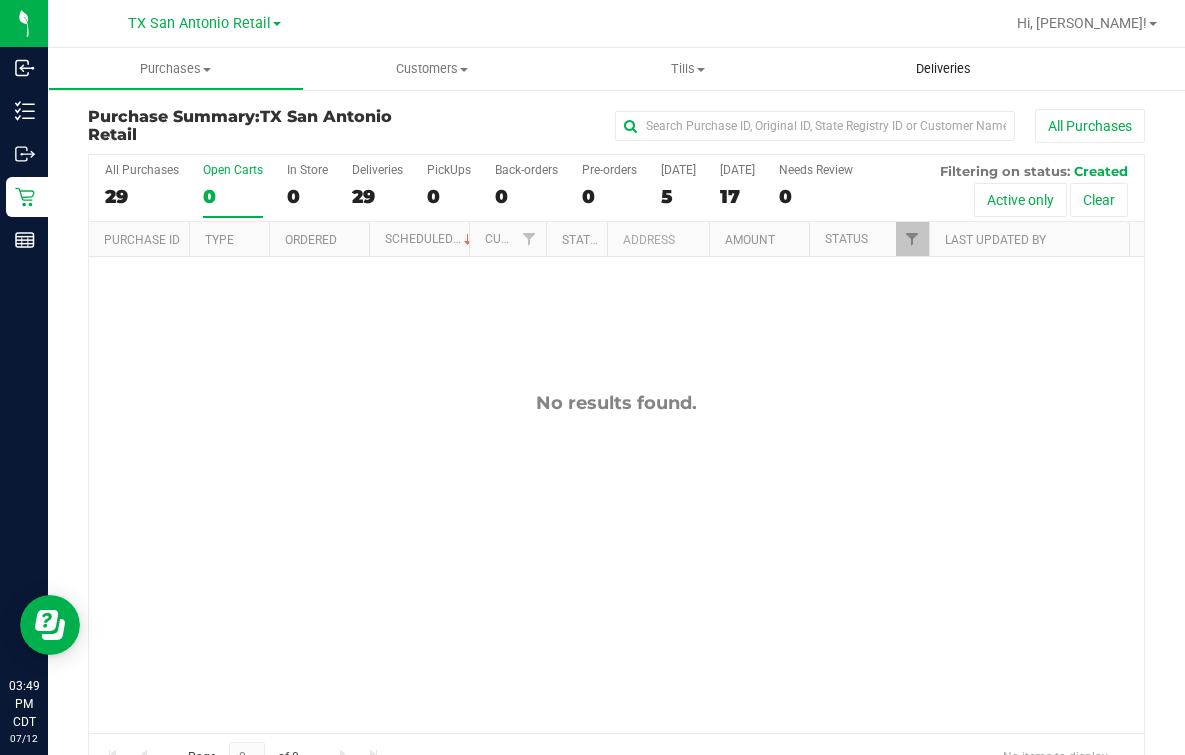 click on "Deliveries" at bounding box center (943, 69) 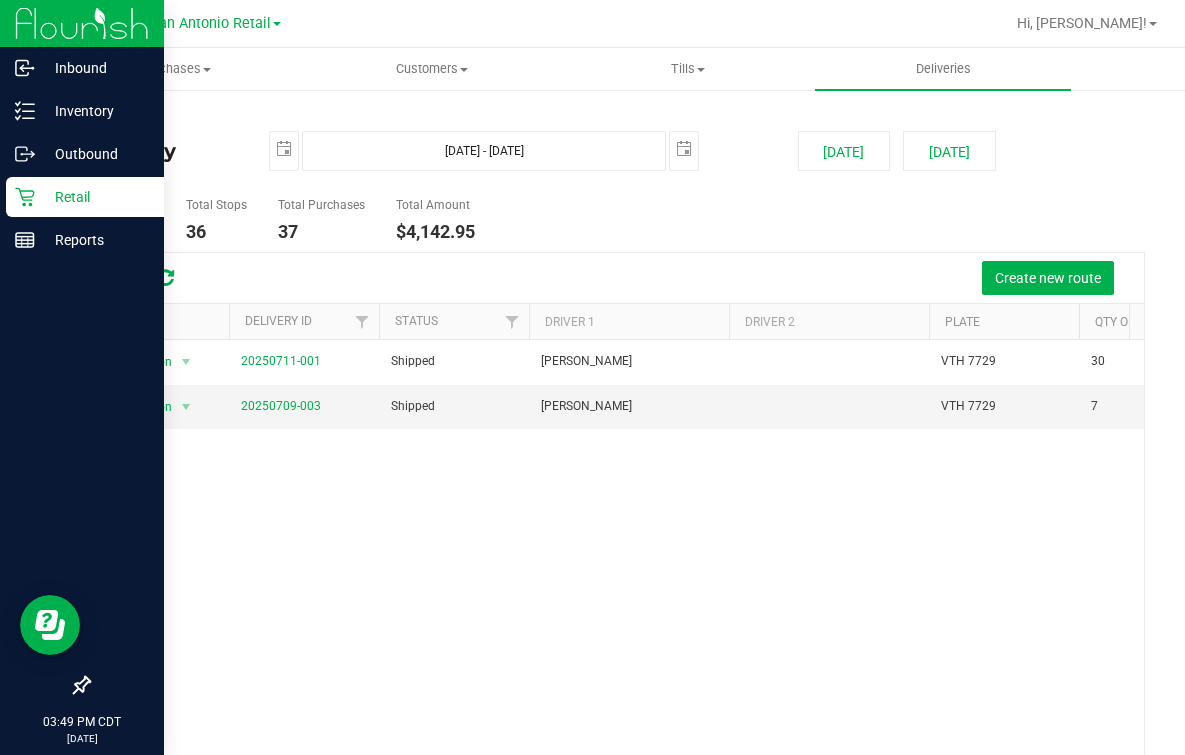 click on "Retail" at bounding box center (95, 197) 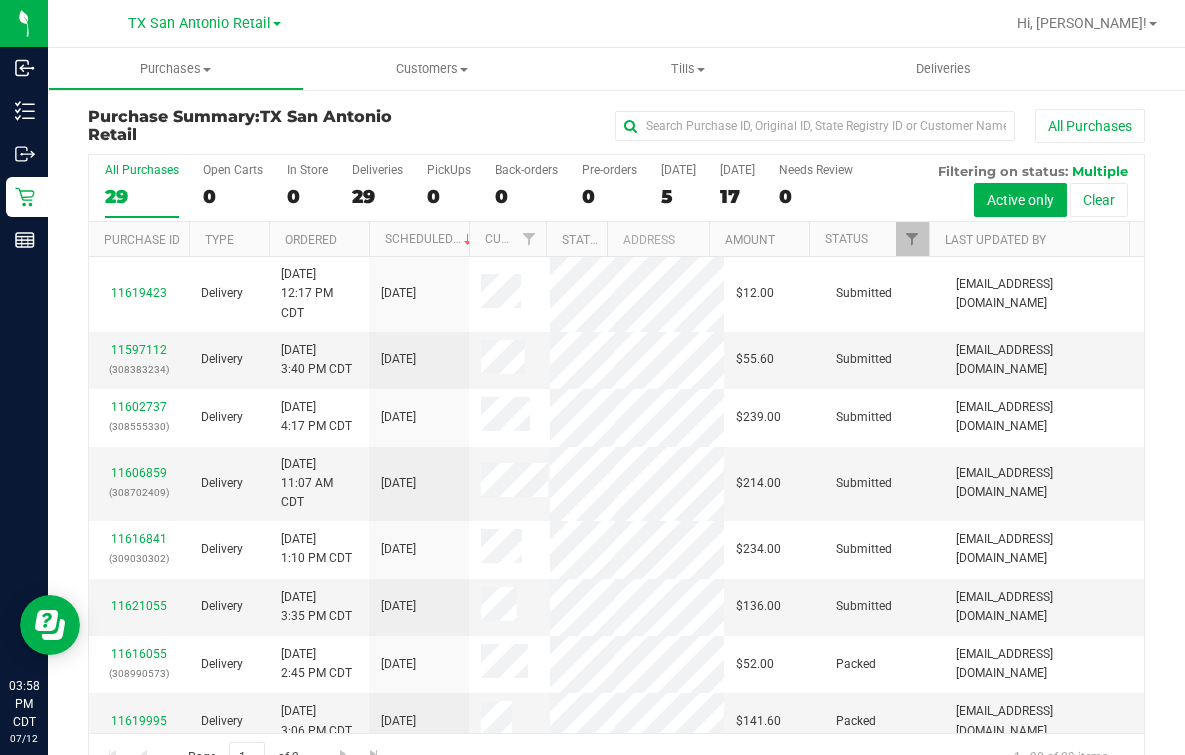 click at bounding box center [681, 23] 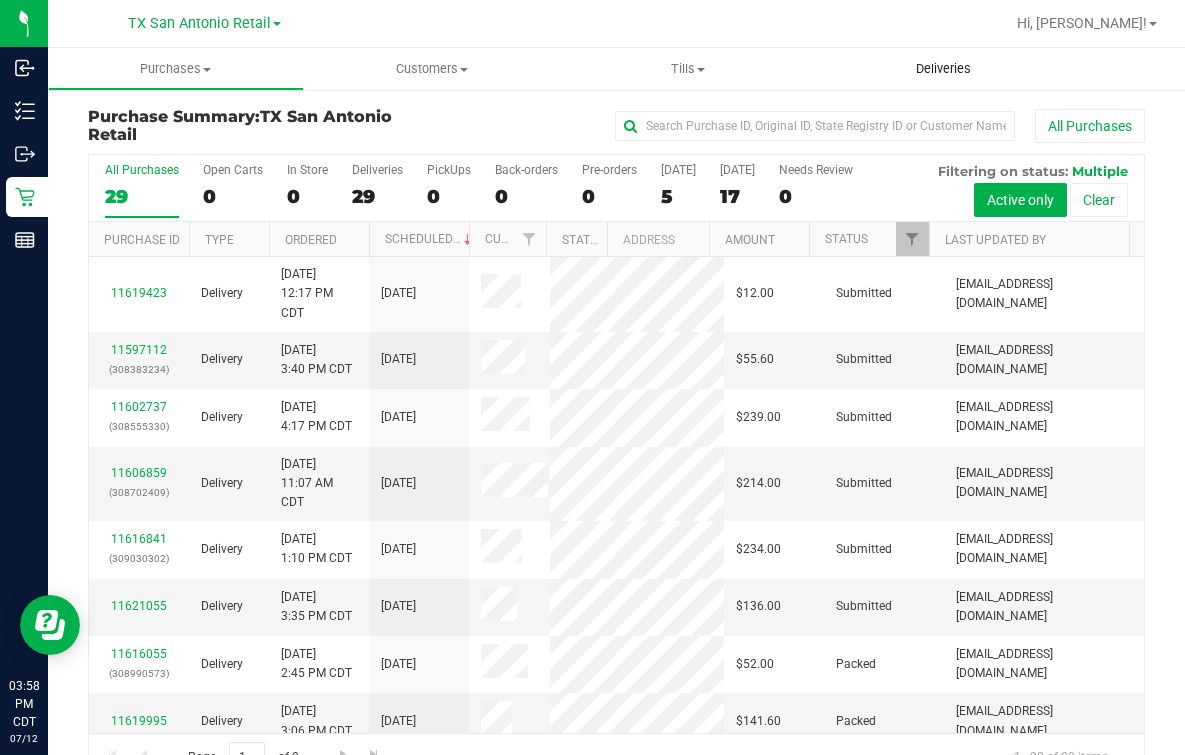 click on "Deliveries" at bounding box center (943, 69) 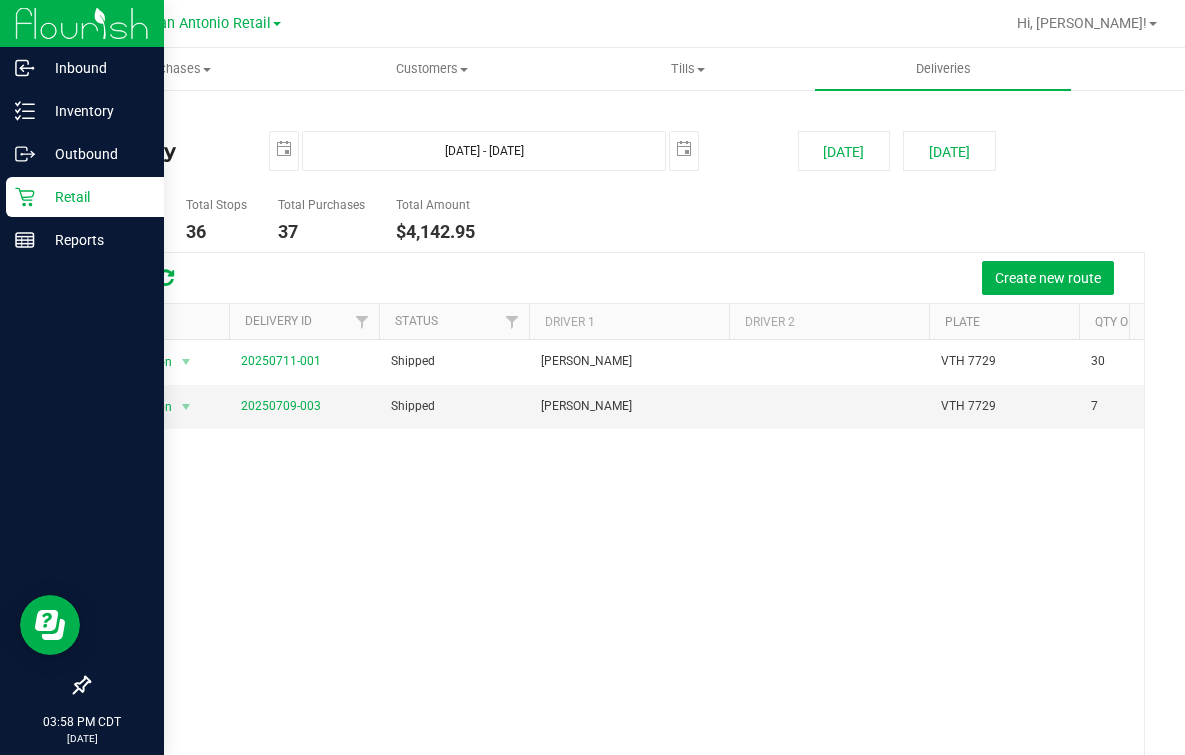 click on "Retail" at bounding box center (85, 197) 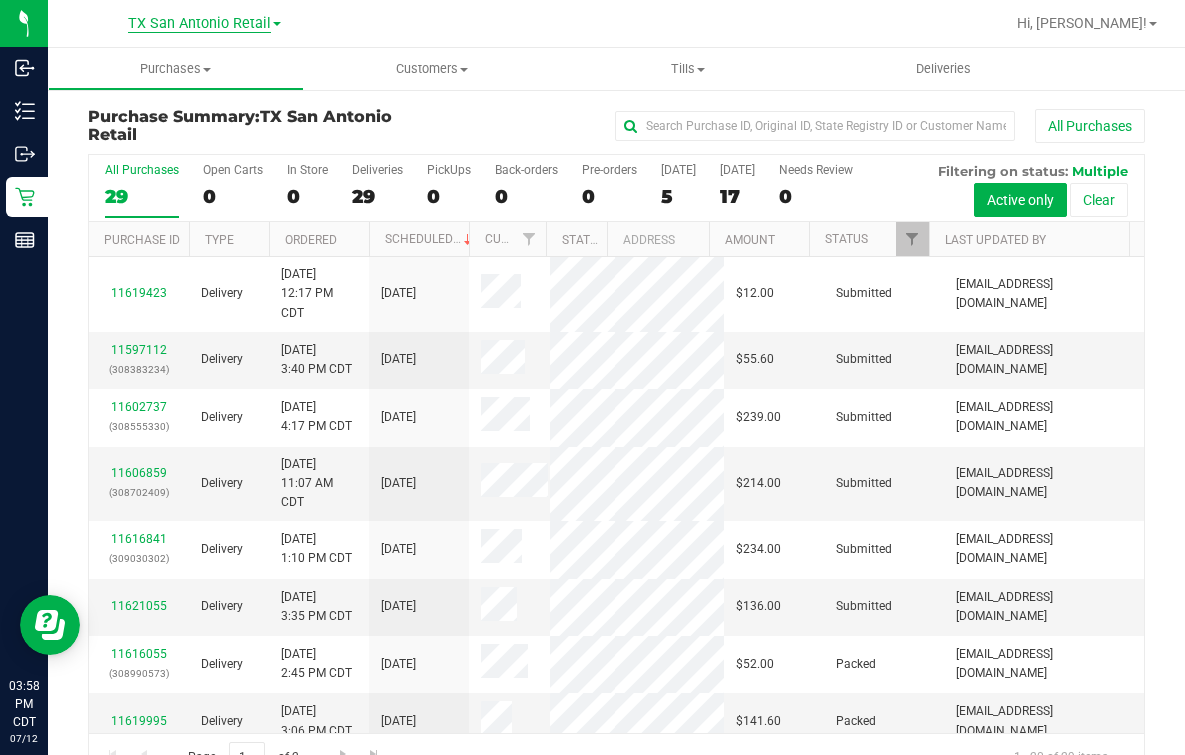 click on "TX San Antonio Retail" at bounding box center (199, 24) 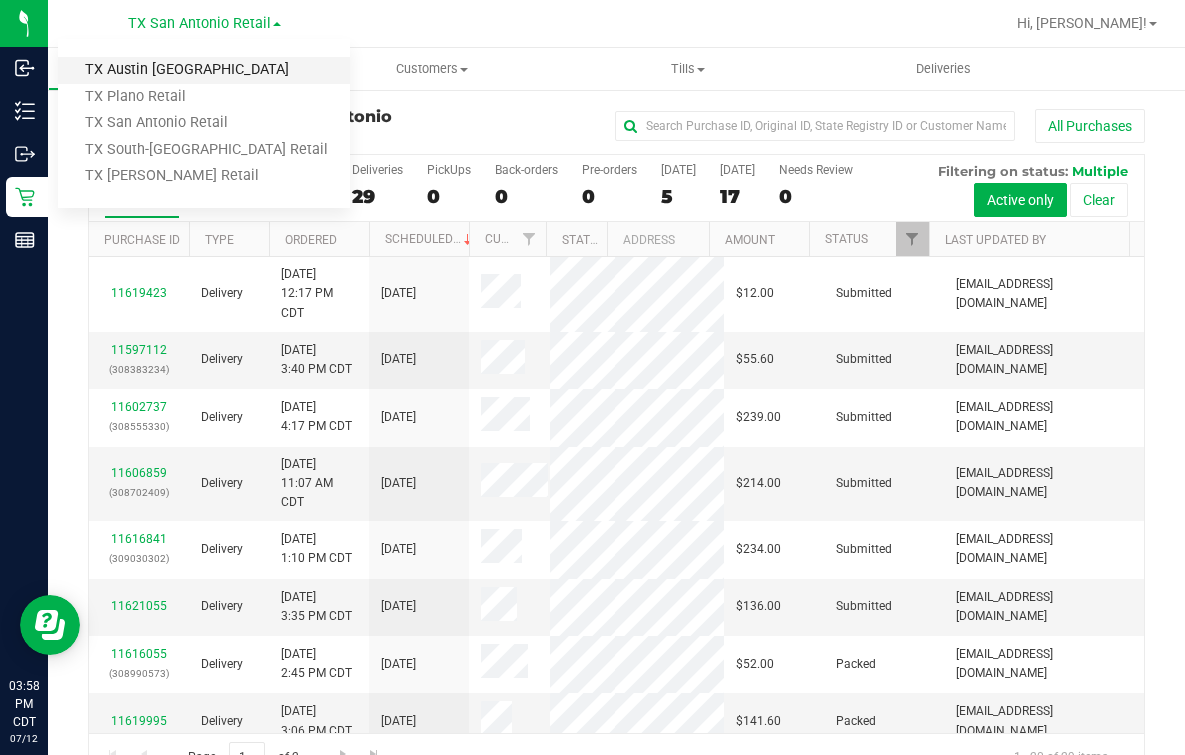 click on "TX Austin [GEOGRAPHIC_DATA]" at bounding box center [204, 70] 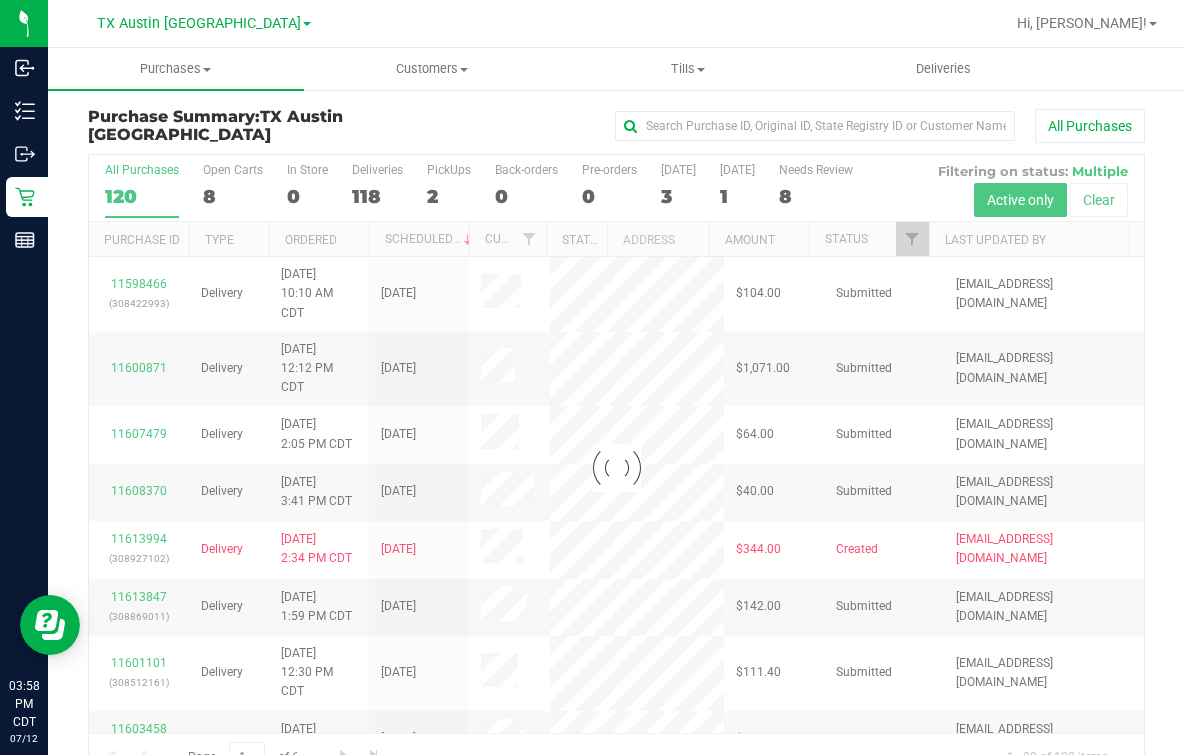 click at bounding box center [616, 468] 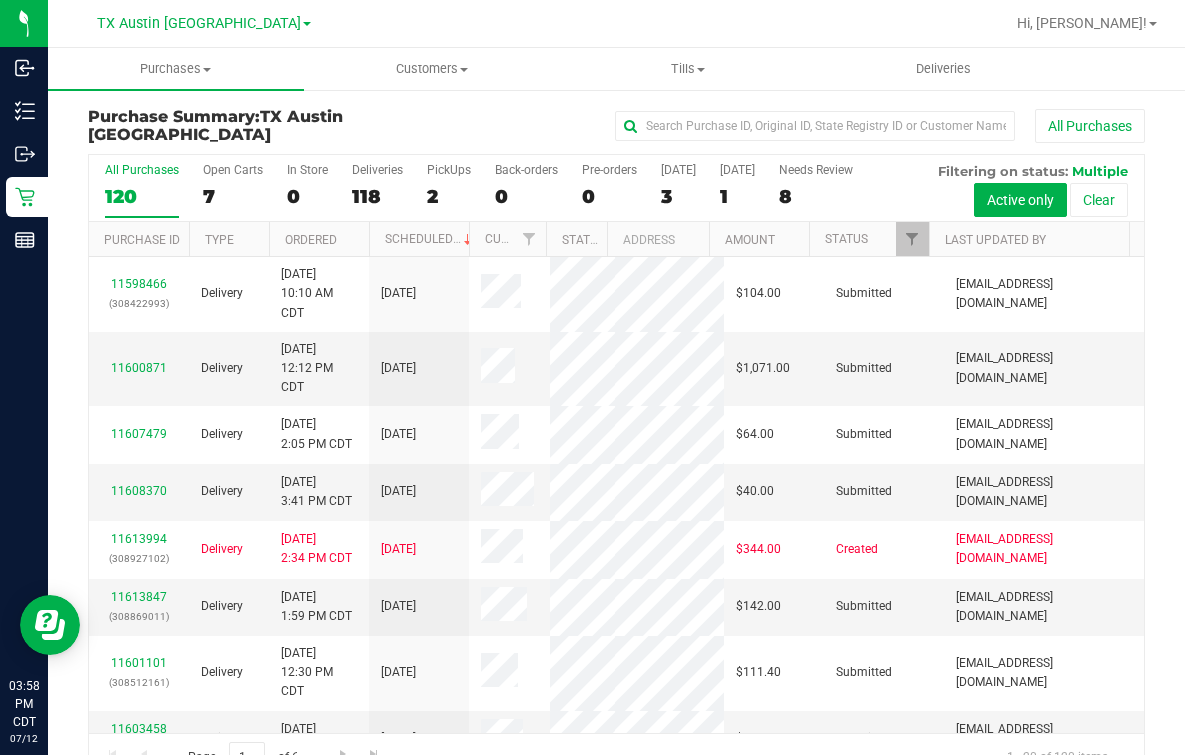 click on "All Purchases
120
Open Carts
7
In Store
0
Deliveries
118
PickUps
2
Back-orders
0
Pre-orders
0
Today
3
Tomorrow
1" at bounding box center (616, 188) 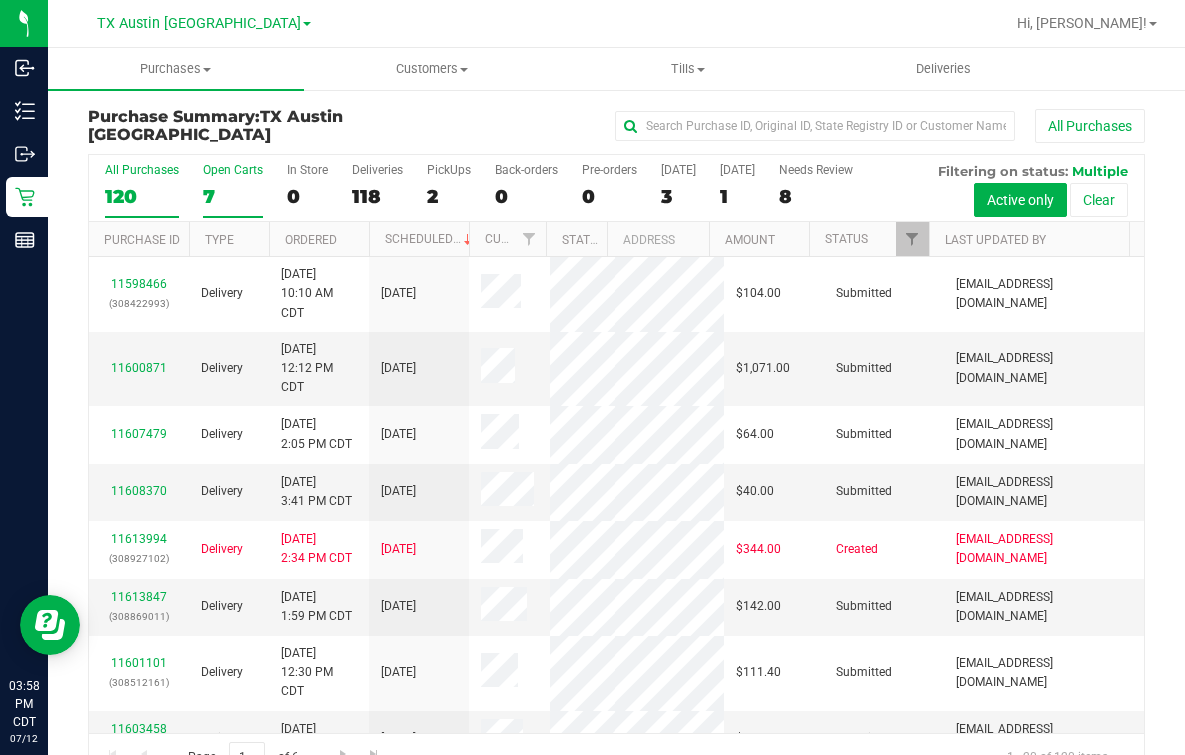 click on "7" at bounding box center (233, 196) 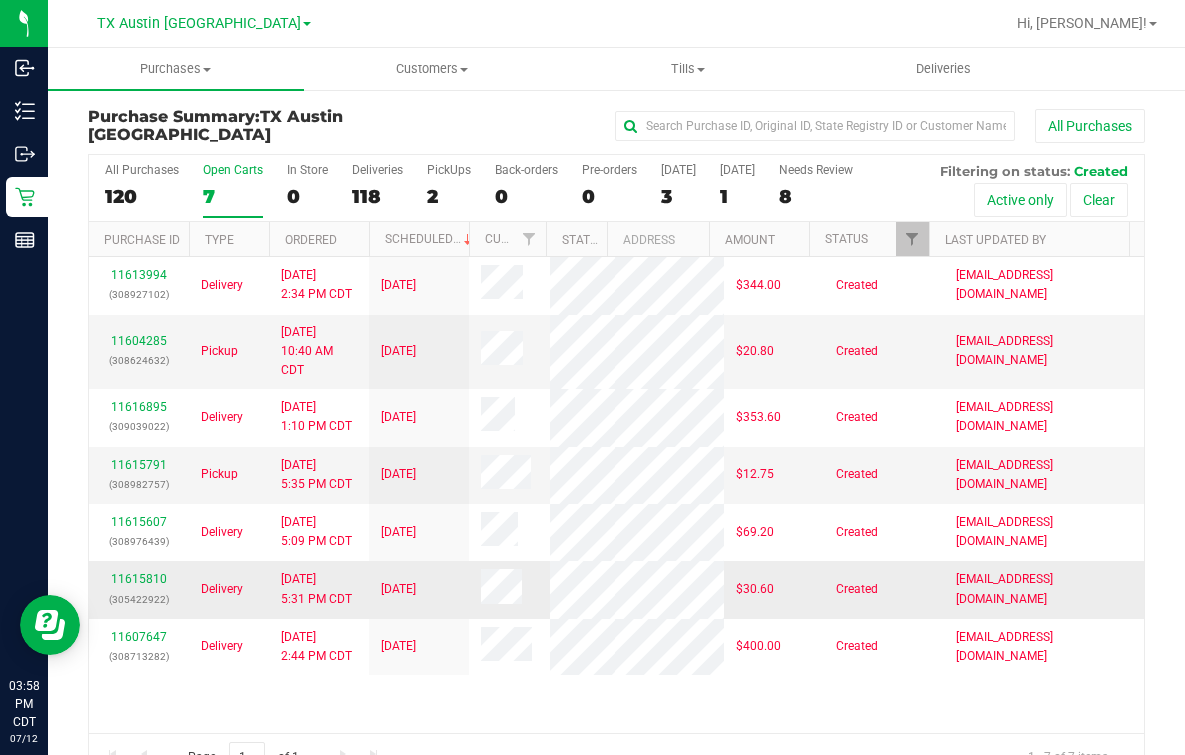 scroll, scrollTop: 236, scrollLeft: 0, axis: vertical 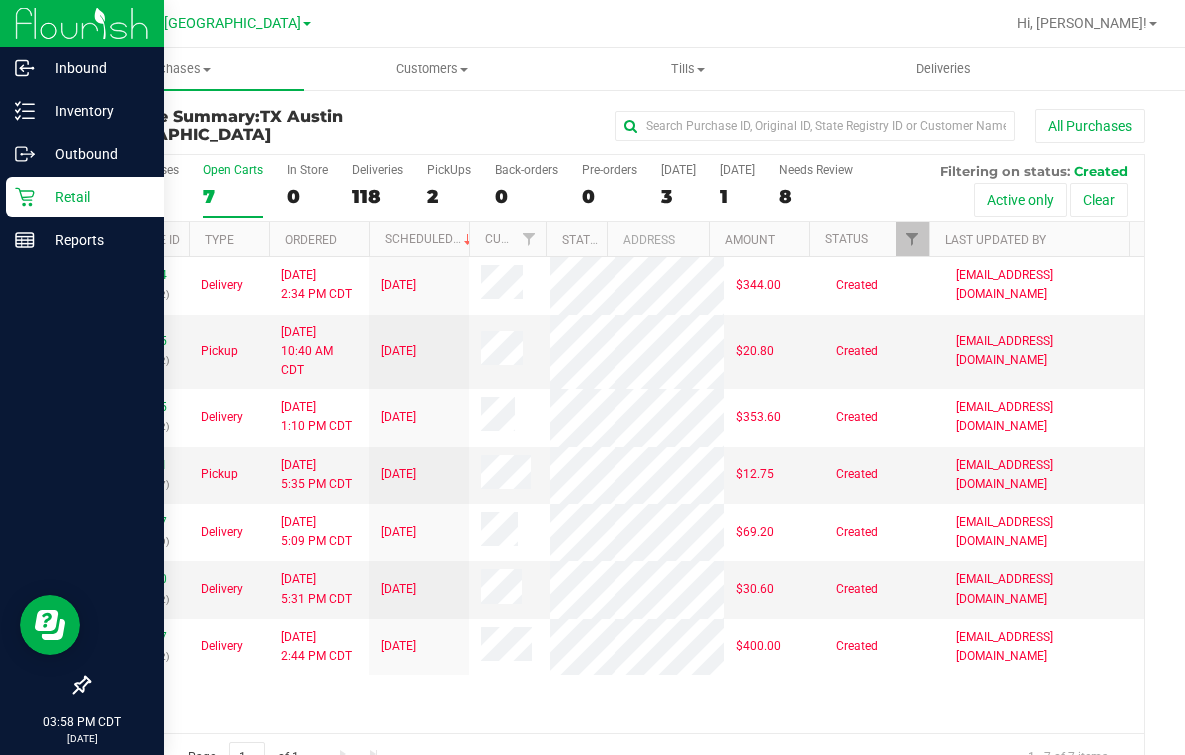 click on "Retail" at bounding box center [85, 197] 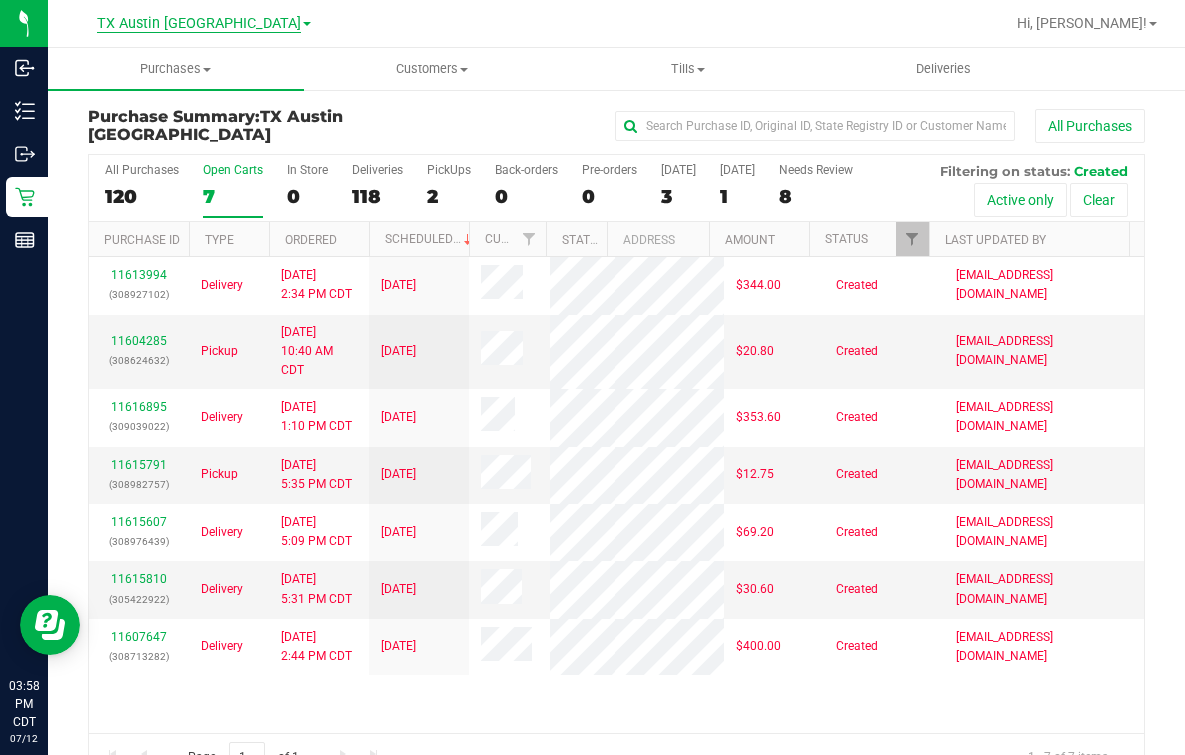 click on "TX Austin [GEOGRAPHIC_DATA]" at bounding box center (199, 24) 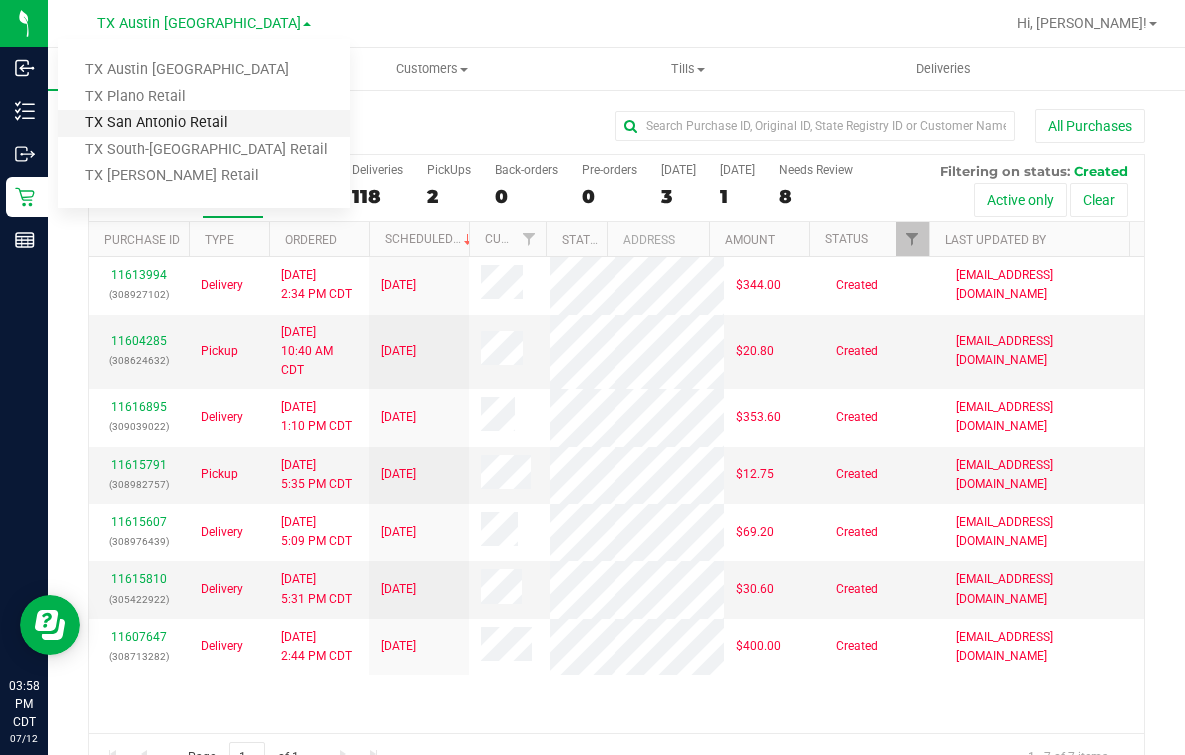 click on "TX San Antonio Retail" at bounding box center [204, 123] 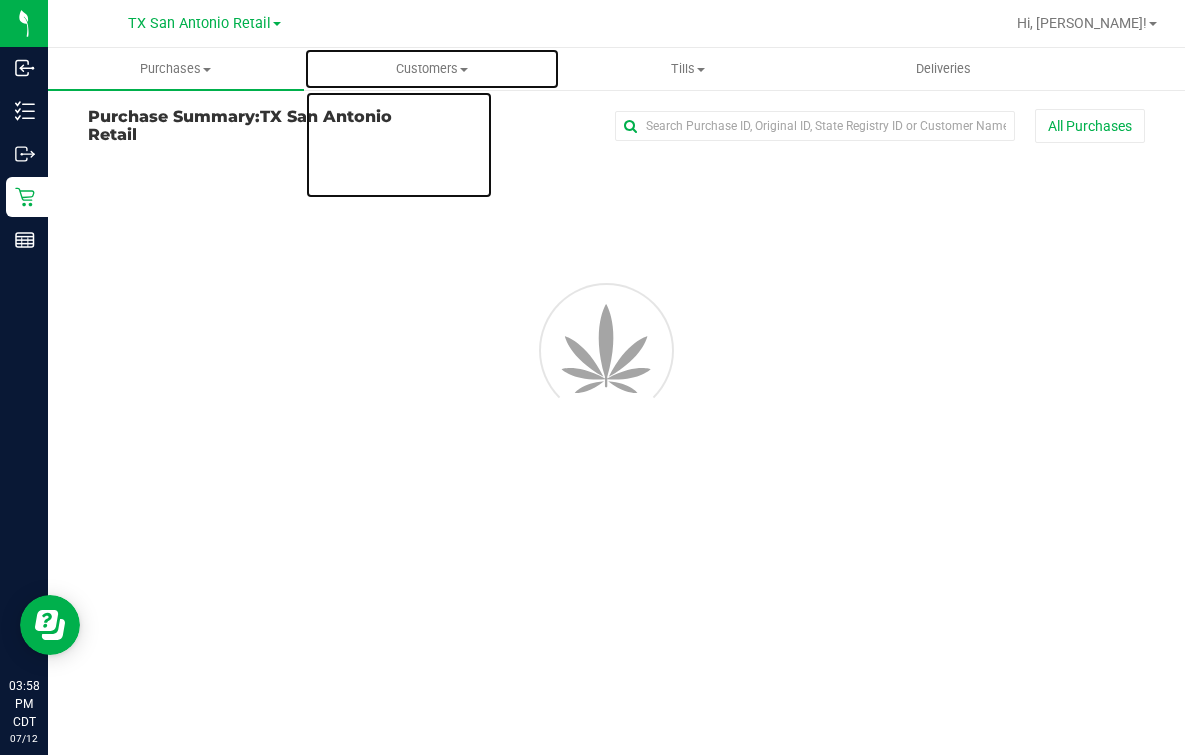 click on "Customers
All customers
Add a new customer
All physicians" at bounding box center [432, 69] 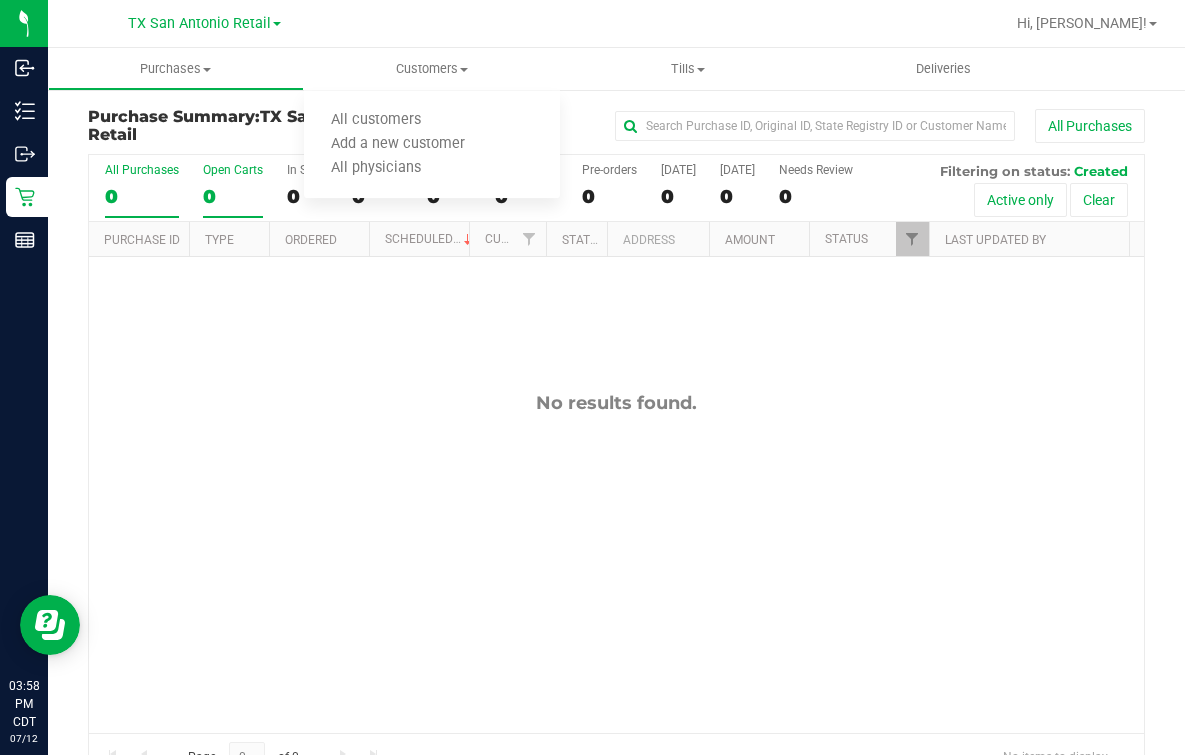 click on "0" at bounding box center (233, 196) 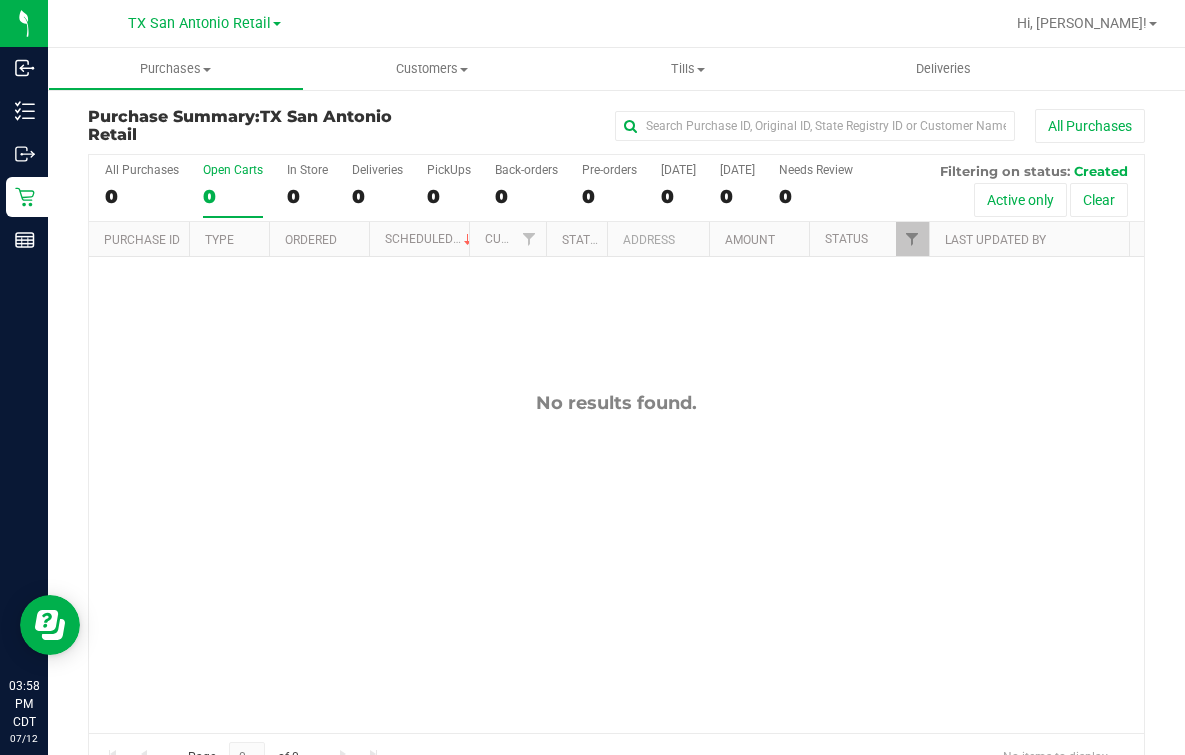 click at bounding box center (681, 23) 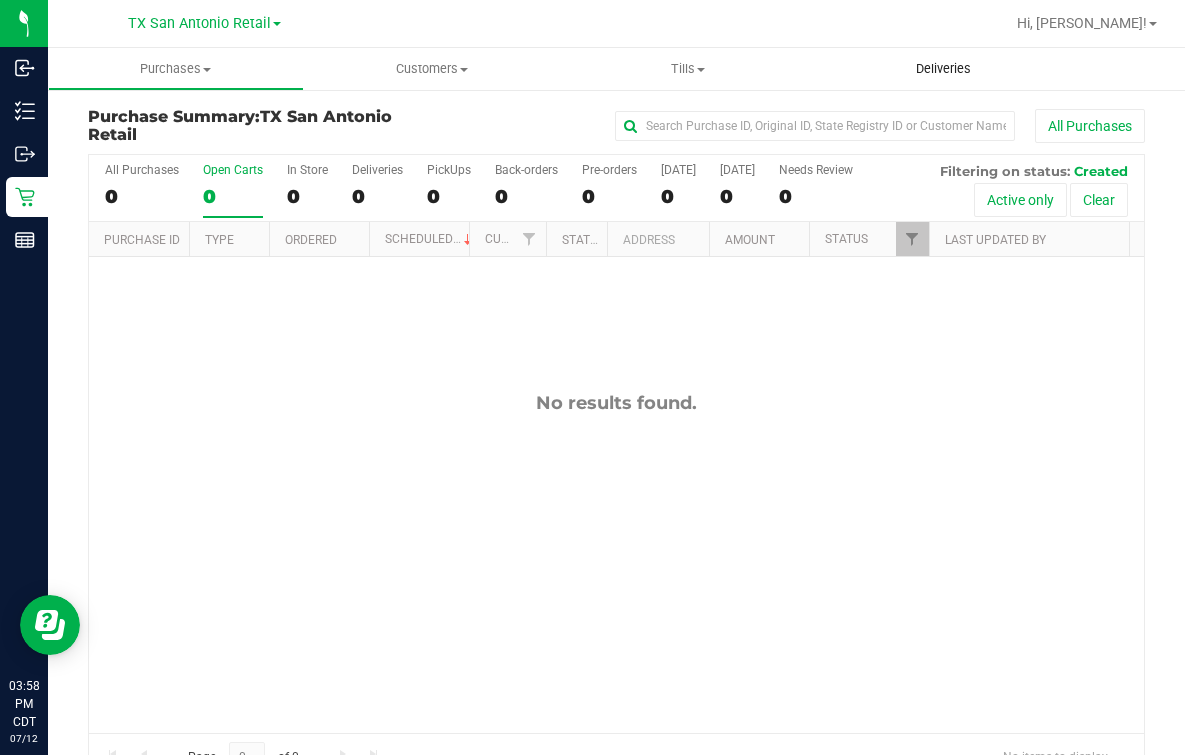 click on "Deliveries" at bounding box center [943, 69] 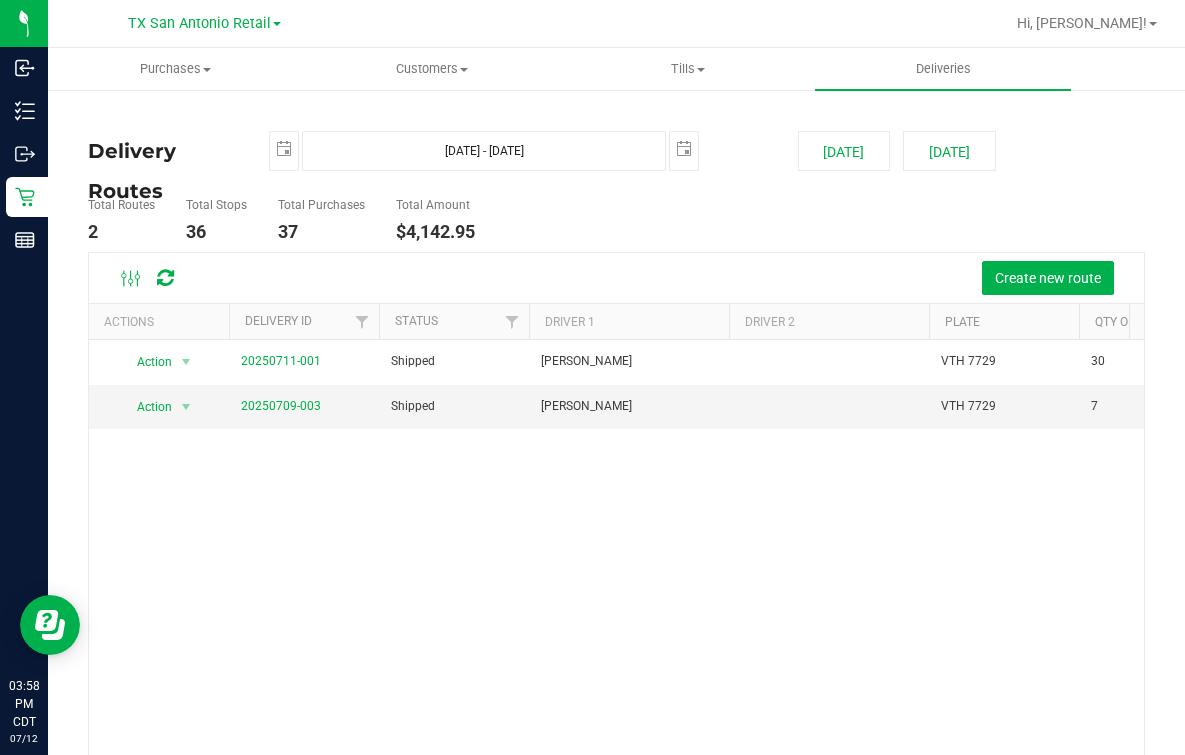 click on "Create new route" at bounding box center [662, 278] 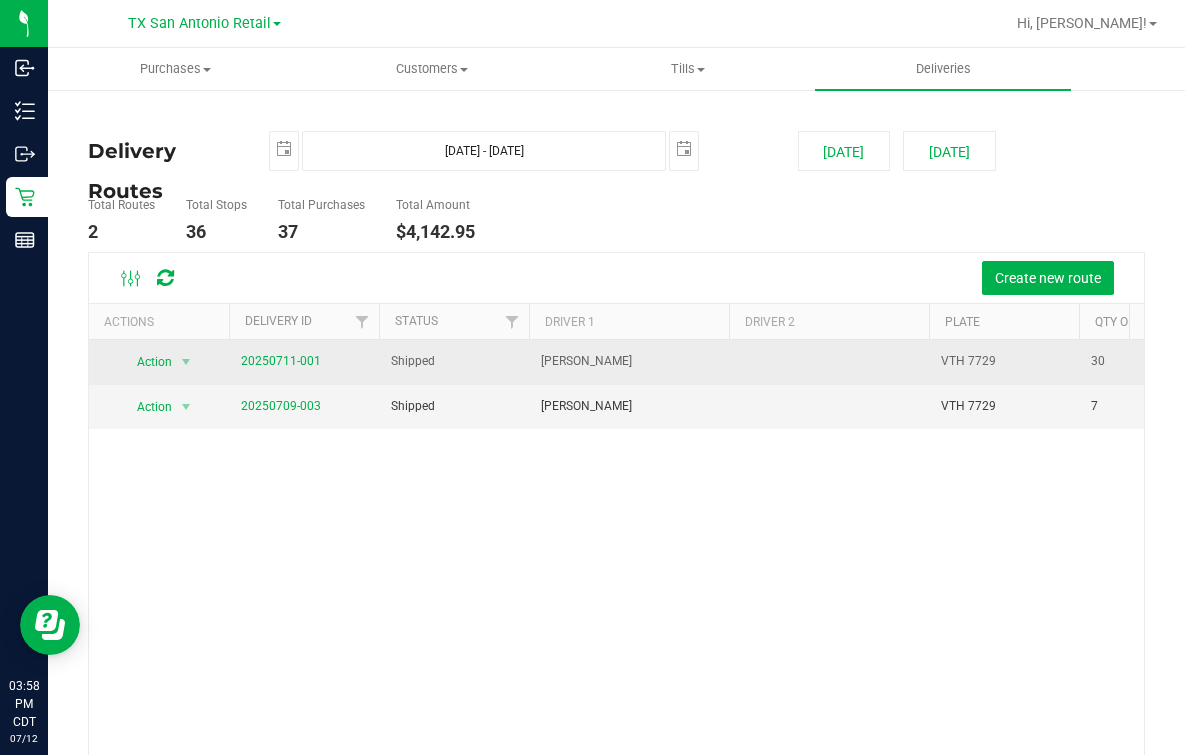 click on "20250711-001" at bounding box center [304, 362] 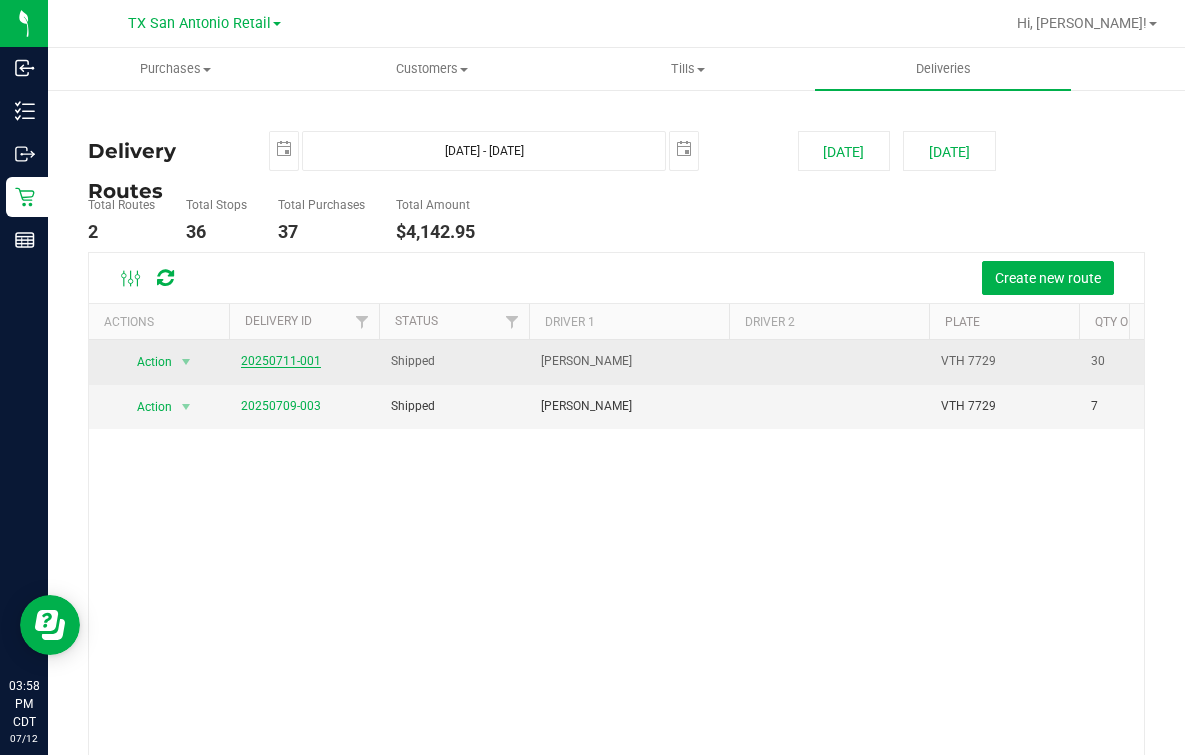click on "20250711-001" at bounding box center [281, 361] 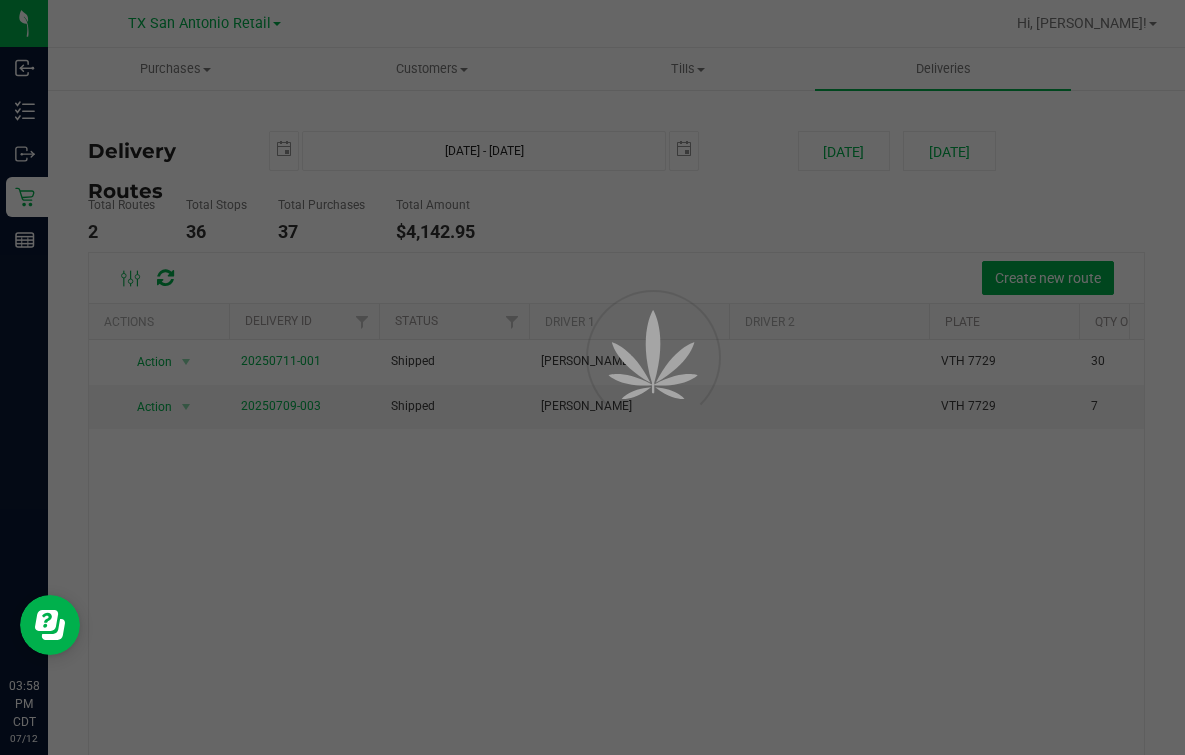 click at bounding box center [592, 377] 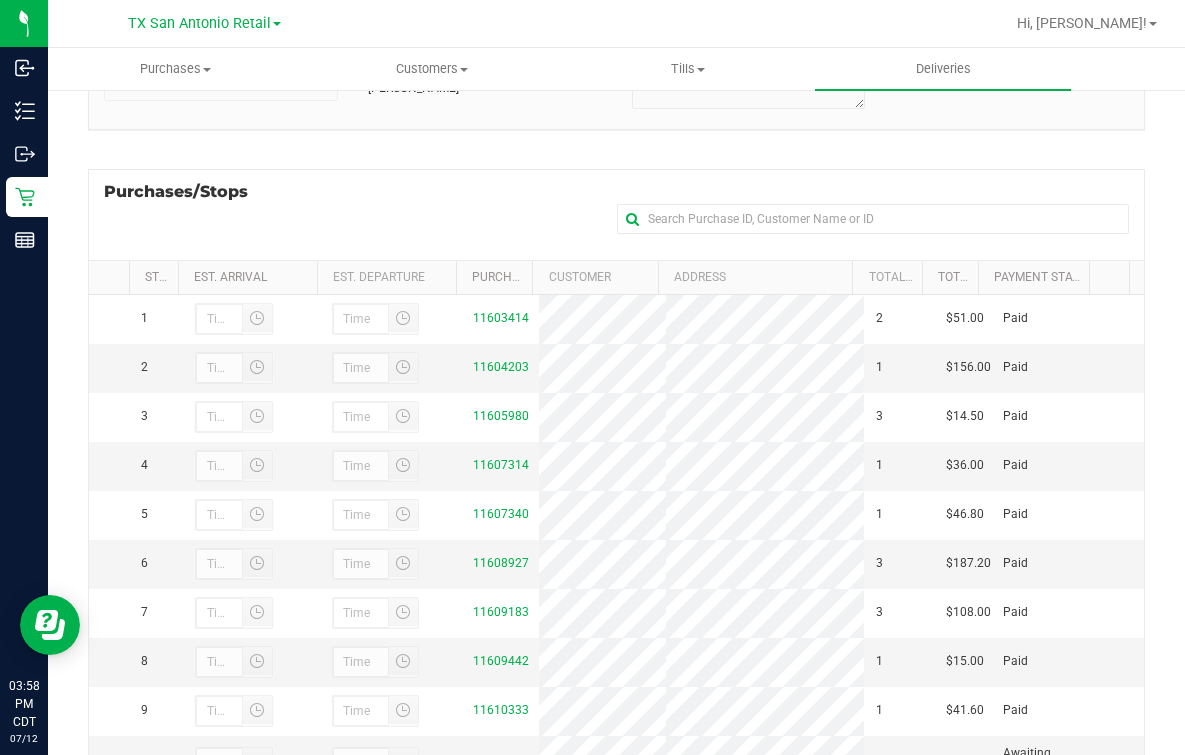 scroll, scrollTop: 353, scrollLeft: 0, axis: vertical 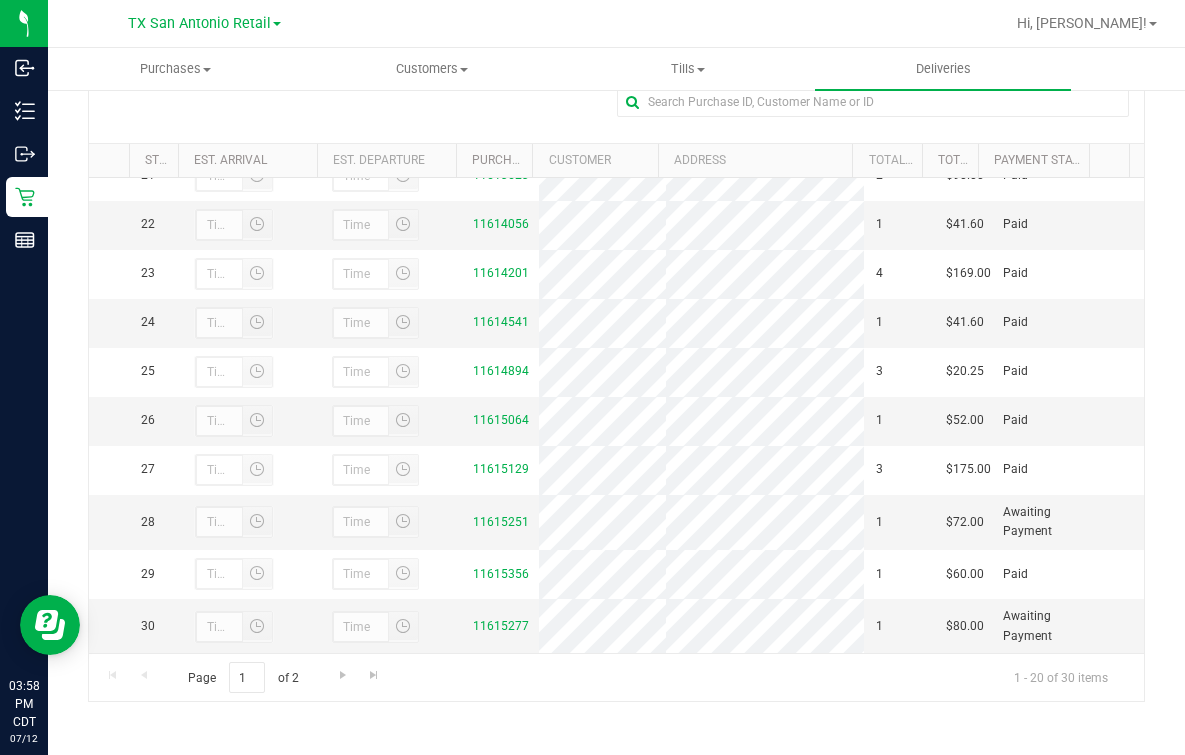click on "Purchases/Stops
+ Add Purchase" at bounding box center [616, 97] 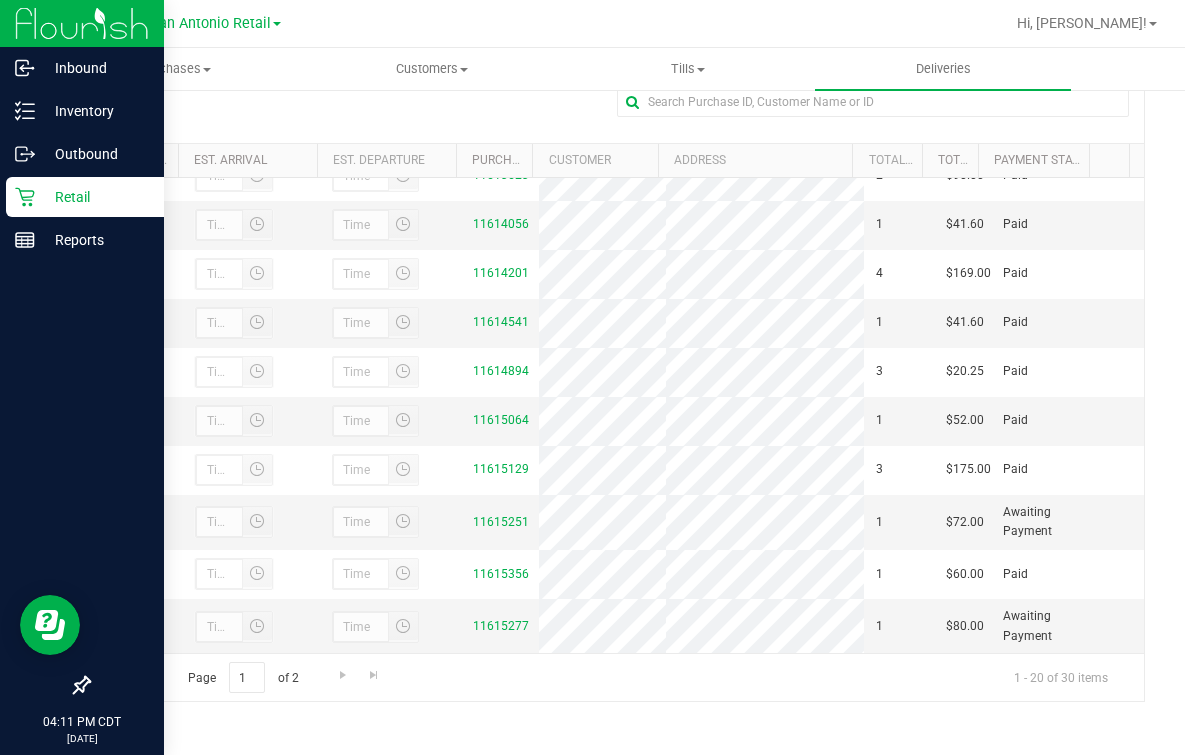 click 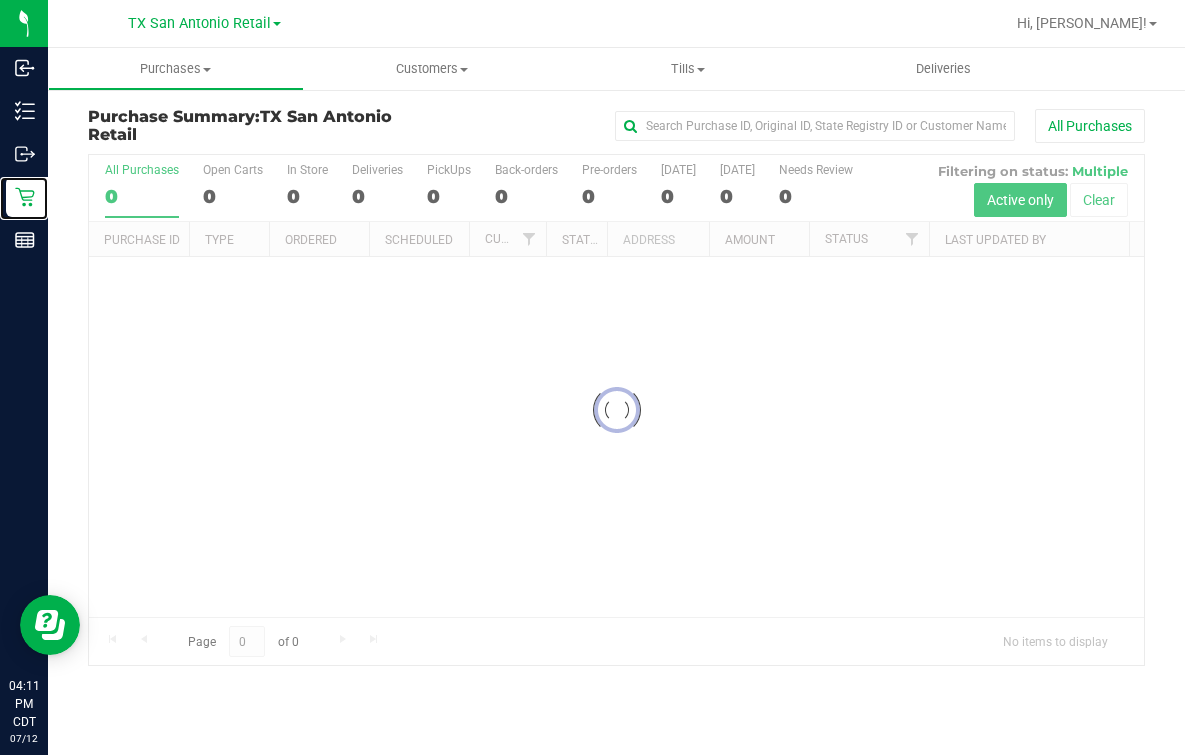 scroll, scrollTop: 0, scrollLeft: 0, axis: both 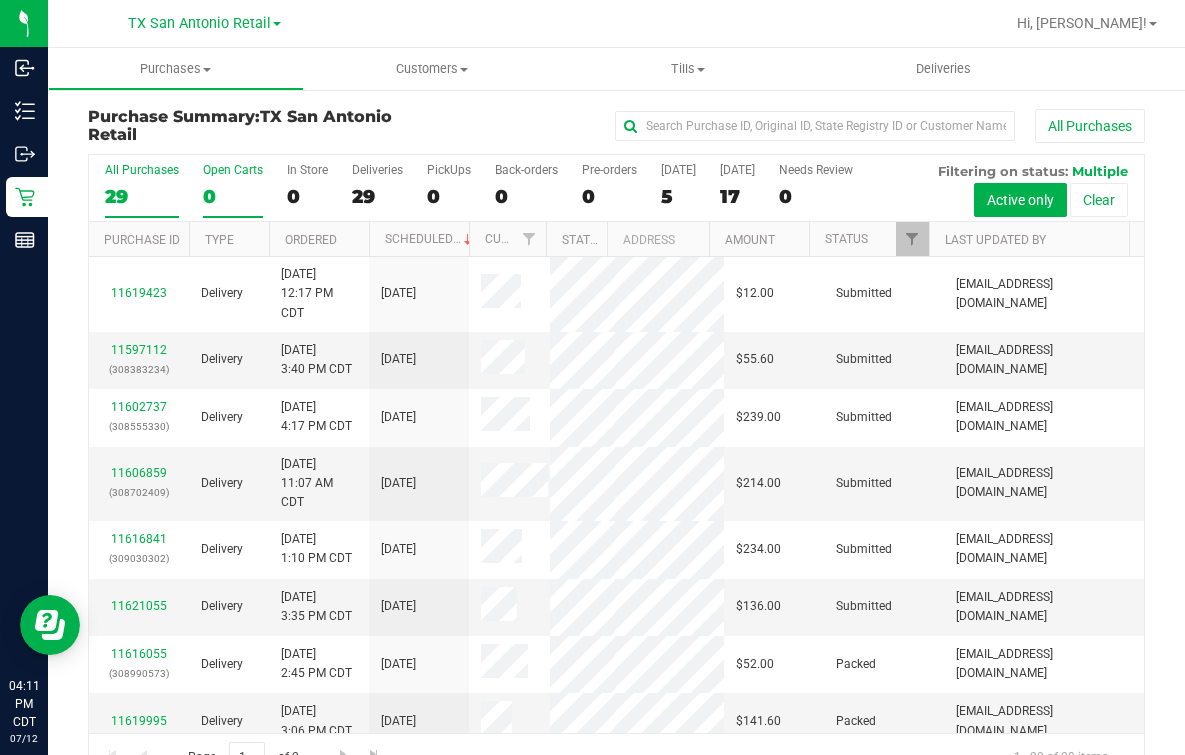 click on "Open Carts
0" at bounding box center (233, 190) 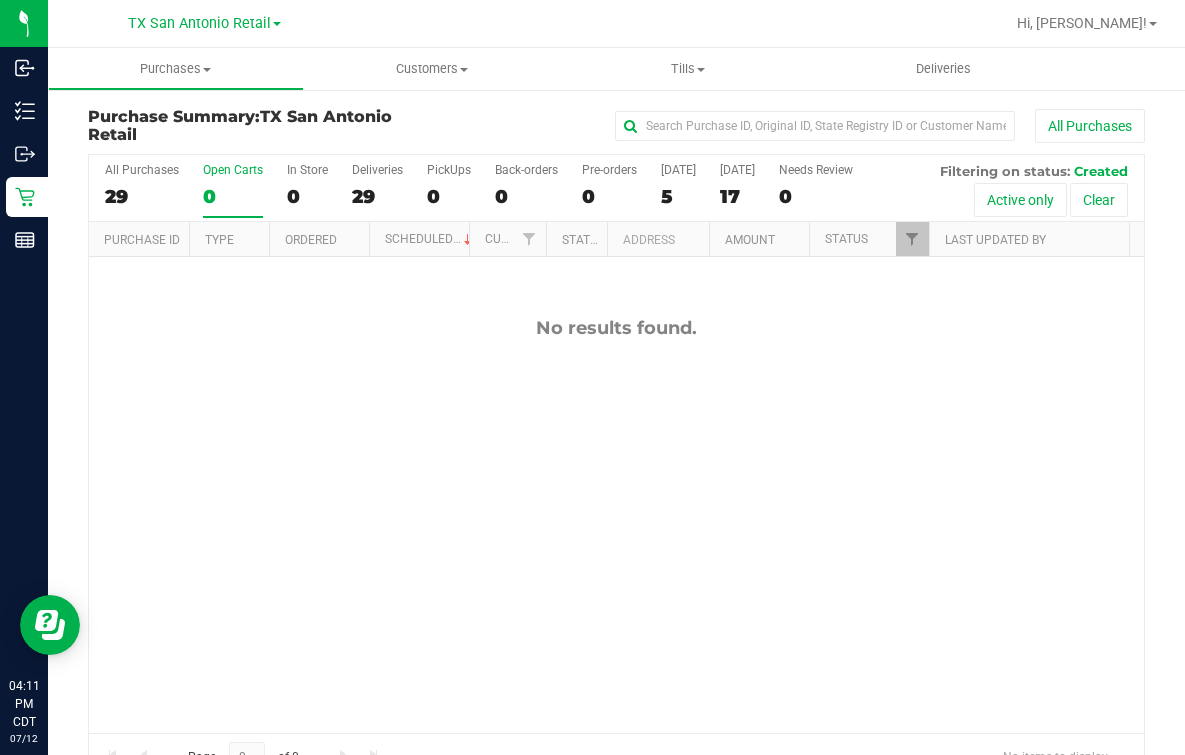scroll, scrollTop: 135, scrollLeft: 0, axis: vertical 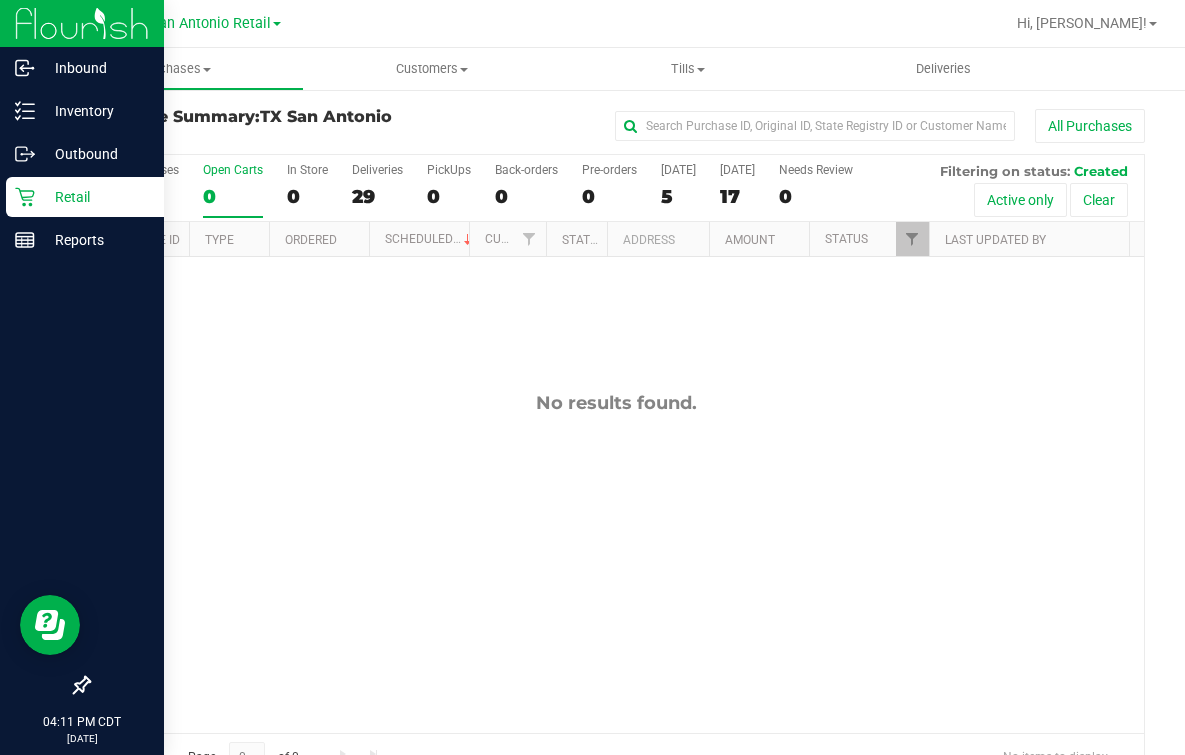 click on "Retail" at bounding box center [95, 197] 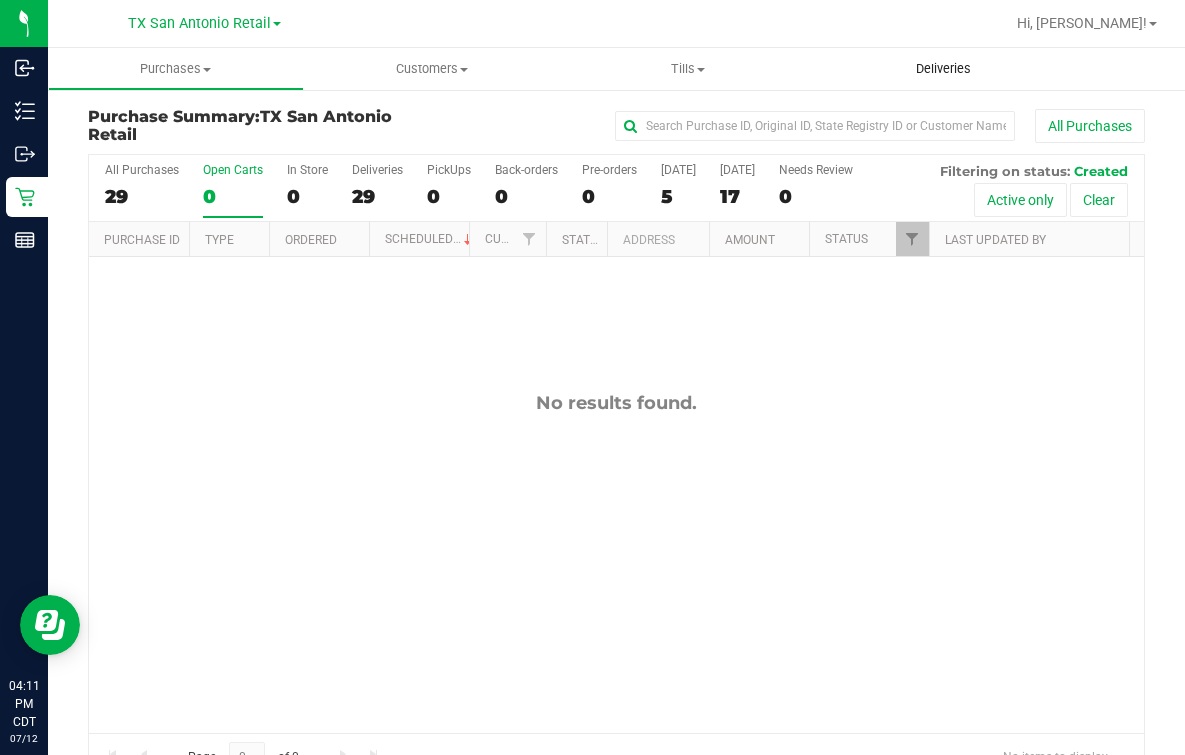 click on "Deliveries" at bounding box center (943, 69) 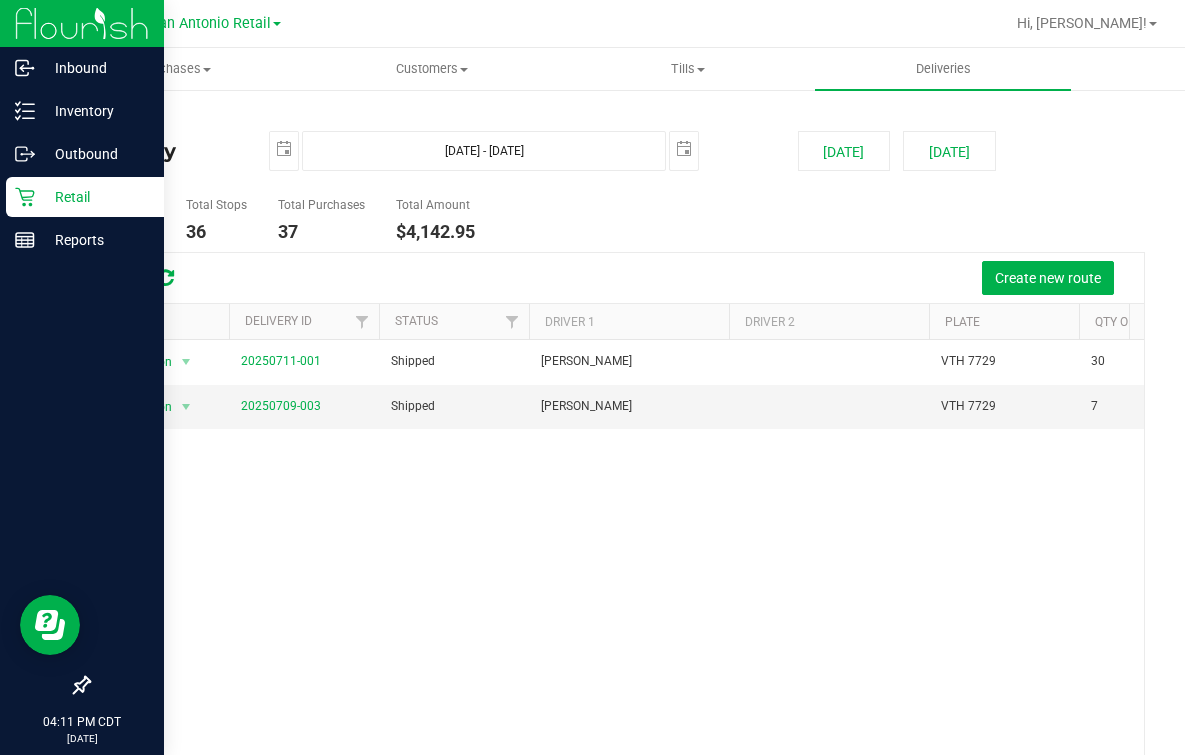 click on "Retail" at bounding box center [95, 197] 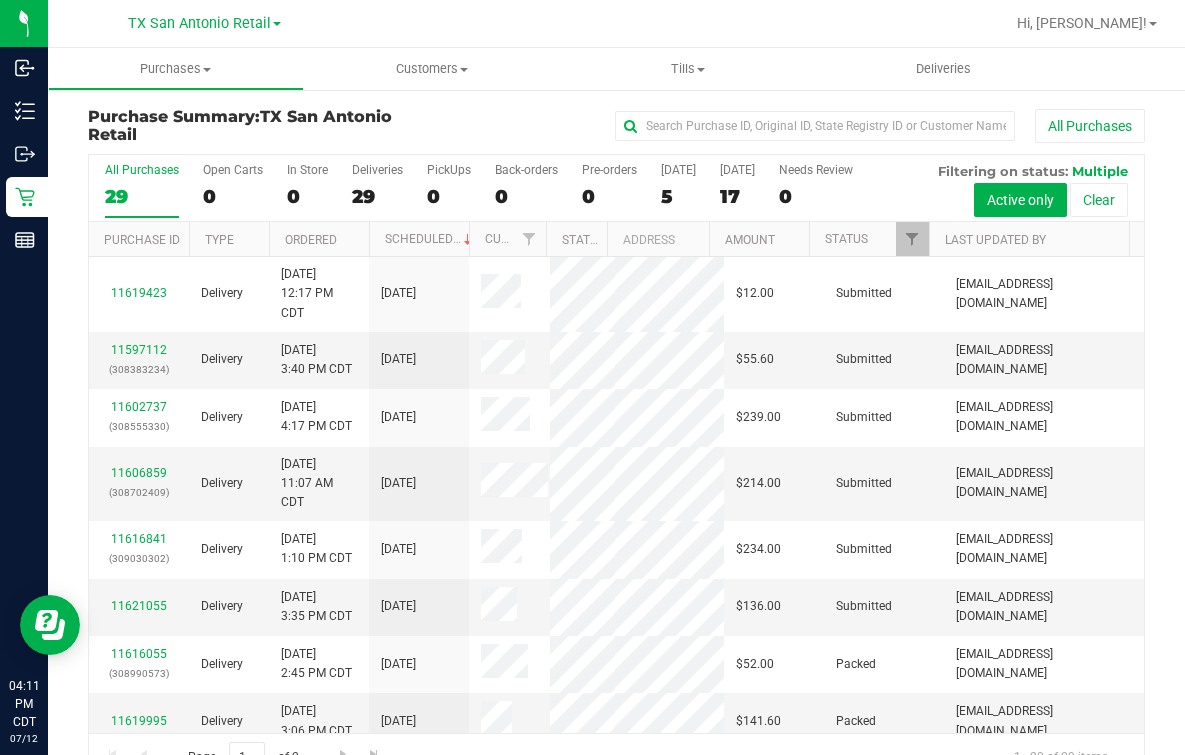 click on "All Purchases" at bounding box center (792, 126) 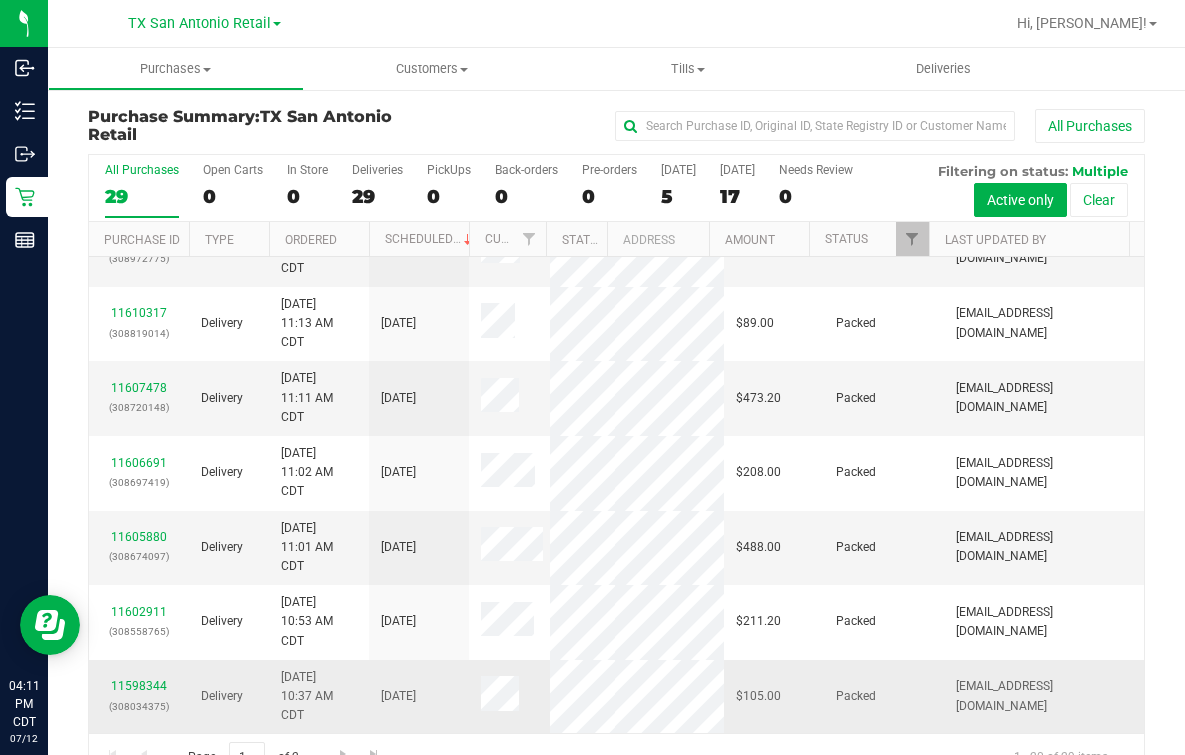 scroll, scrollTop: 1588, scrollLeft: 0, axis: vertical 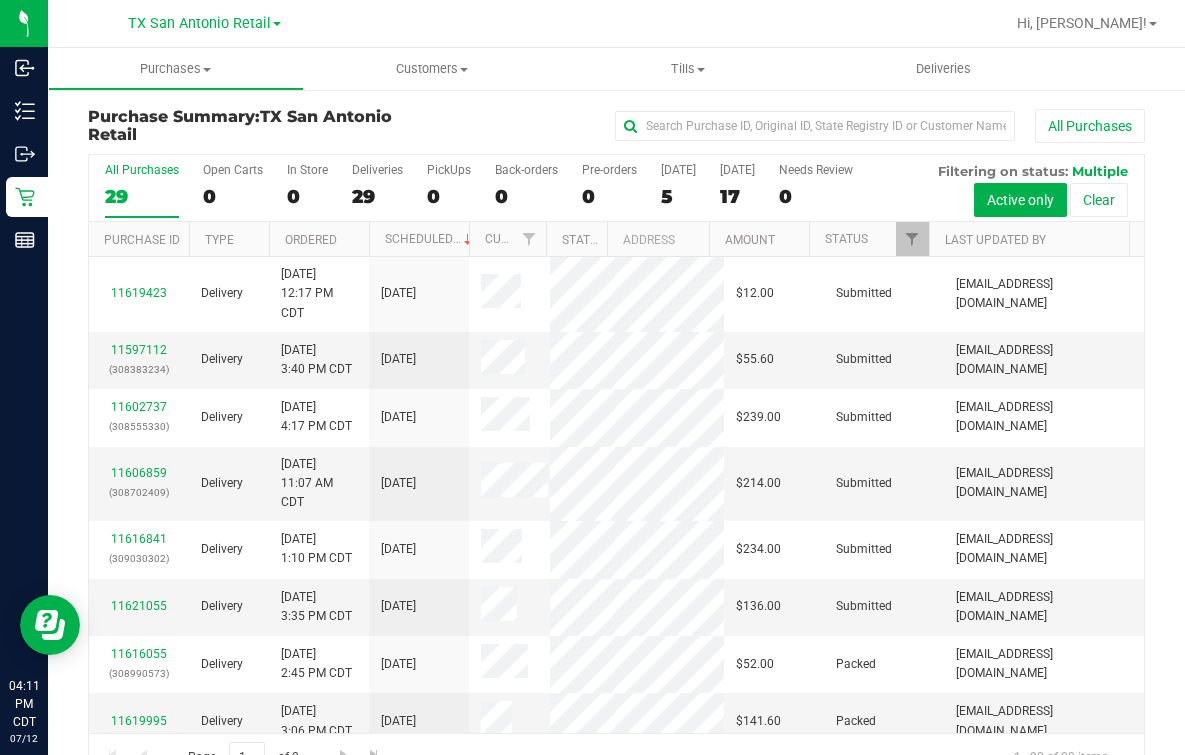 click at bounding box center (681, 23) 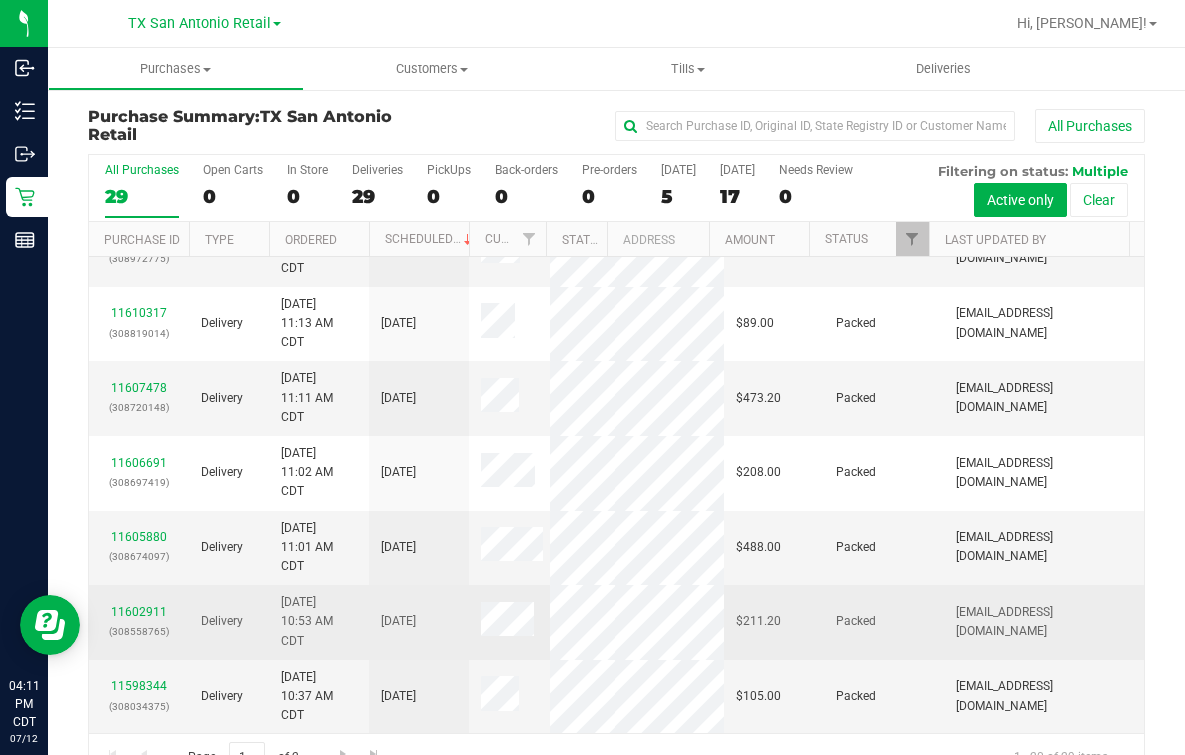 scroll, scrollTop: 1588, scrollLeft: 0, axis: vertical 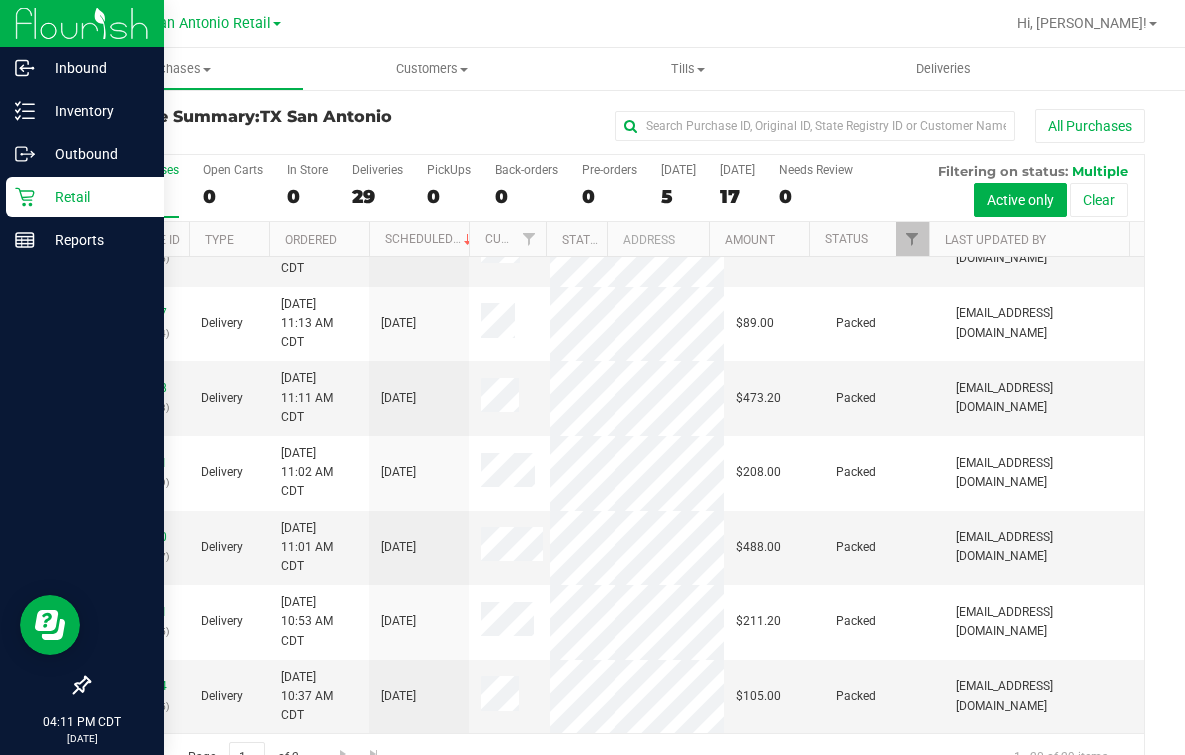click on "Retail" at bounding box center (85, 197) 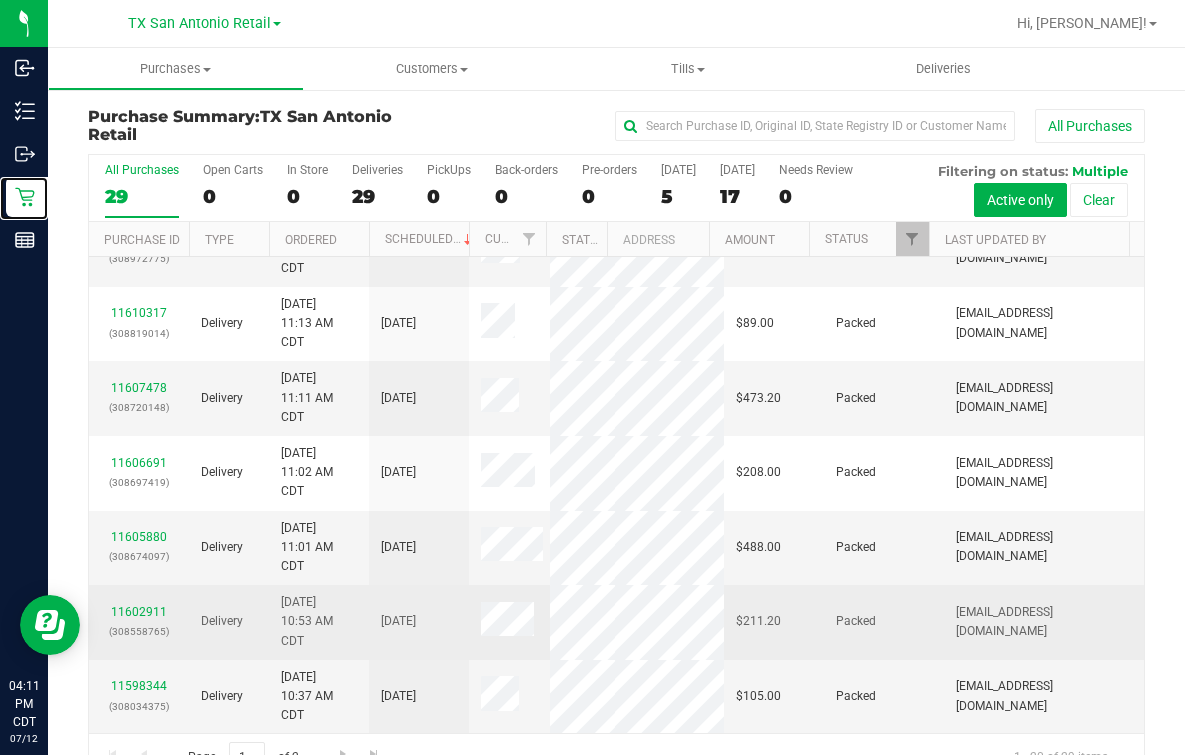 scroll, scrollTop: 45, scrollLeft: 0, axis: vertical 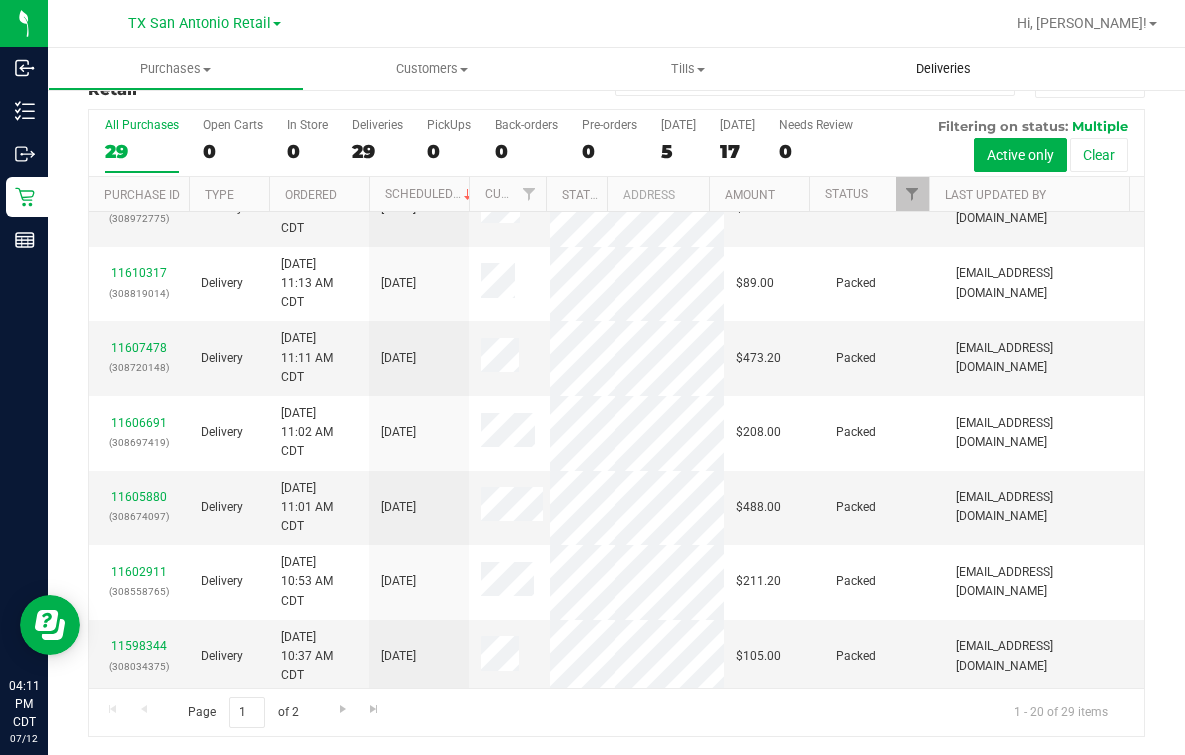 click on "Deliveries" at bounding box center (943, 69) 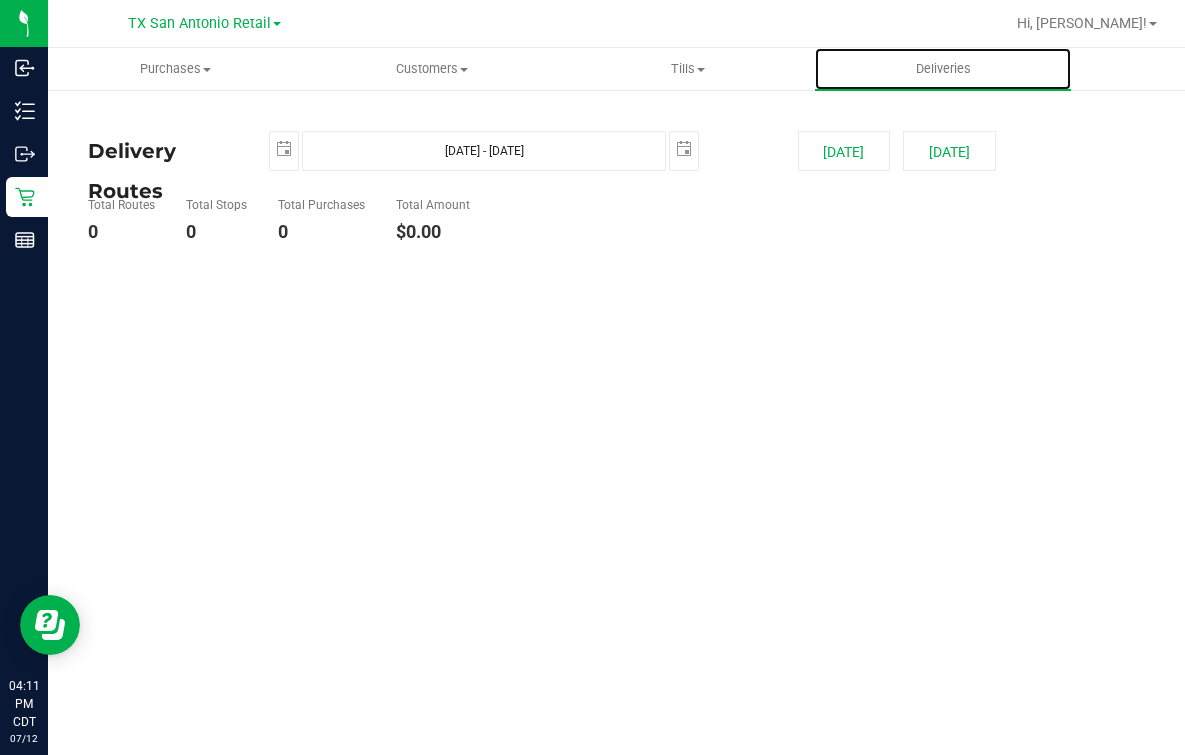 scroll, scrollTop: 0, scrollLeft: 0, axis: both 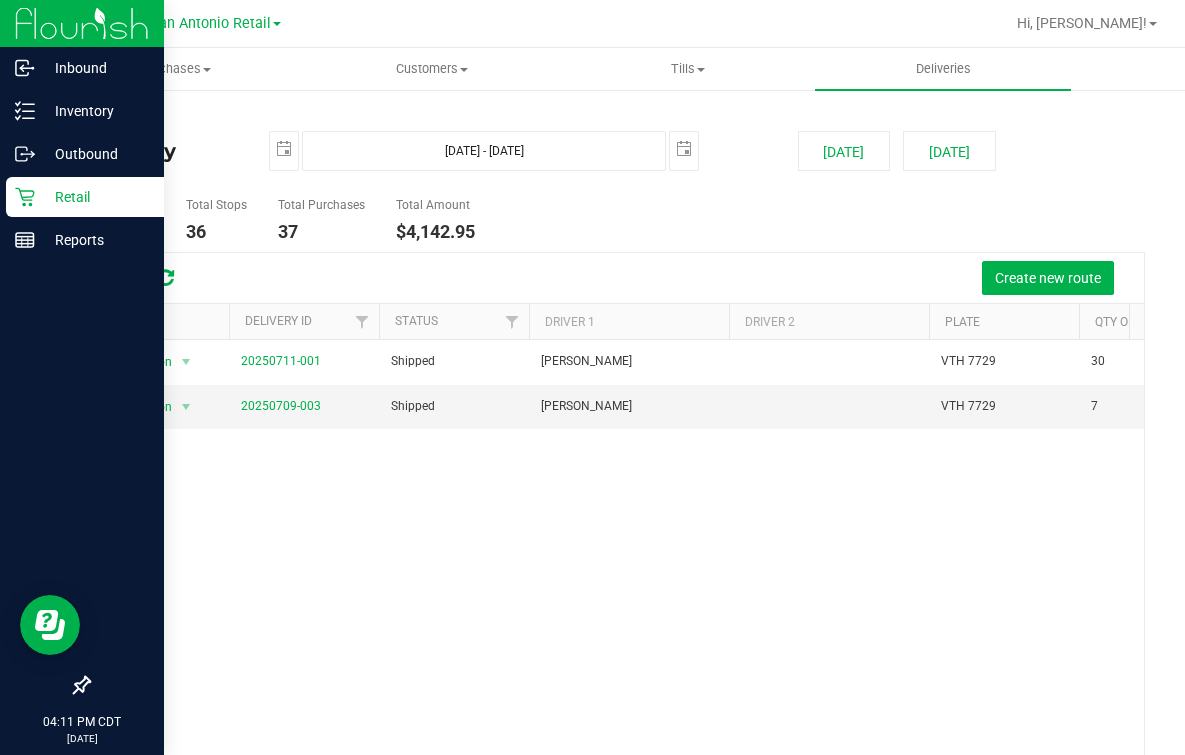 click on "Retail" at bounding box center [85, 197] 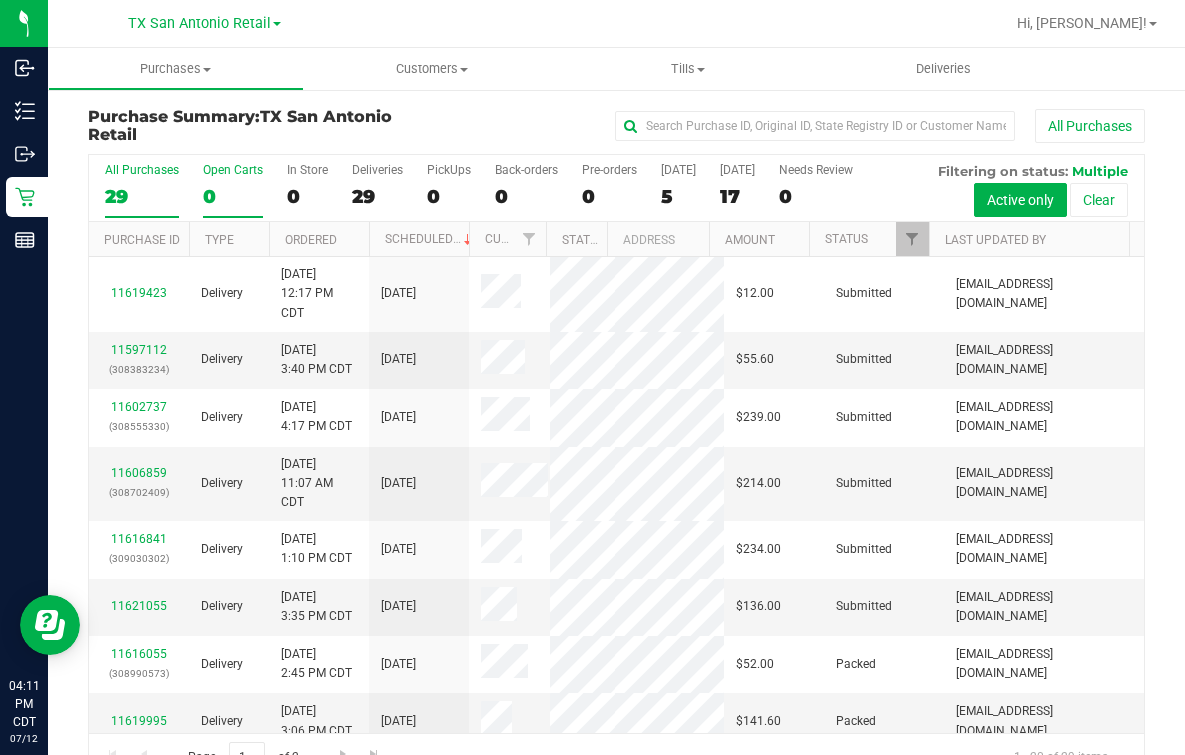 click on "Open Carts
0" at bounding box center [233, 190] 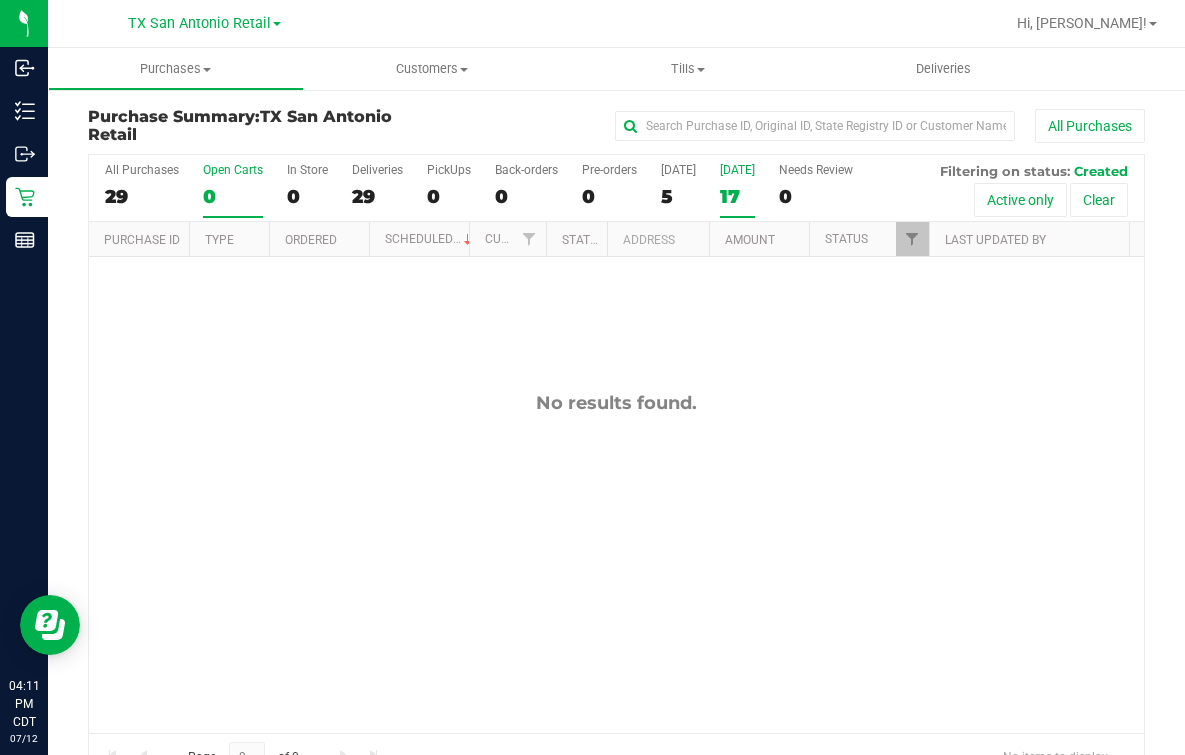click on "17" at bounding box center [737, 196] 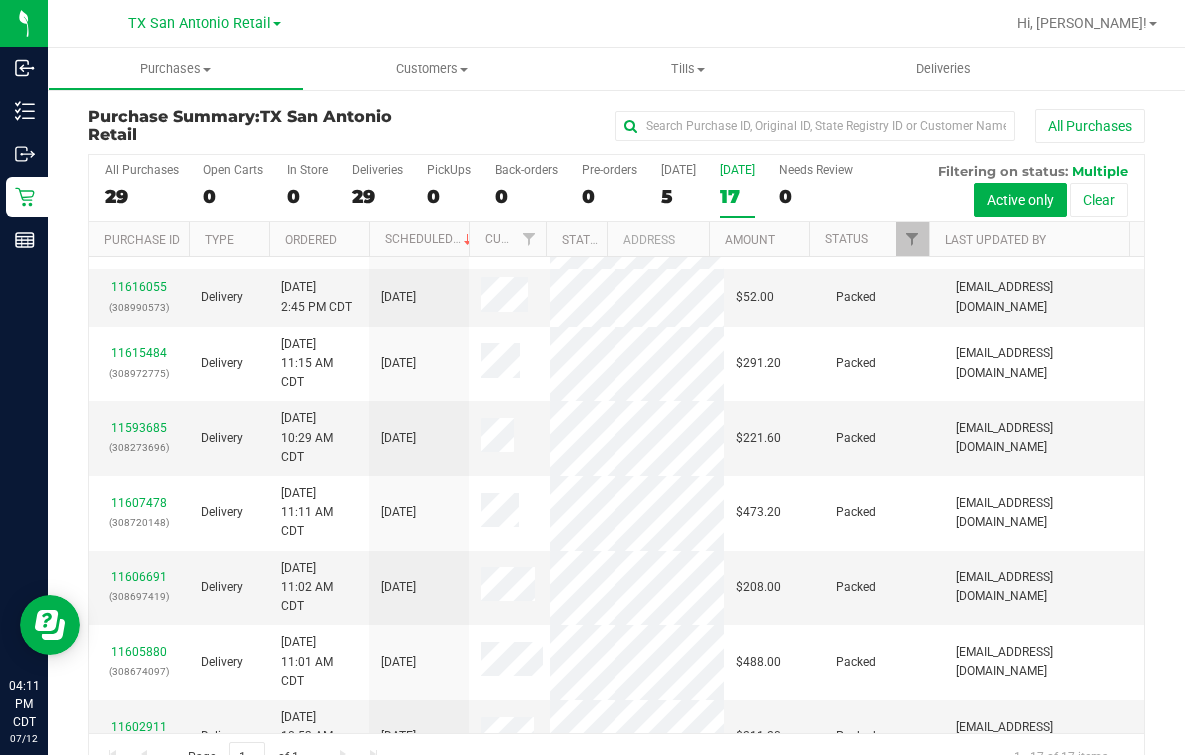 scroll, scrollTop: 0, scrollLeft: 0, axis: both 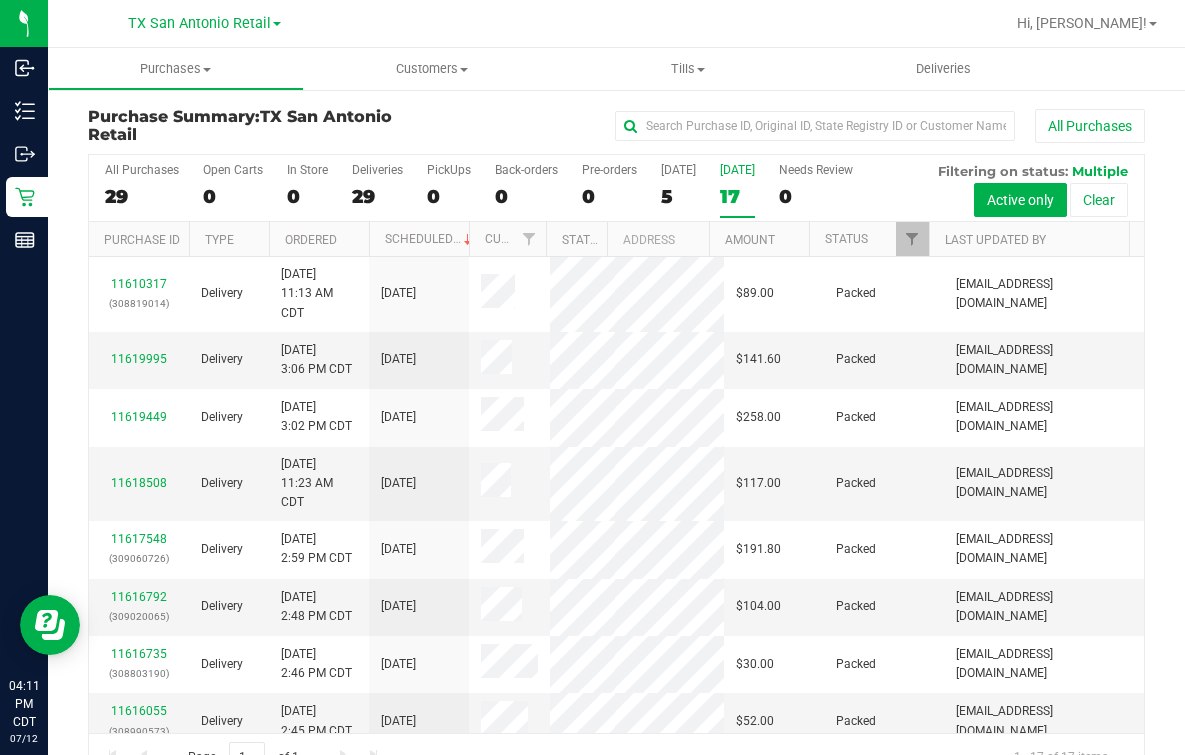 click on "TX San Antonio Retail    TX Austin DC   TX Plano Retail   TX San Antonio Retail    TX South-Austin Retail   TX Sugarland Retail" at bounding box center [204, 23] 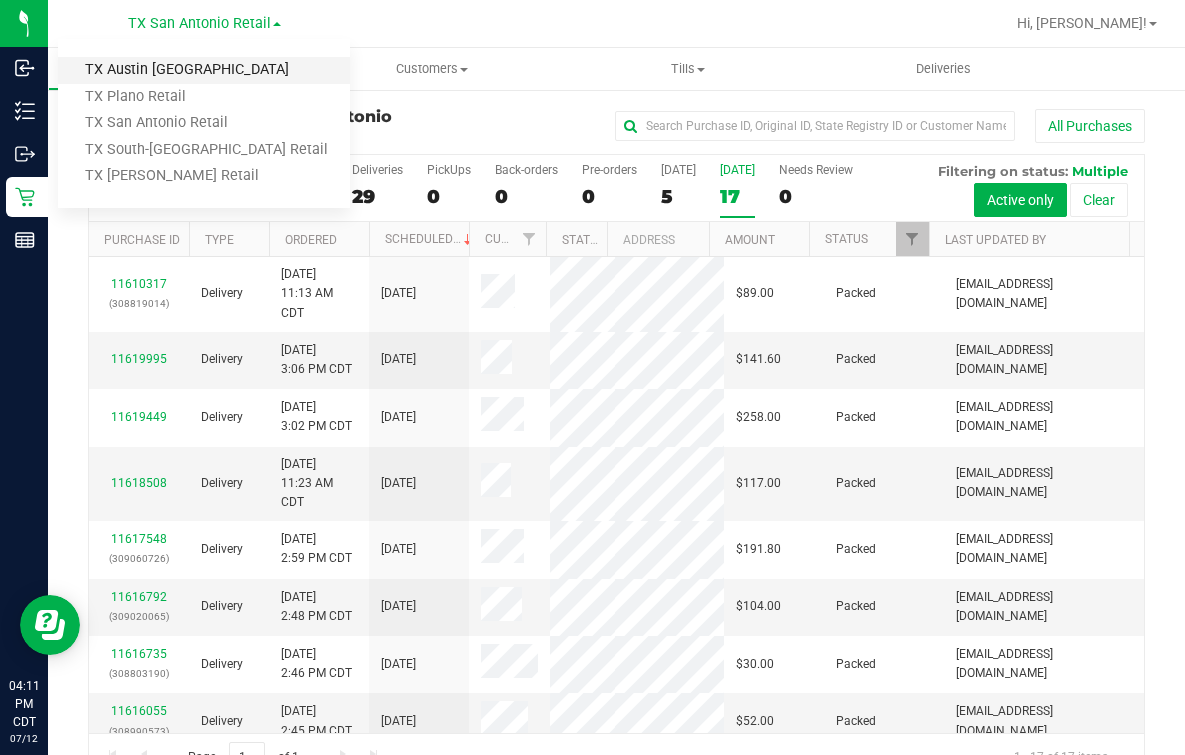 click on "TX Austin [GEOGRAPHIC_DATA]" at bounding box center (204, 70) 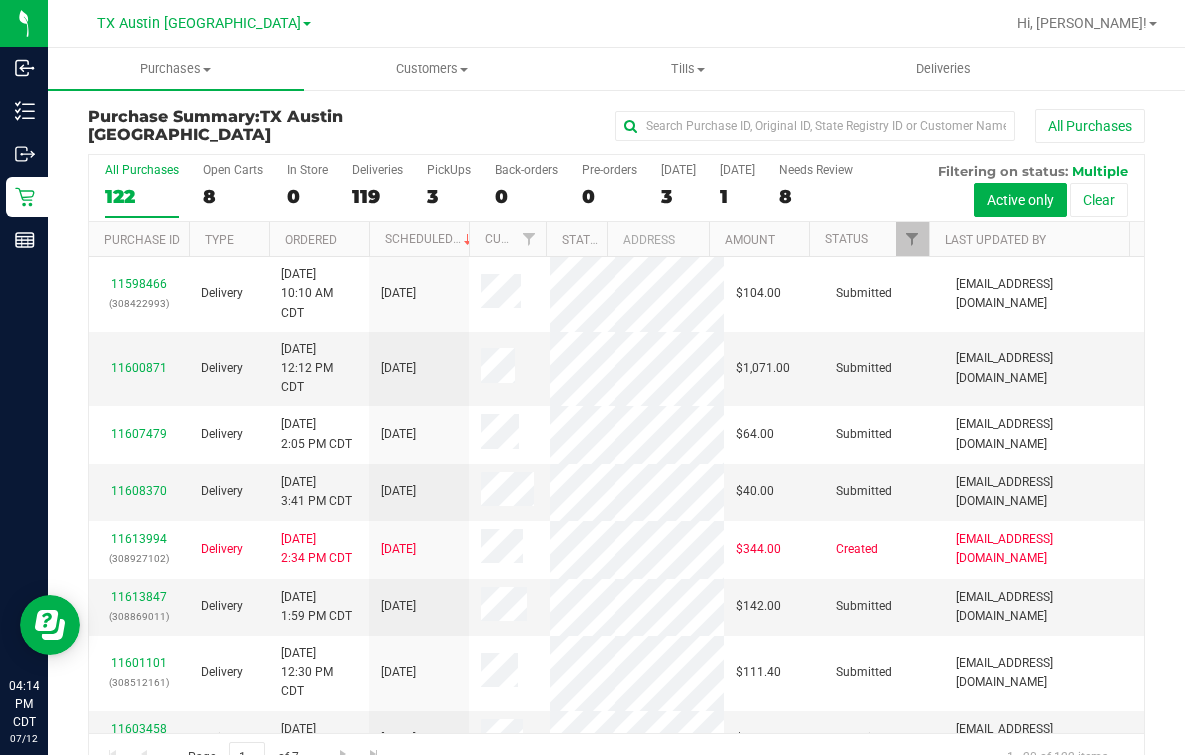 click on "All Purchases
122
Open Carts
8
In Store
0
Deliveries
119
PickUps
3
Back-orders
0
Pre-orders
0
Today
3
Tomorrow
1" at bounding box center [616, 188] 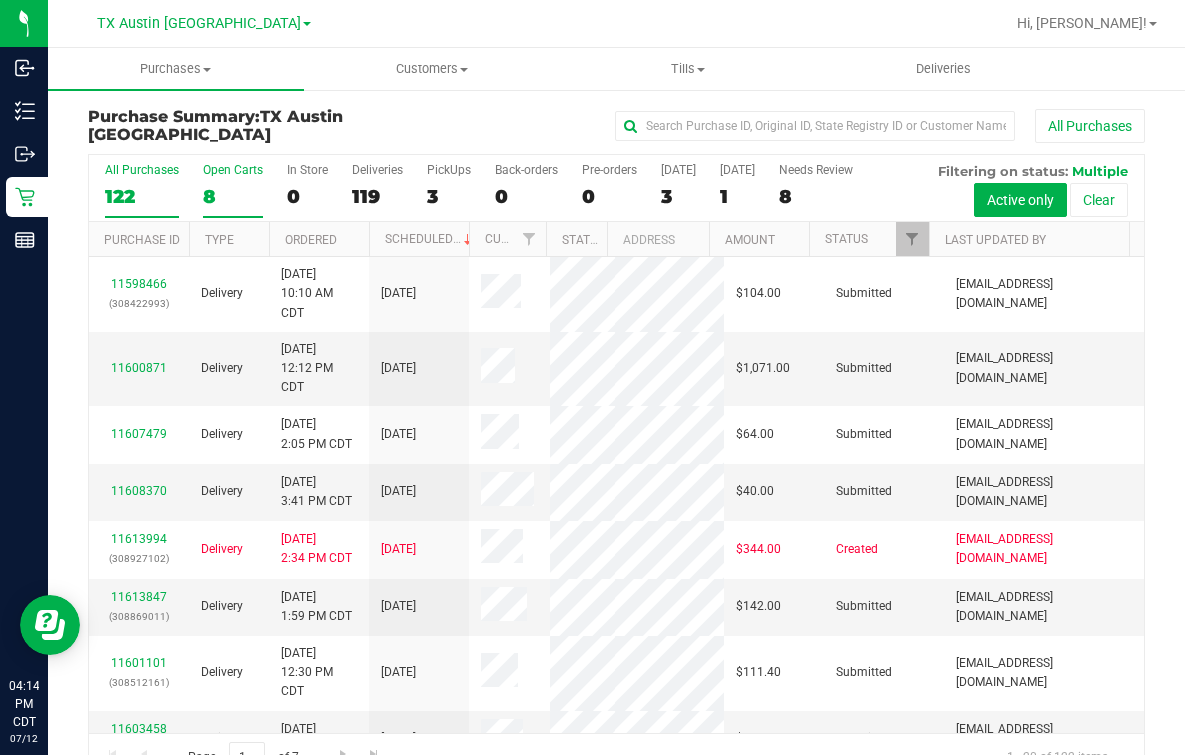 click on "Open Carts
8" at bounding box center (233, 190) 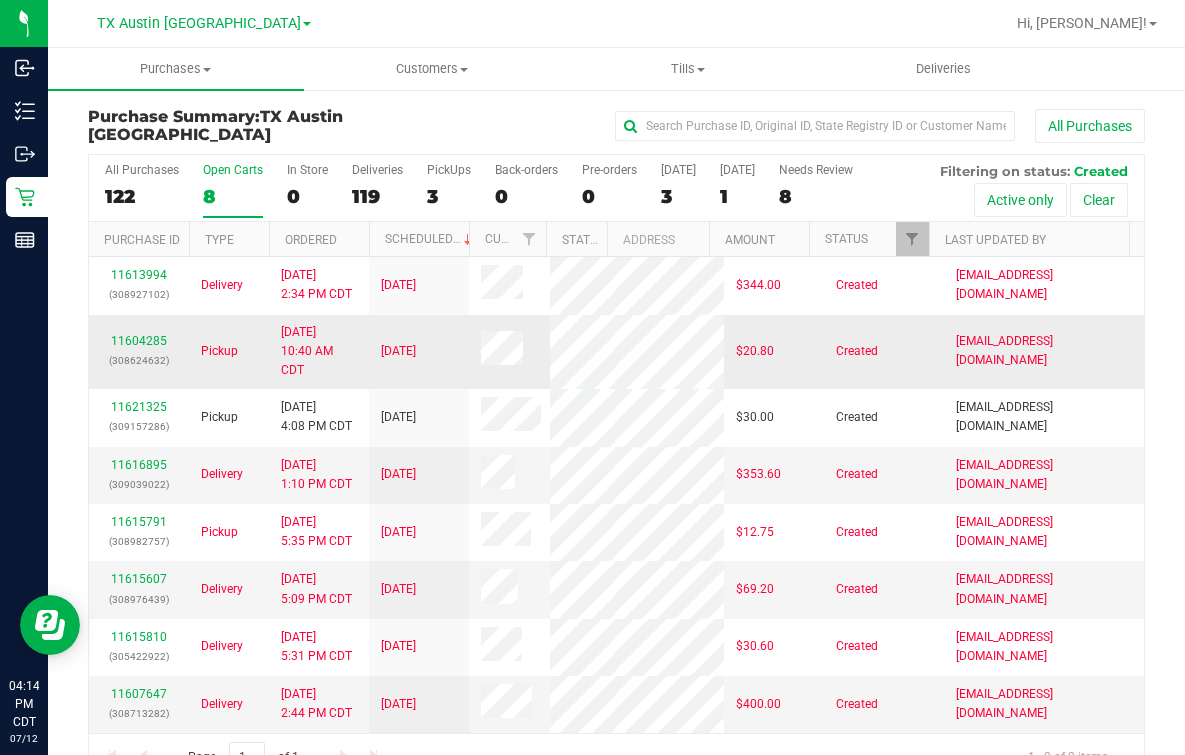 scroll, scrollTop: 0, scrollLeft: 0, axis: both 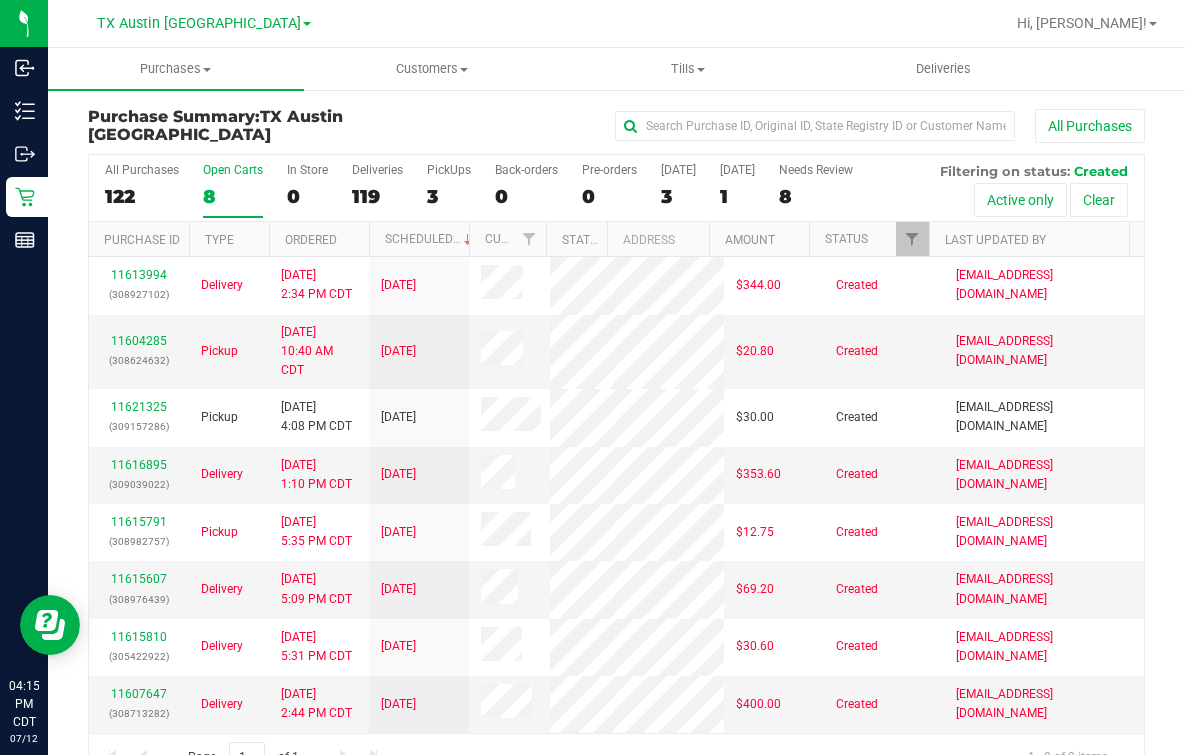 click at bounding box center [681, 23] 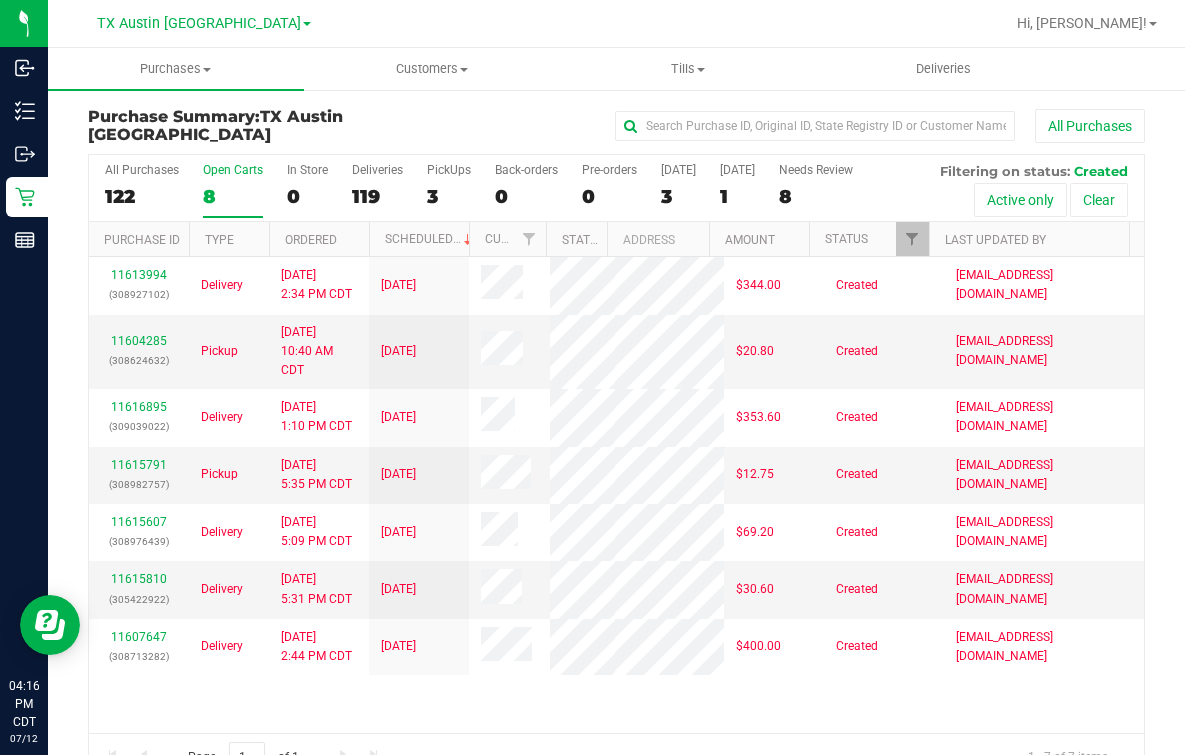 click at bounding box center [681, 23] 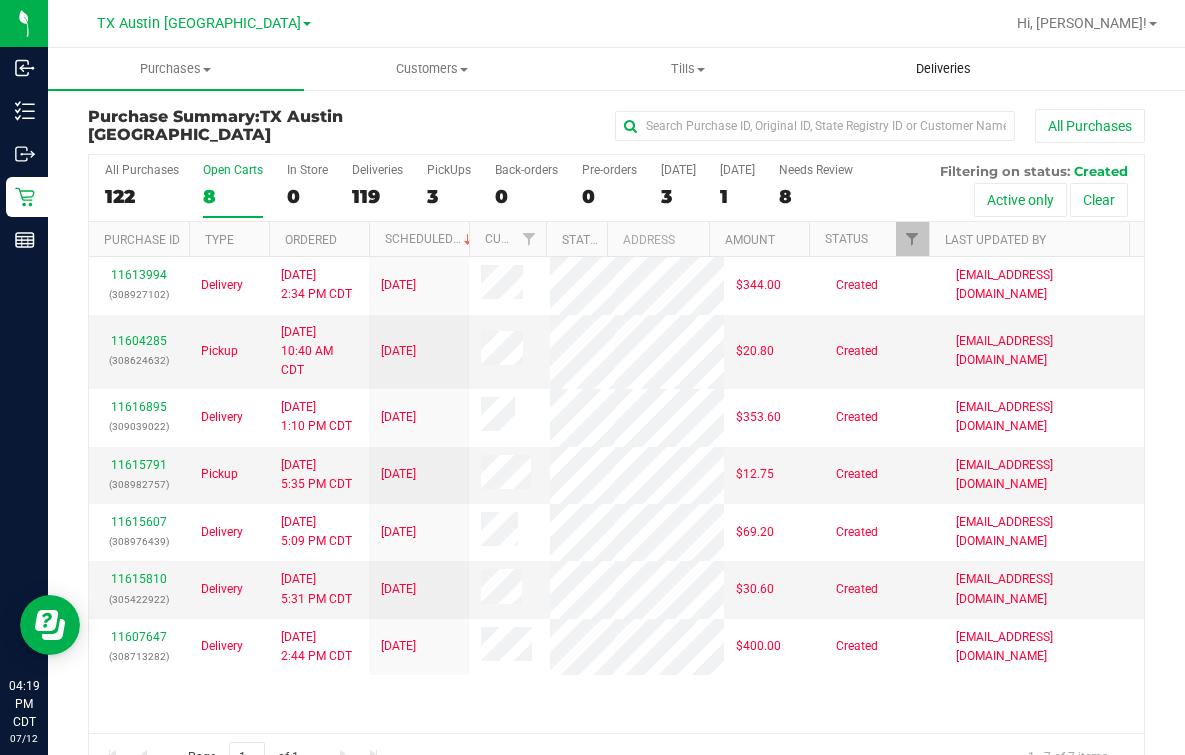 click on "Deliveries" at bounding box center (943, 69) 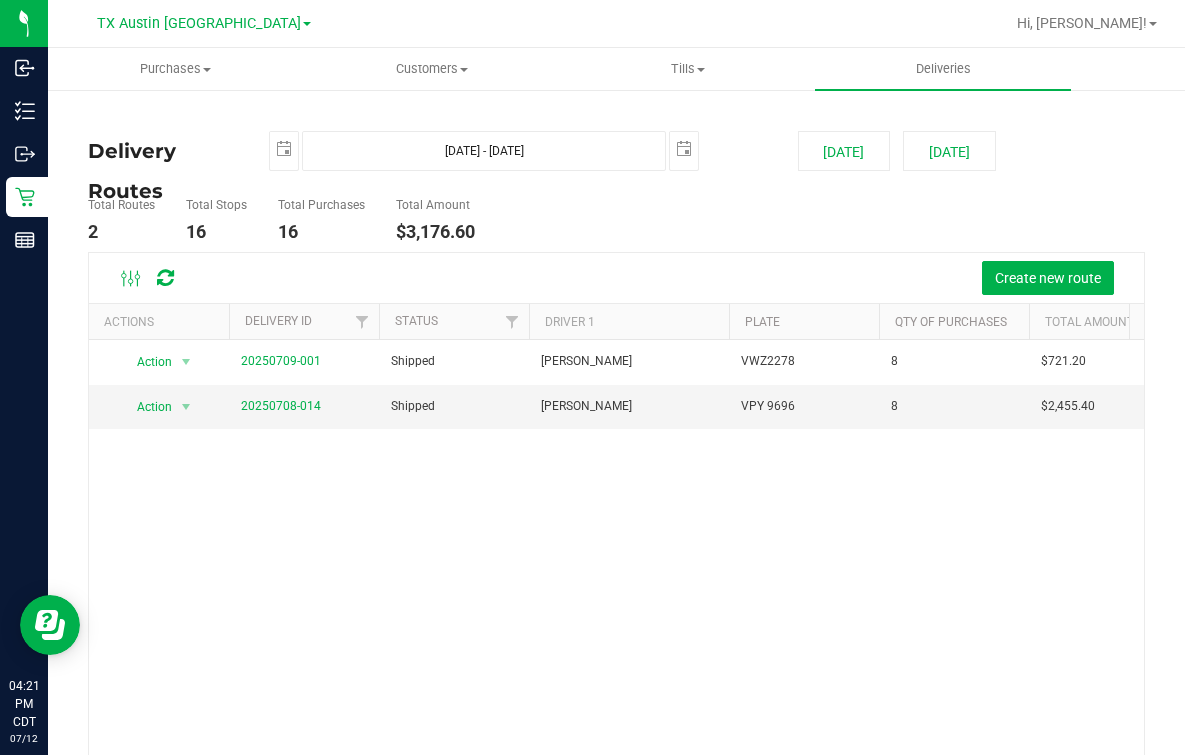 click on "Action Action View Delivery
20250709-001
Shipped Jade Calabro VWZ2278 8 $721.20
Action Action View Delivery
20250708-014
Shipped Nathaniel Castillo VPY 9696 8 $2,455.40" at bounding box center (616, 578) 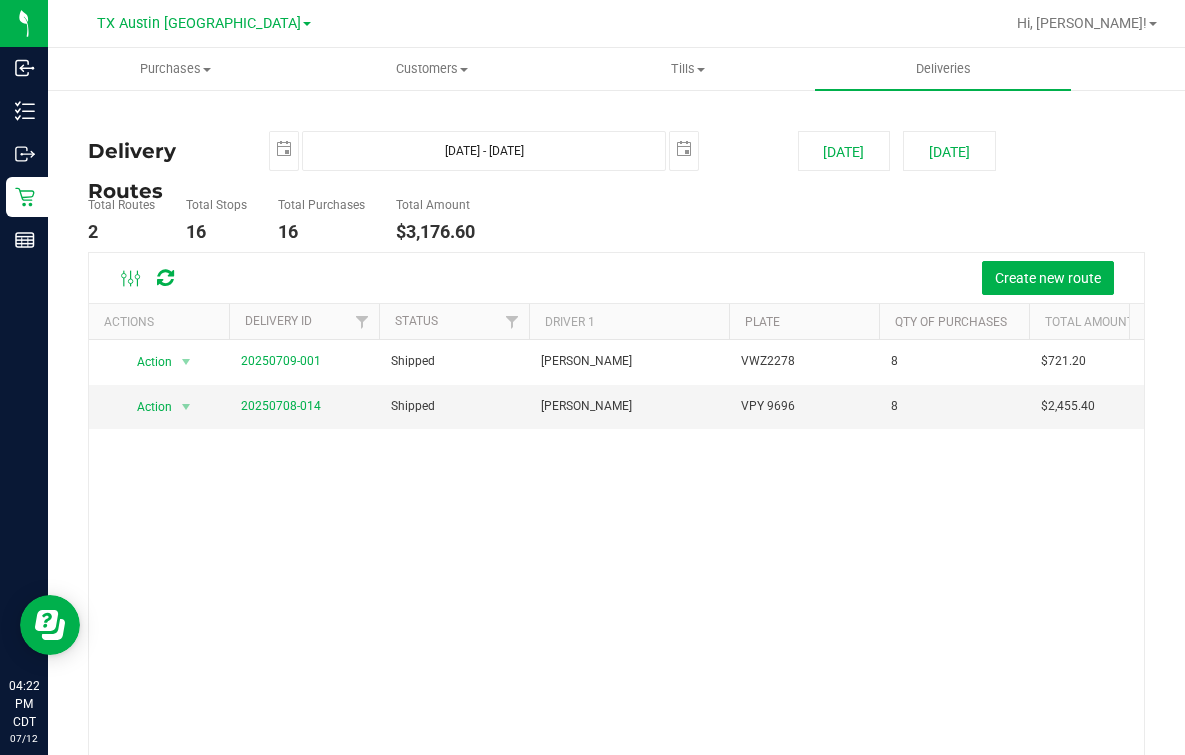 click on "Action Action View Delivery
20250709-001
Shipped Jade Calabro VWZ2278 8 $721.20
Action Action View Delivery
20250708-014
Shipped Nathaniel Castillo VPY 9696 8 $2,455.40" at bounding box center (616, 578) 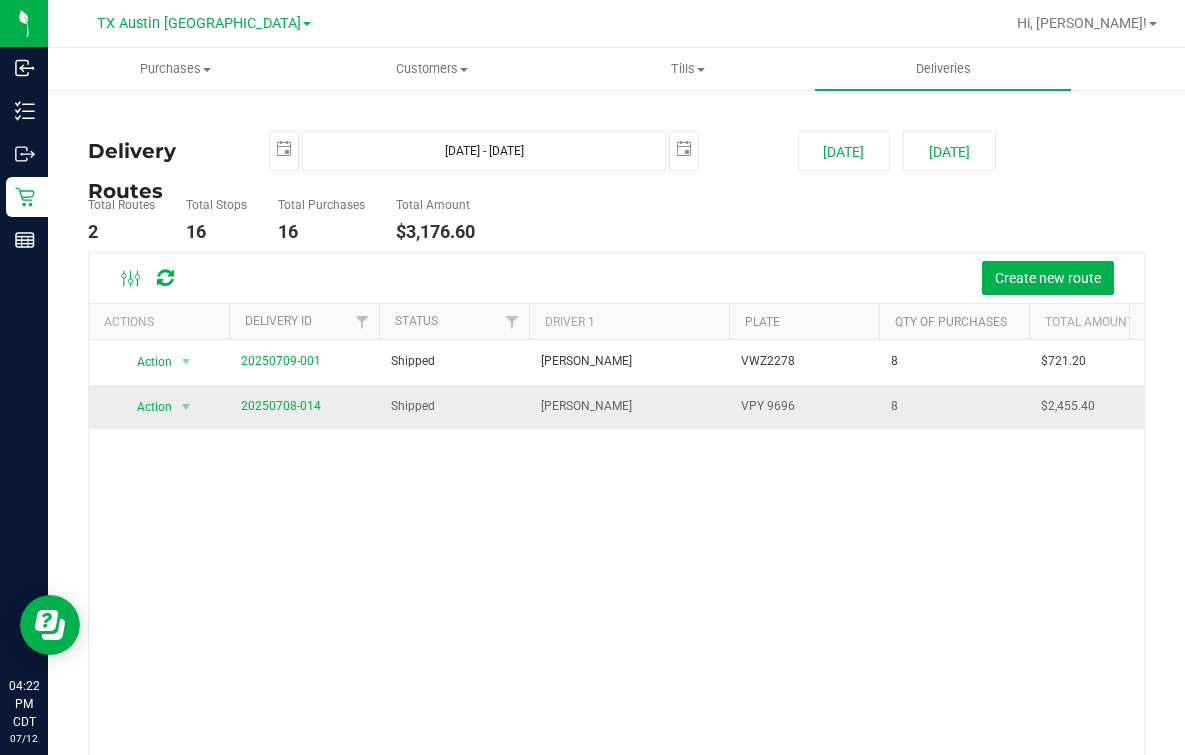 click on "20250708-014" at bounding box center [304, 407] 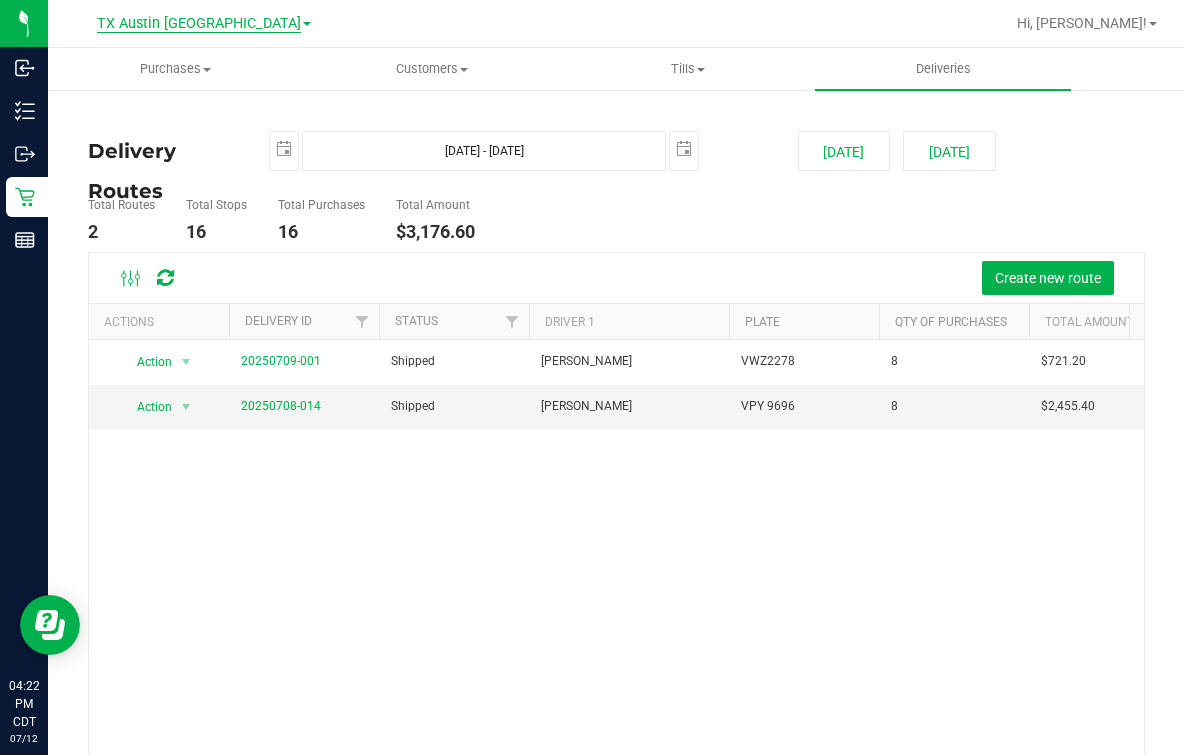 click on "TX Austin [GEOGRAPHIC_DATA]" at bounding box center (199, 24) 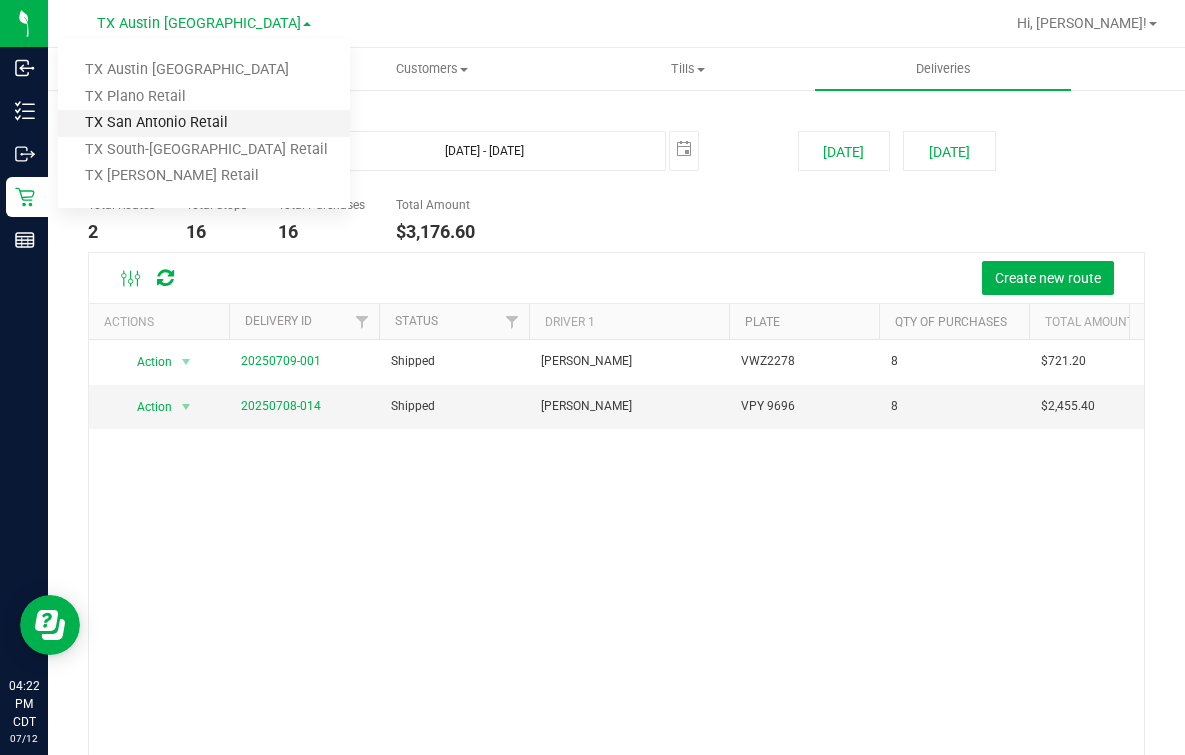 click on "TX San Antonio Retail" at bounding box center (204, 123) 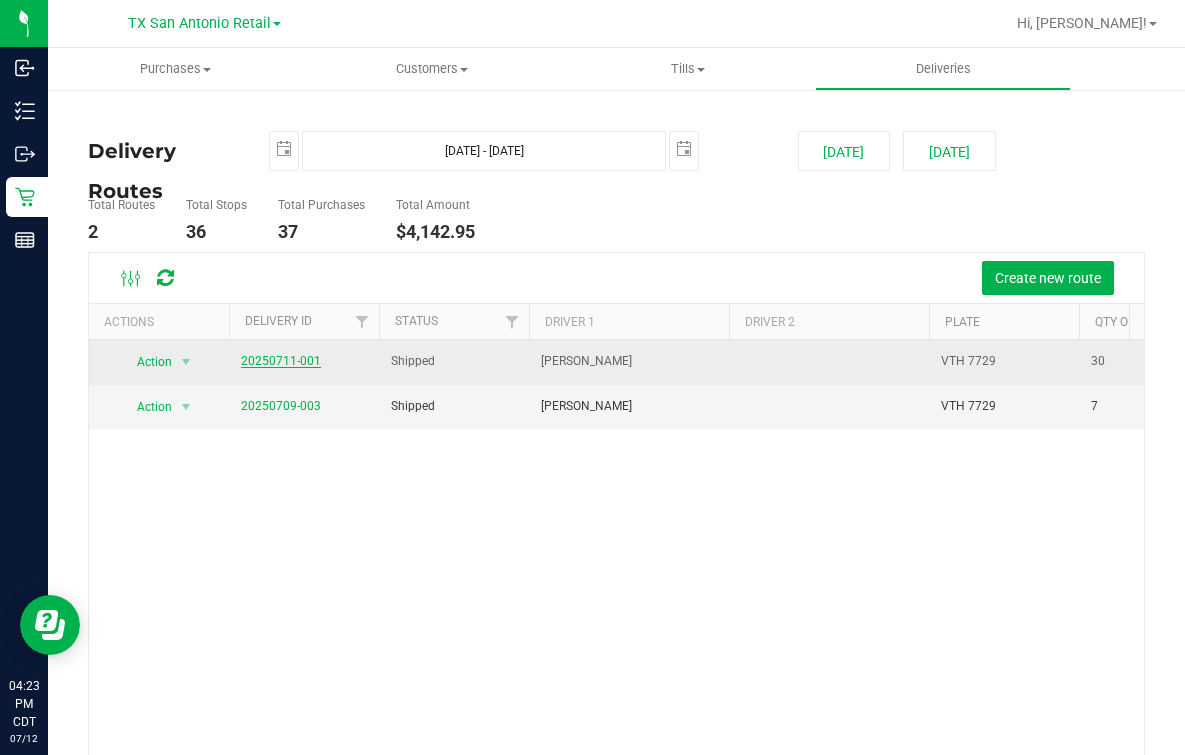 click on "20250711-001" at bounding box center (281, 361) 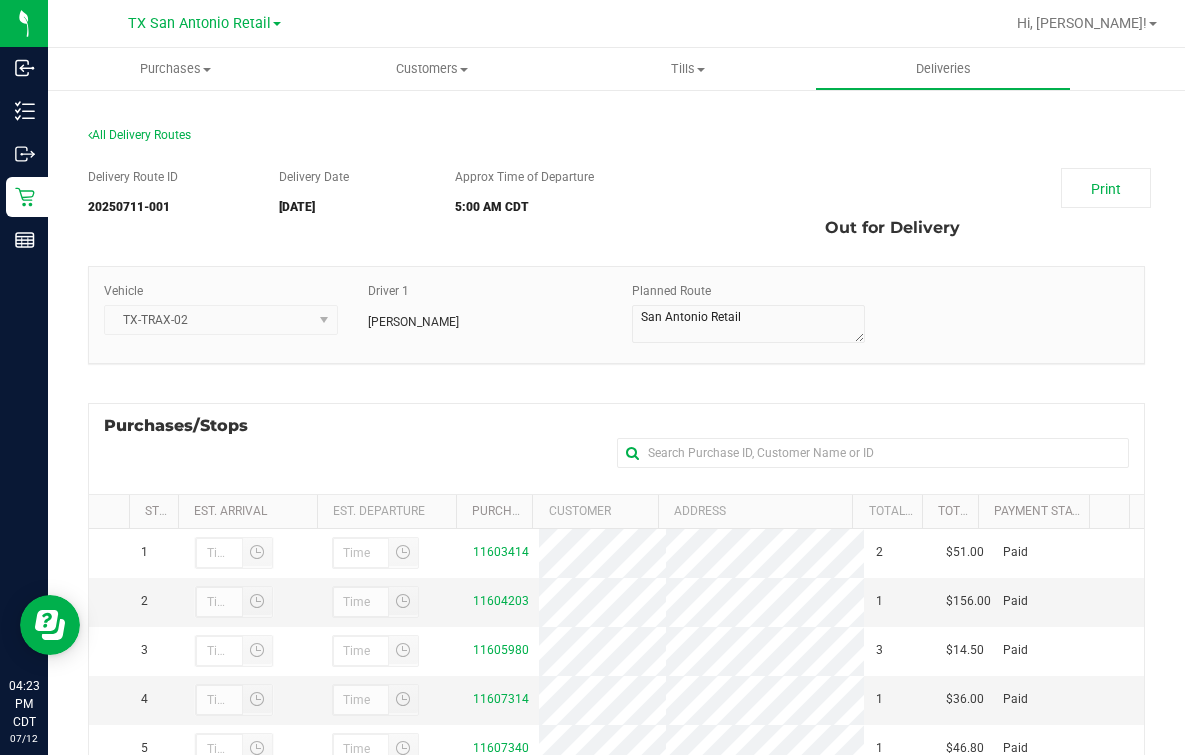scroll, scrollTop: 249, scrollLeft: 0, axis: vertical 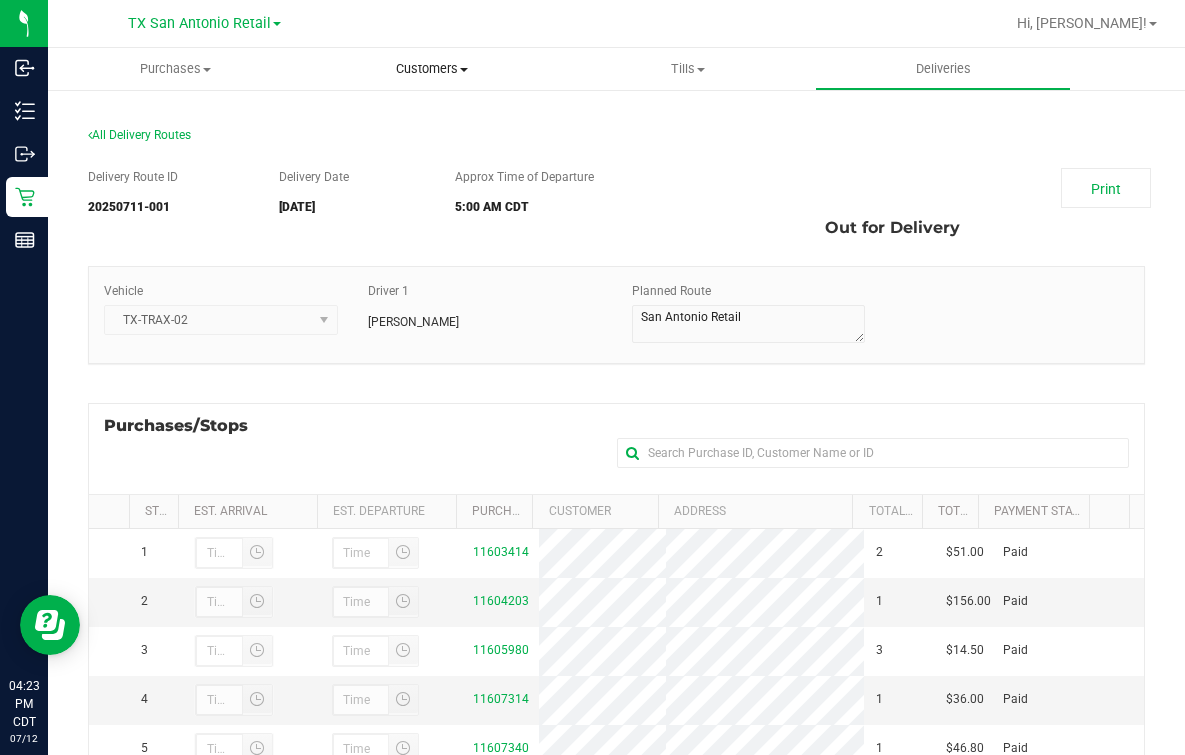 click on "Customers" at bounding box center [432, 69] 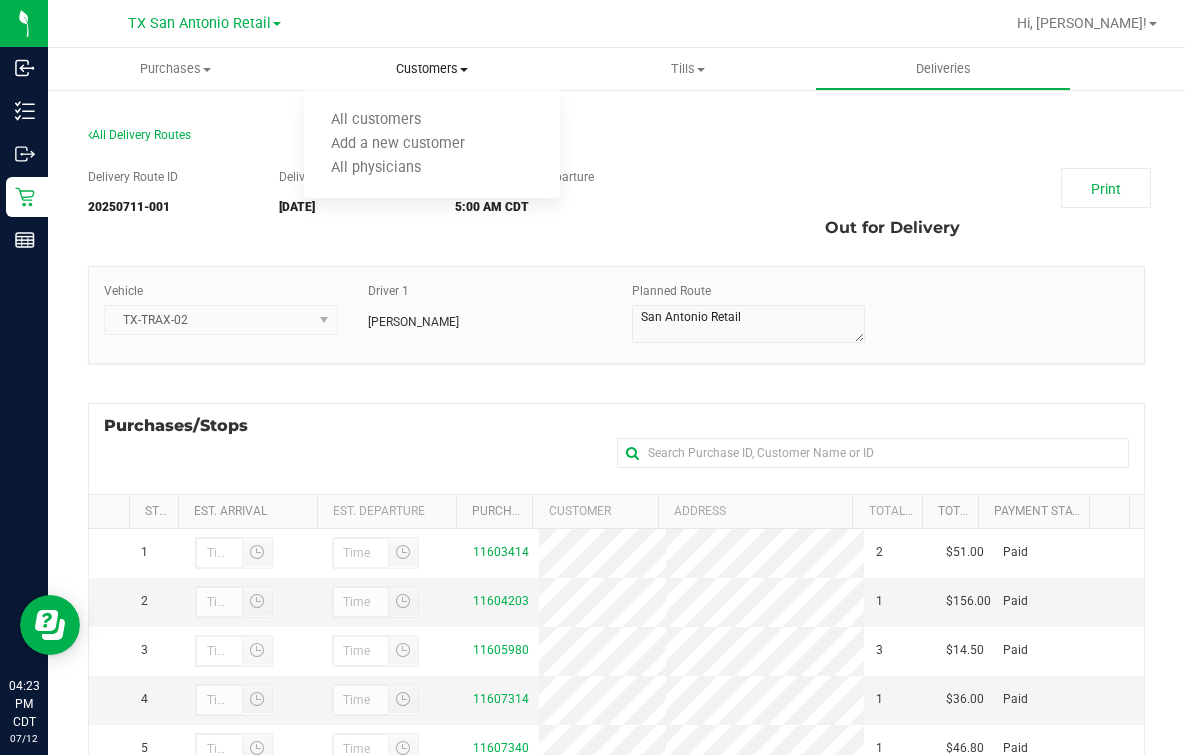 click on "All customers
Add a new customer
All physicians" at bounding box center (432, 145) 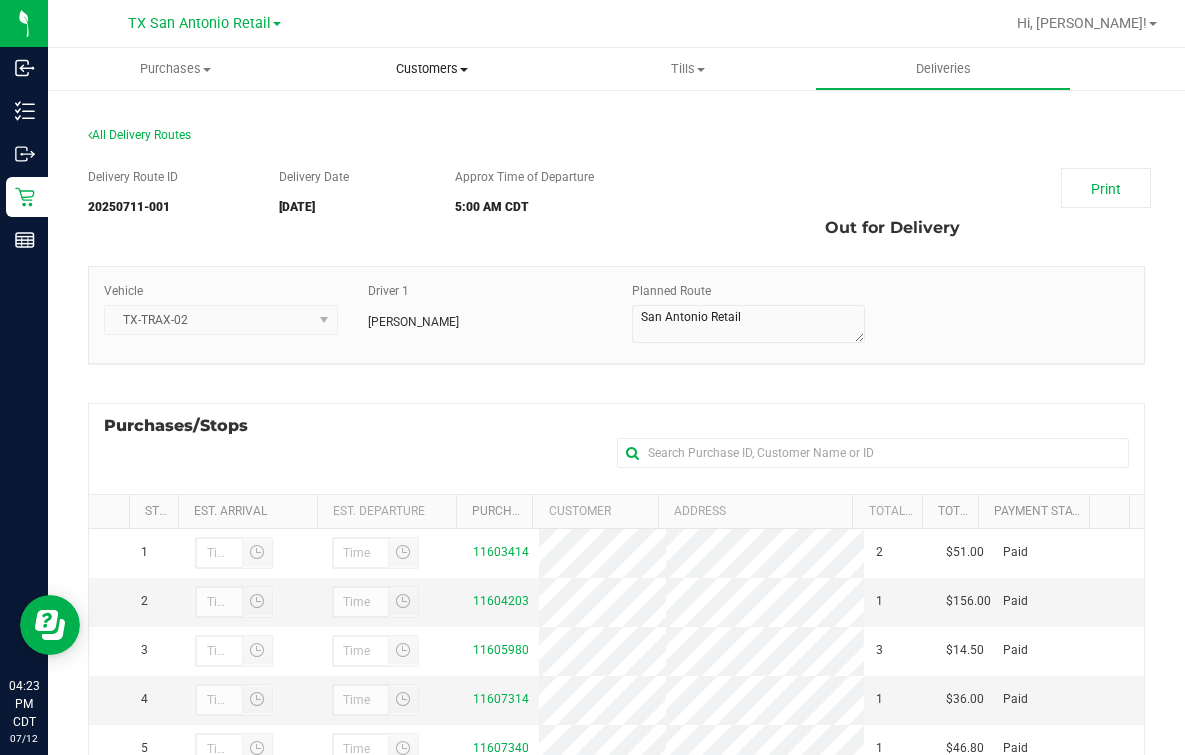click on "All customers" at bounding box center [376, 120] 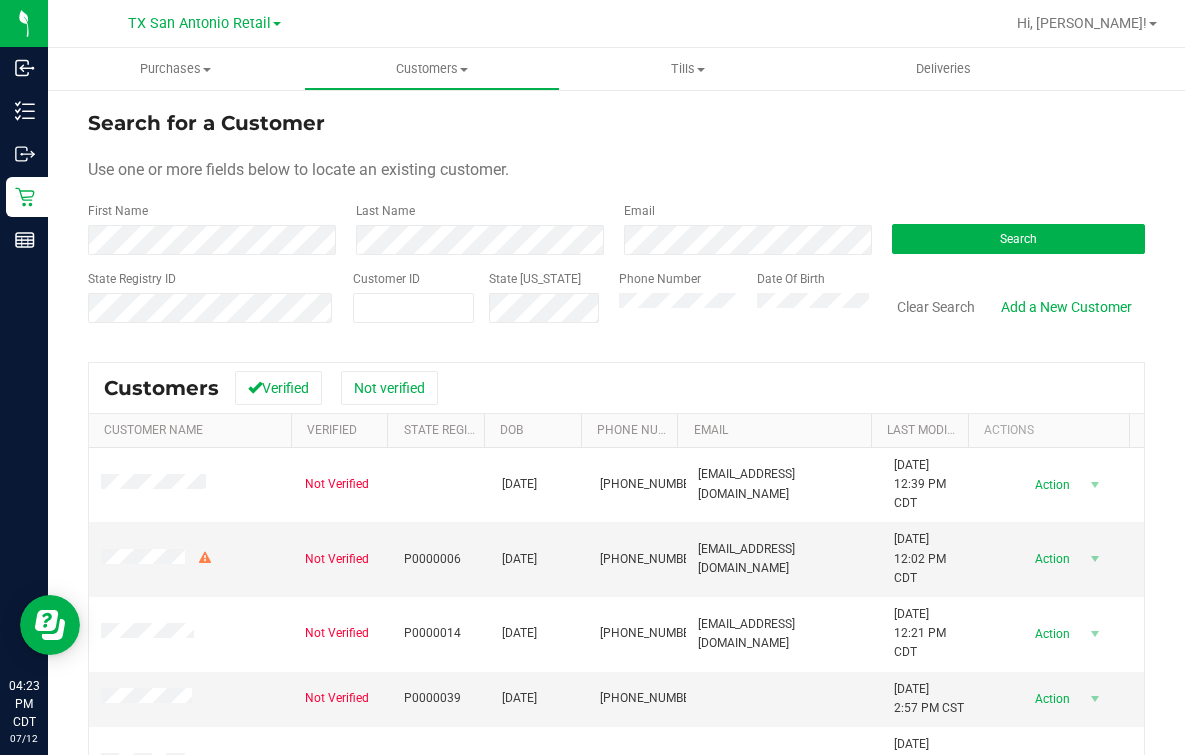 click on "Email" at bounding box center (743, 228) 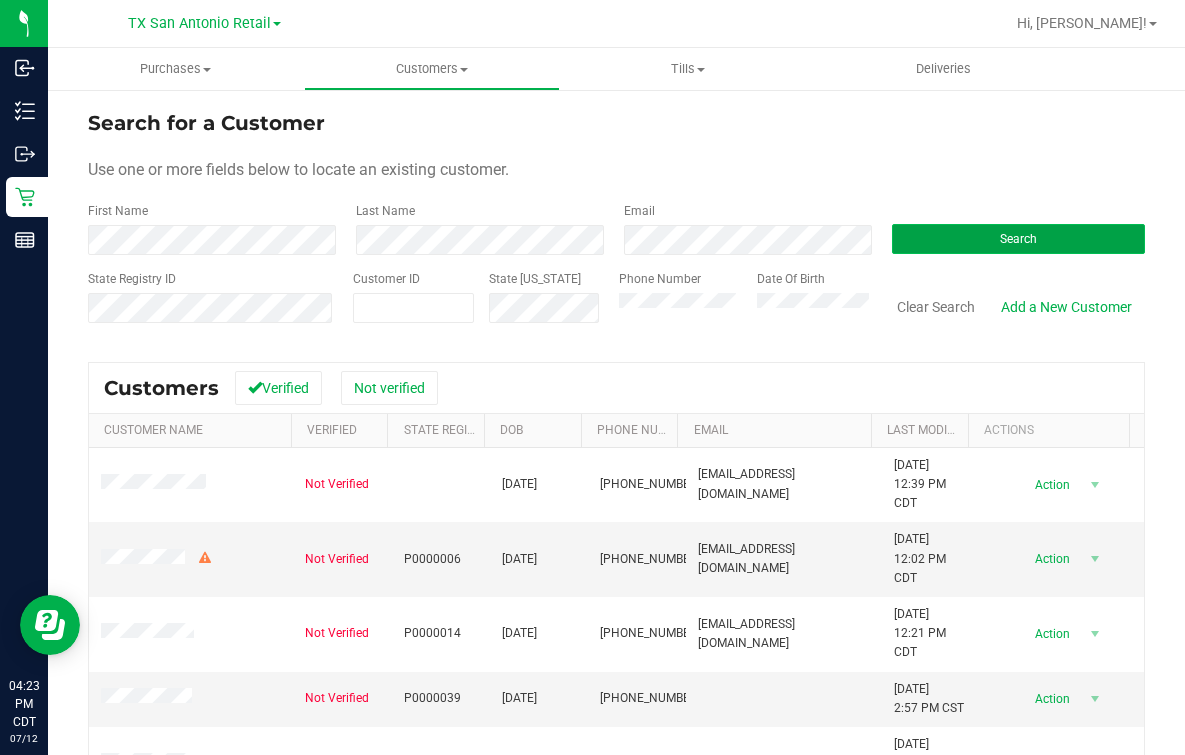 click on "Search" at bounding box center (1018, 239) 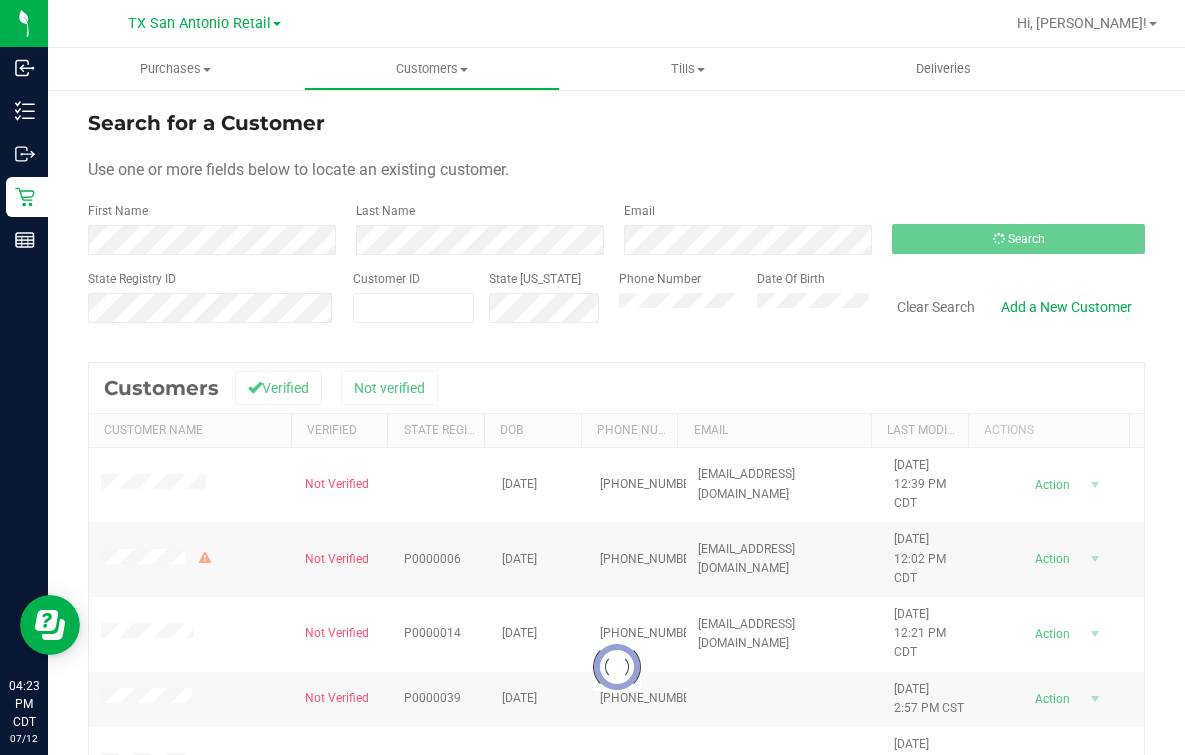 click on "Search for a Customer
Use one or more fields below to locate an existing customer.
First Name
Last Name
Email
Search
State Registry ID
Customer ID
State ID
Phone Number
Date Of Birth" at bounding box center [616, 224] 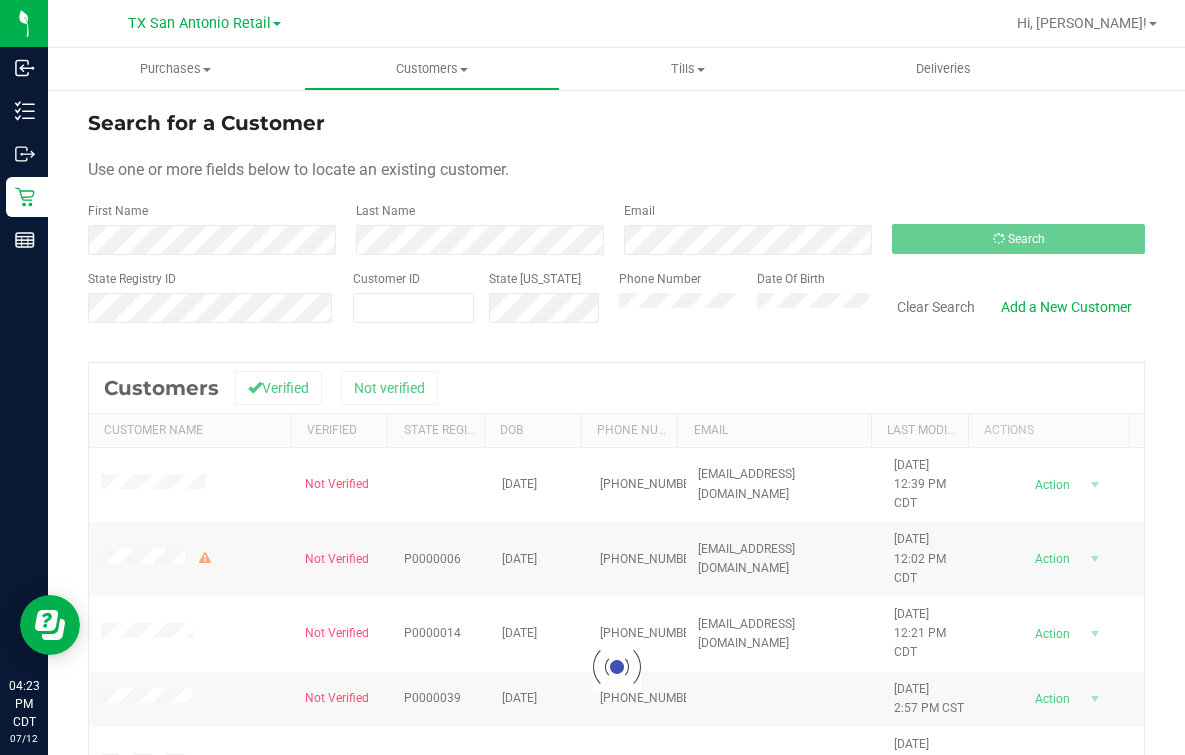 click on "Search for a Customer" at bounding box center (616, 123) 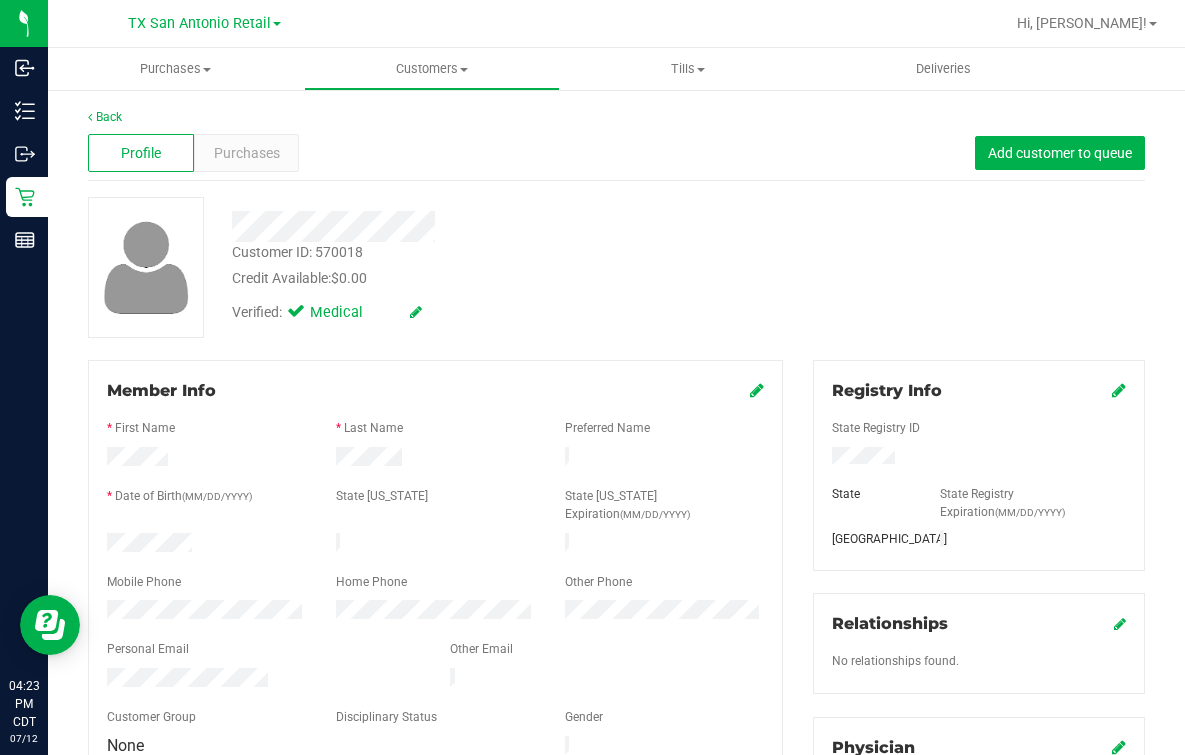click on "Customer ID: 570018
Credit Available:
$0.00" at bounding box center (489, 265) 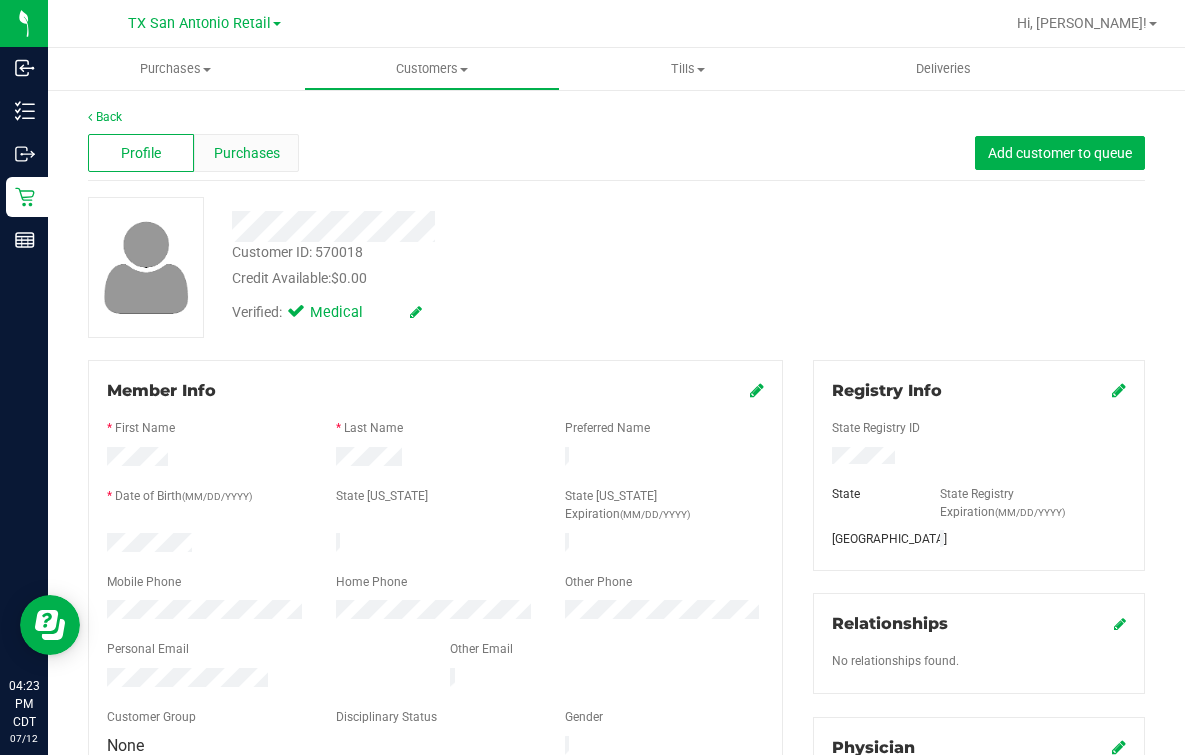 click on "Purchases" at bounding box center [247, 153] 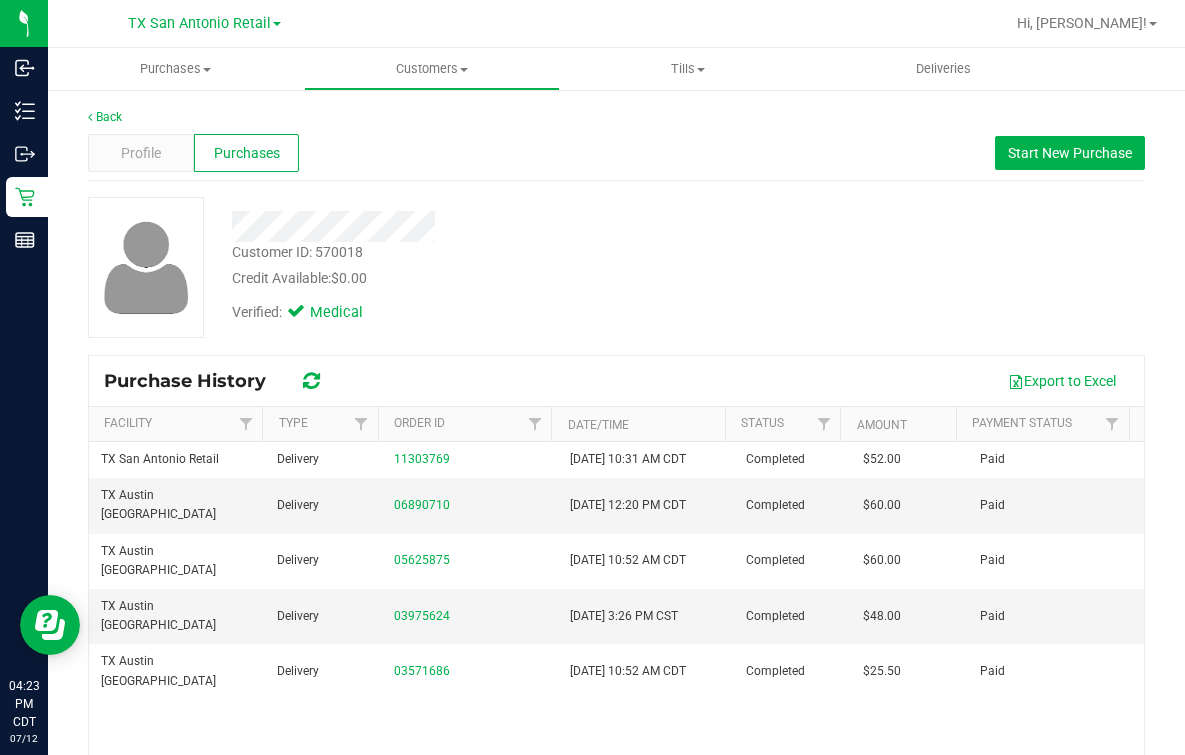click on "Credit Available:
$0.00" at bounding box center (489, 278) 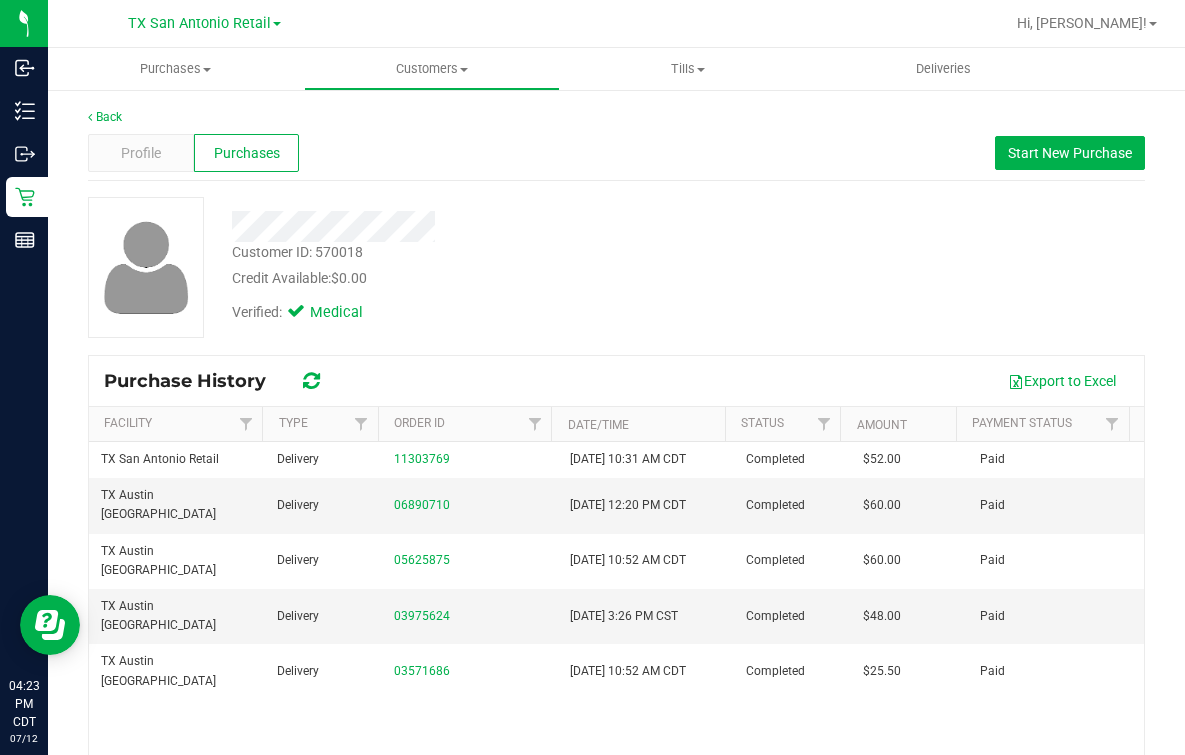 click on "Export to Excel" at bounding box center (735, 381) 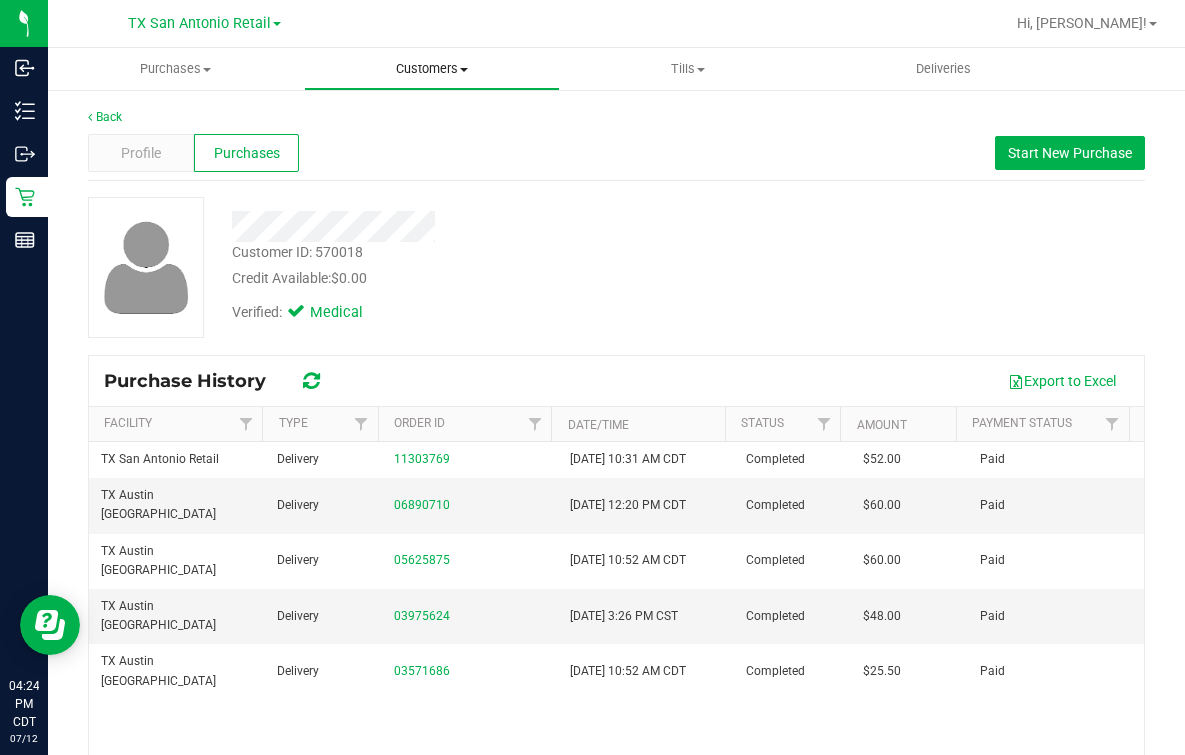 click on "Customers" at bounding box center [432, 69] 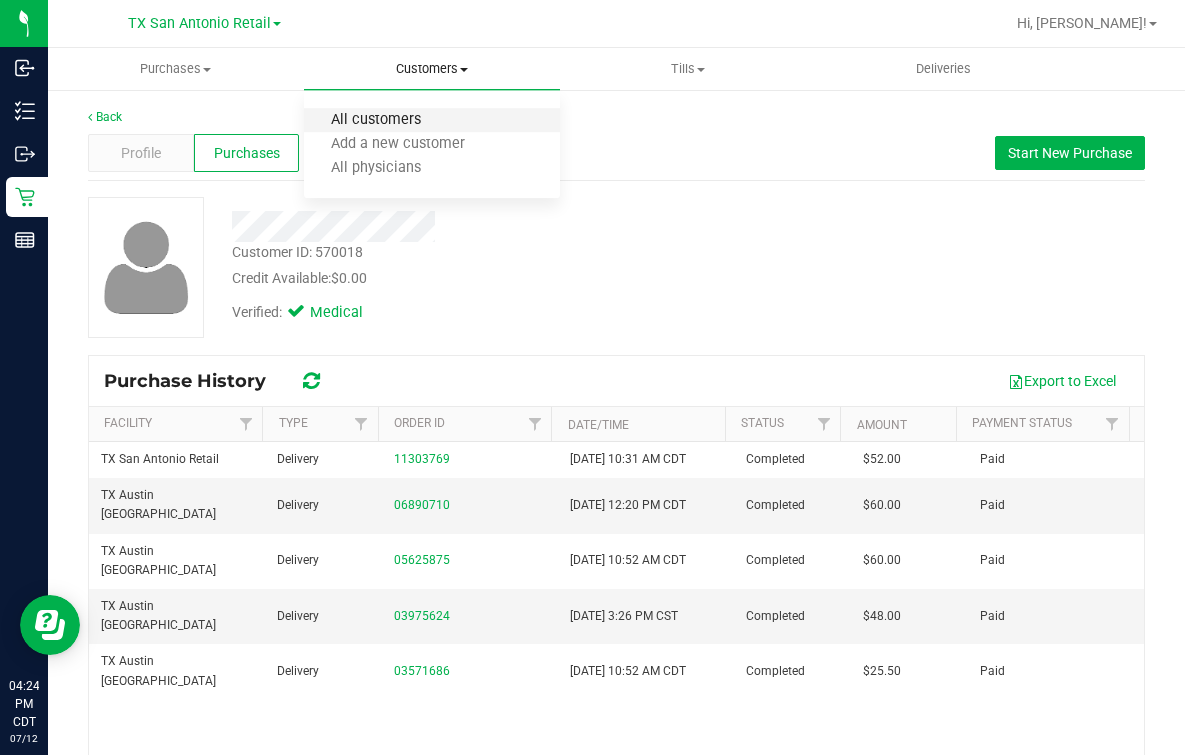 click on "All customers" at bounding box center (376, 120) 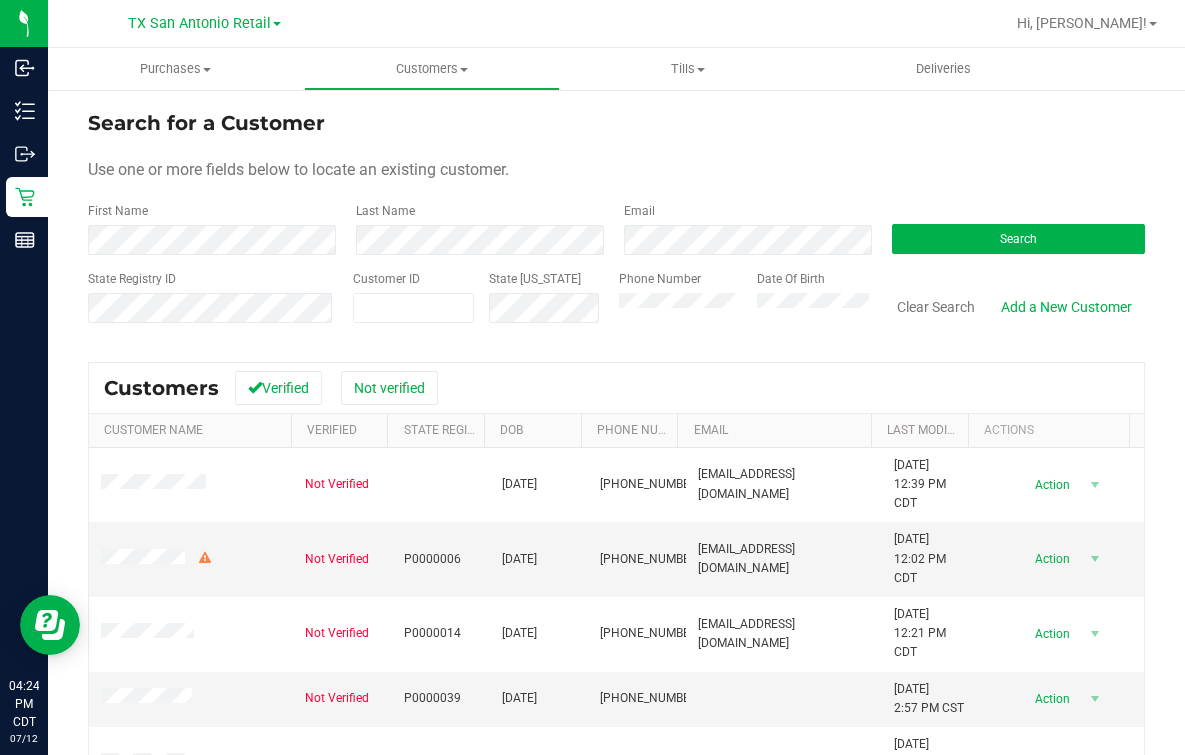 click on "Search for a Customer
Use one or more fields below to locate an existing customer.
First Name
Last Name
Email
Search
State Registry ID
Customer ID
State ID
Phone Number
Date Of Birth" at bounding box center (616, 224) 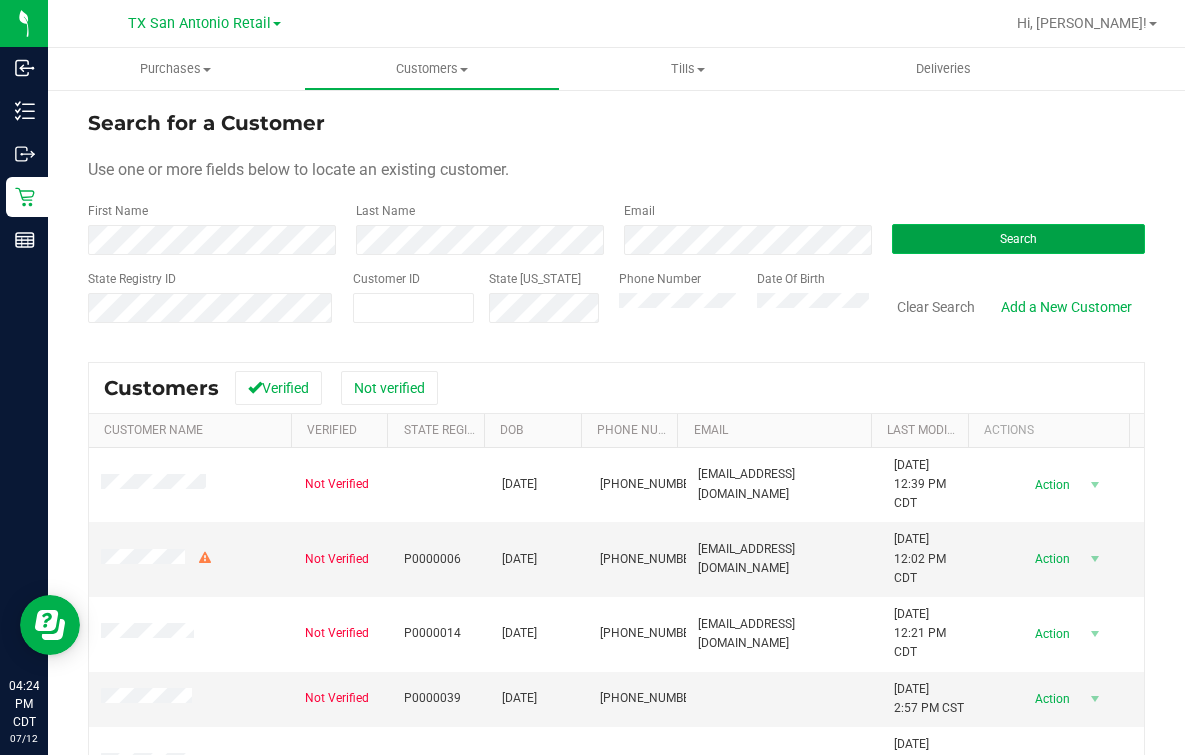 click on "Search" at bounding box center [1018, 239] 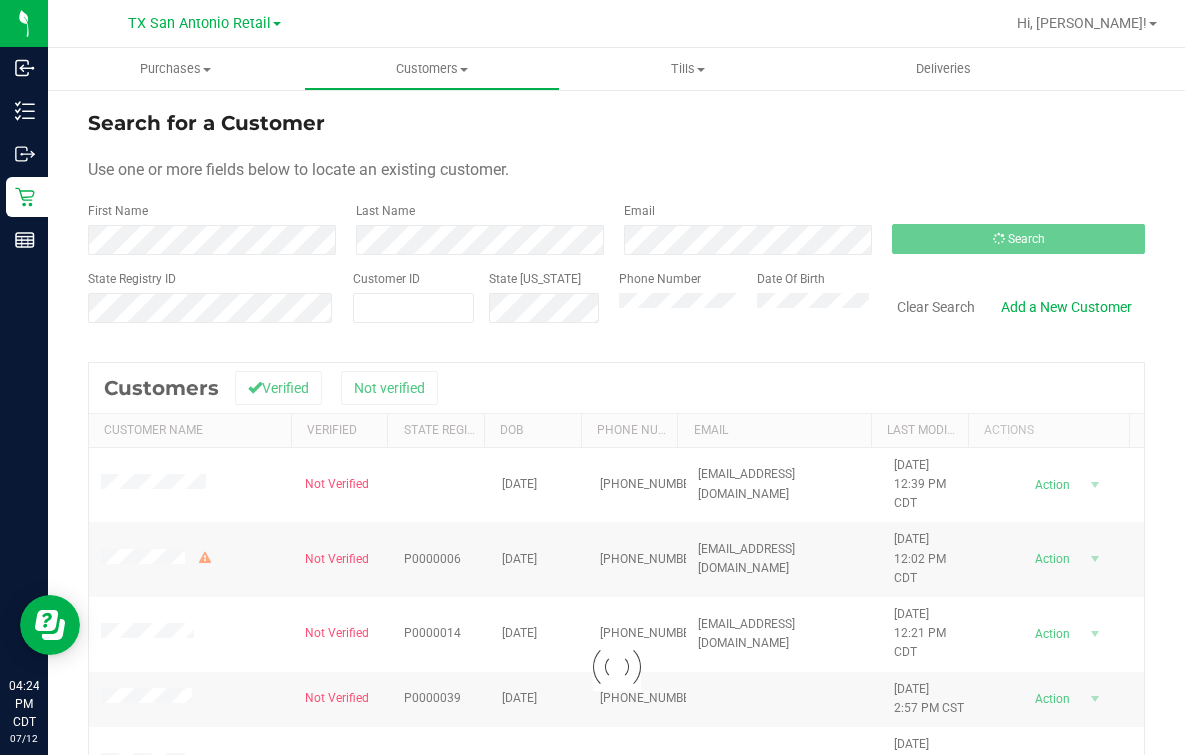 click on "Search for a Customer" at bounding box center (616, 123) 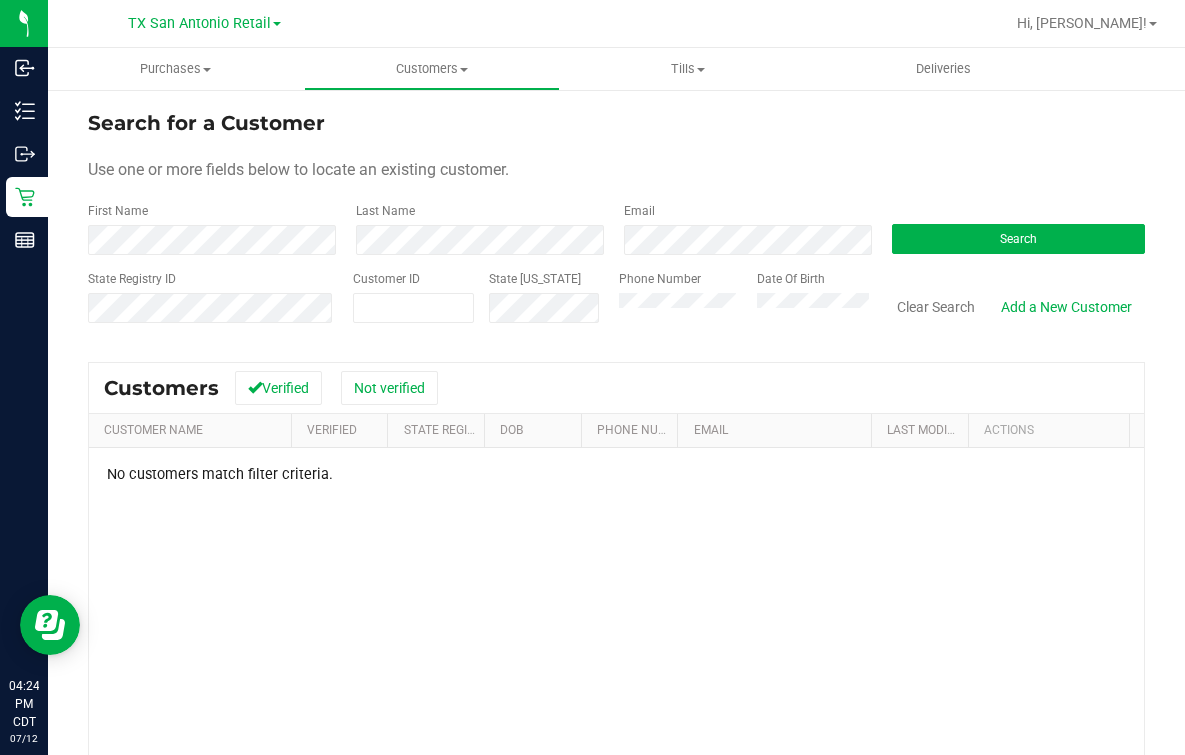 click on "Use one or more fields below to locate an existing customer." at bounding box center (616, 170) 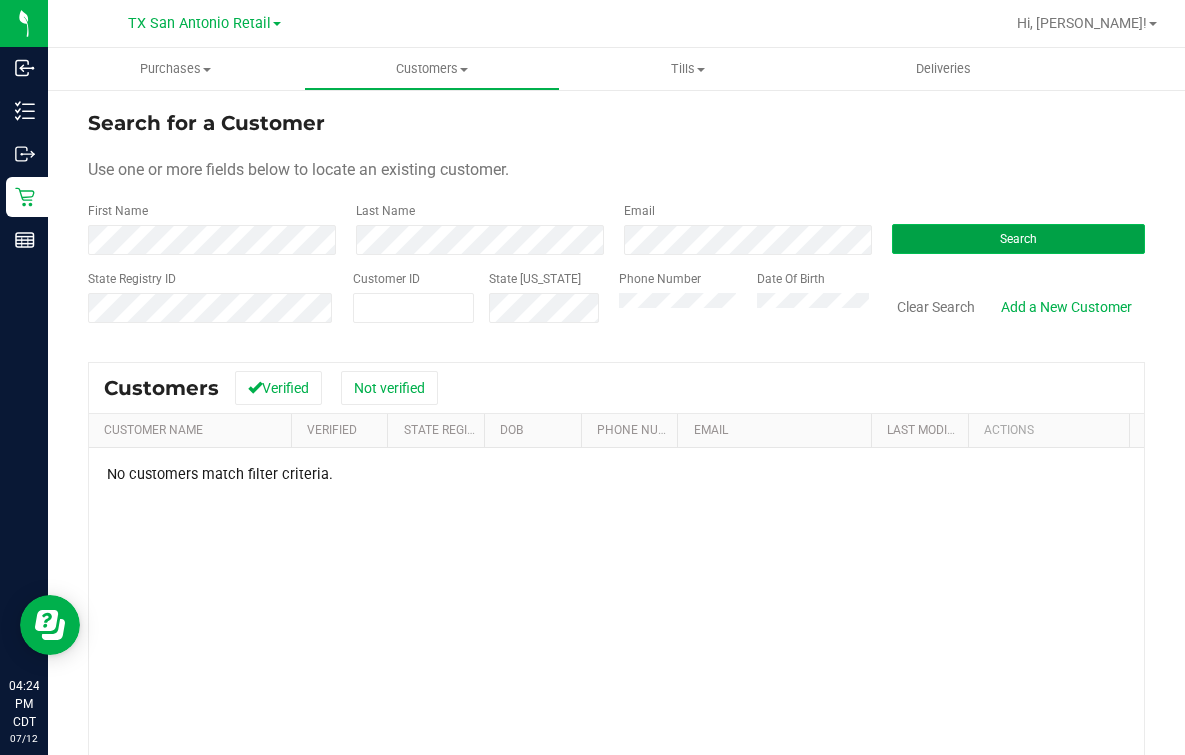 click on "Search" at bounding box center [1018, 239] 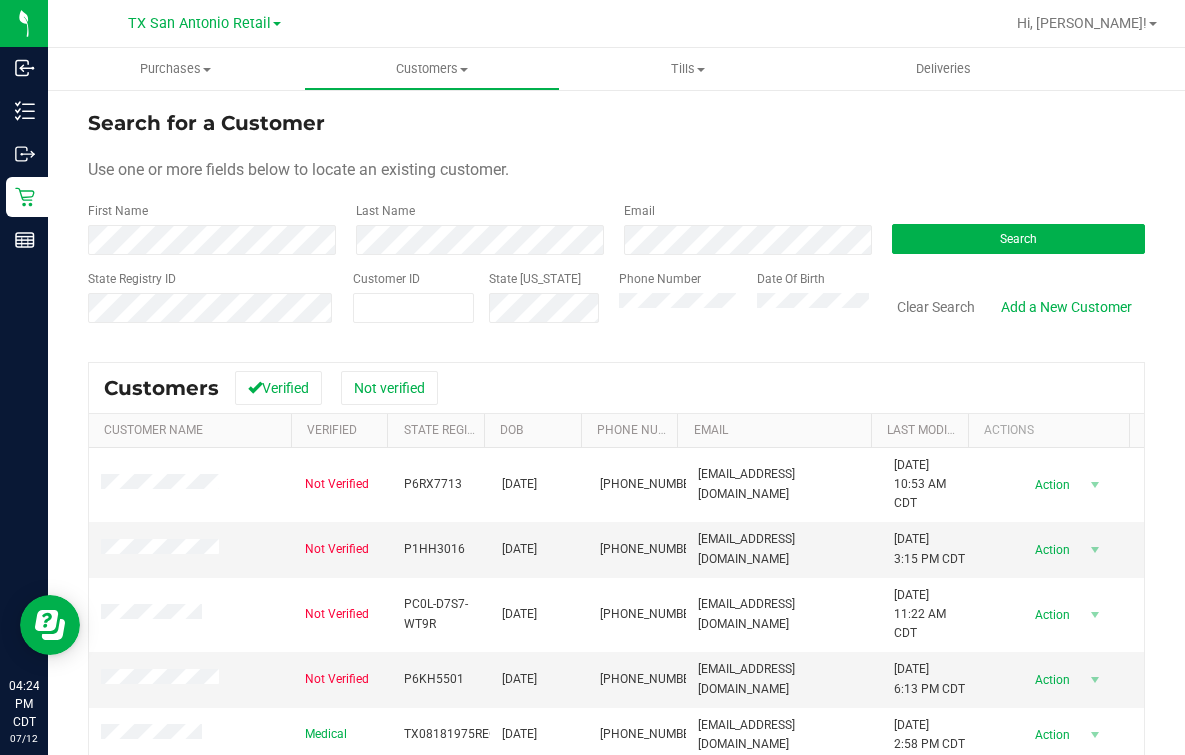 scroll, scrollTop: 237, scrollLeft: 0, axis: vertical 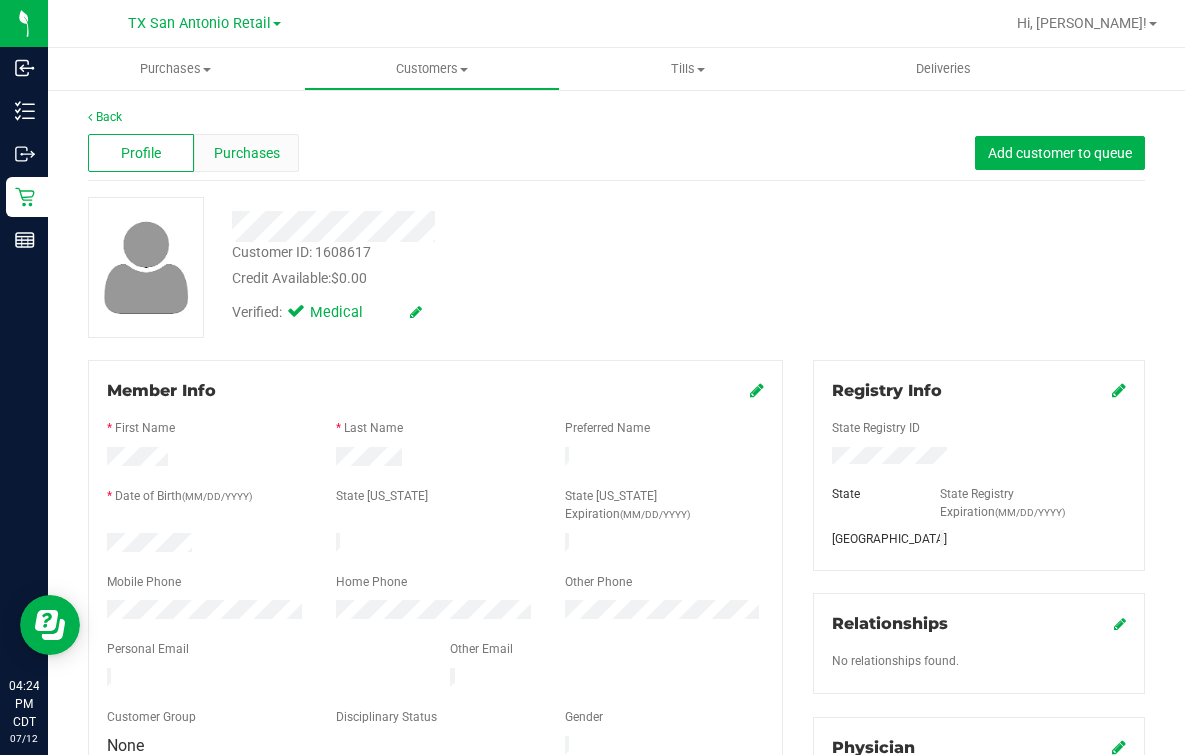 click on "Purchases" at bounding box center (247, 153) 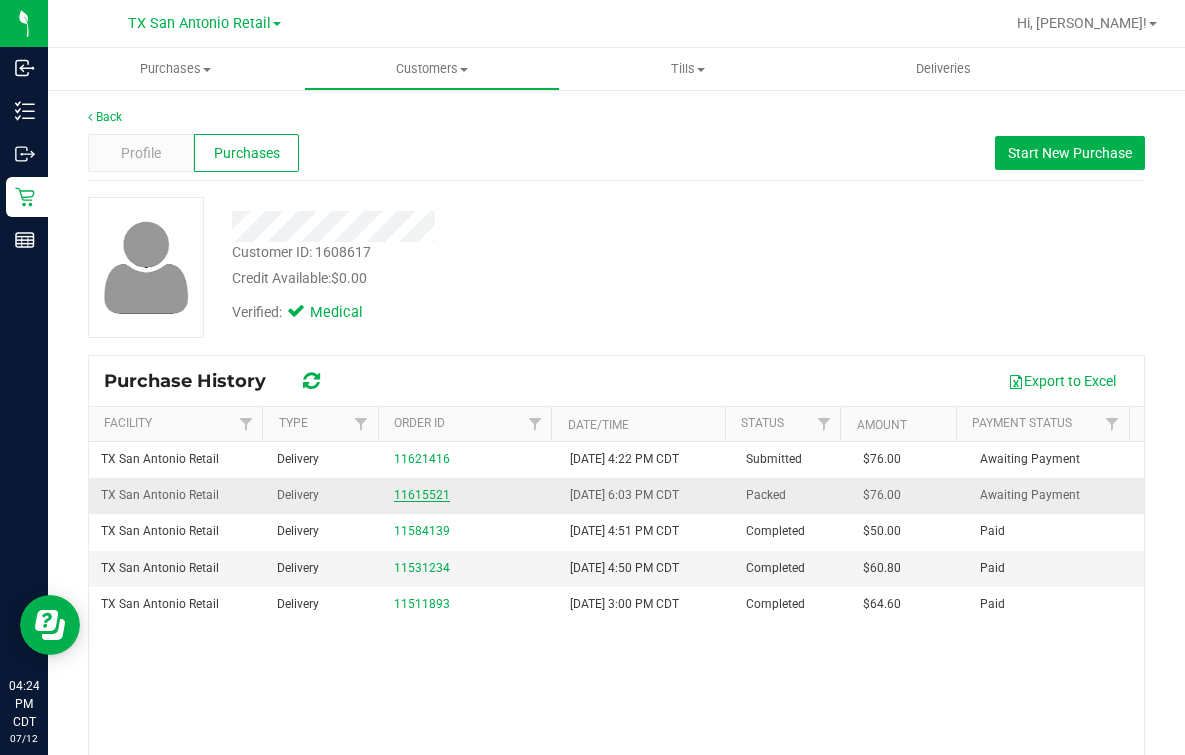 click on "11615521" at bounding box center [422, 495] 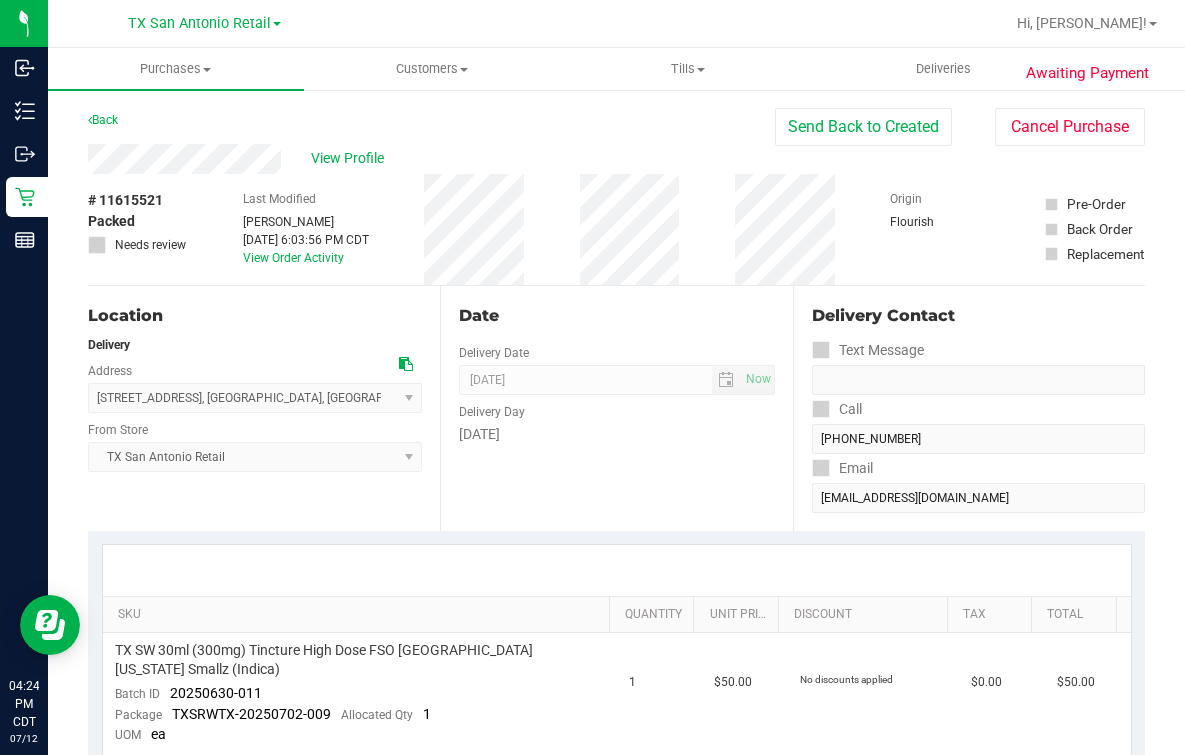 click on "Location
Delivery
Address
18720 Stone Oak Parkway
, San Antonio
, TX
78258
Select address 18720 Stone Oak Parkway
From Store
TX San Antonio Retail Select Store Bonita Springs WC Boynton Beach WC Bradenton WC Brandon WC Brooksville WC Call Center Clermont WC Crestview WC Deerfield Beach WC Delray Beach WC Deltona WC Ft Walton Beach WC Ft. Lauderdale WC Ft. Myers WC Gainesville WC Jax Atlantic WC JAX DC REP Jax WC Key West WC Lakeland WC Largo WC Lehigh Acres DC REP Merritt Island WC Miami 72nd WC Miami Beach WC Miami Dadeland WC Miramar DC REP Ocala WC" at bounding box center (264, 408) 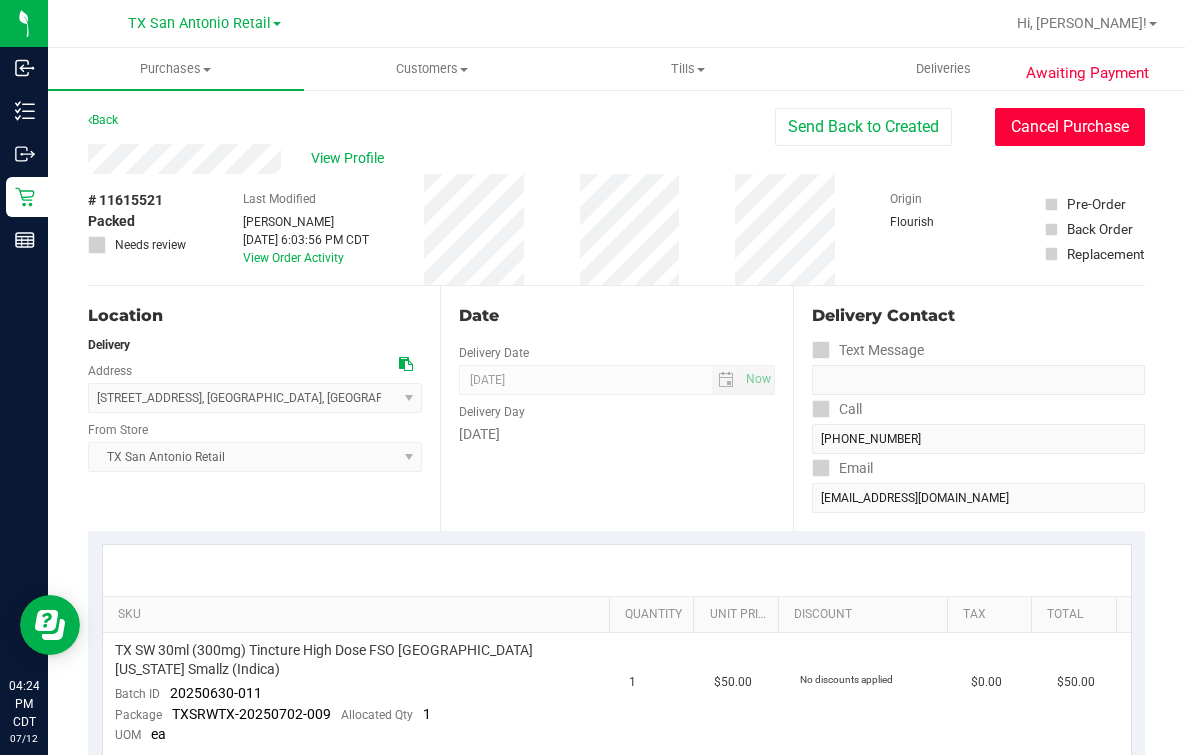 click on "Cancel Purchase" at bounding box center (1070, 127) 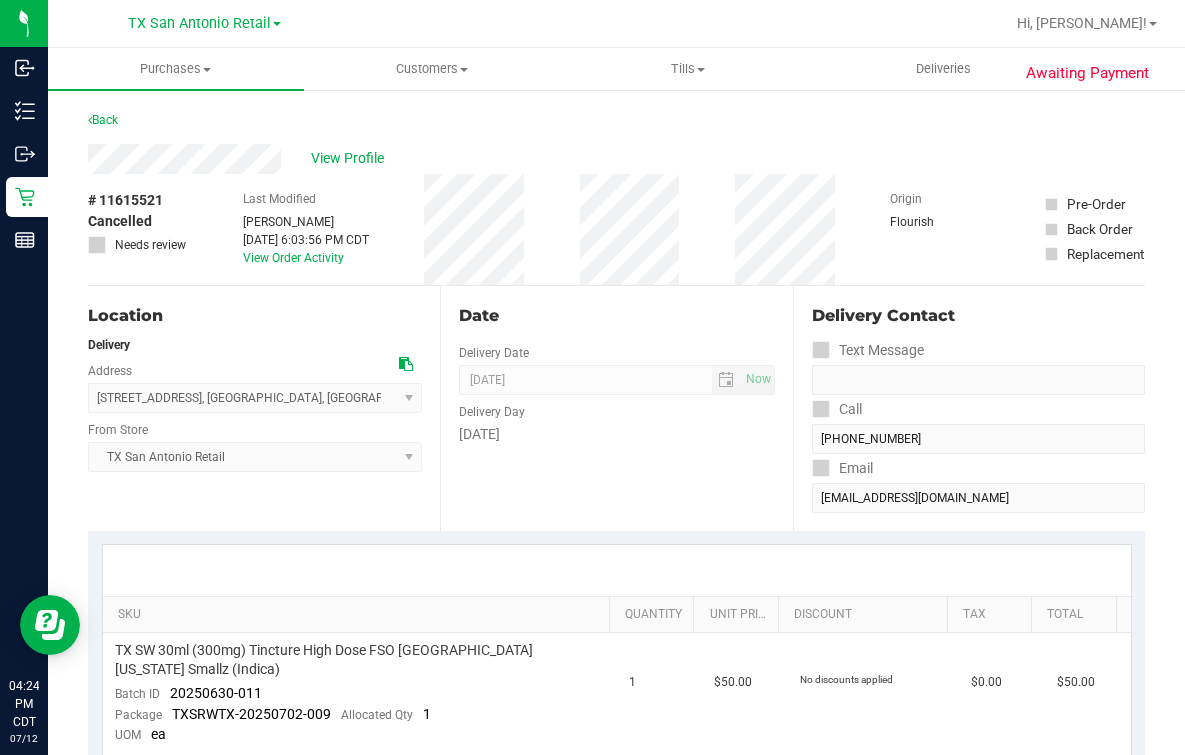 click on "View Profile" at bounding box center [616, 159] 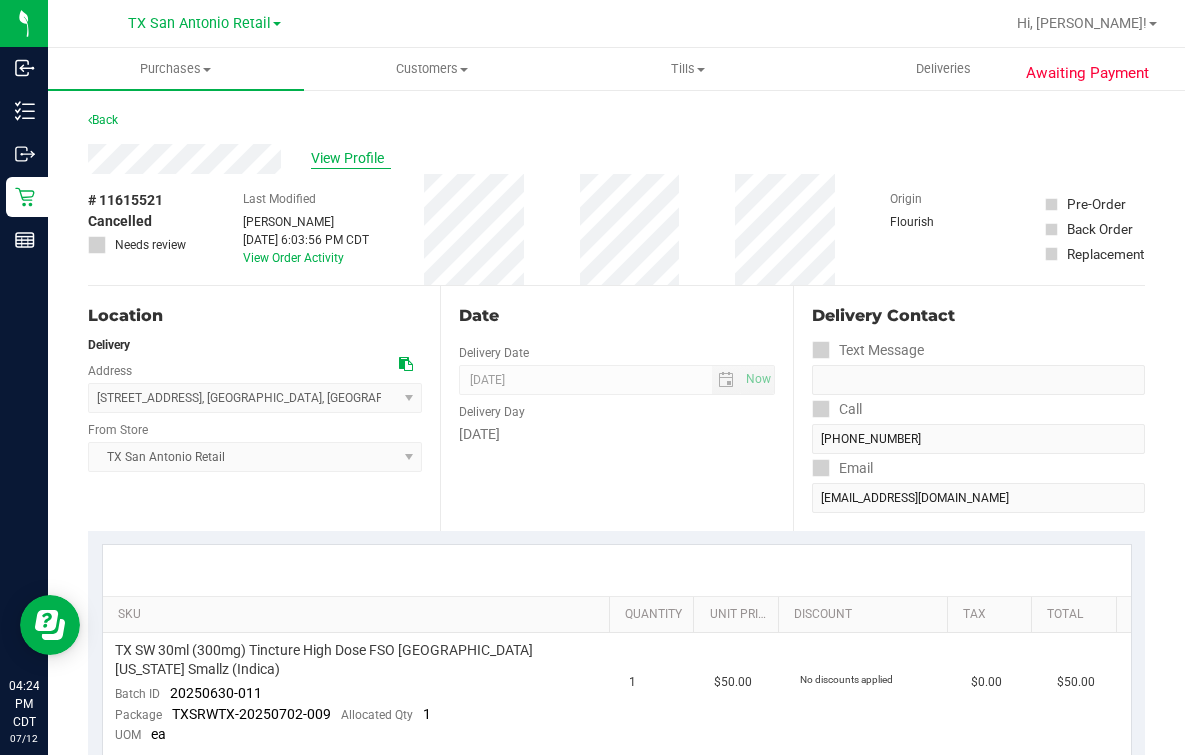 click on "View Profile" at bounding box center [351, 158] 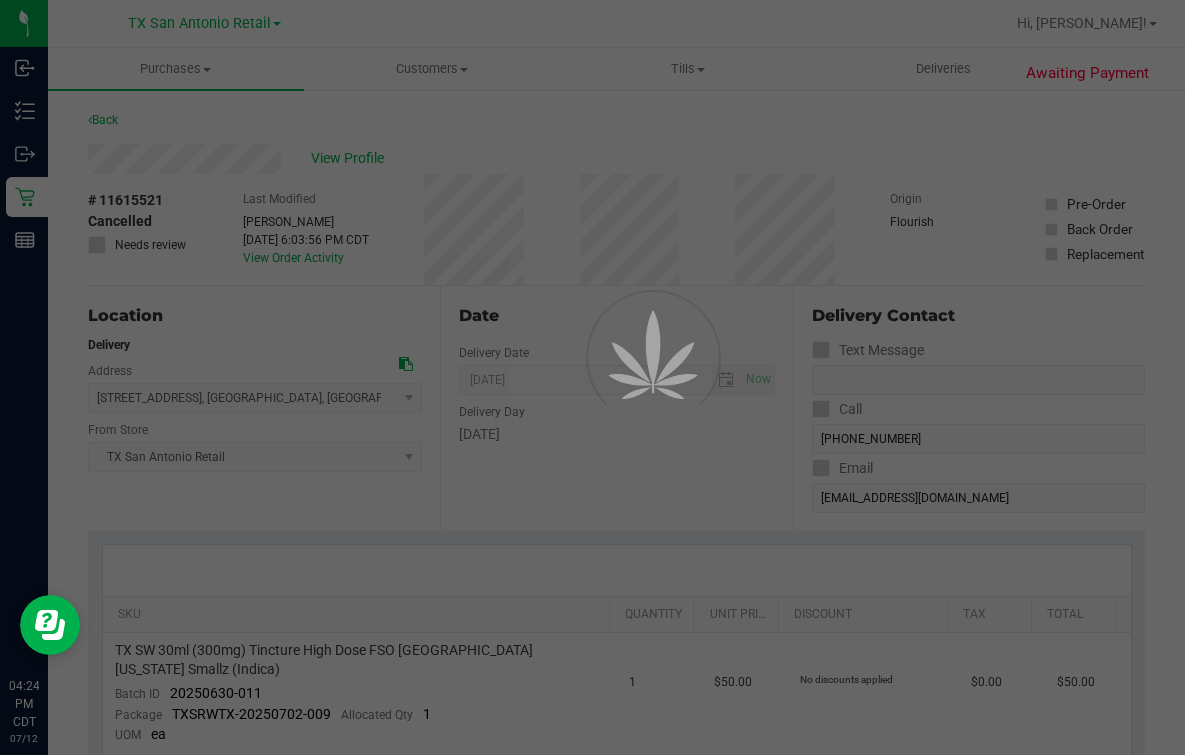 click at bounding box center (592, 377) 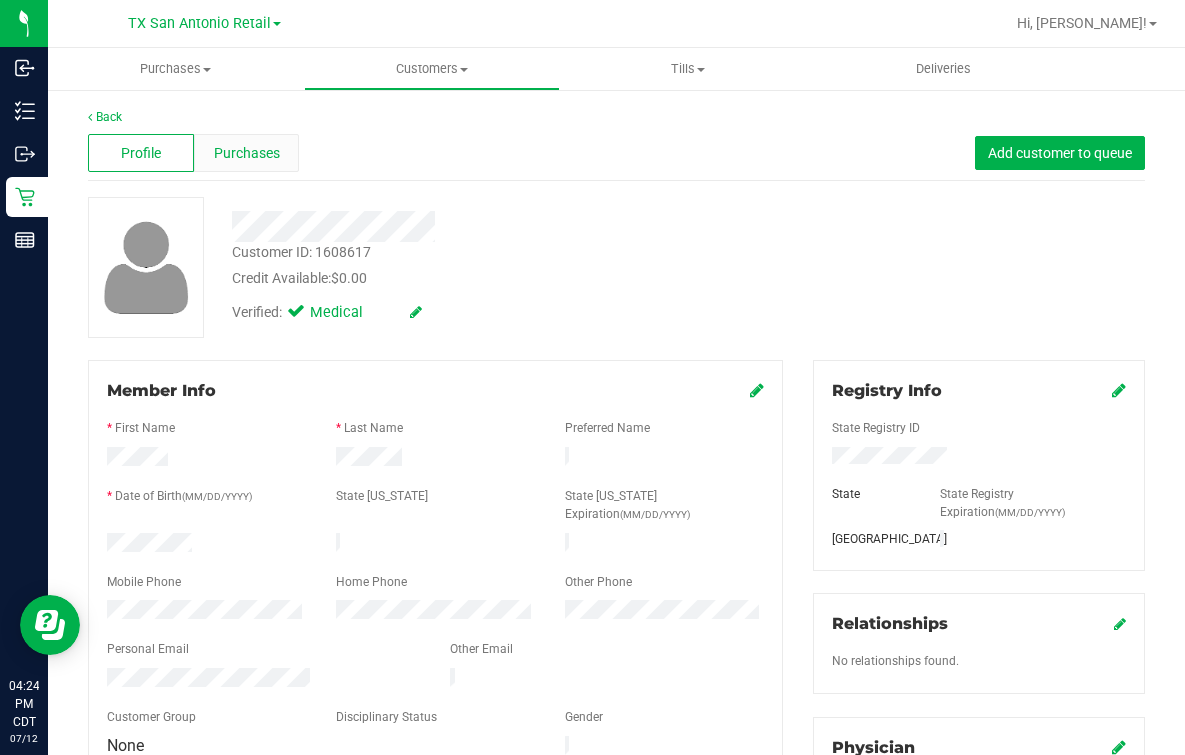 click on "Purchases" at bounding box center [247, 153] 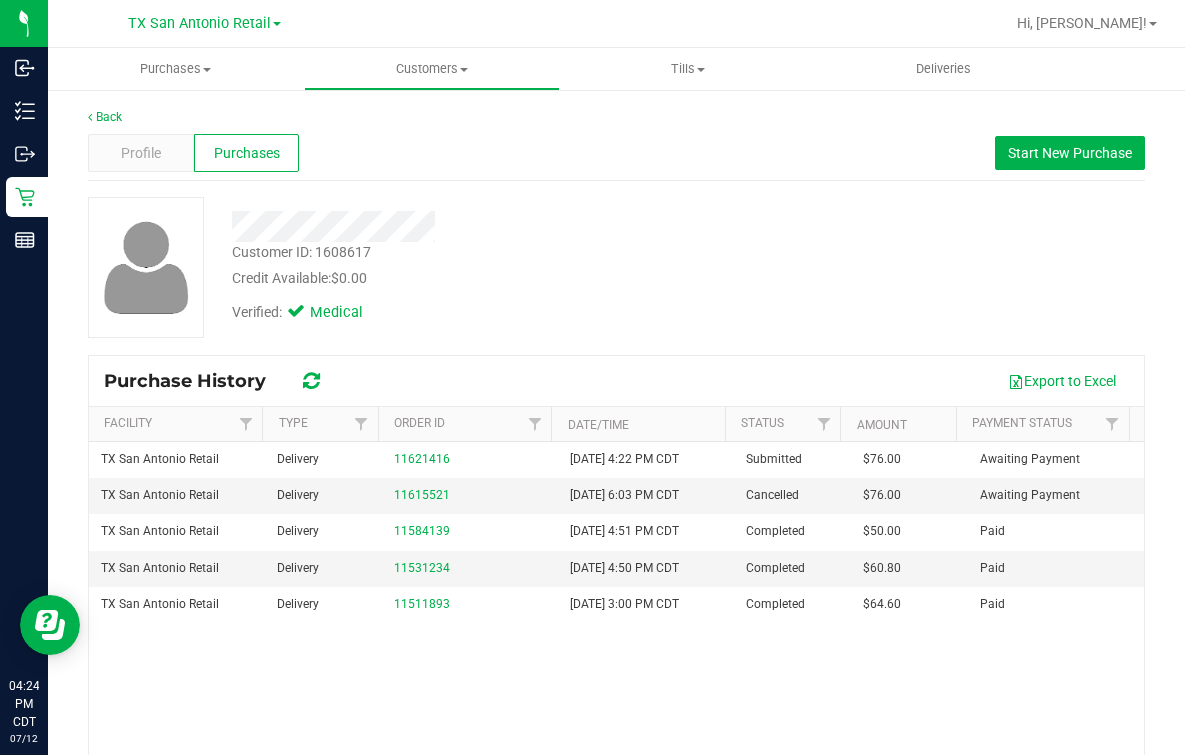 drag, startPoint x: 487, startPoint y: 330, endPoint x: 487, endPoint y: 360, distance: 30 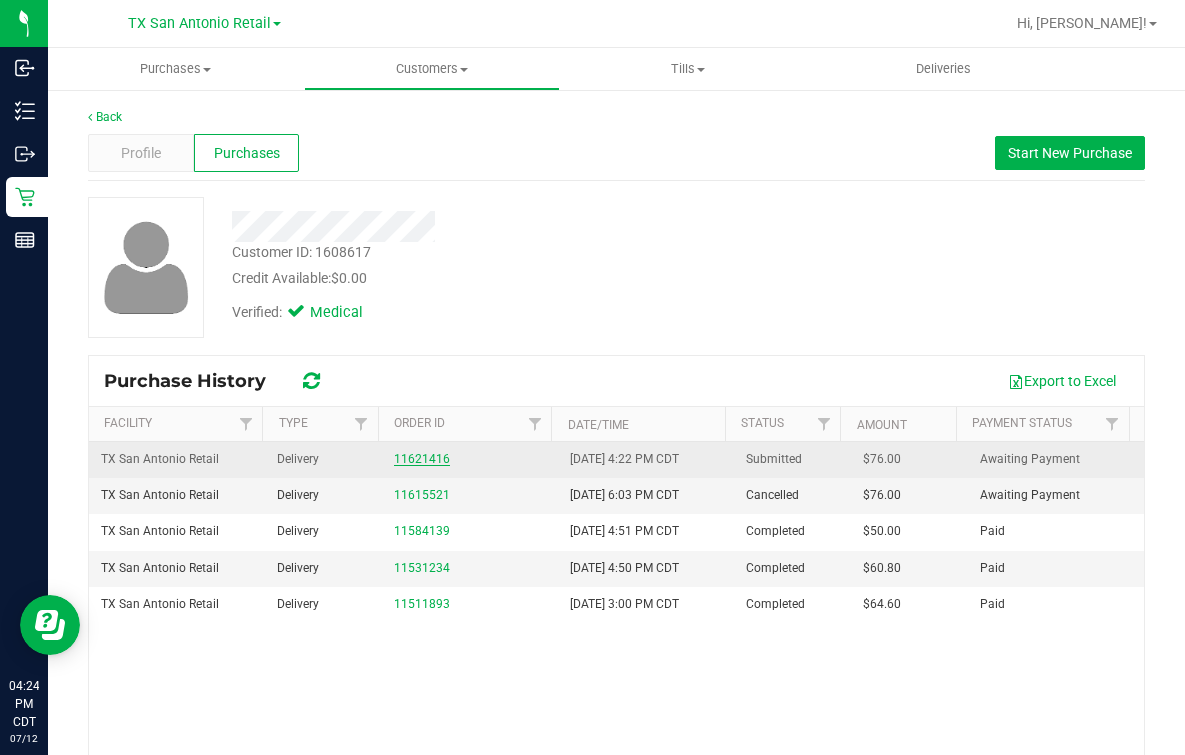 click on "11621416" at bounding box center (422, 459) 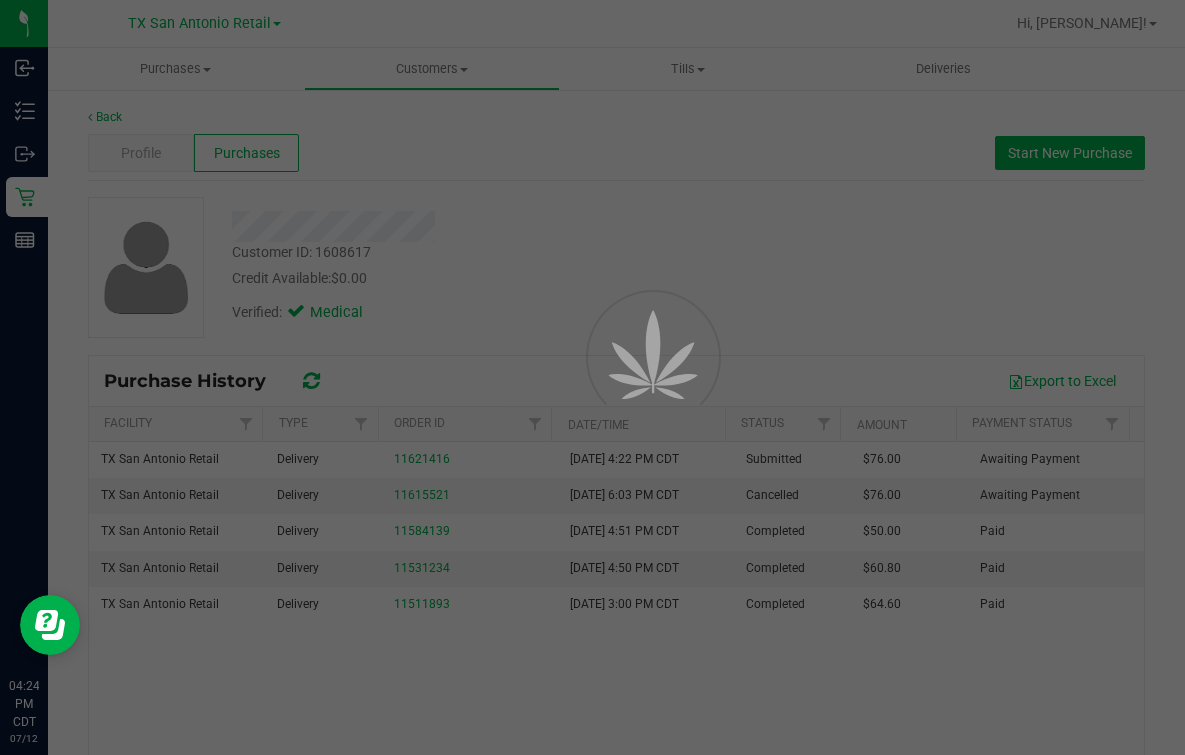 click at bounding box center [592, 377] 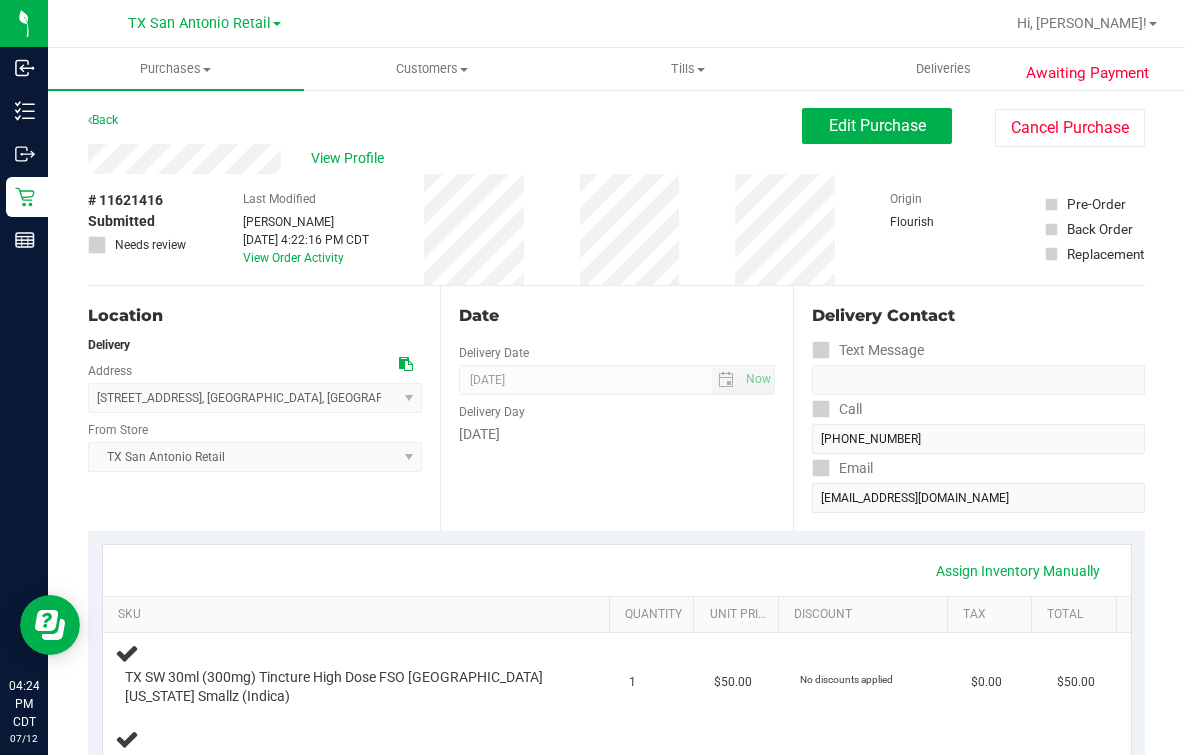 click on "Back
Edit Purchase
Cancel Purchase" at bounding box center (616, 126) 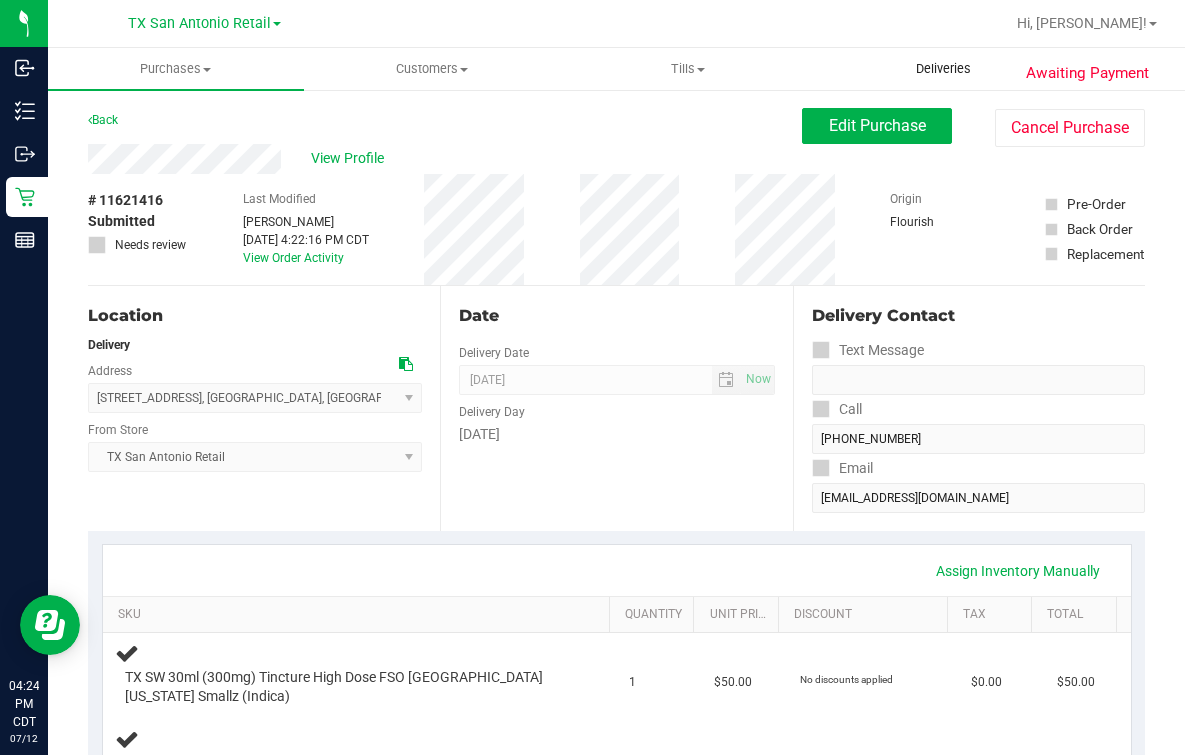 click on "Deliveries" at bounding box center [943, 69] 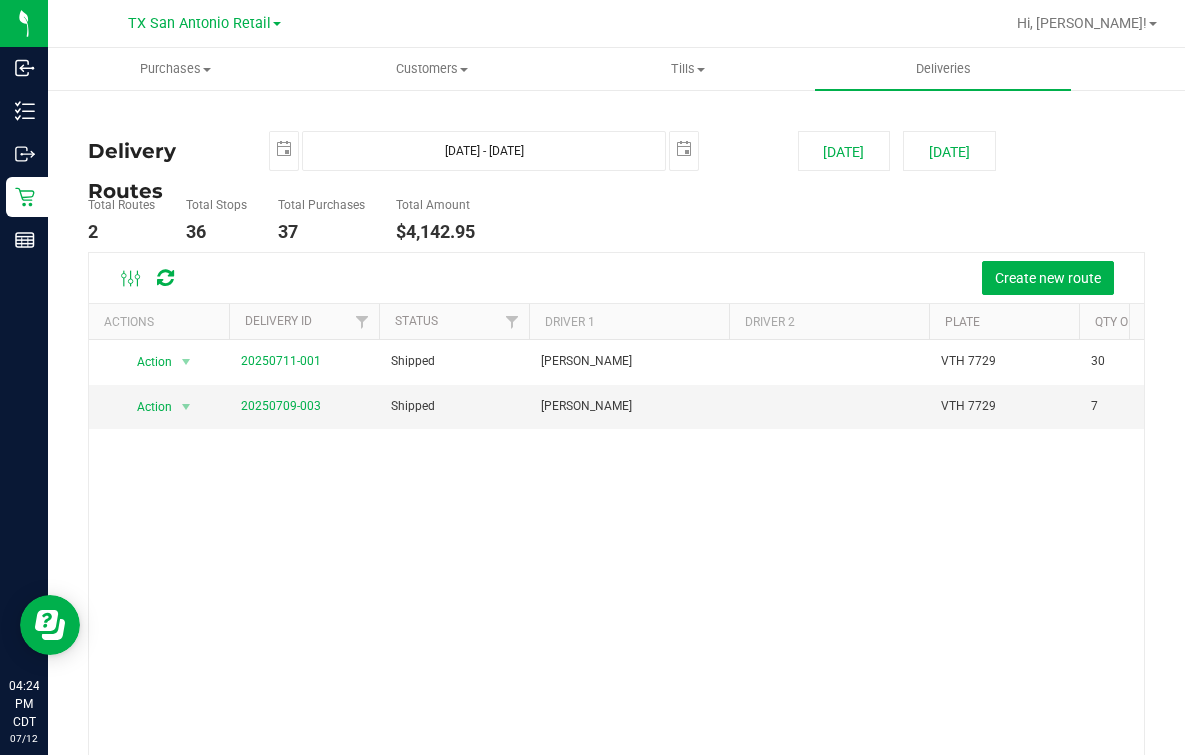 click on "Total Routes
2
Total Stops
36
Total Purchases
37
Total Amount
$4,142.95" at bounding box center [433, 220] 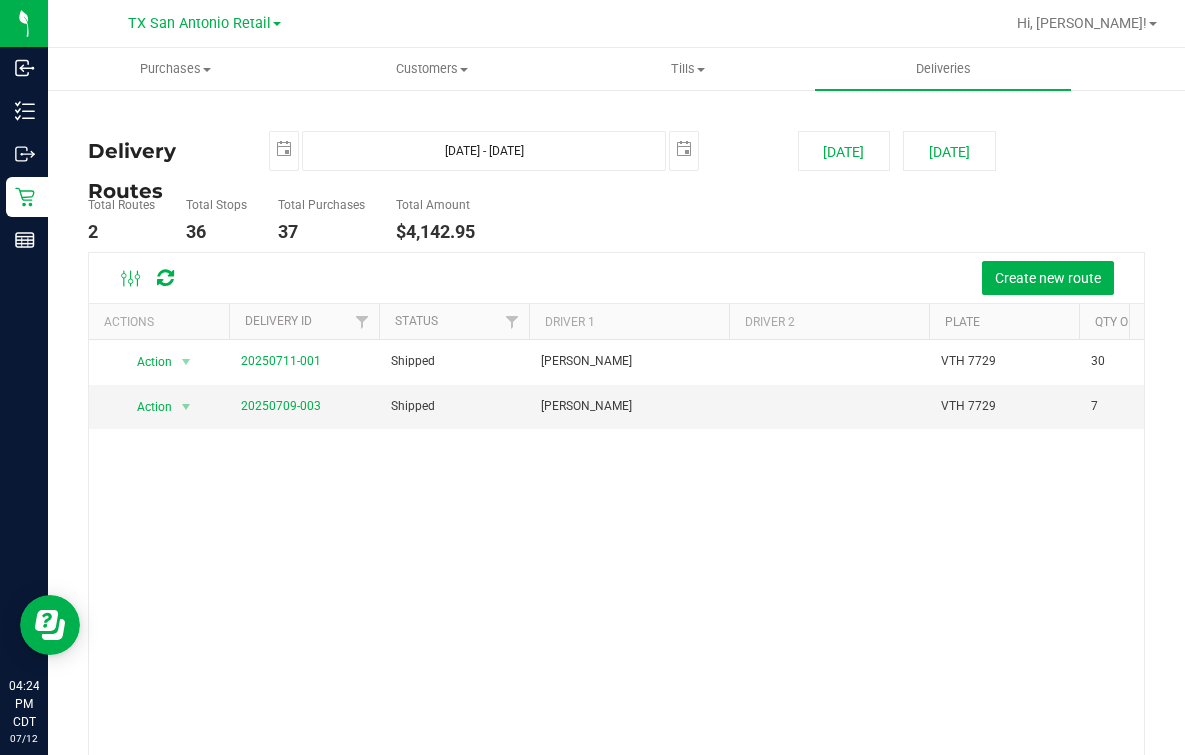 click on "Total Routes
2
Total Stops
36
Total Purchases
37
Total Amount
$4,142.95" at bounding box center [433, 220] 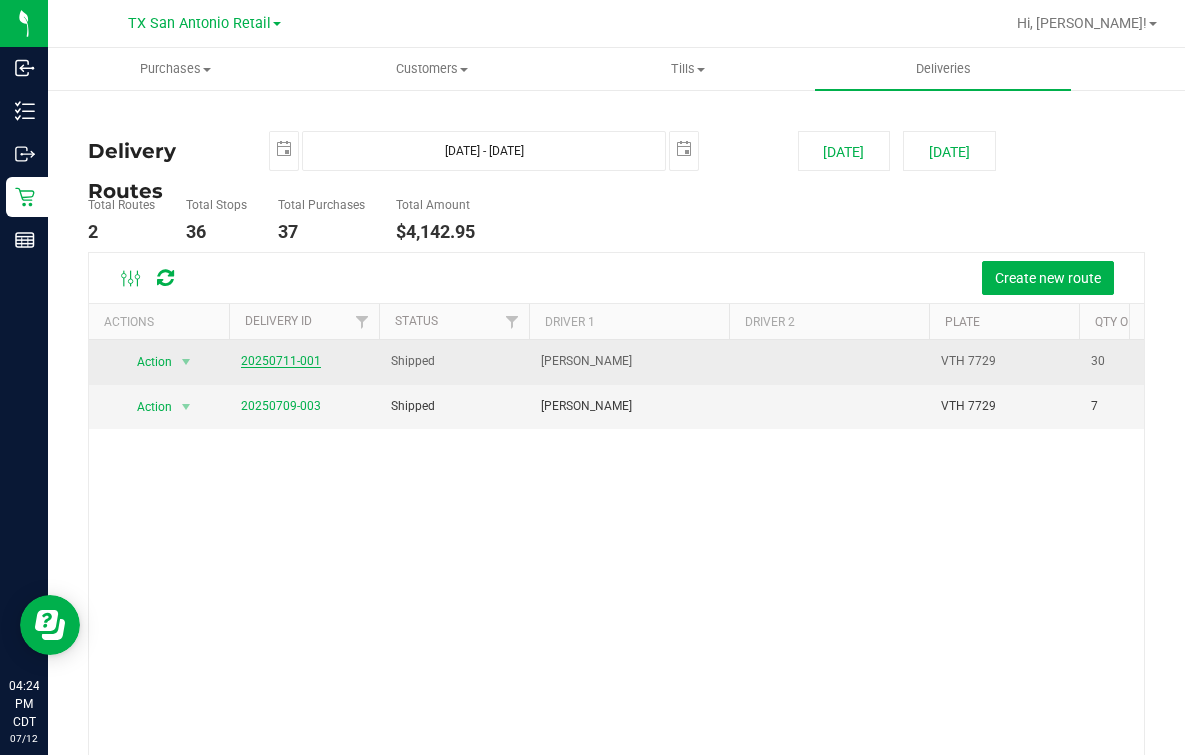 click on "20250711-001" at bounding box center [281, 361] 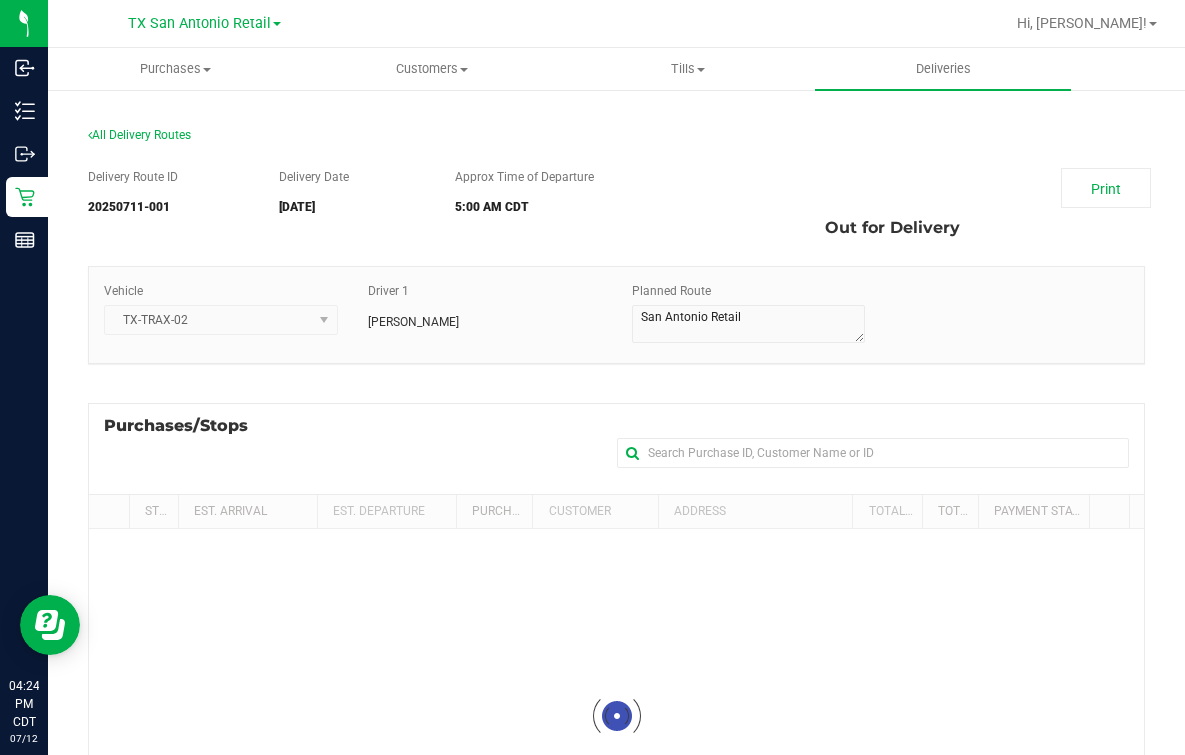 click on "Delivery Route ID
20250711-001
Delivery Date
07/12/2025
Approx Time of Departure
5:00 AM CDT
Print
Out for Delivery
Vehicle
TX-TRAX-02" at bounding box center [616, 553] 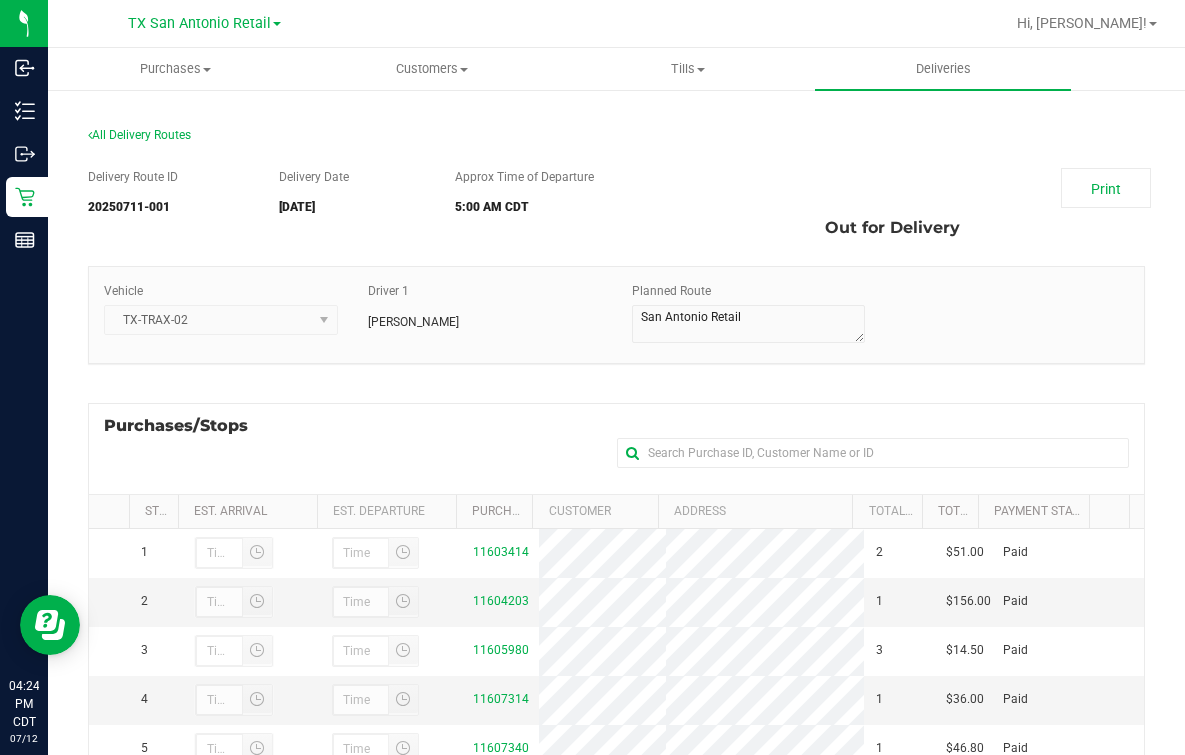 click on "Vehicle
TX-TRAX-02
Driver 1
[PERSON_NAME]
Planned Route" at bounding box center (616, 325) 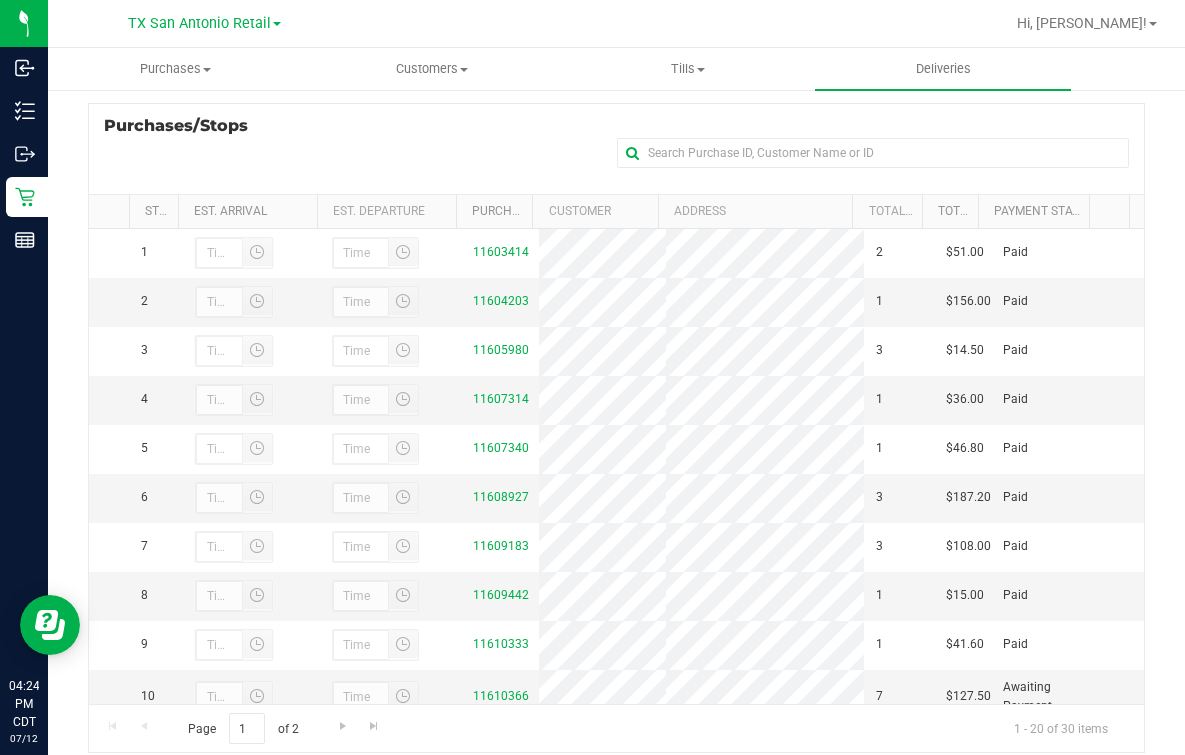 scroll, scrollTop: 353, scrollLeft: 0, axis: vertical 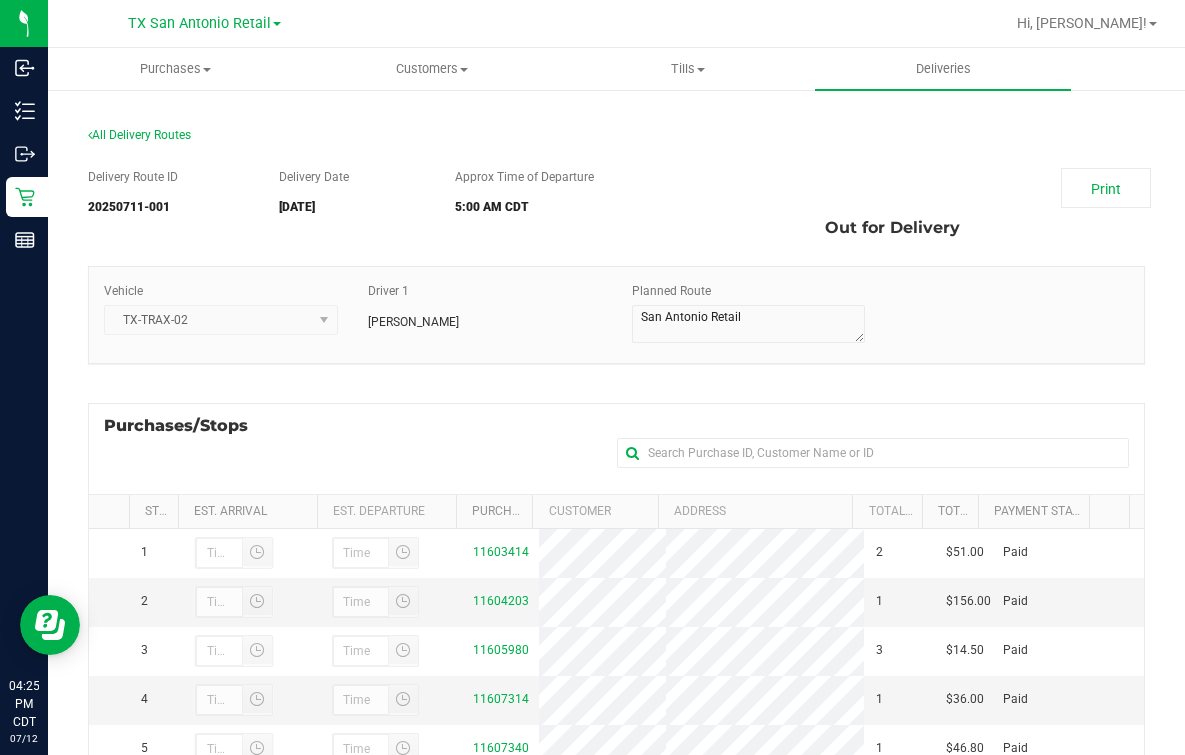 click on "Delivery Route ID
20250711-001
Delivery Date
07/12/2025
Approx Time of Departure
5:00 AM CDT
Print
Out for Delivery
Vehicle
TX-TRAX-02" at bounding box center [616, 610] 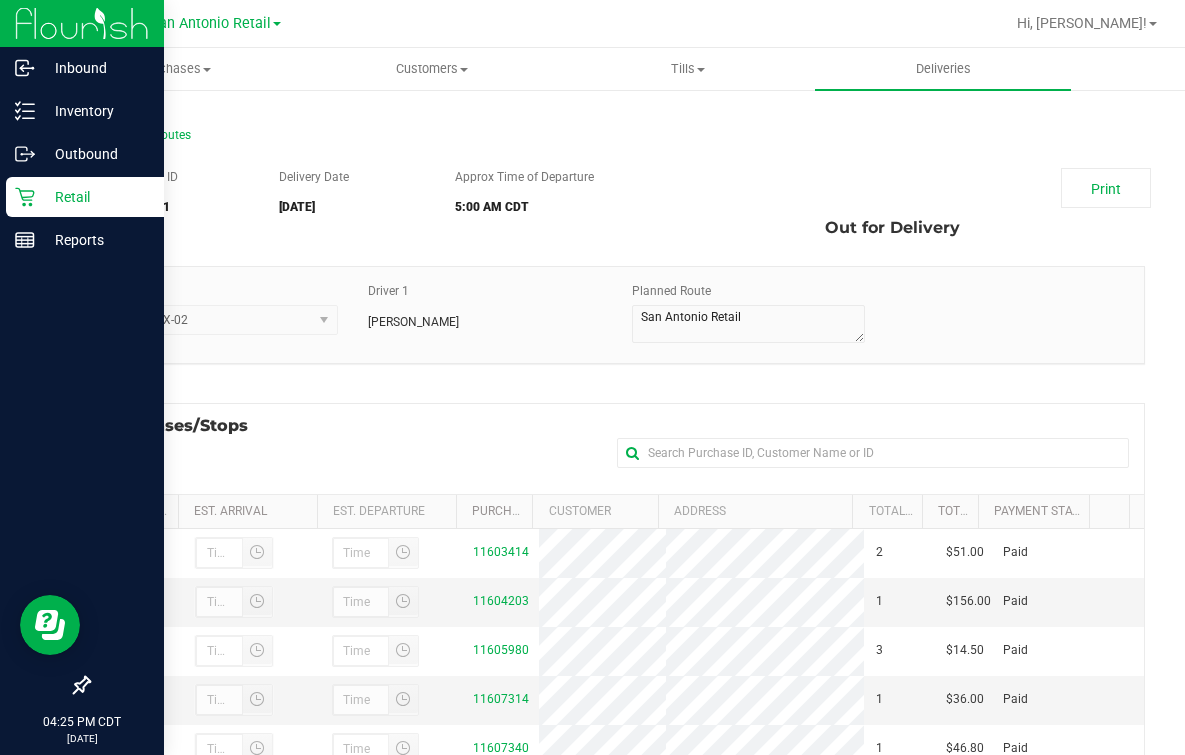 click on "Retail" at bounding box center (85, 197) 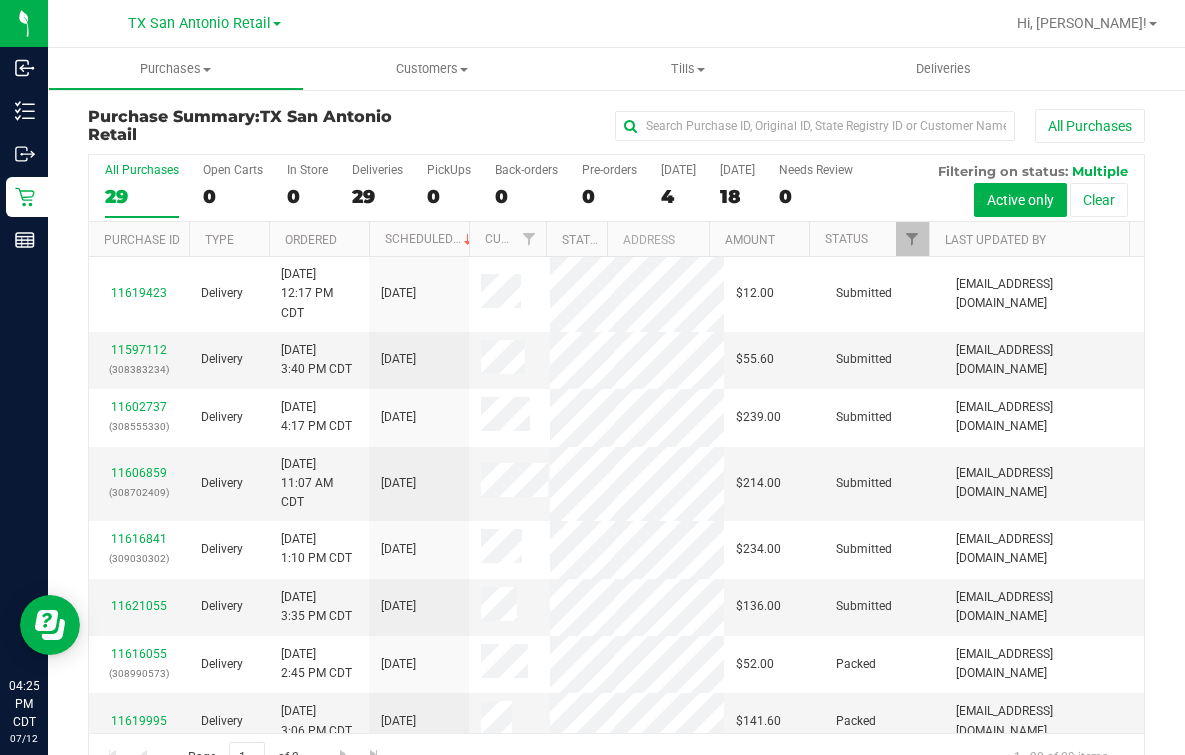 click at bounding box center (681, 23) 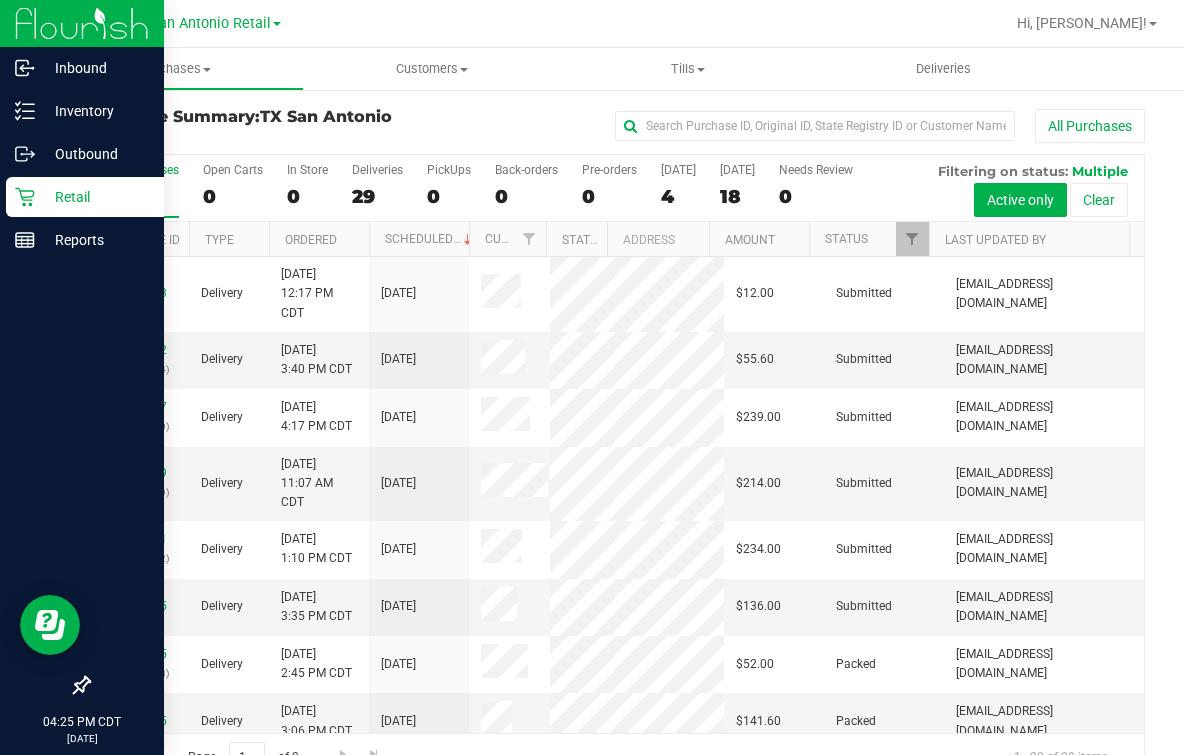 click 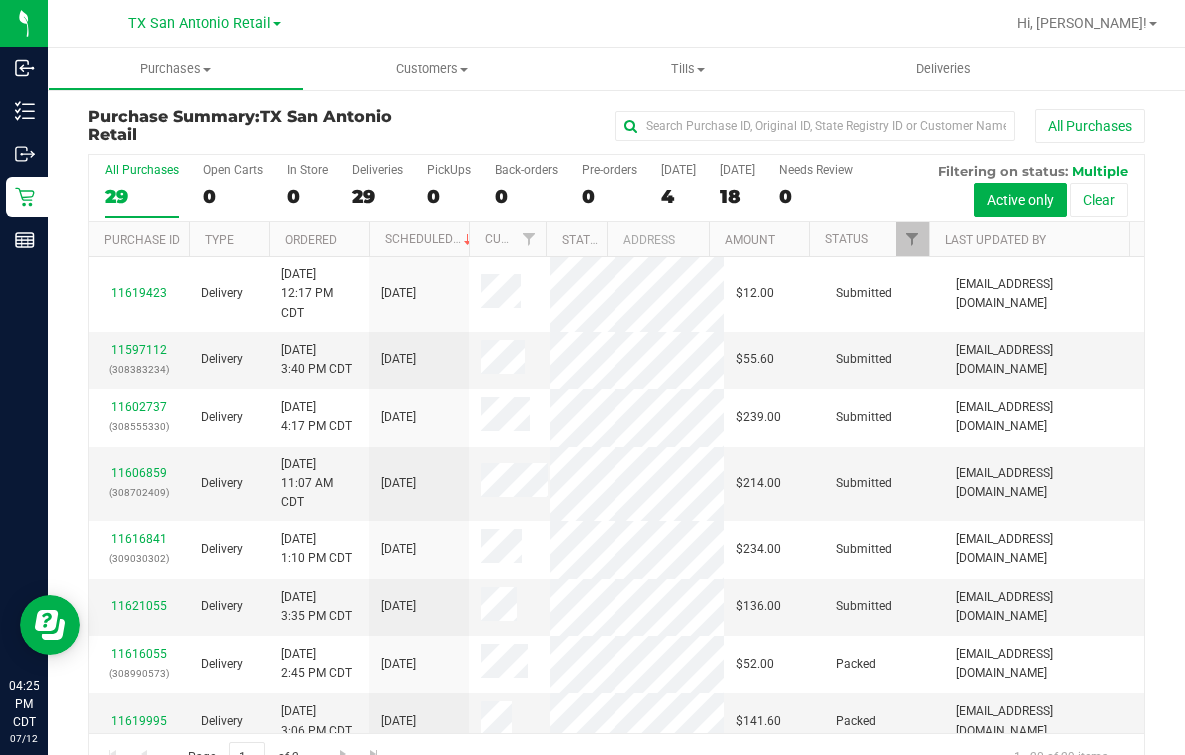 click at bounding box center (681, 23) 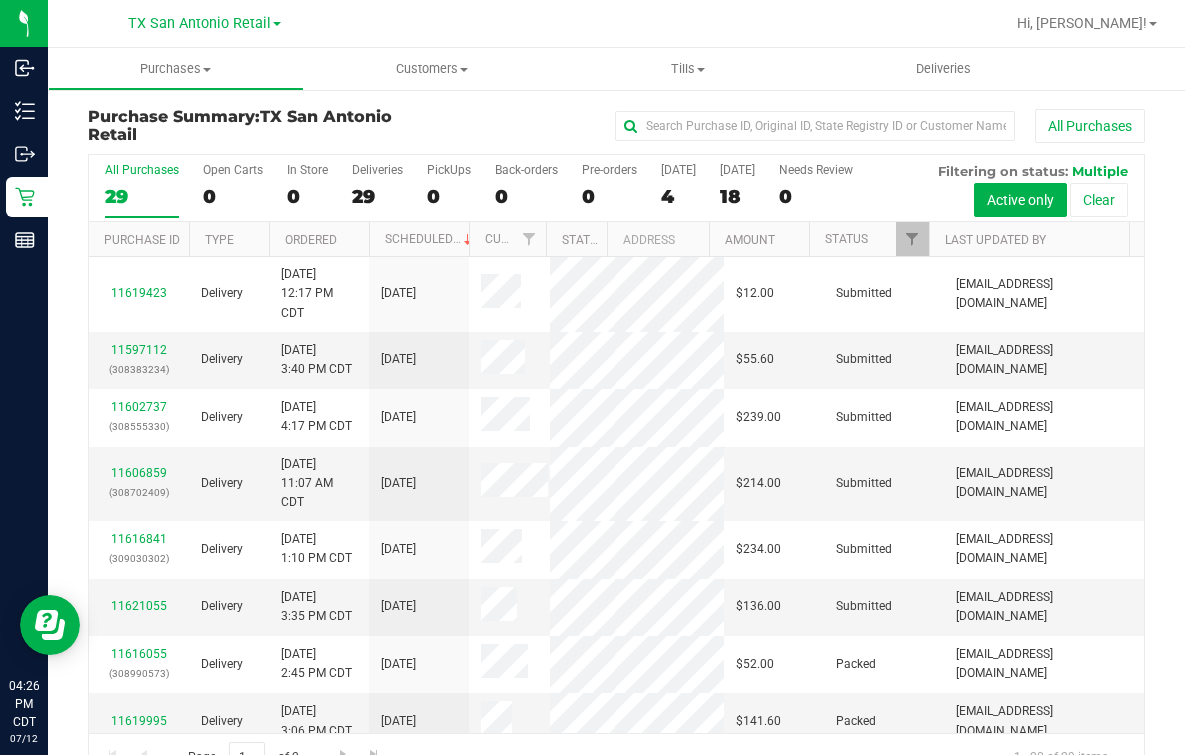 click at bounding box center (681, 23) 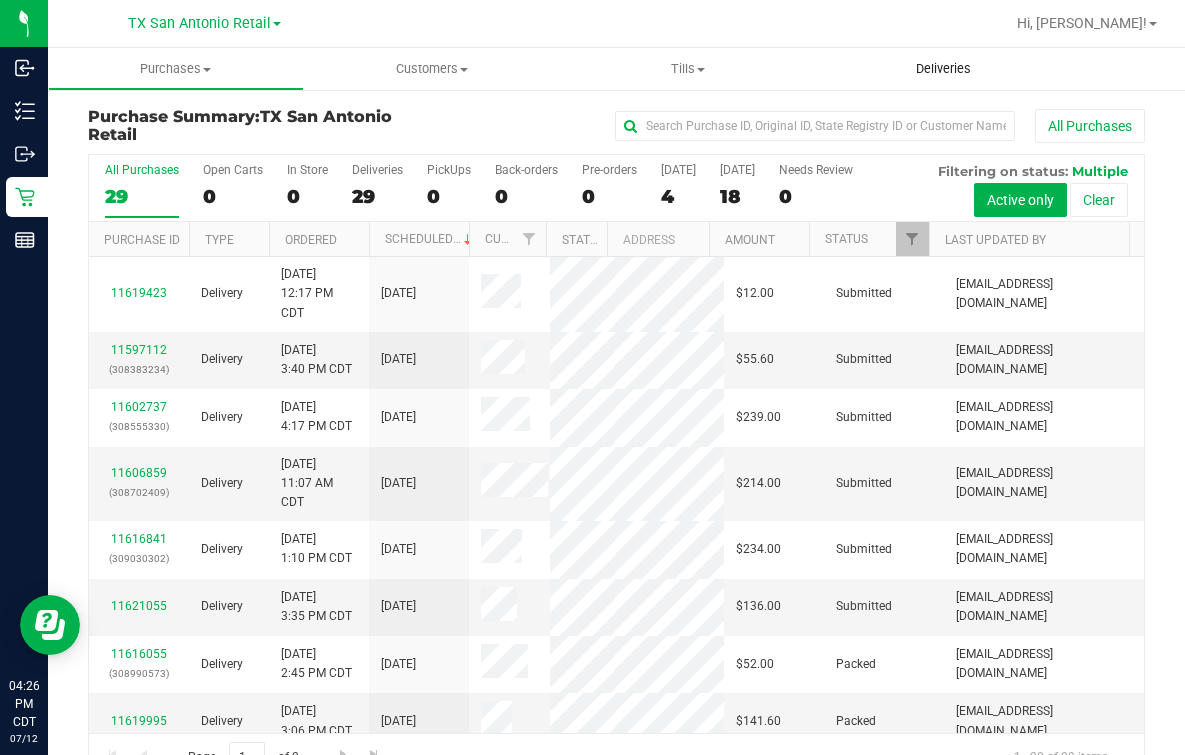 click on "Deliveries" at bounding box center [943, 69] 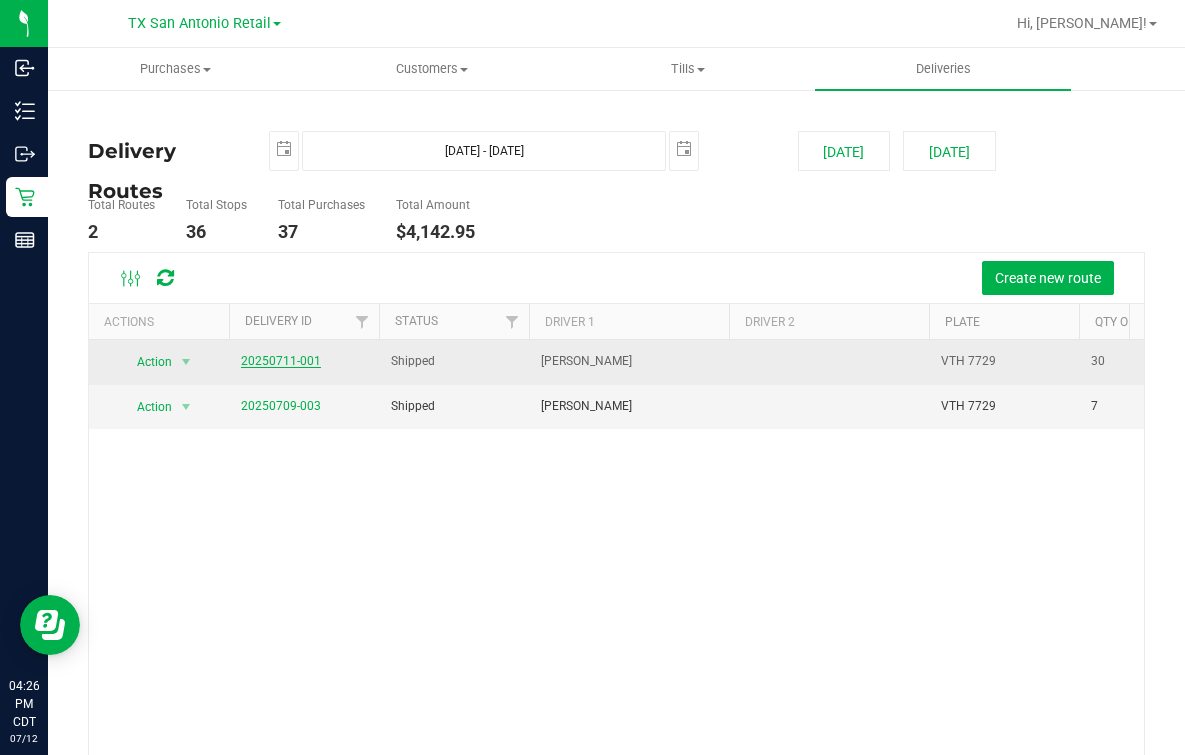 click on "20250711-001" at bounding box center (281, 361) 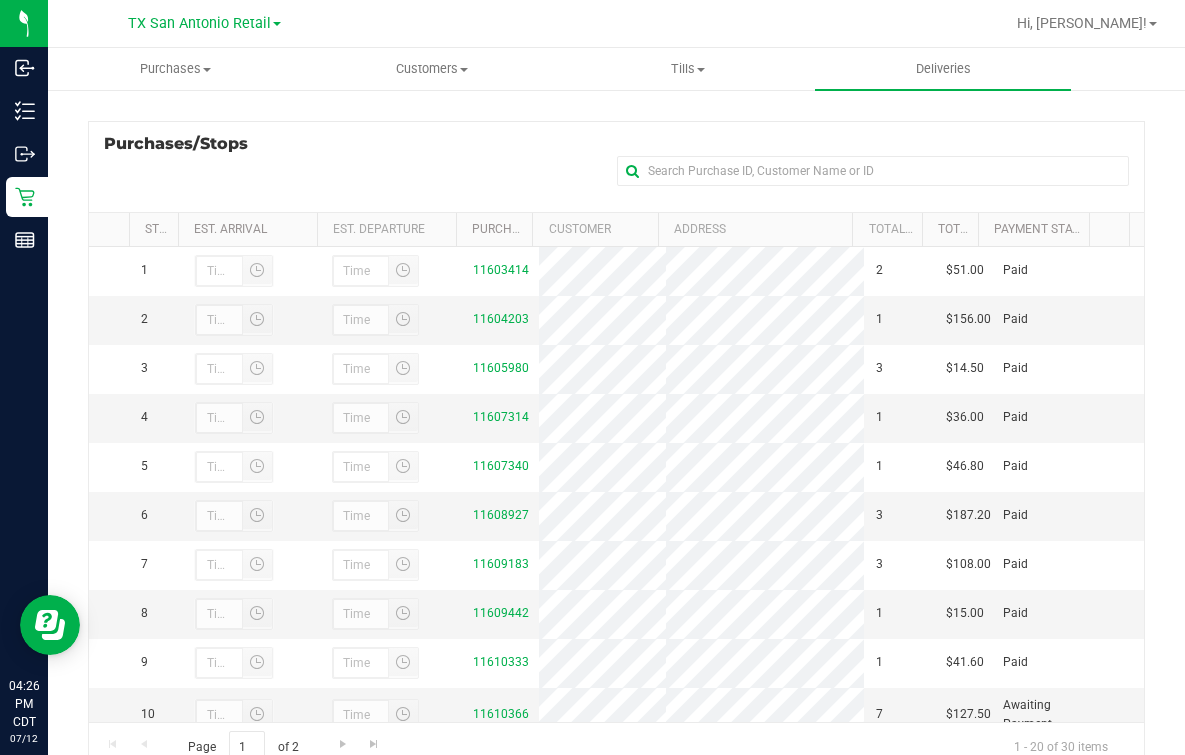 scroll, scrollTop: 353, scrollLeft: 0, axis: vertical 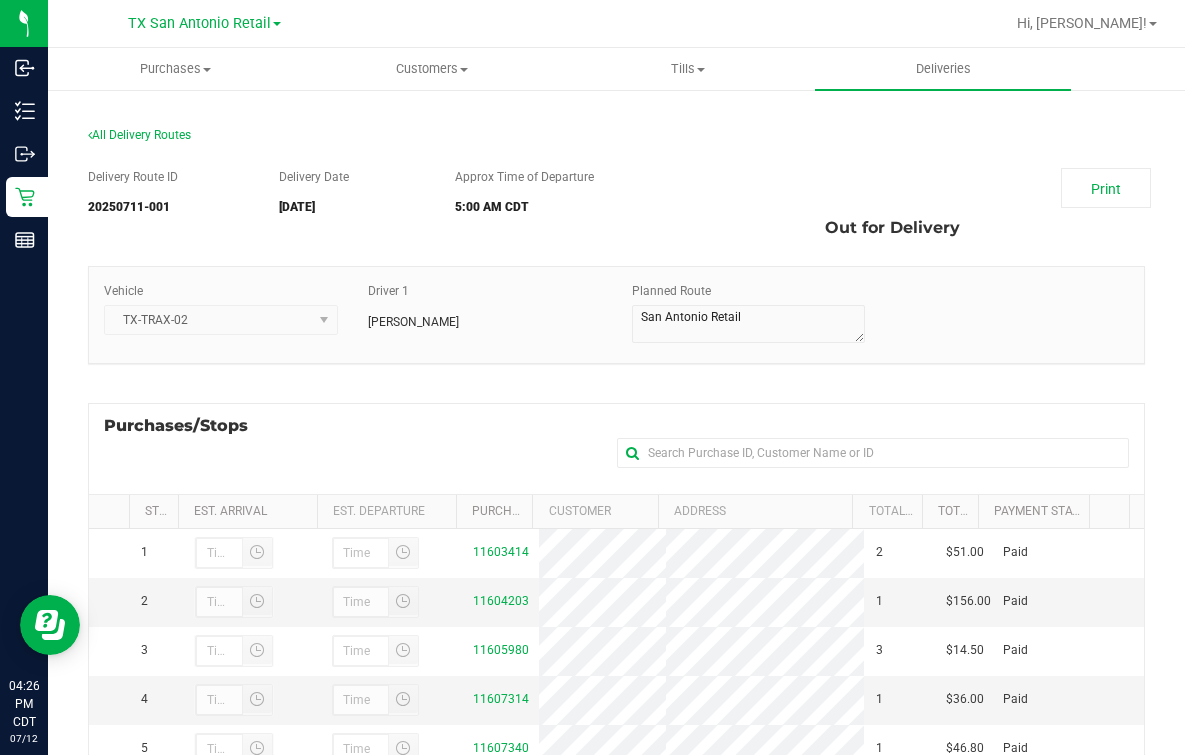 click on "Approx Time of Departure
5:00 AM CDT" at bounding box center (572, 196) 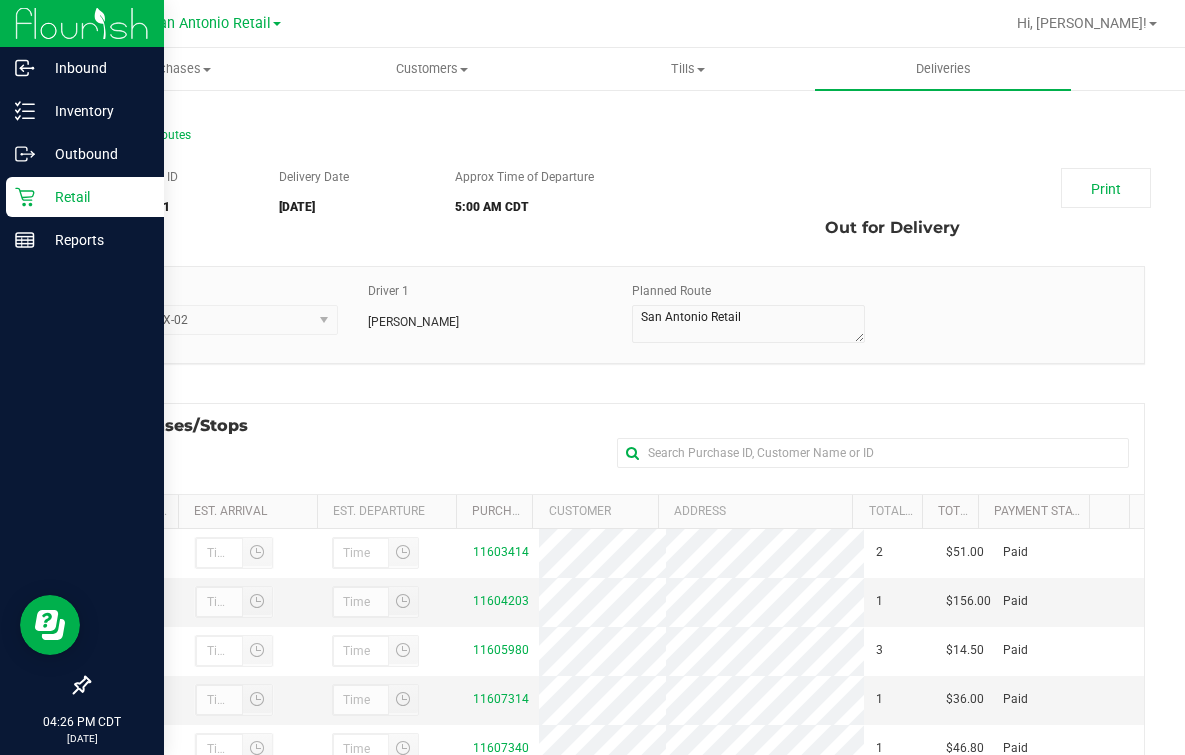 click 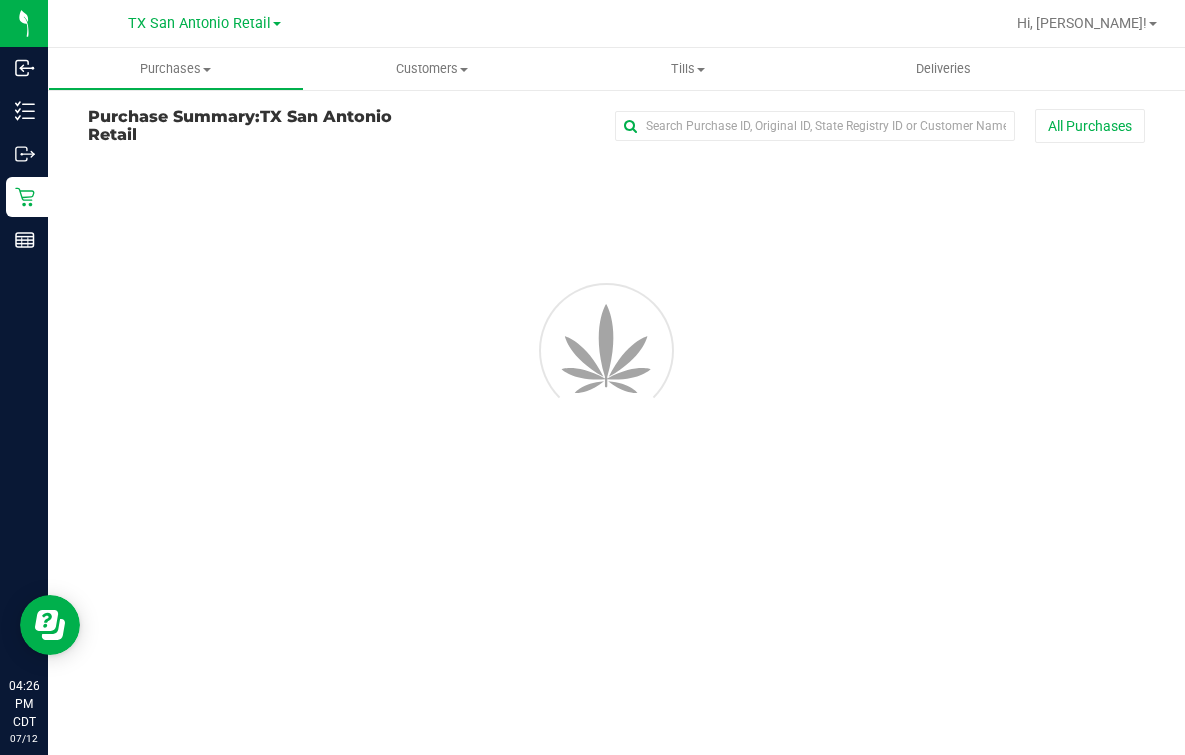 click at bounding box center [616, 243] 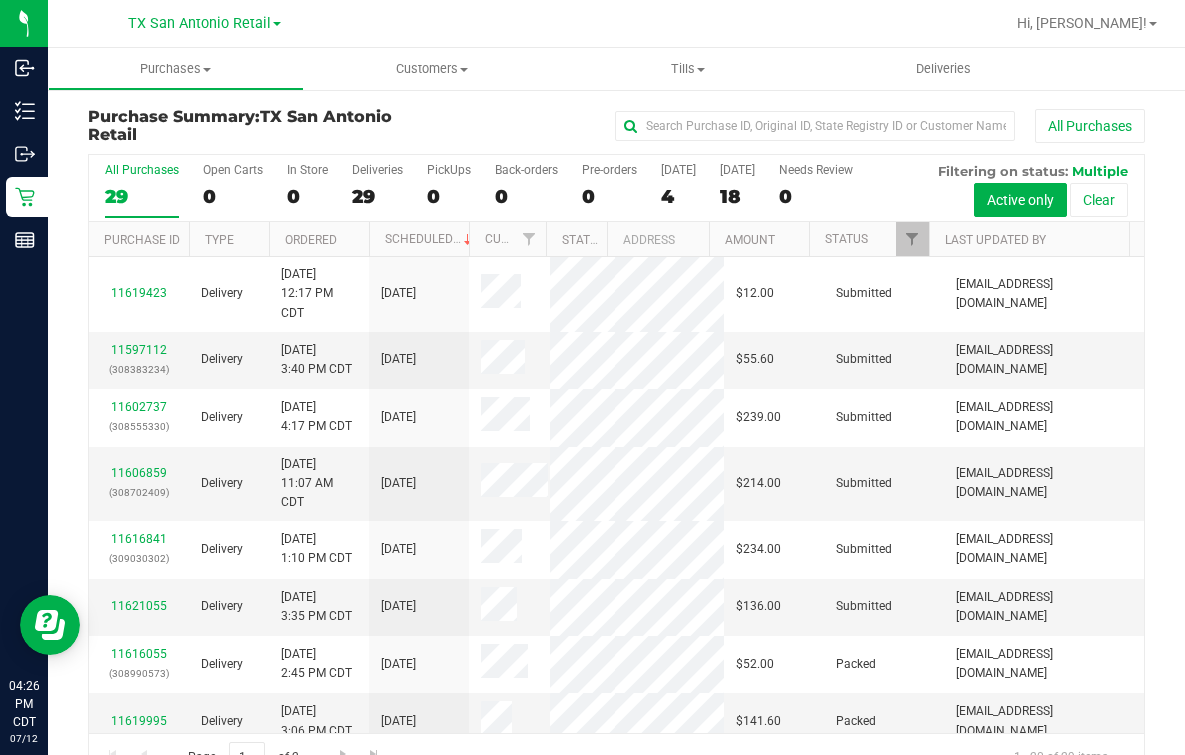 click on "All Purchases" at bounding box center [792, 126] 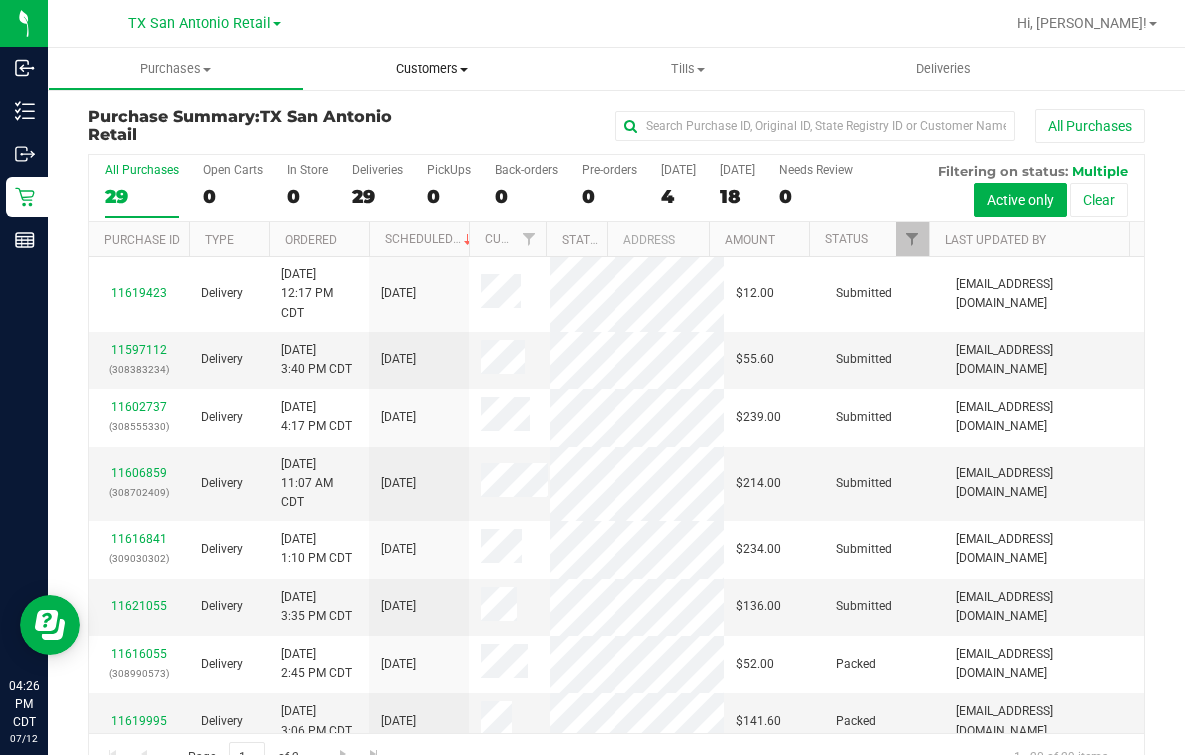 click on "Customers" at bounding box center (432, 69) 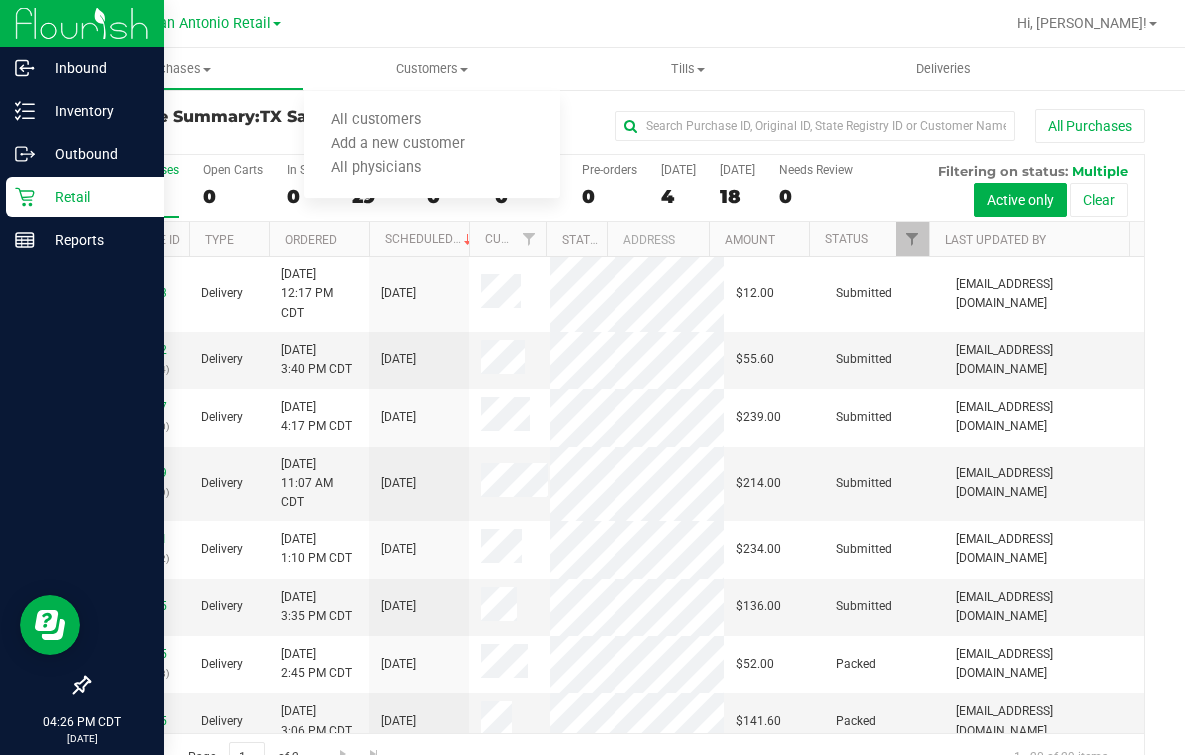 click 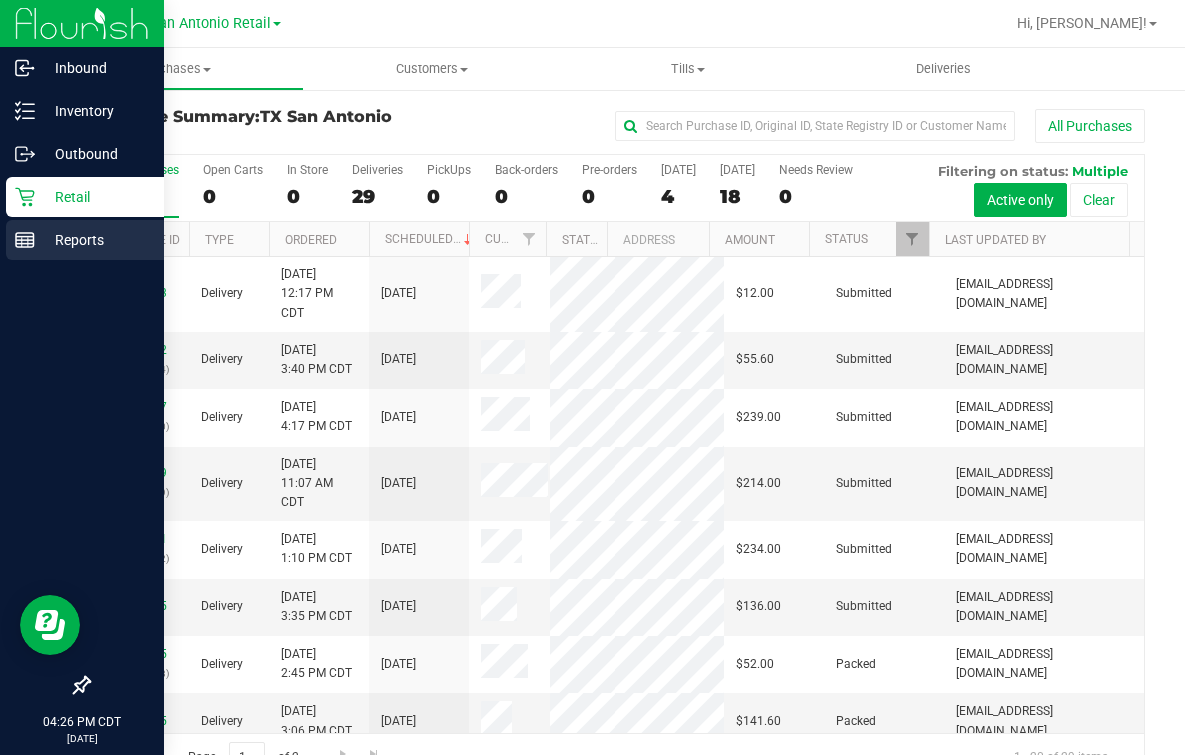 click on "Reports" at bounding box center (95, 240) 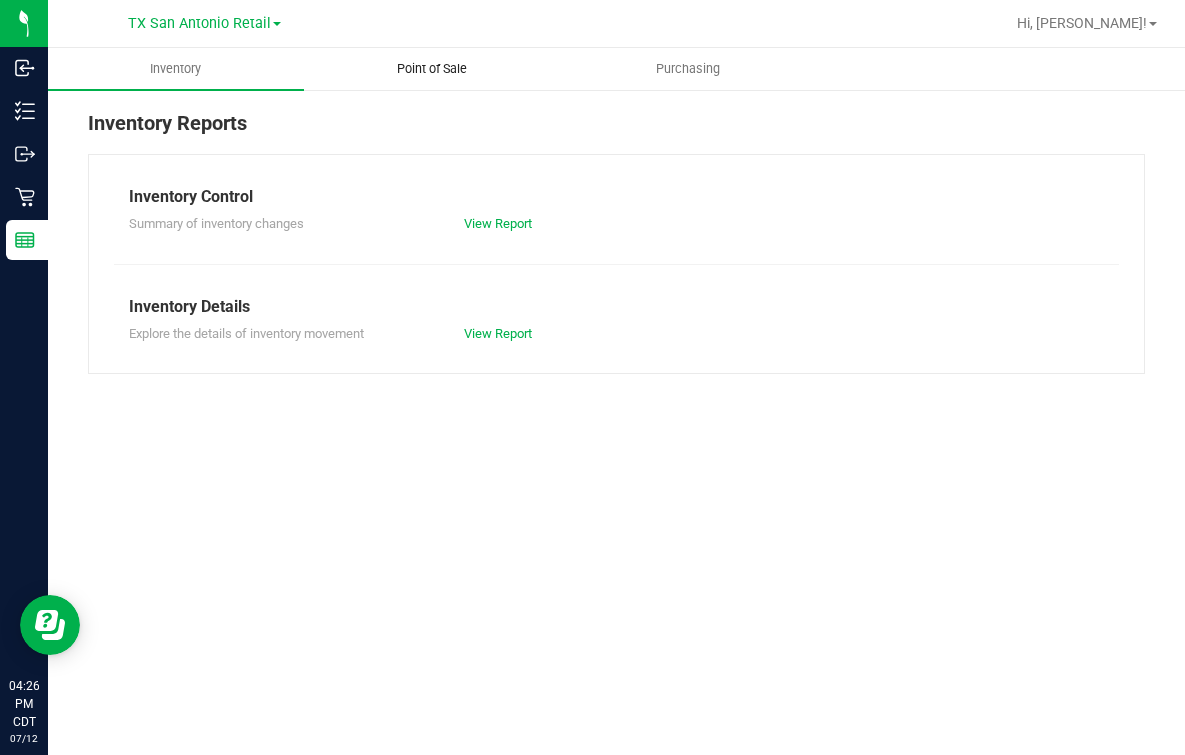 click on "Point of Sale" at bounding box center [432, 69] 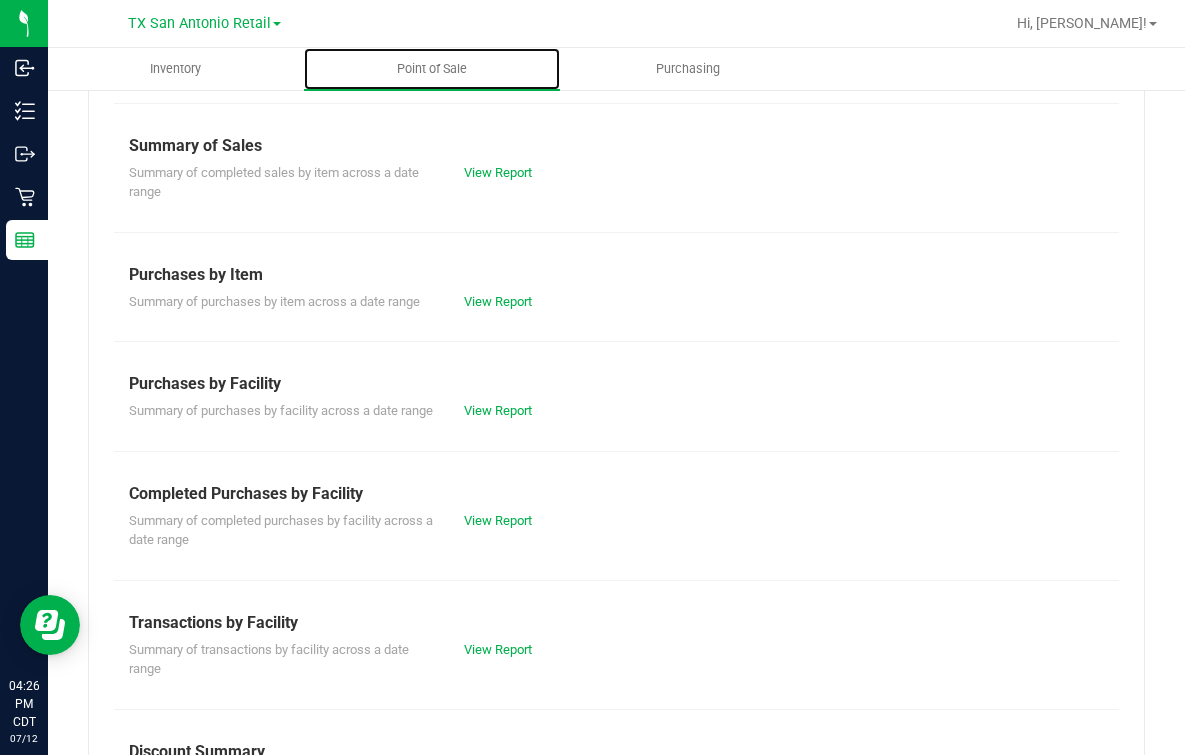 scroll, scrollTop: 249, scrollLeft: 0, axis: vertical 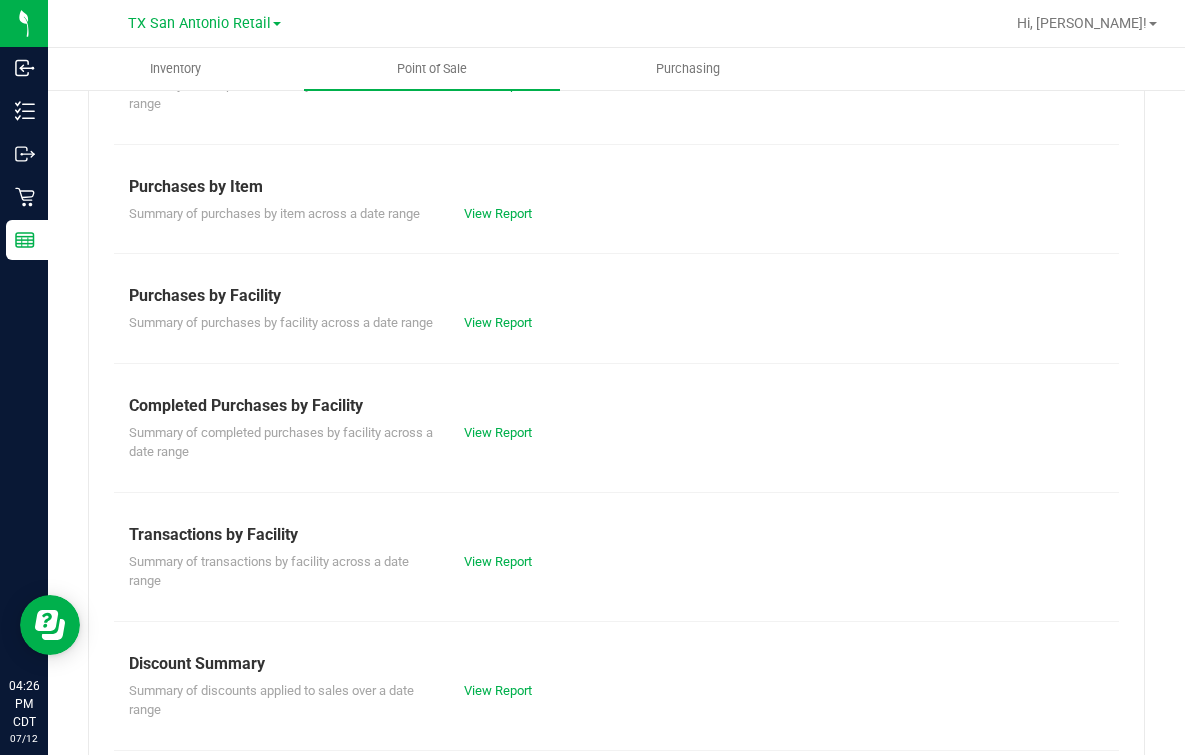 click on "View Report" at bounding box center (533, 433) 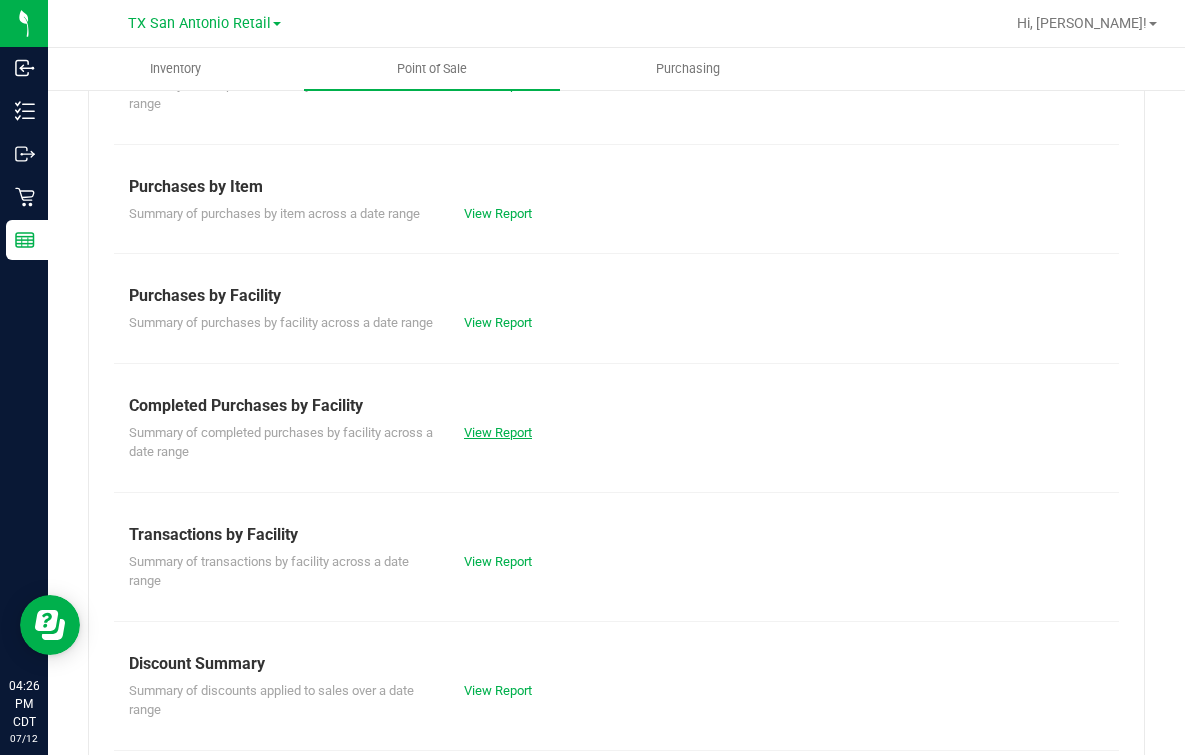 click on "View Report" at bounding box center (498, 432) 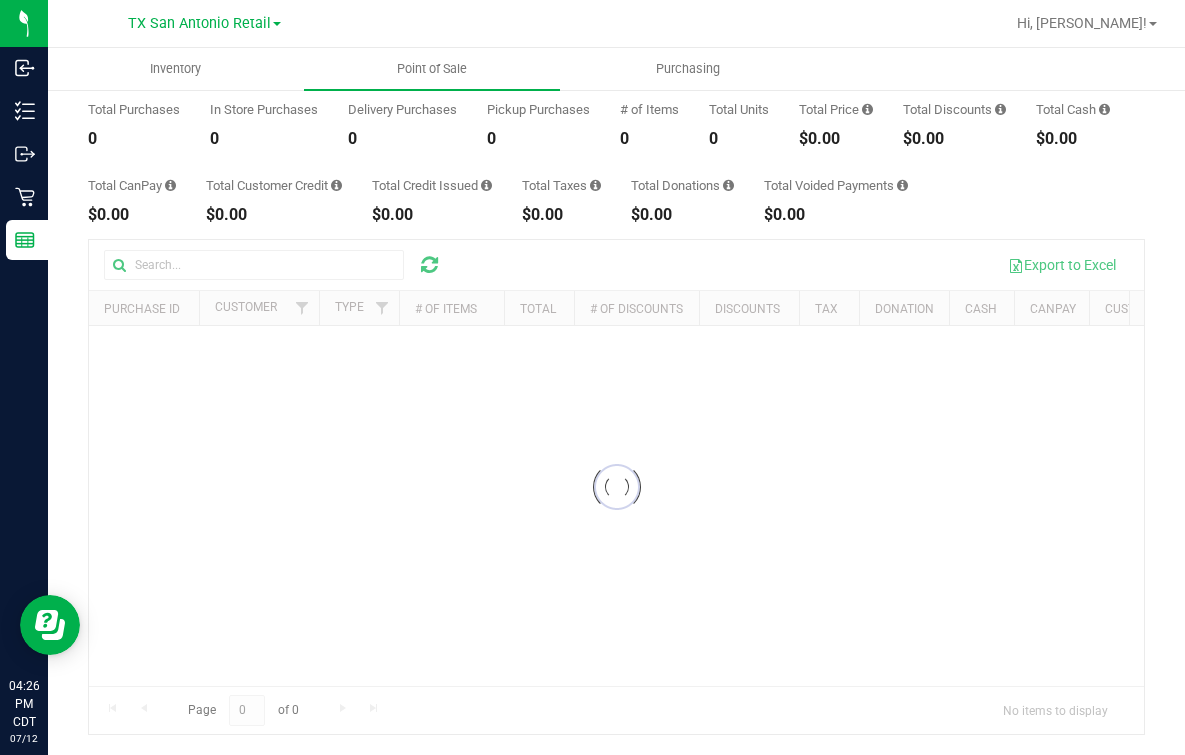 scroll, scrollTop: 0, scrollLeft: 0, axis: both 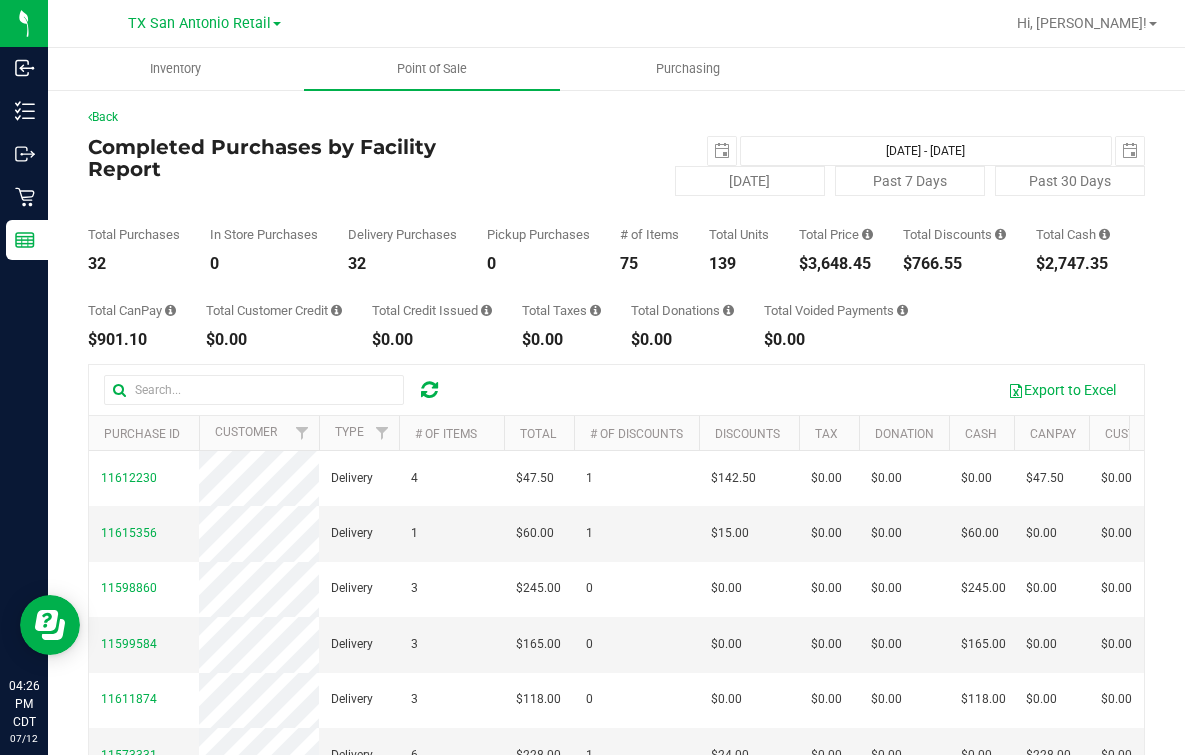 click on "Total CanPay
$901.10
Total Customer Credit
$0.00
Total Credit Issued
$0.00
Total Taxes
$0.00
Total Donations
$0.00
Total Voided Payments
$0.00" at bounding box center (616, 310) 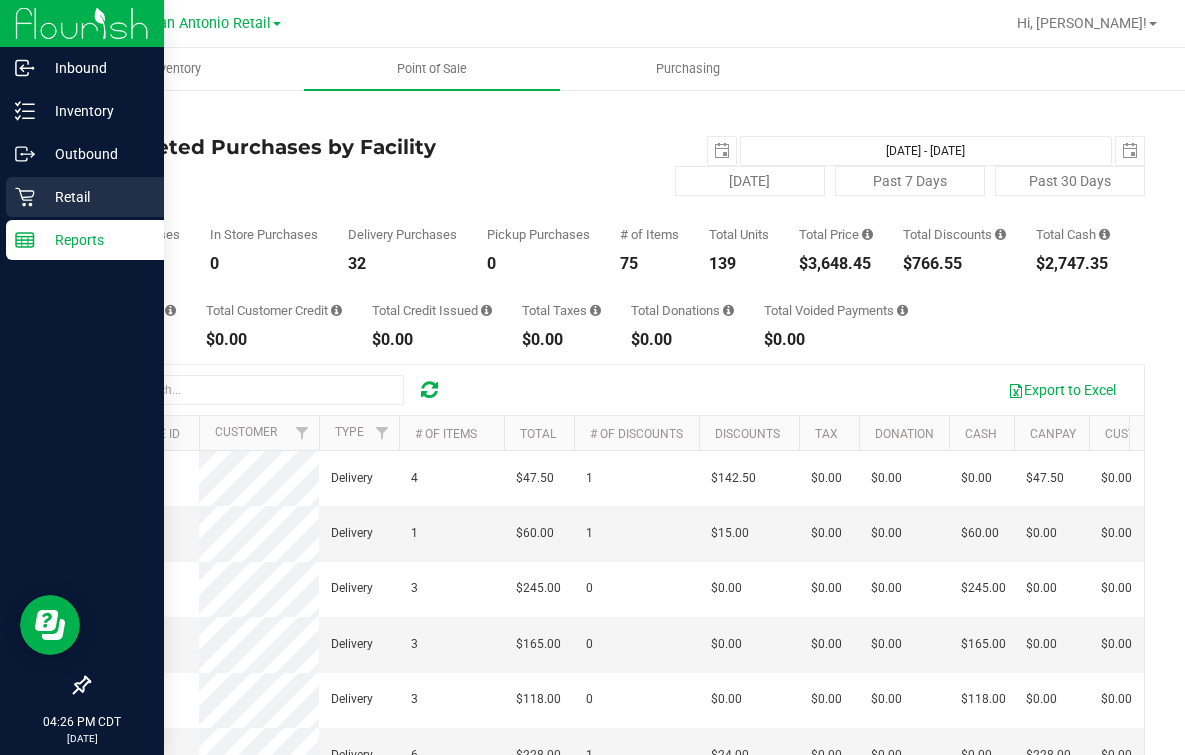 click on "Retail" at bounding box center [95, 197] 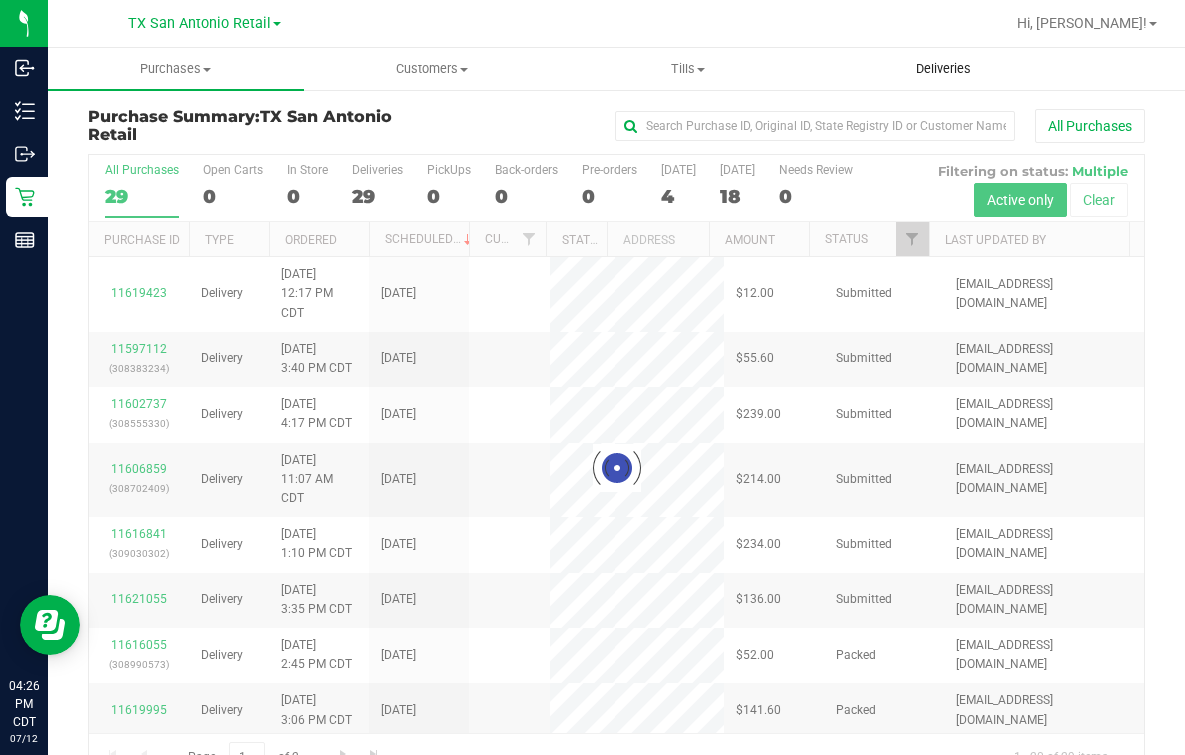 click on "Deliveries" at bounding box center [943, 69] 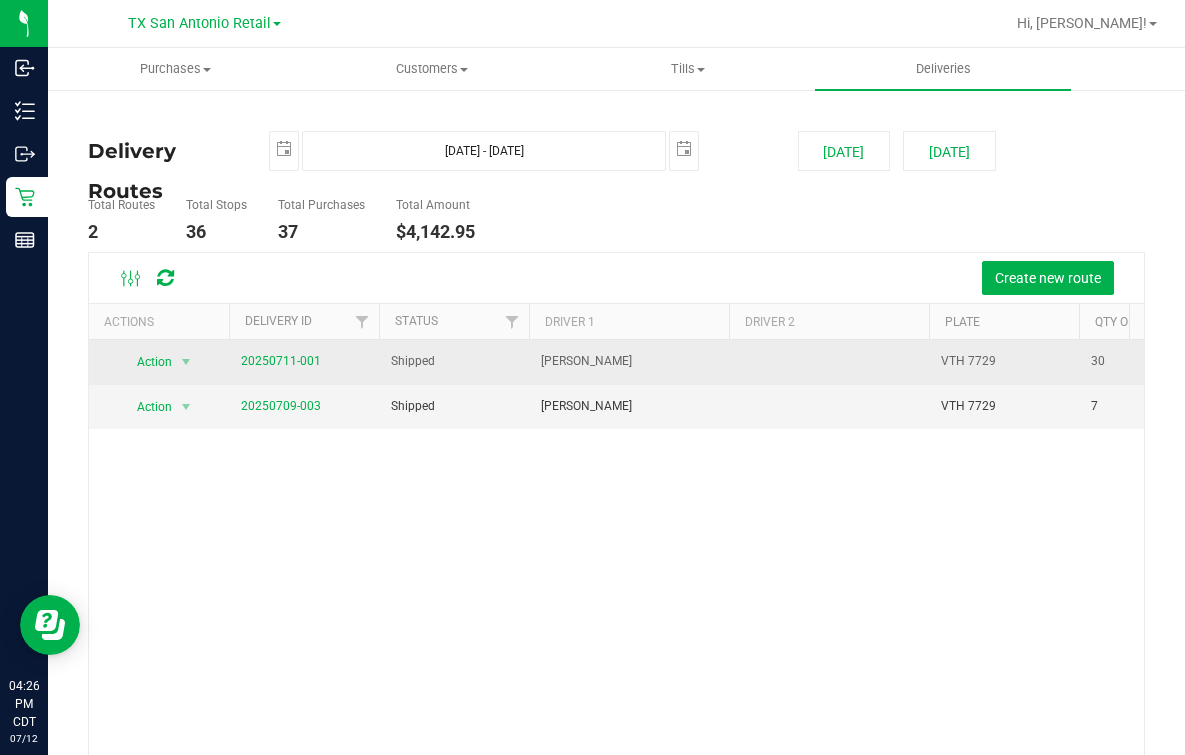 click on "20250711-001" at bounding box center (281, 361) 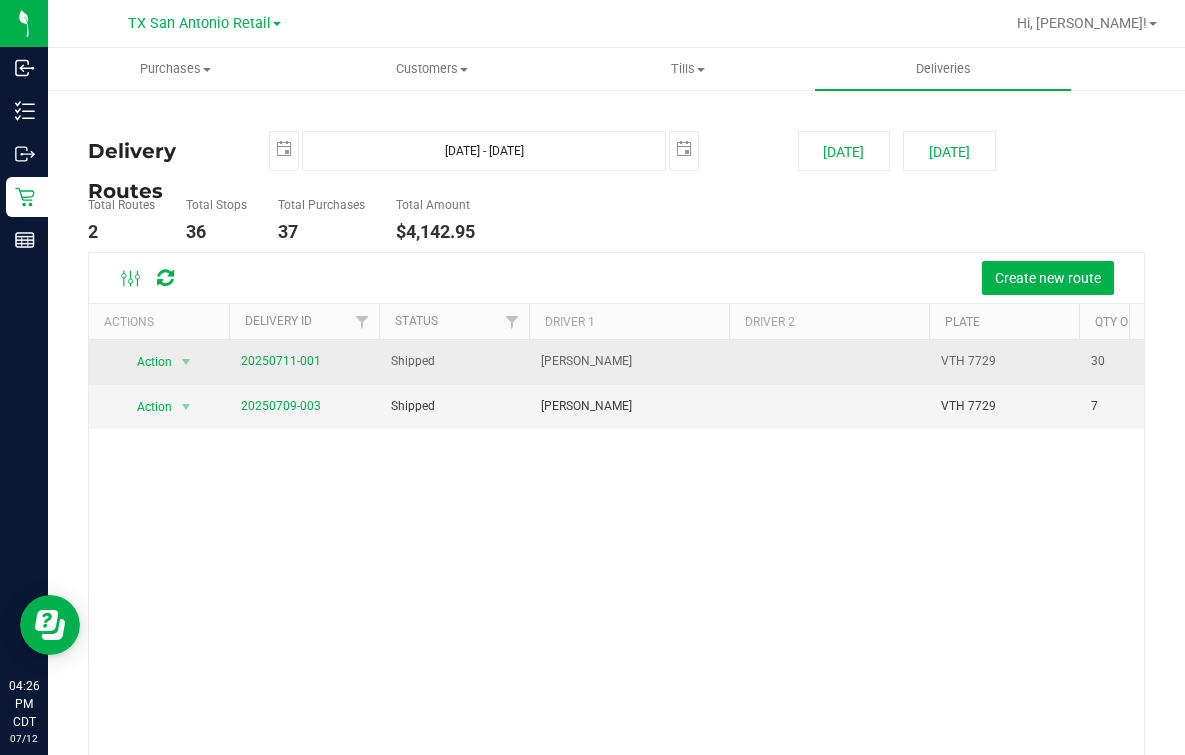 click on "20250711-001" at bounding box center [304, 362] 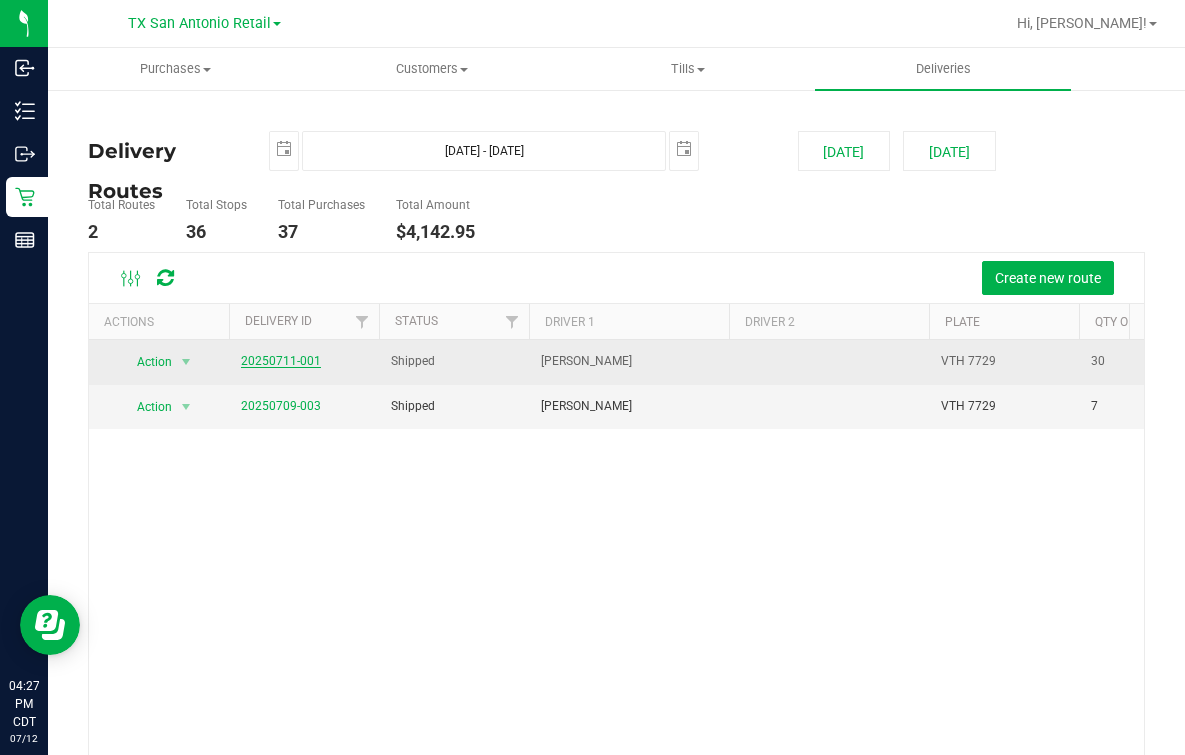 click on "20250711-001" at bounding box center (281, 361) 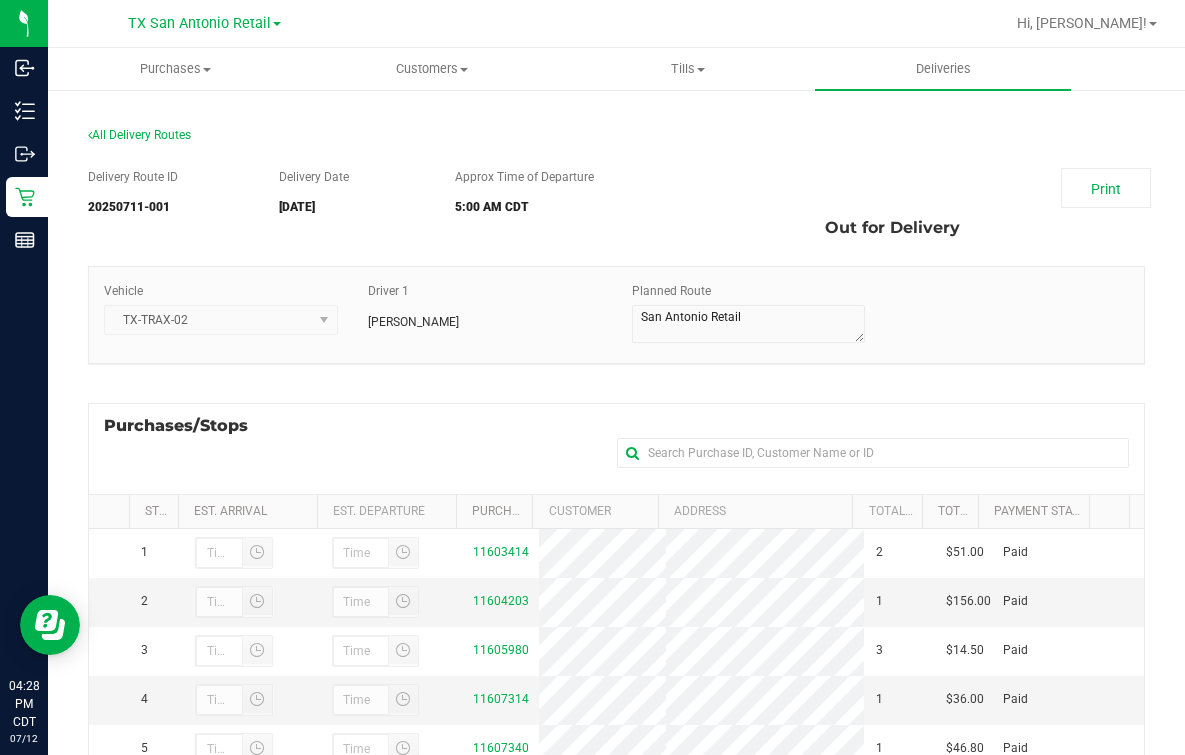 click on "Delivery Route ID
20250711-001
Delivery Date
07/12/2025
Approx Time of Departure
5:00 AM CDT
Print
Out for Delivery" at bounding box center [616, 208] 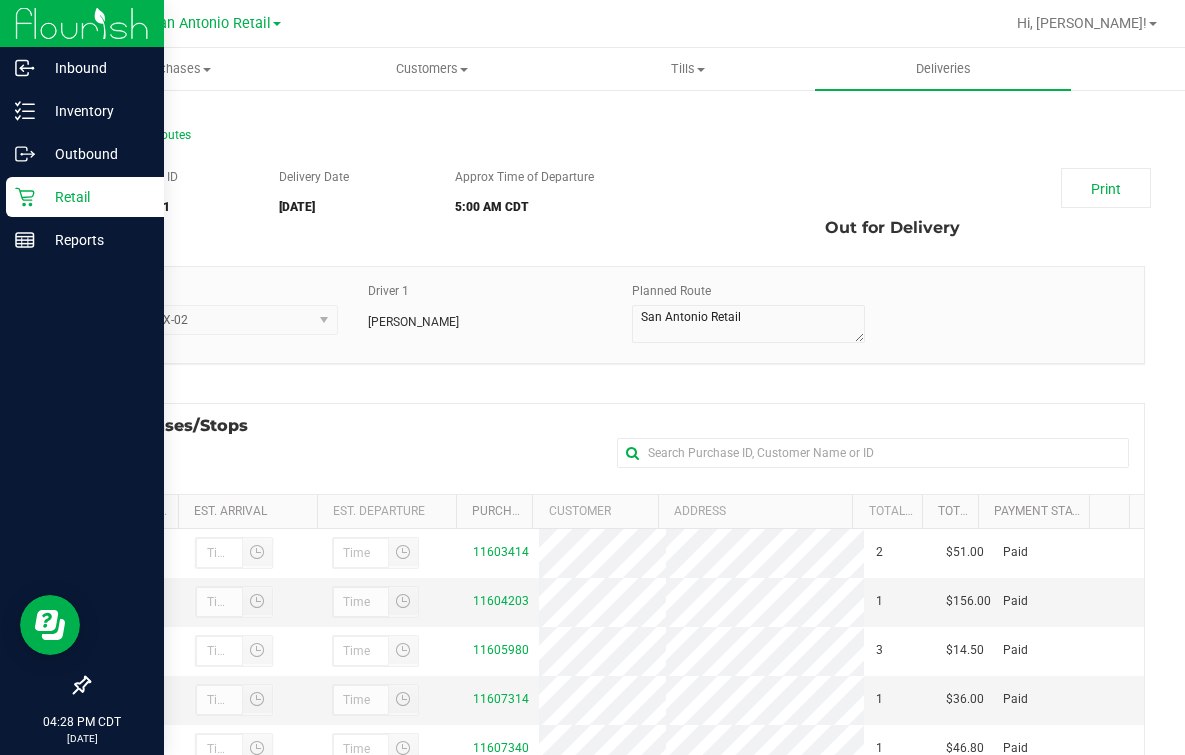click on "Retail" at bounding box center (95, 197) 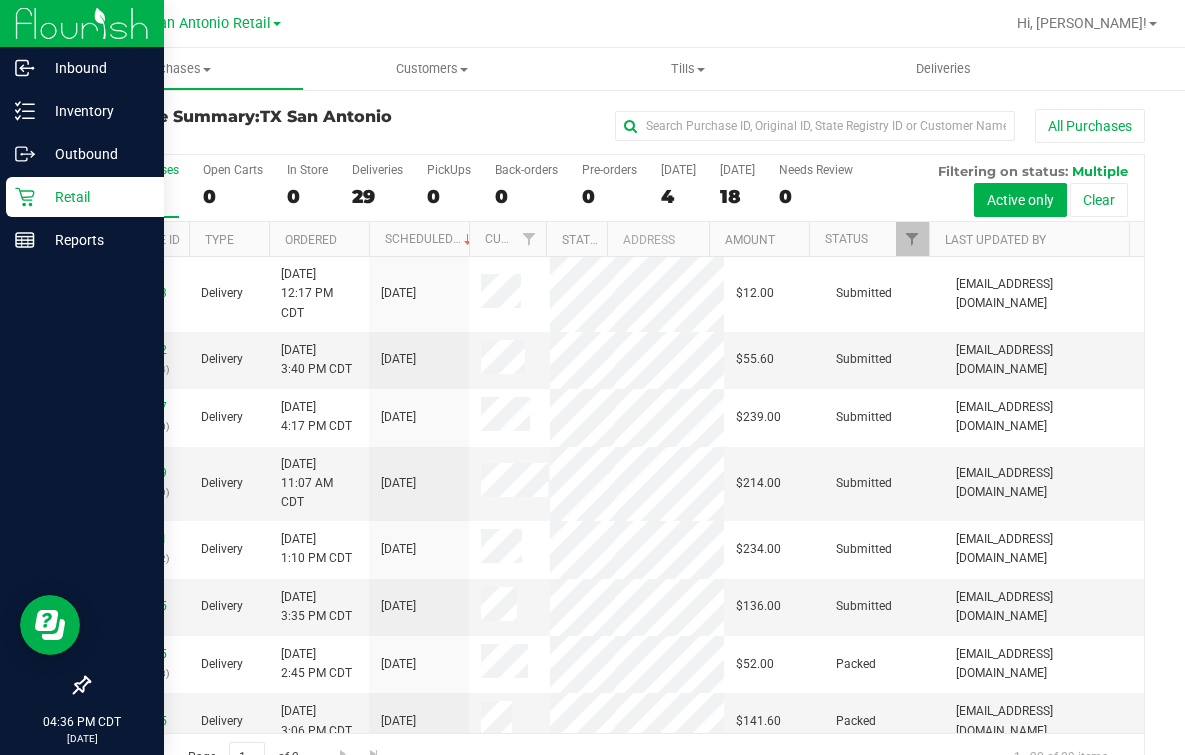 drag, startPoint x: 22, startPoint y: 205, endPoint x: 37, endPoint y: 205, distance: 15 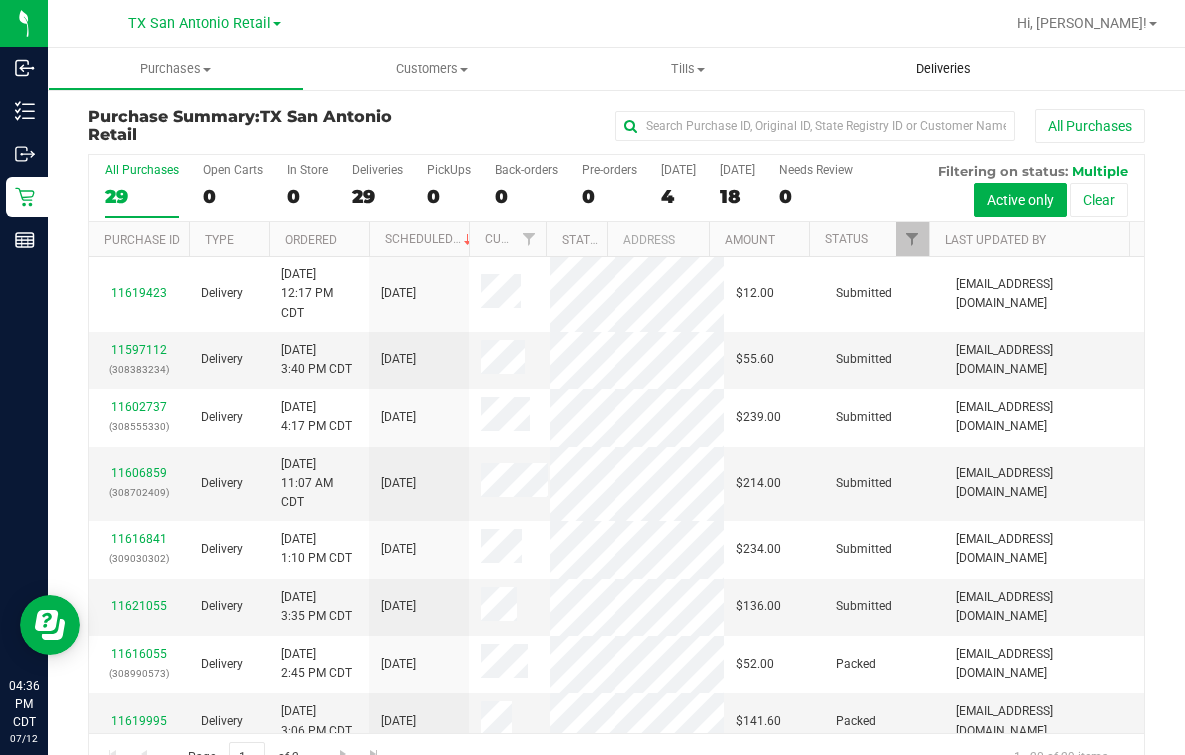 click on "Deliveries" at bounding box center (943, 69) 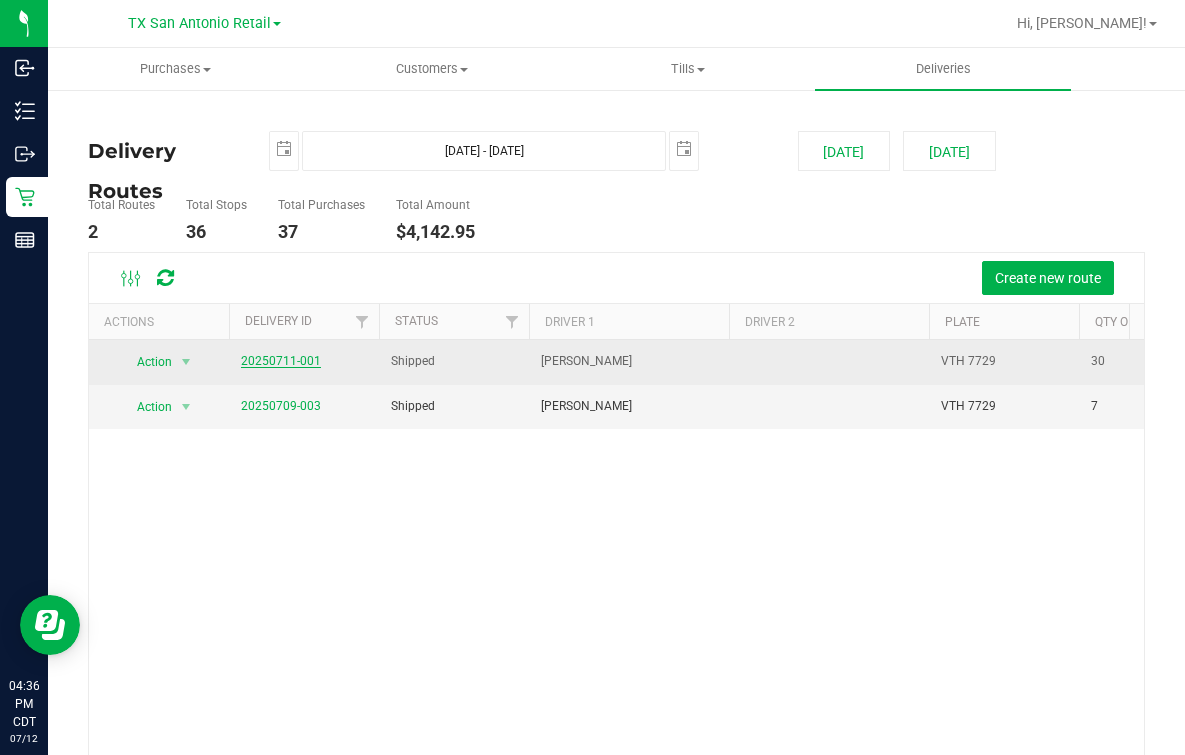 click on "20250711-001" at bounding box center (281, 361) 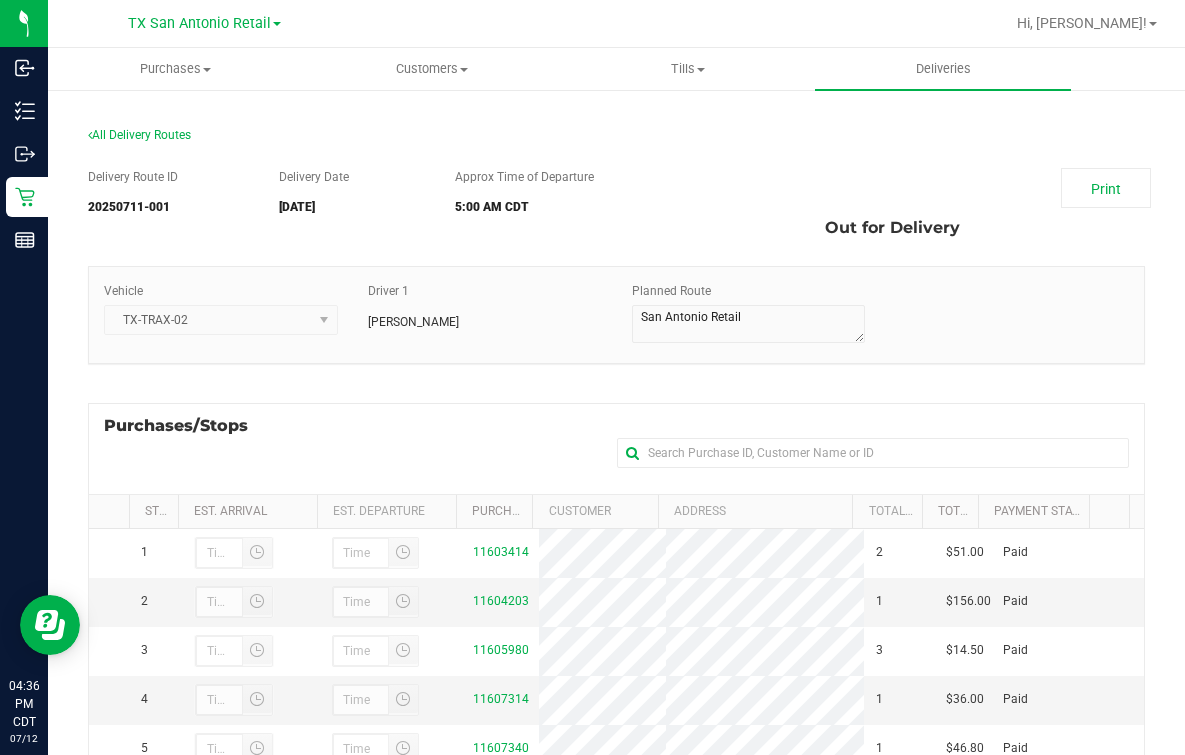 click on "Purchases/Stops
+ Add Purchase" at bounding box center (616, 448) 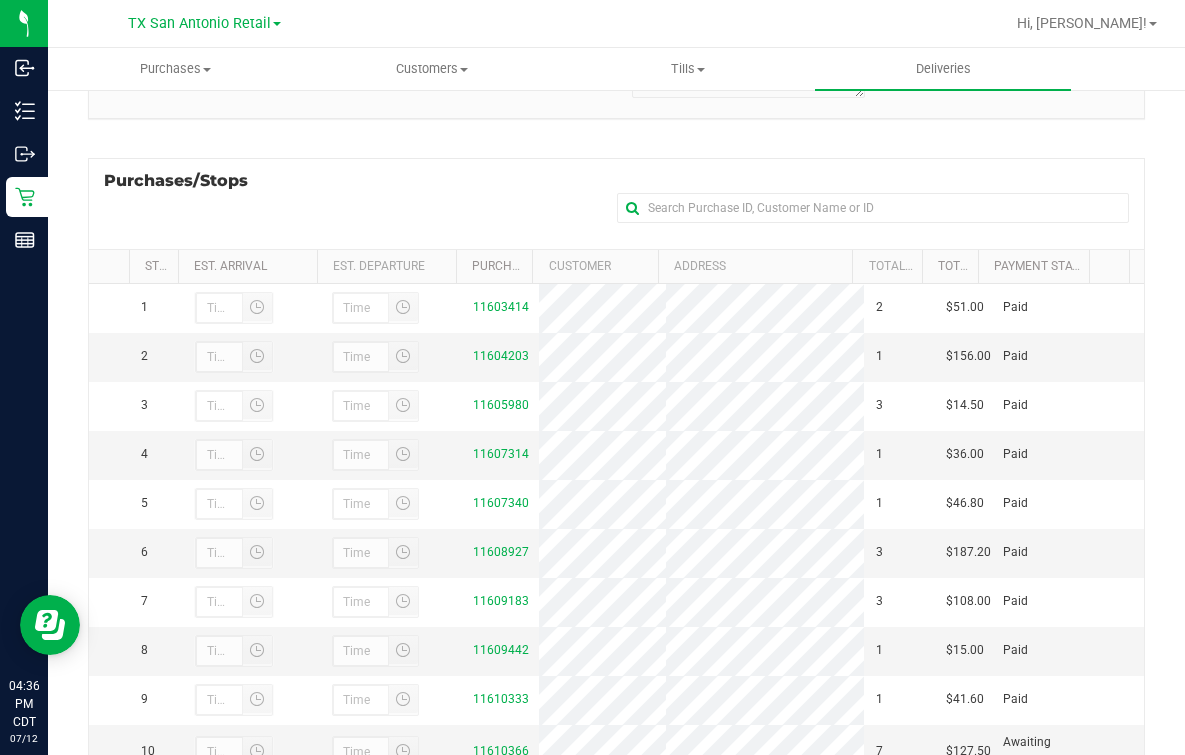 scroll, scrollTop: 353, scrollLeft: 0, axis: vertical 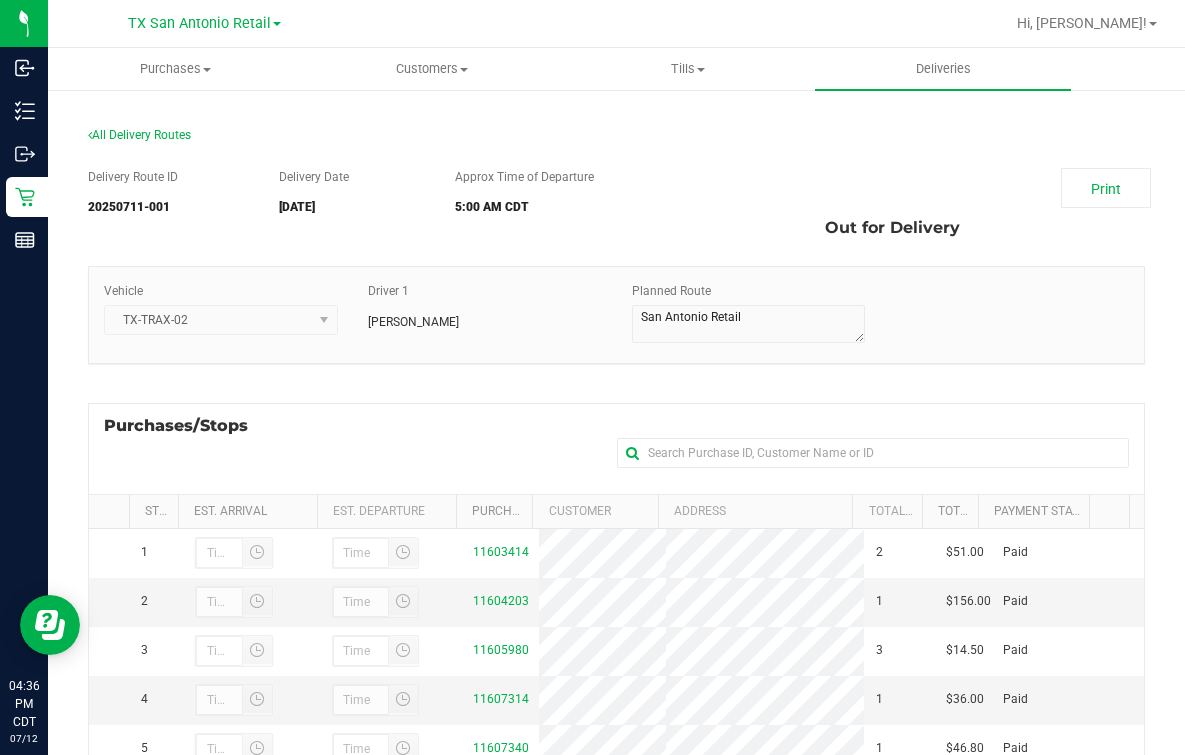 click at bounding box center [681, 23] 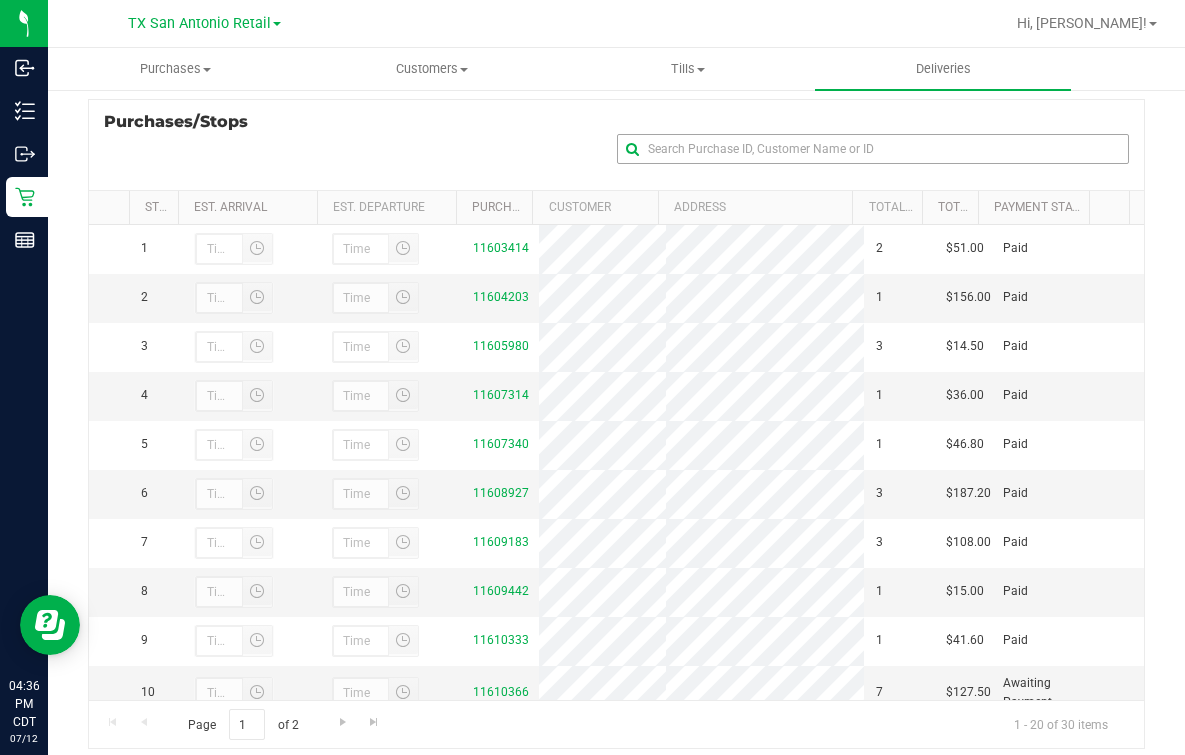 scroll, scrollTop: 353, scrollLeft: 0, axis: vertical 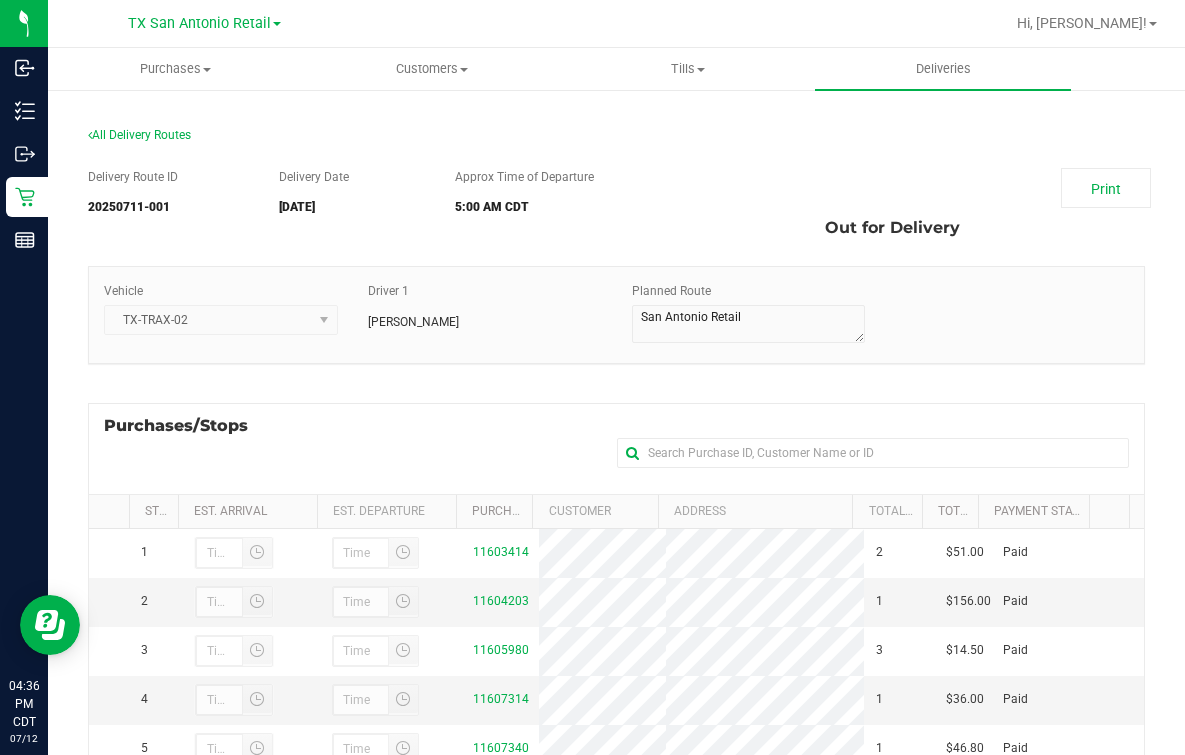 click on "All Delivery Routes" at bounding box center (616, 139) 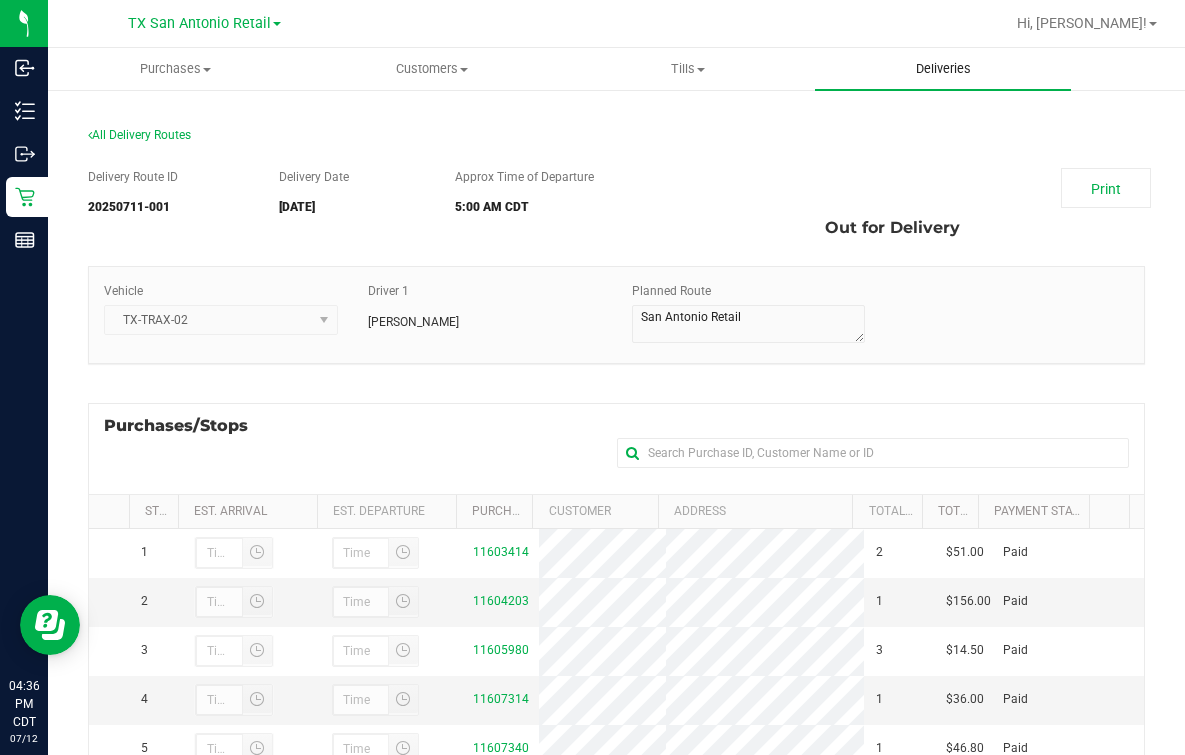 click on "Deliveries" at bounding box center [943, 69] 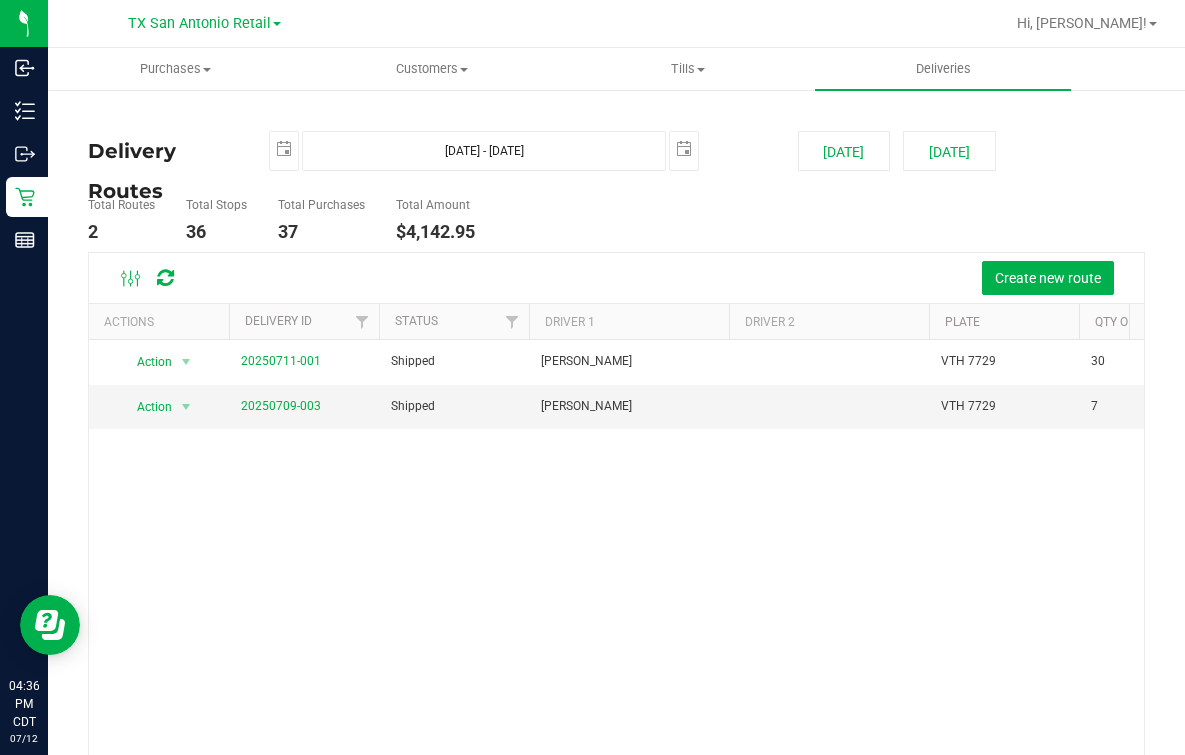 click on "Delivery Routes
2025-07-12
Jul 12, 2025 - Jul 12, 2025
2025-07-12
Today
Tomorrow
Total Routes
2
Total Stops
36
Total Purchases
37
Total Amount
$4,142.95
Create new route" at bounding box center (616, 486) 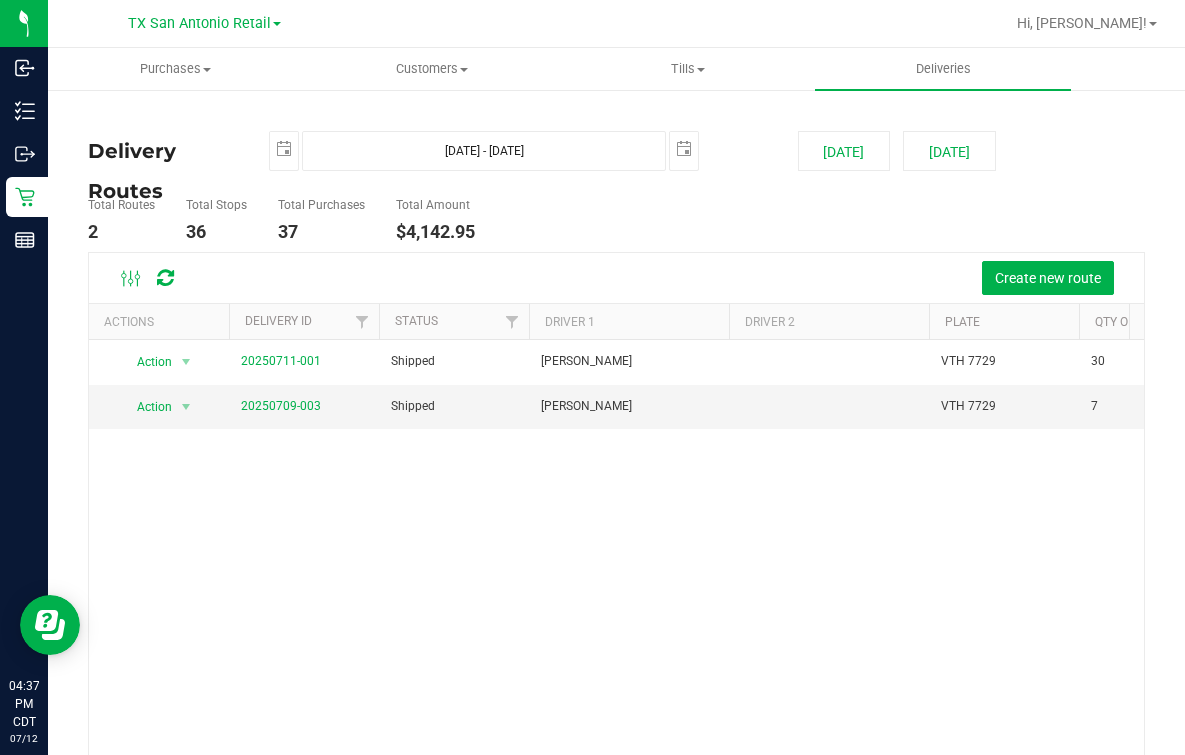 click on "Total Routes
2
Total Stops
36
Total Purchases
37
Total Amount
$4,142.95" at bounding box center [433, 220] 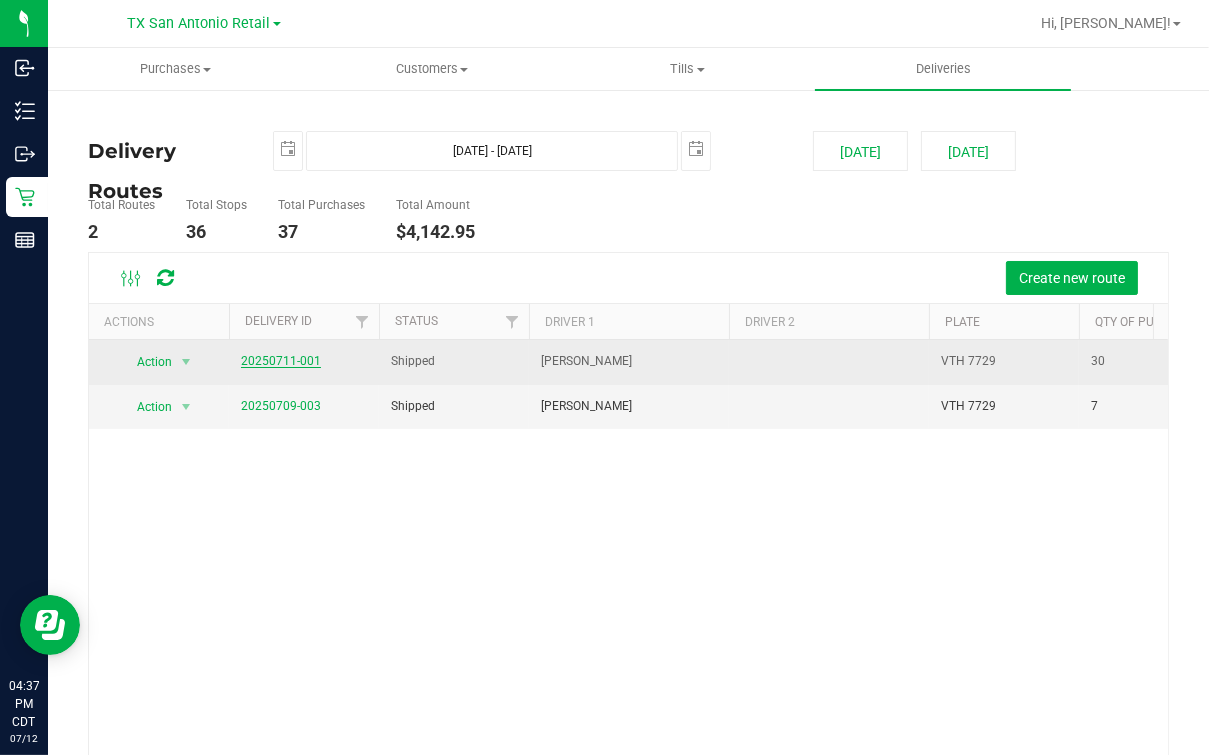 click on "20250711-001" at bounding box center (281, 361) 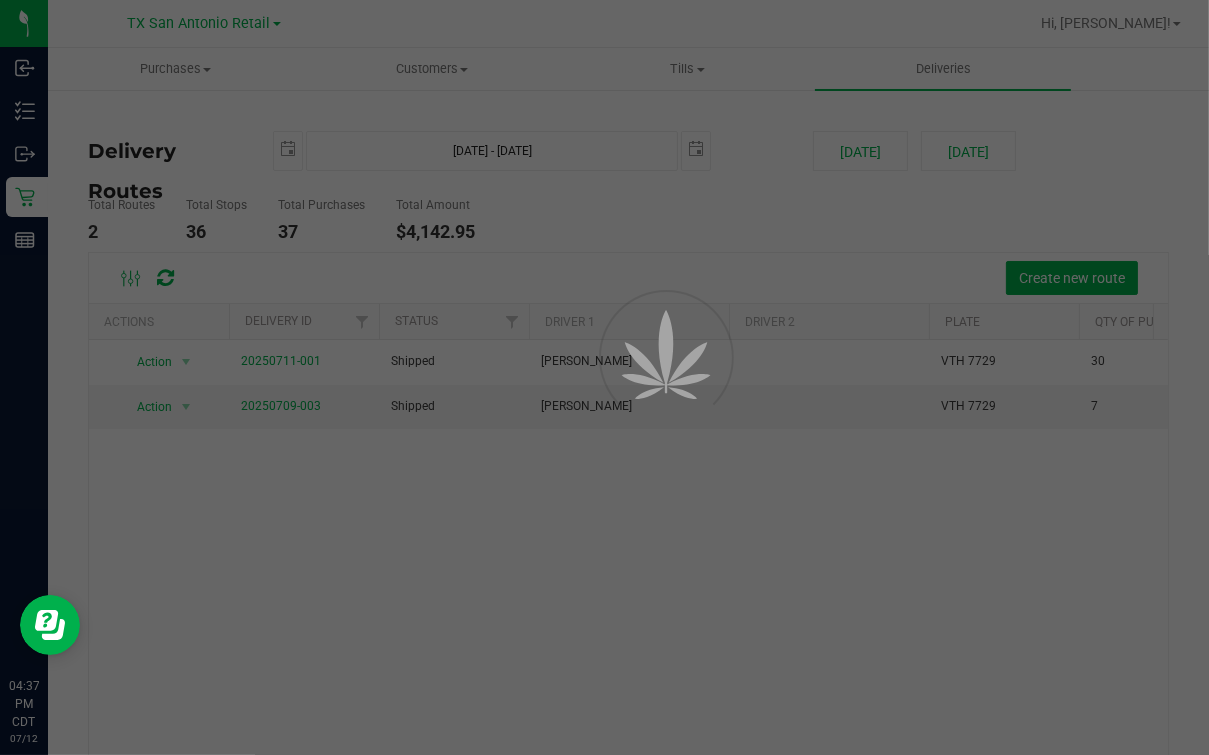 click at bounding box center [604, 377] 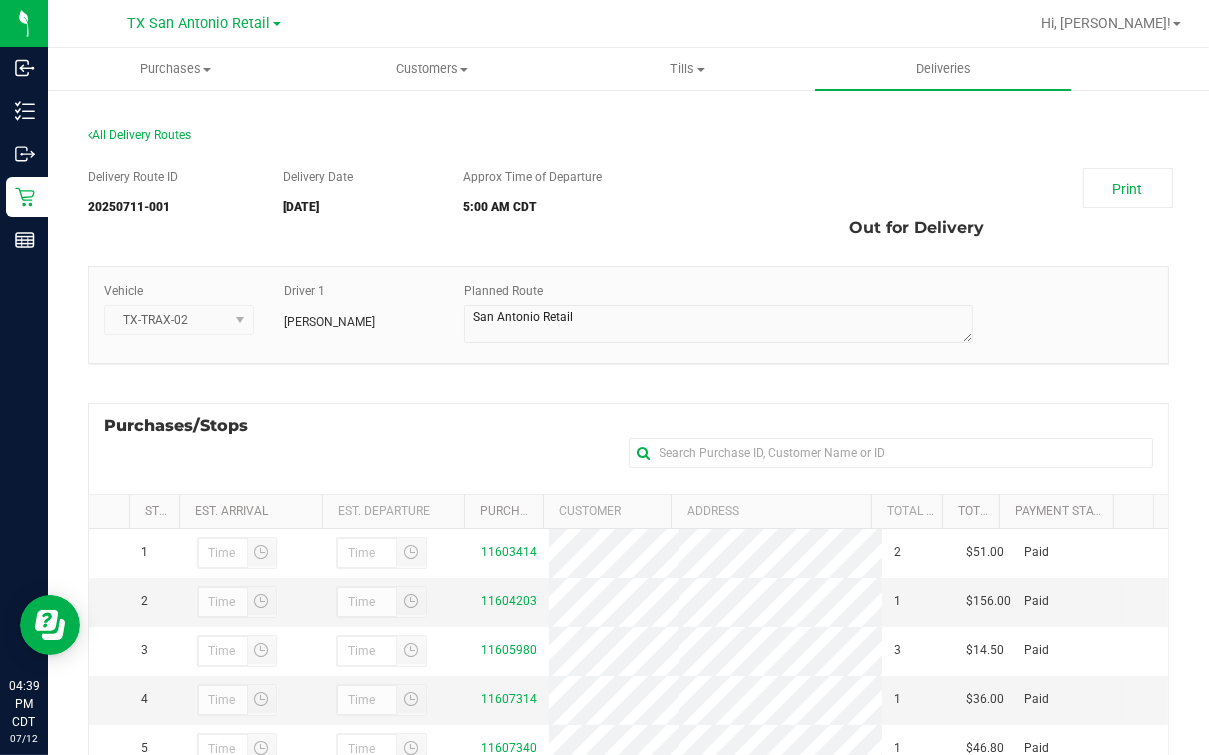 click on "Purchases/Stops
+ Add Purchase" at bounding box center (628, 448) 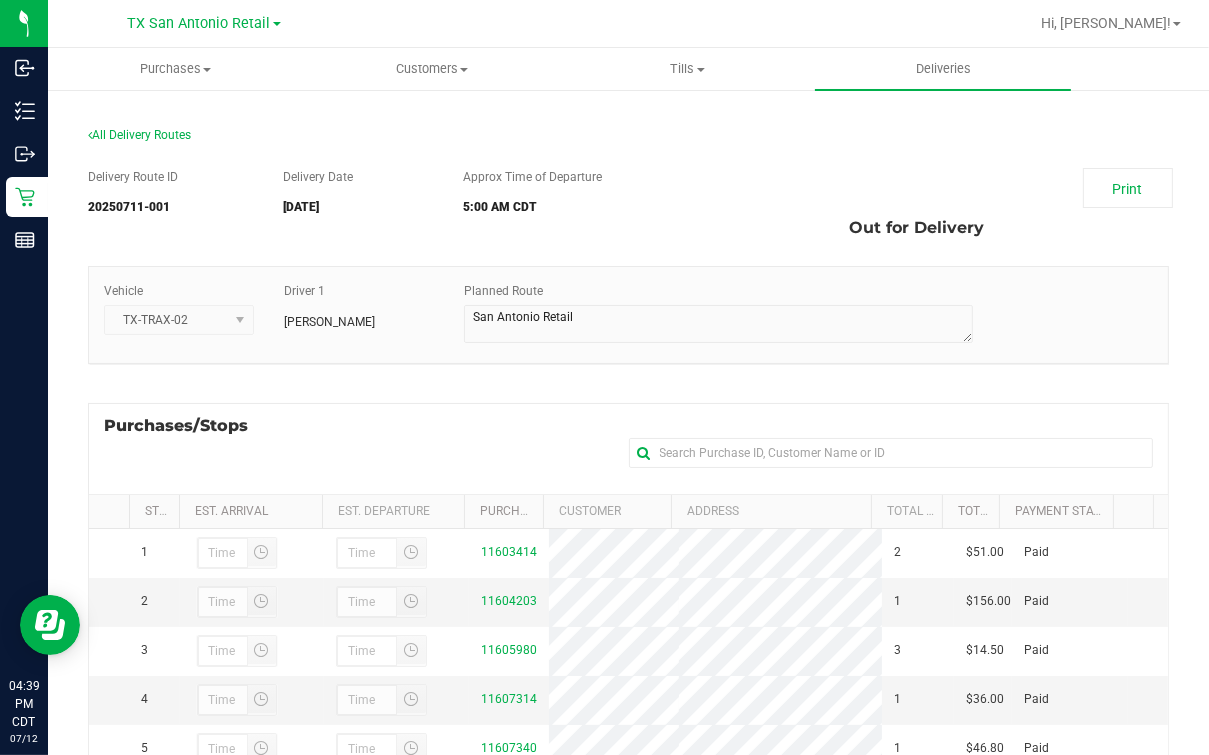 click on "Approx Time of Departure
5:00 AM CDT" at bounding box center [583, 196] 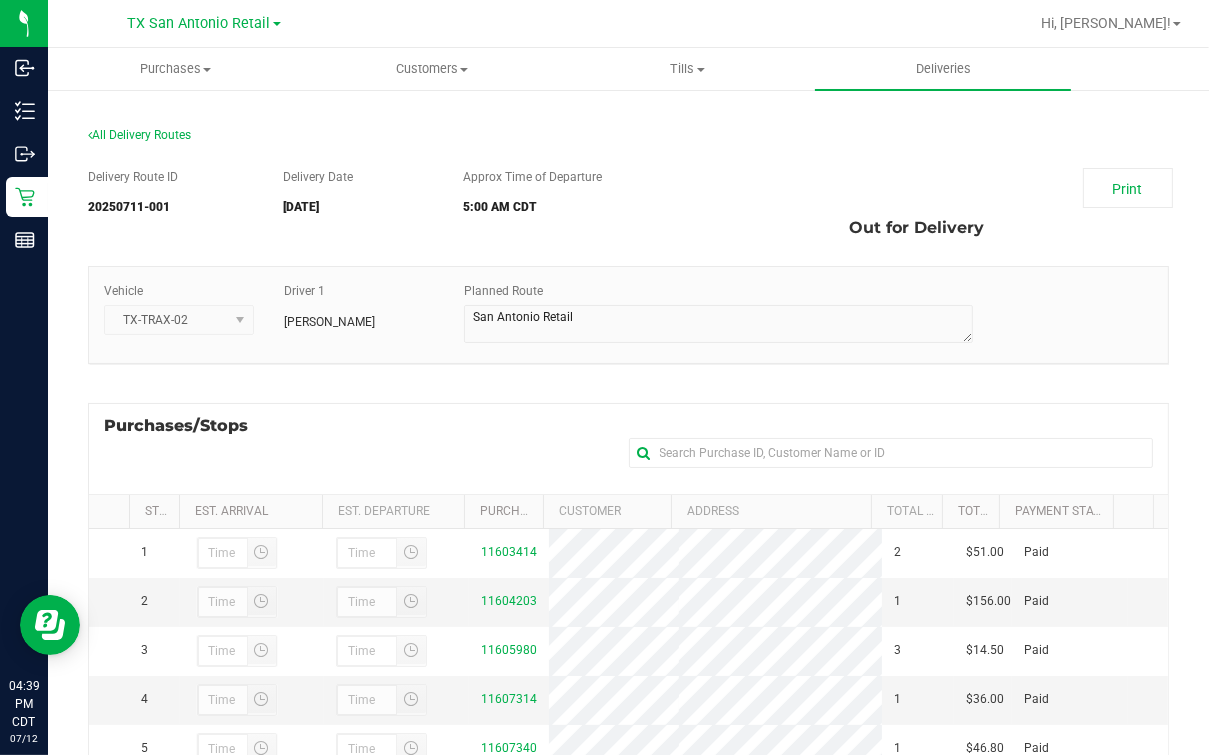 click on "Approx Time of Departure
5:00 AM CDT" at bounding box center (583, 196) 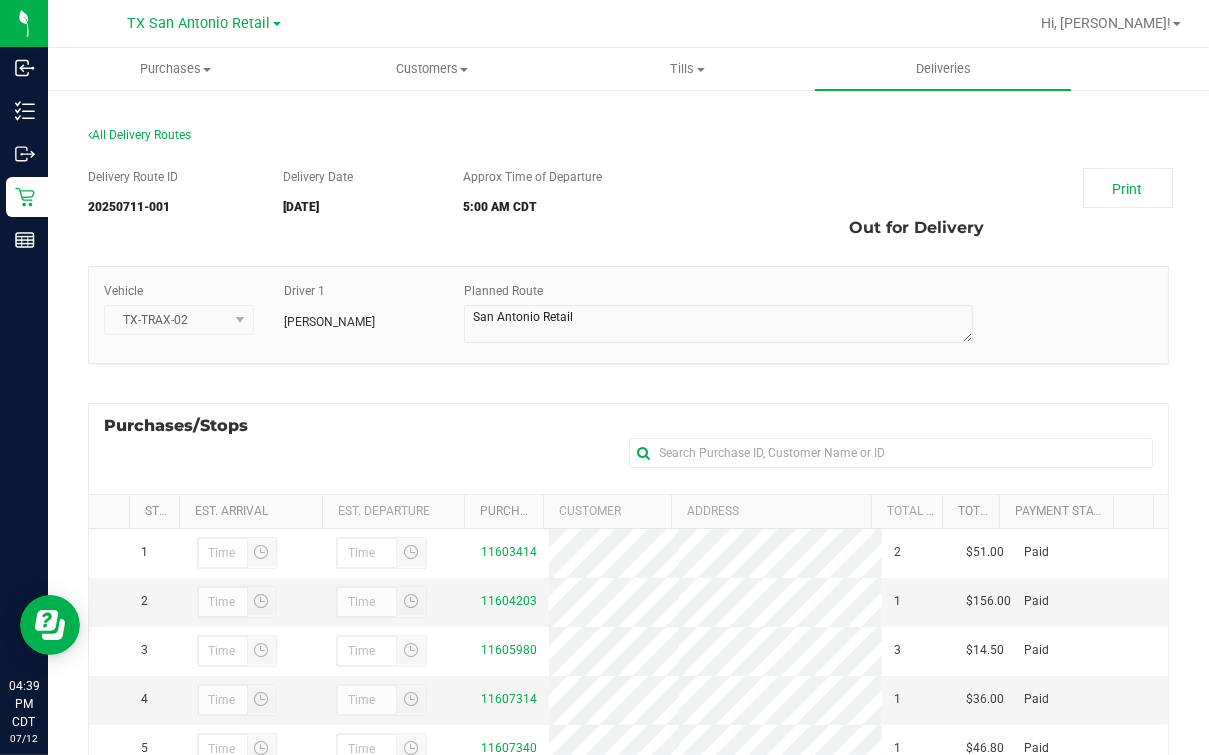 click on "Print
Out for Delivery" at bounding box center [951, 208] 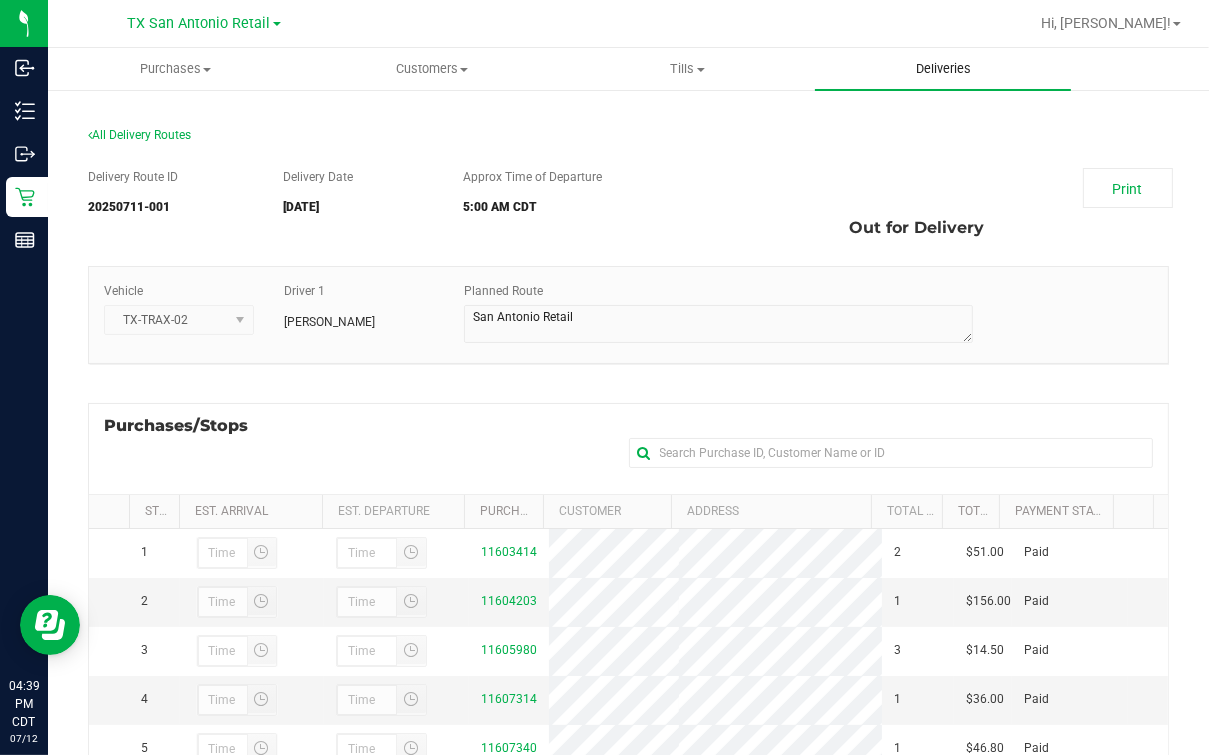 click on "Deliveries" at bounding box center [943, 69] 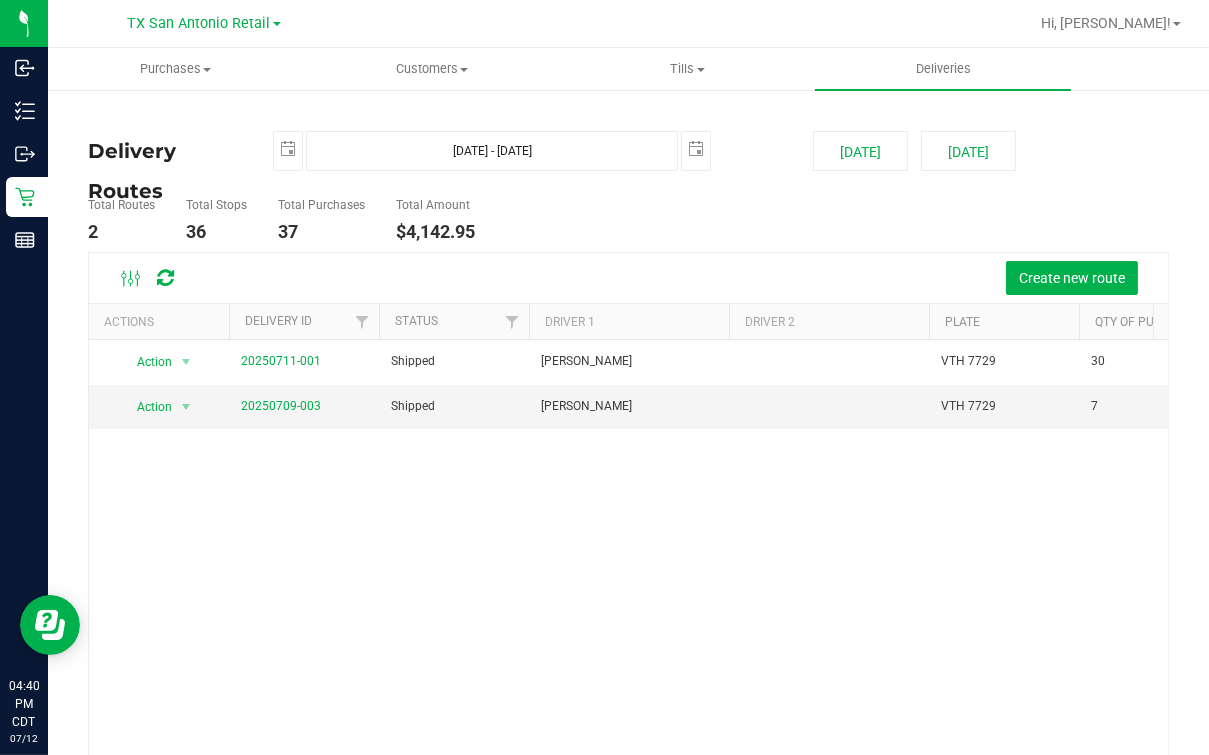 click on "Create new route" at bounding box center (674, 278) 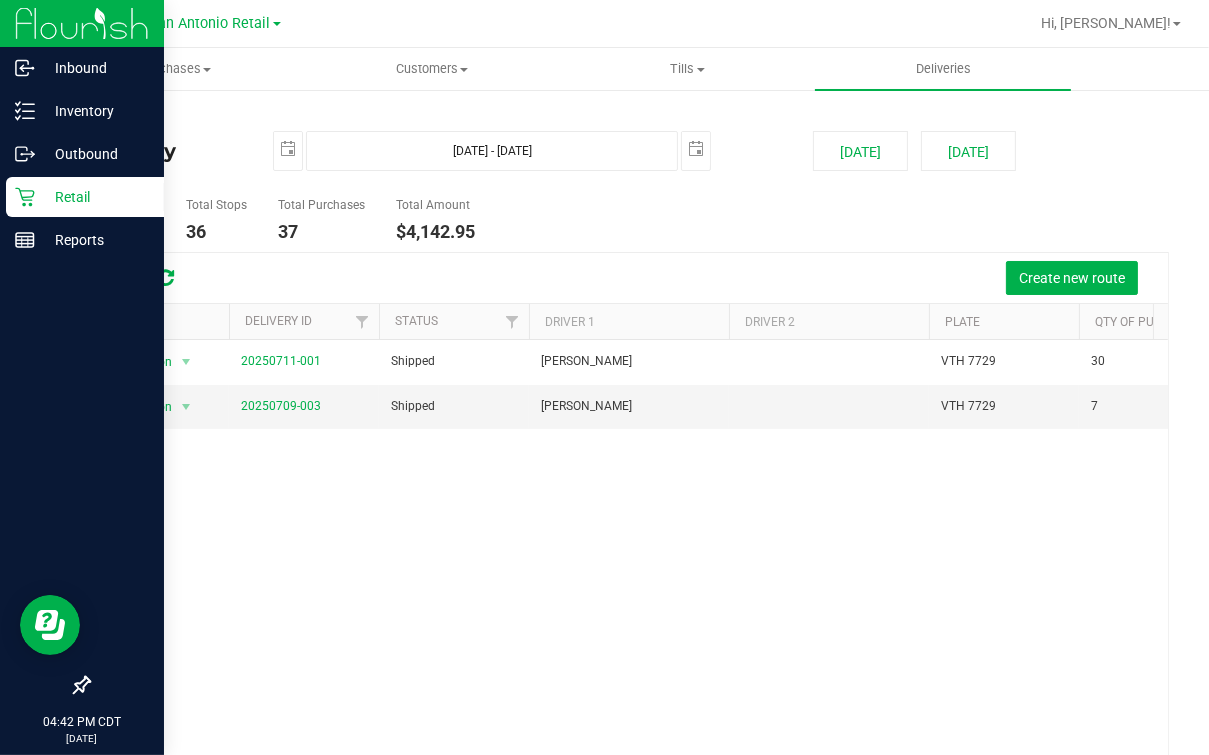 click 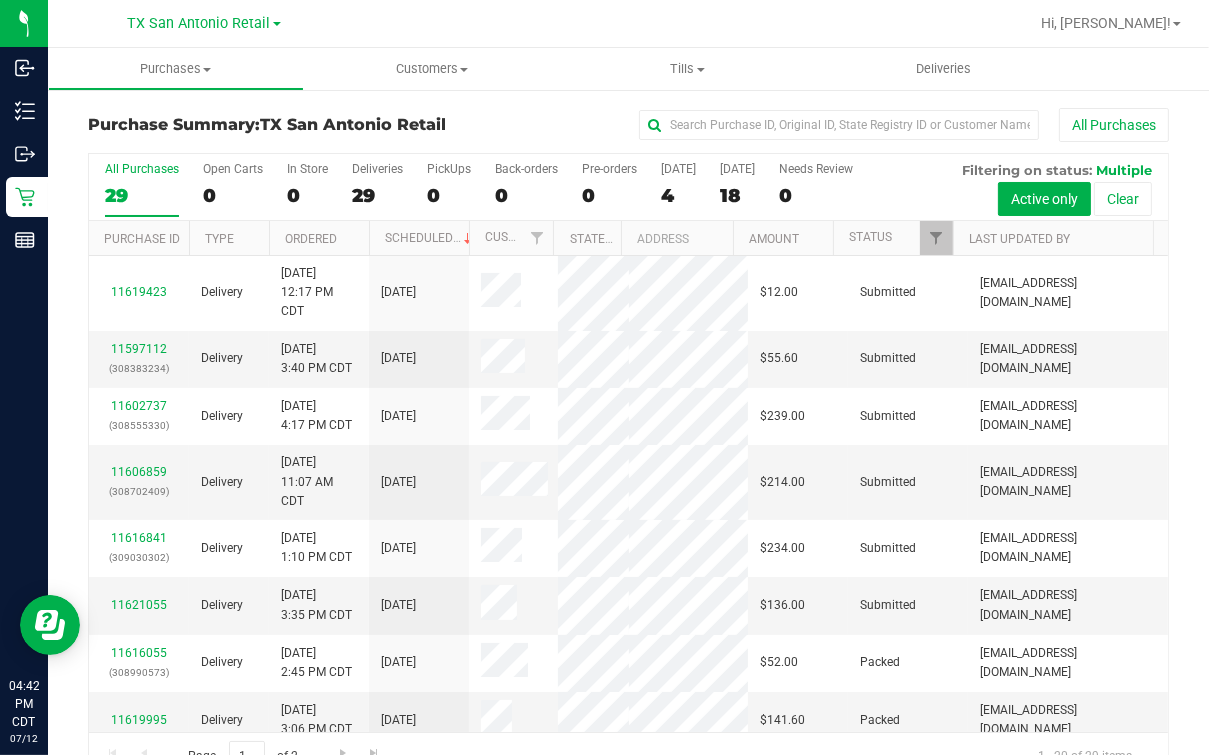 click on "All Purchases
29
Open Carts
0
In Store
0
Deliveries
29
PickUps
0
Back-orders
0
Pre-orders
0
Today
4
Tomorrow
18" at bounding box center [628, 187] 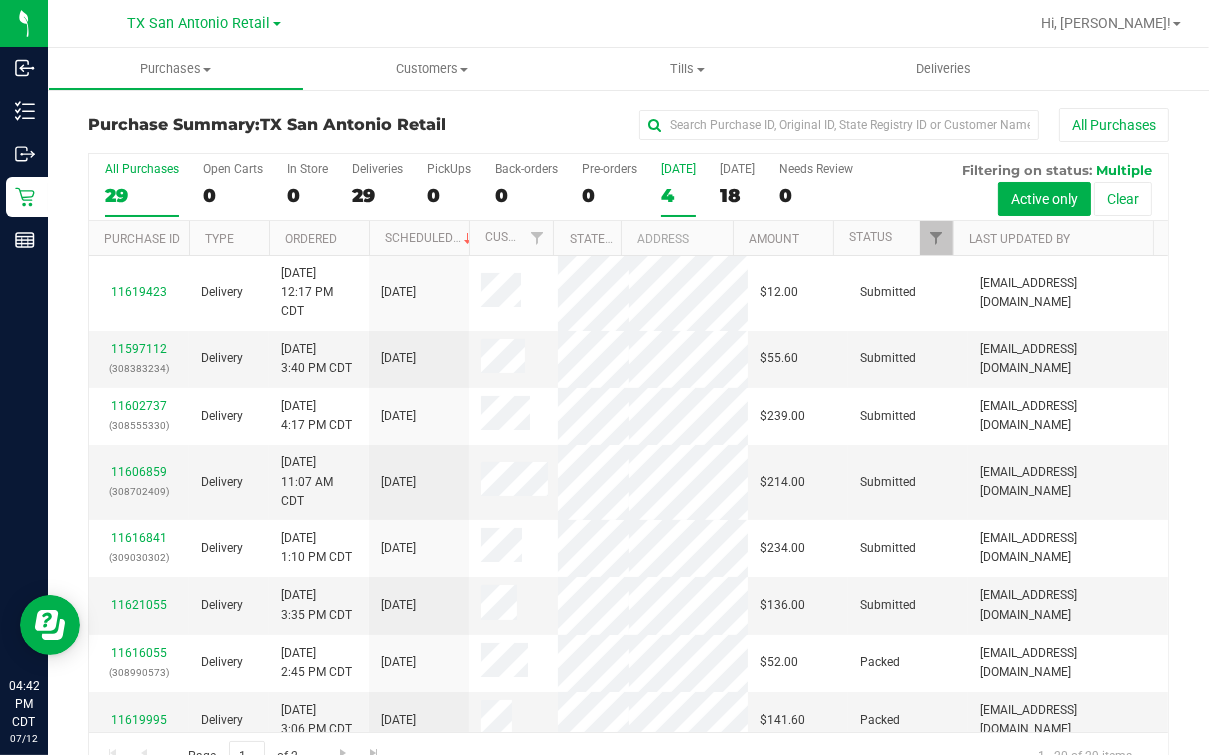 click on "[DATE]" at bounding box center [678, 169] 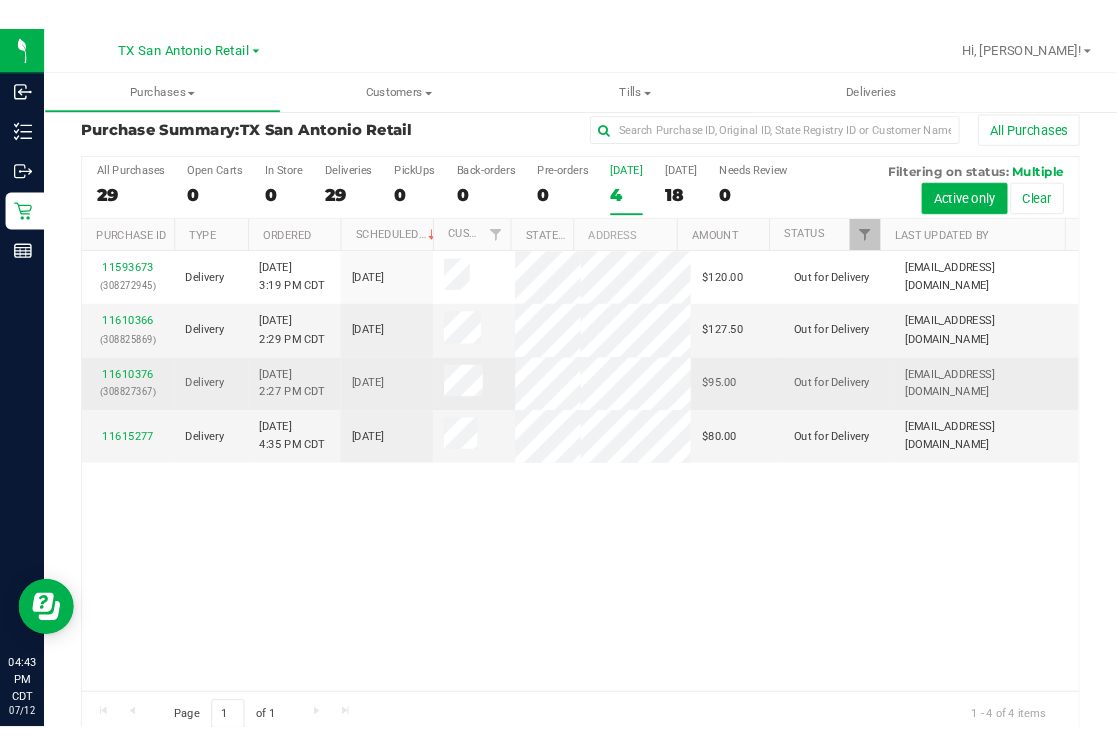 scroll, scrollTop: 0, scrollLeft: 0, axis: both 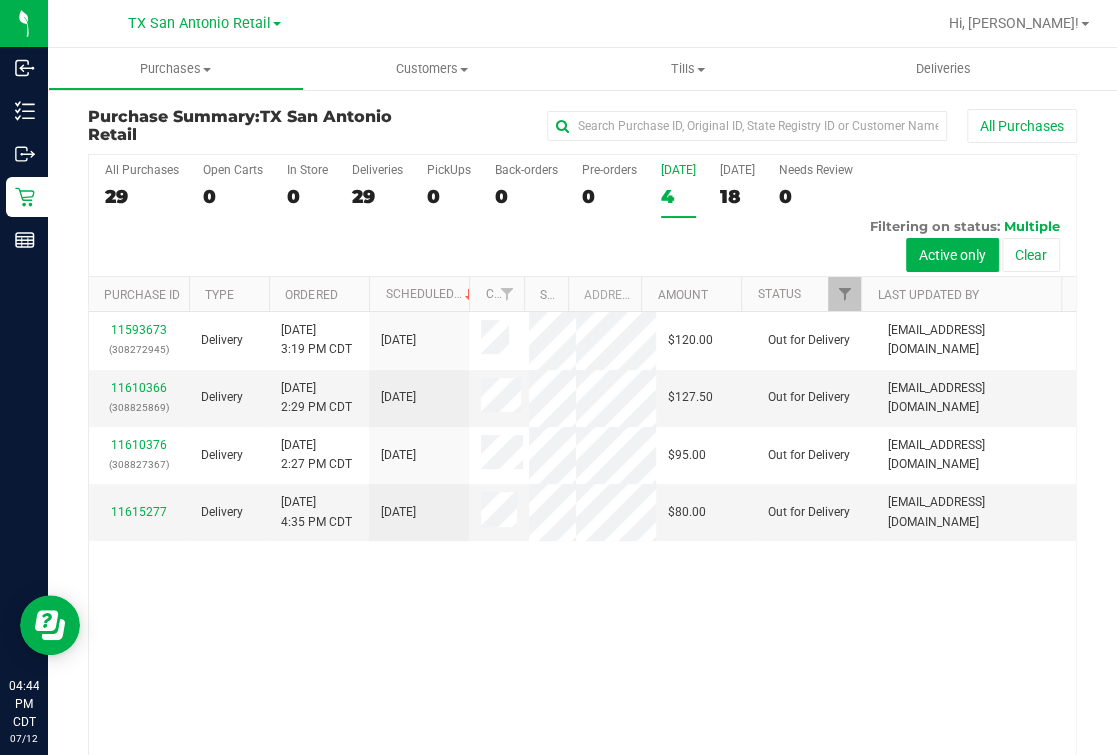 click on "4" at bounding box center [678, 196] 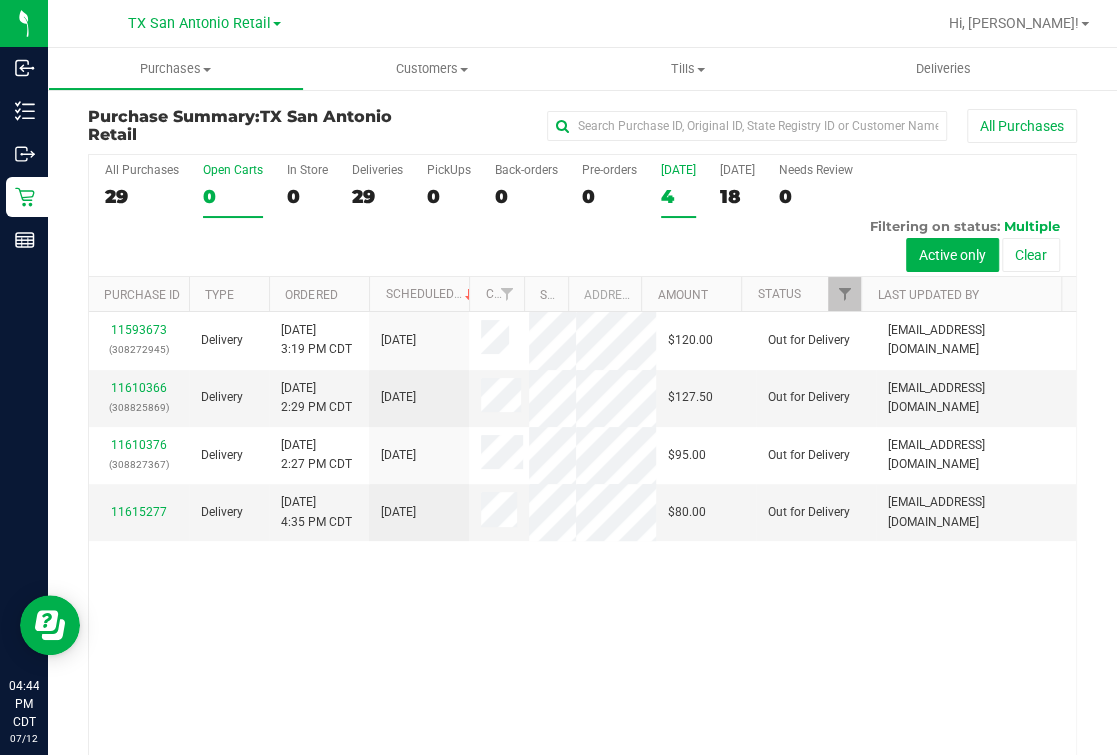 click on "Open Carts
0" at bounding box center [233, 190] 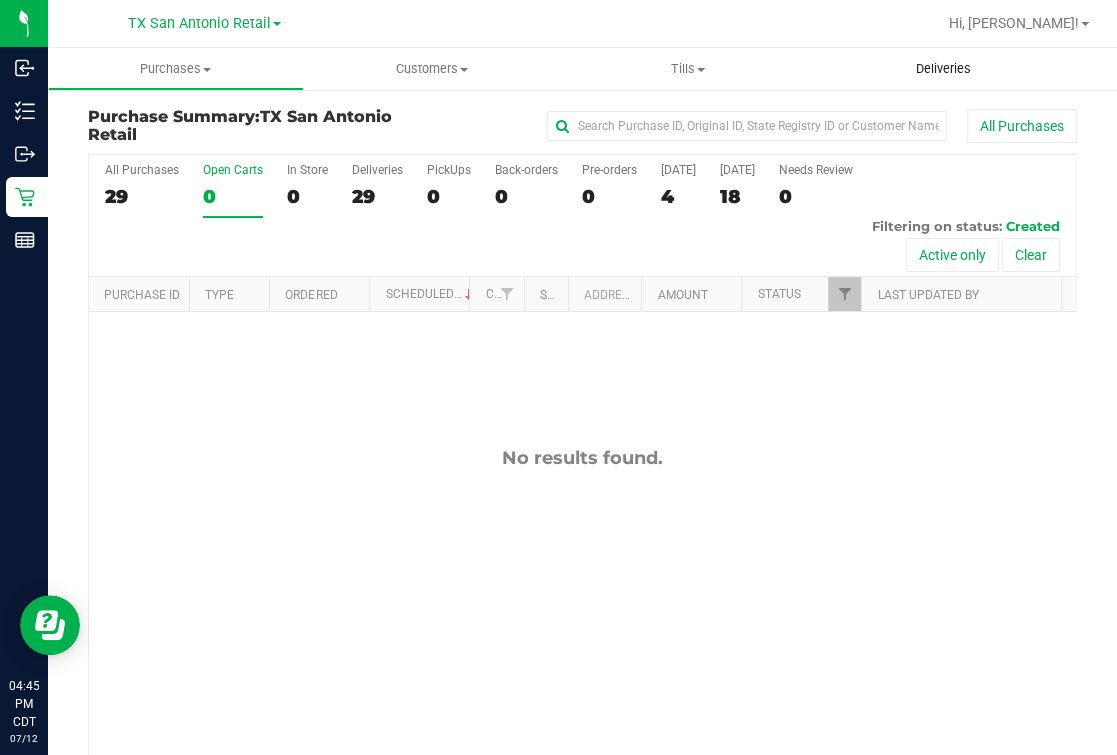 click on "Deliveries" at bounding box center (943, 69) 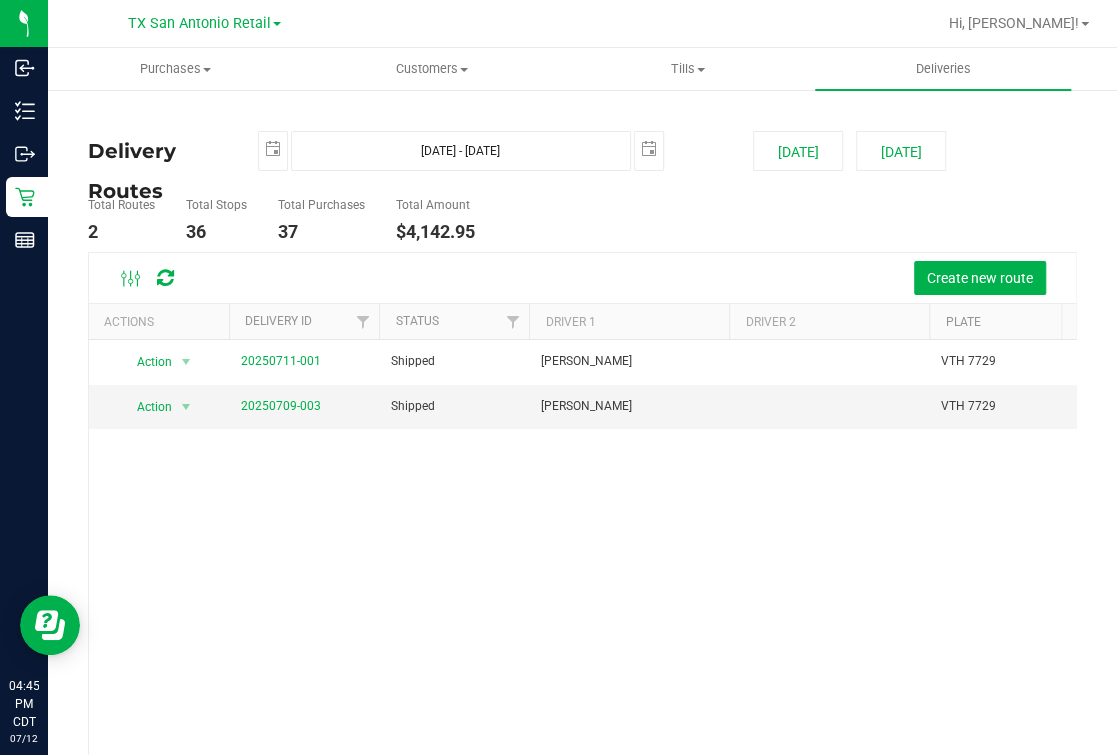 click on "Total Routes
2
Total Stops
36
Total Purchases
37
Total Amount
$4,142.95" at bounding box center [582, 220] 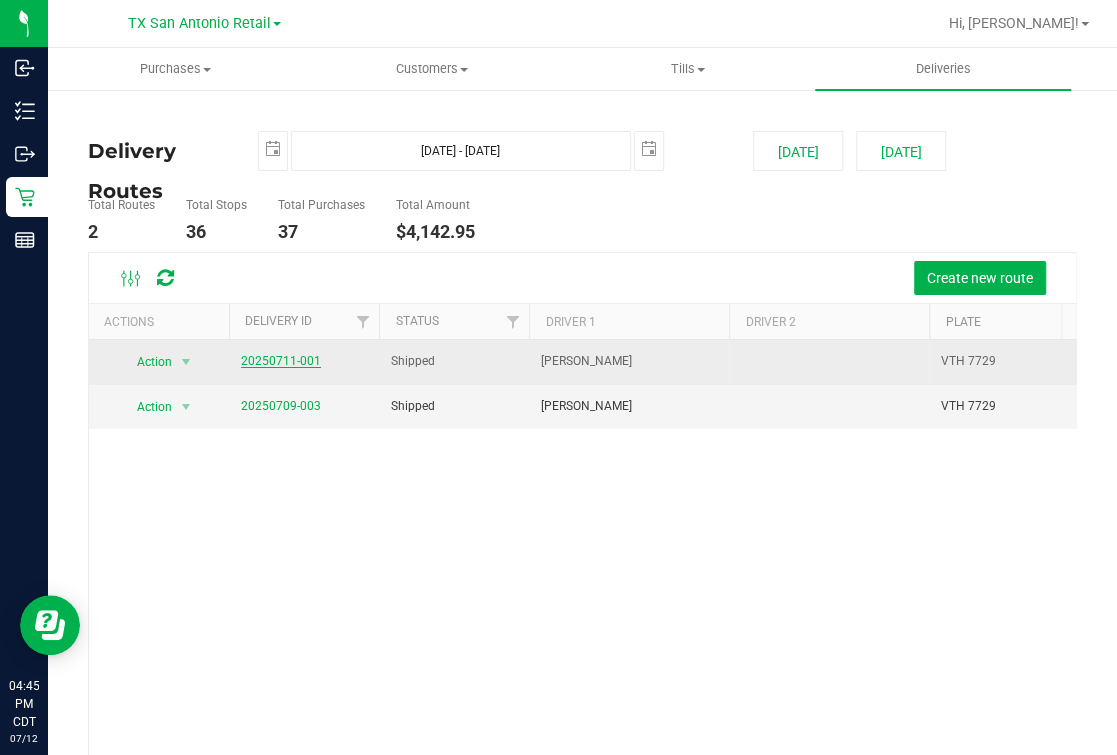 click on "20250711-001" at bounding box center [281, 361] 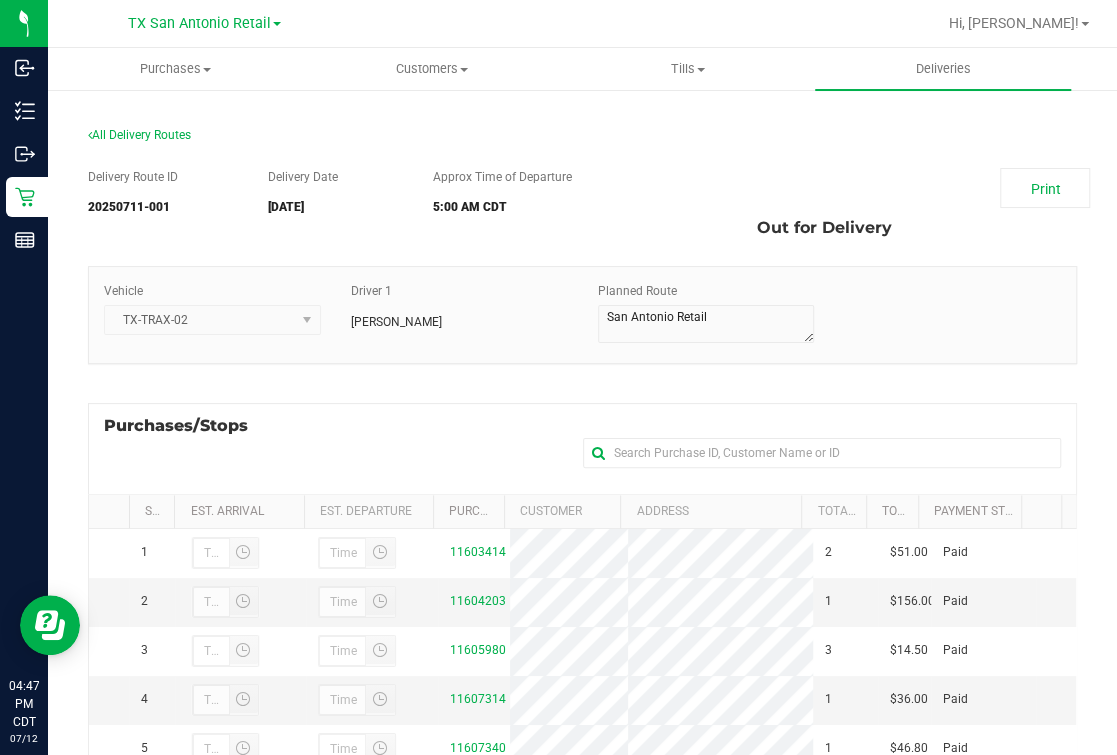 click on "Purchases/Stops
+ Add Purchase" at bounding box center (582, 448) 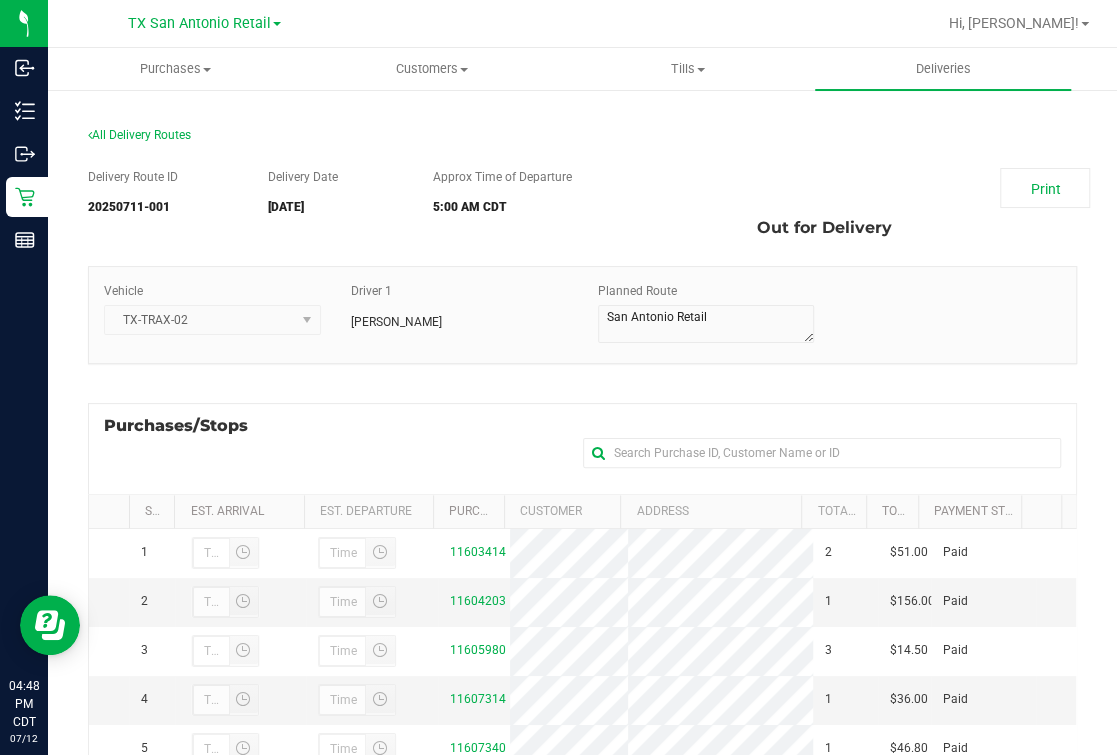 click on "Purchases/Stops
+ Add Purchase" at bounding box center [582, 448] 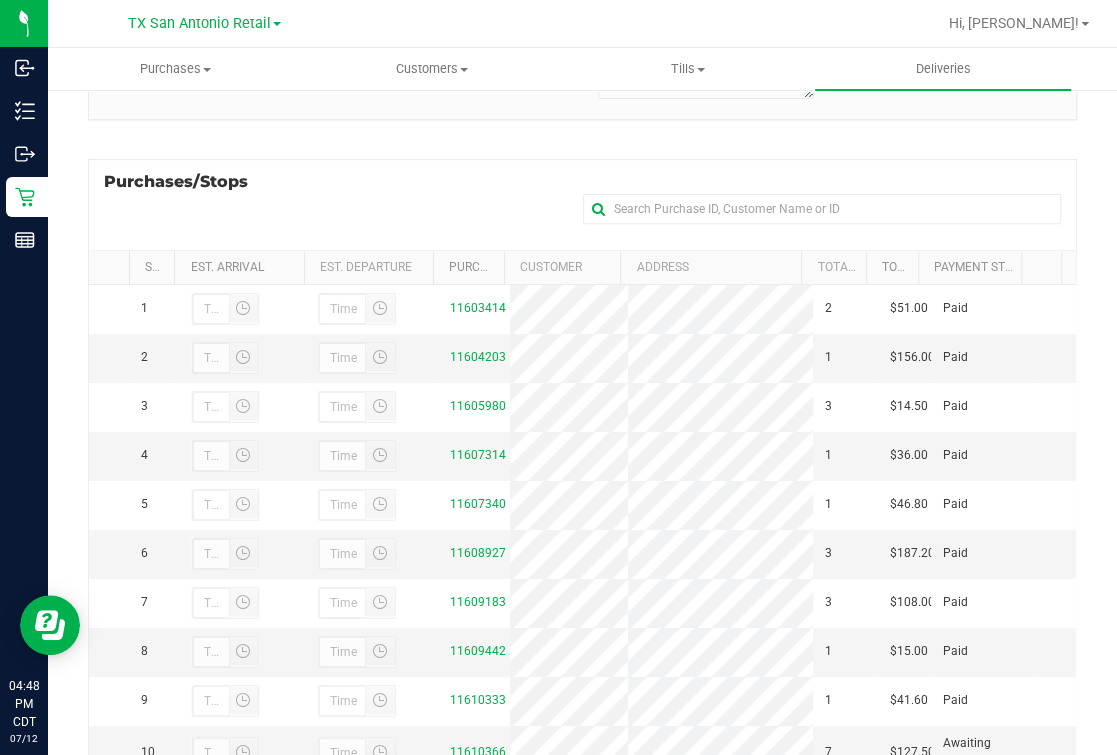 scroll, scrollTop: 357, scrollLeft: 0, axis: vertical 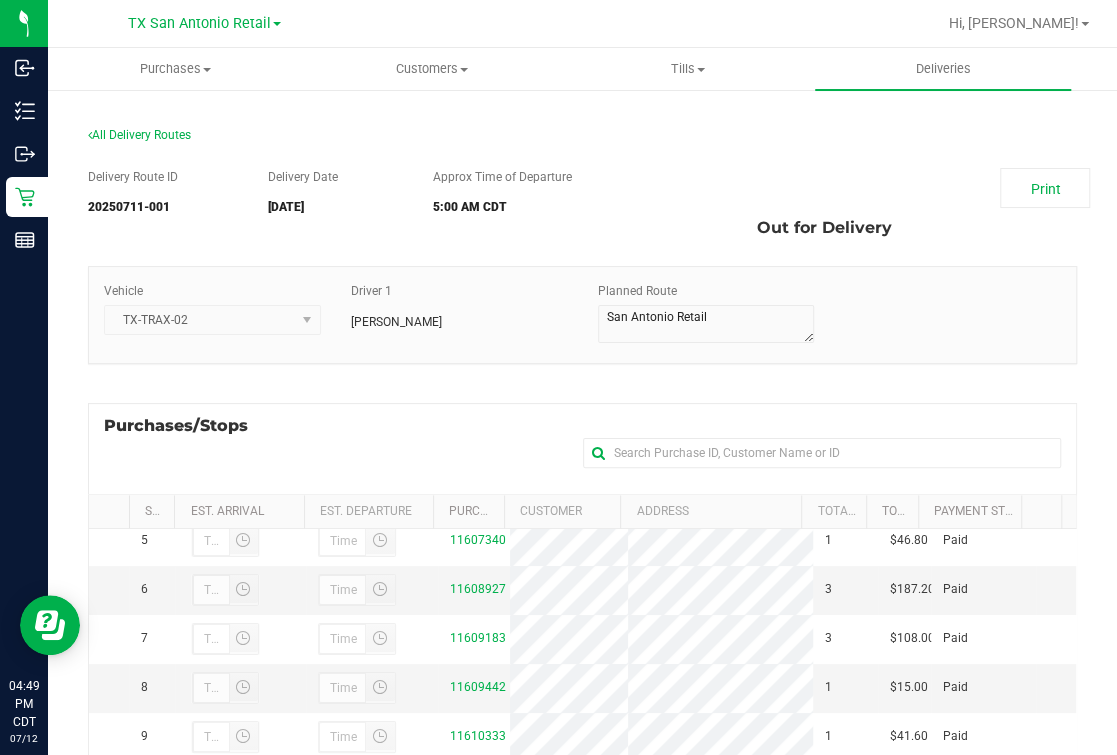 click on "Print
Out for Delivery" at bounding box center [878, 208] 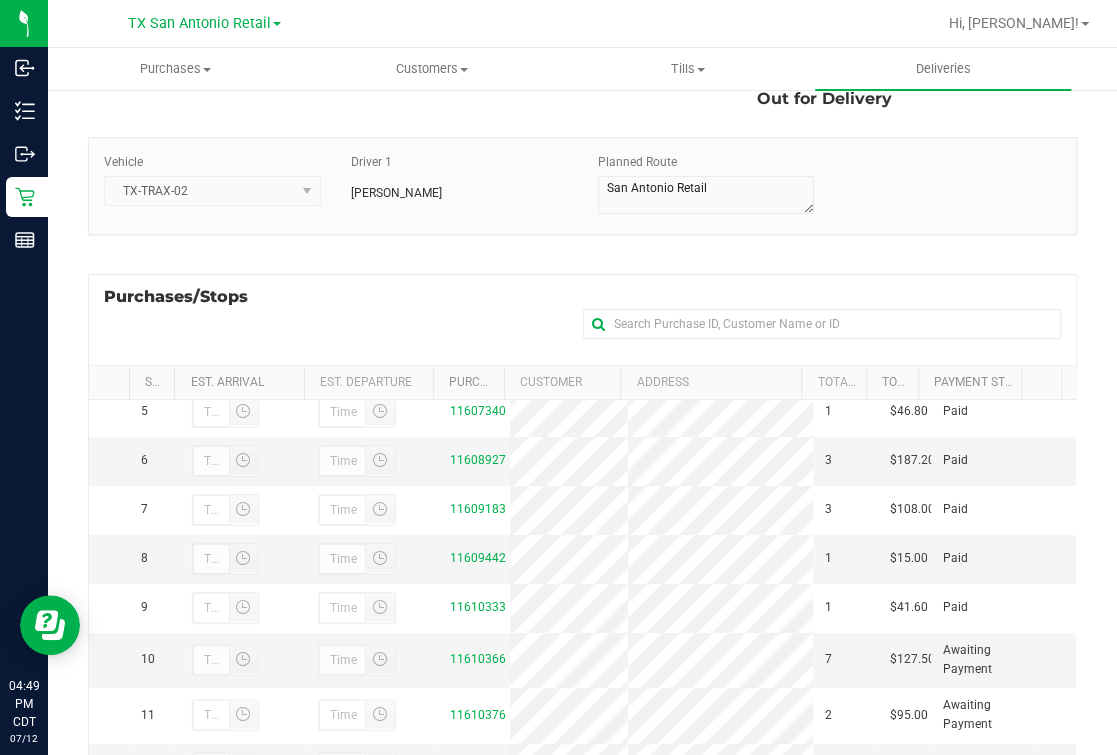 scroll, scrollTop: 357, scrollLeft: 0, axis: vertical 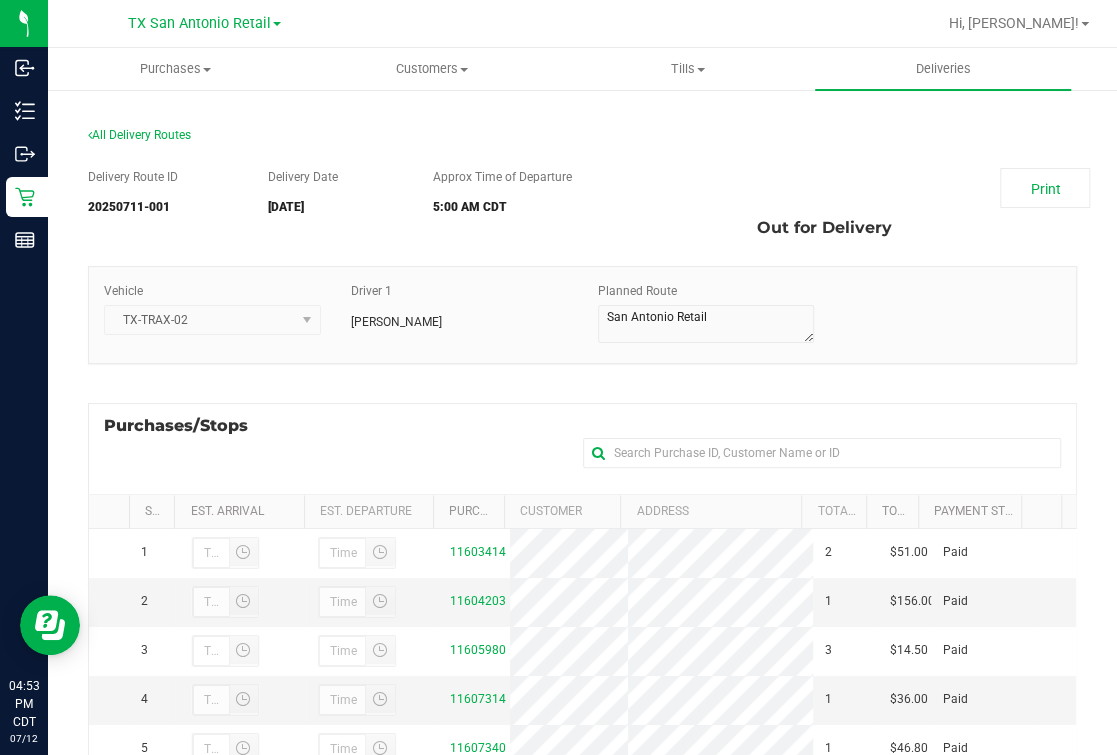 drag, startPoint x: 395, startPoint y: 421, endPoint x: 468, endPoint y: 430, distance: 73.552704 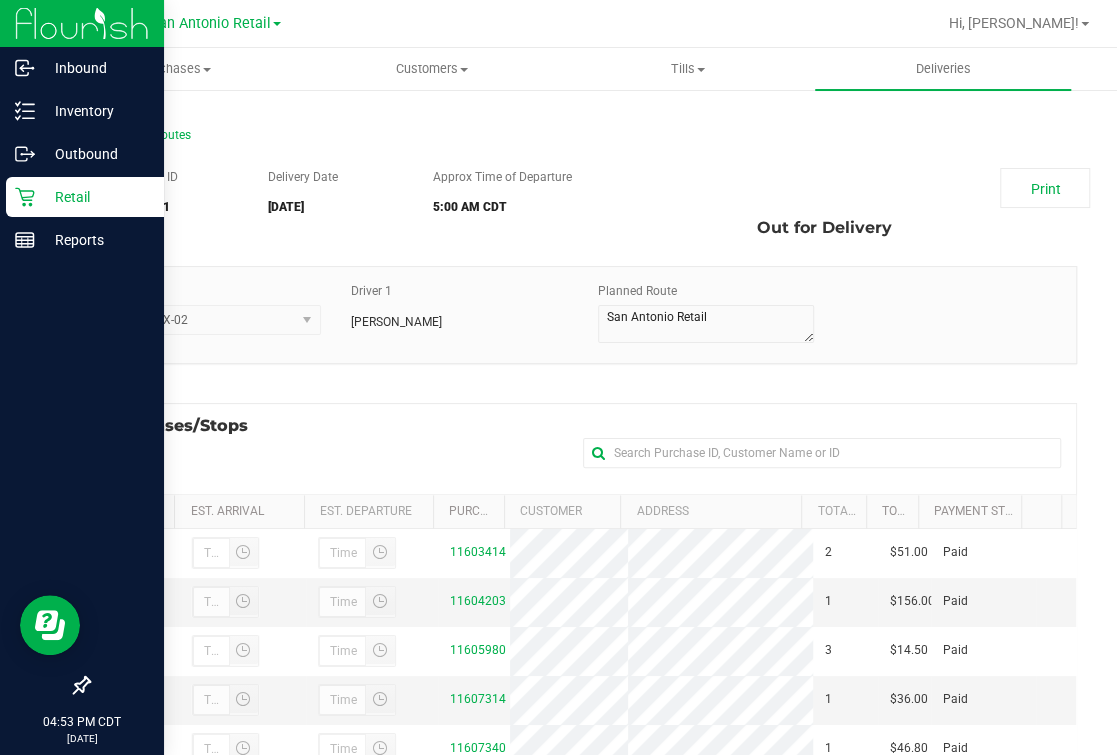 drag, startPoint x: 20, startPoint y: 190, endPoint x: 32, endPoint y: 190, distance: 12 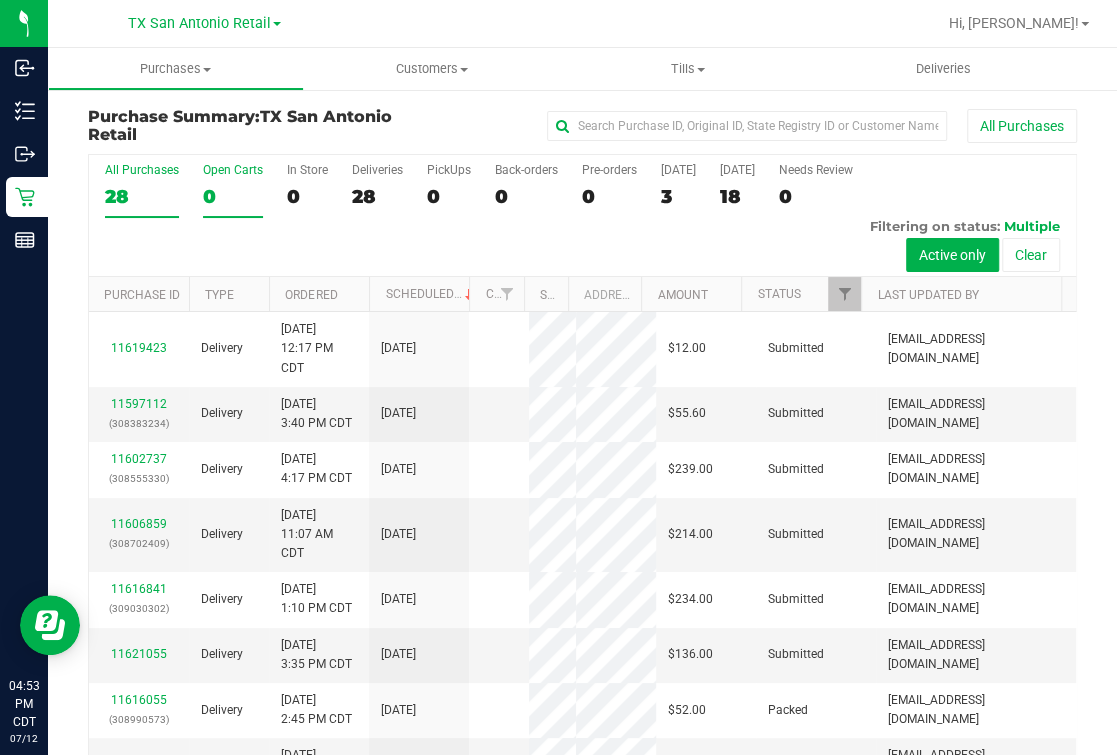 click on "0" at bounding box center [233, 196] 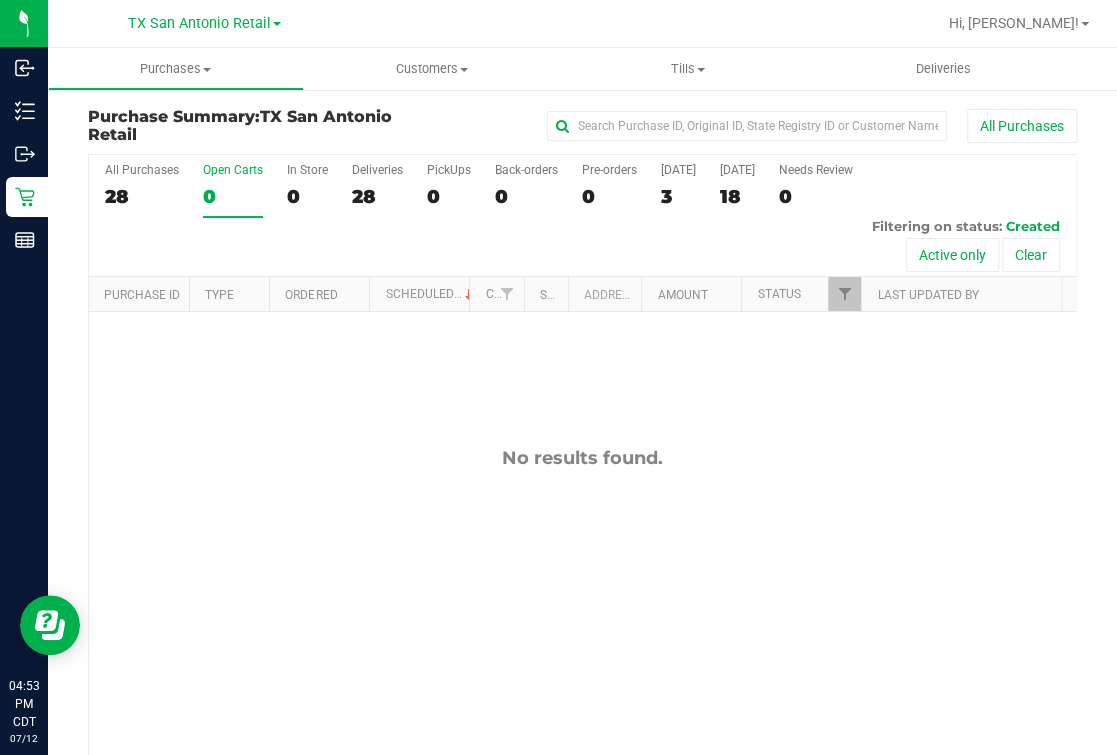 click on "0" at bounding box center [233, 196] 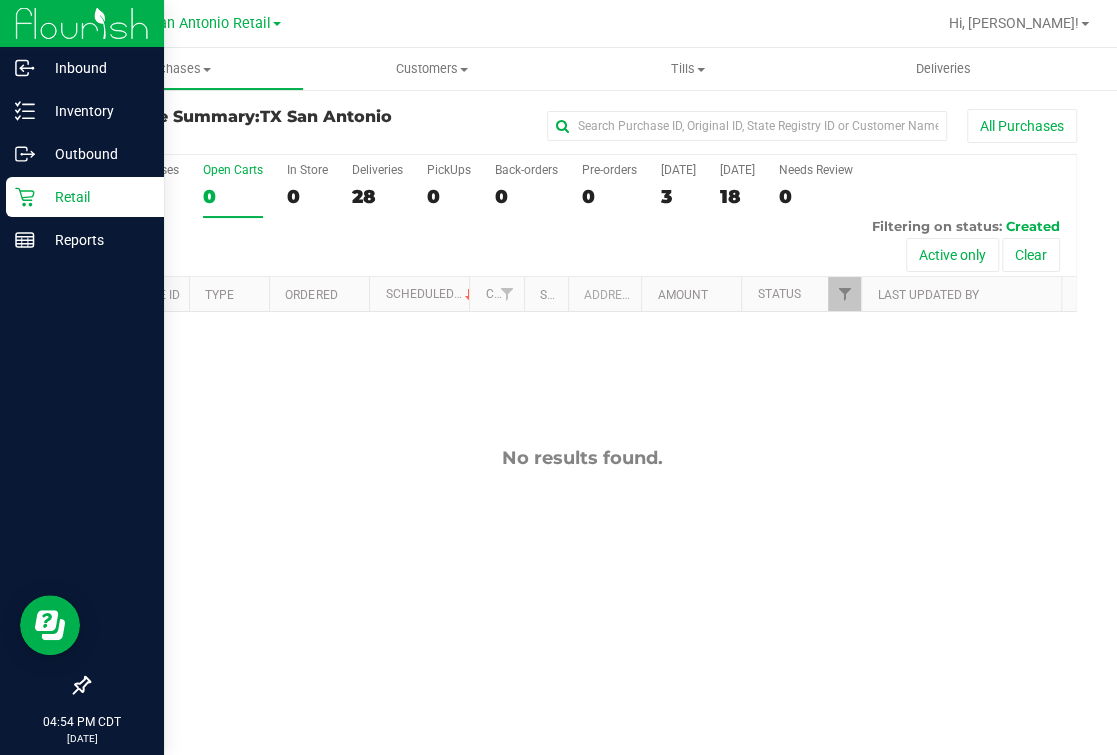 click on "Retail" at bounding box center (85, 197) 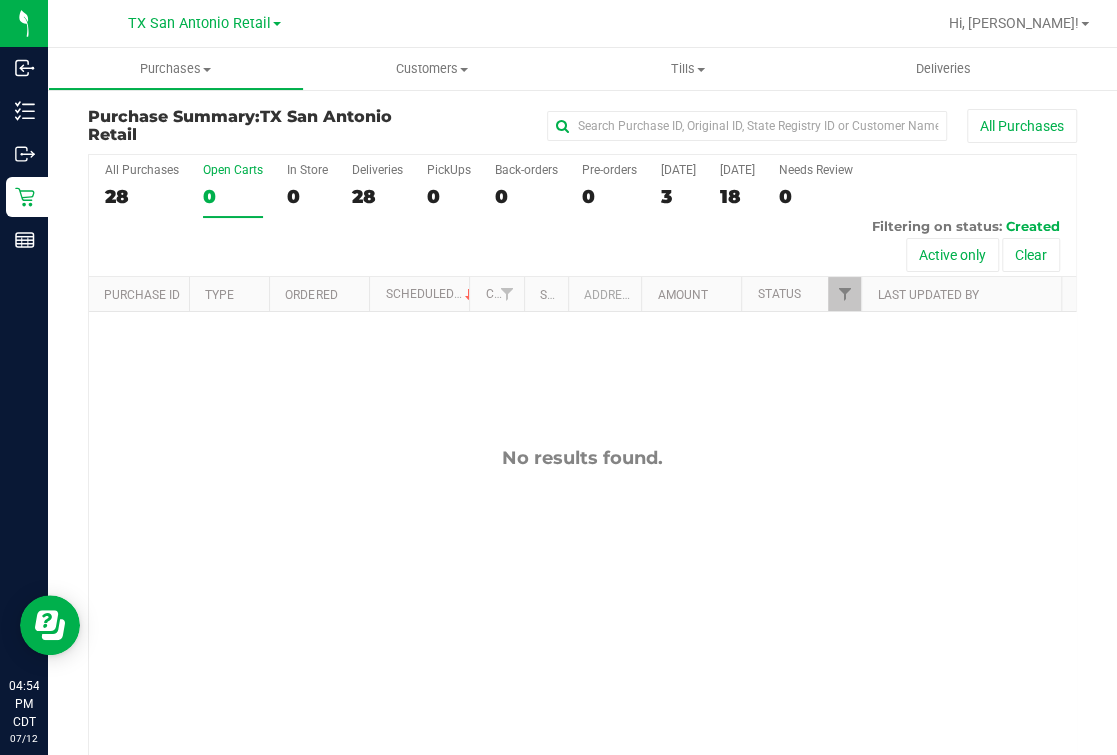 click on "[GEOGRAPHIC_DATA] [GEOGRAPHIC_DATA] Retail    [GEOGRAPHIC_DATA] [GEOGRAPHIC_DATA] [GEOGRAPHIC_DATA]   [GEOGRAPHIC_DATA] Plano Retail   [GEOGRAPHIC_DATA] [GEOGRAPHIC_DATA] [GEOGRAPHIC_DATA]    [GEOGRAPHIC_DATA] [GEOGRAPHIC_DATA] [GEOGRAPHIC_DATA]   [GEOGRAPHIC_DATA] [GEOGRAPHIC_DATA] Retail   Hi, [PERSON_NAME]!" at bounding box center [582, 24] 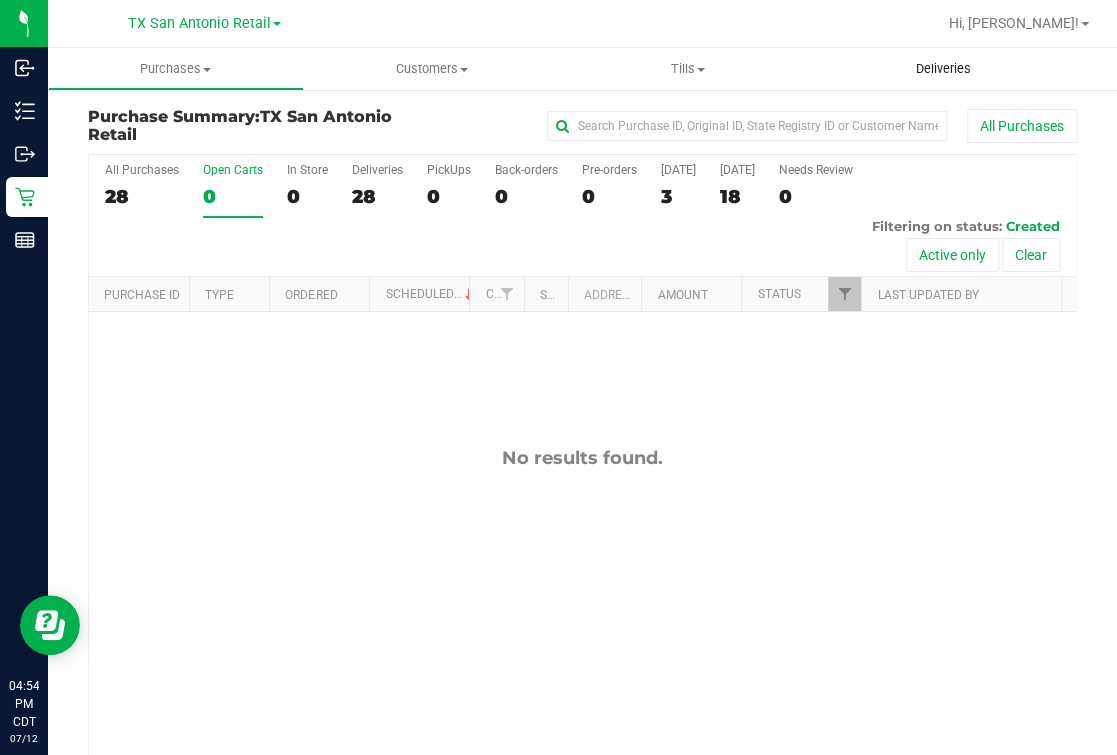 click on "Deliveries" at bounding box center (943, 69) 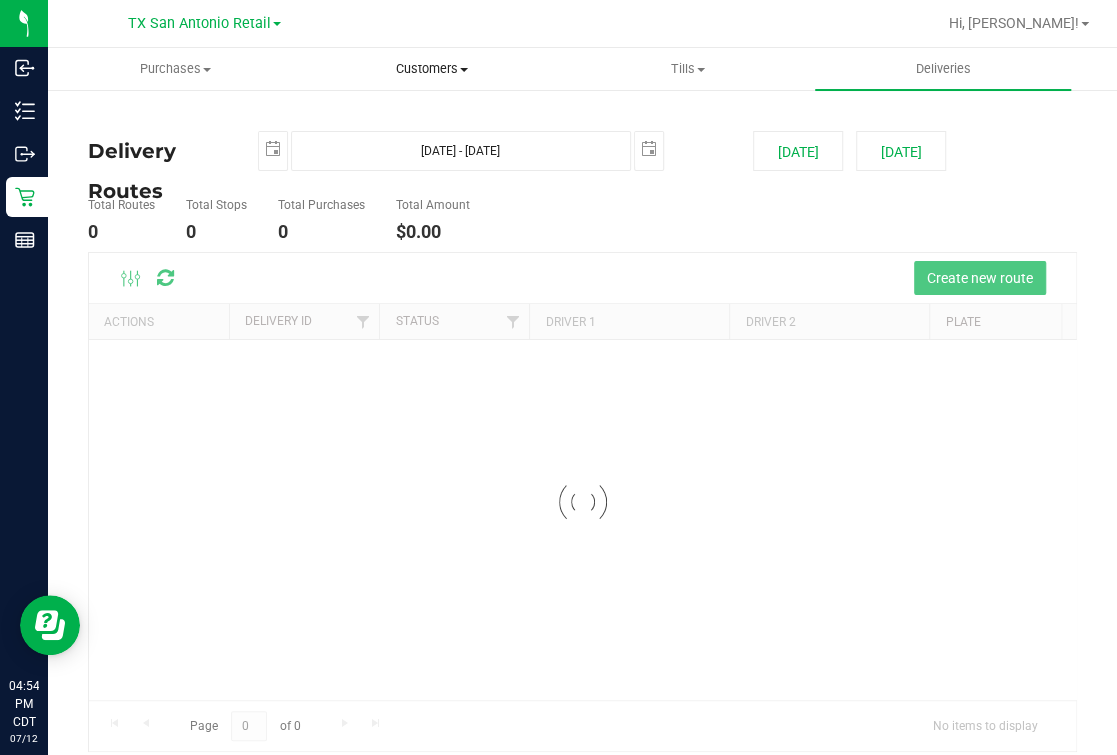 click on "Customers
All customers
Add a new customer
All physicians" at bounding box center (432, 69) 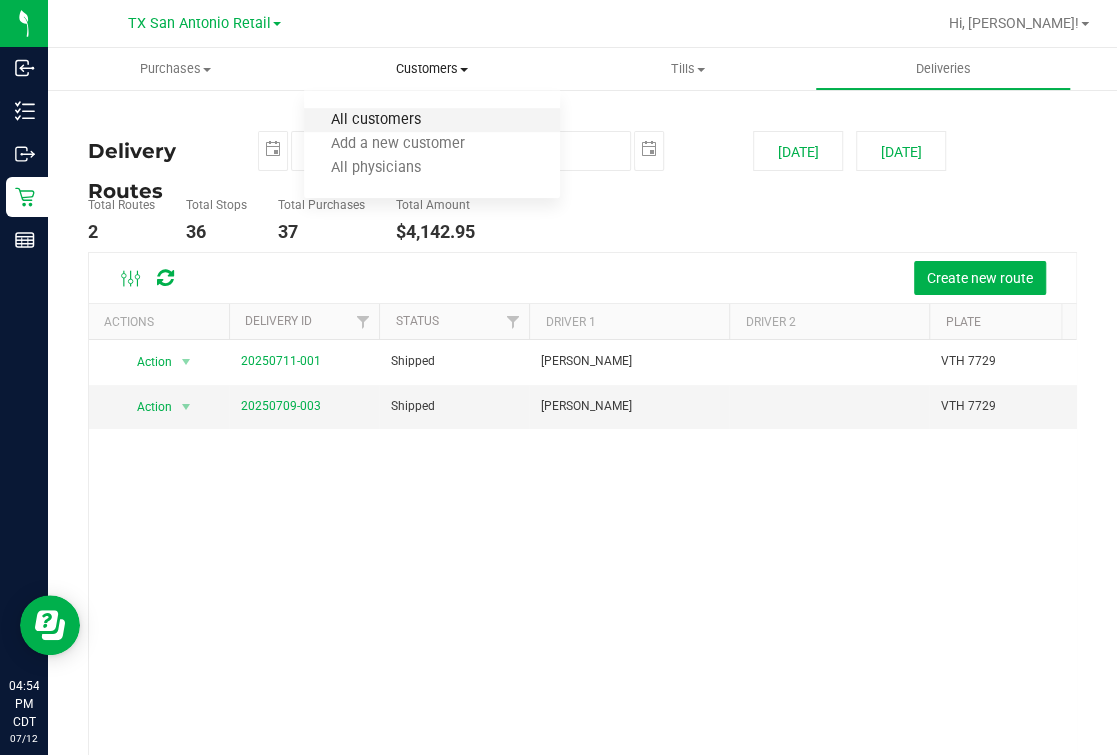 click on "All customers" at bounding box center (376, 120) 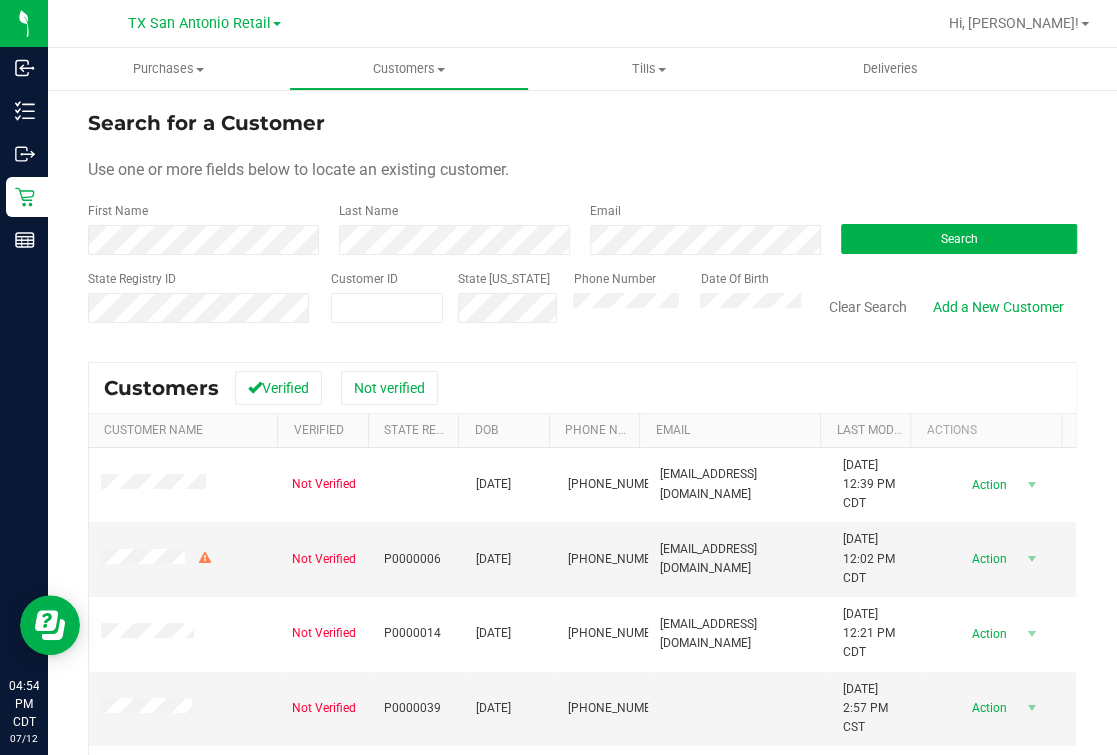 click on "Search for a Customer
Use one or more fields below to locate an existing customer.
First Name
Last Name
Email
Search
State Registry ID
Customer ID
State ID
Phone Number
Date Of Birth" at bounding box center [582, 224] 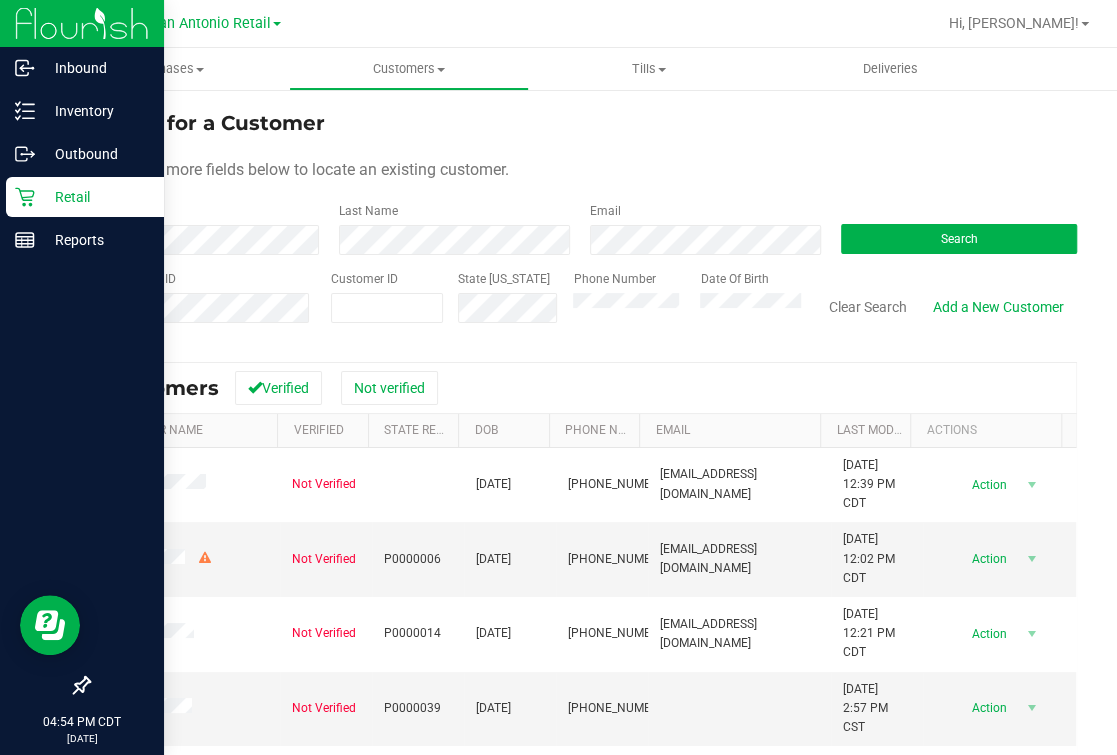click on "Retail" at bounding box center (95, 197) 